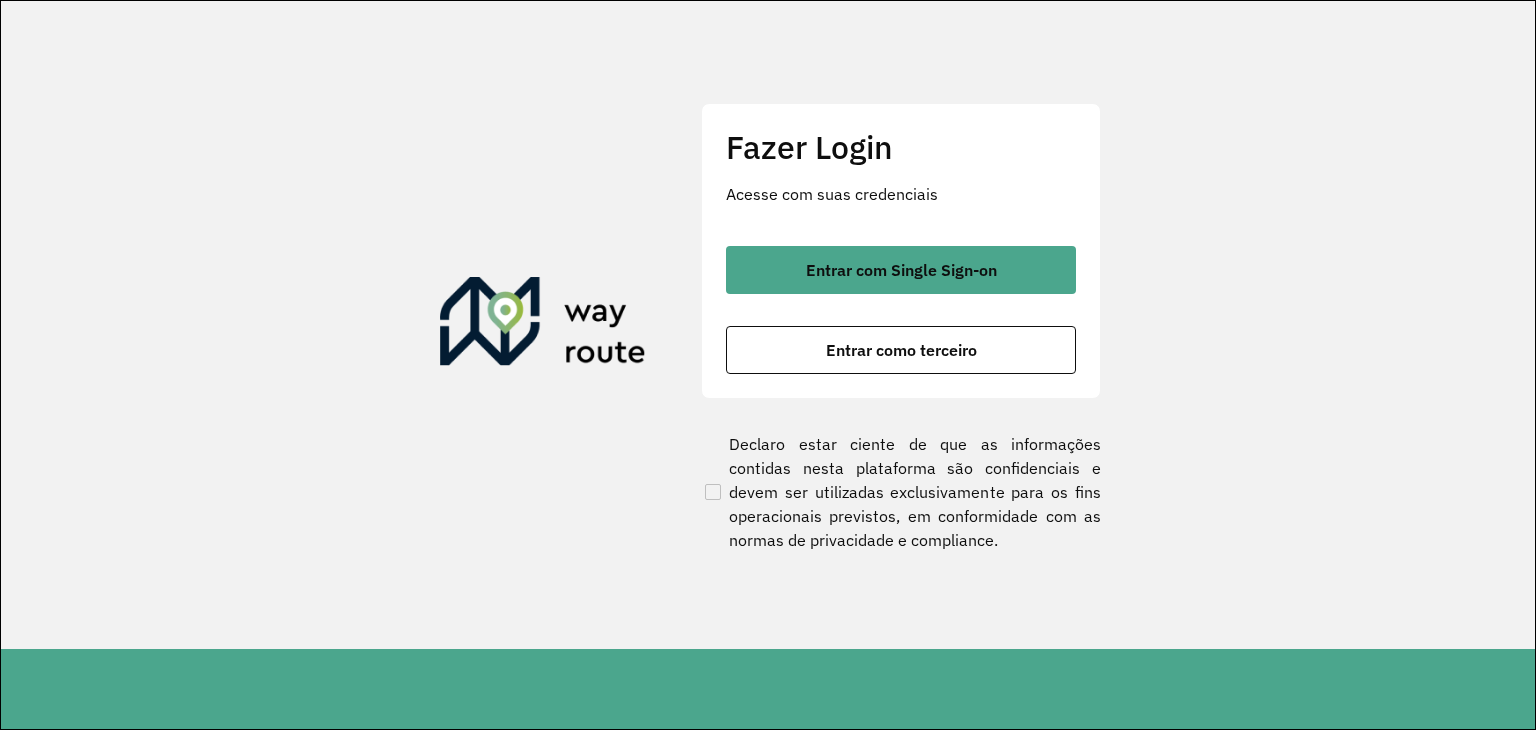 scroll, scrollTop: 0, scrollLeft: 0, axis: both 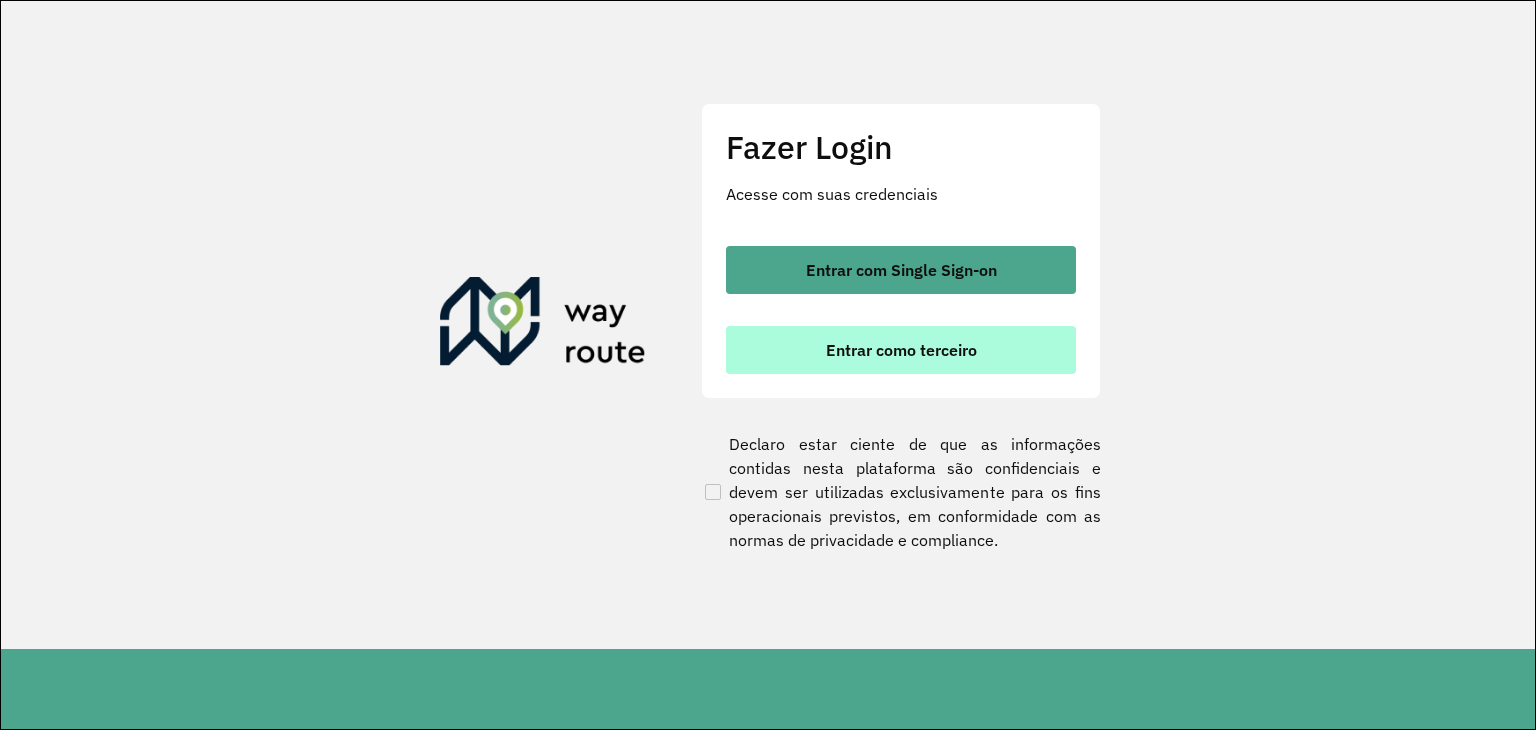 click on "Entrar como terceiro" at bounding box center [901, 350] 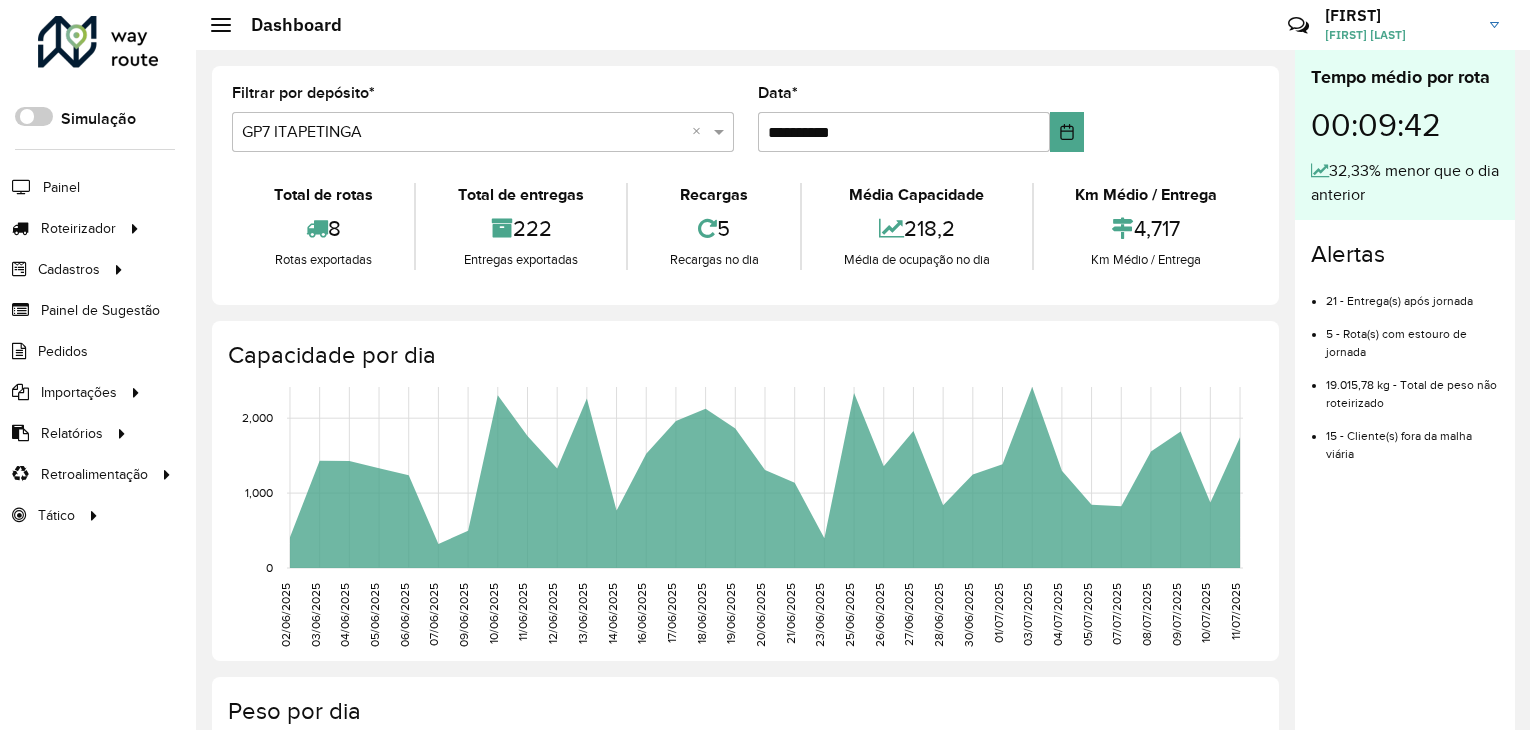 scroll, scrollTop: 0, scrollLeft: 0, axis: both 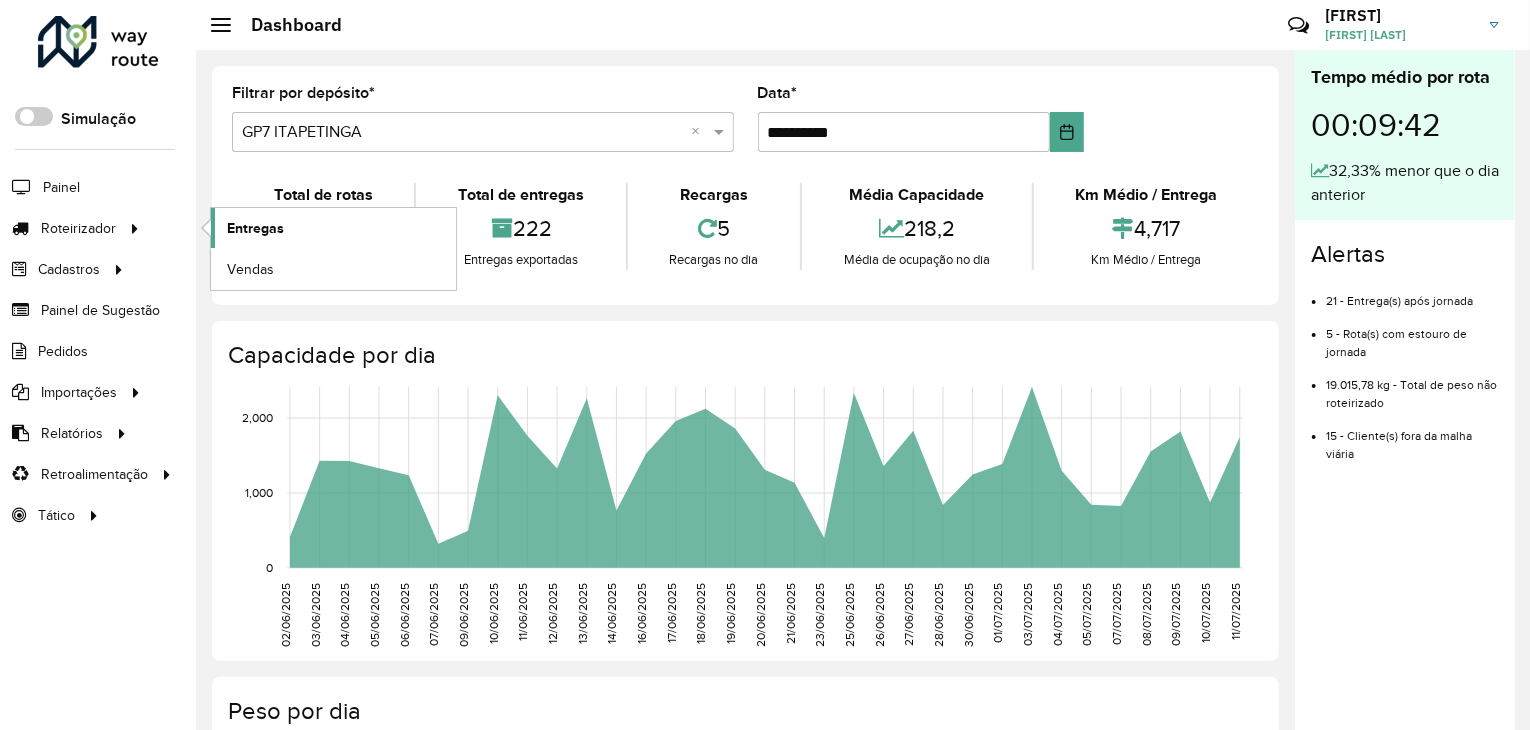 click on "Entregas" 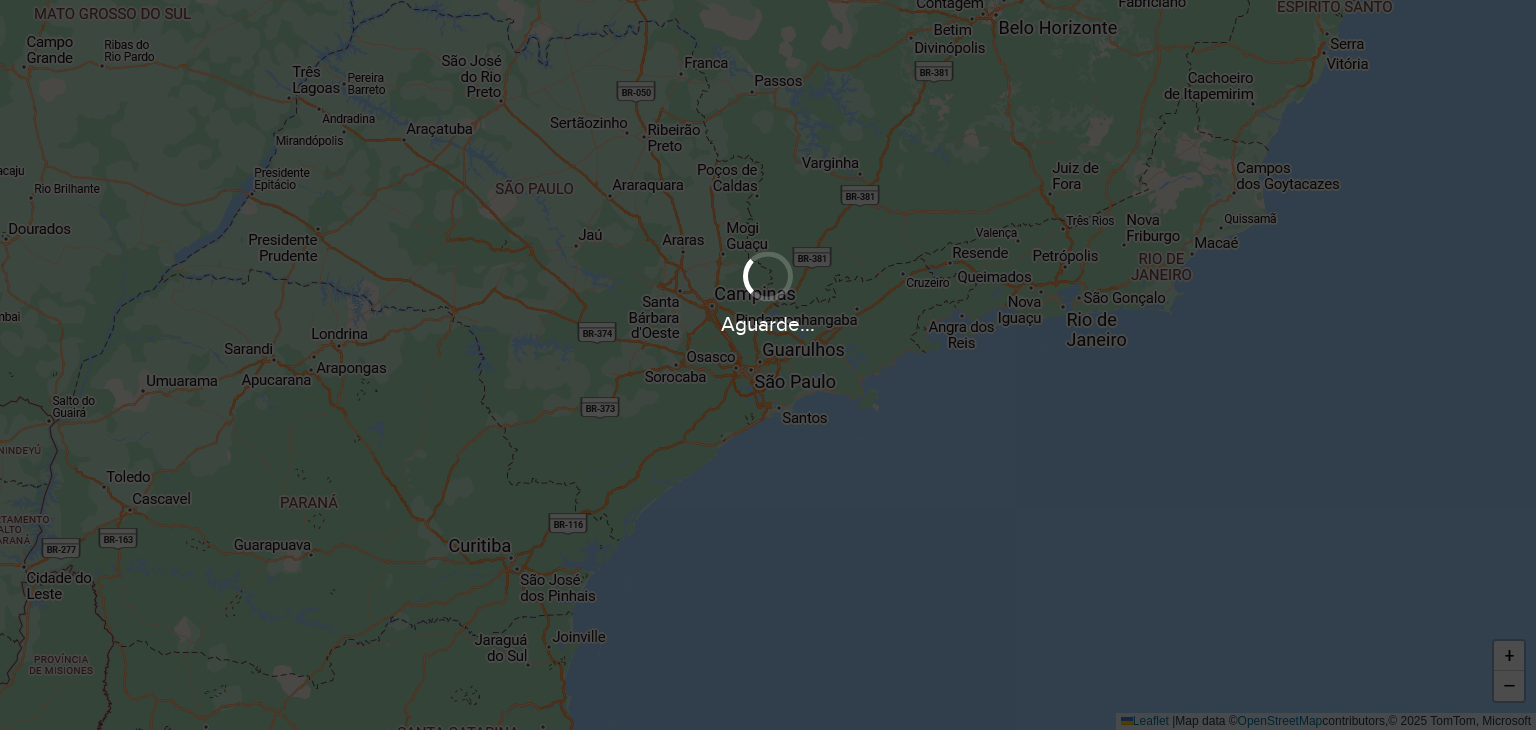 scroll, scrollTop: 0, scrollLeft: 0, axis: both 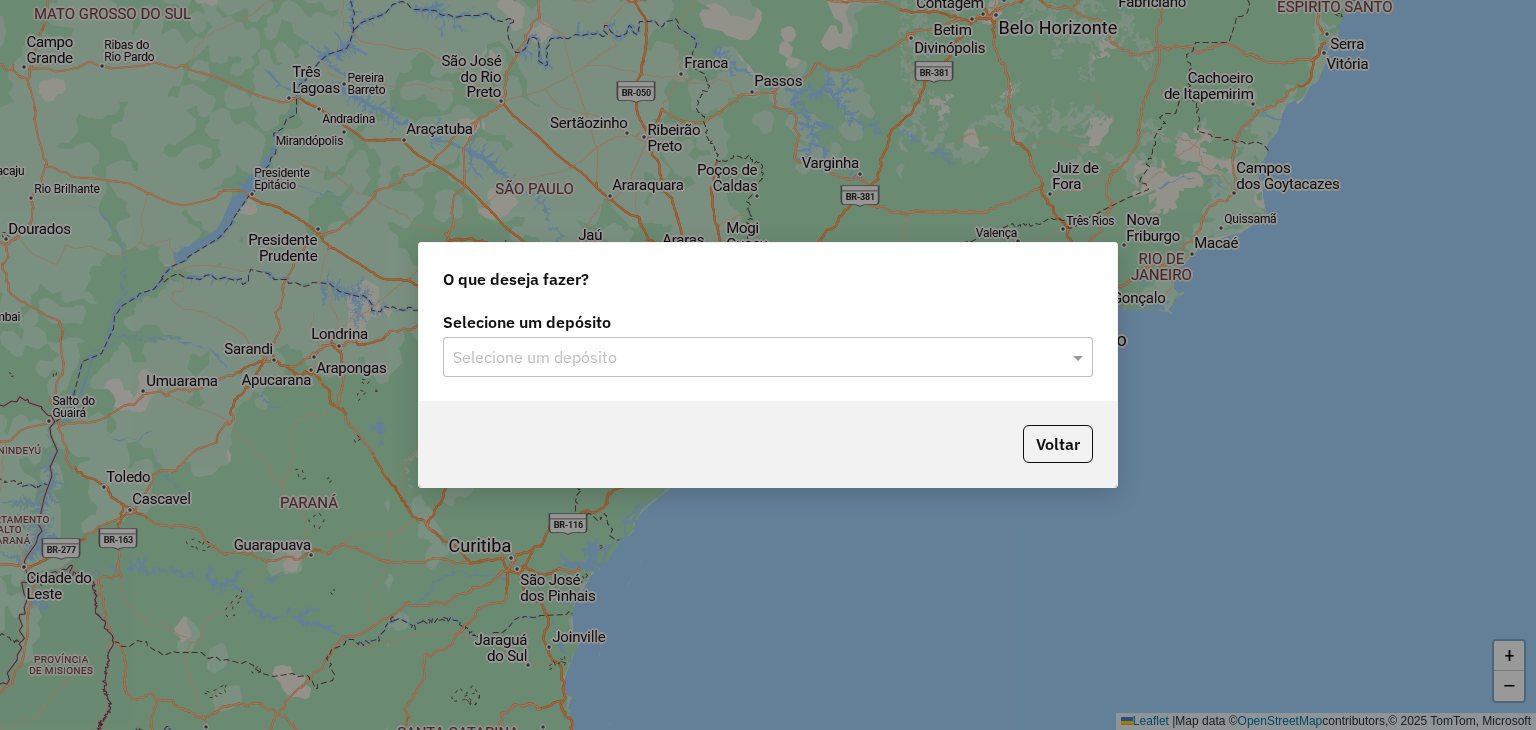 click on "Selecione um depósito" 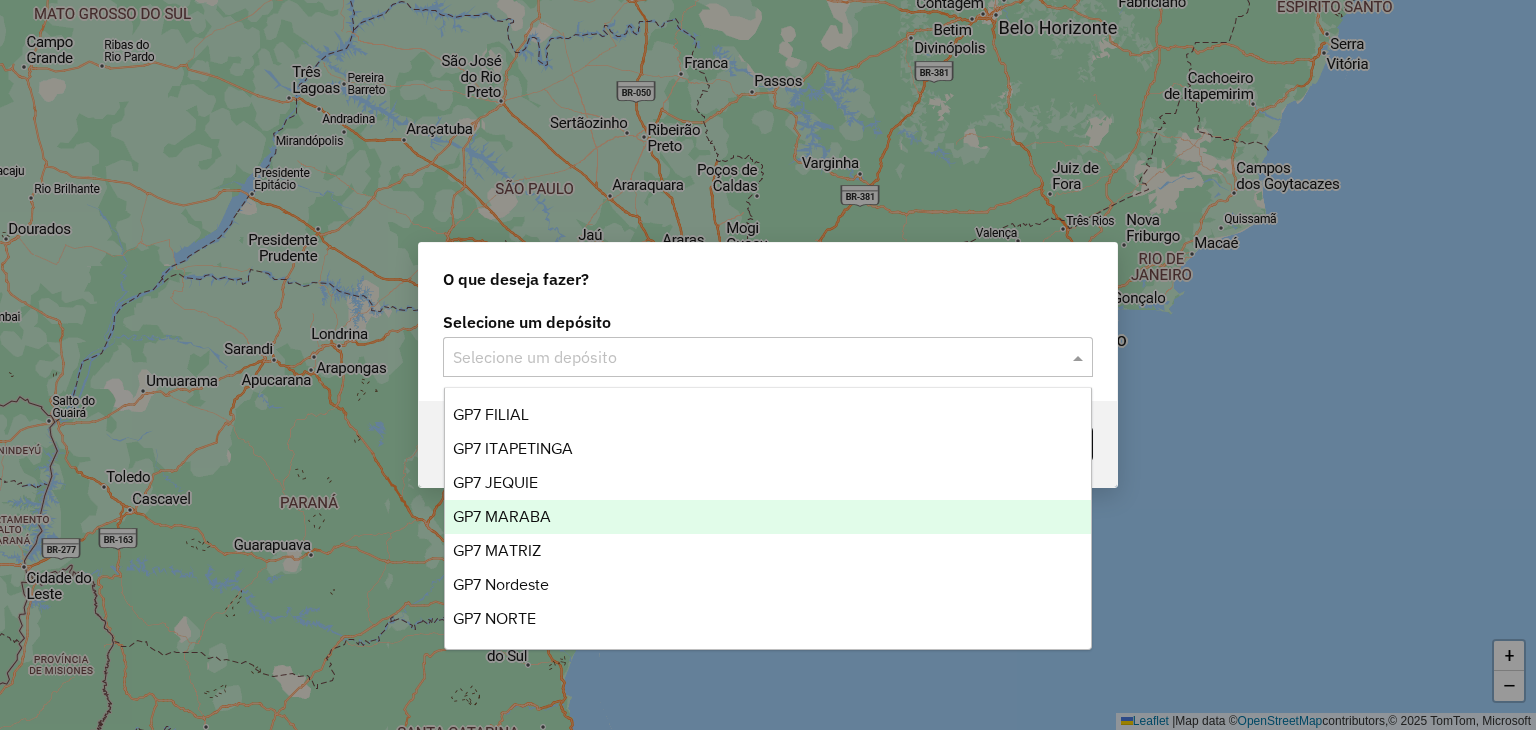 click on "GP7 MARABA" at bounding box center (768, 517) 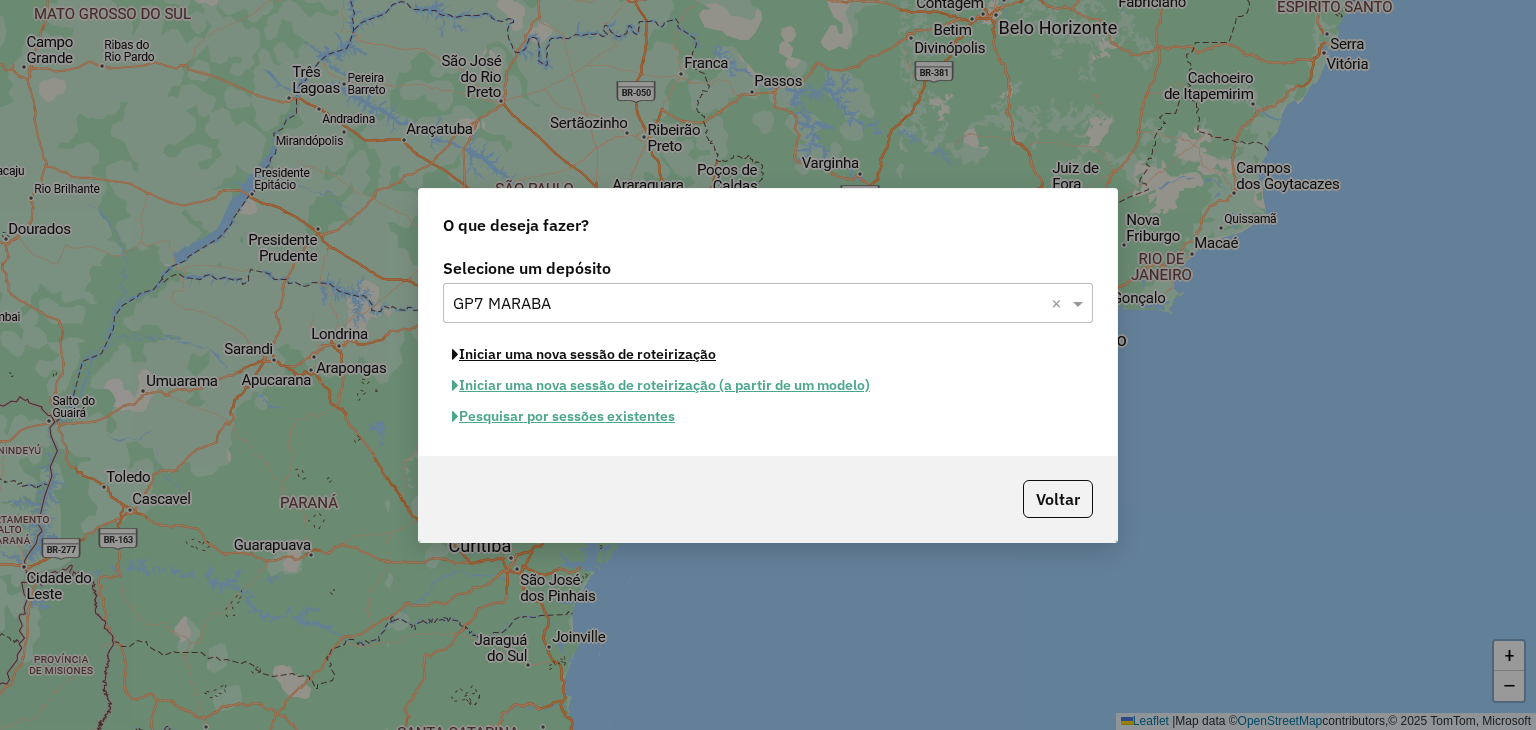 click on "Iniciar uma nova sessão de roteirização" 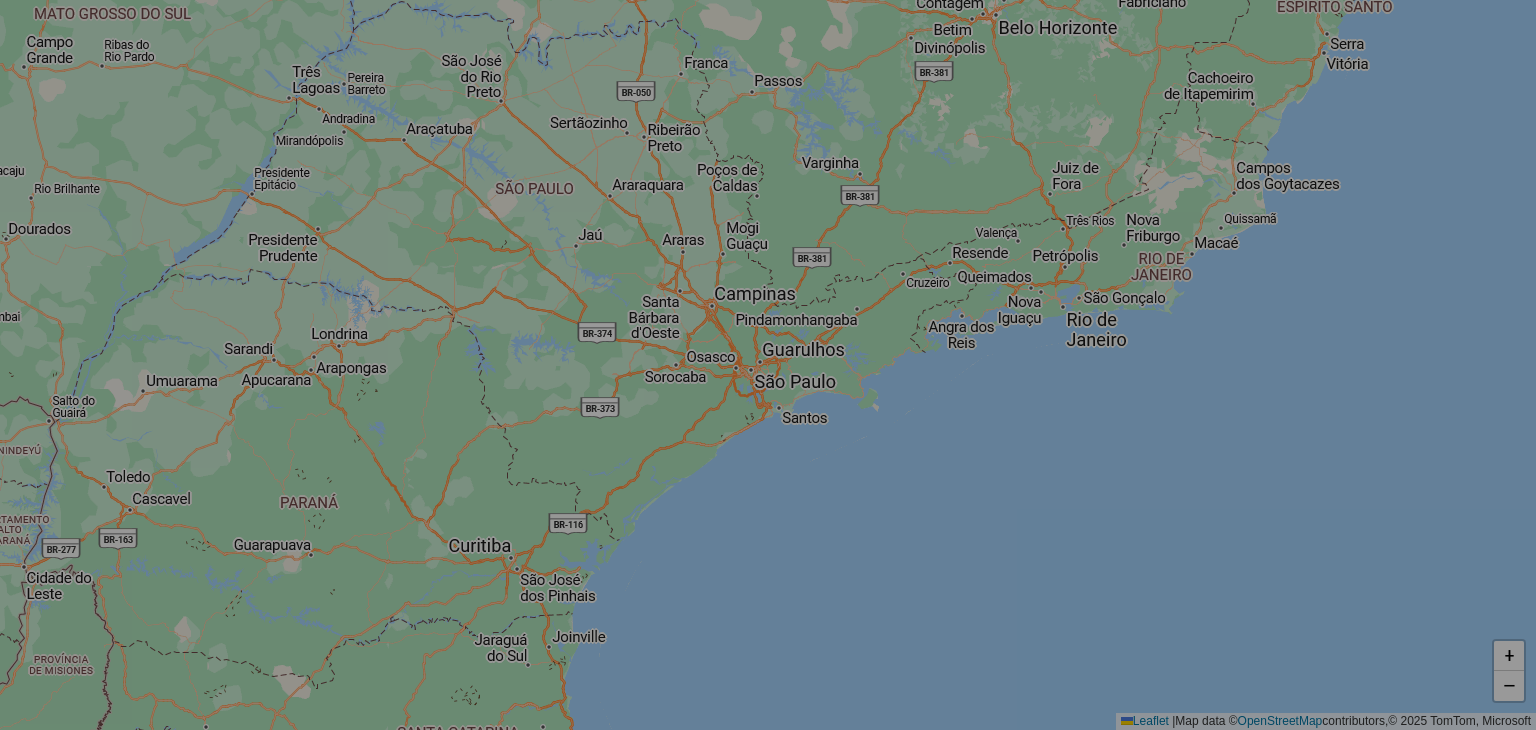select on "*" 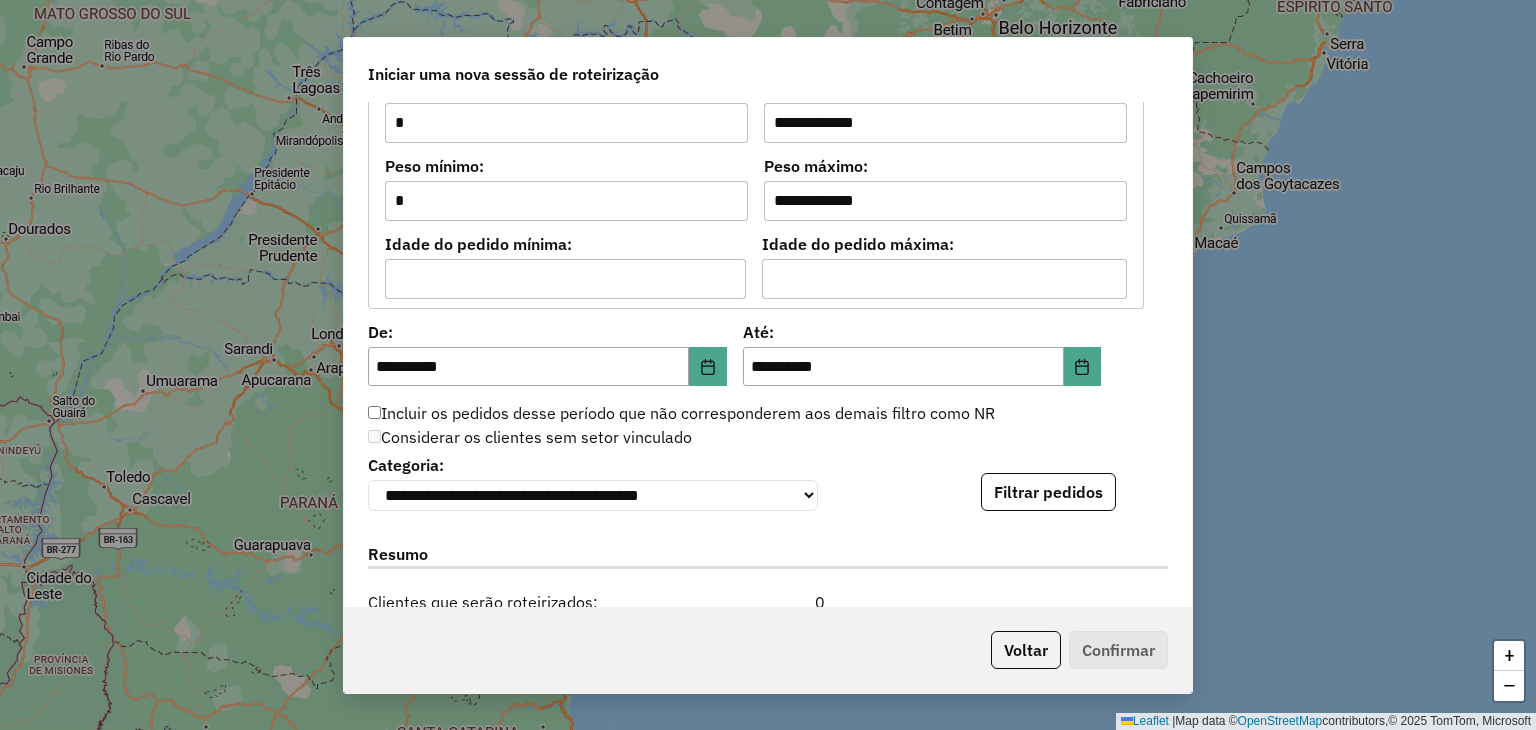 scroll, scrollTop: 1800, scrollLeft: 0, axis: vertical 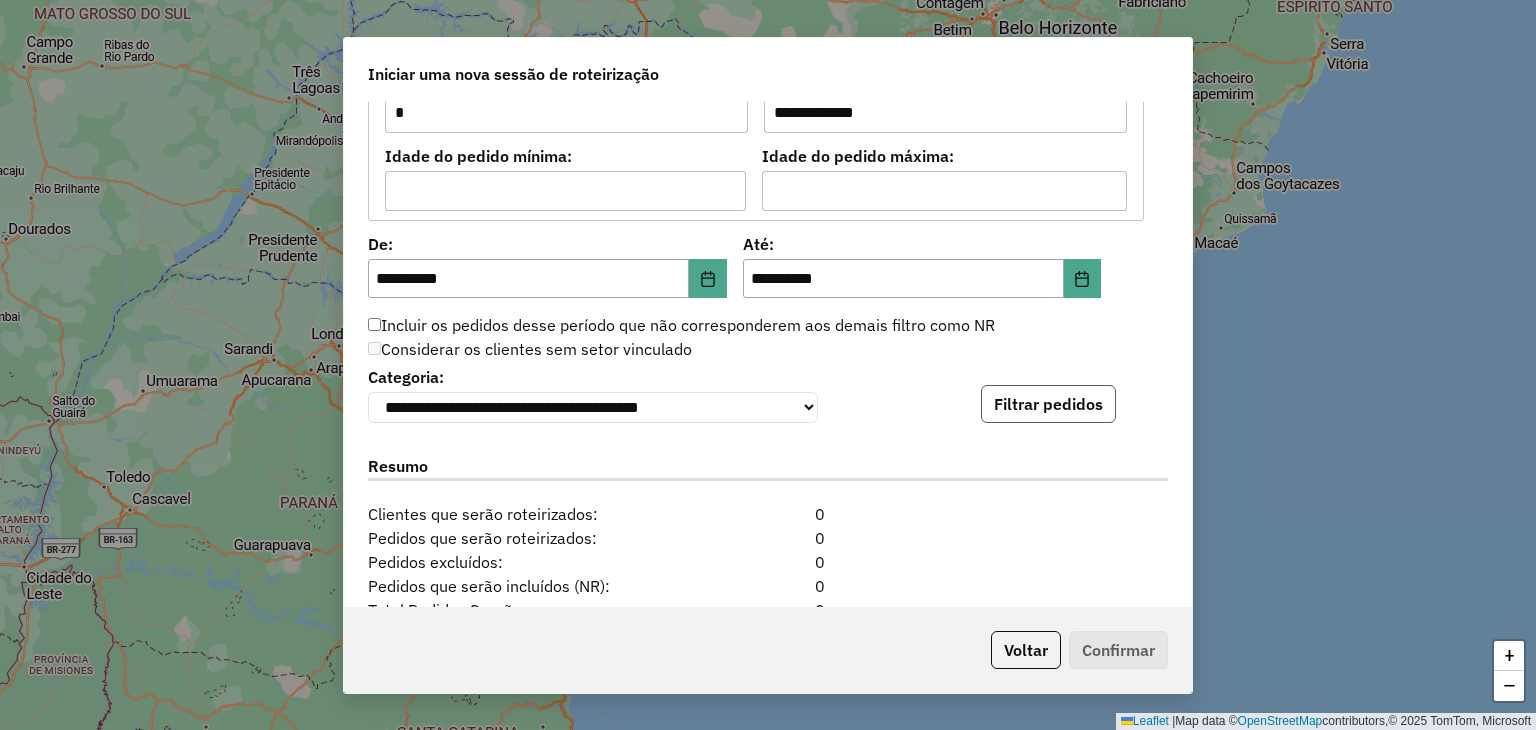 click on "Filtrar pedidos" 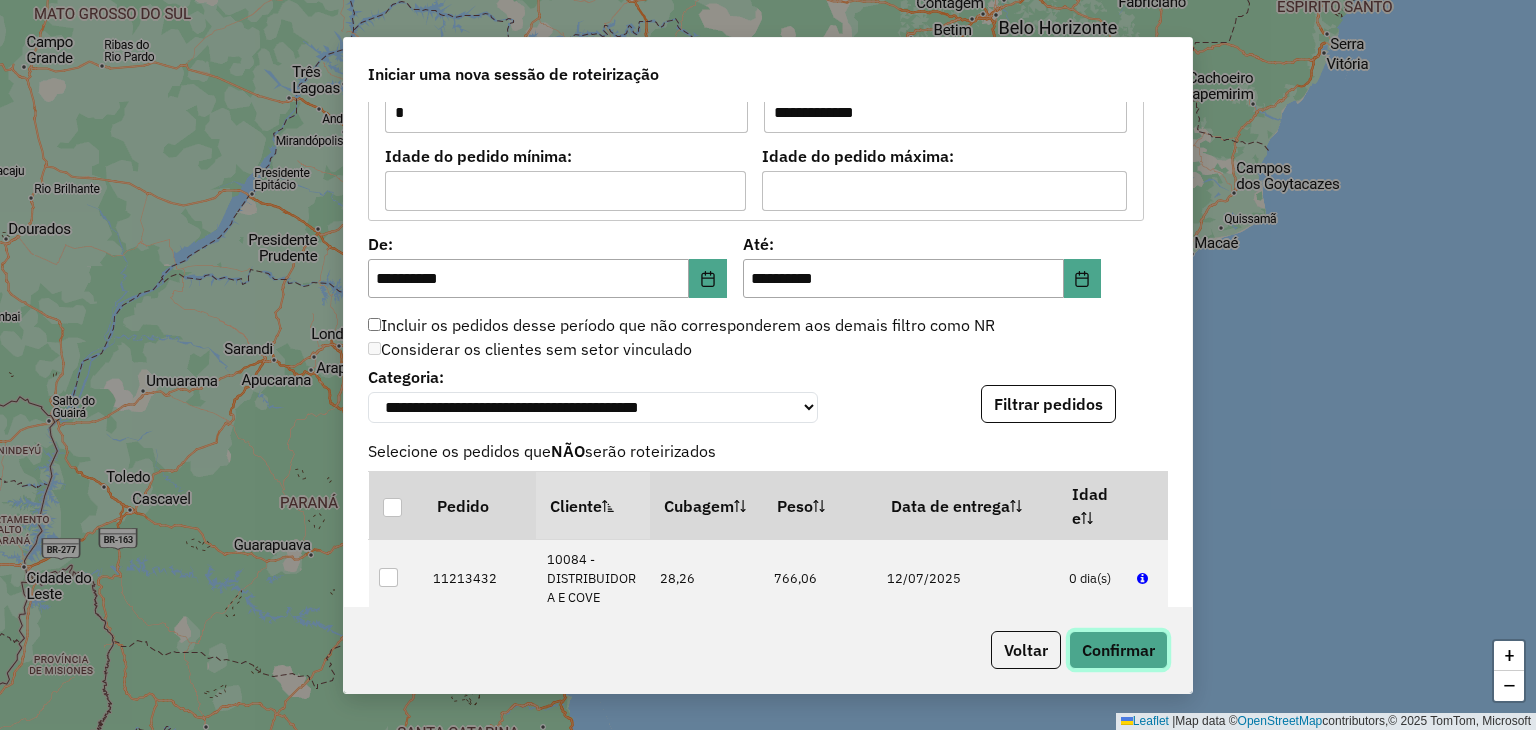 click on "Confirmar" 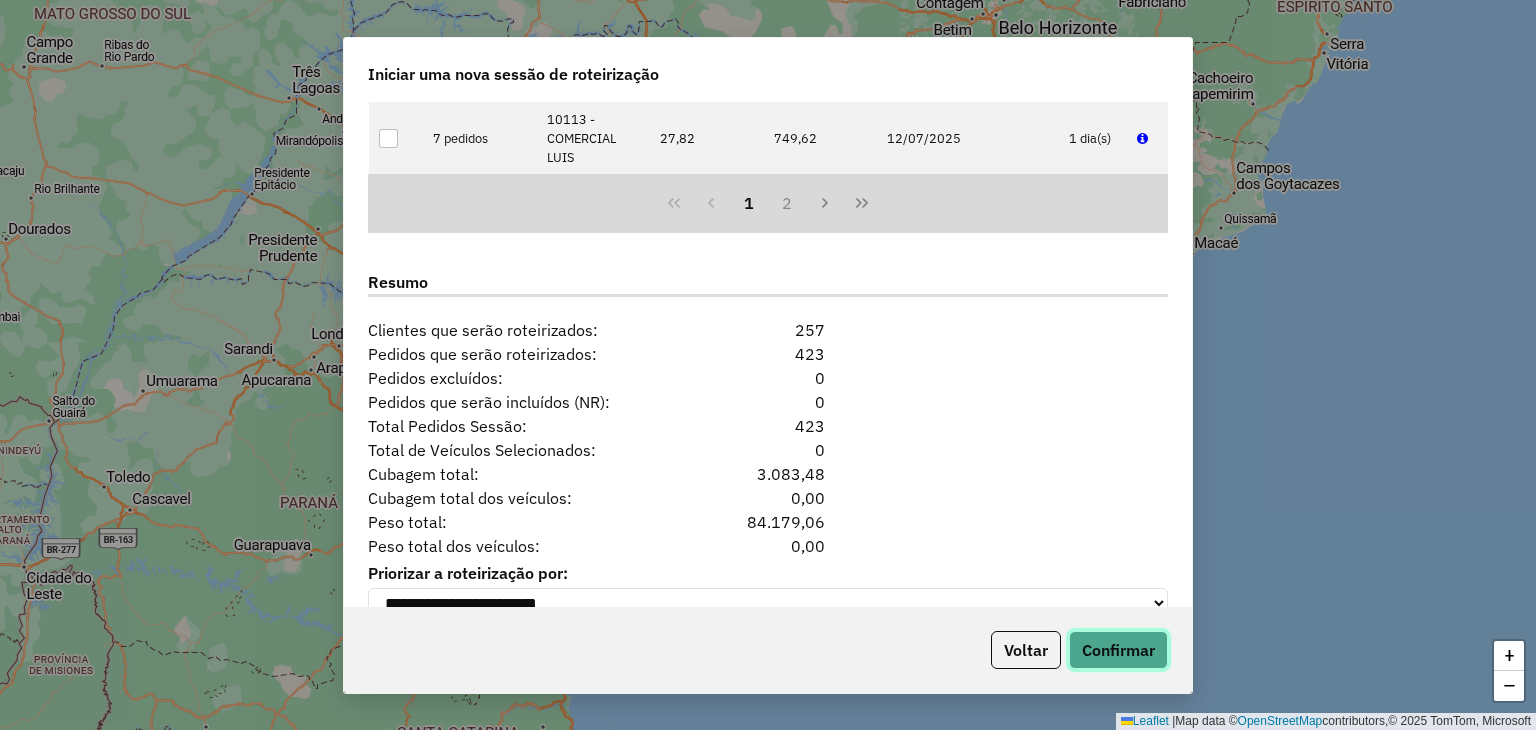 scroll, scrollTop: 2441, scrollLeft: 0, axis: vertical 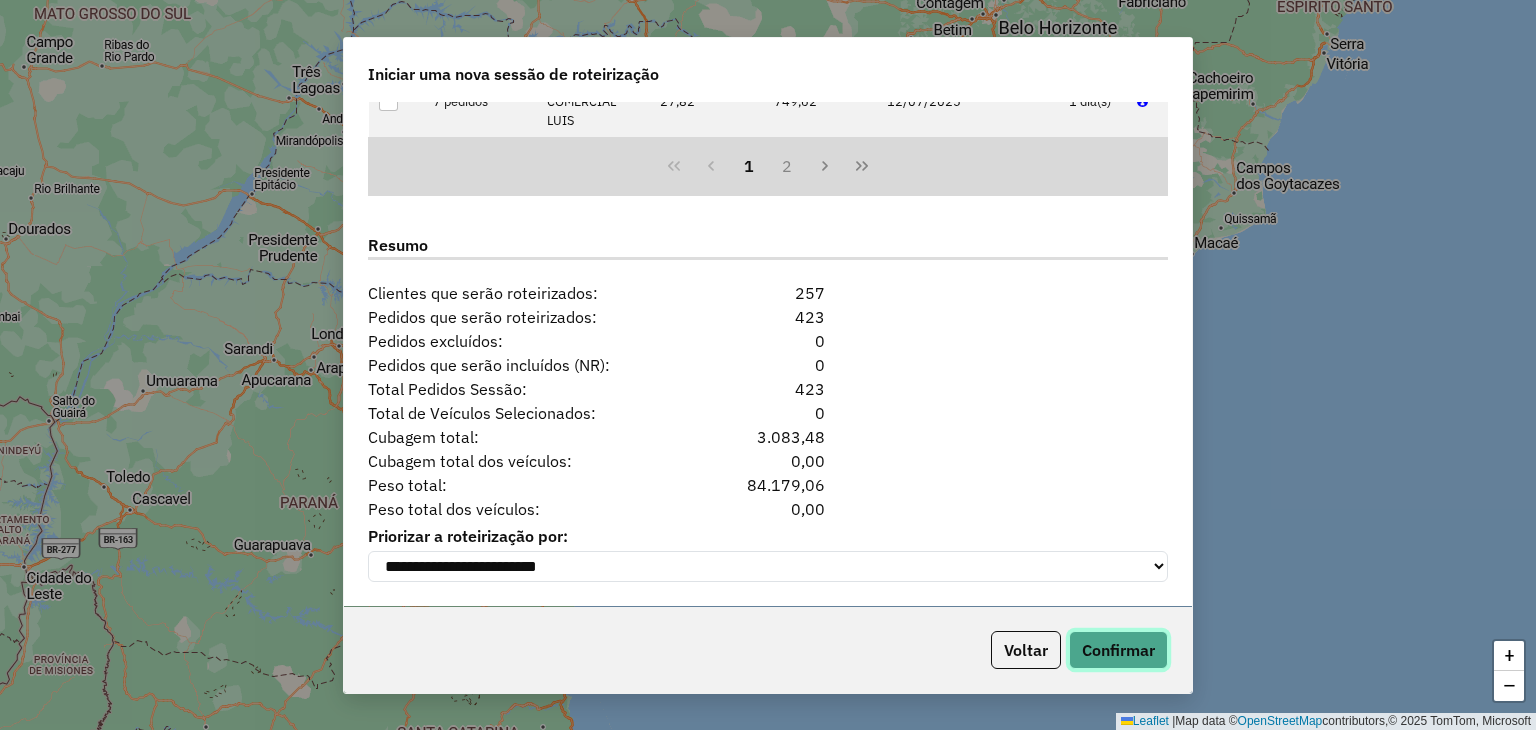 click on "Confirmar" 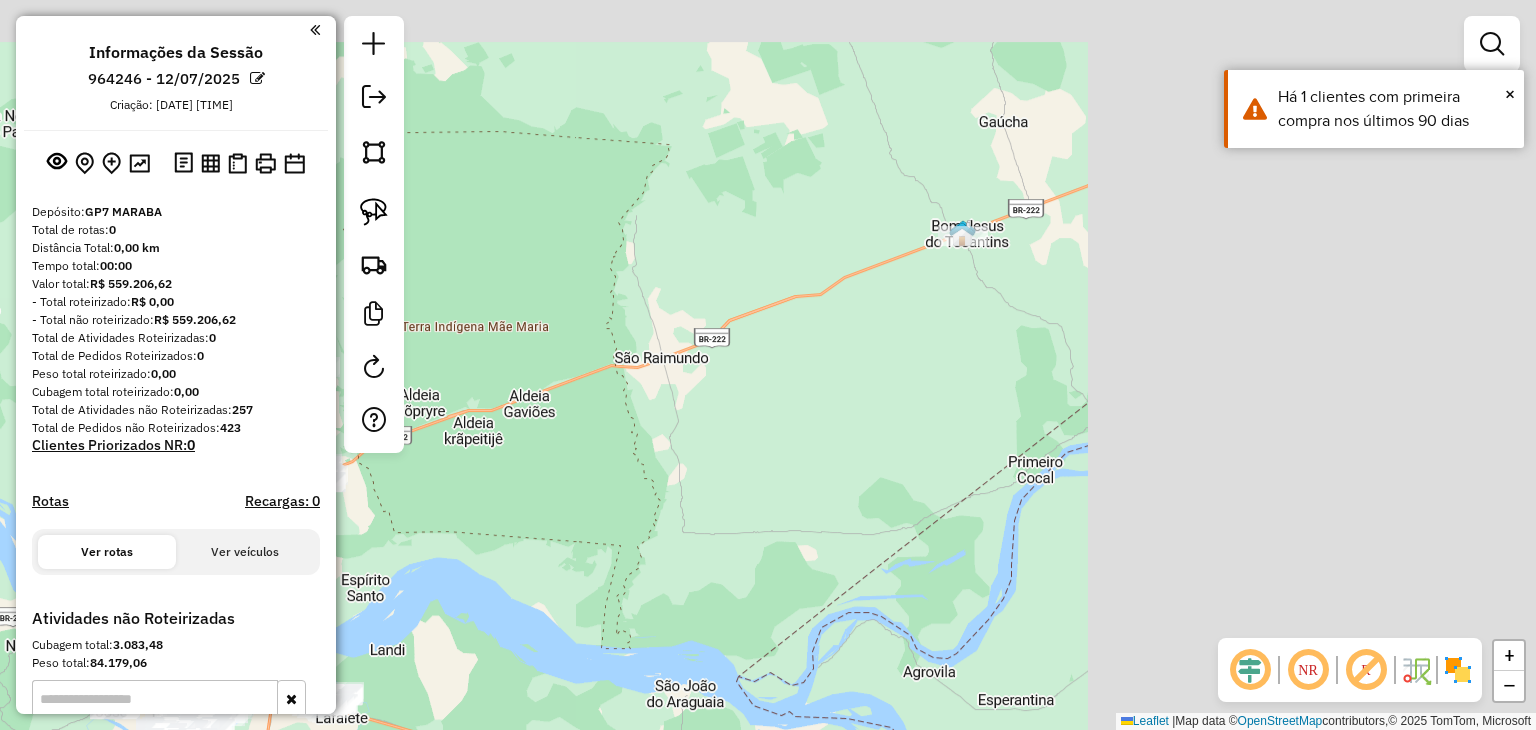 drag, startPoint x: 988, startPoint y: 230, endPoint x: 514, endPoint y: 440, distance: 518.4361 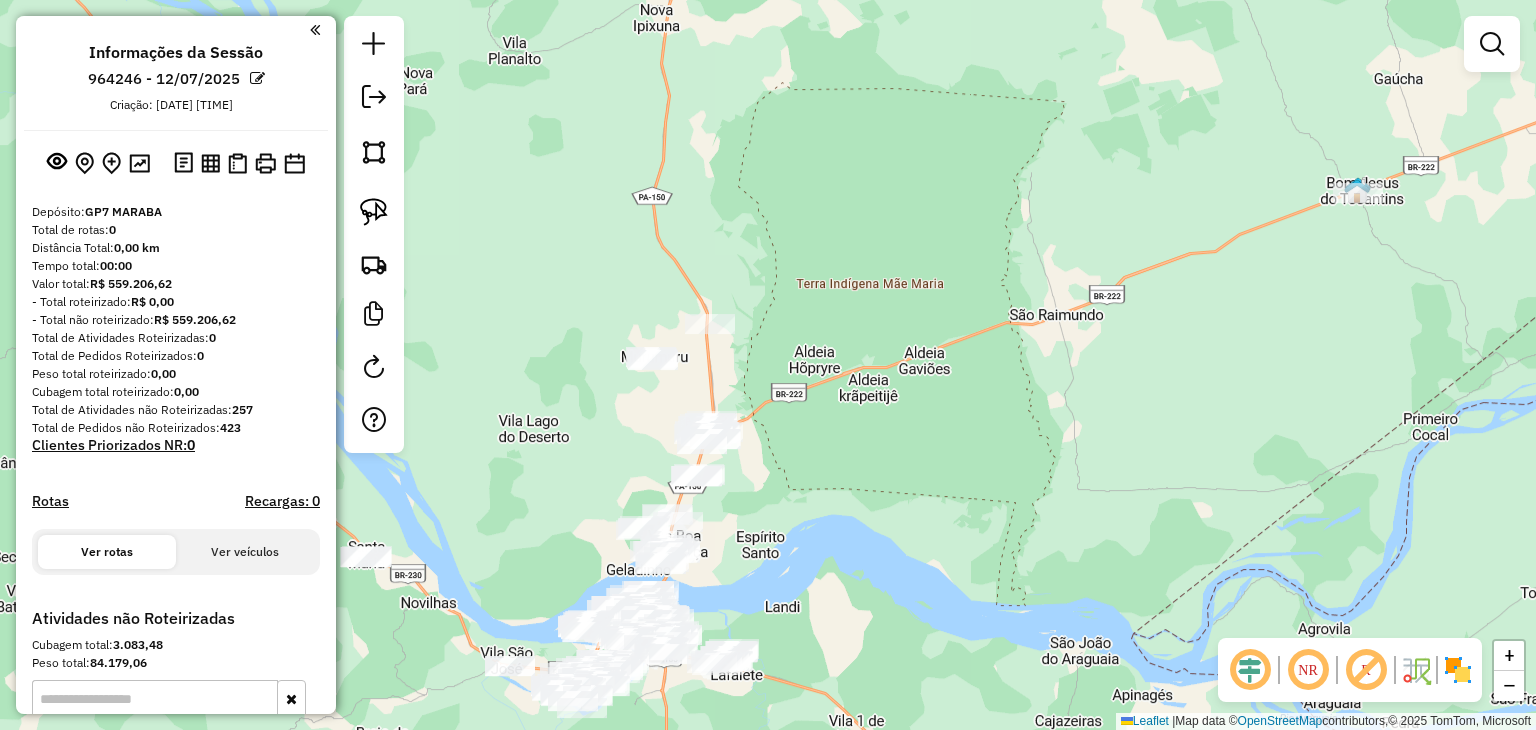 drag, startPoint x: 672, startPoint y: 341, endPoint x: 749, endPoint y: 281, distance: 97.6166 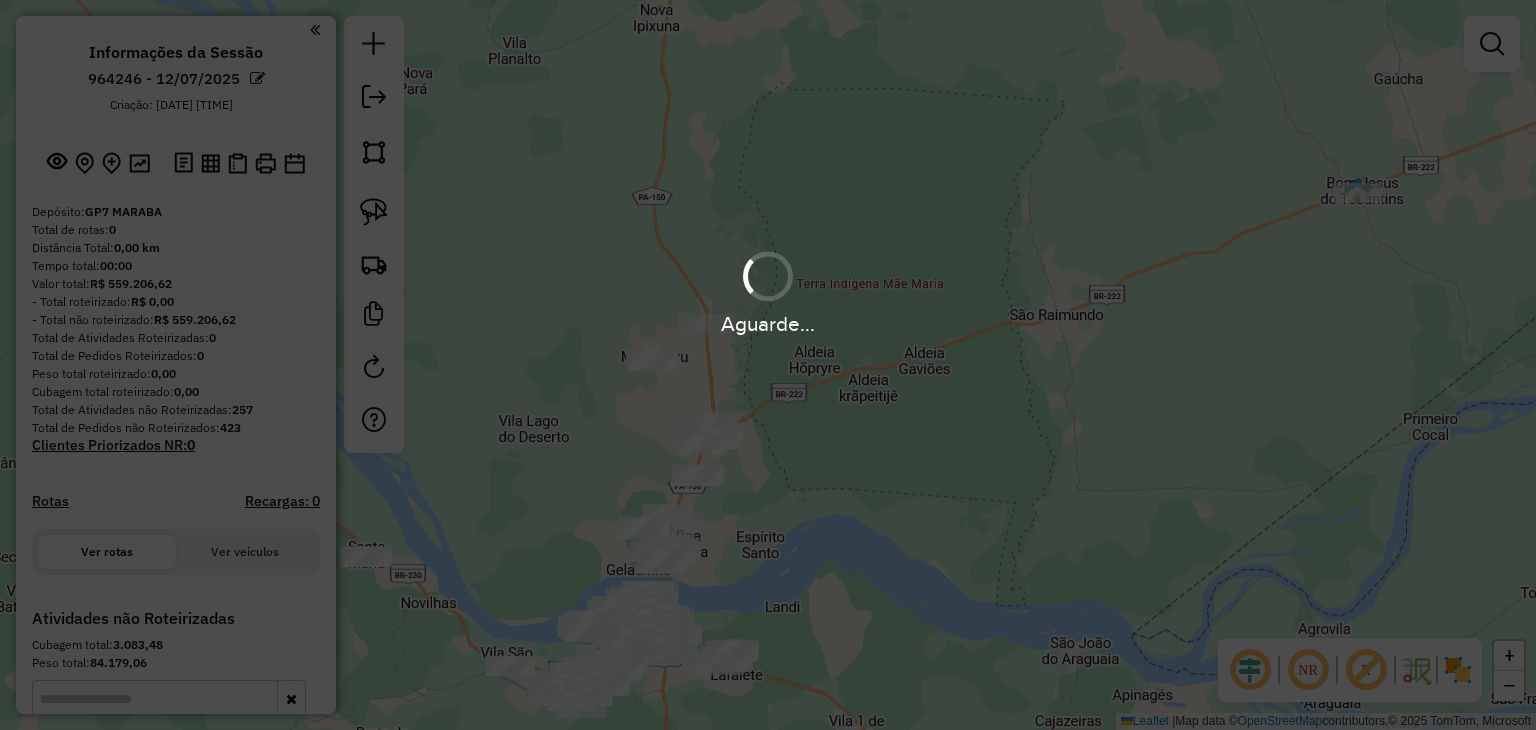 click on "Aguarde..." at bounding box center (768, 365) 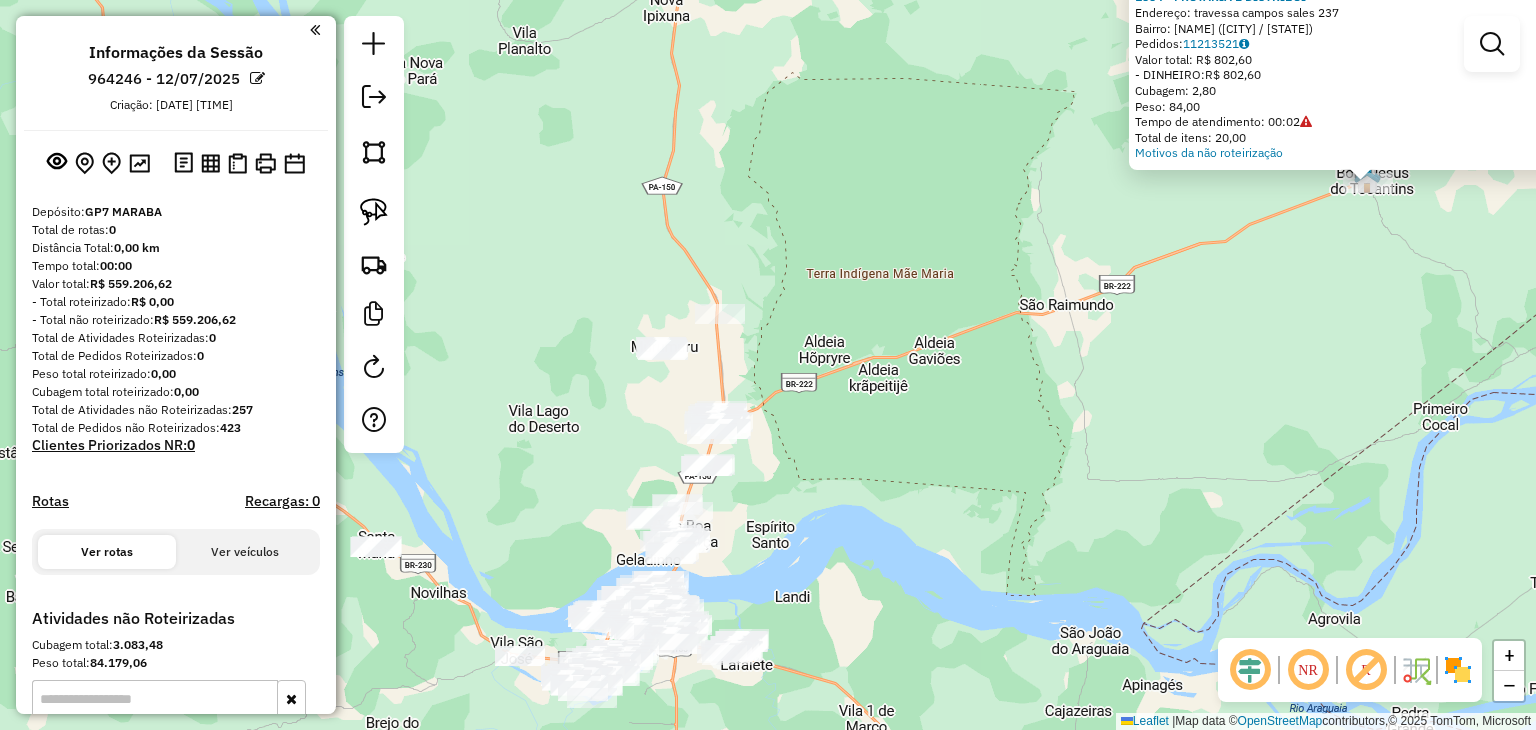 drag, startPoint x: 628, startPoint y: 502, endPoint x: 1229, endPoint y: 321, distance: 627.66394 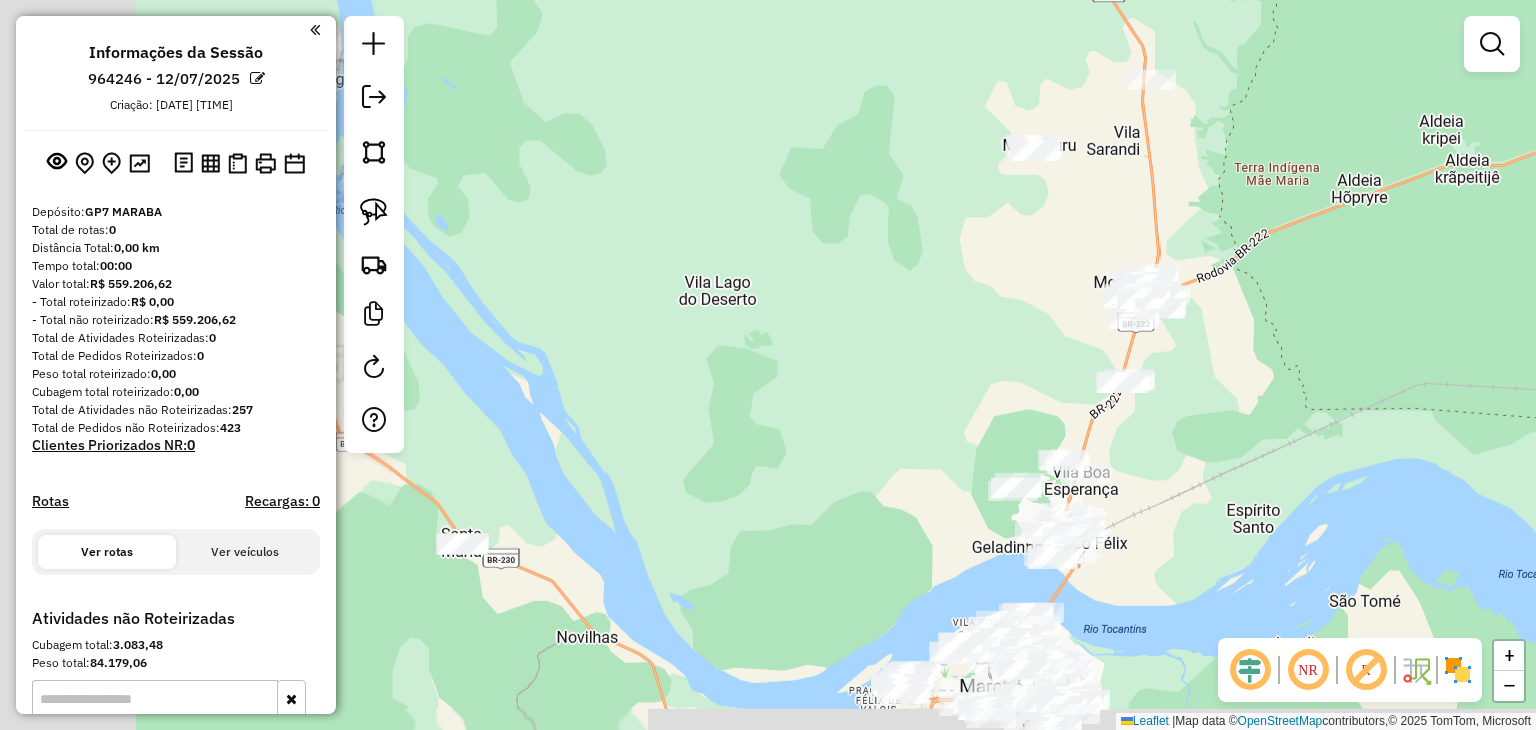drag, startPoint x: 772, startPoint y: 445, endPoint x: 1225, endPoint y: 177, distance: 526.33923 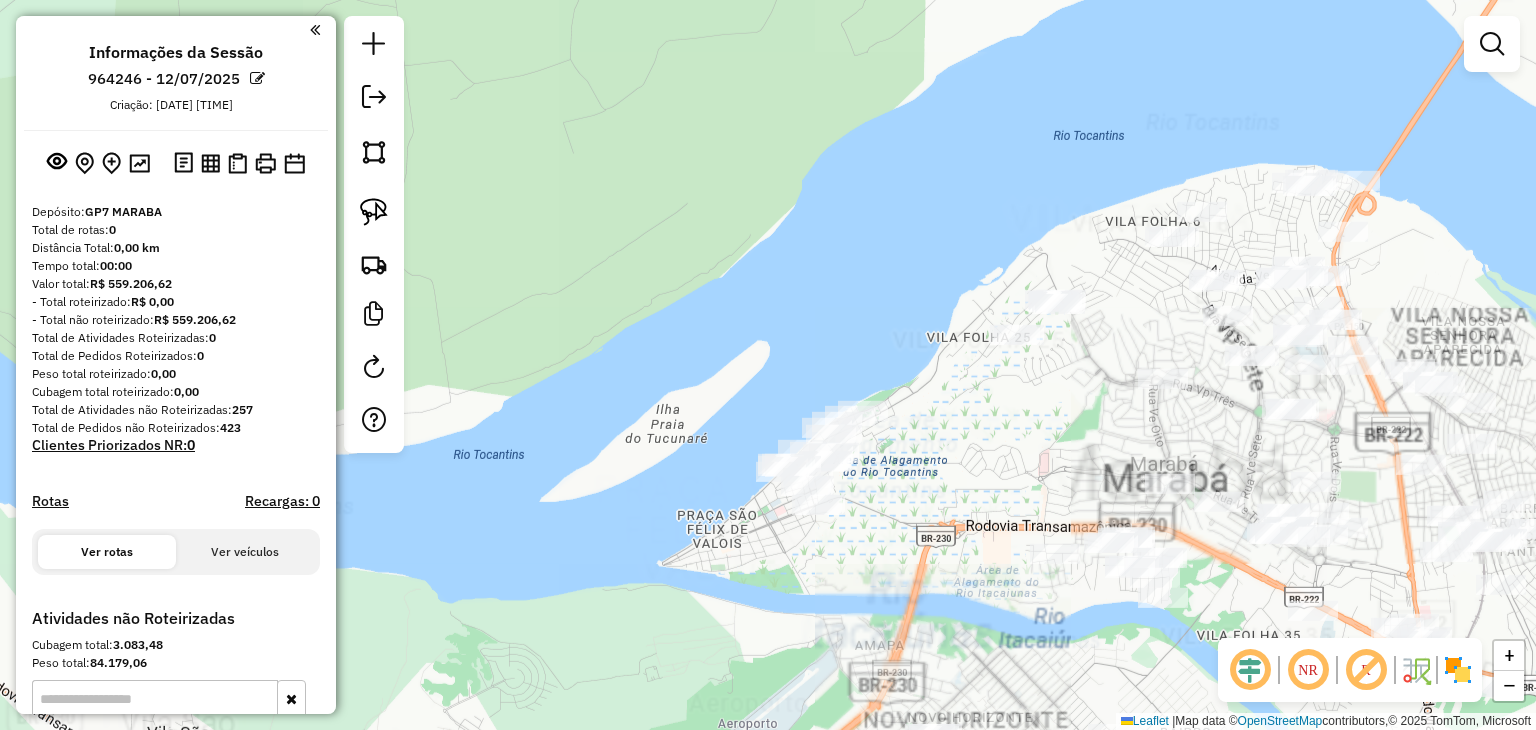 drag, startPoint x: 908, startPoint y: 470, endPoint x: 891, endPoint y: 409, distance: 63.324562 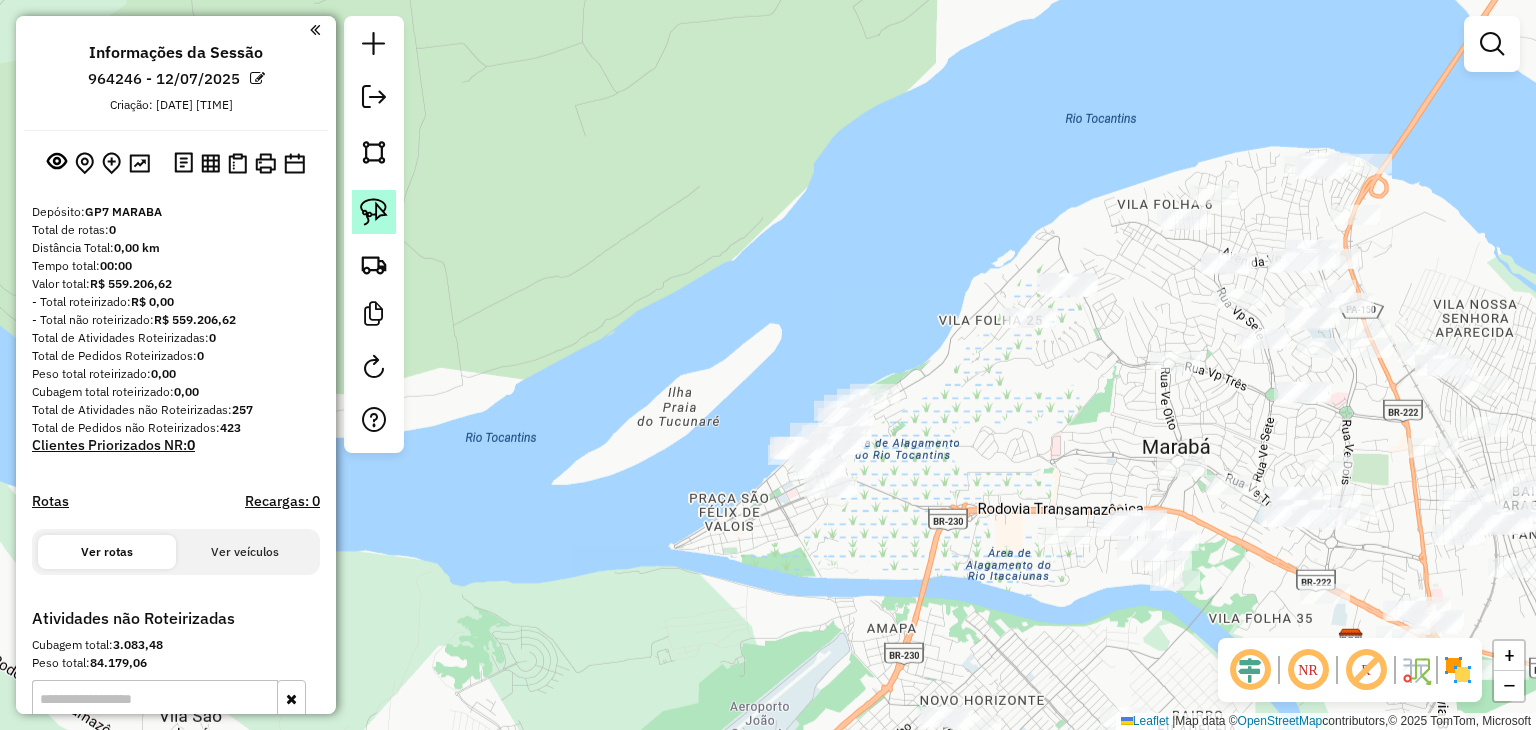 click 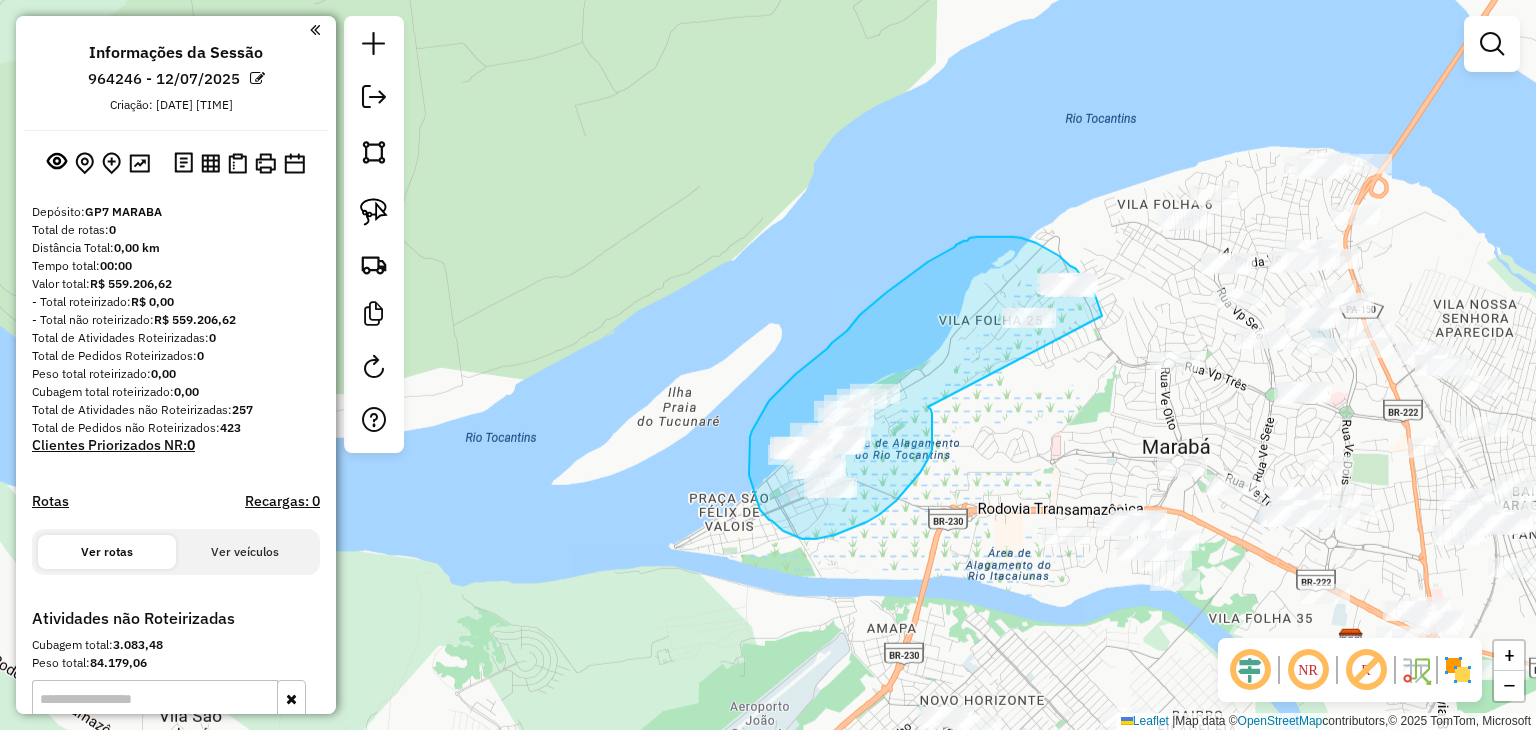 drag, startPoint x: 932, startPoint y: 441, endPoint x: 1102, endPoint y: 318, distance: 209.83089 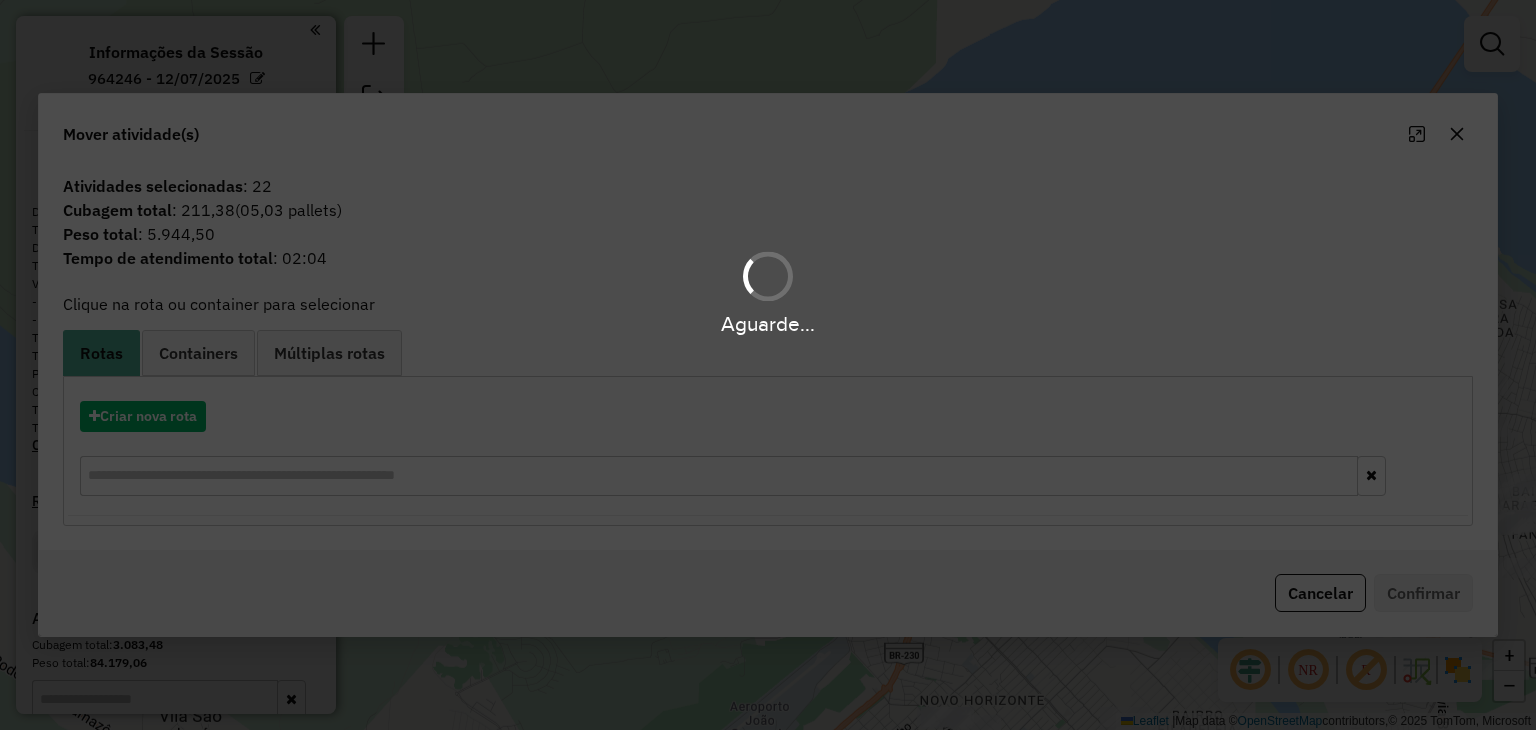 click on "Aguarde..." at bounding box center [768, 365] 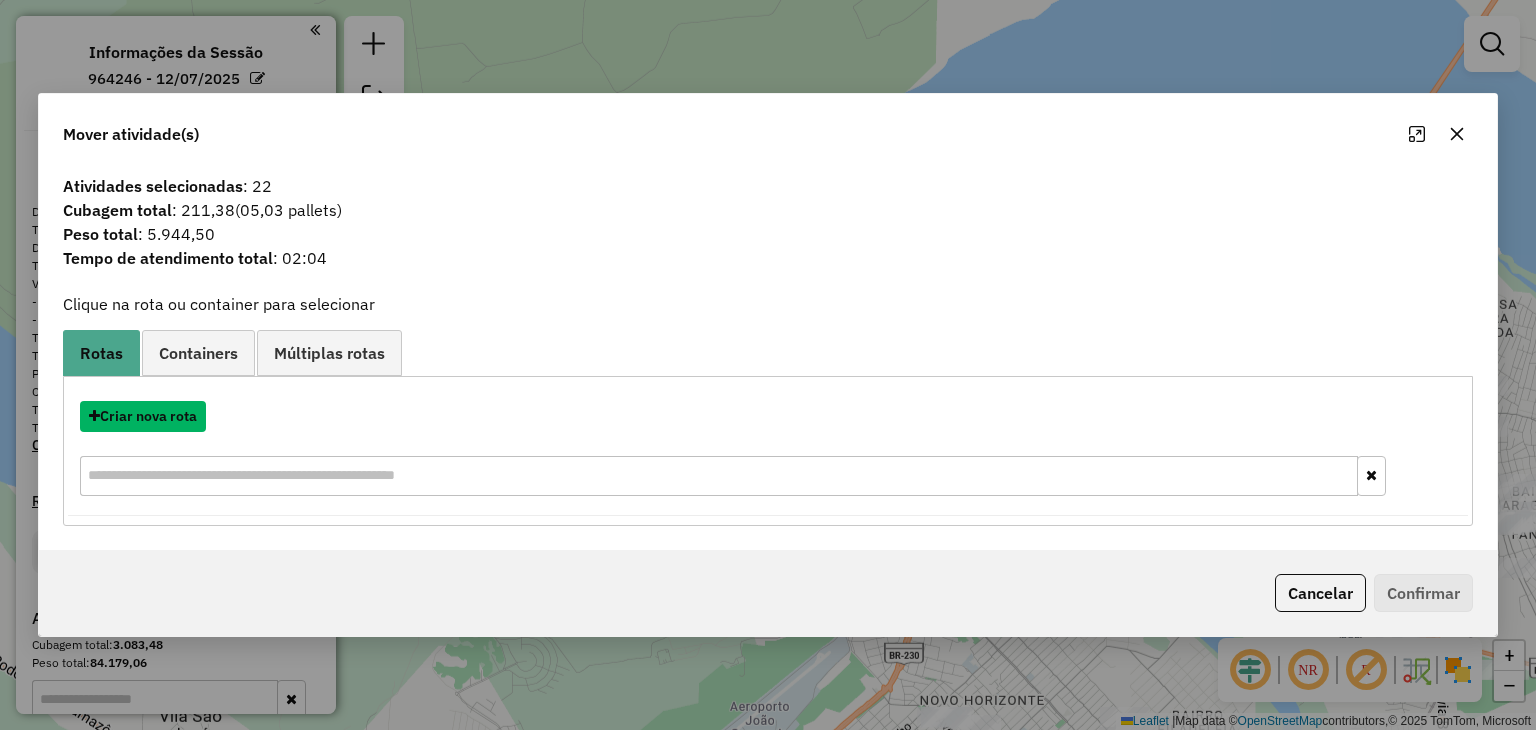 click on "Criar nova rota" at bounding box center [143, 416] 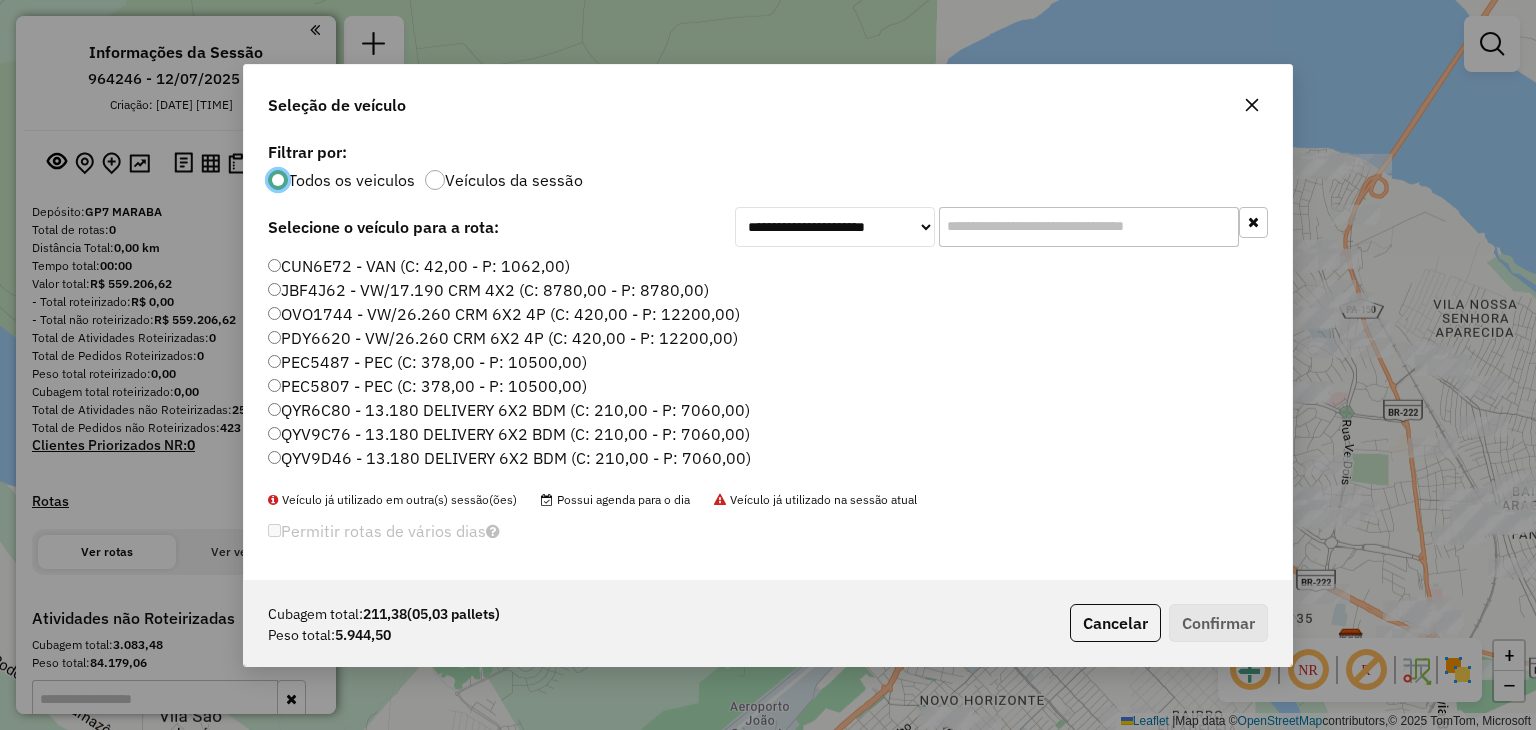 scroll, scrollTop: 10, scrollLeft: 6, axis: both 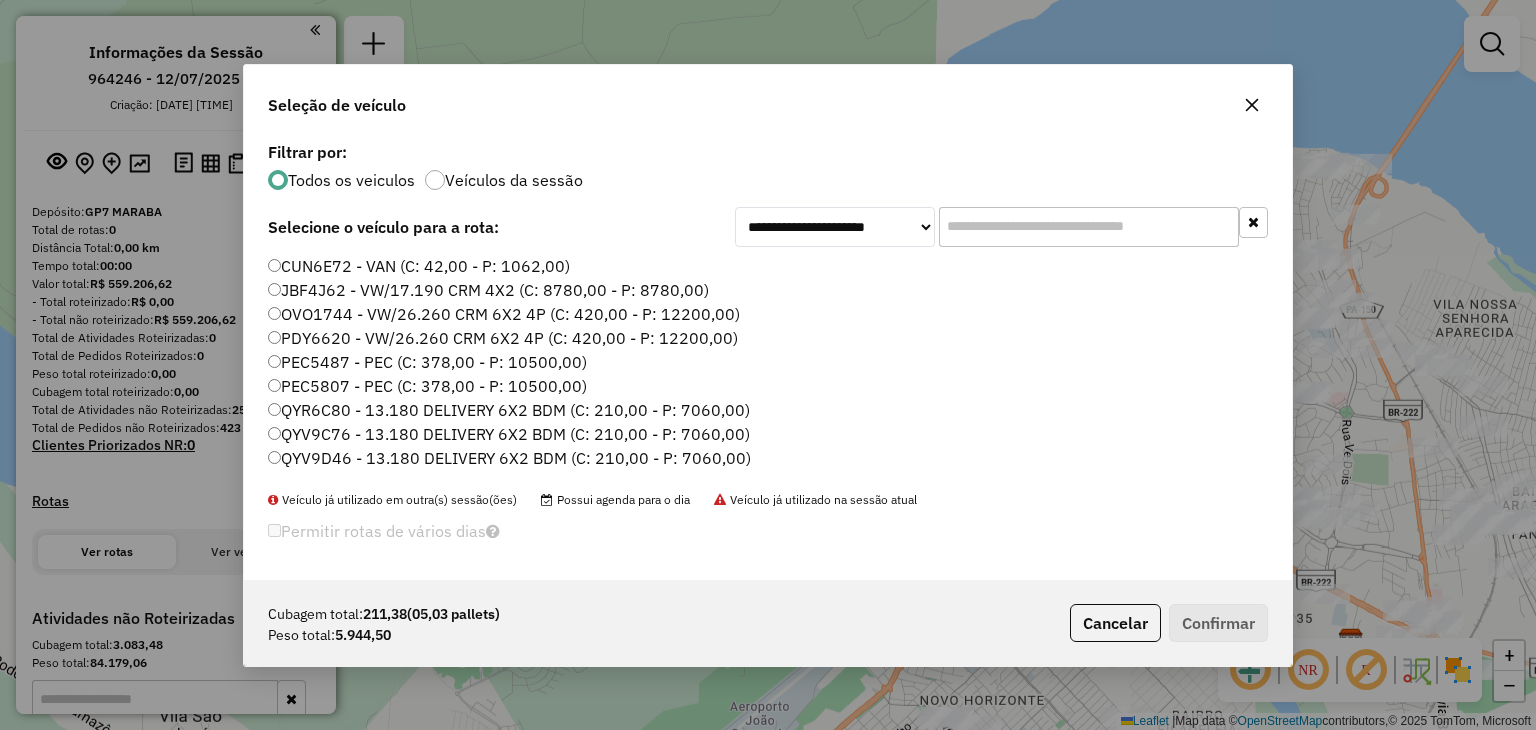 click 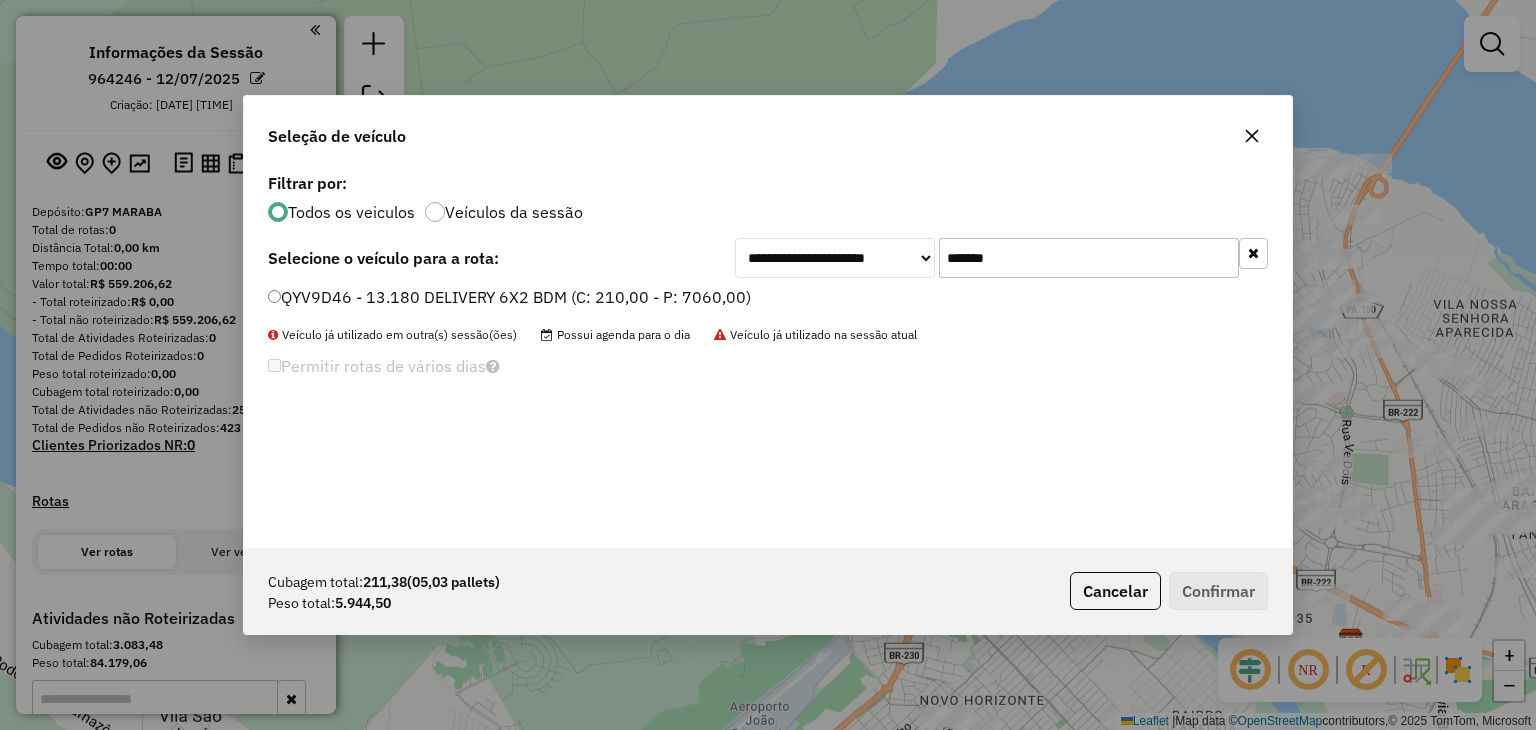 type on "*******" 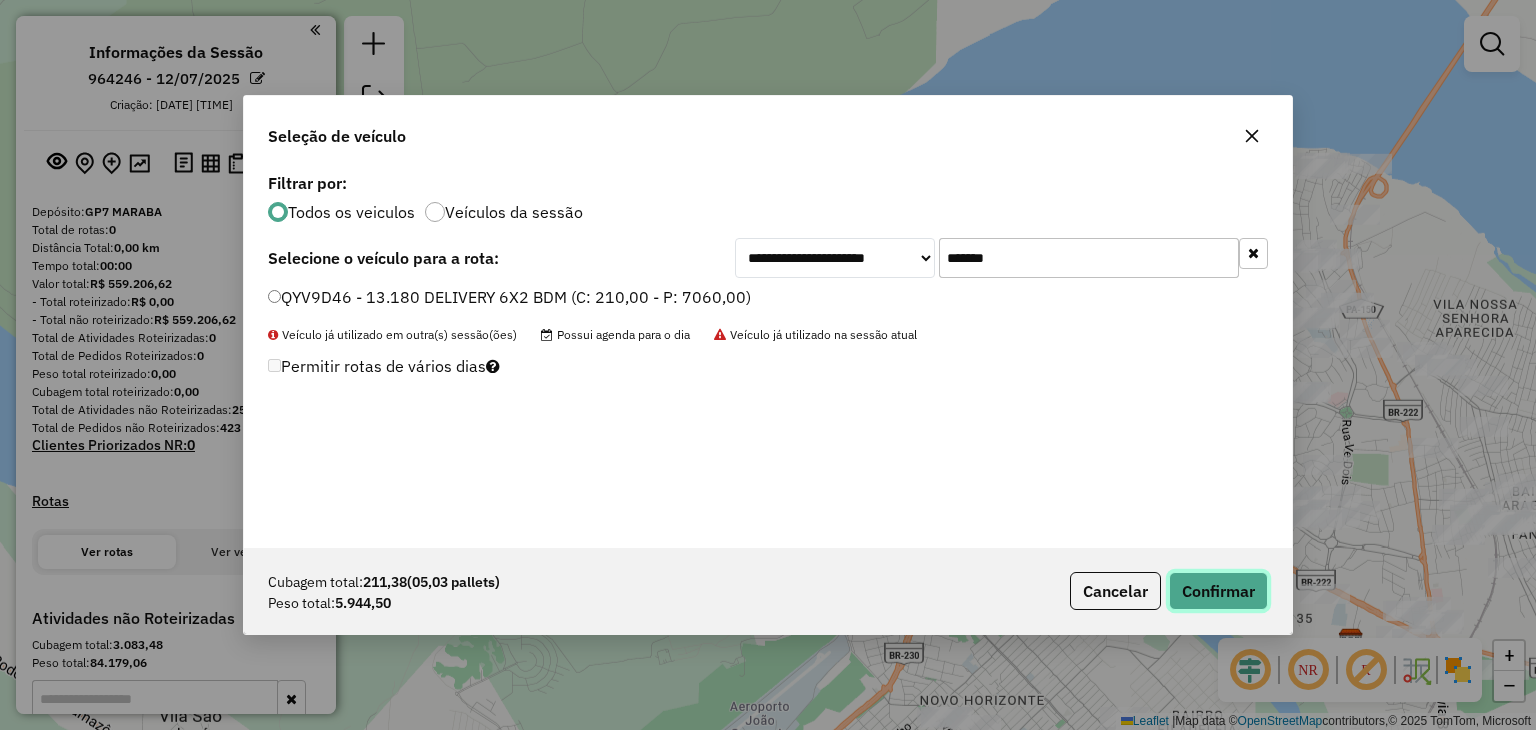 click on "Confirmar" 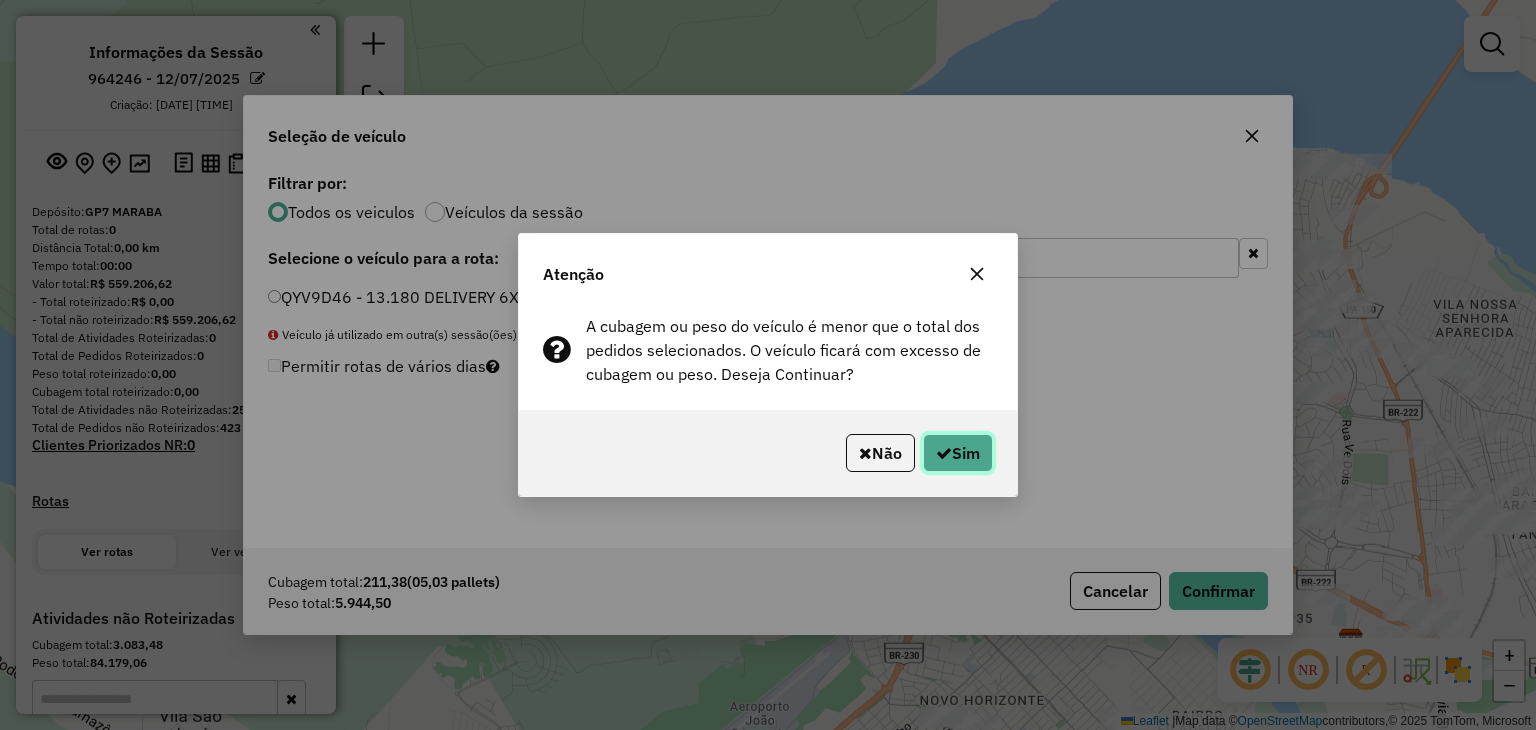 click on "Sim" 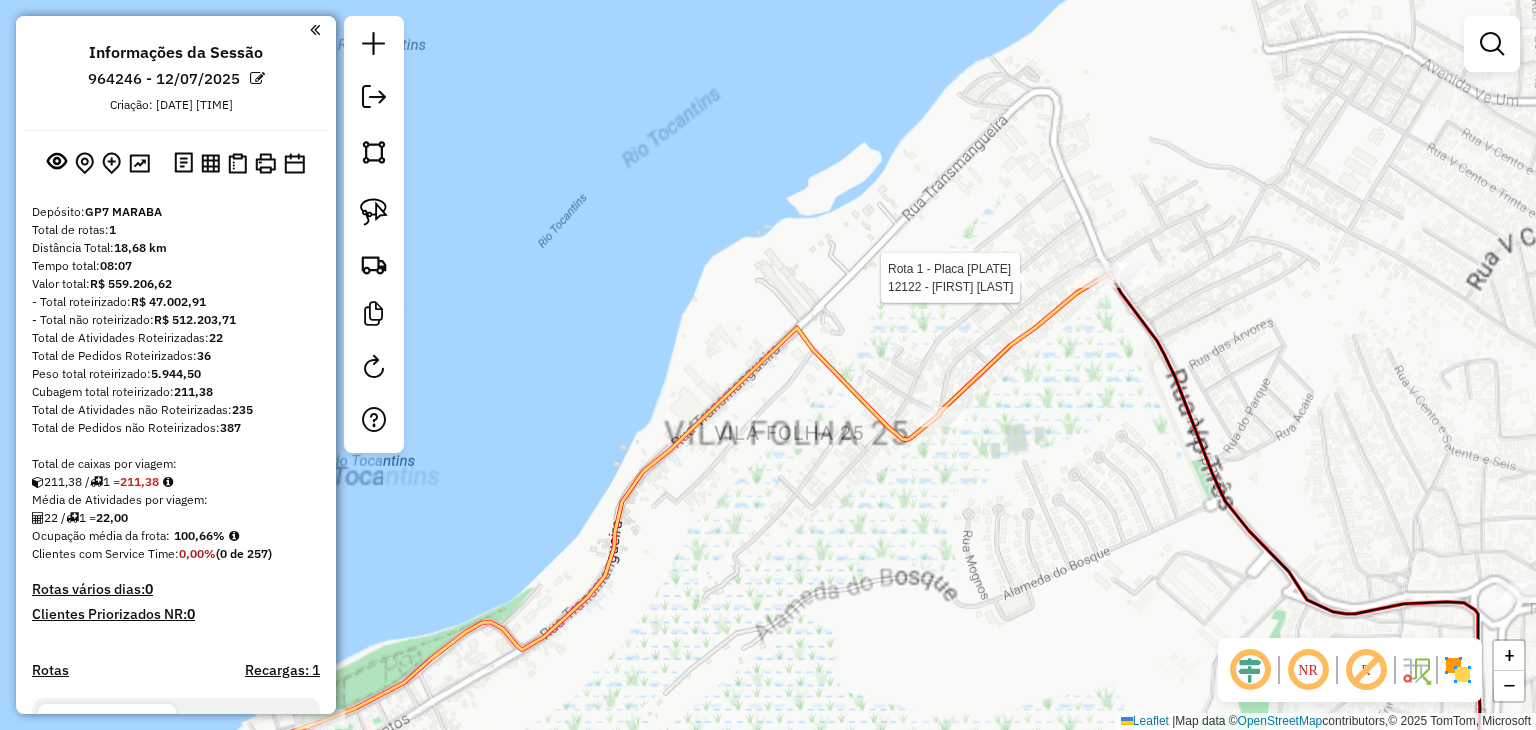 select on "**********" 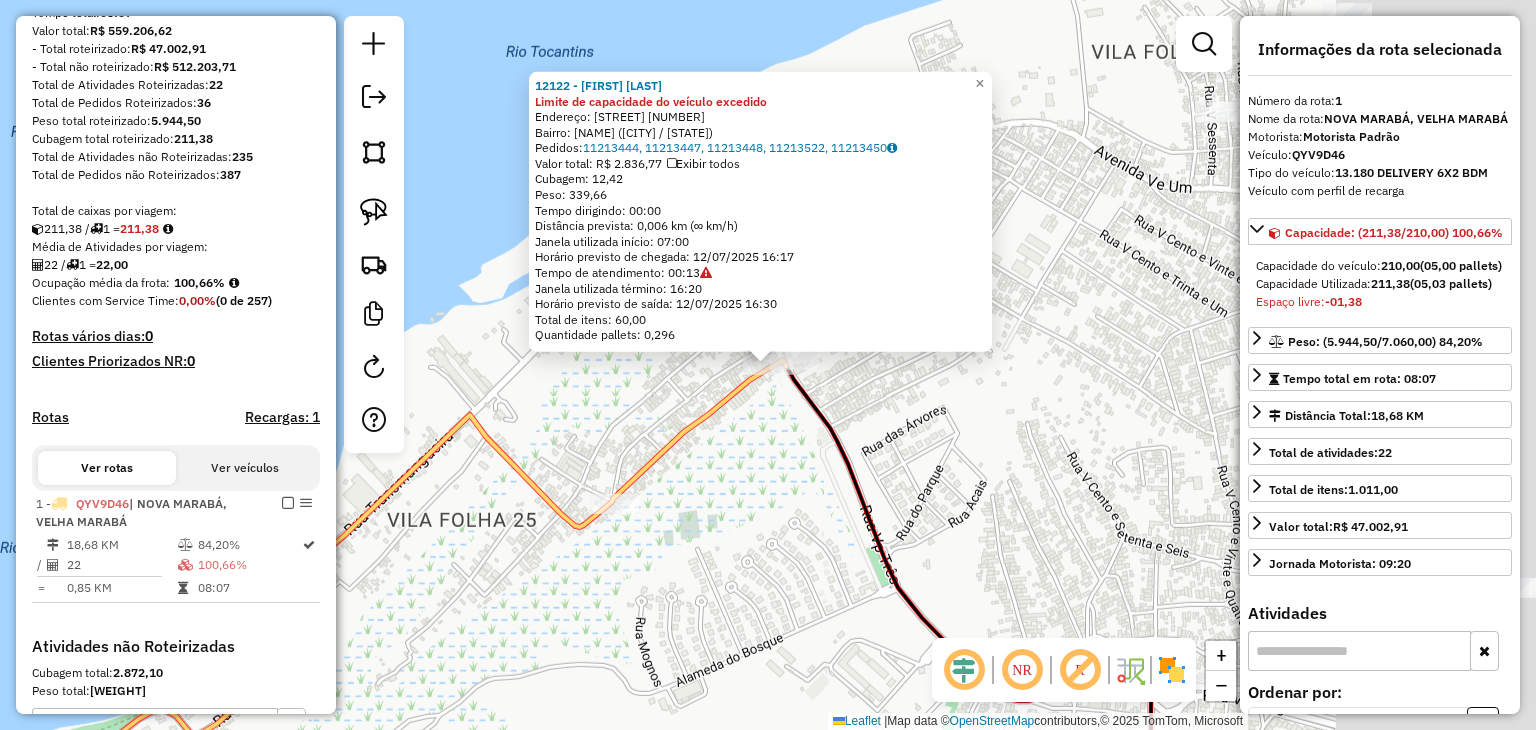 scroll, scrollTop: 534, scrollLeft: 0, axis: vertical 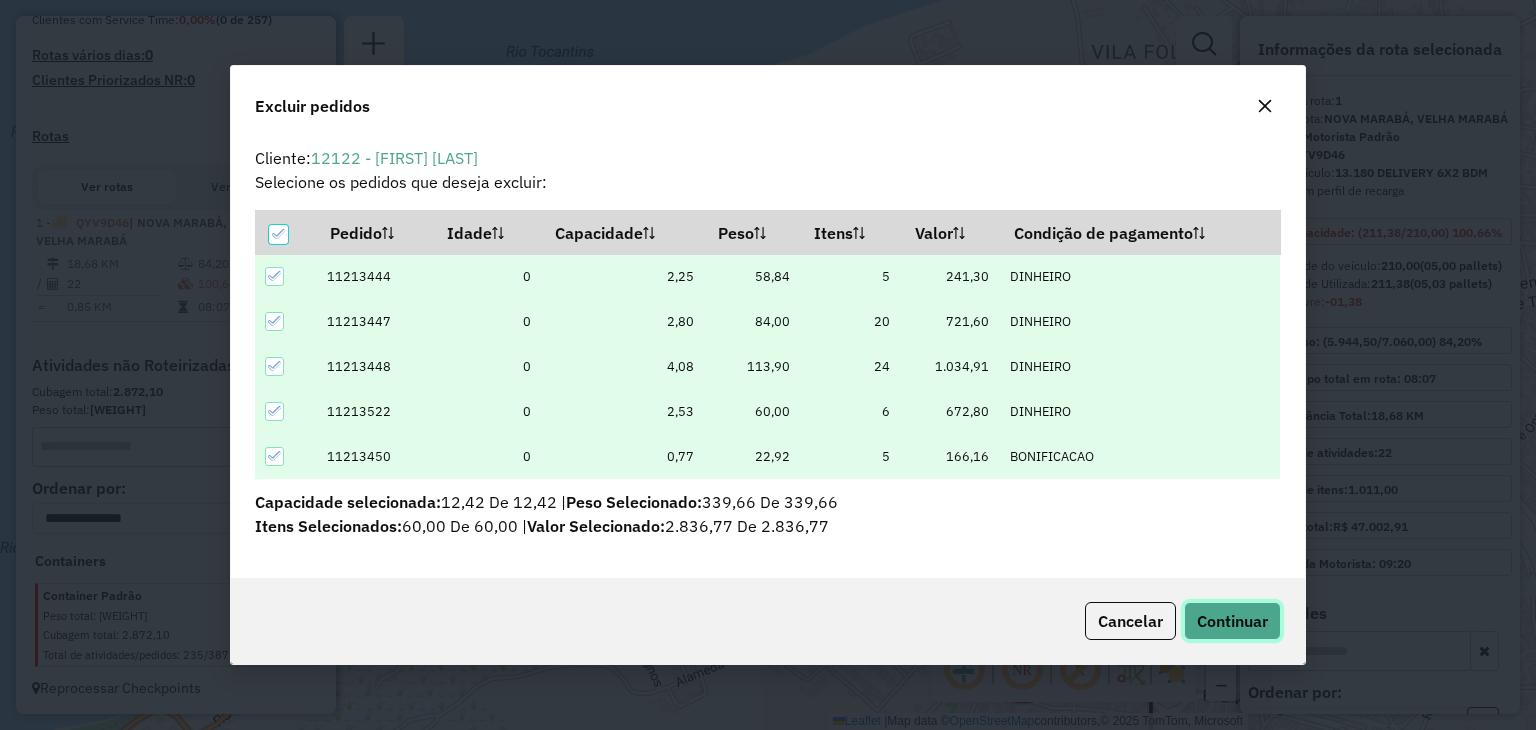 click on "Continuar" 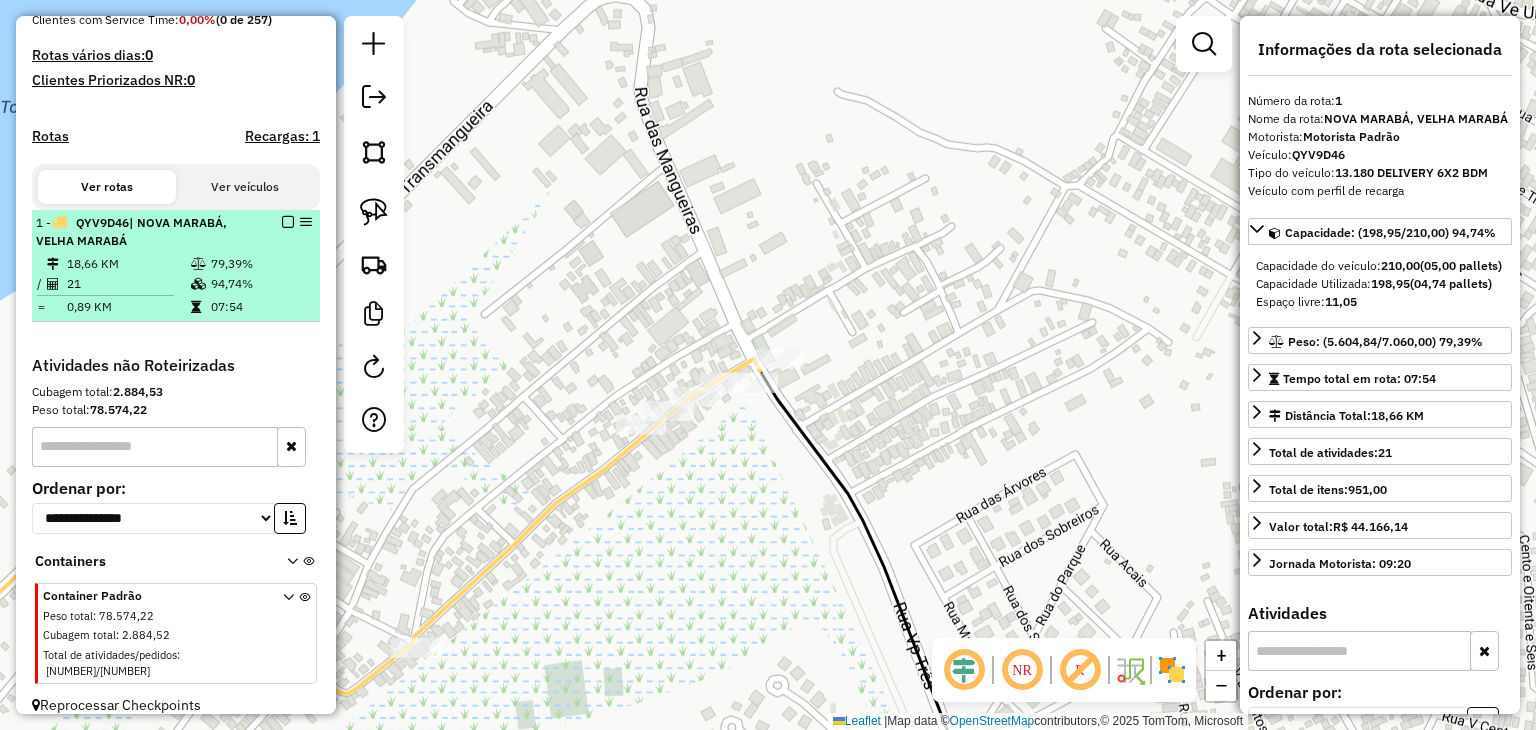 click at bounding box center [288, 222] 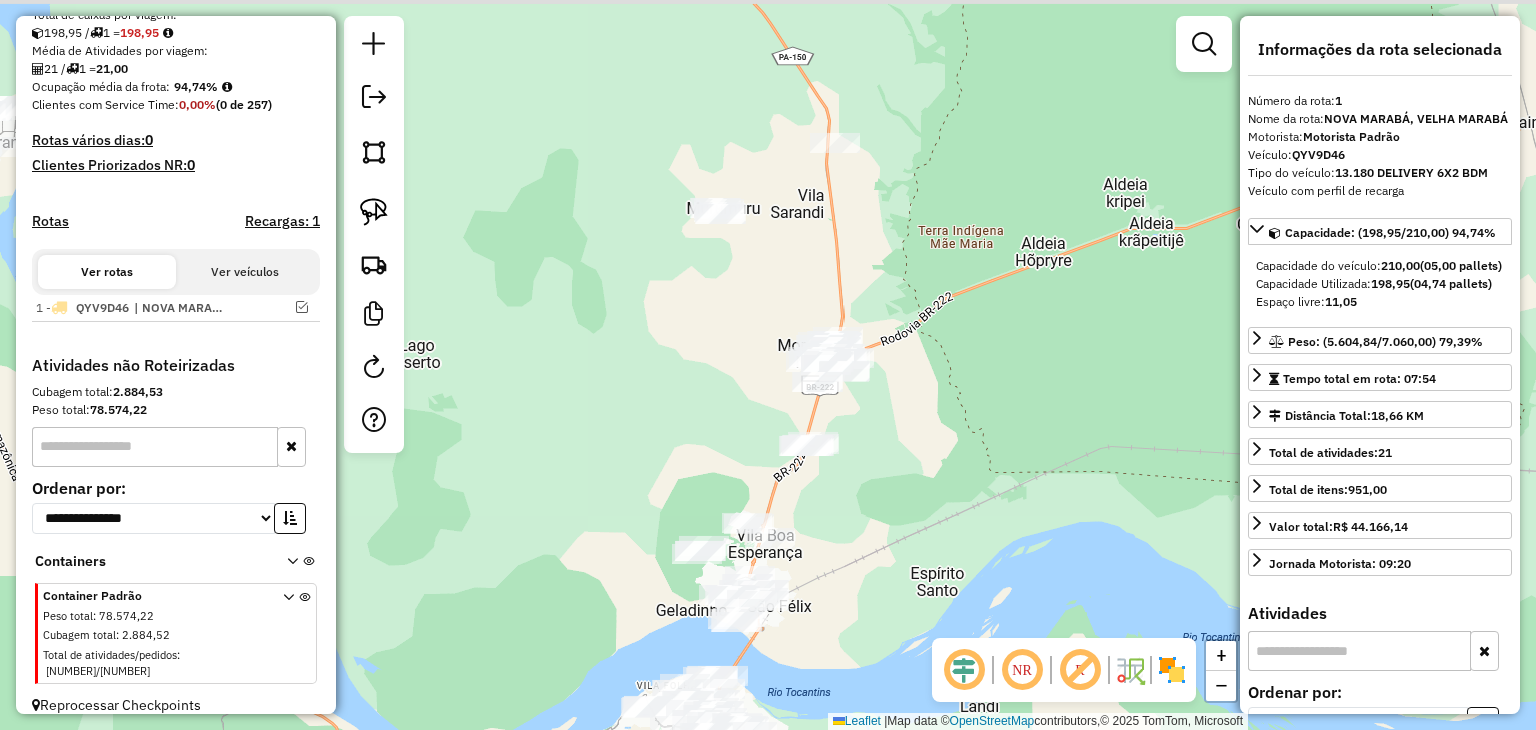 drag, startPoint x: 1019, startPoint y: 321, endPoint x: 844, endPoint y: 589, distance: 320.07654 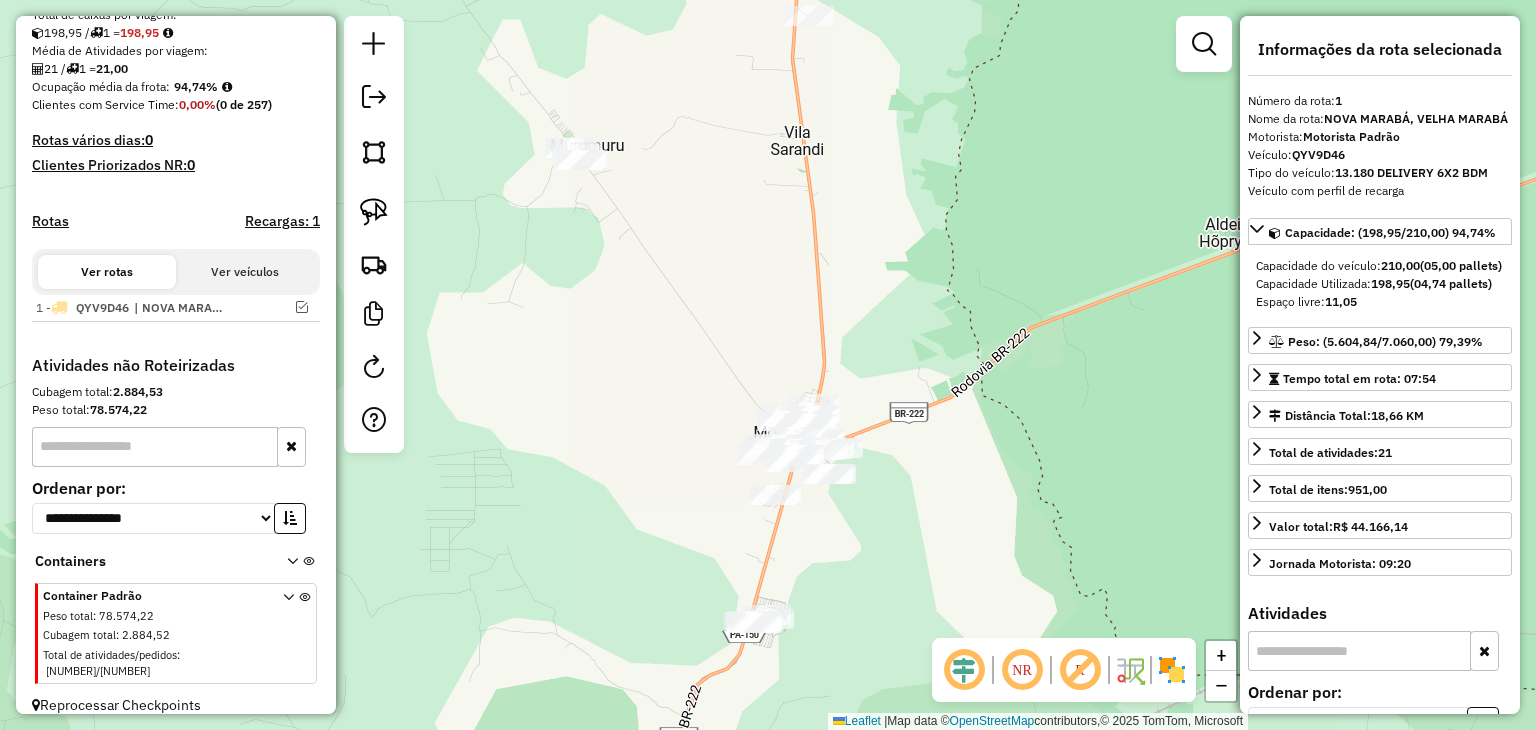 drag, startPoint x: 812, startPoint y: 301, endPoint x: 699, endPoint y: 275, distance: 115.952576 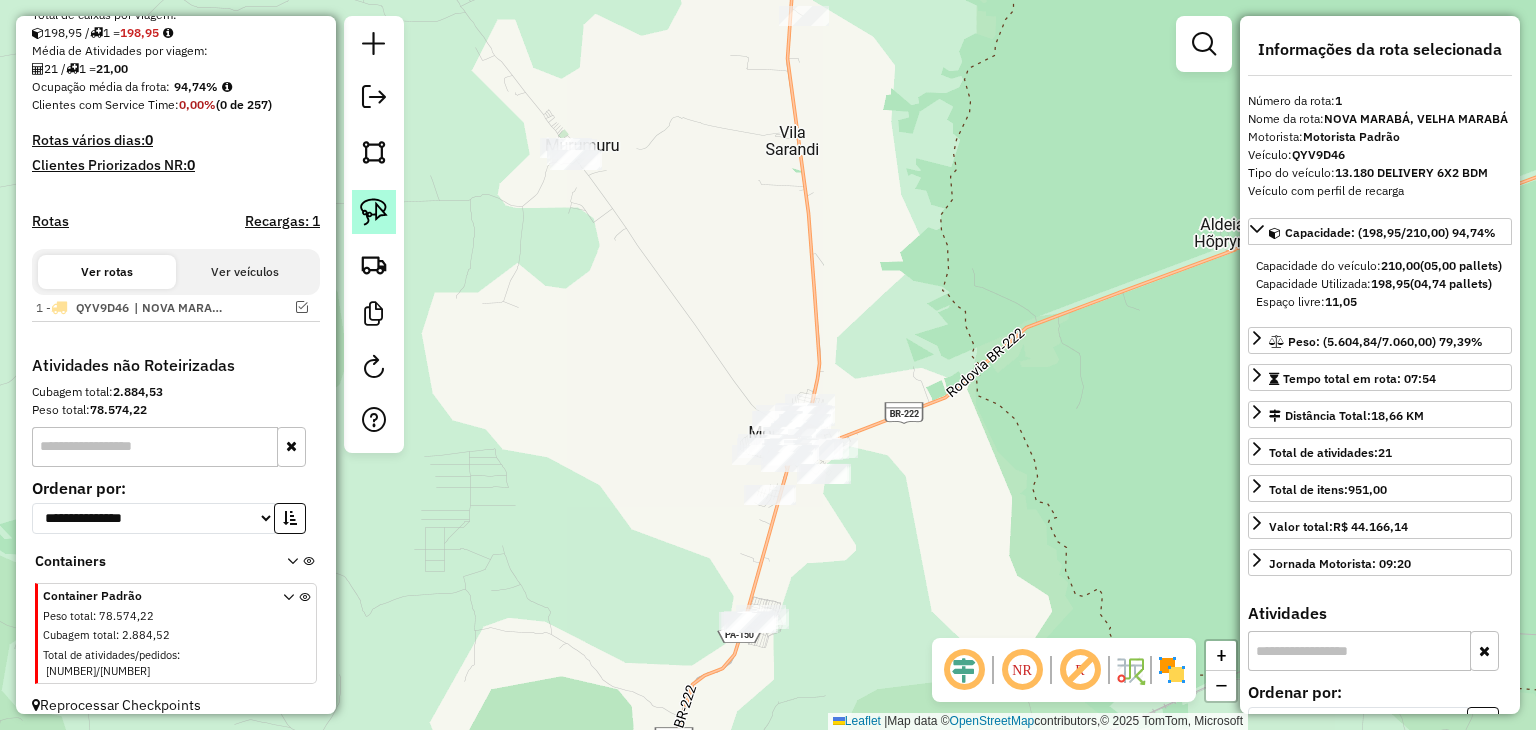 click 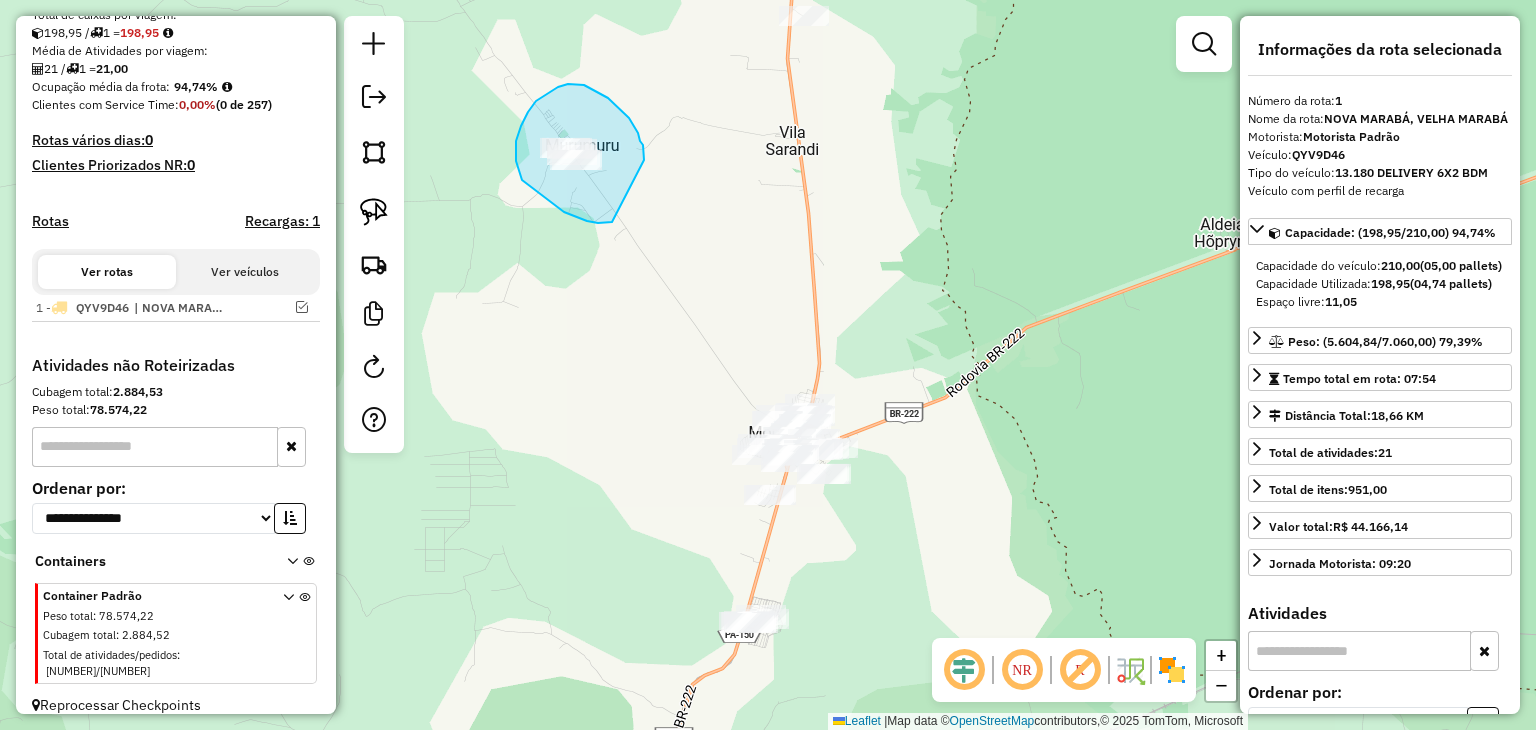 drag, startPoint x: 612, startPoint y: 222, endPoint x: 644, endPoint y: 172, distance: 59.36329 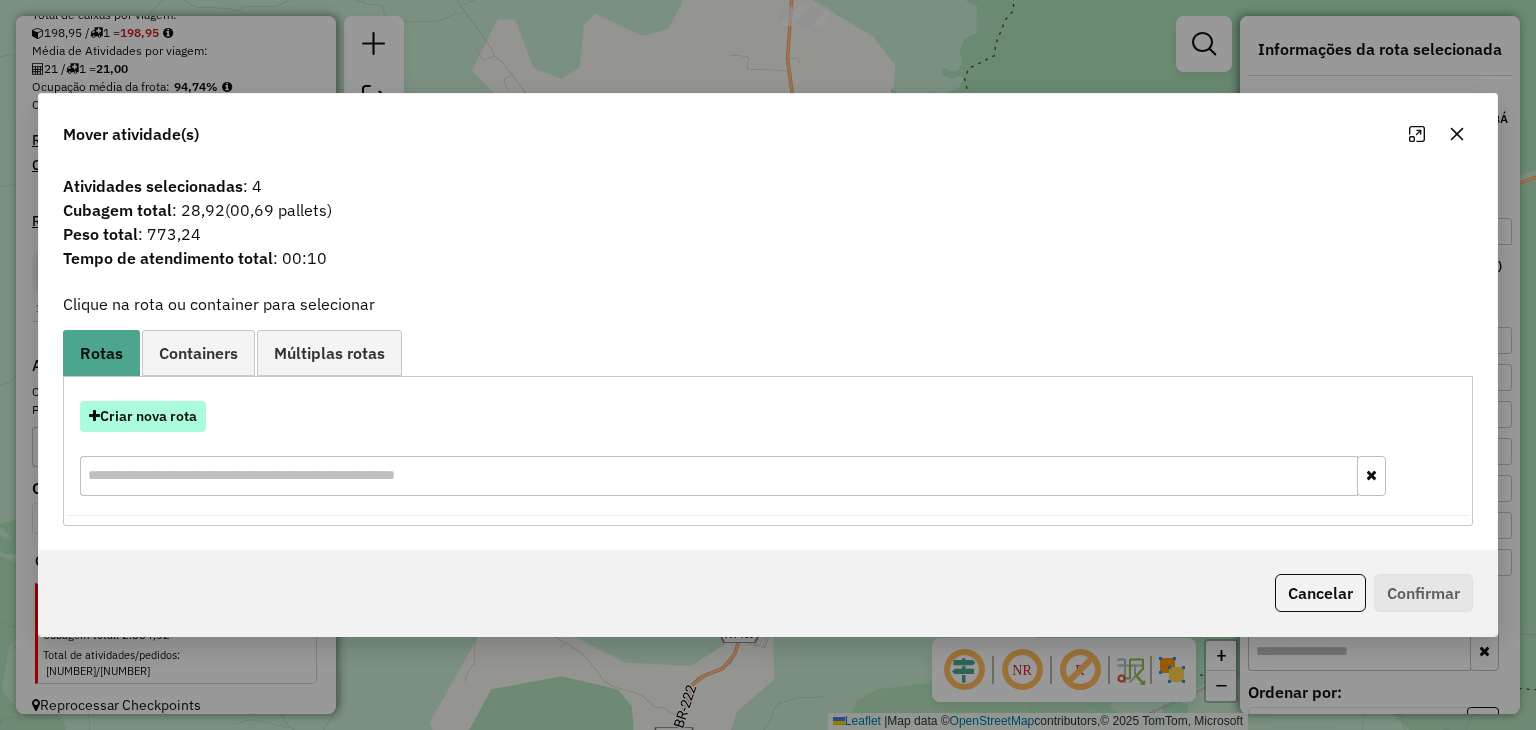 click on "Aguarde...  Pop-up bloqueado!  Seu navegador bloqueou automáticamente a abertura de uma nova janela.   Acesse as configurações e adicione o endereço do sistema a lista de permissão.   Fechar  Informações da Sessão 964246 - 12/07/2025     Criação: 11/07/2025 17:54   Depósito:  GP7 MARABA  Total de rotas:  1  Distância Total:  18,66 km  Tempo total:  07:54  Valor total:  R$ 559.206,62  - Total roteirizado:  R$ 44.166,14  - Total não roteirizado:  R$ 515.040,48  Total de Atividades Roteirizadas:  21  Total de Pedidos Roteirizados:  31  Peso total roteirizado:  5.604,84  Cubagem total roteirizado:  198,95  Total de Atividades não Roteirizadas:  236  Total de Pedidos não Roteirizados:  392 Total de caixas por viagem:  198,95 /   1 =  198,95 Média de Atividades por viagem:  21 /   1 =  21,00 Ocupação média da frota:  94,74%  Clientes com Service Time:  0,00%   (0 de 257)   Rotas vários dias:  0  Clientes Priorizados NR:  0 Rotas  Recargas: 1   Ver rotas   Ver veículos   1 -       QYV9D46  : :" at bounding box center [768, 365] 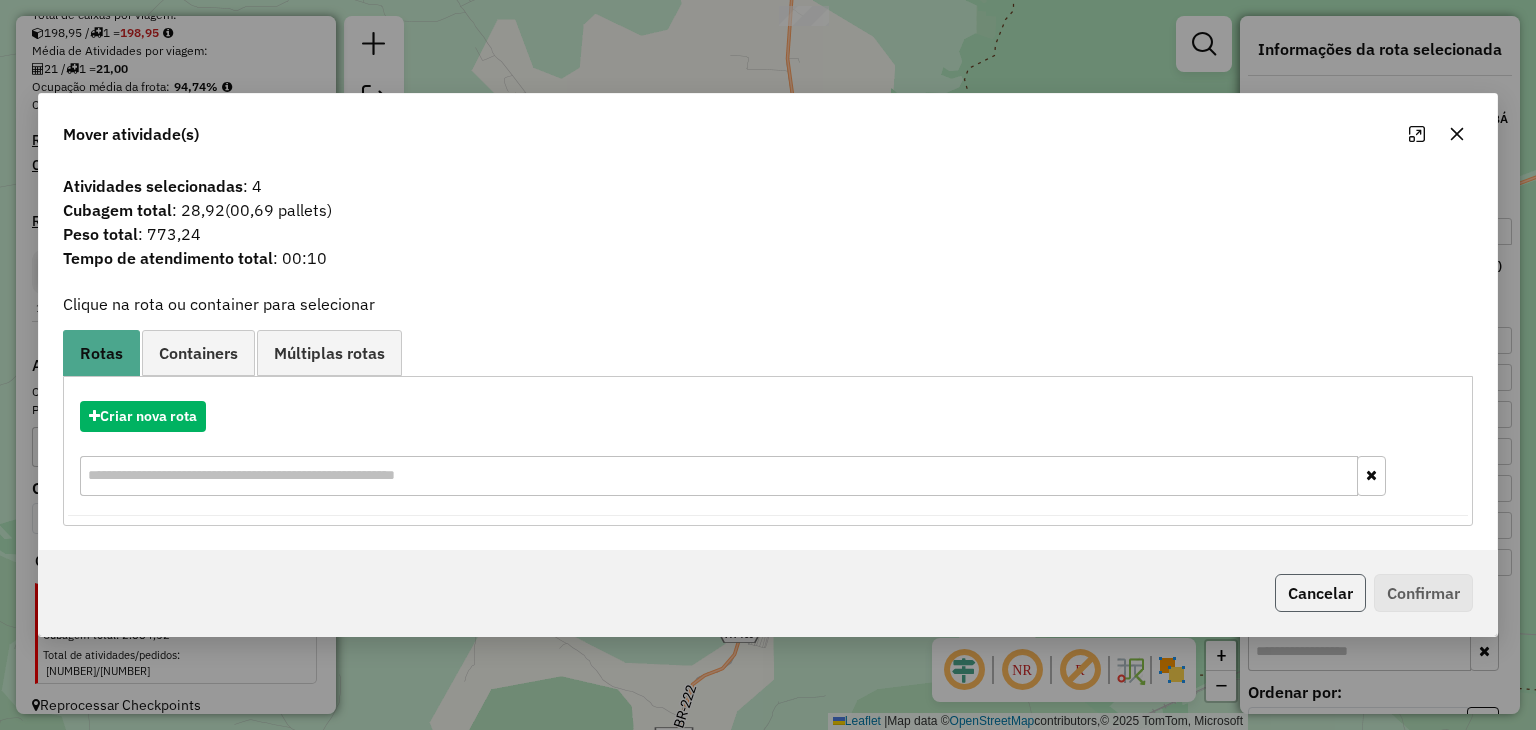 click on "Cancelar" 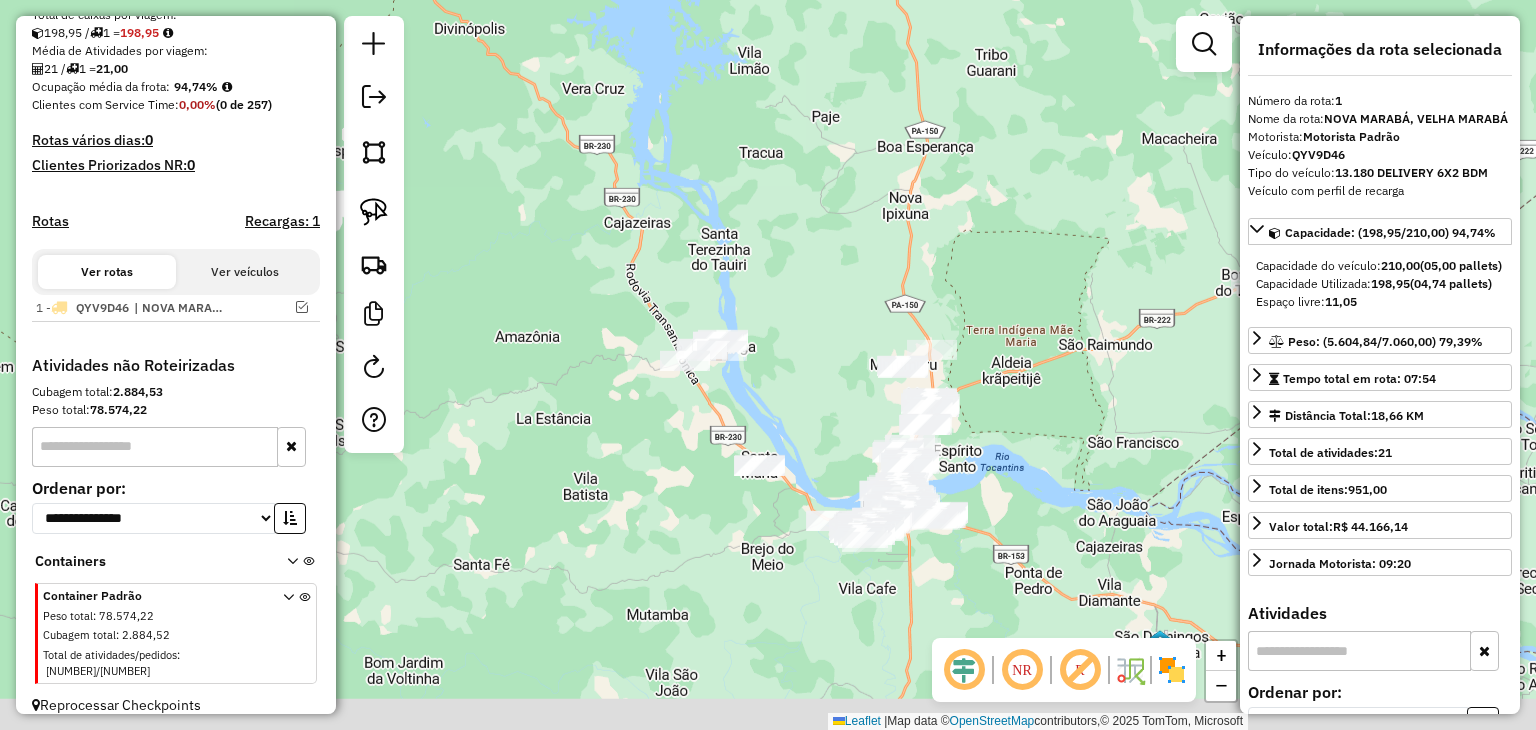drag, startPoint x: 1044, startPoint y: 609, endPoint x: 1036, endPoint y: 395, distance: 214.14948 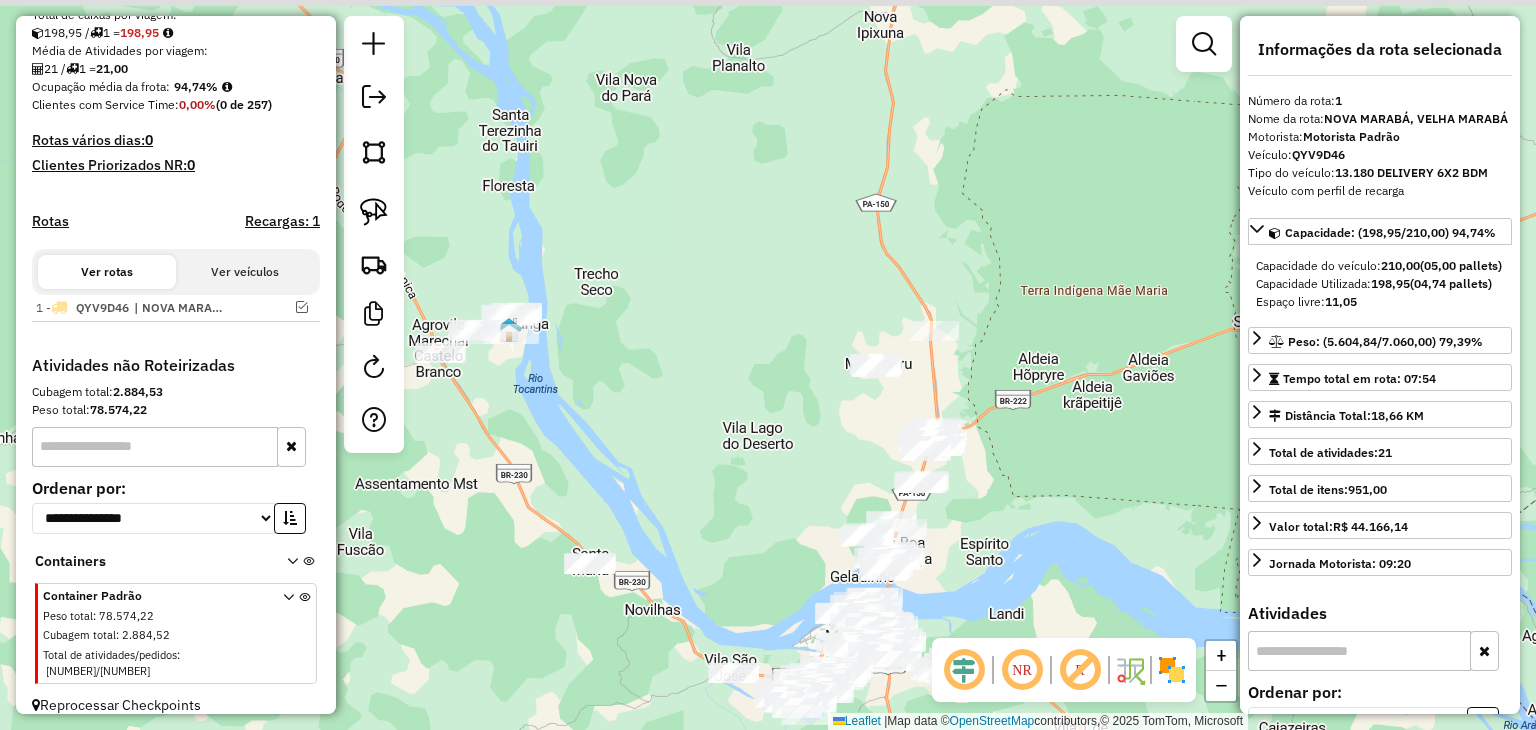 drag, startPoint x: 812, startPoint y: 330, endPoint x: 781, endPoint y: 493, distance: 165.92166 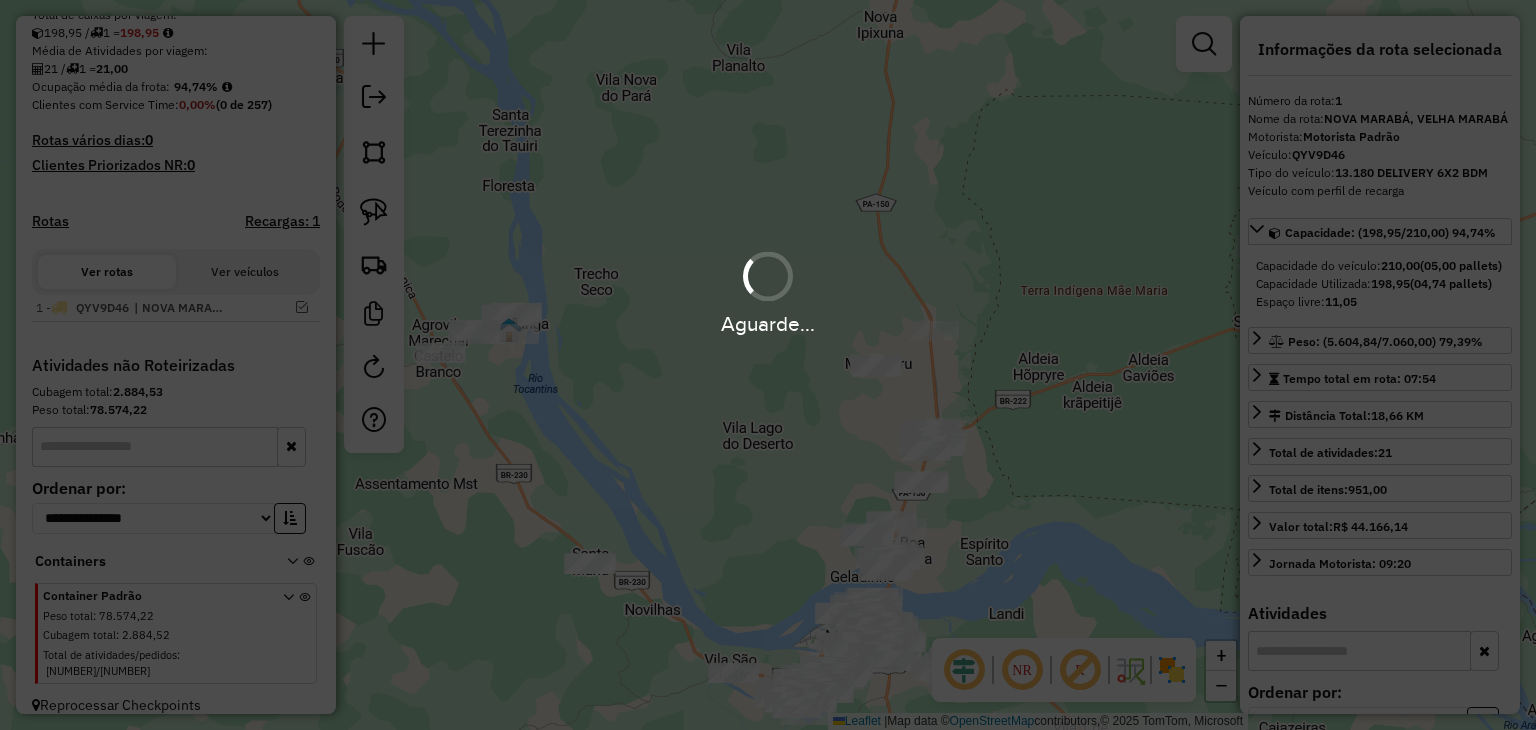 drag, startPoint x: 763, startPoint y: 491, endPoint x: 647, endPoint y: 450, distance: 123.03252 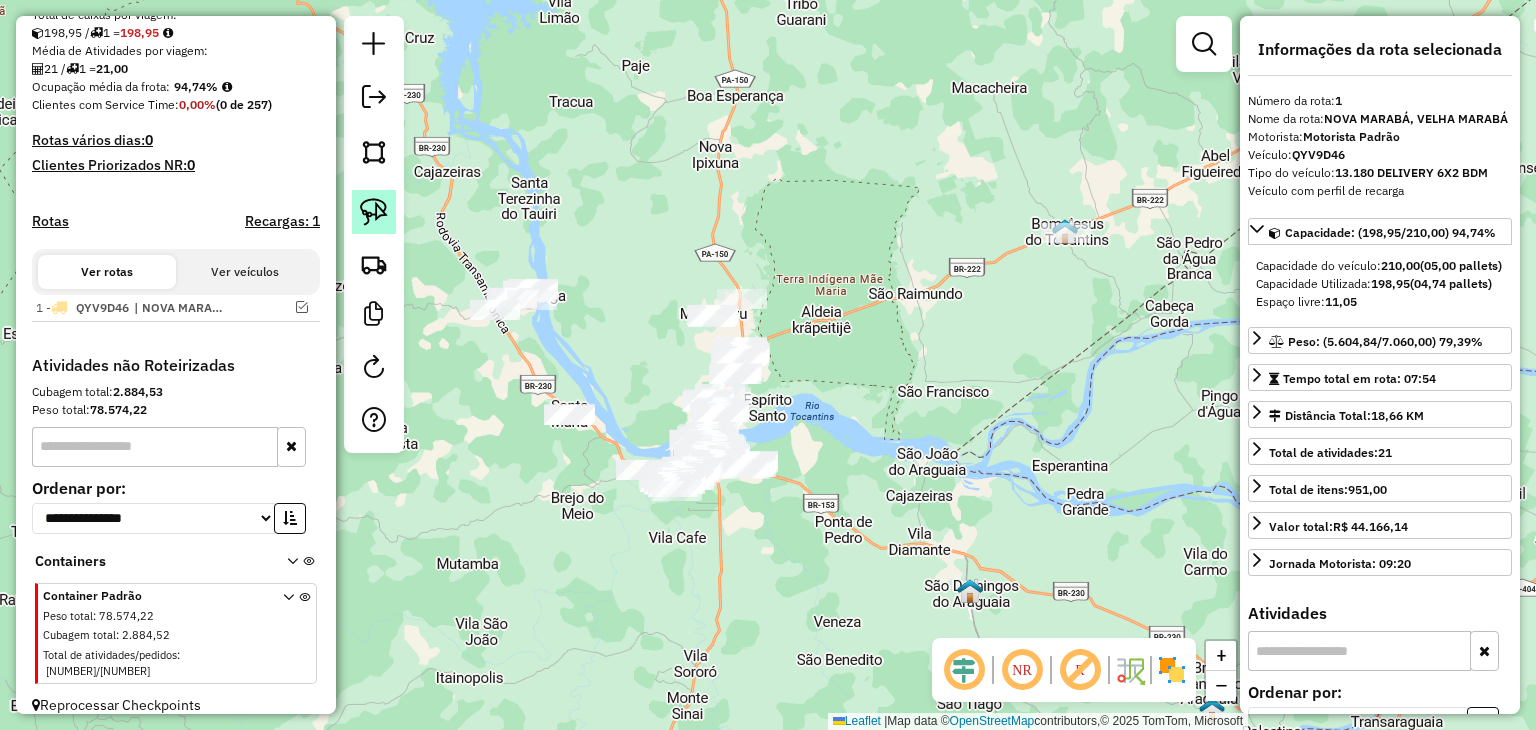 click 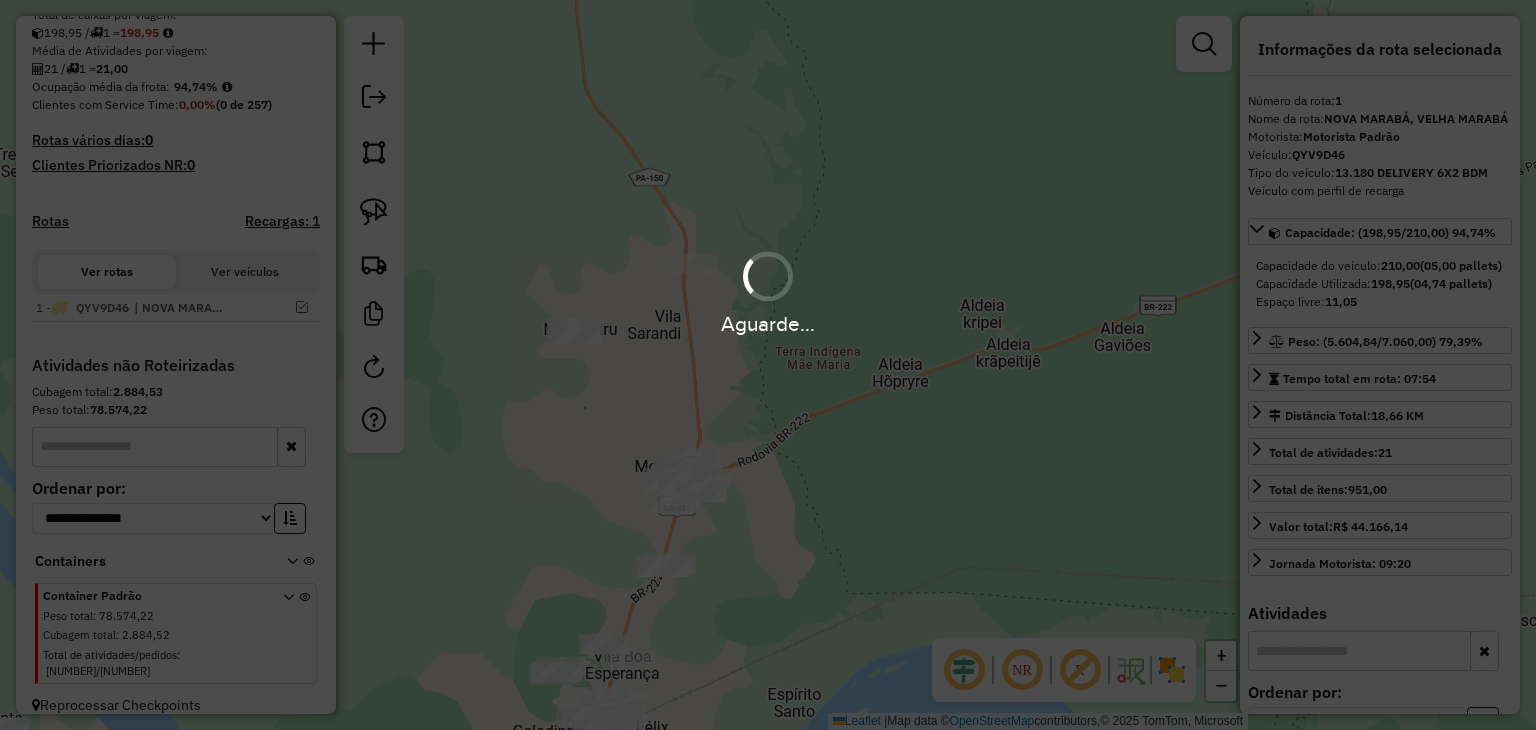drag, startPoint x: 585, startPoint y: 408, endPoint x: 524, endPoint y: 322, distance: 105.43719 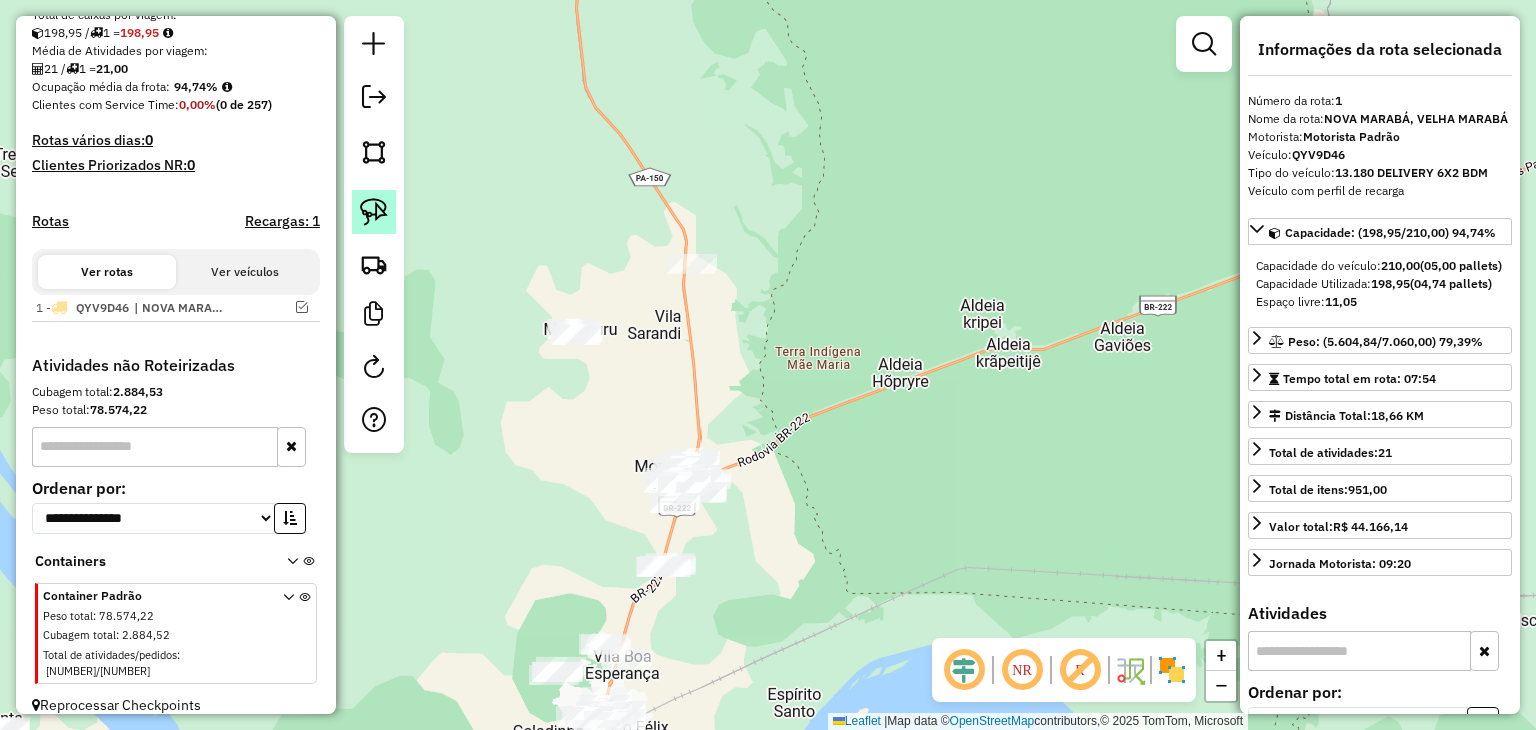 click 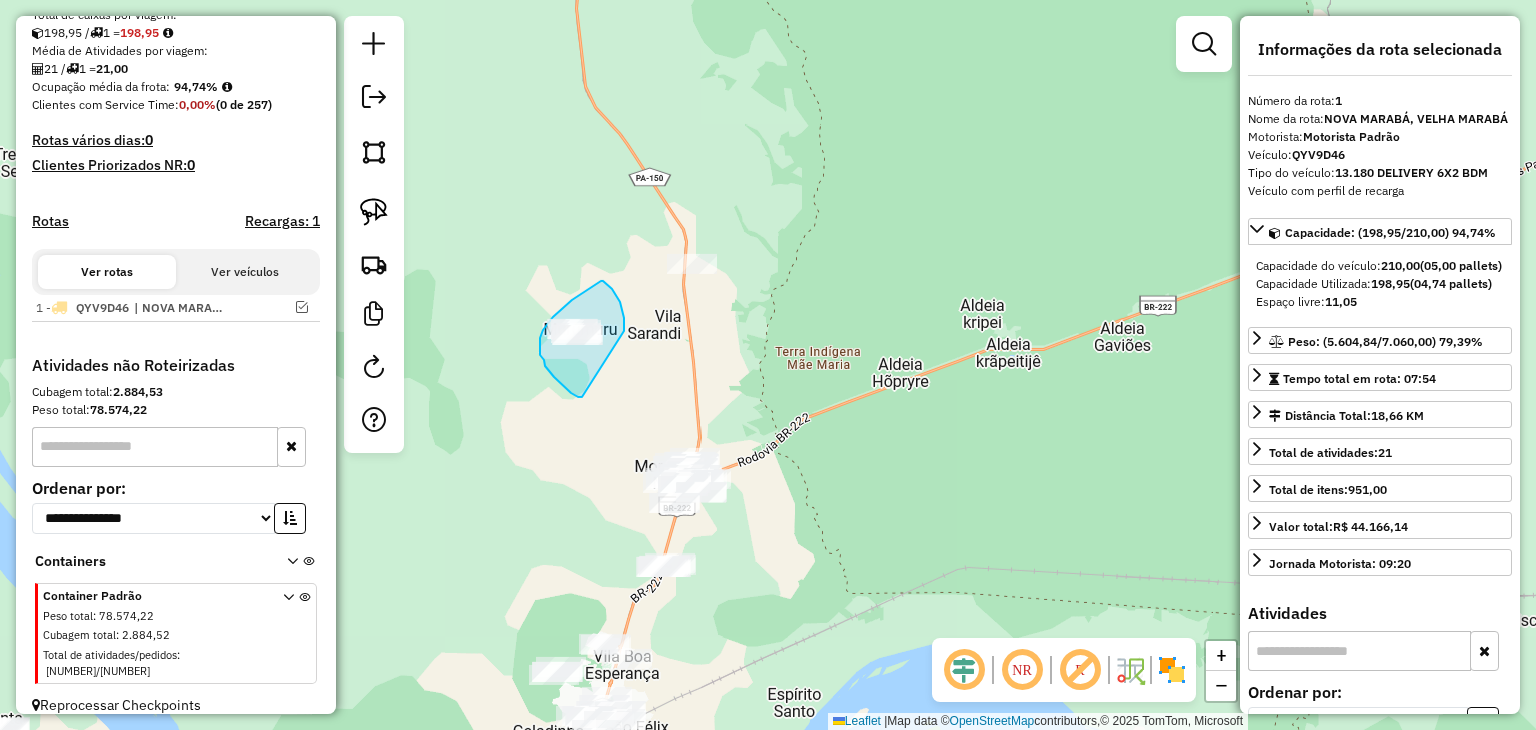 drag, startPoint x: 582, startPoint y: 397, endPoint x: 624, endPoint y: 331, distance: 78.23043 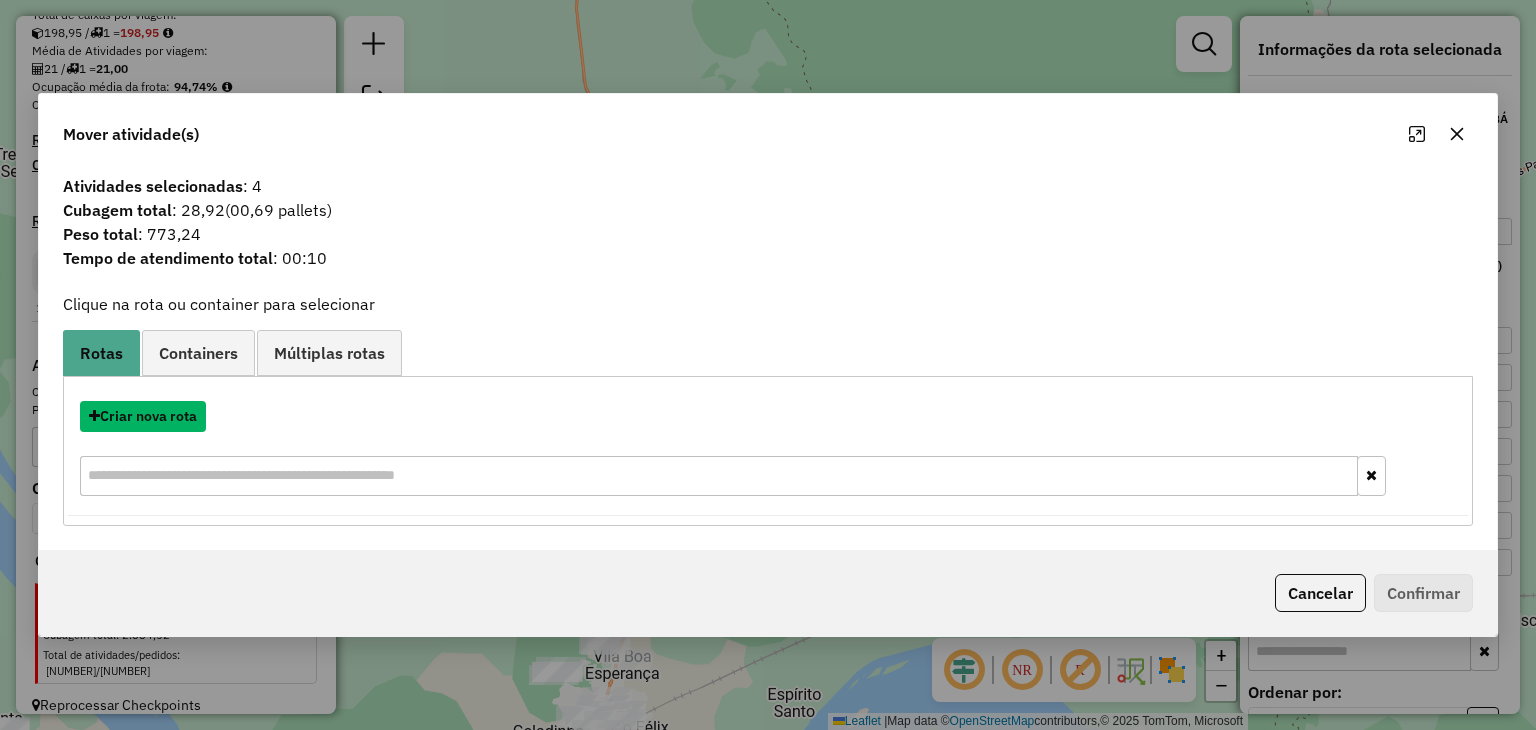 click on "Criar nova rota" at bounding box center [143, 416] 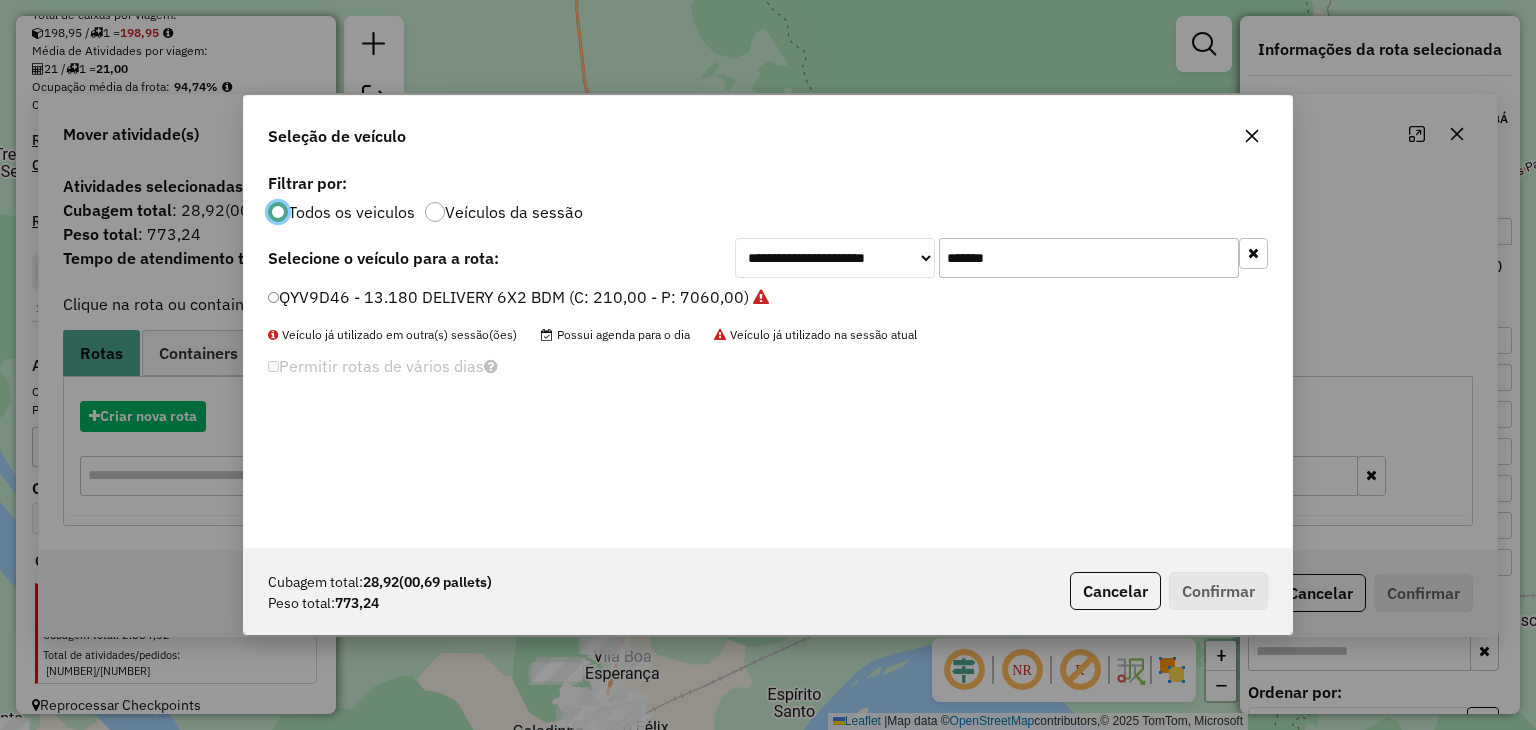 scroll, scrollTop: 10, scrollLeft: 6, axis: both 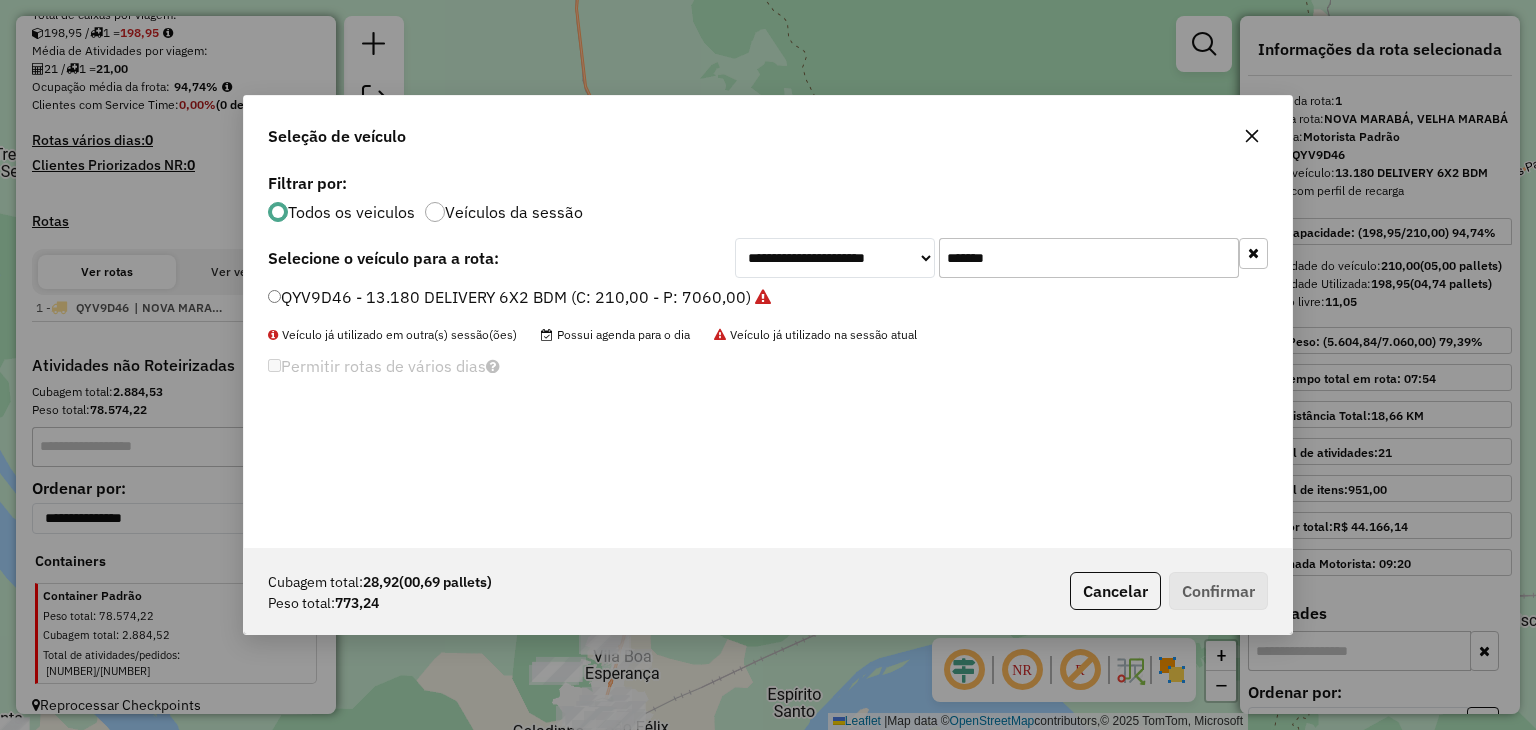 click on "*******" 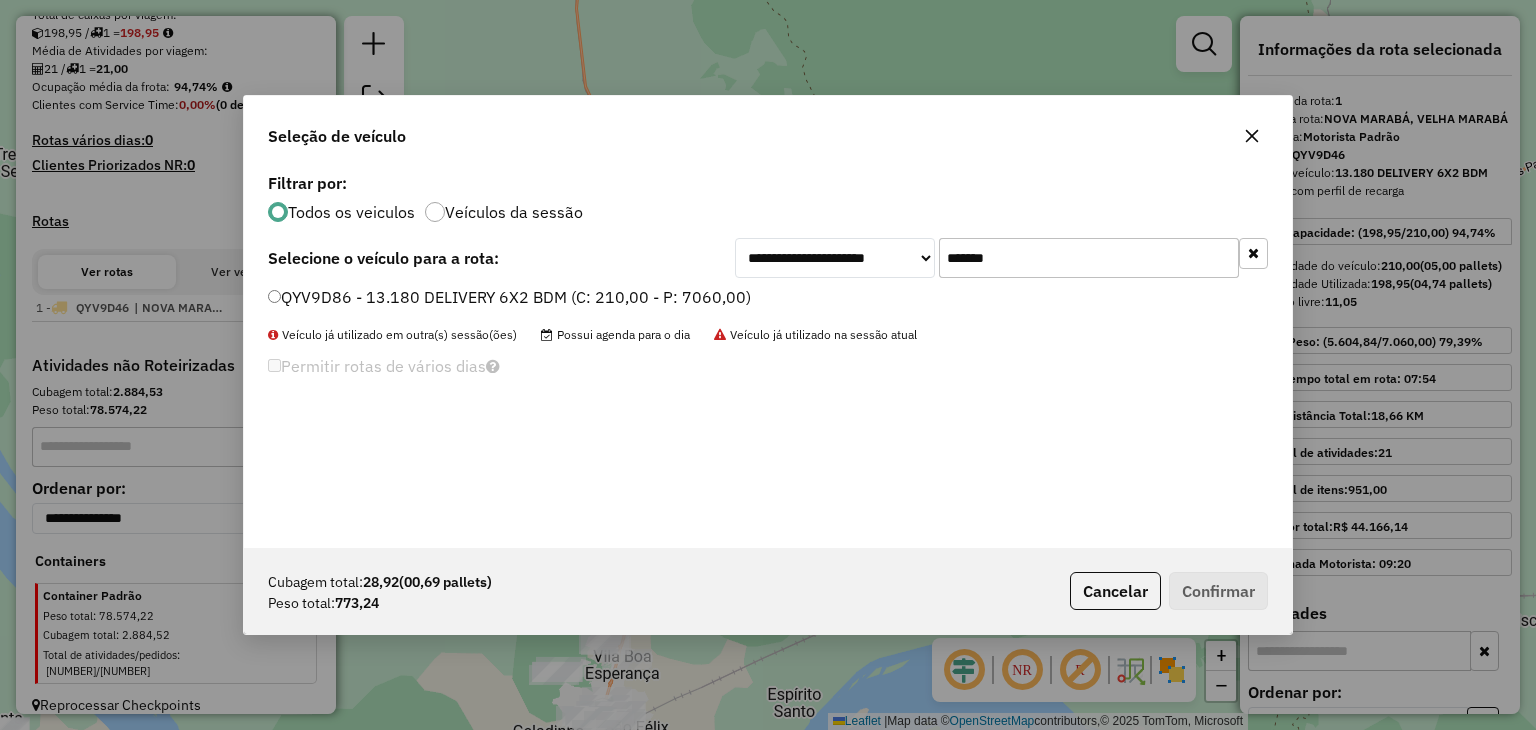 type on "*******" 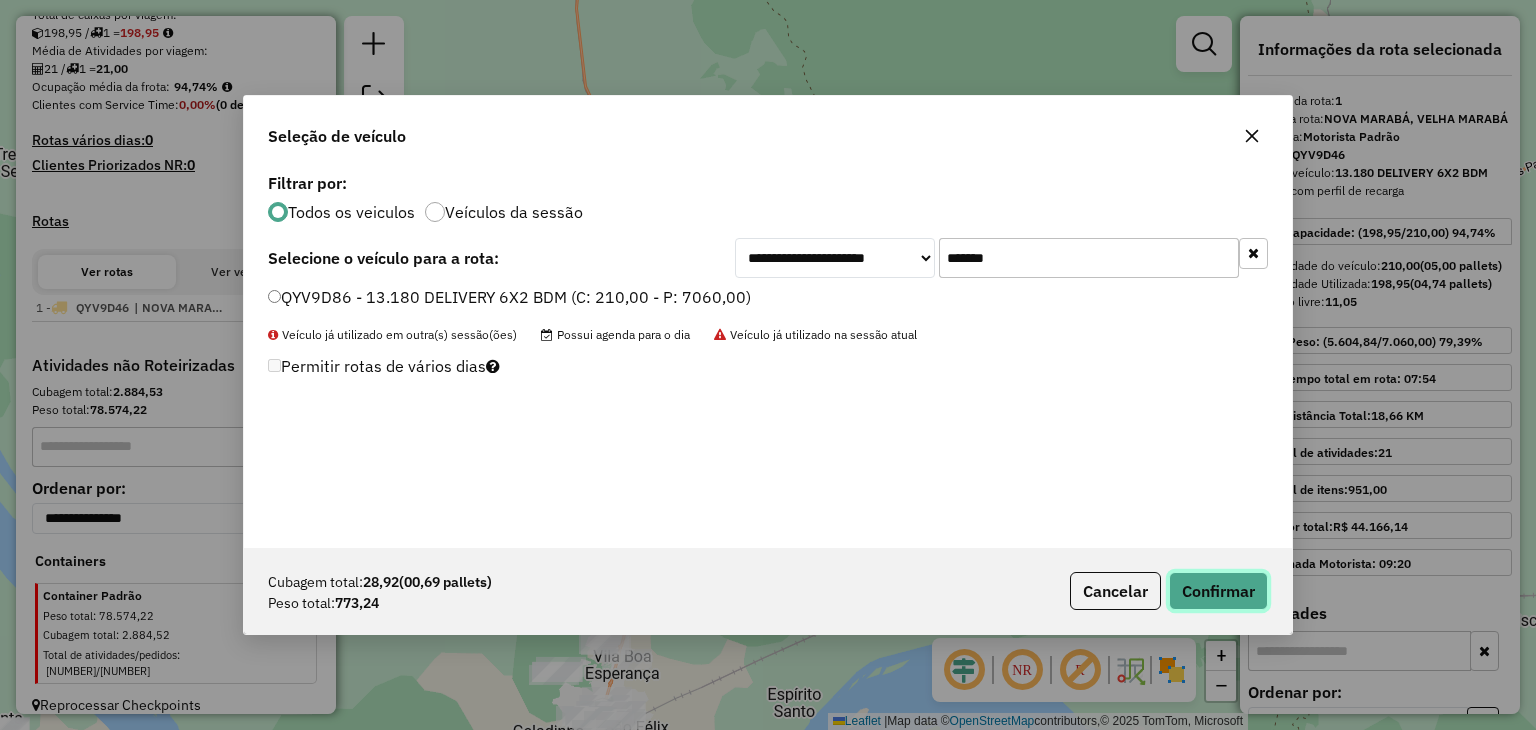click on "Confirmar" 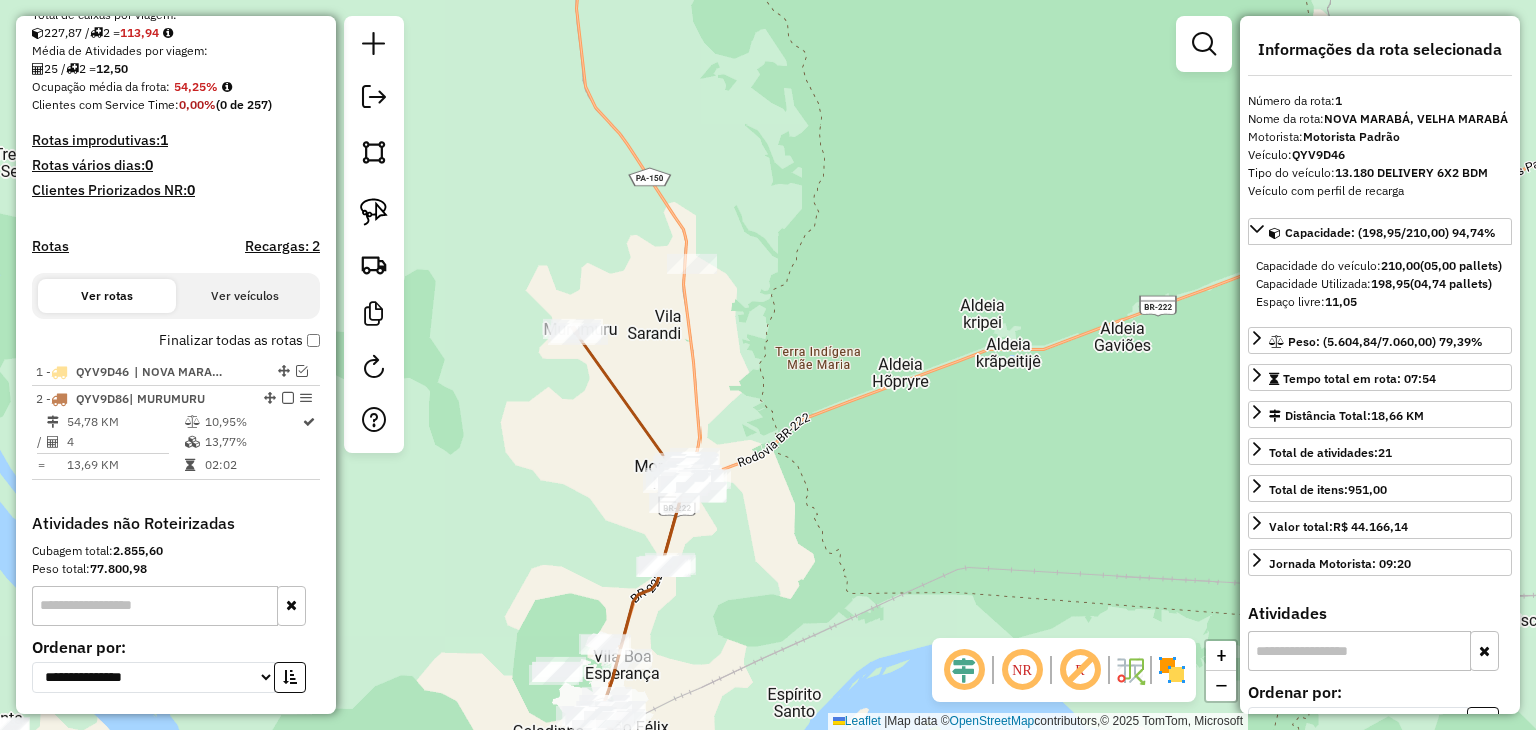 scroll, scrollTop: 608, scrollLeft: 0, axis: vertical 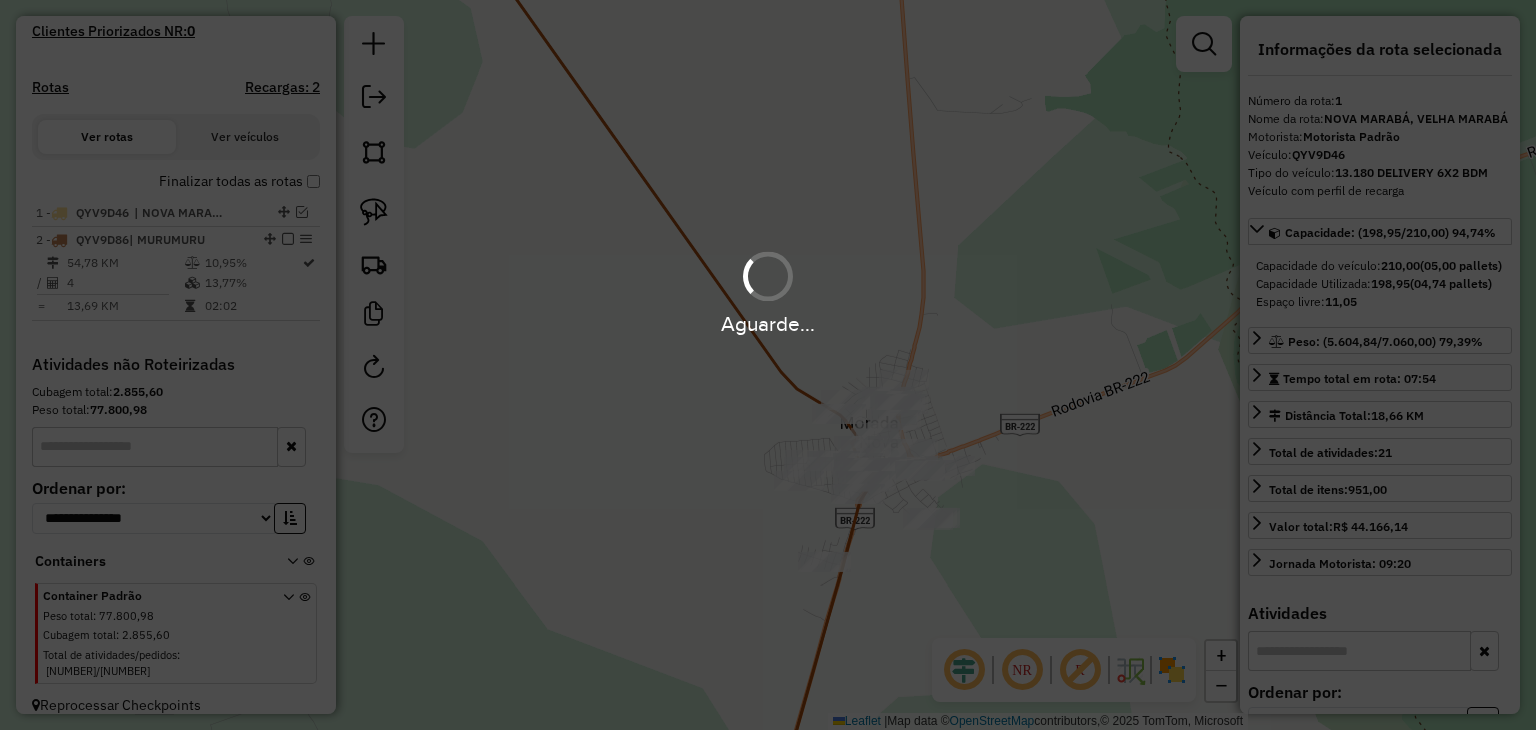 click on "Aguarde..." at bounding box center [768, 365] 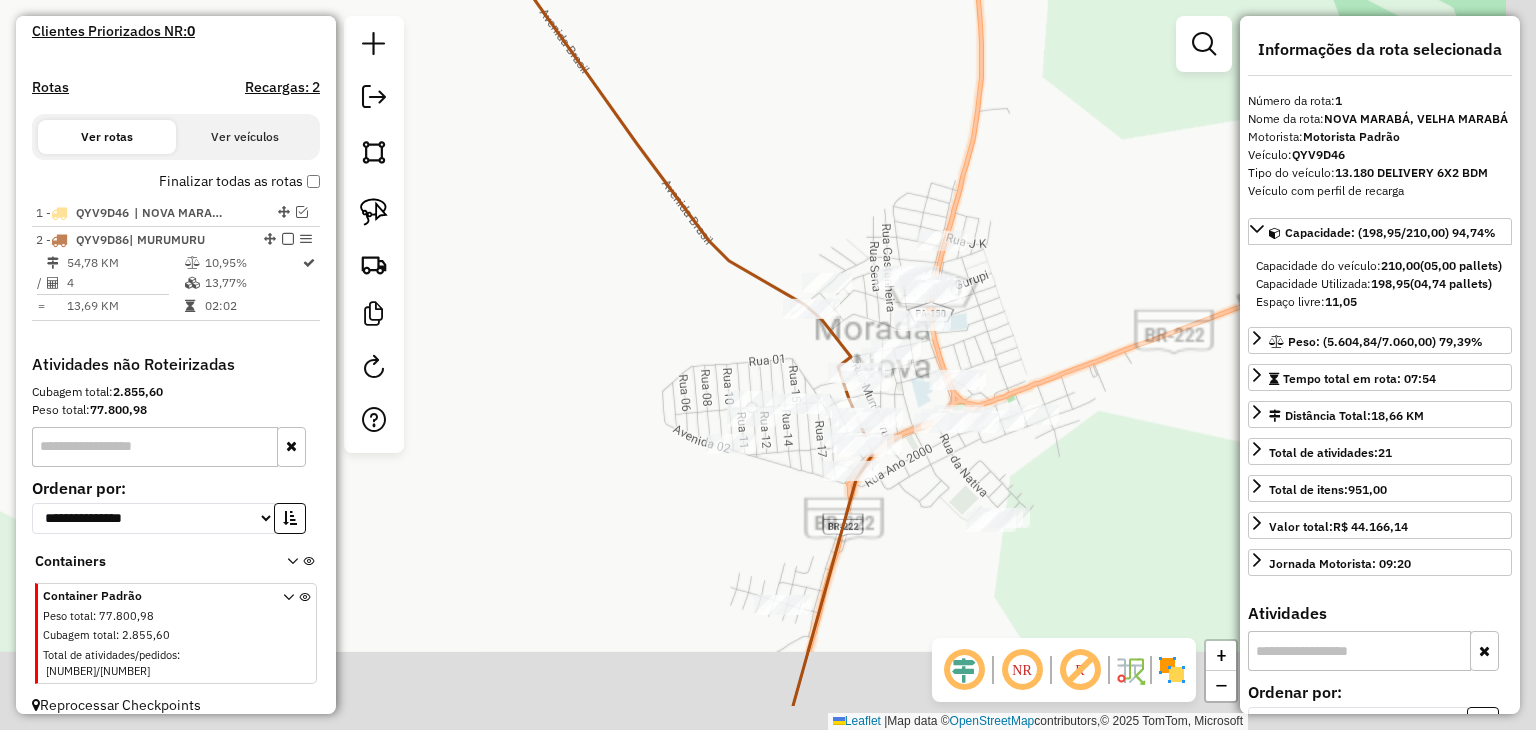 drag, startPoint x: 812, startPoint y: 439, endPoint x: 700, endPoint y: 316, distance: 166.35204 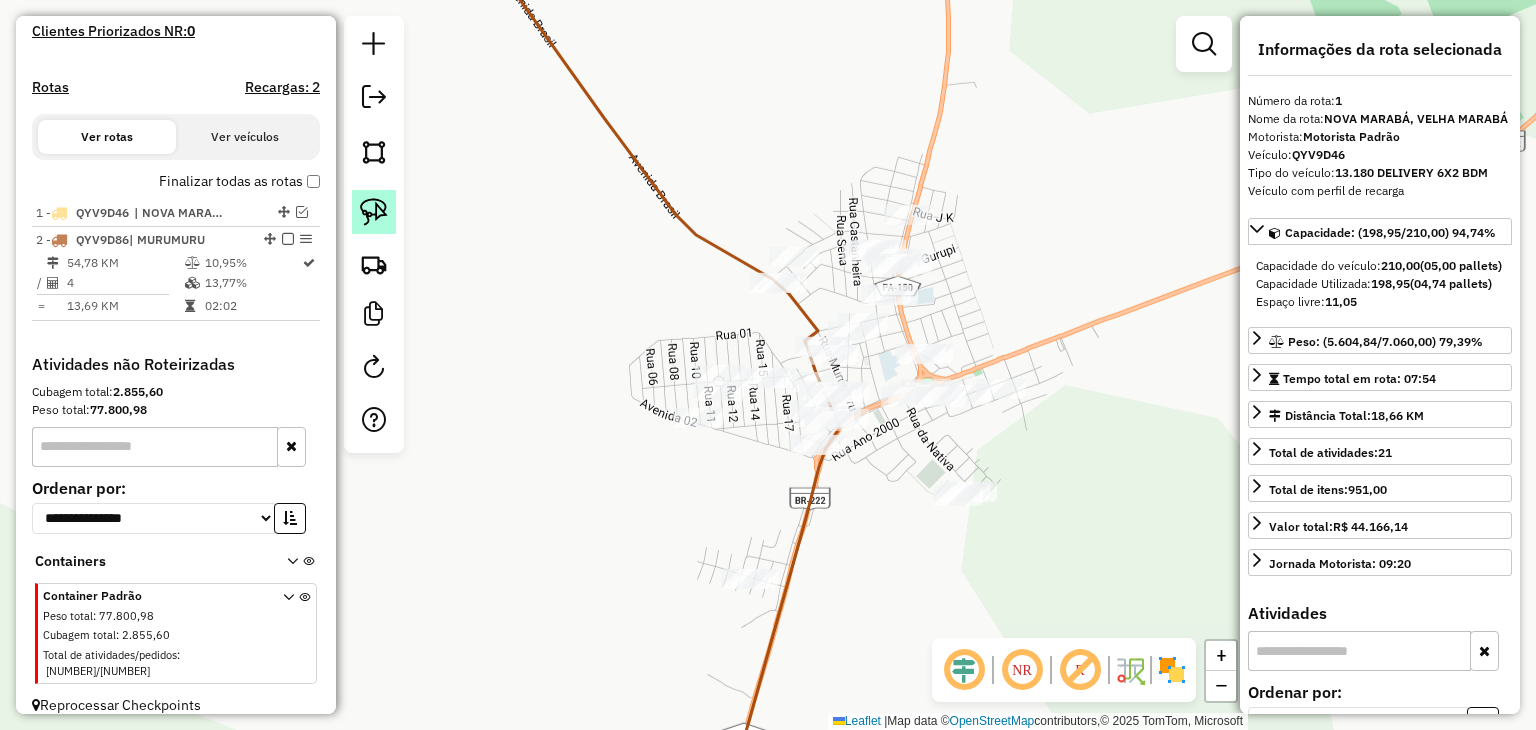click 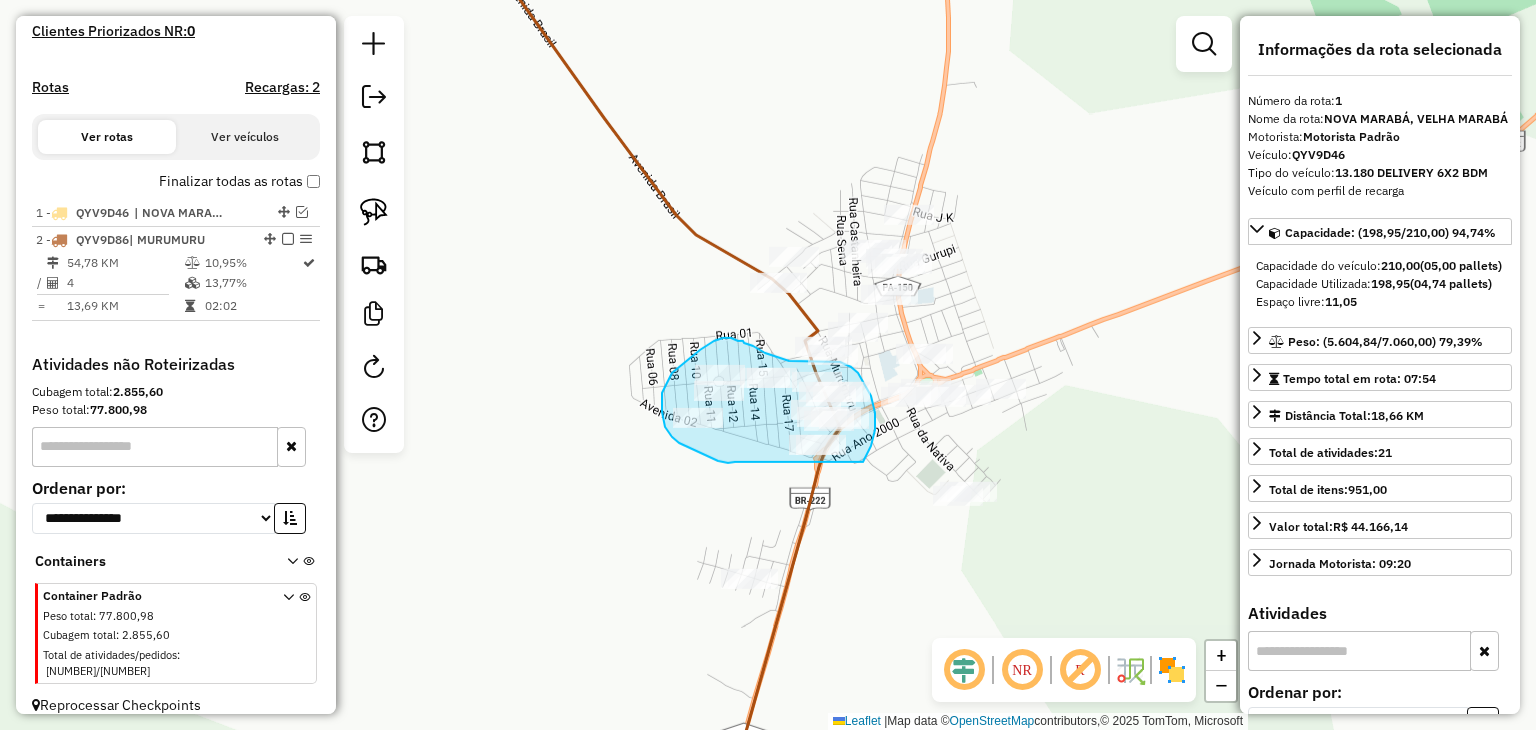 drag, startPoint x: 735, startPoint y: 462, endPoint x: 860, endPoint y: 471, distance: 125.32358 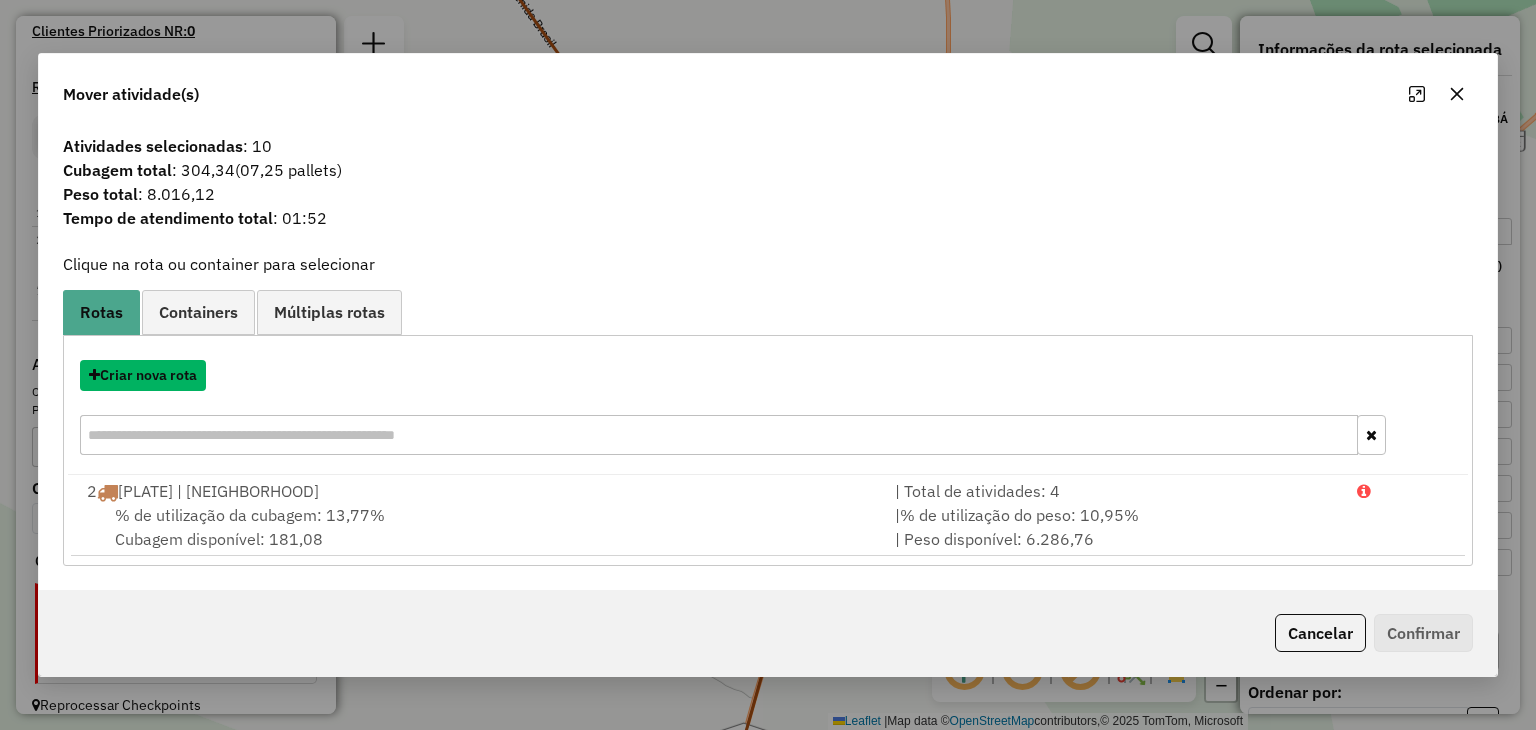 click on "Criar nova rota" at bounding box center [143, 375] 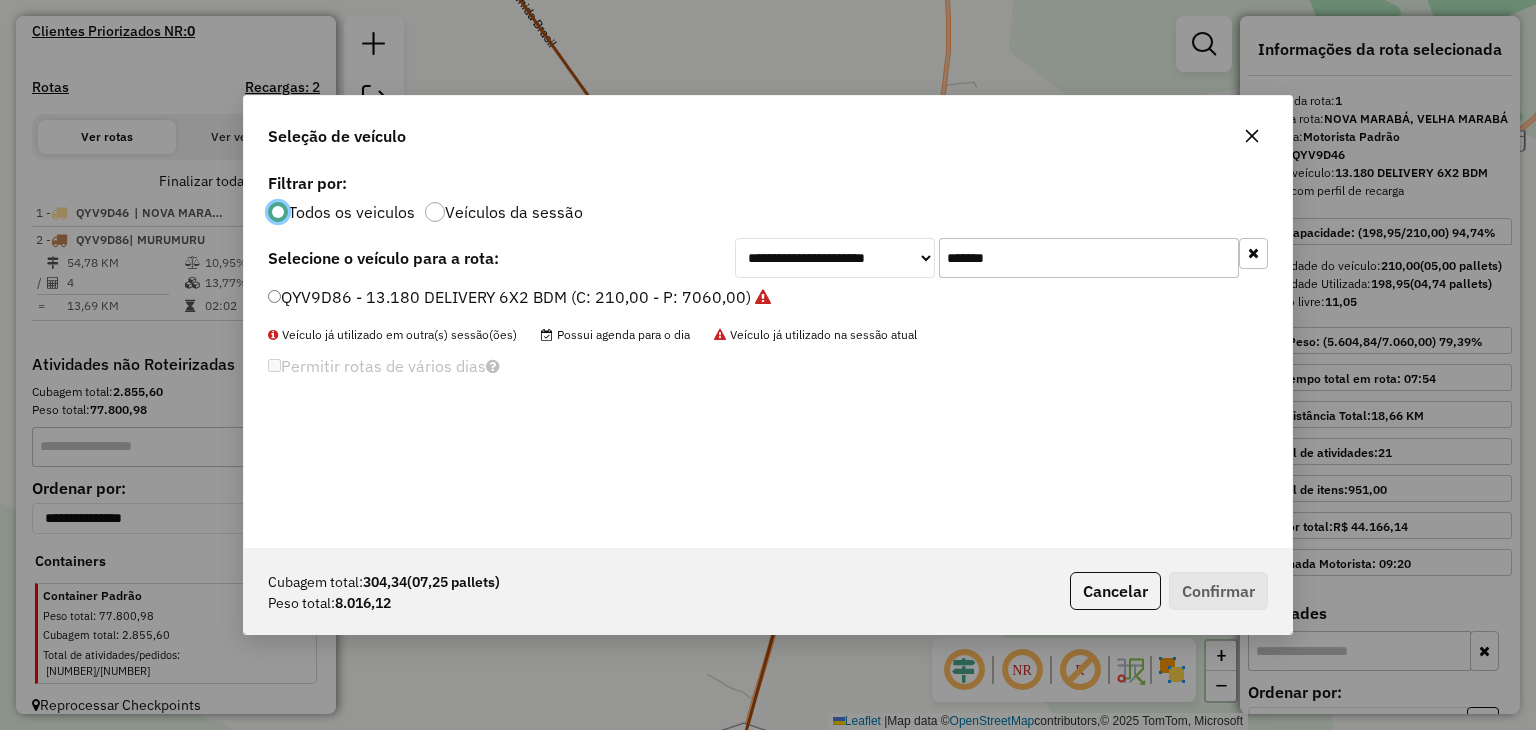 scroll, scrollTop: 10, scrollLeft: 6, axis: both 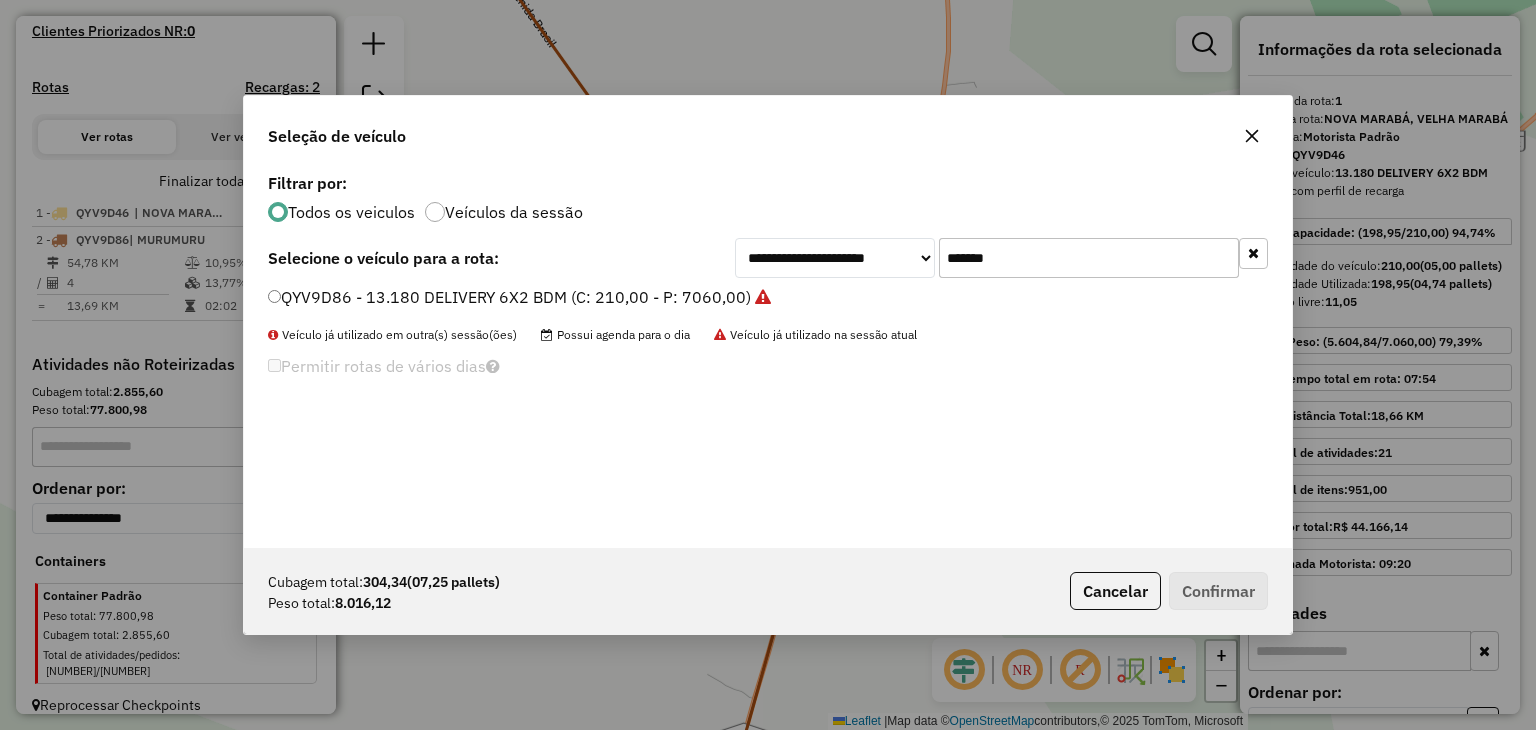 click on "*******" 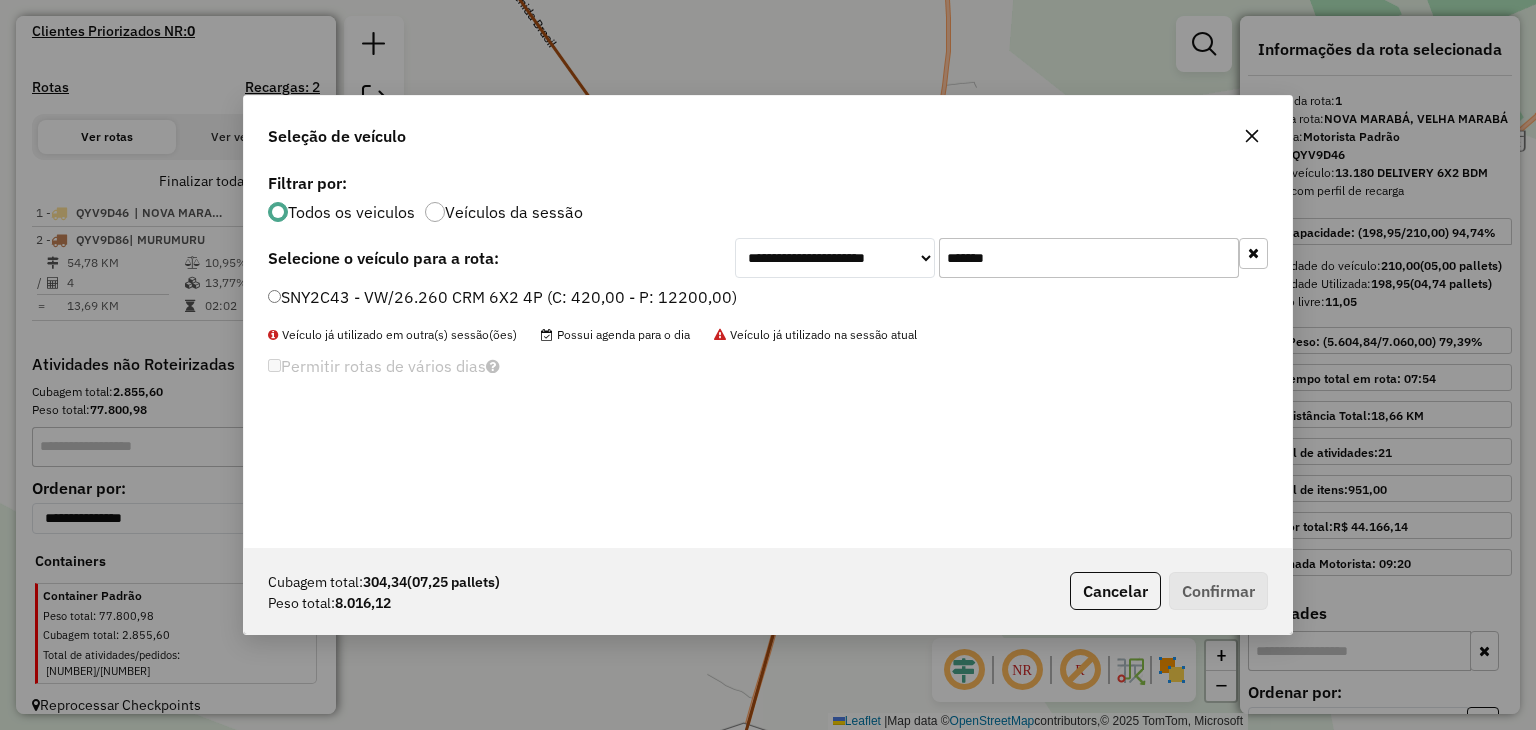 type on "*******" 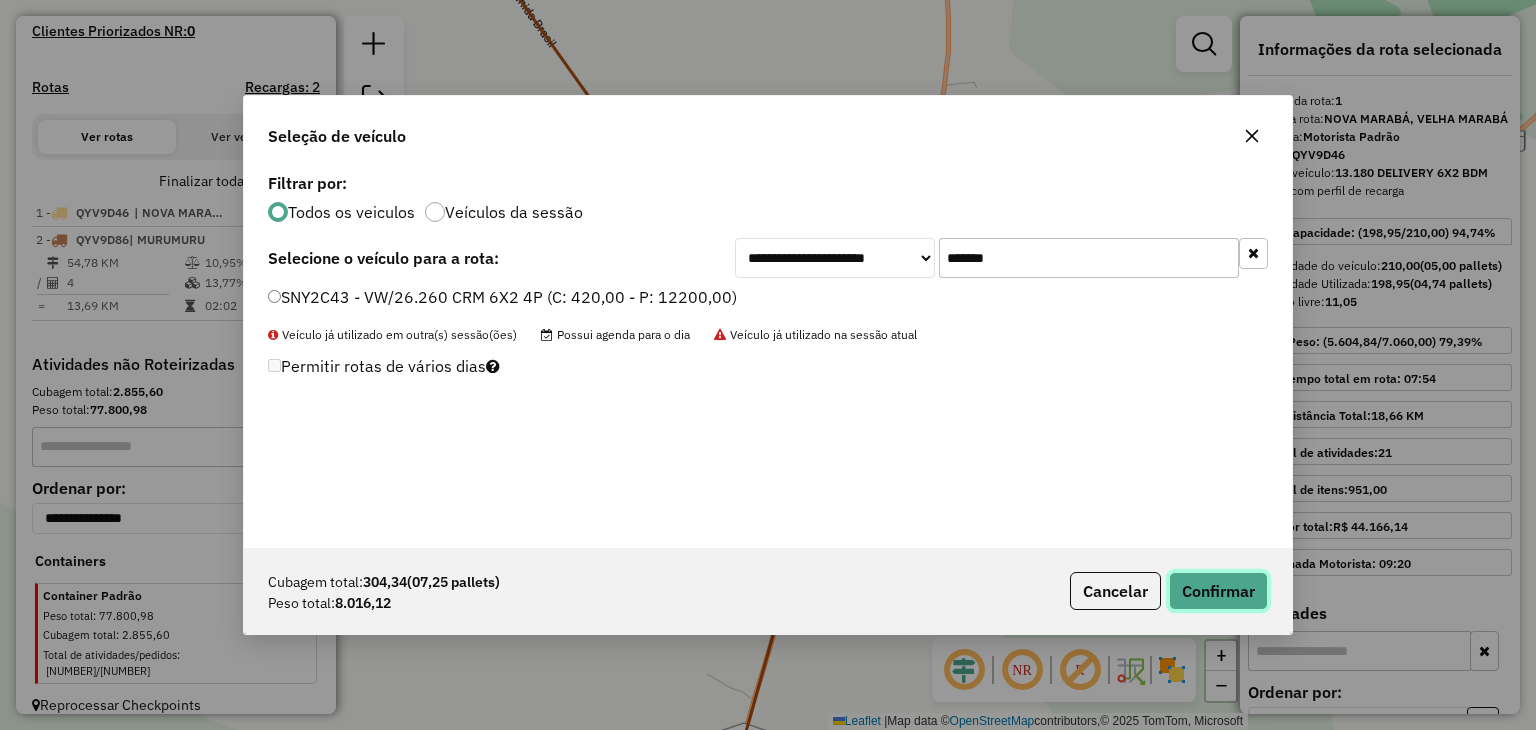 click on "Confirmar" 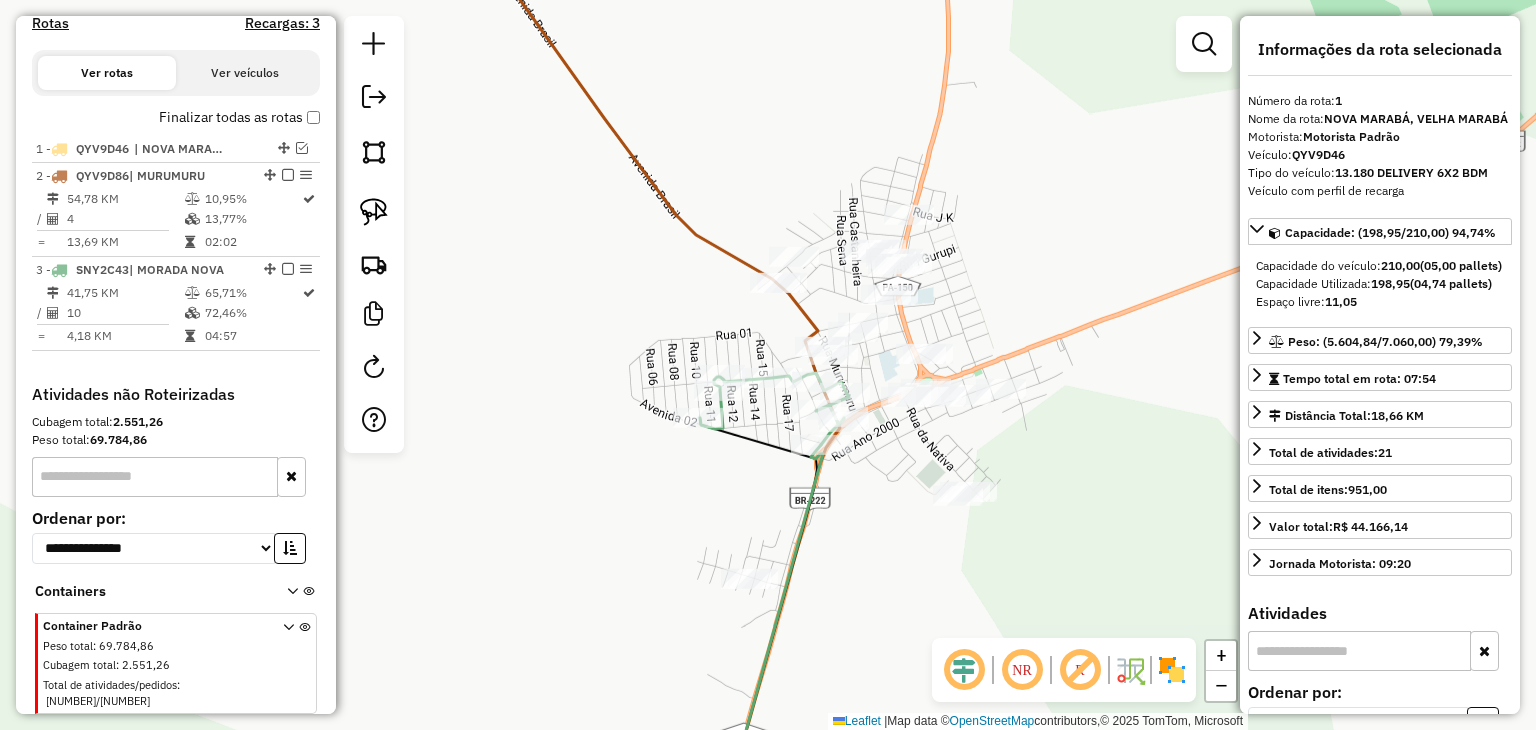 scroll, scrollTop: 701, scrollLeft: 0, axis: vertical 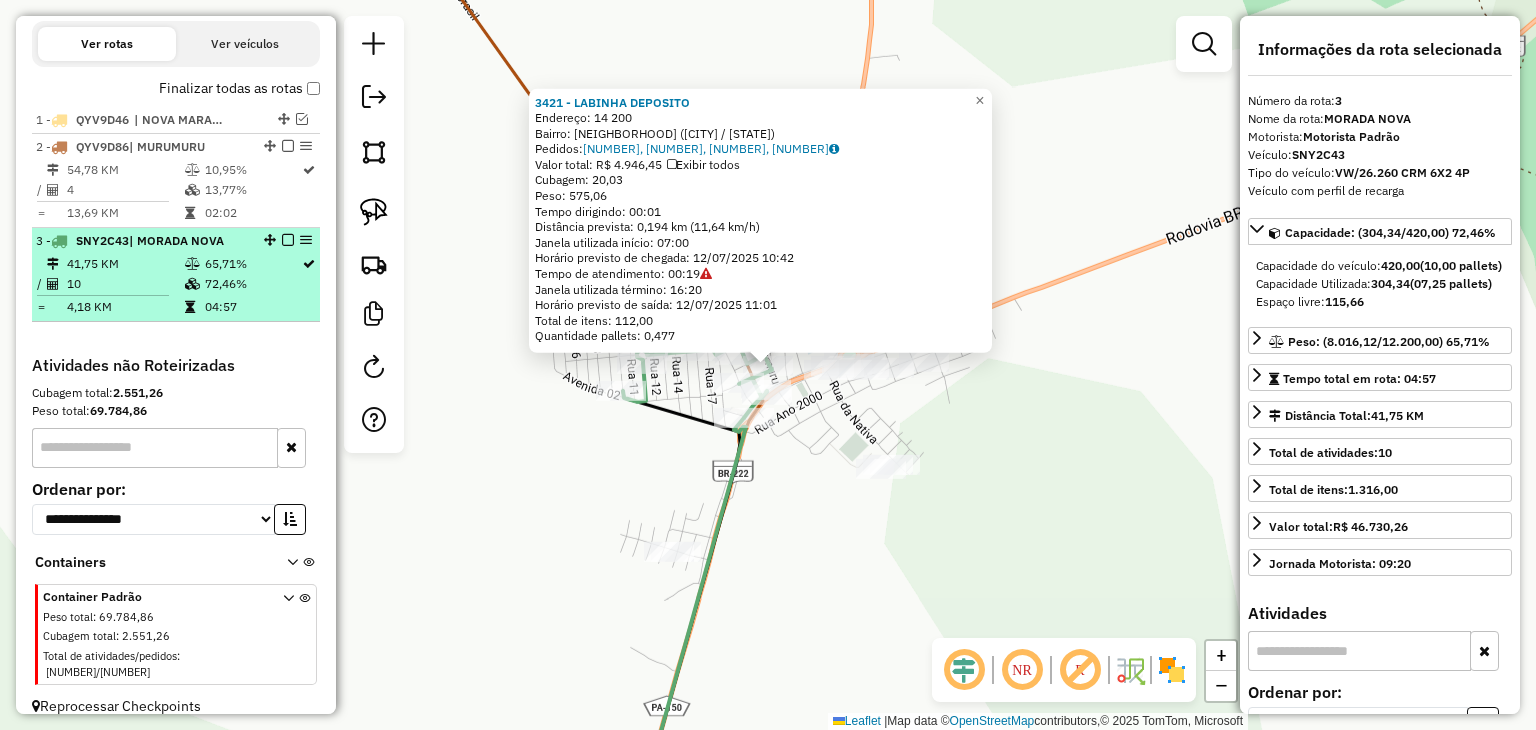click at bounding box center [288, 240] 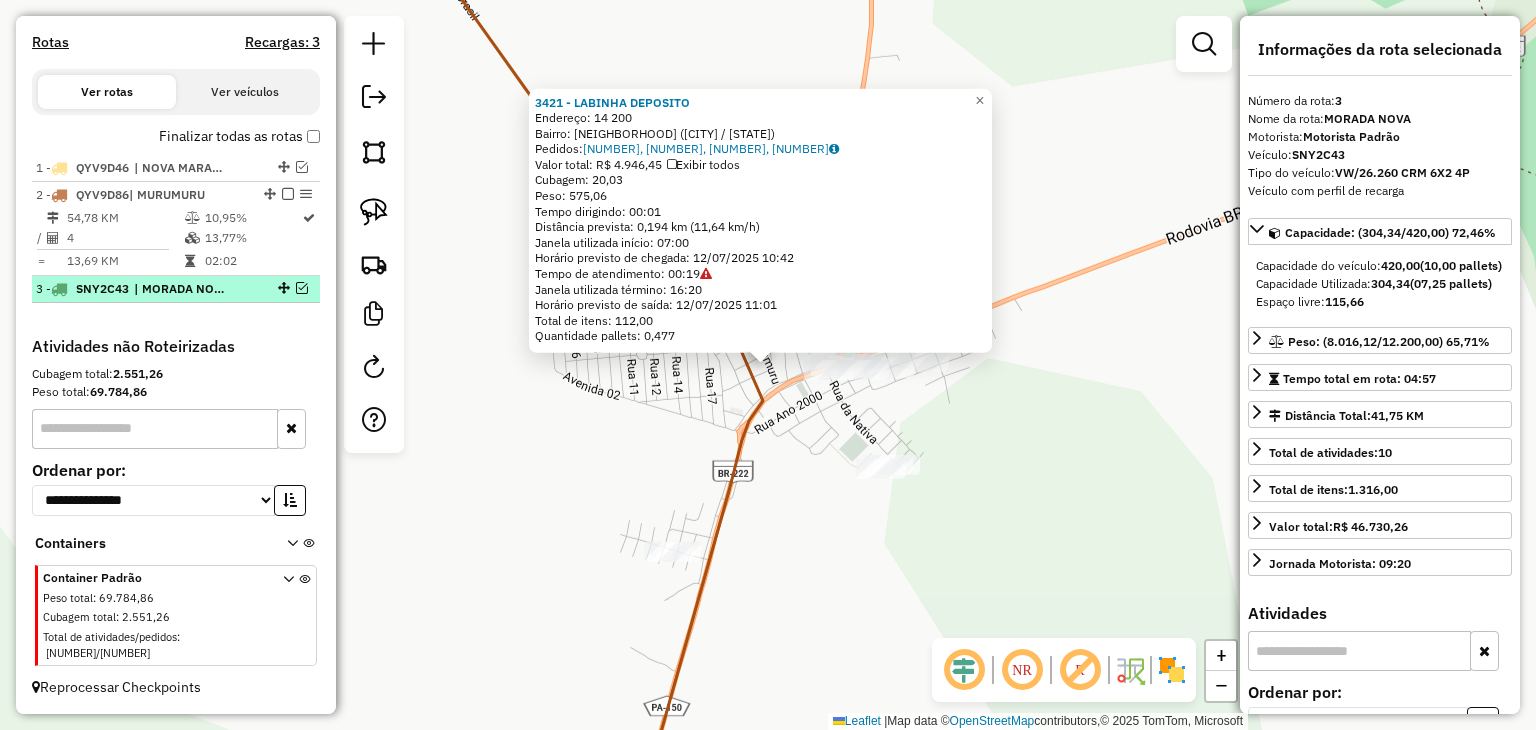 scroll, scrollTop: 634, scrollLeft: 0, axis: vertical 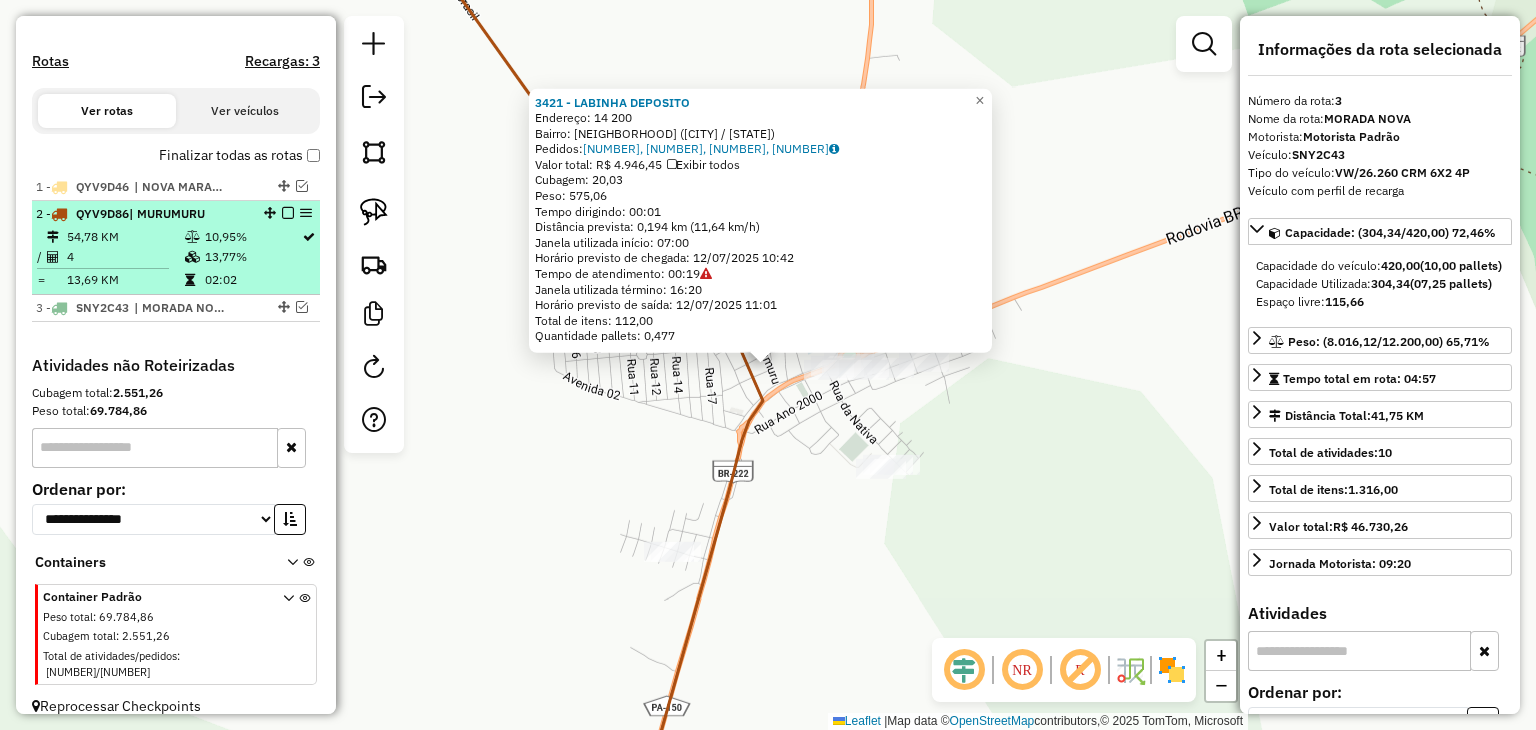 click on "4" at bounding box center [125, 257] 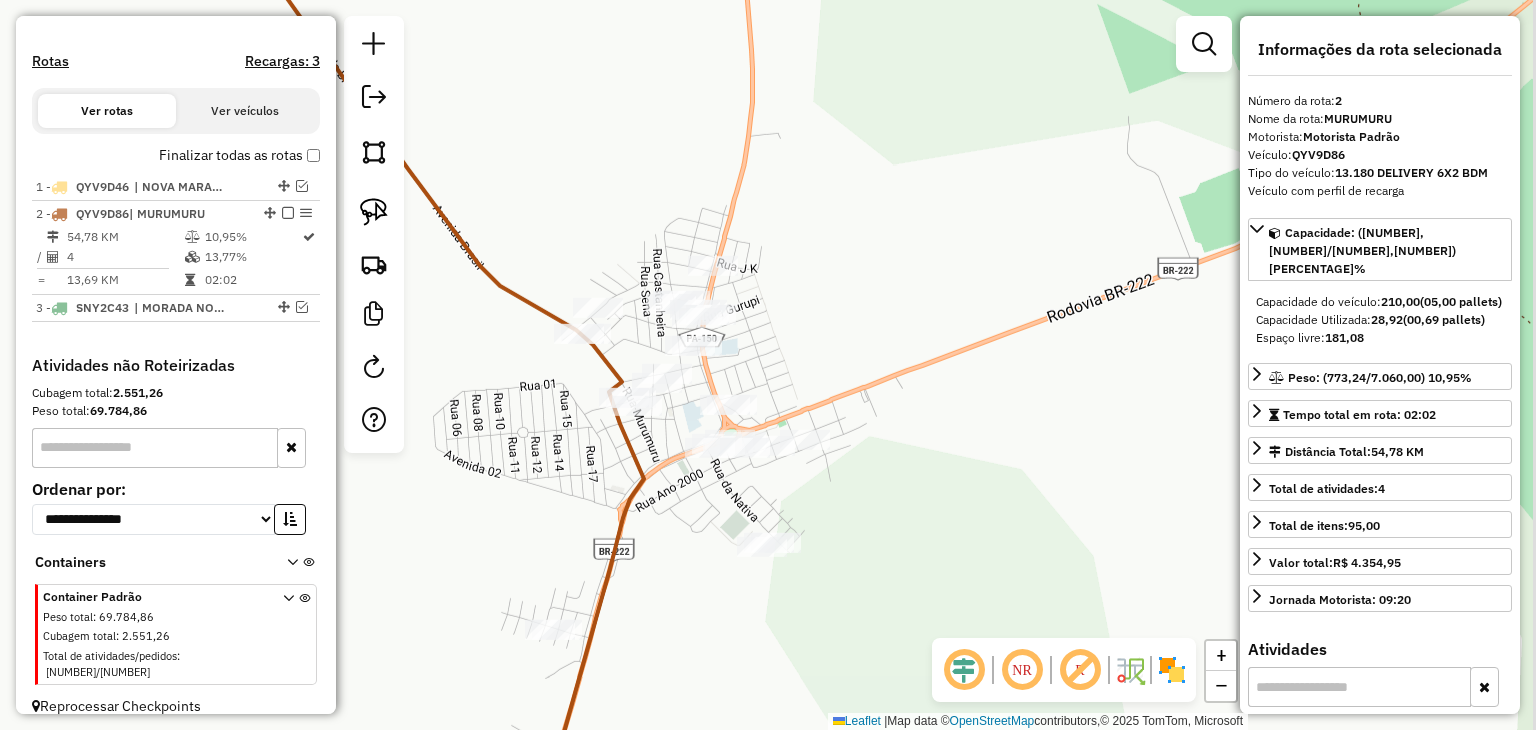 drag, startPoint x: 836, startPoint y: 373, endPoint x: 511, endPoint y: 402, distance: 326.2913 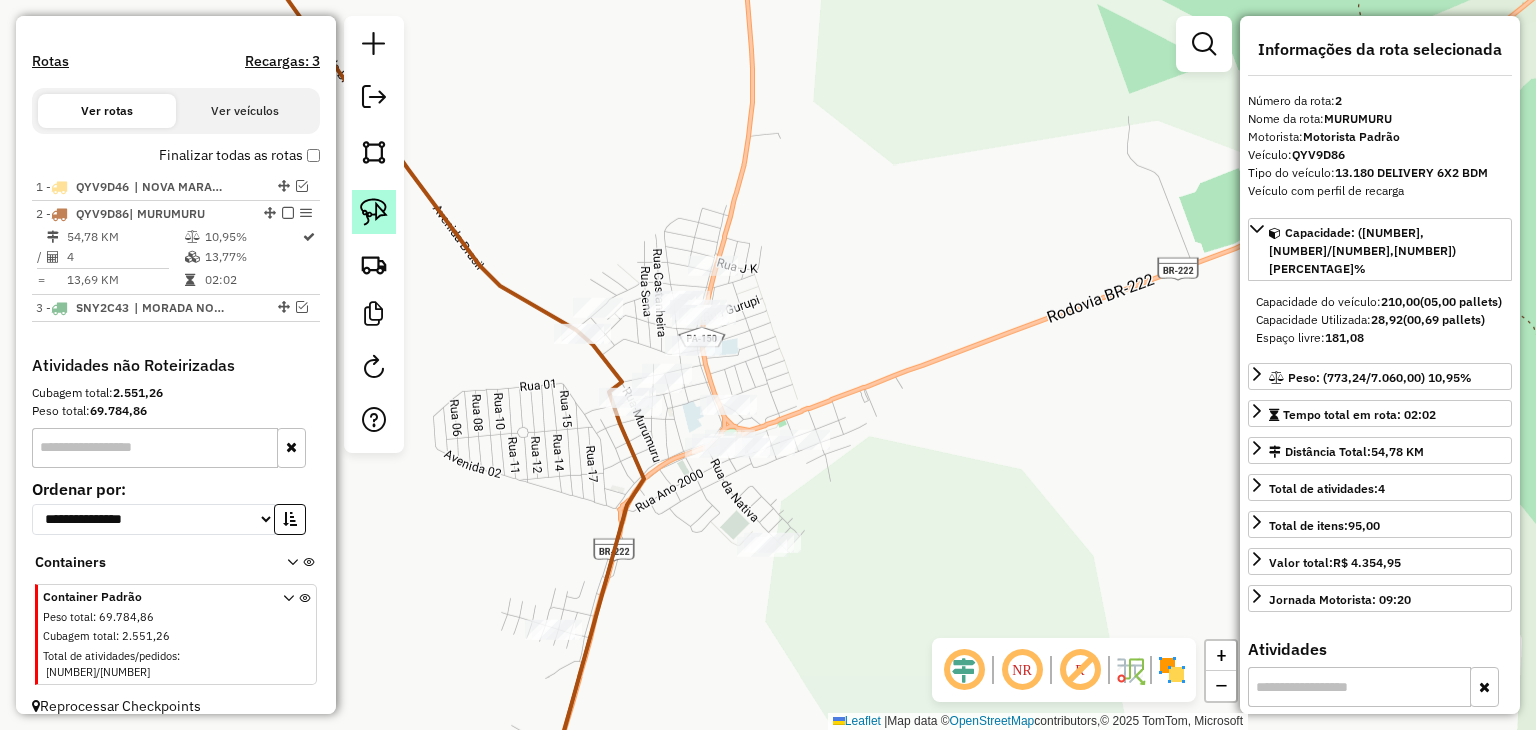 click 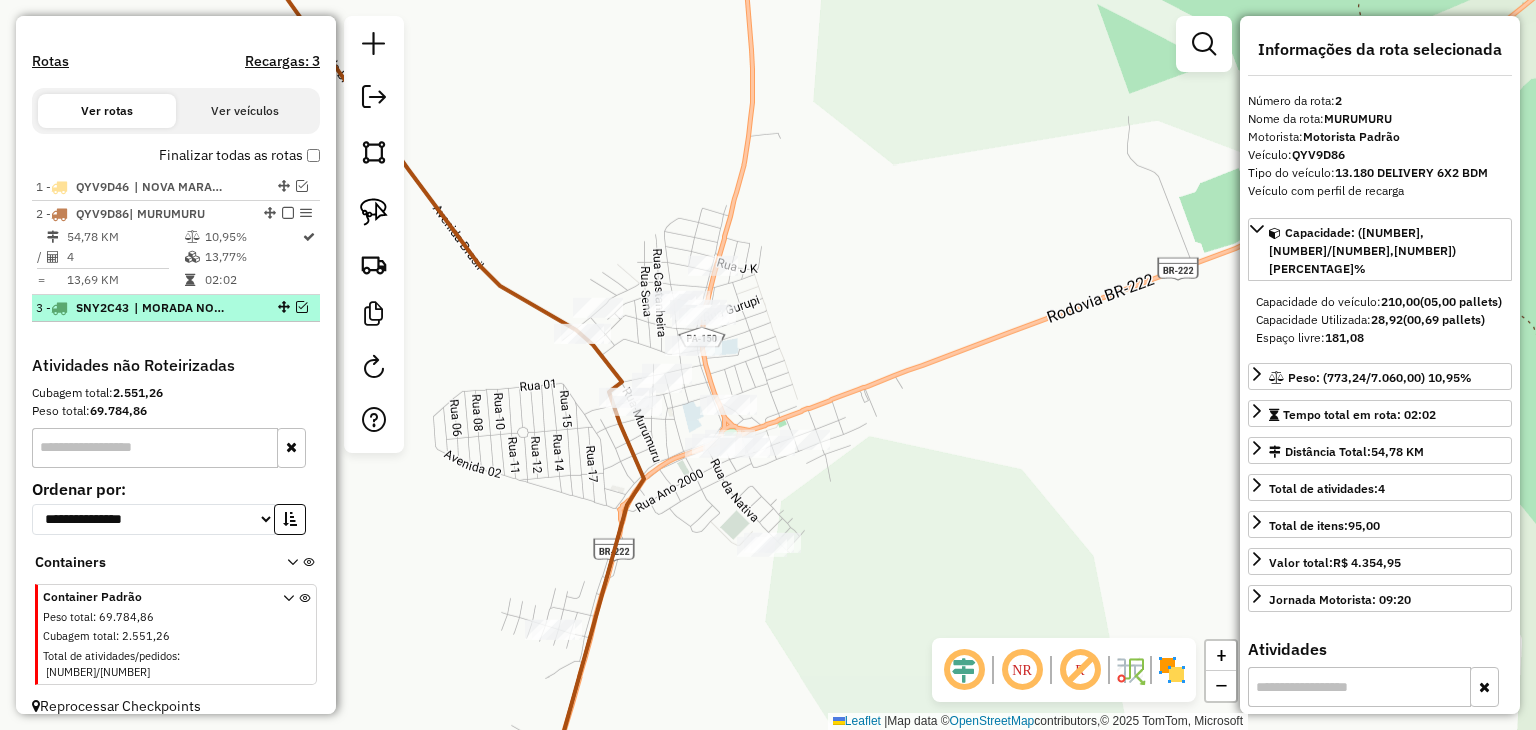 click at bounding box center (302, 307) 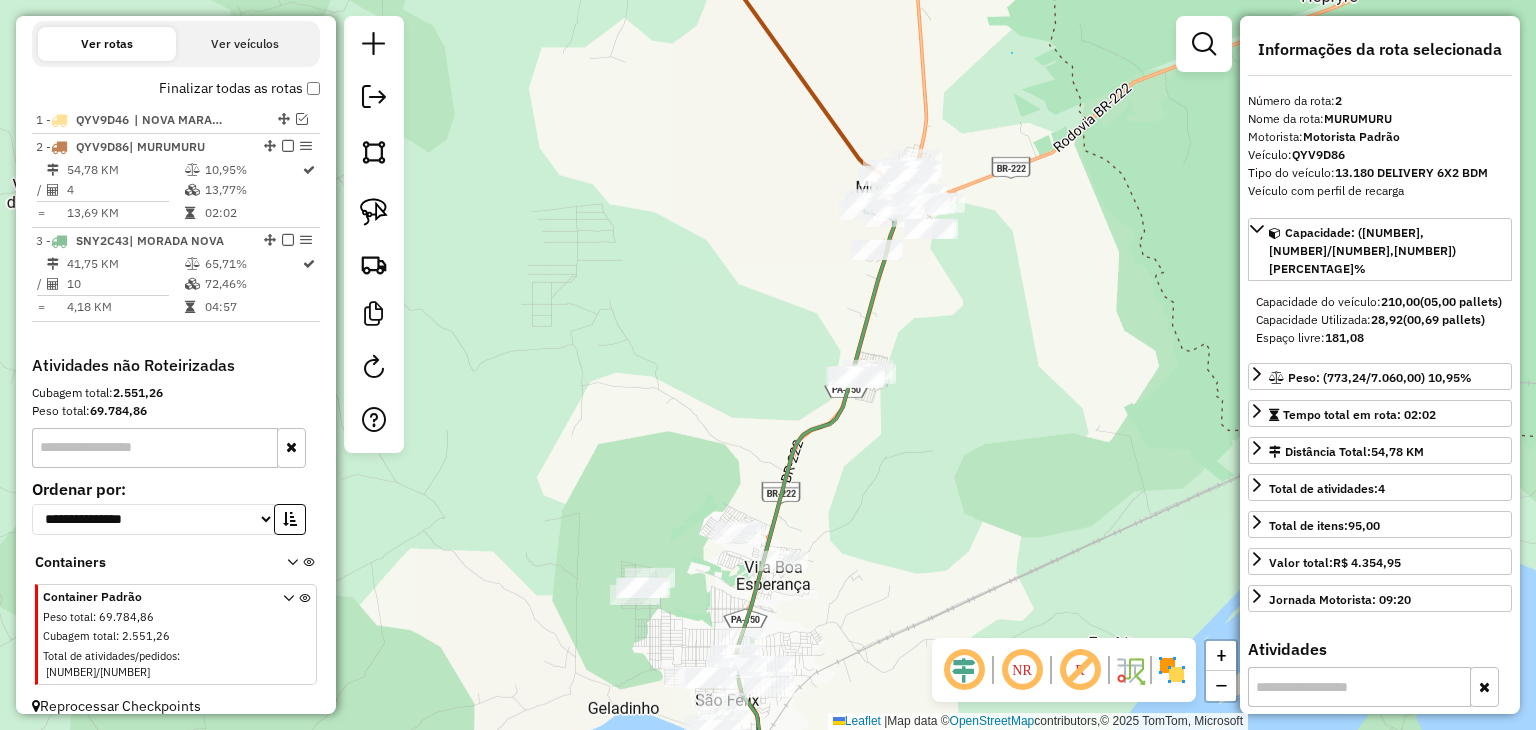 click on "Janela de atendimento Grade de atendimento Capacidade Transportadoras Veículos Cliente Pedidos  Rotas Selecione os dias de semana para filtrar as janelas de atendimento  Seg   Ter   Qua   Qui   Sex   Sáb   Dom  Informe o período da janela de atendimento: De: Até:  Filtrar exatamente a janela do cliente  Considerar janela de atendimento padrão  Selecione os dias de semana para filtrar as grades de atendimento  Seg   Ter   Qua   Qui   Sex   Sáb   Dom   Considerar clientes sem dia de atendimento cadastrado  Clientes fora do dia de atendimento selecionado Filtrar as atividades entre os valores definidos abaixo:  Peso mínimo:   Peso máximo:   Cubagem mínima:   Cubagem máxima:   De:   Até:  Filtrar as atividades entre o tempo de atendimento definido abaixo:  De:   Até:   Considerar capacidade total dos clientes não roteirizados Transportadora: Selecione um ou mais itens Tipo de veículo: Selecione um ou mais itens Veículo: Selecione um ou mais itens Motorista: Selecione um ou mais itens Nome: Rótulo:" 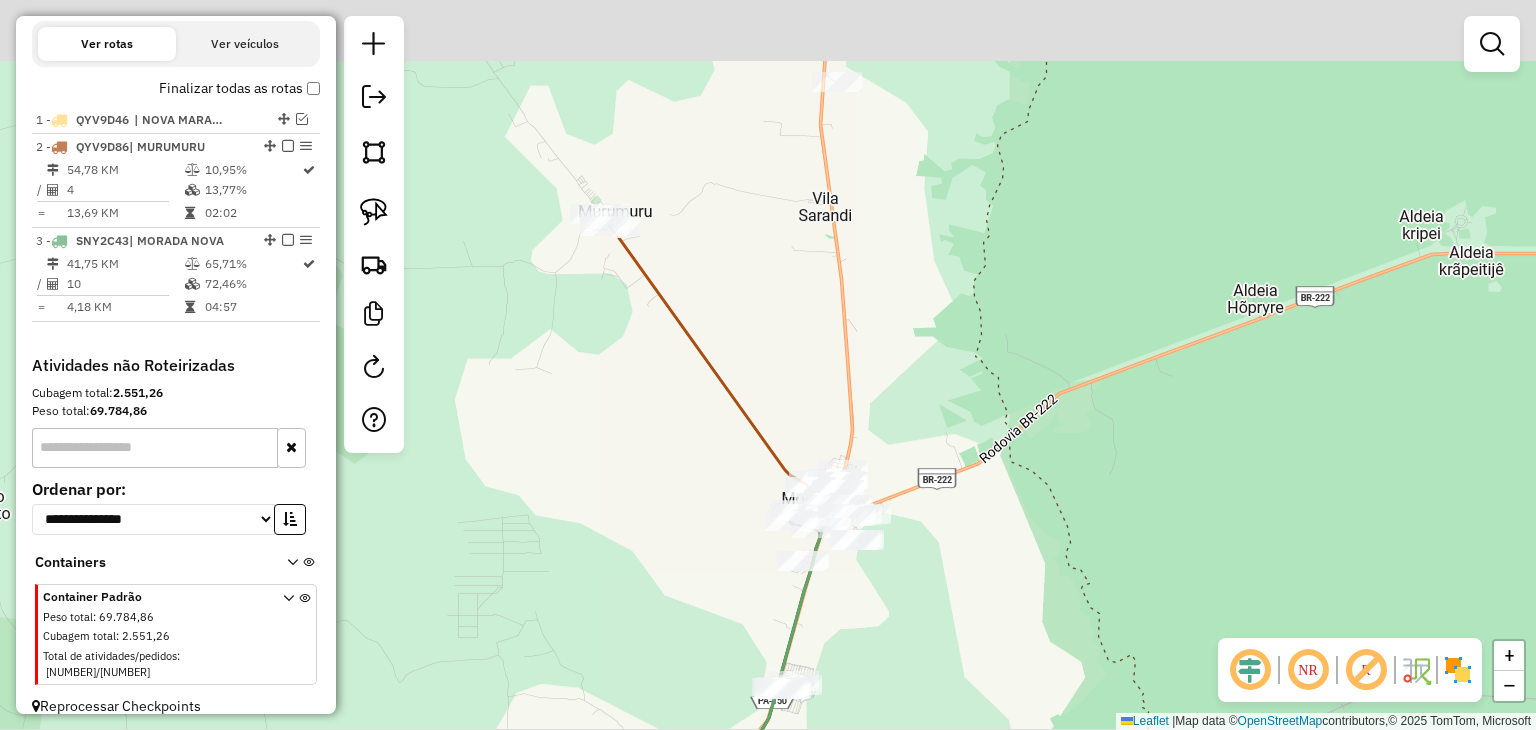 drag, startPoint x: 1030, startPoint y: 3, endPoint x: 906, endPoint y: 503, distance: 515.1466 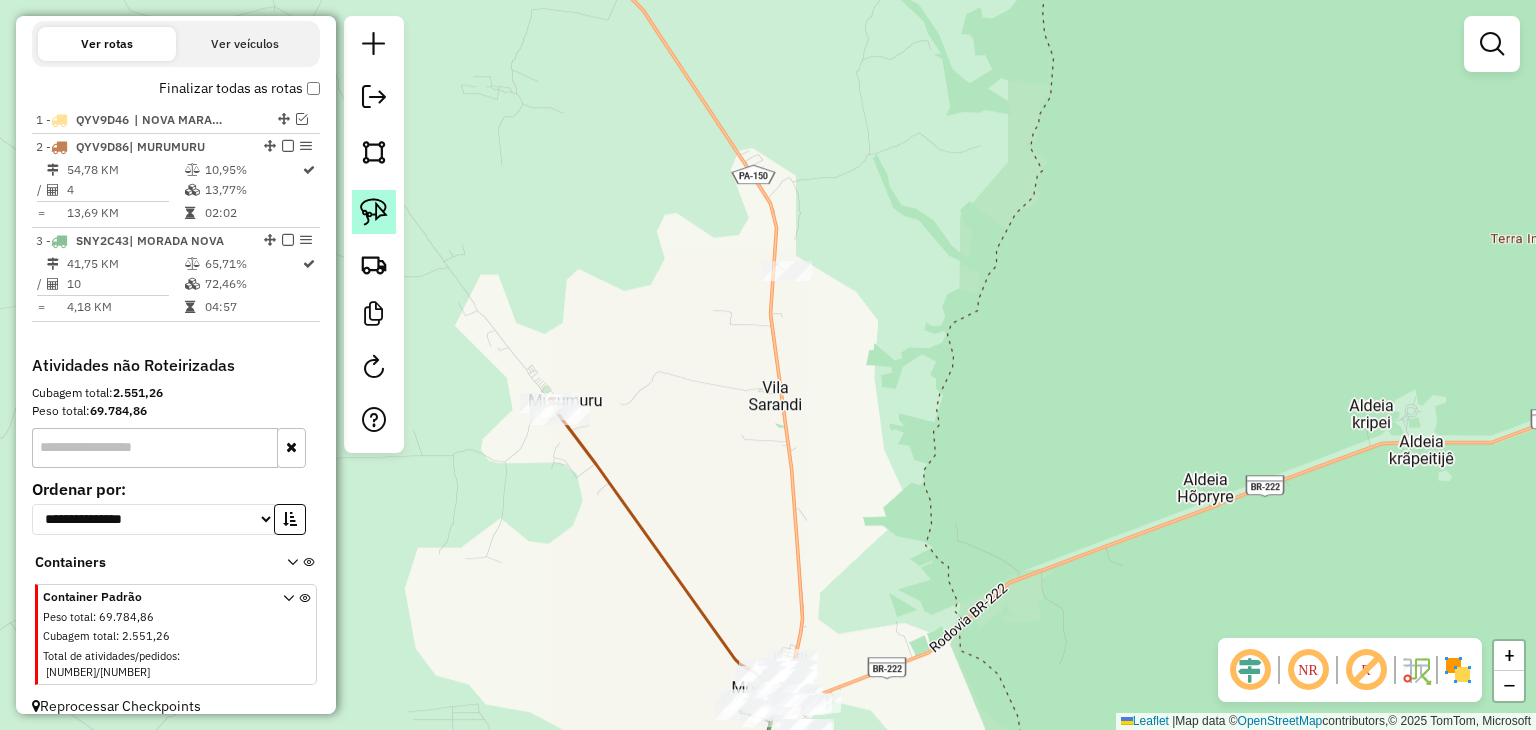 click 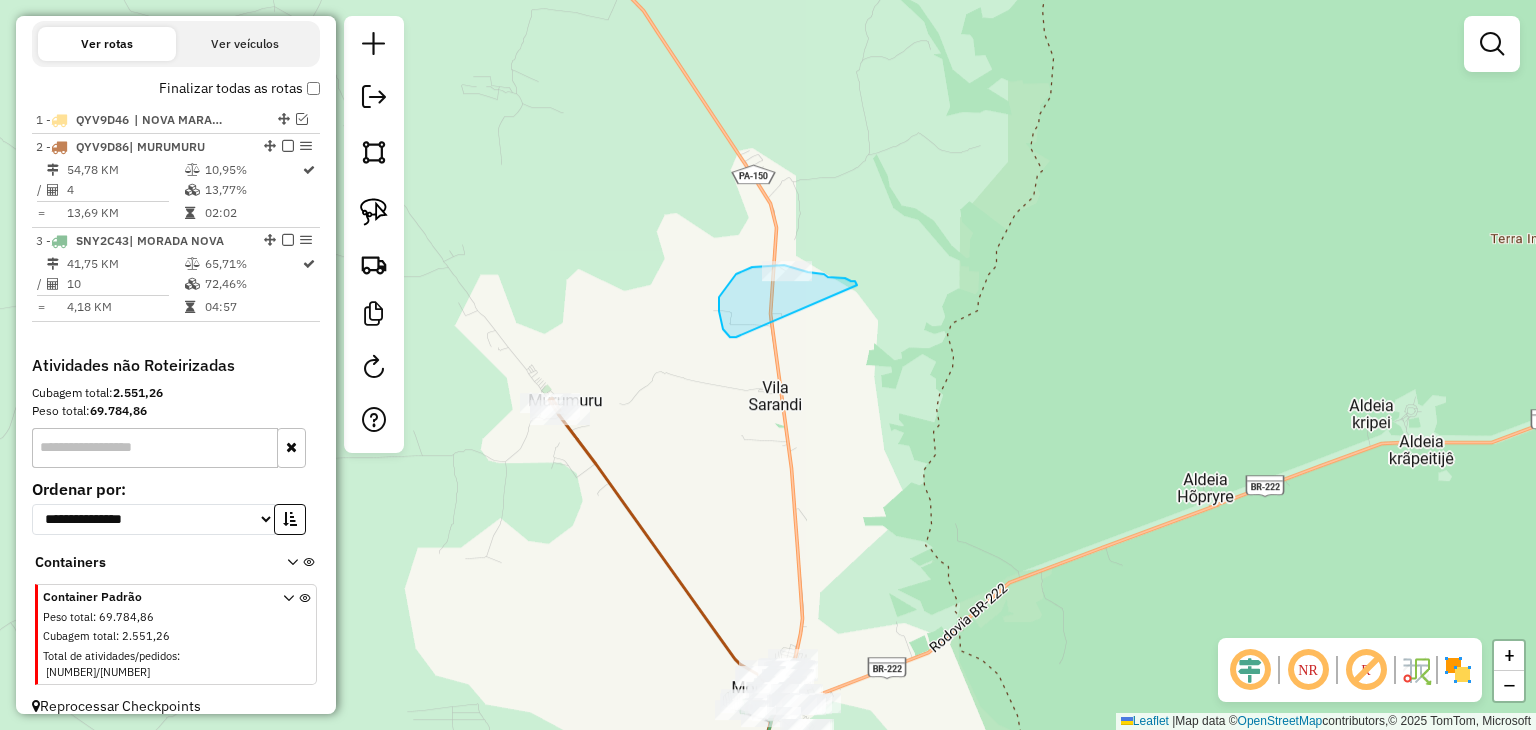 drag, startPoint x: 736, startPoint y: 337, endPoint x: 857, endPoint y: 285, distance: 131.70042 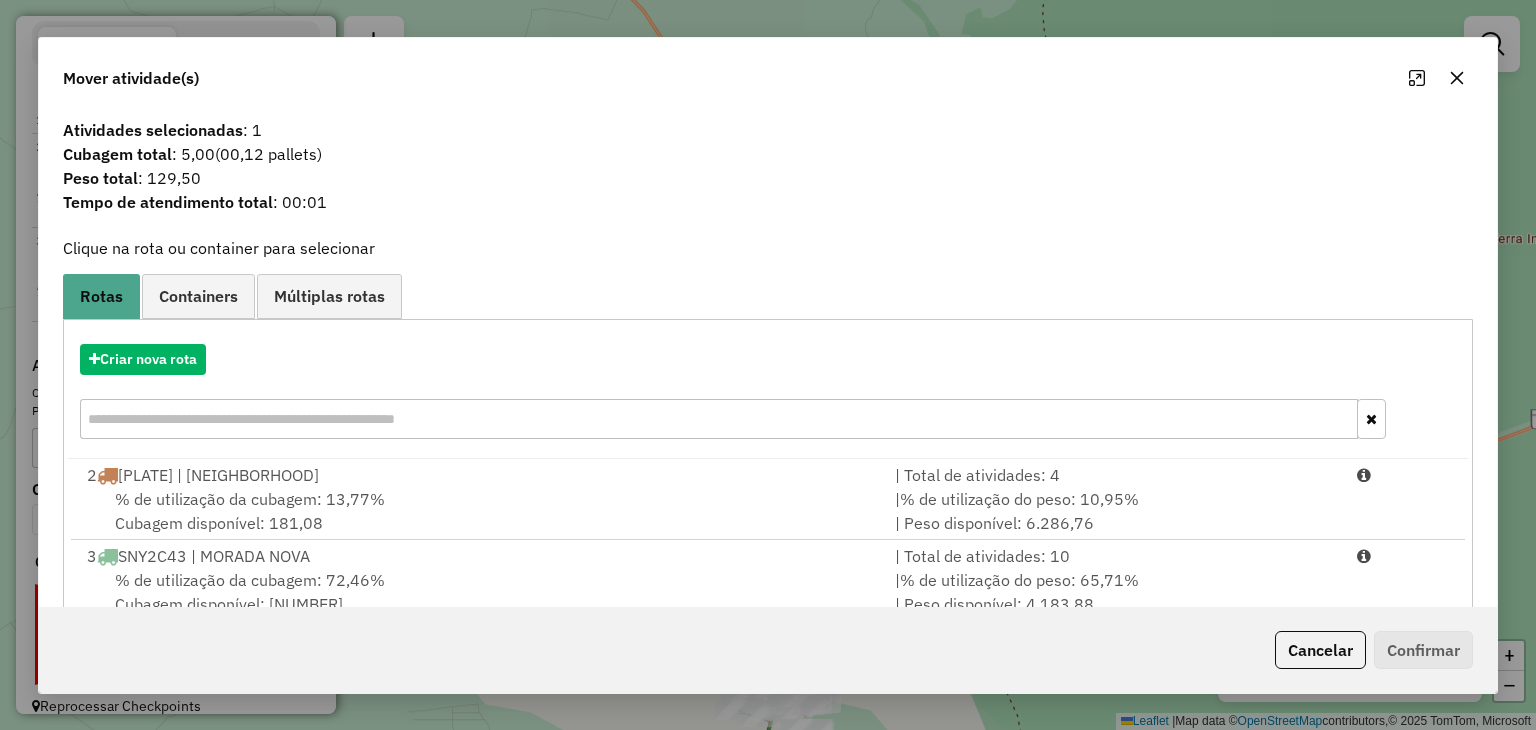 scroll, scrollTop: 48, scrollLeft: 0, axis: vertical 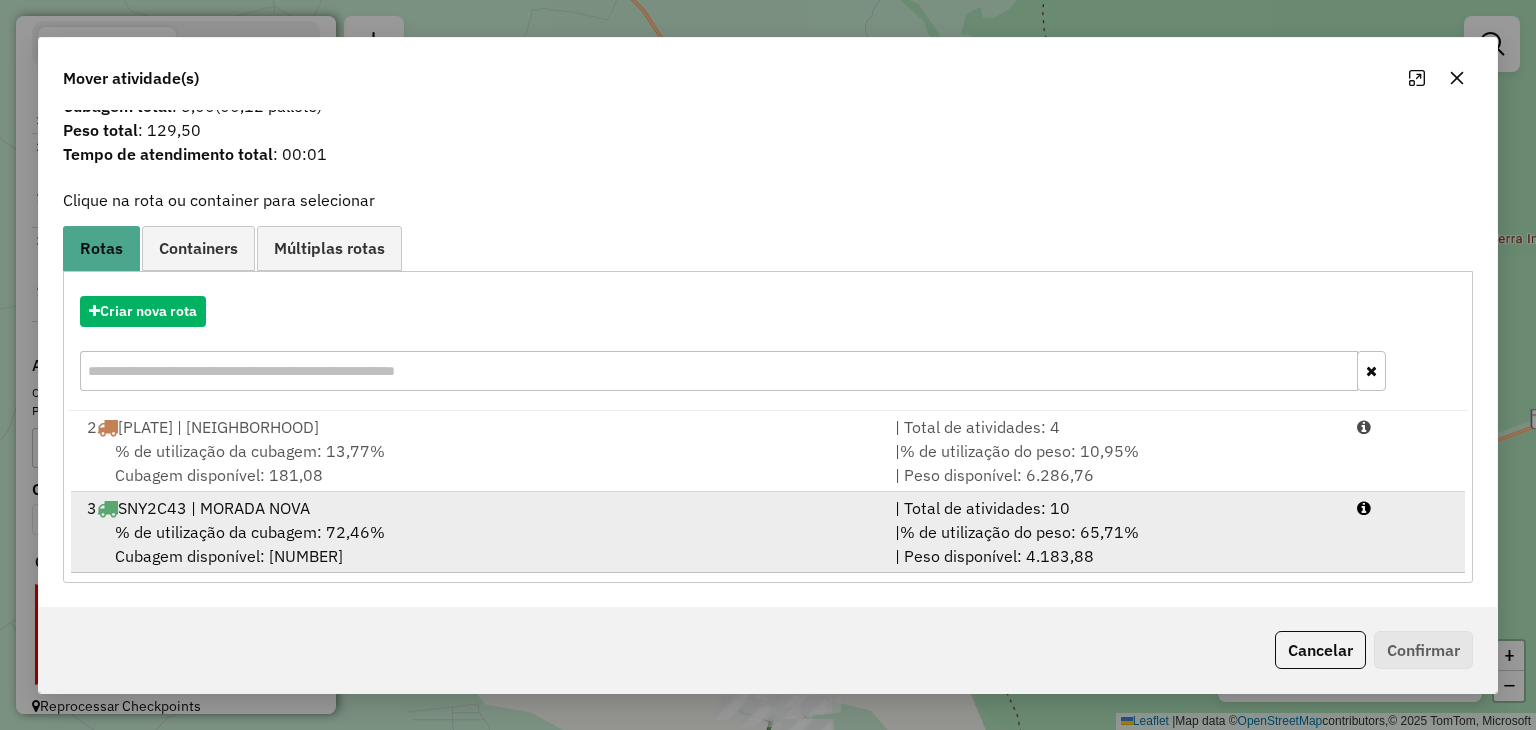 click on "% de utilização da cubagem: 72,46%  Cubagem disponível: 115,66" at bounding box center [479, 544] 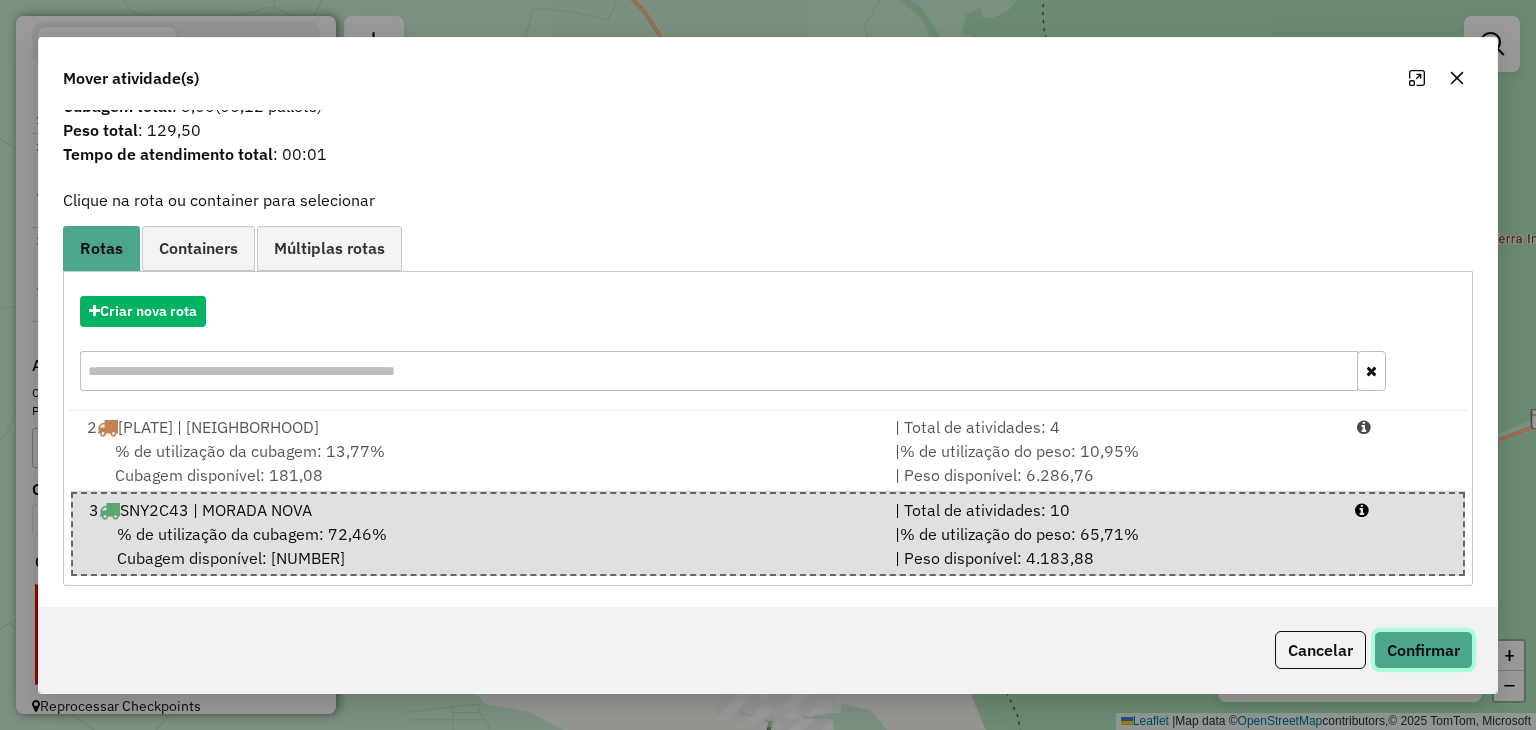 click on "Confirmar" 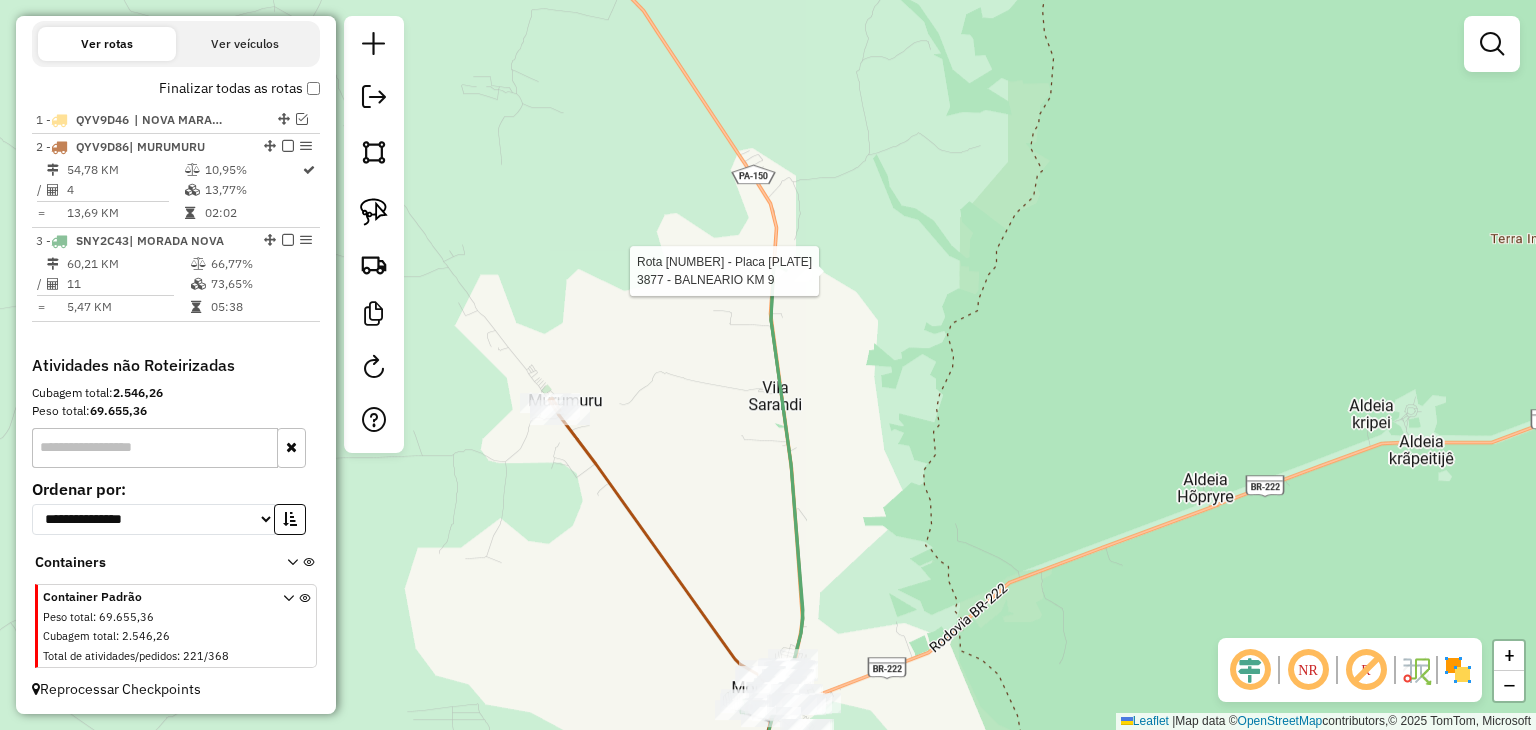 select on "**********" 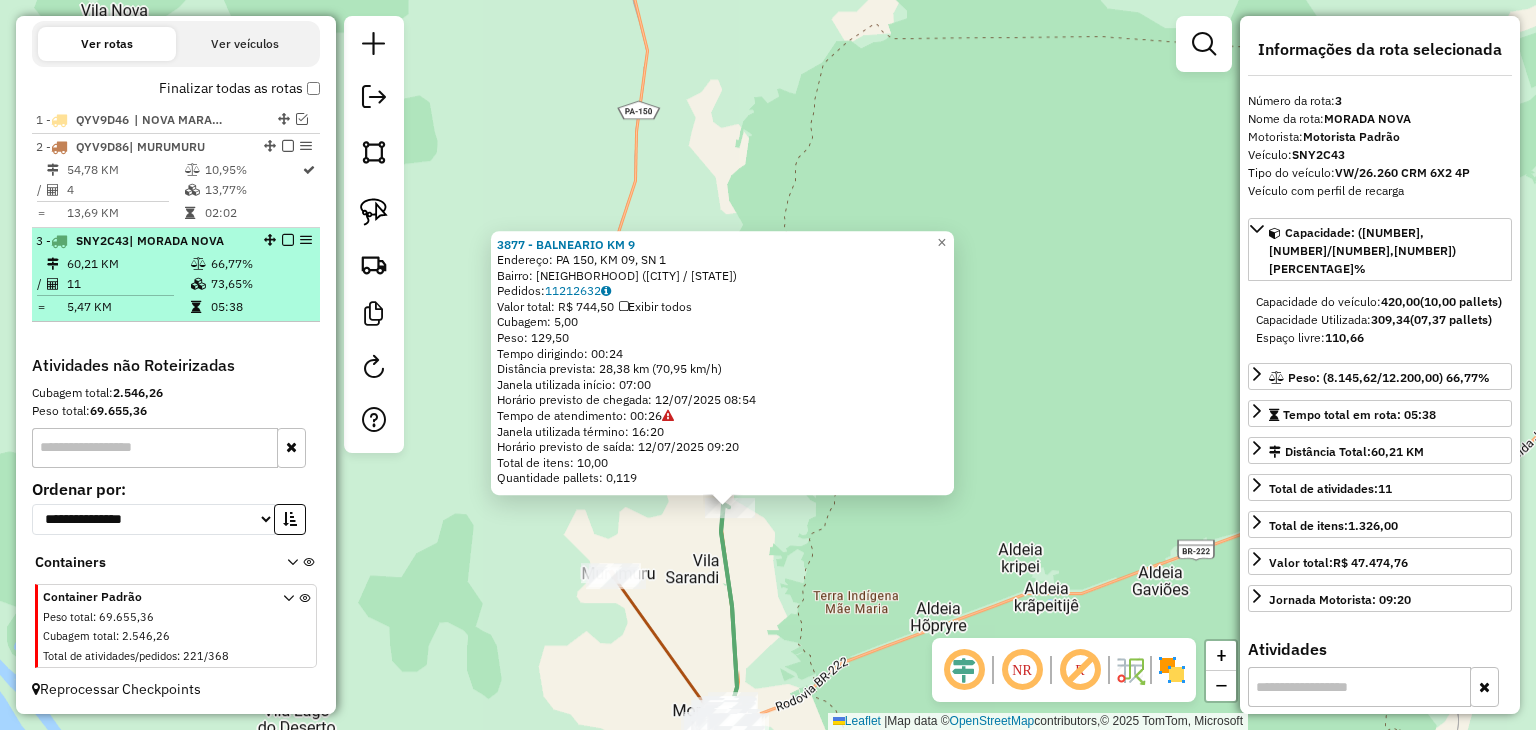 click at bounding box center [288, 240] 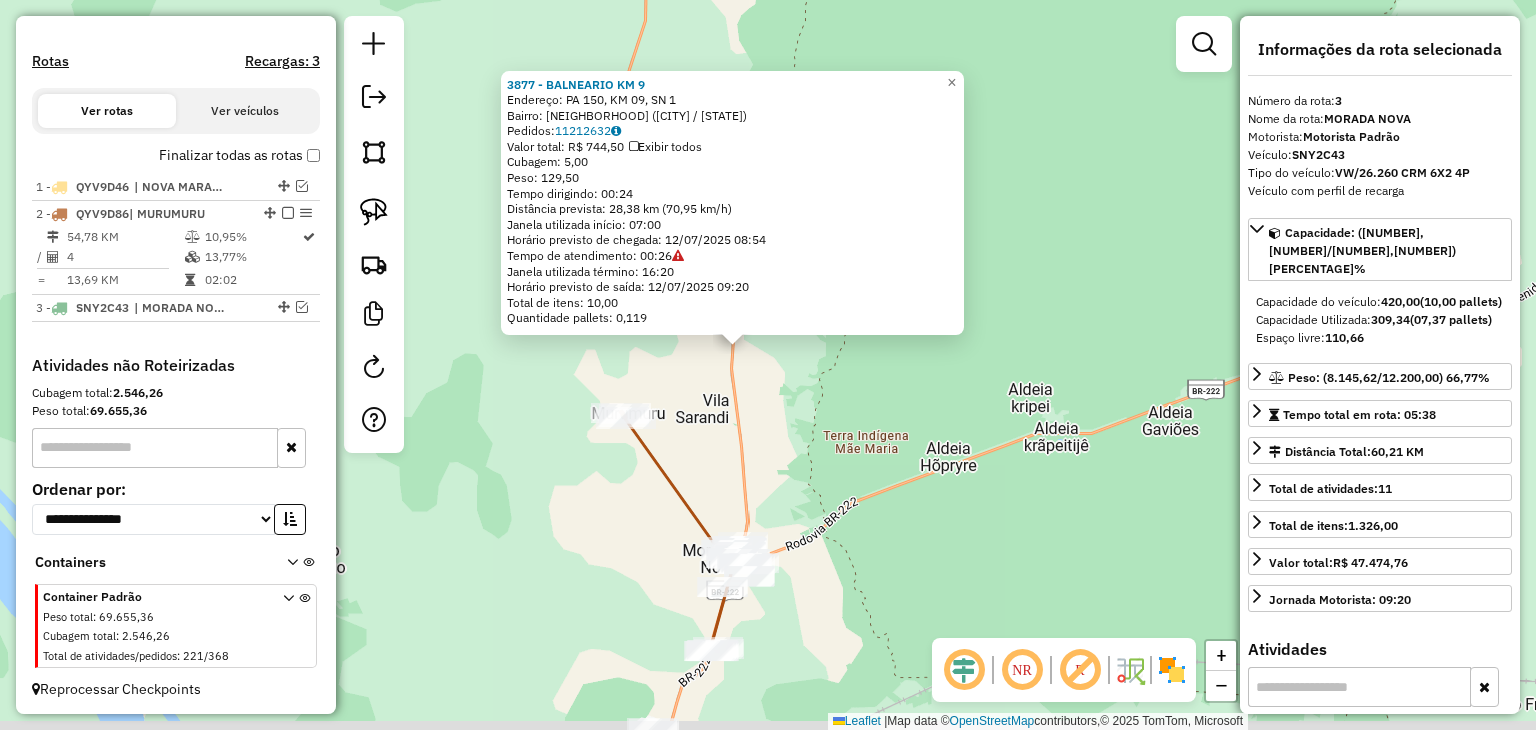 drag, startPoint x: 746, startPoint y: 657, endPoint x: 765, endPoint y: 452, distance: 205.8786 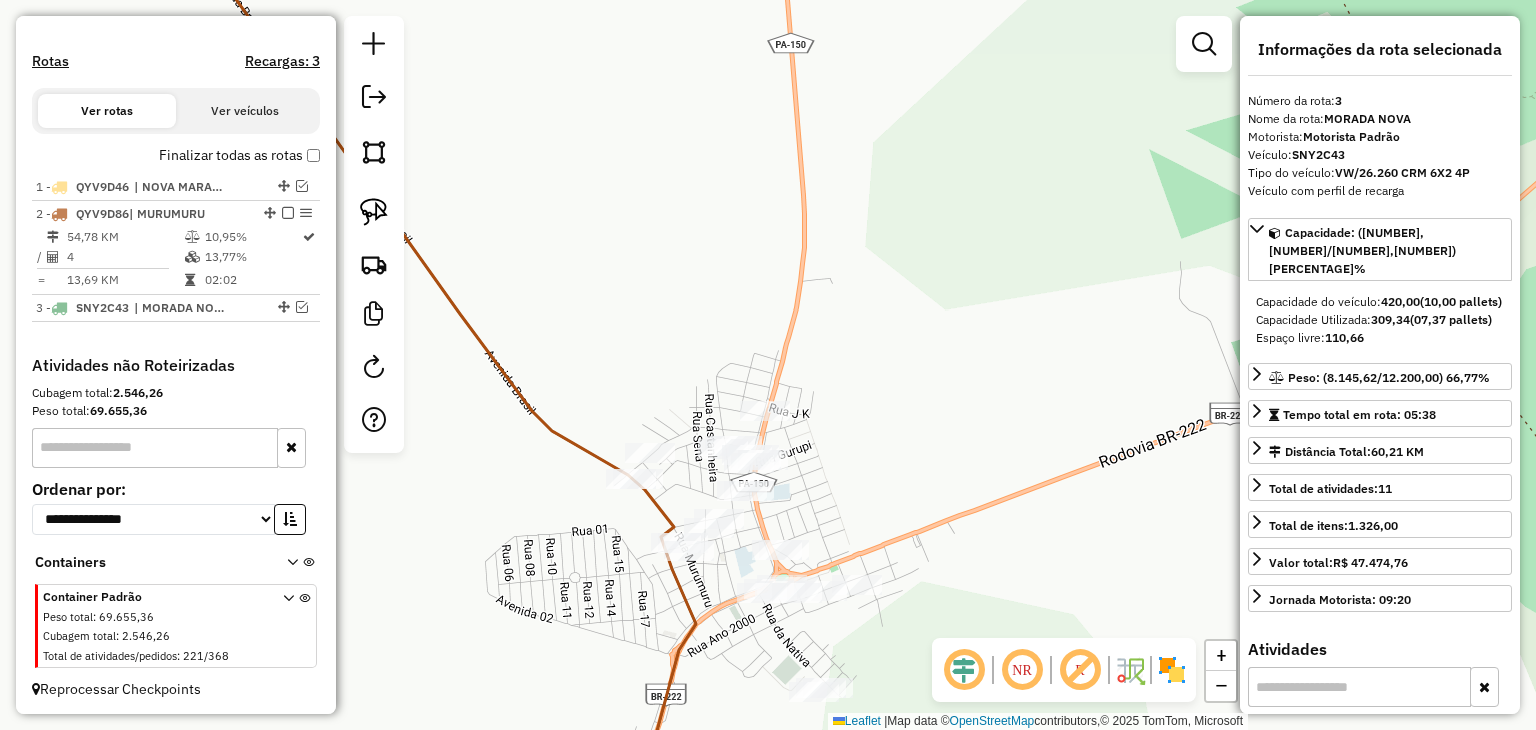 drag, startPoint x: 620, startPoint y: 617, endPoint x: 567, endPoint y: 557, distance: 80.05623 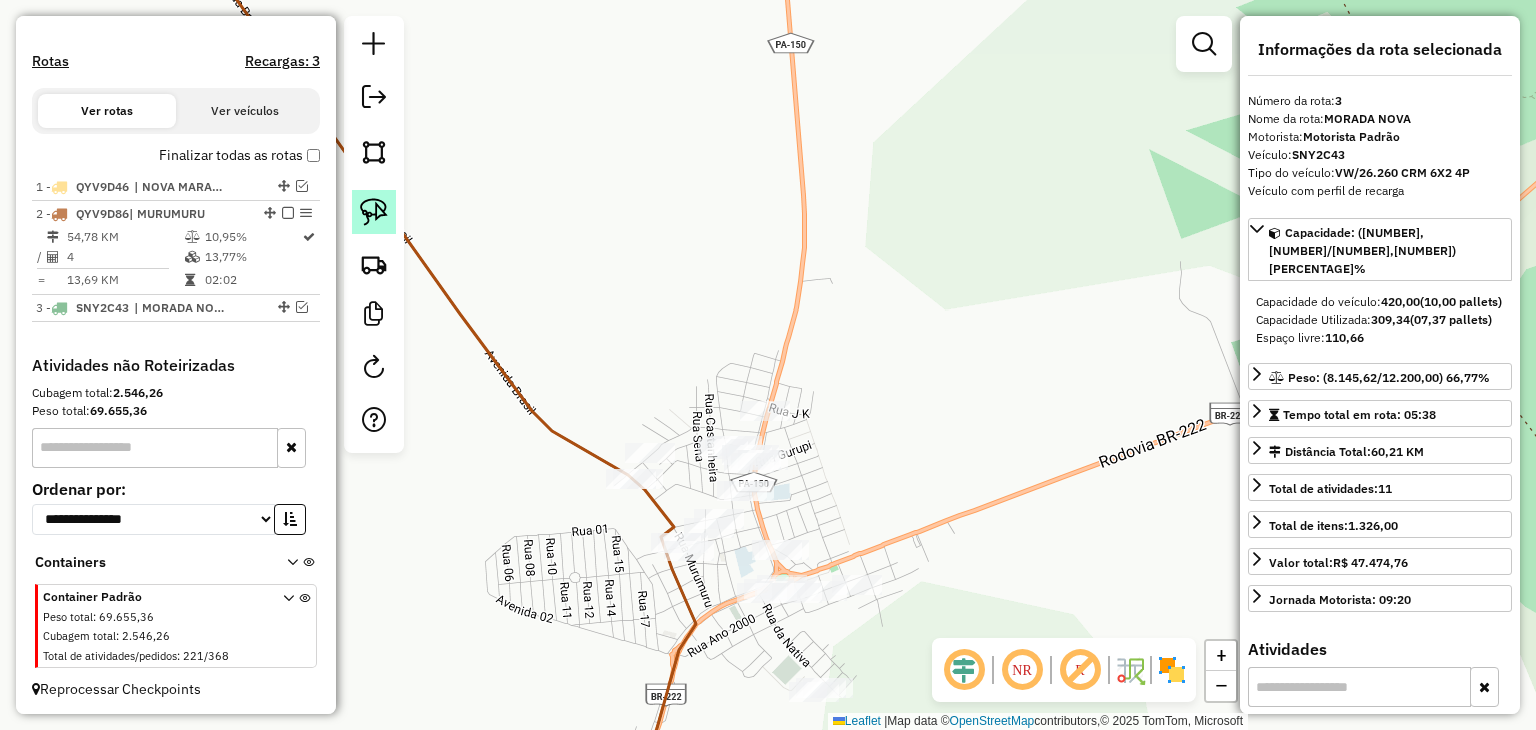 click 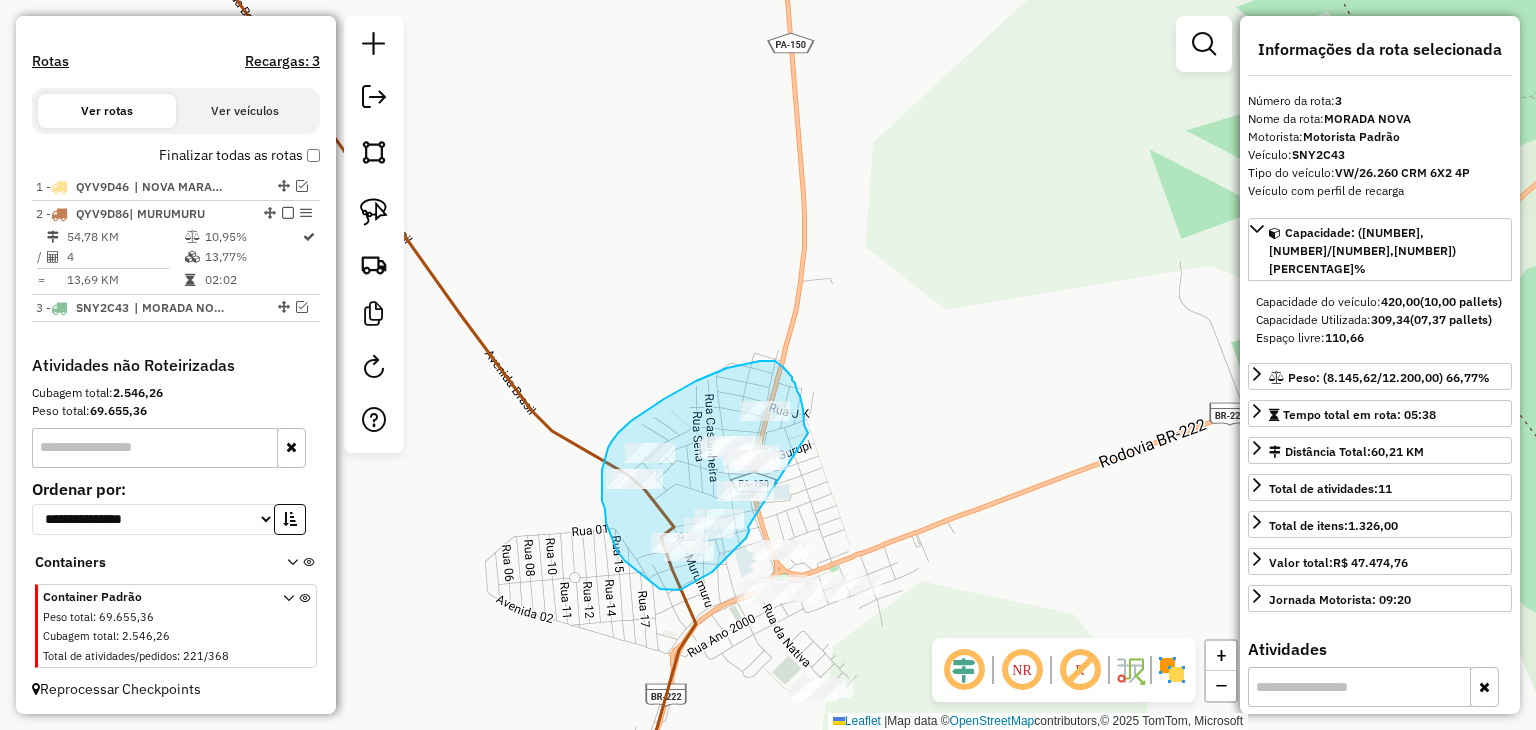 drag, startPoint x: 748, startPoint y: 527, endPoint x: 808, endPoint y: 436, distance: 109 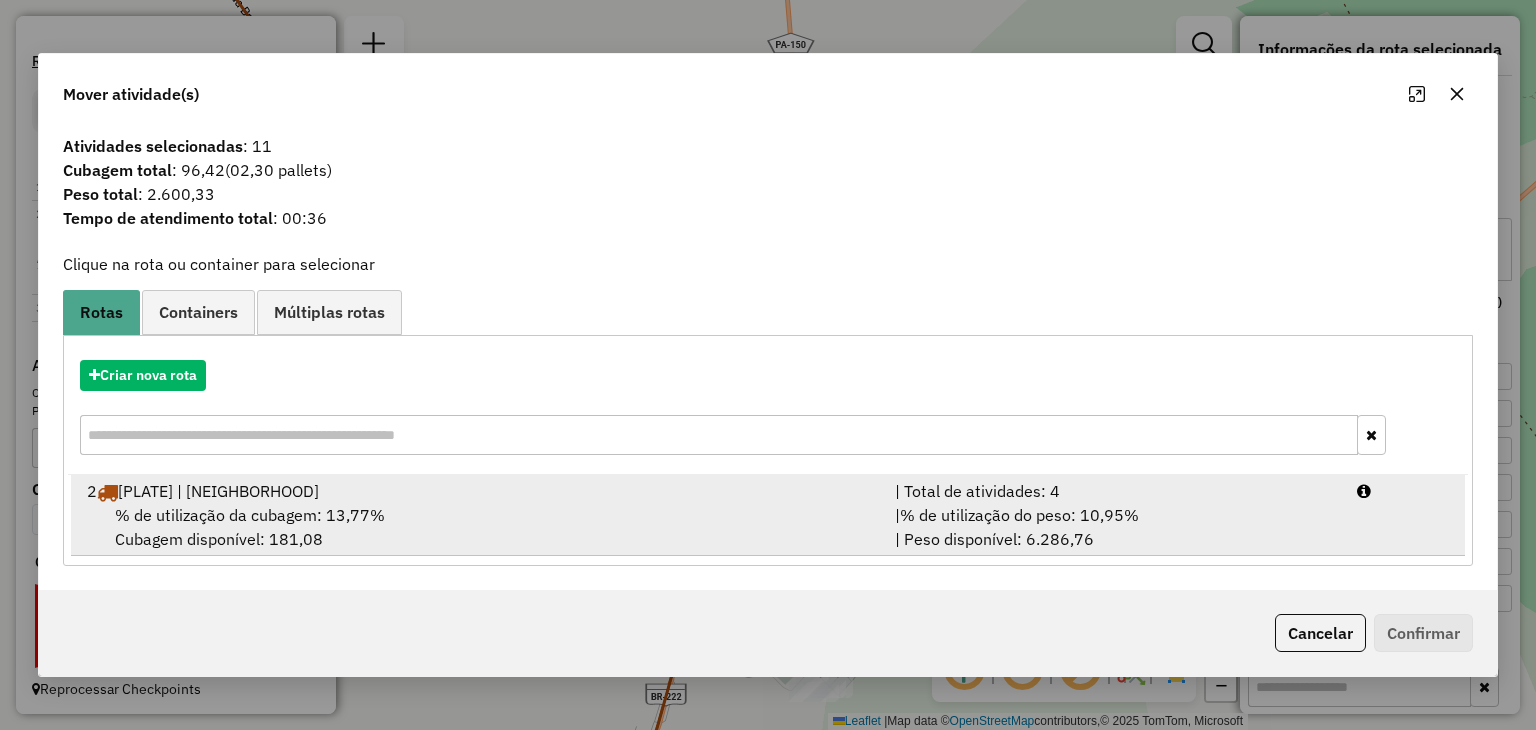 click on "2  QYV9D86 | MURUMURU" at bounding box center (479, 491) 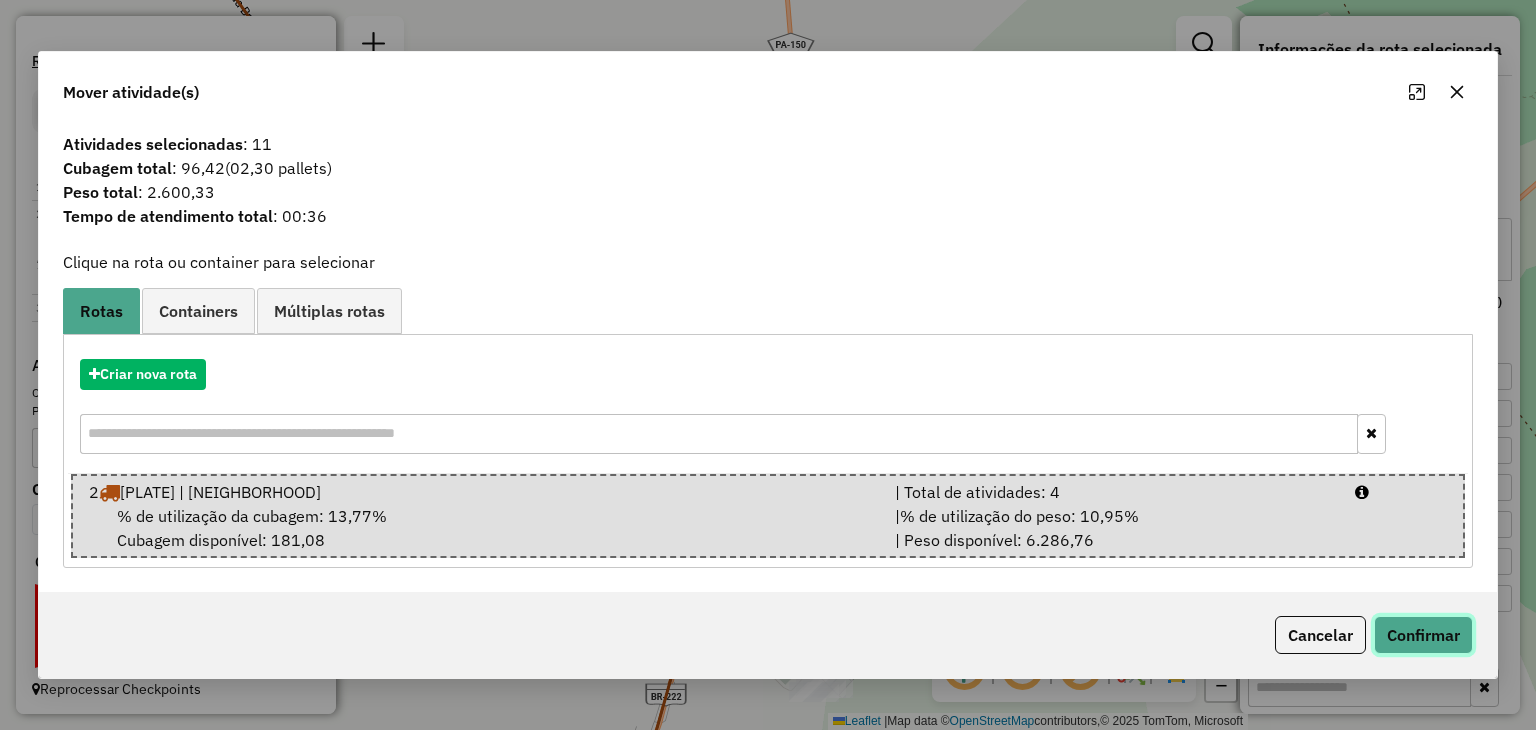 click on "Confirmar" 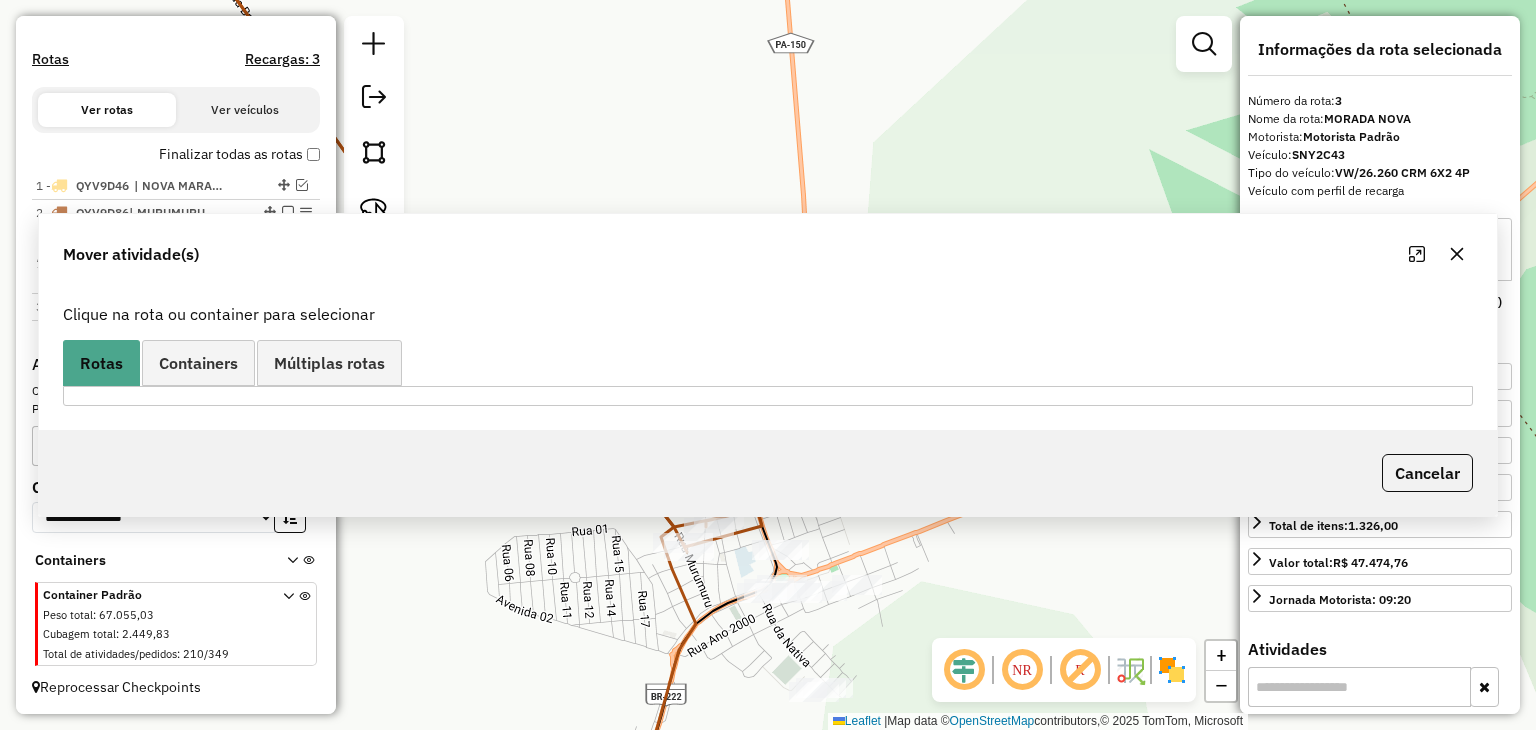 scroll, scrollTop: 609, scrollLeft: 0, axis: vertical 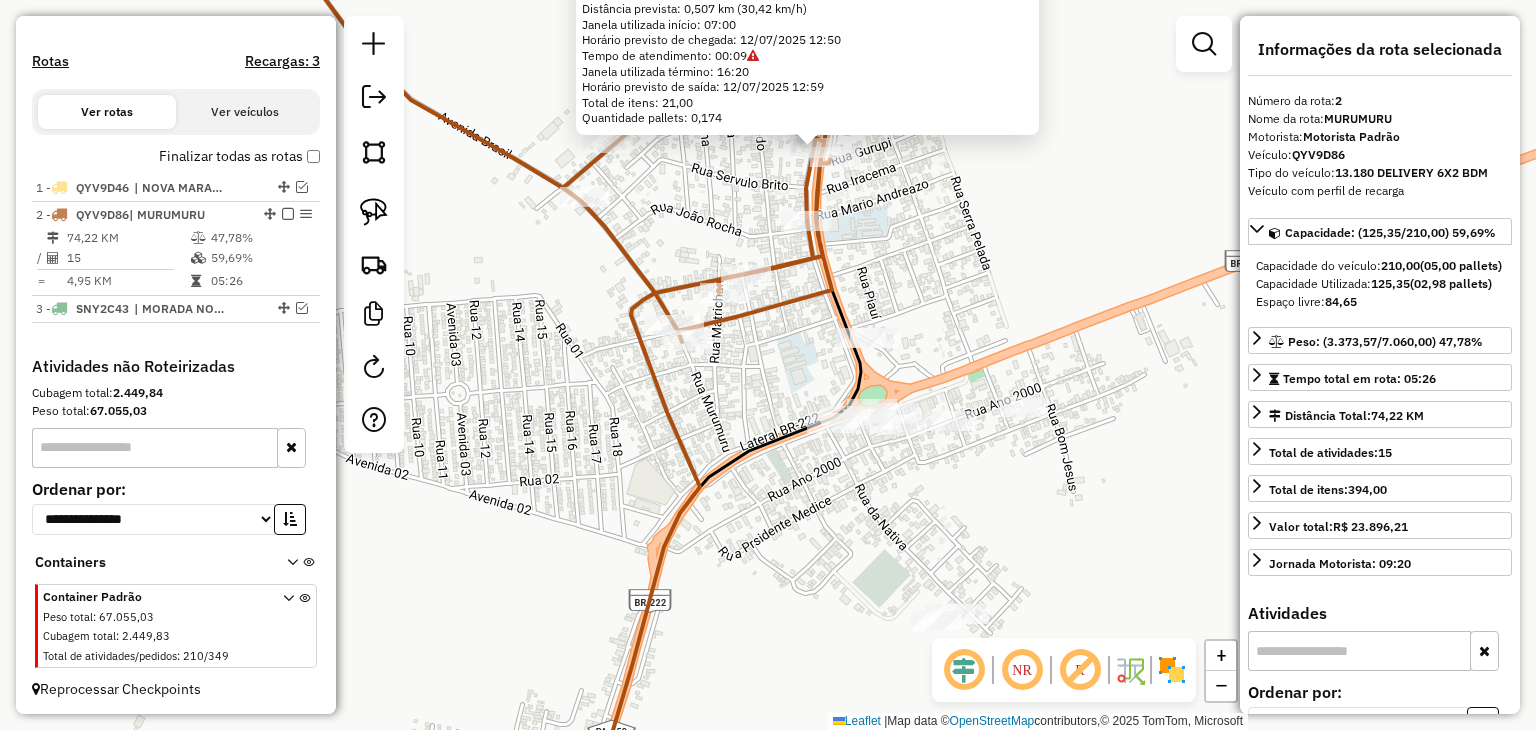 drag, startPoint x: 808, startPoint y: 614, endPoint x: 815, endPoint y: 528, distance: 86.28442 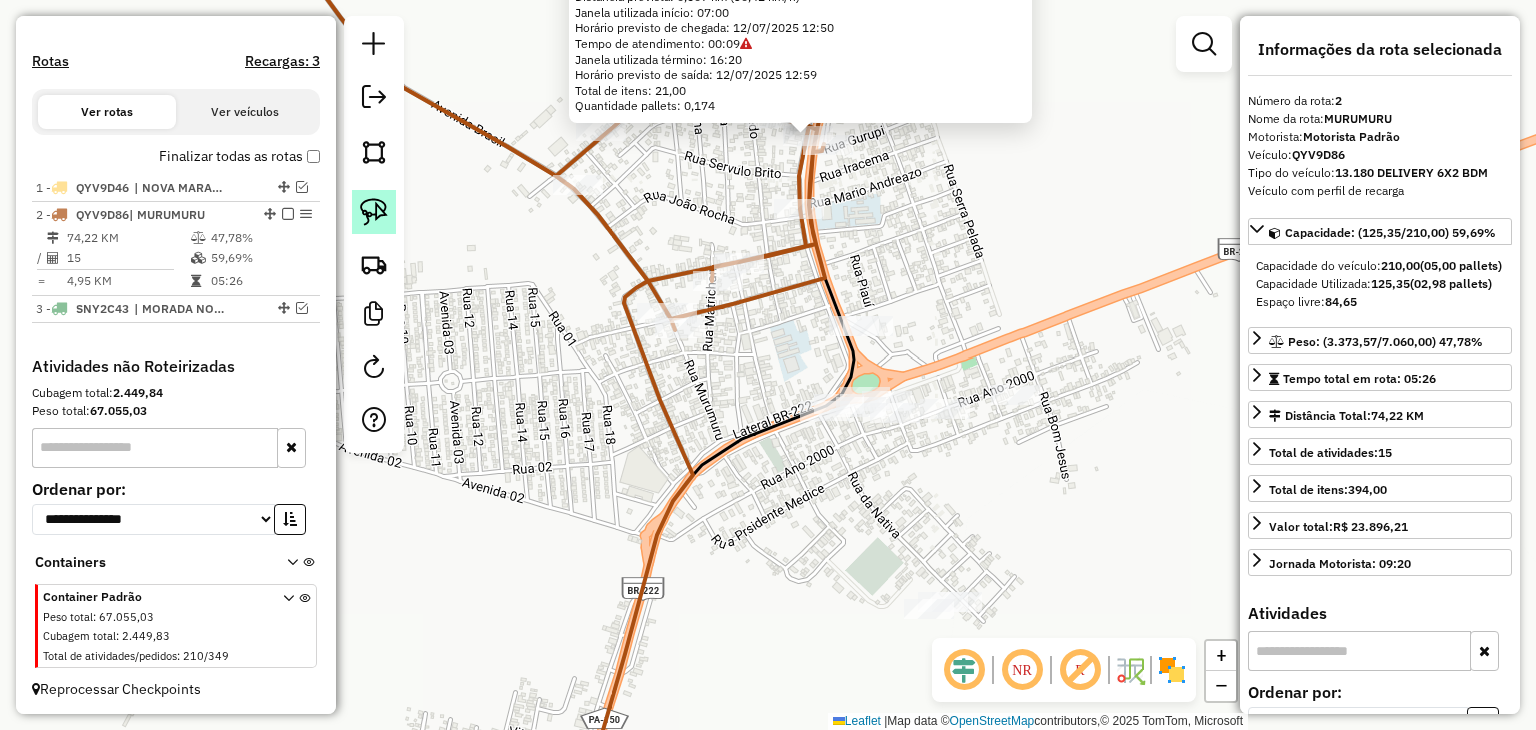click 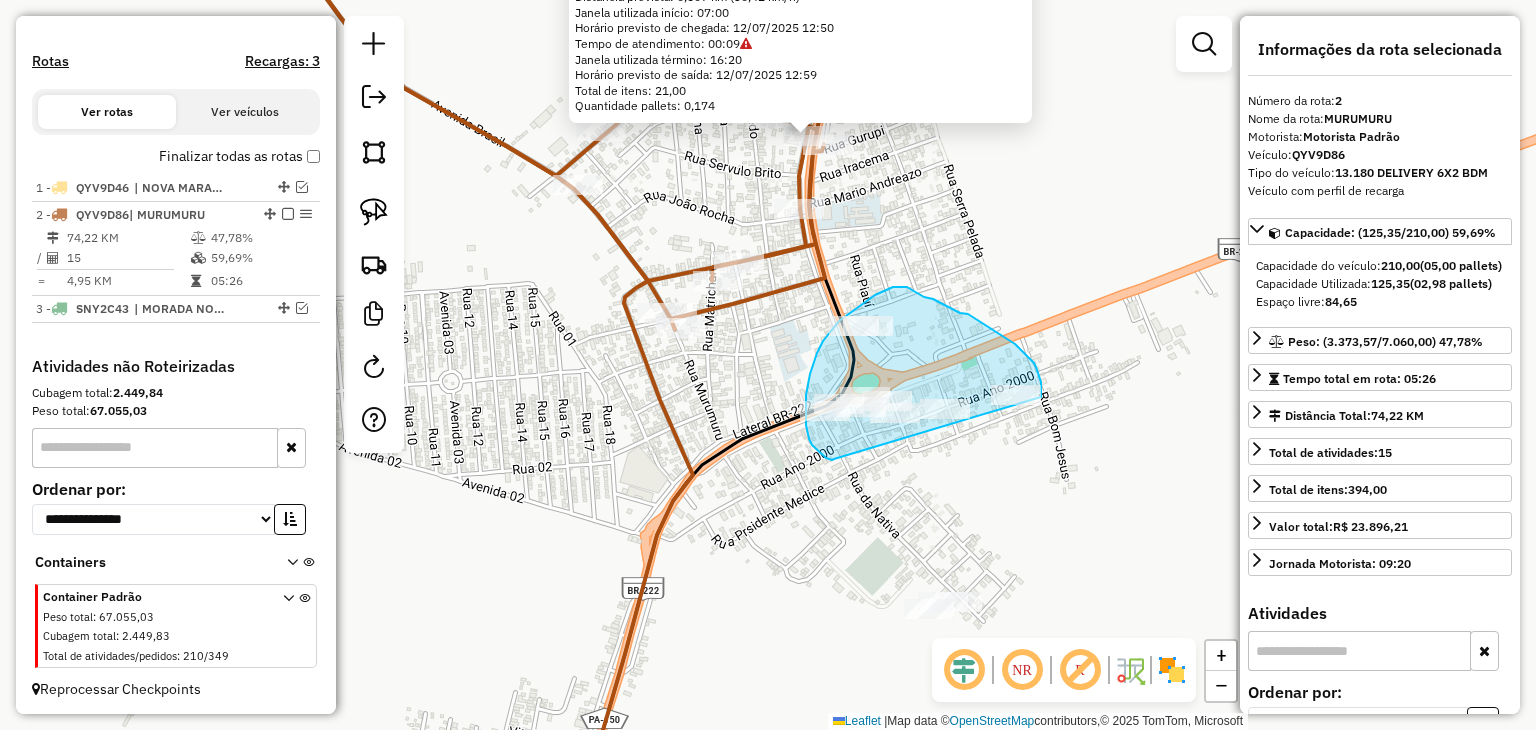 drag, startPoint x: 834, startPoint y: 459, endPoint x: 1025, endPoint y: 424, distance: 194.18033 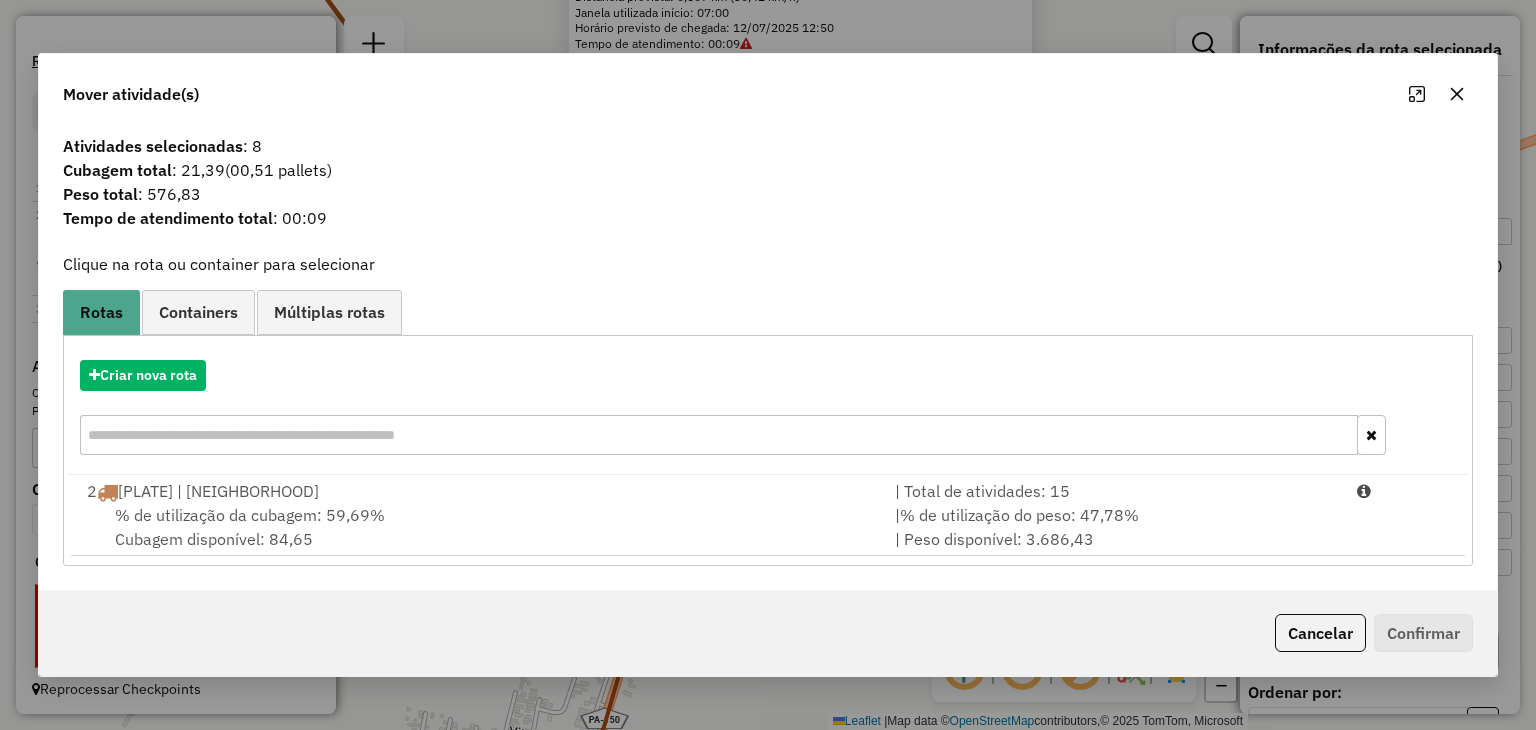 click 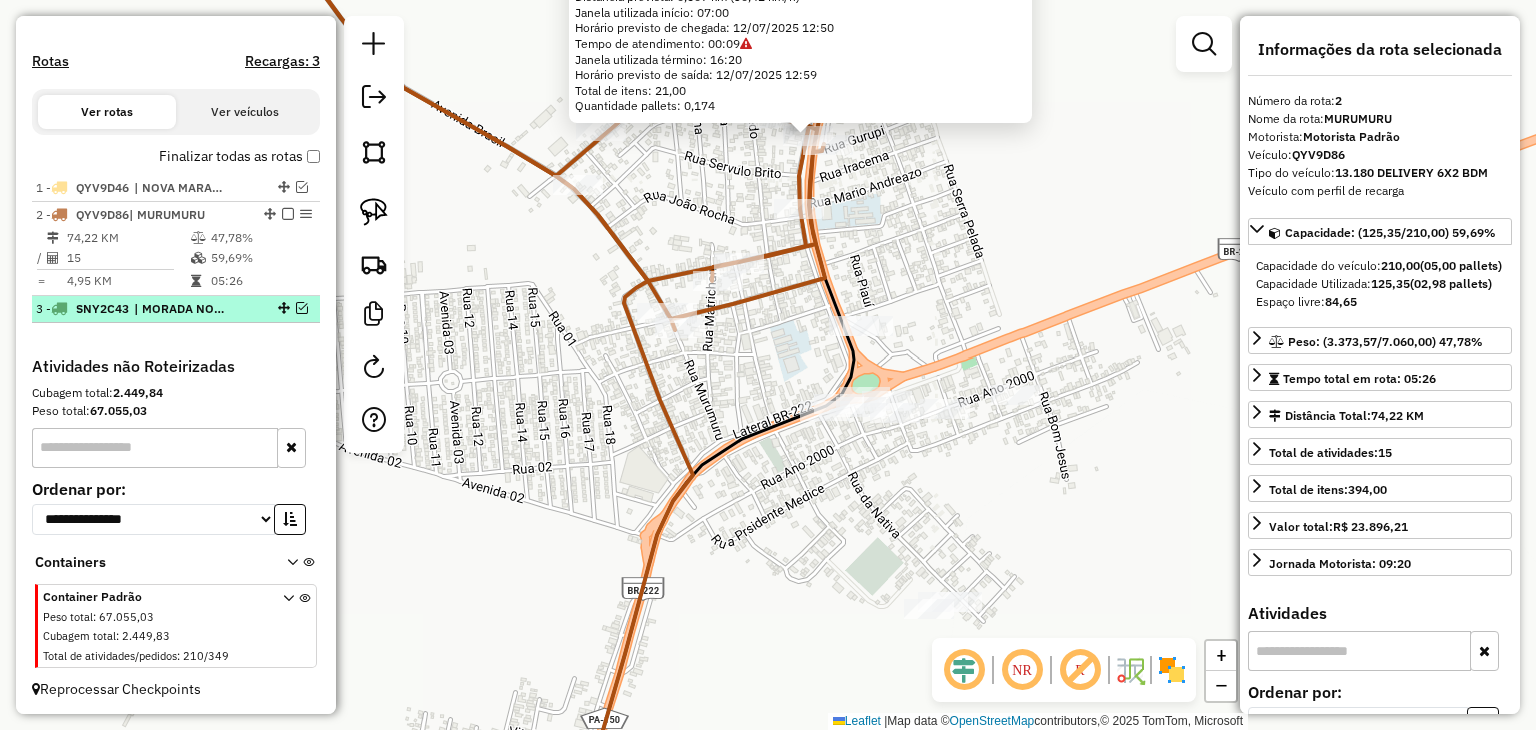 click at bounding box center [302, 308] 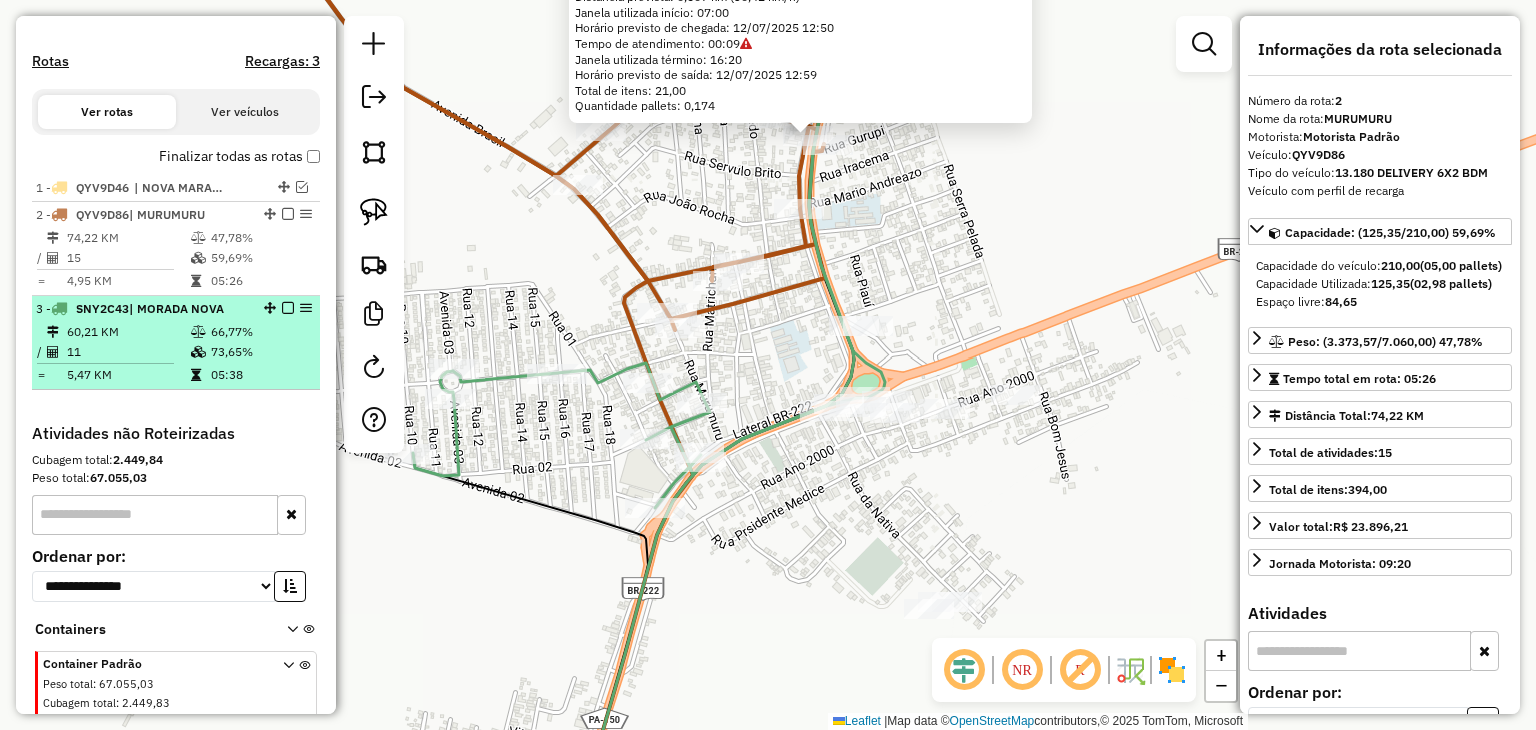 scroll, scrollTop: 676, scrollLeft: 0, axis: vertical 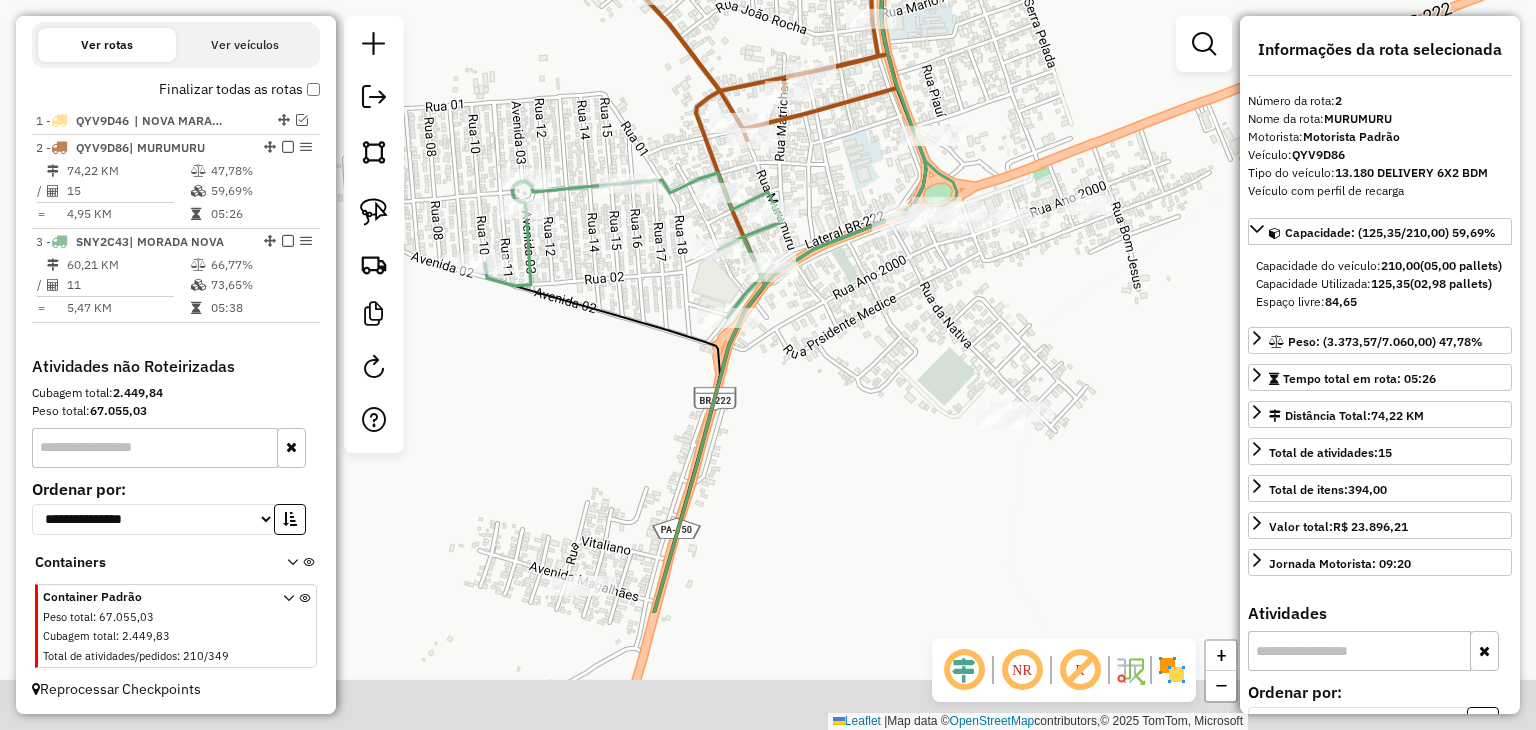 drag, startPoint x: 767, startPoint y: 555, endPoint x: 816, endPoint y: 401, distance: 161.60754 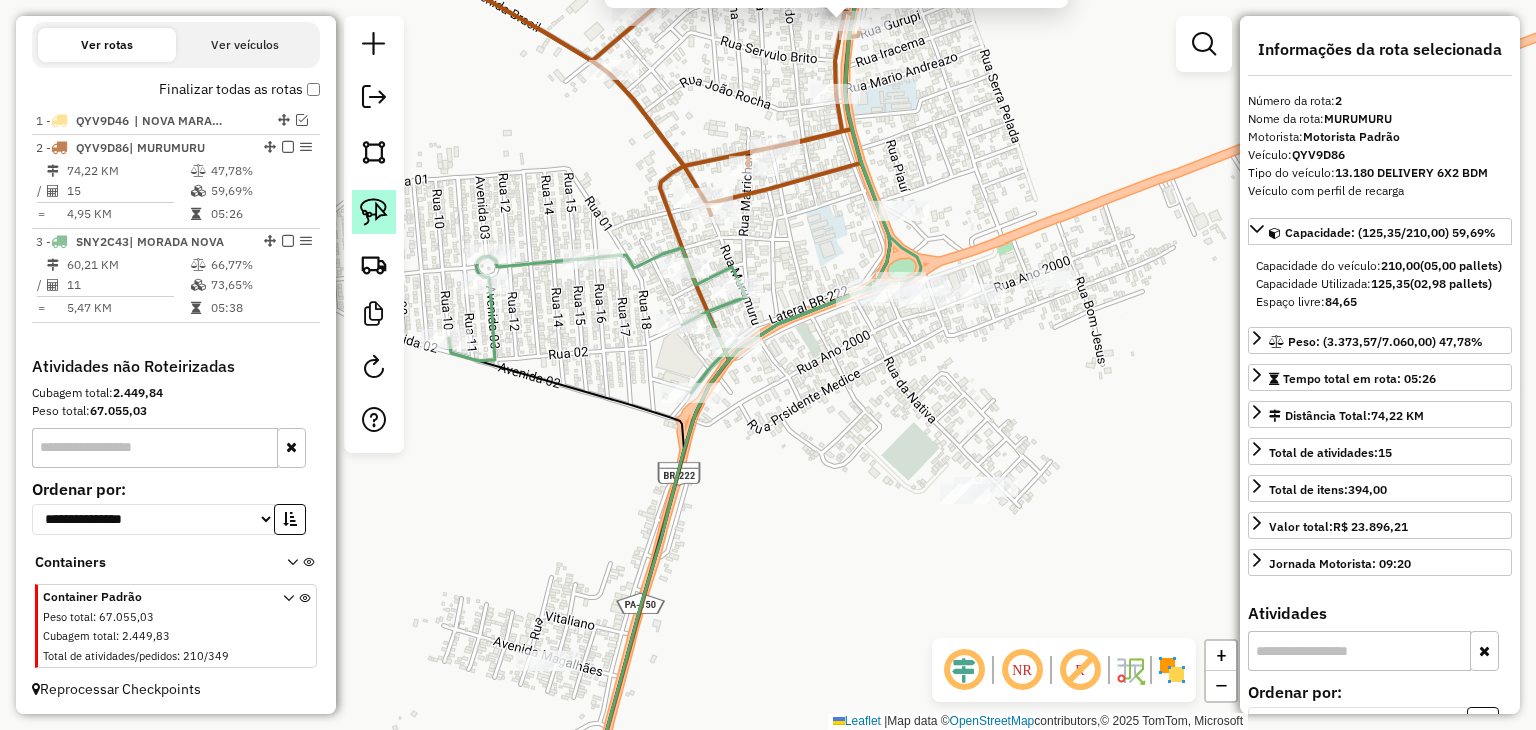 click 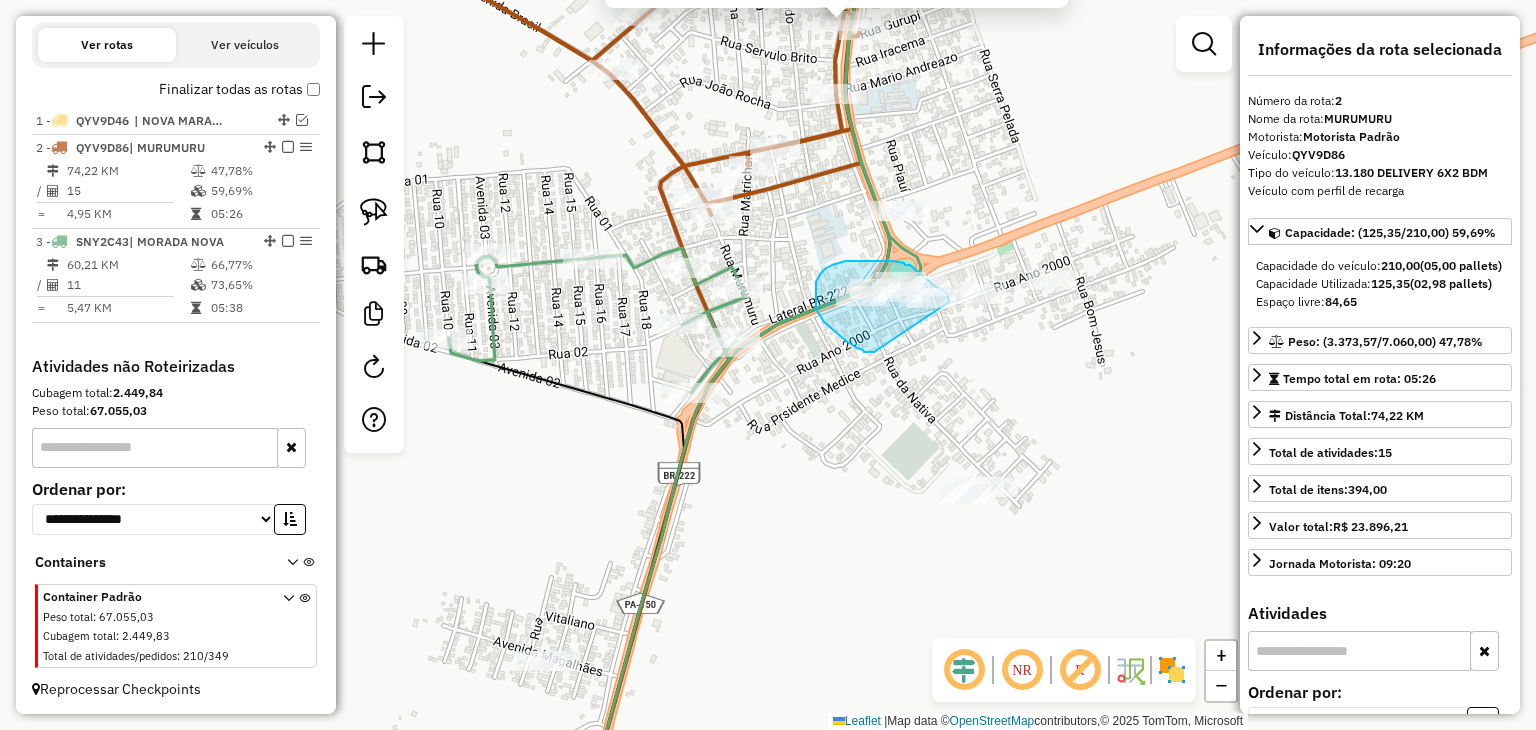 click on "6096 - PIMENTA BAR  Endereço:  AV ARAGUAIA 200   Bairro: MORADA NOVA (MARABA / PA)   Pedidos:  11213428, 11213571   Valor total: R$ 1.192,57   Exibir todos   Cubagem: 7,31  Peso: 197,57  Tempo dirigindo: 00:01   Distância prevista: 0,507 km (30,42 km/h)   Janela utilizada início: 07:00   Horário previsto de chegada: 12/07/2025 12:50   Tempo de atendimento: 00:09   Janela utilizada término: 16:20   Horário previsto de saída: 12/07/2025 12:59   Total de itens: 21,00   Quantidade pallets: 0,174  × Janela de atendimento Grade de atendimento Capacidade Transportadoras Veículos Cliente Pedidos  Rotas Selecione os dias de semana para filtrar as janelas de atendimento  Seg   Ter   Qua   Qui   Sex   Sáb   Dom  Informe o período da janela de atendimento: De: Até:  Filtrar exatamente a janela do cliente  Considerar janela de atendimento padrão  Selecione os dias de semana para filtrar as grades de atendimento  Seg   Ter   Qua   Qui   Sex   Sáb   Dom   Considerar clientes sem dia de atendimento cadastrado +" 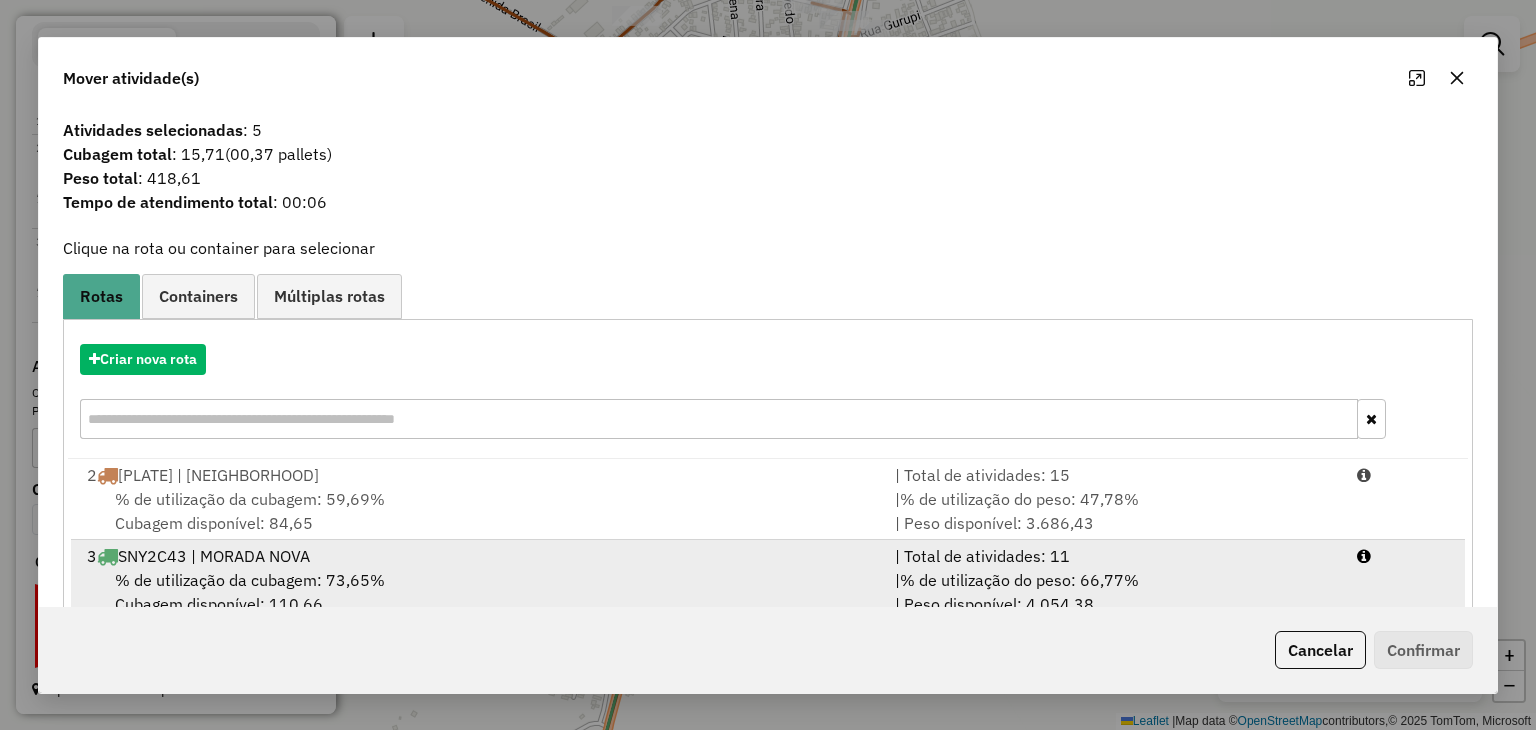 click on "% de utilização da cubagem: 73,65%  Cubagem disponível: 110,66" at bounding box center [479, 592] 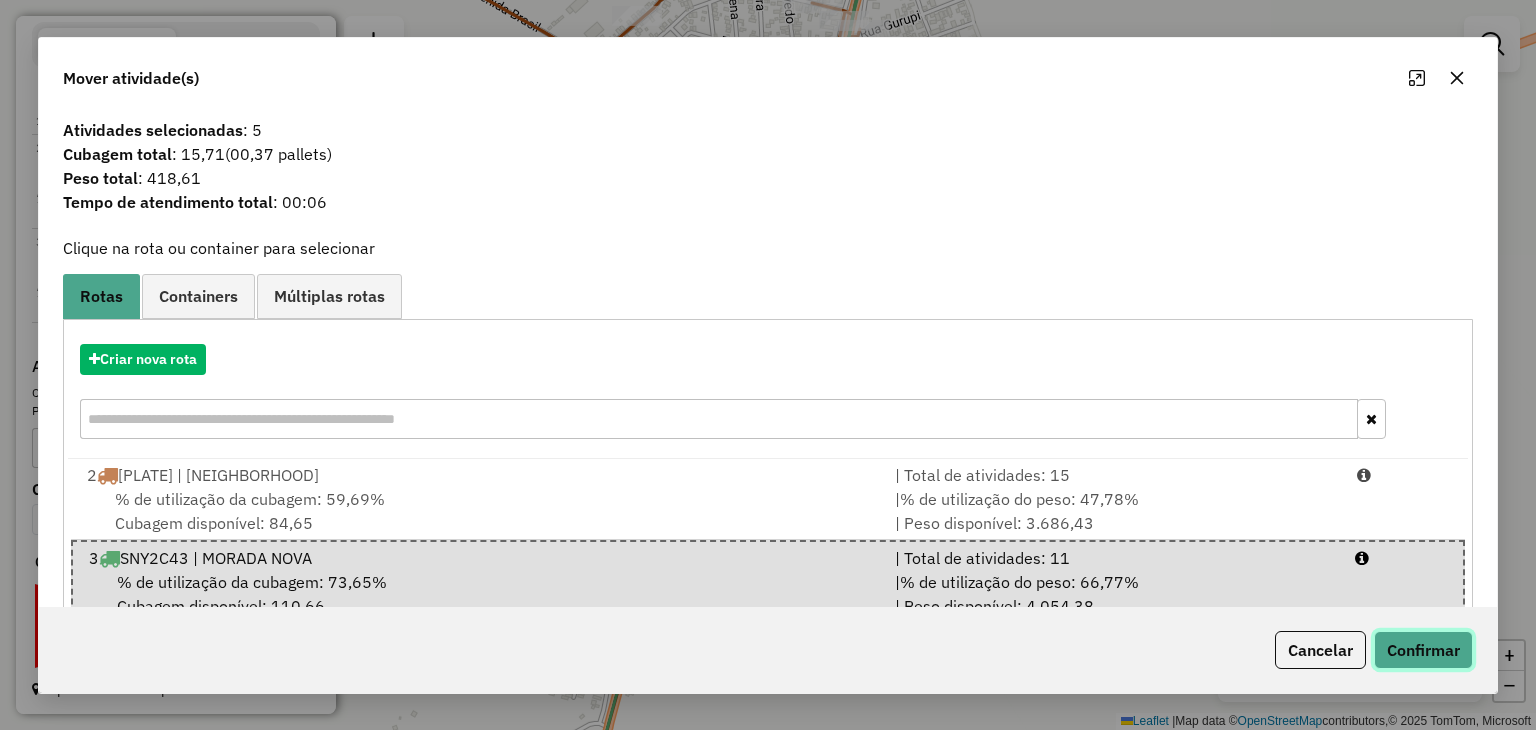 click on "Confirmar" 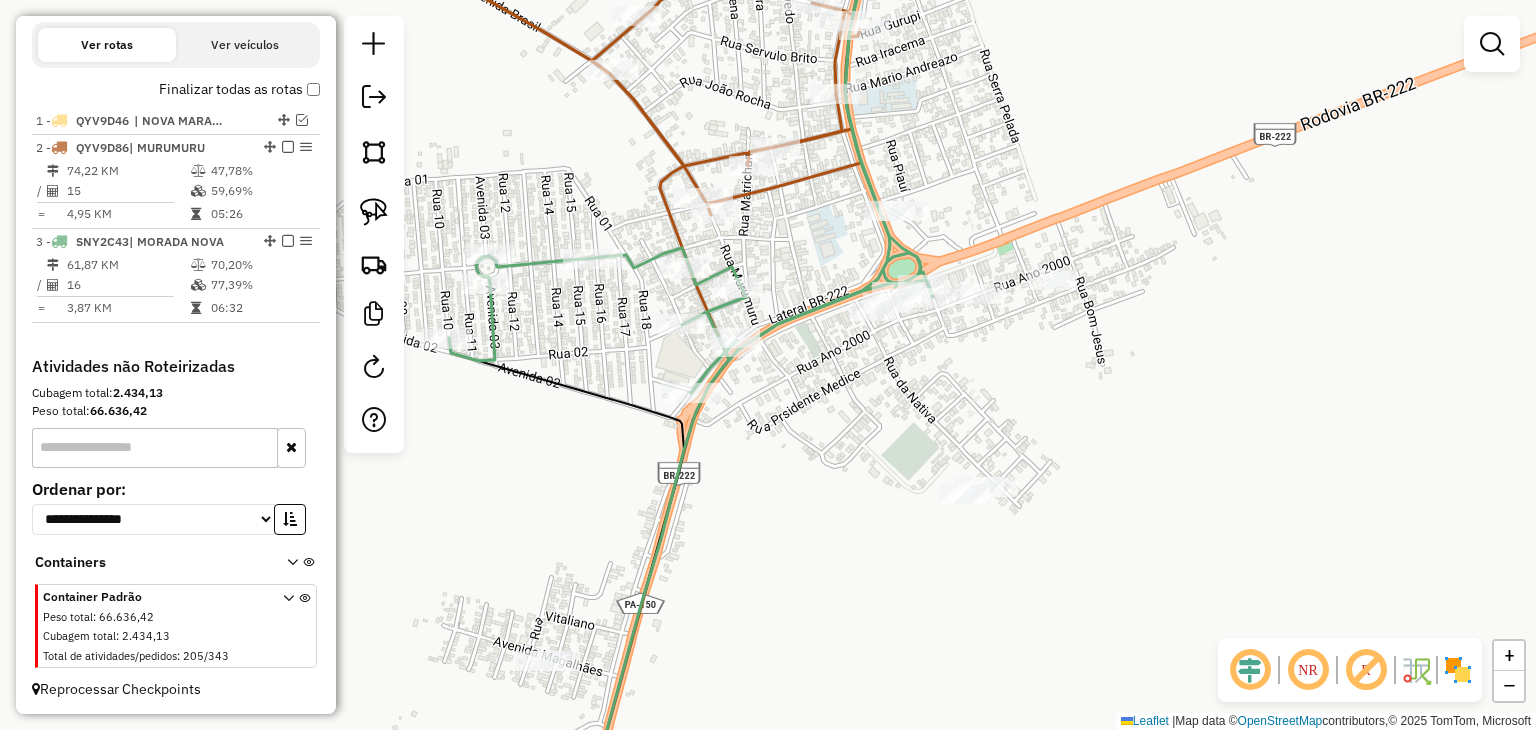 click 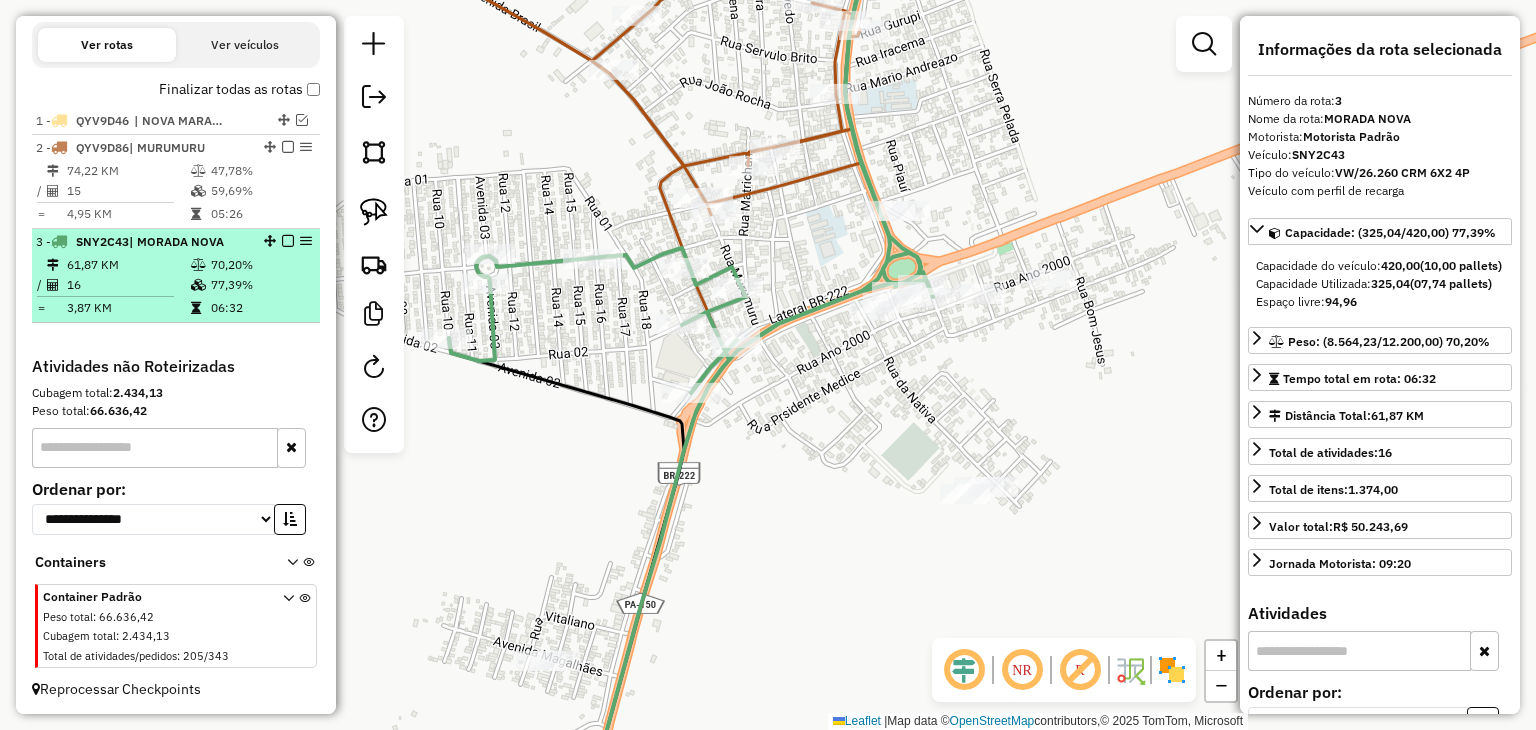 click at bounding box center [288, 241] 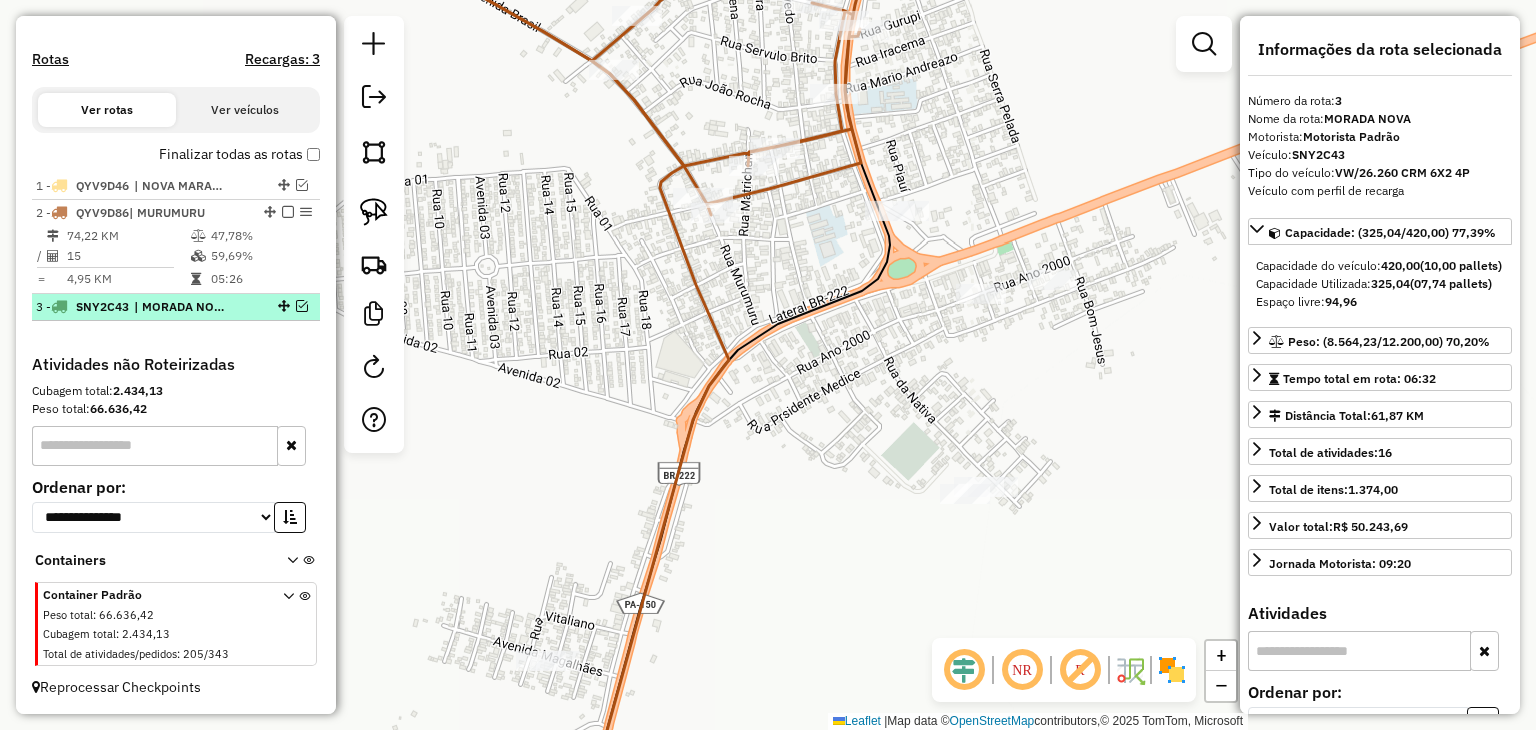 scroll, scrollTop: 609, scrollLeft: 0, axis: vertical 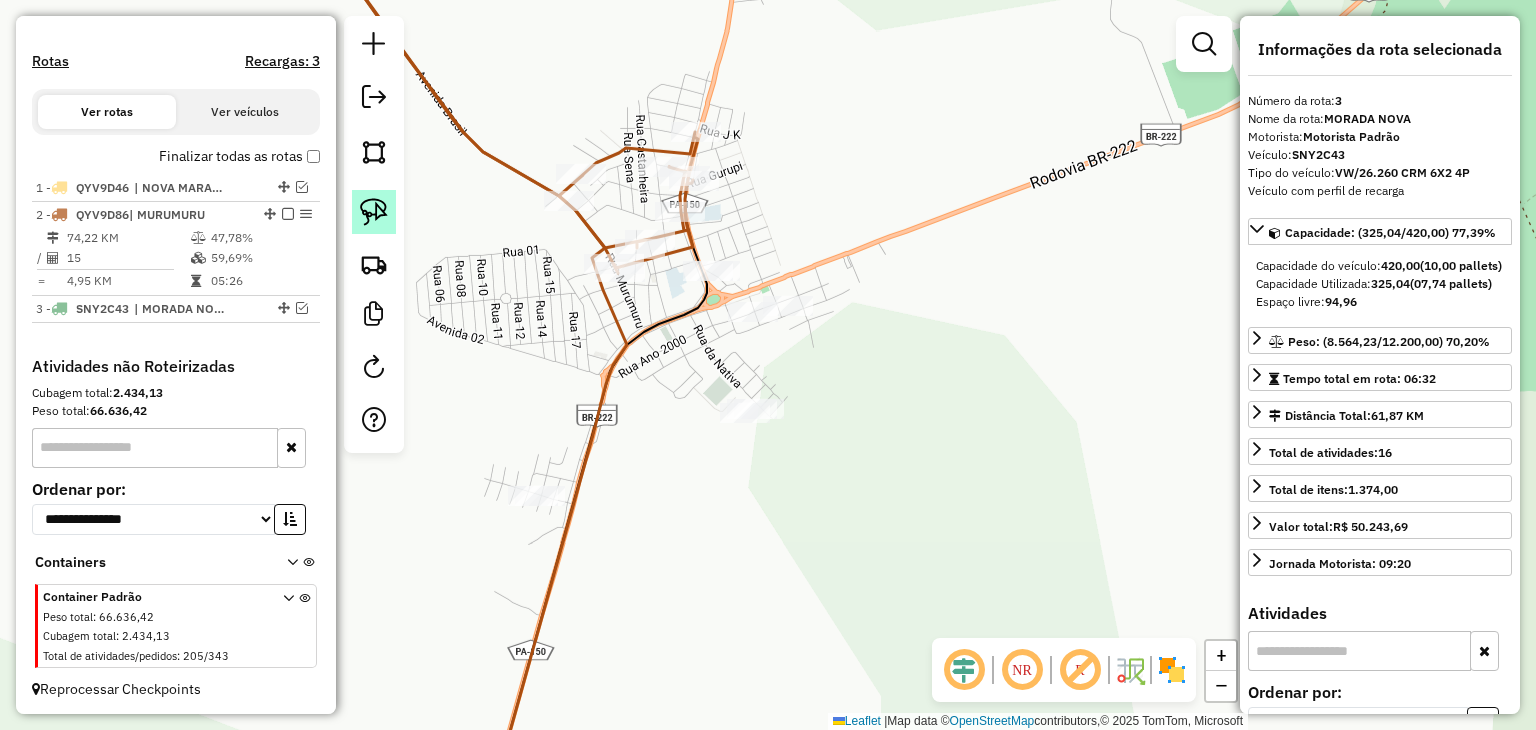 click 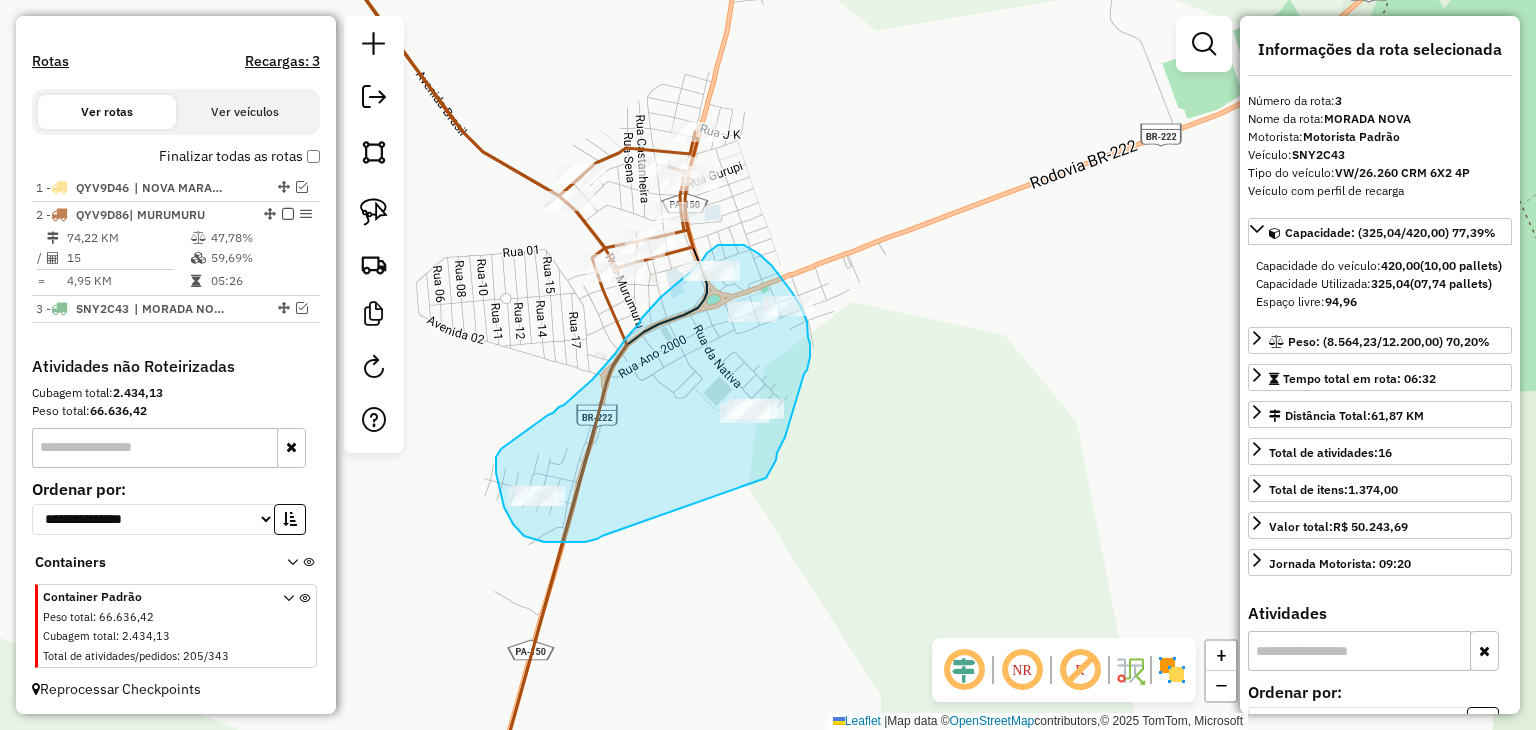 drag, startPoint x: 600, startPoint y: 537, endPoint x: 766, endPoint y: 478, distance: 176.17322 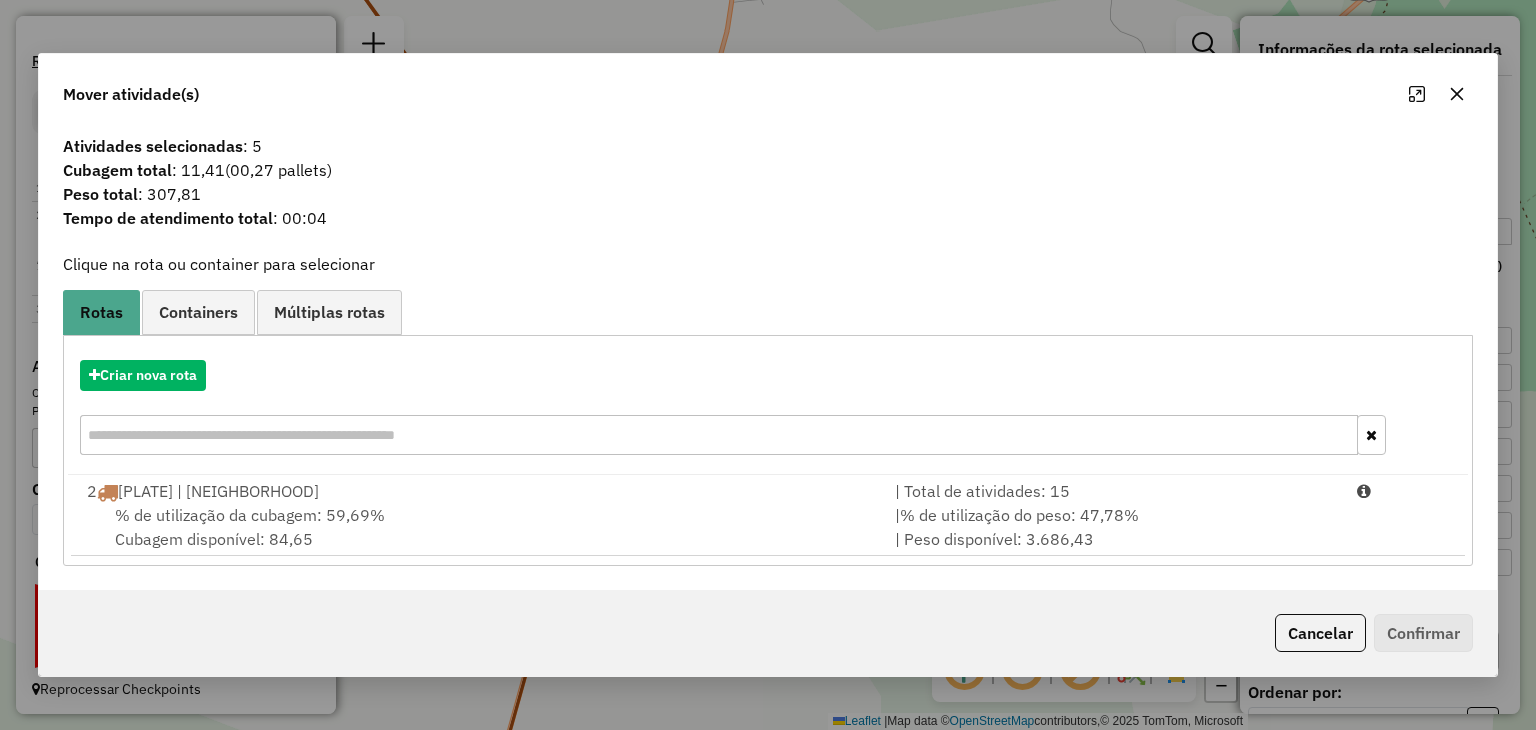 click on "Criar nova rota" at bounding box center [767, 410] 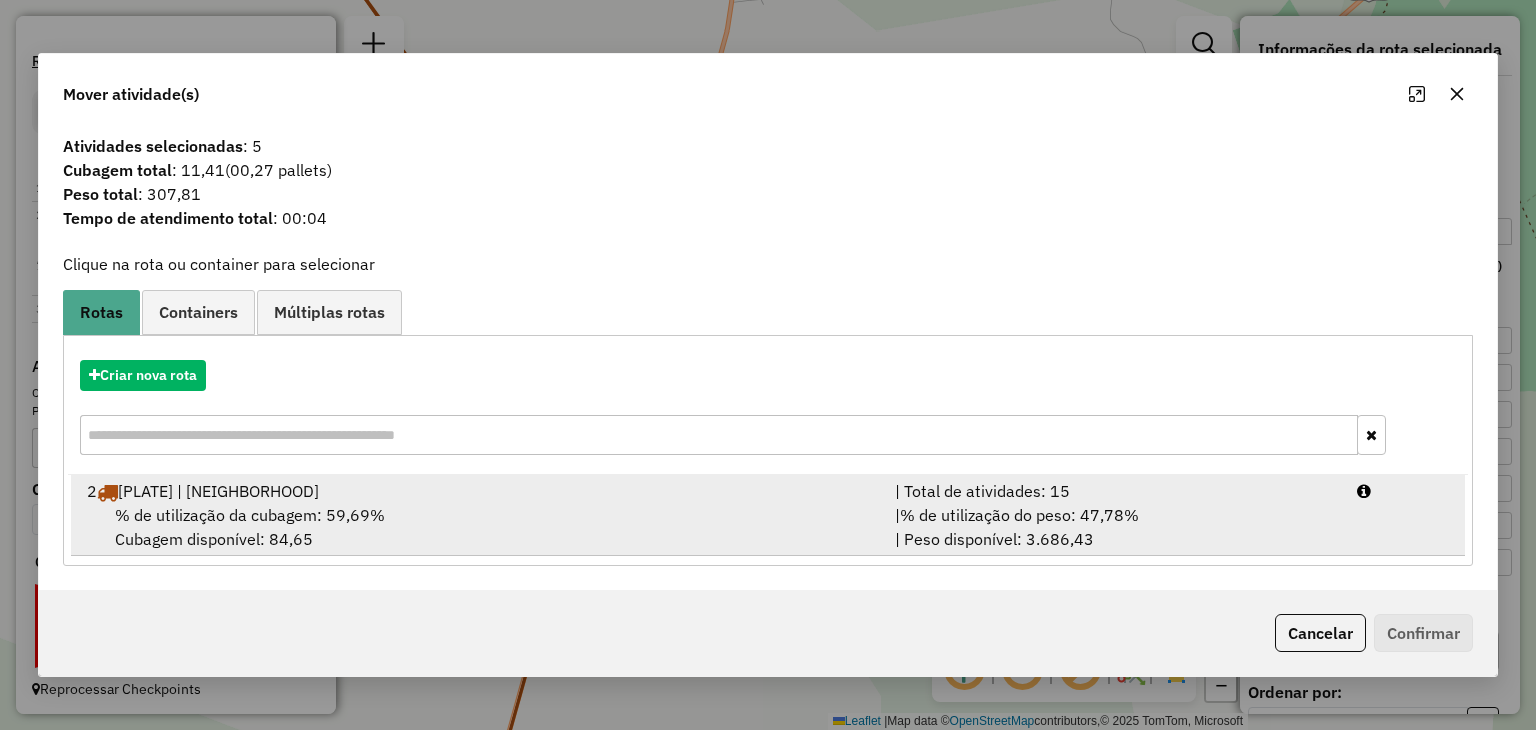 click on "% de utilização da cubagem: 59,69%  Cubagem disponível: 84,65" at bounding box center (479, 527) 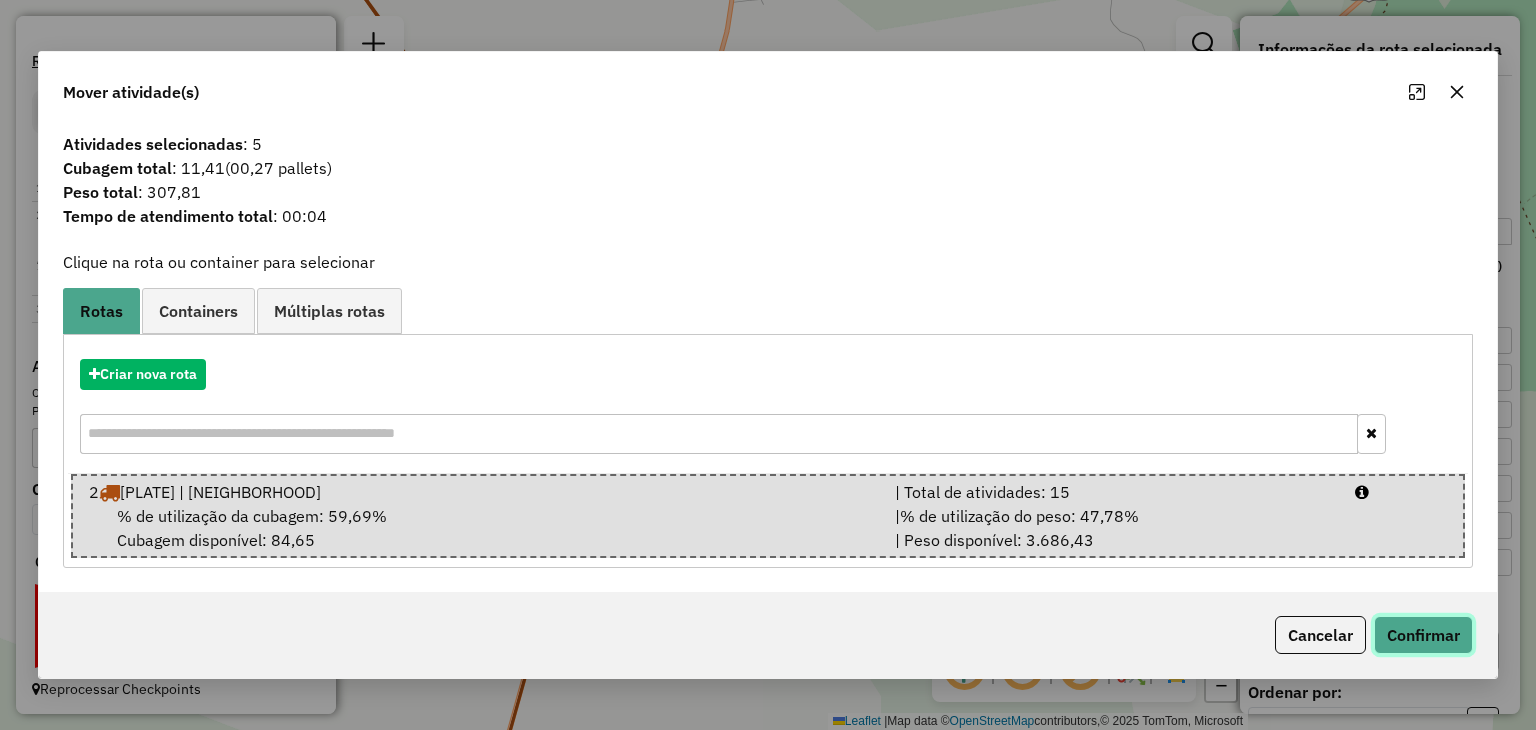 click on "Confirmar" 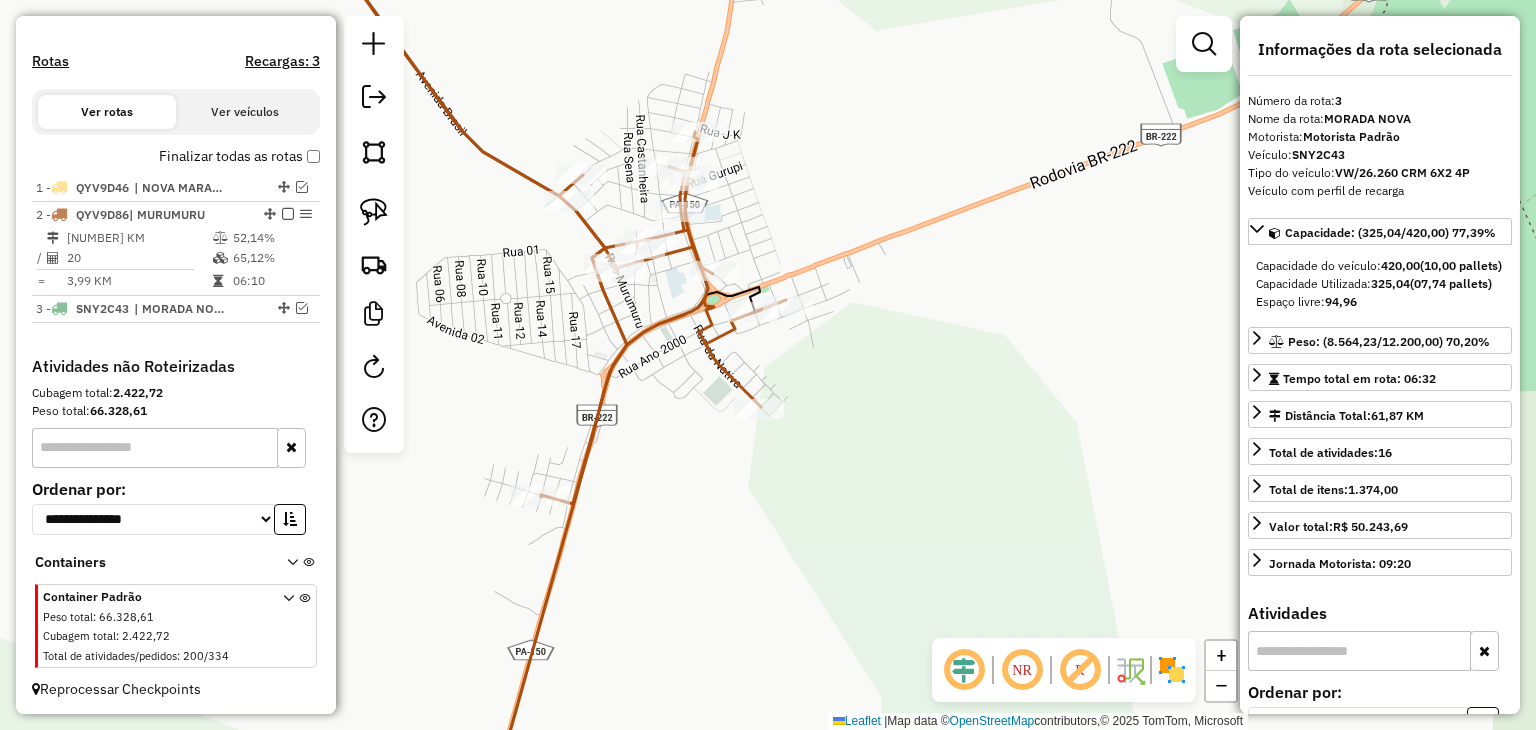 click on "Janela de atendimento Grade de atendimento Capacidade Transportadoras Veículos Cliente Pedidos  Rotas Selecione os dias de semana para filtrar as janelas de atendimento  Seg   Ter   Qua   Qui   Sex   Sáb   Dom  Informe o período da janela de atendimento: De: Até:  Filtrar exatamente a janela do cliente  Considerar janela de atendimento padrão  Selecione os dias de semana para filtrar as grades de atendimento  Seg   Ter   Qua   Qui   Sex   Sáb   Dom   Considerar clientes sem dia de atendimento cadastrado  Clientes fora do dia de atendimento selecionado Filtrar as atividades entre os valores definidos abaixo:  Peso mínimo:   Peso máximo:   Cubagem mínima:   Cubagem máxima:   De:   Até:  Filtrar as atividades entre o tempo de atendimento definido abaixo:  De:   Até:   Considerar capacidade total dos clientes não roteirizados Transportadora: Selecione um ou mais itens Tipo de veículo: Selecione um ou mais itens Veículo: Selecione um ou mais itens Motorista: Selecione um ou mais itens Nome: Rótulo:" 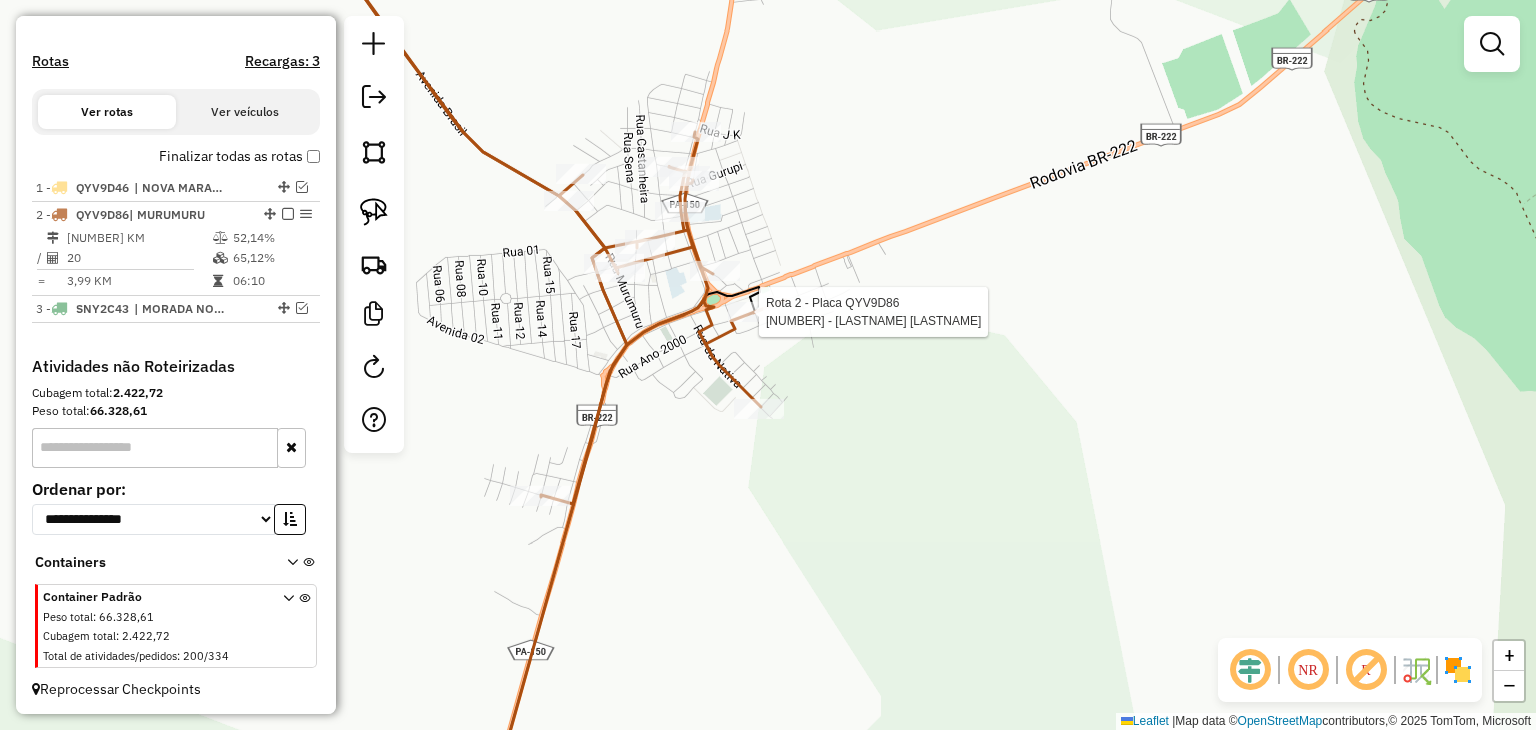 select on "**********" 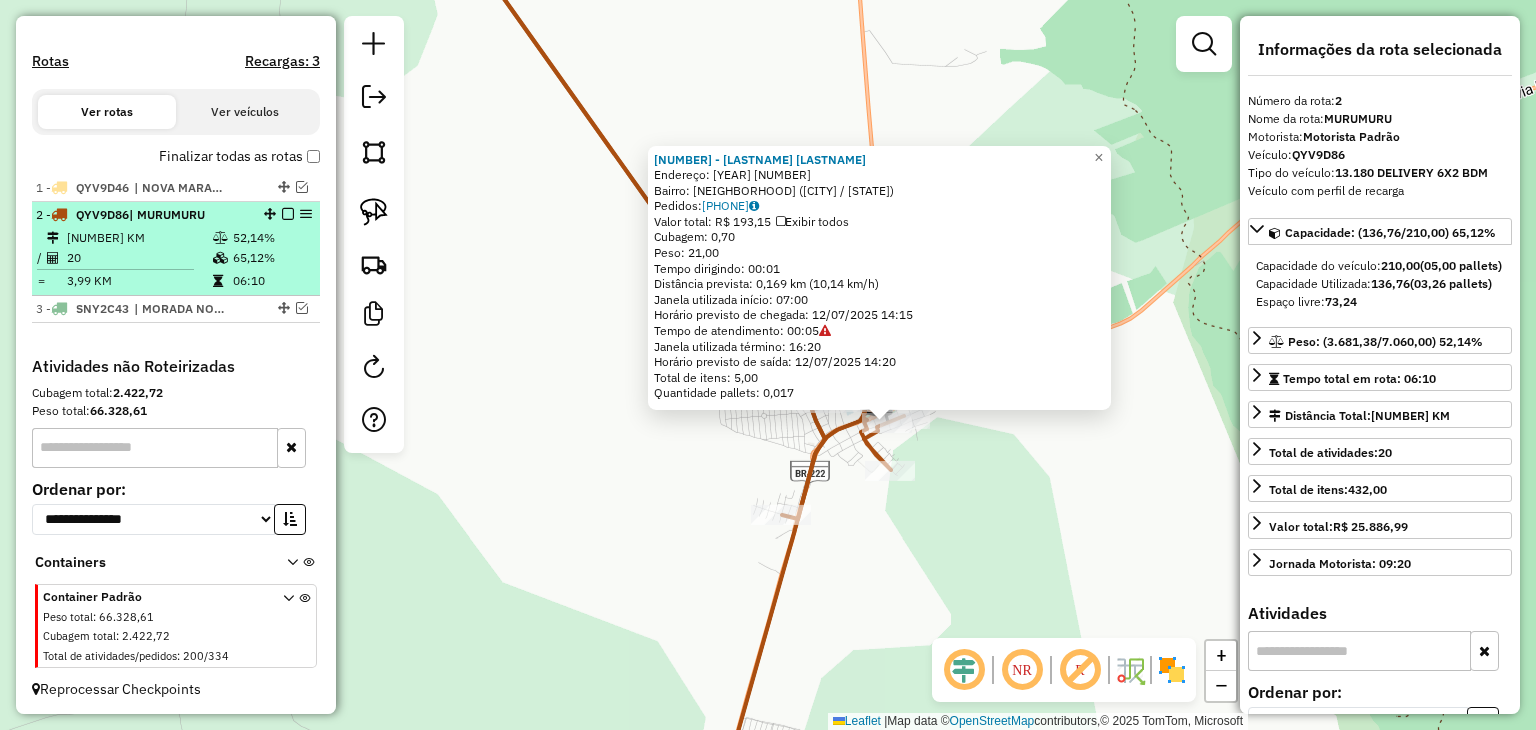 click at bounding box center [288, 214] 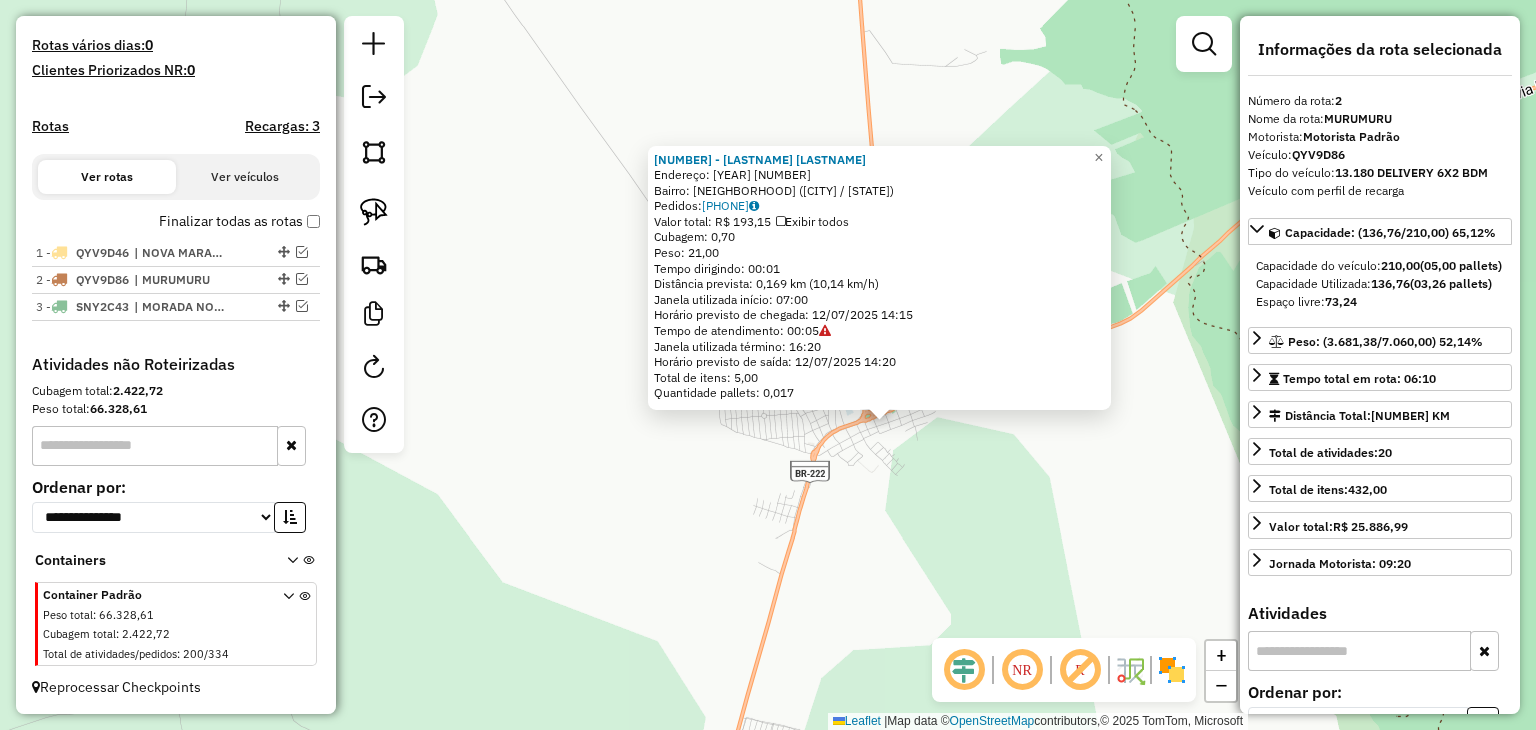scroll, scrollTop: 543, scrollLeft: 0, axis: vertical 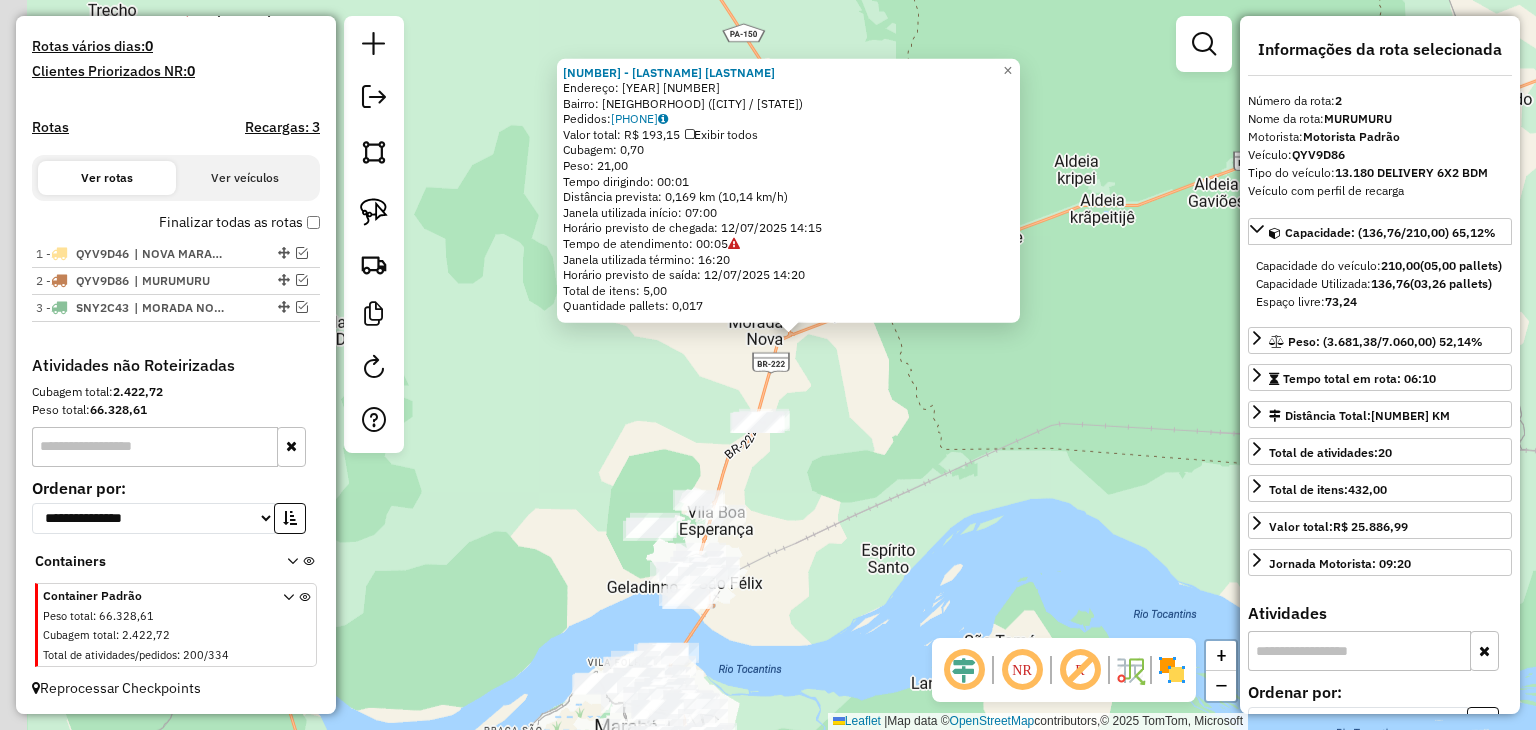 drag, startPoint x: 782, startPoint y: 522, endPoint x: 825, endPoint y: 386, distance: 142.6359 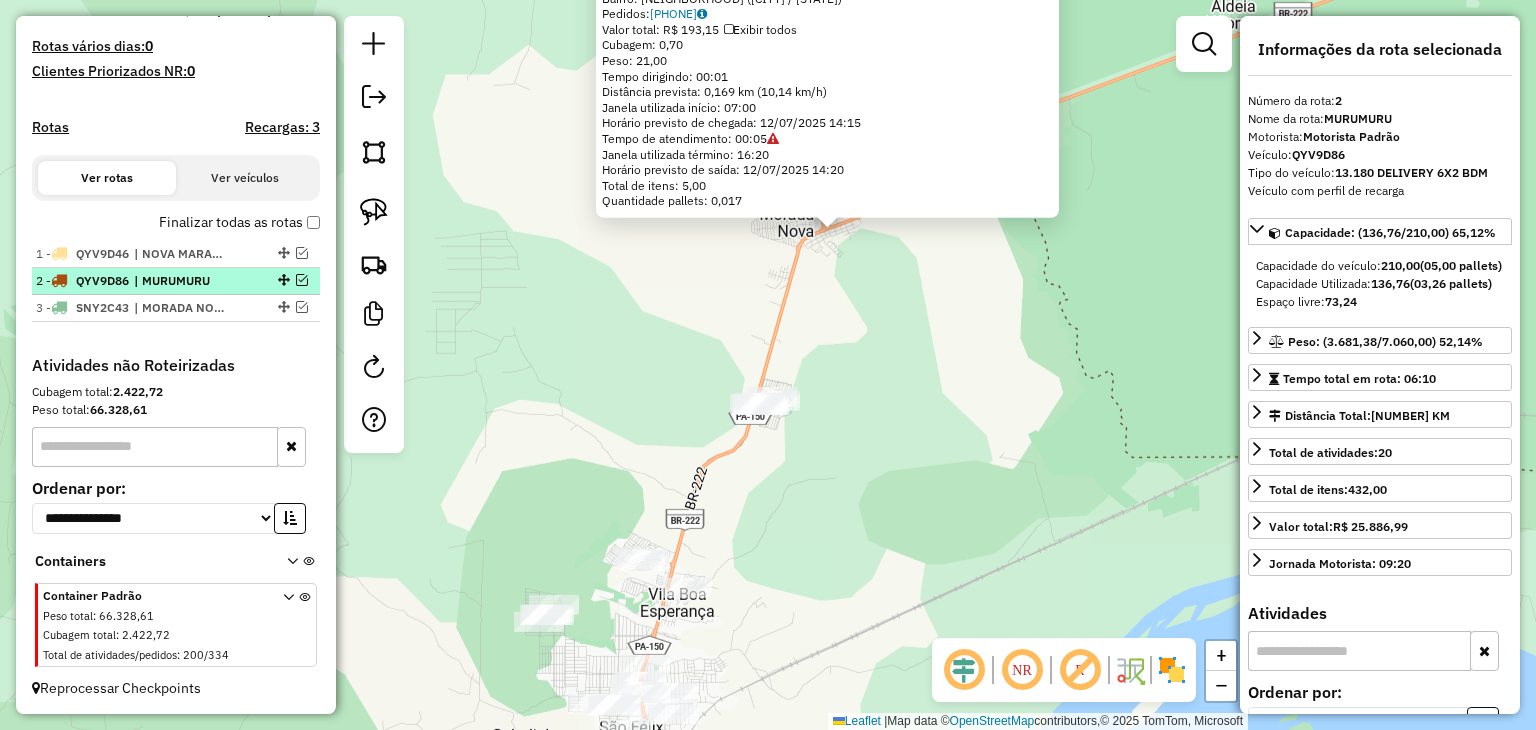 click at bounding box center (302, 280) 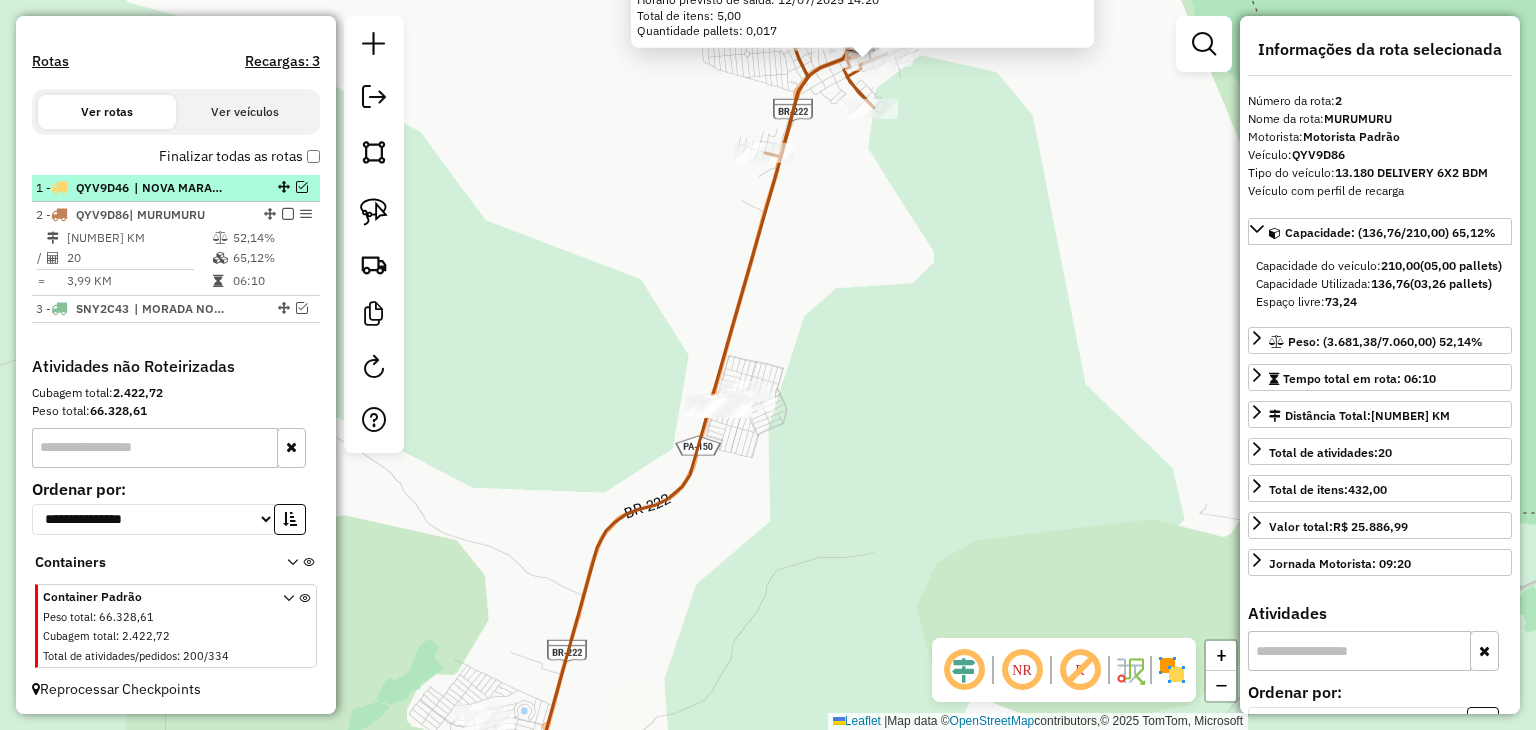 click at bounding box center [302, 187] 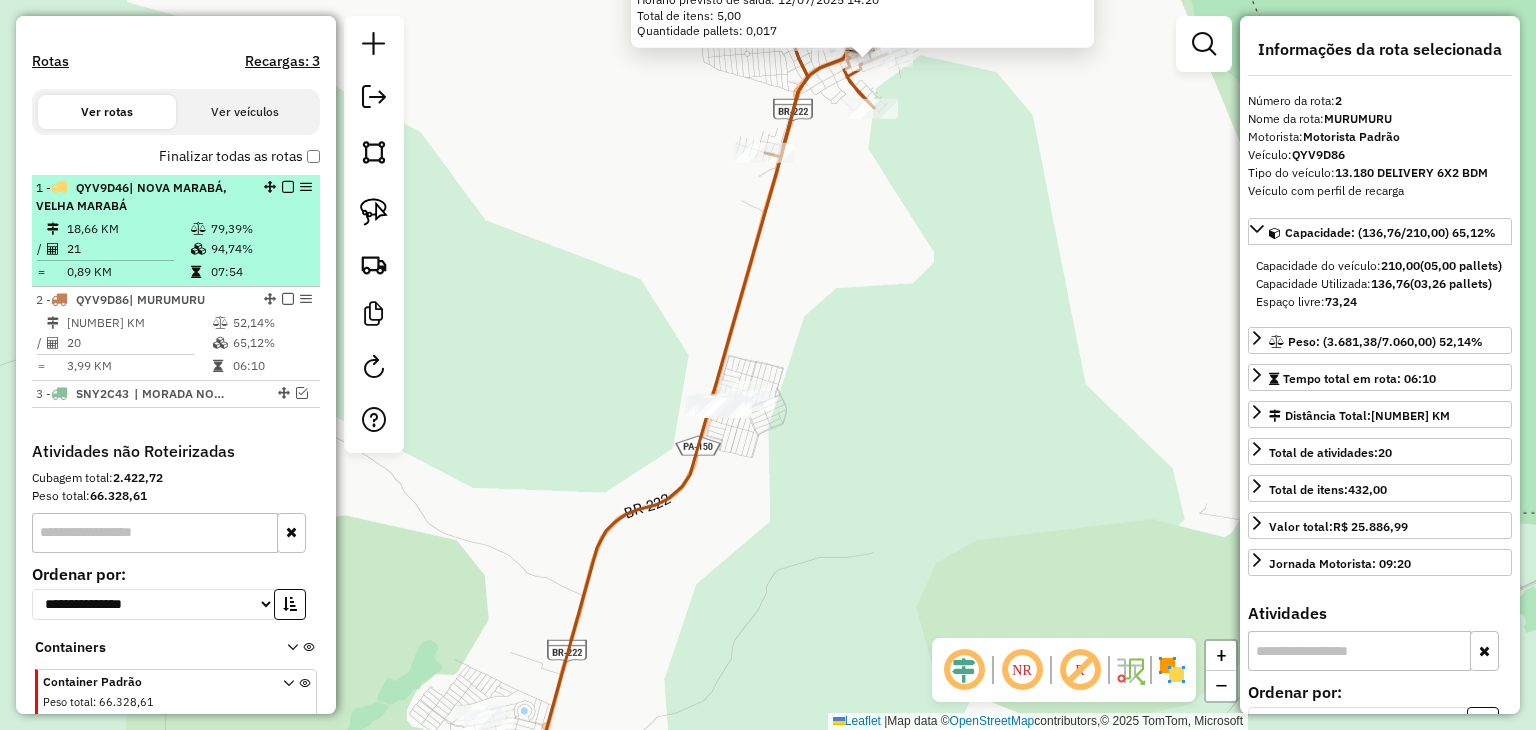 scroll, scrollTop: 676, scrollLeft: 0, axis: vertical 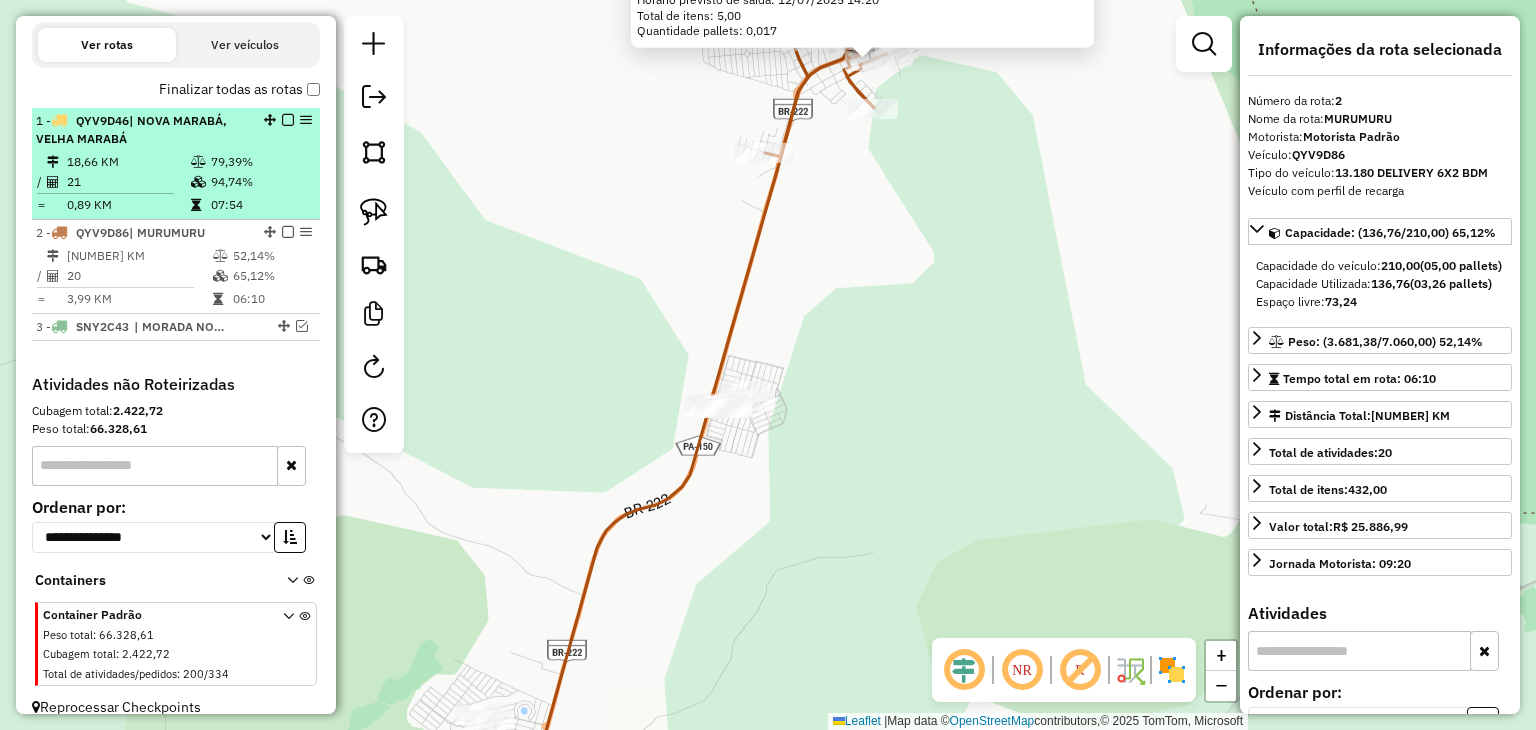 click on "79,39%" at bounding box center [260, 162] 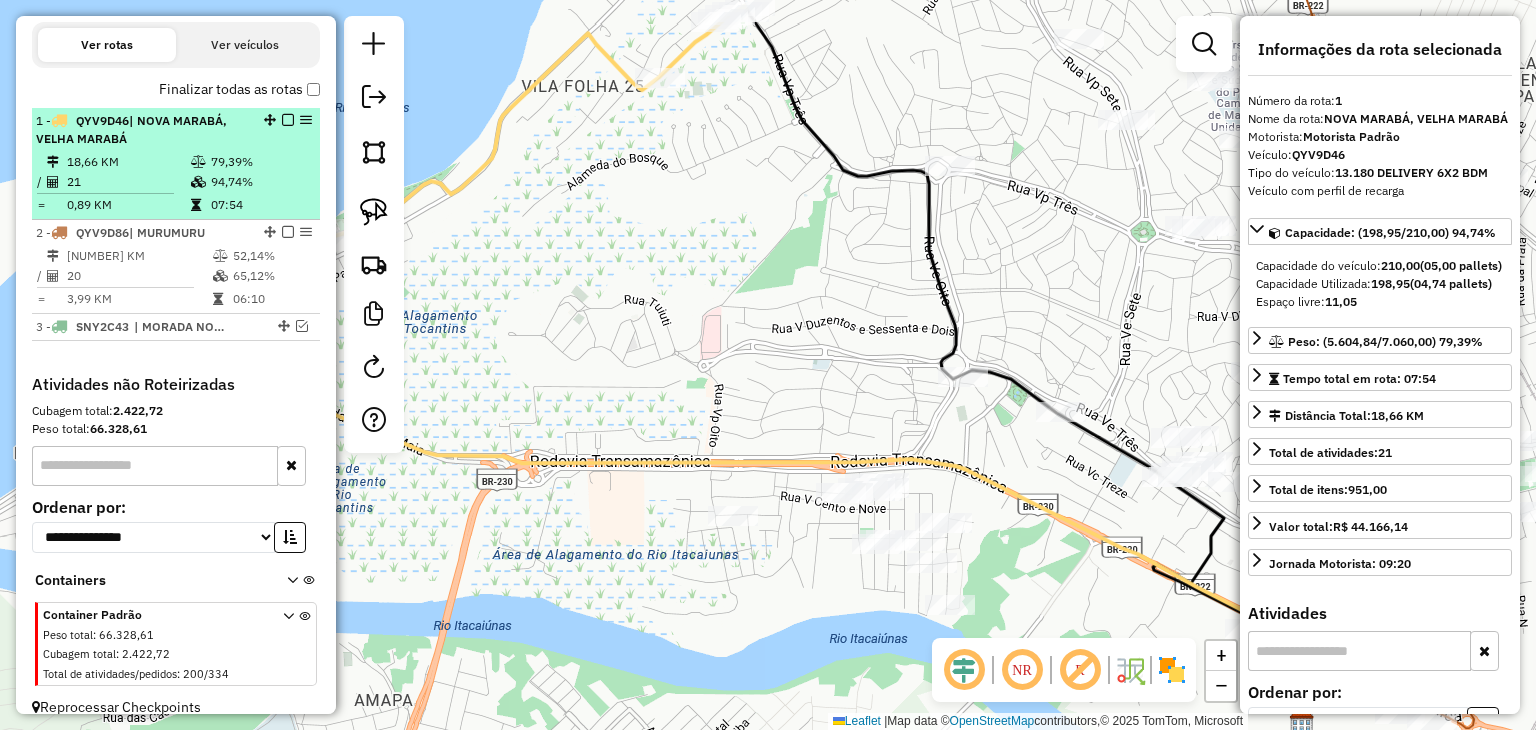 click at bounding box center [288, 120] 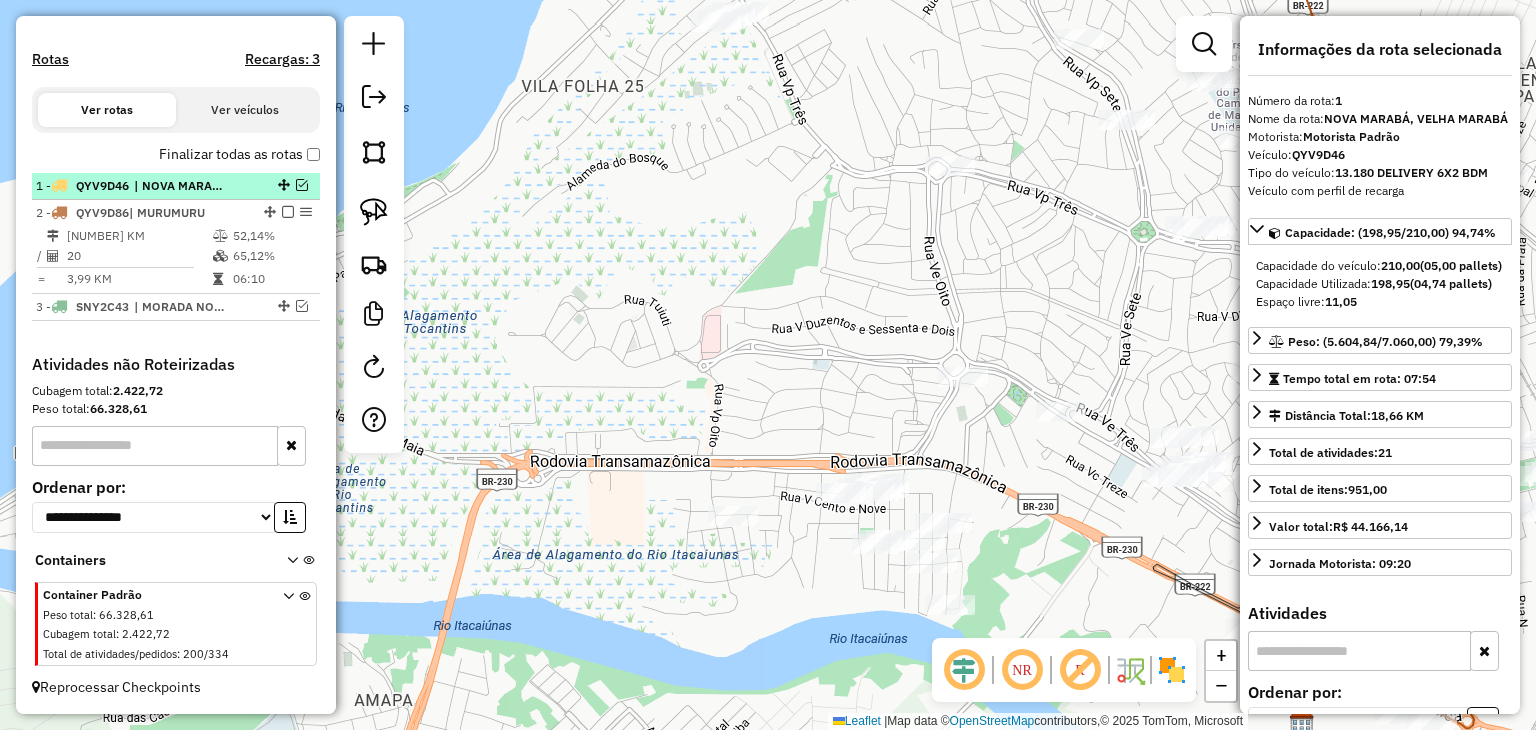 scroll, scrollTop: 609, scrollLeft: 0, axis: vertical 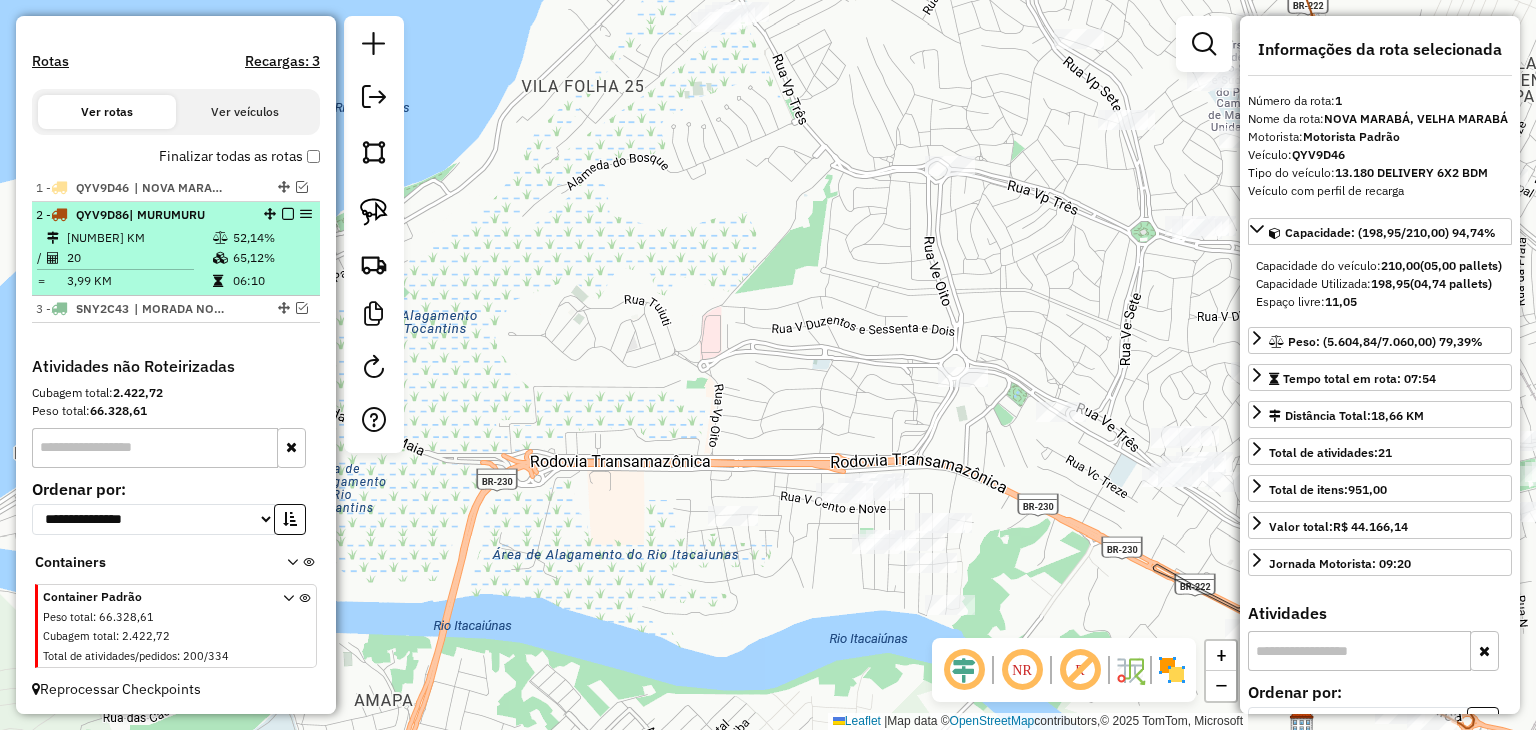 click on "| MURUMURU" at bounding box center [167, 214] 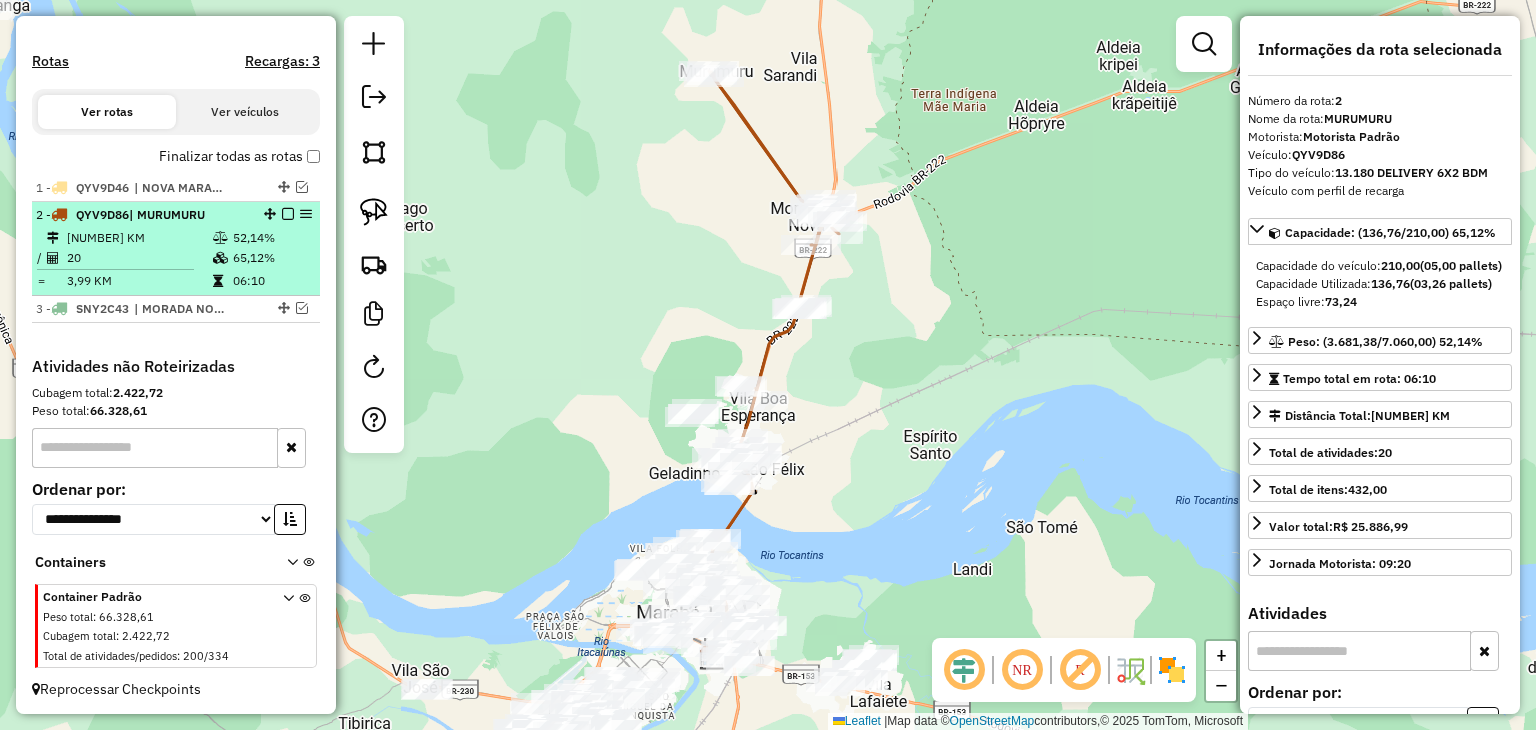 click at bounding box center (288, 214) 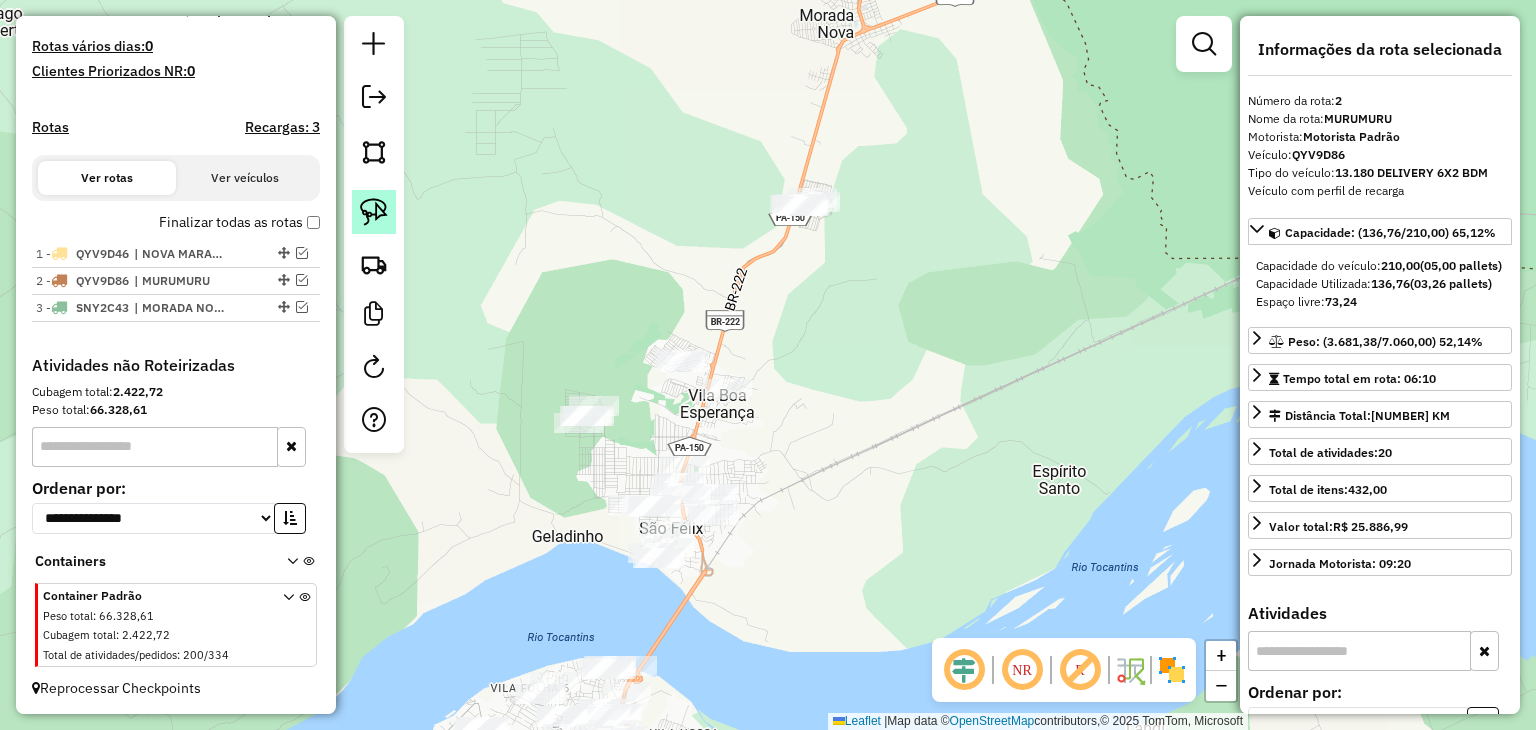 click 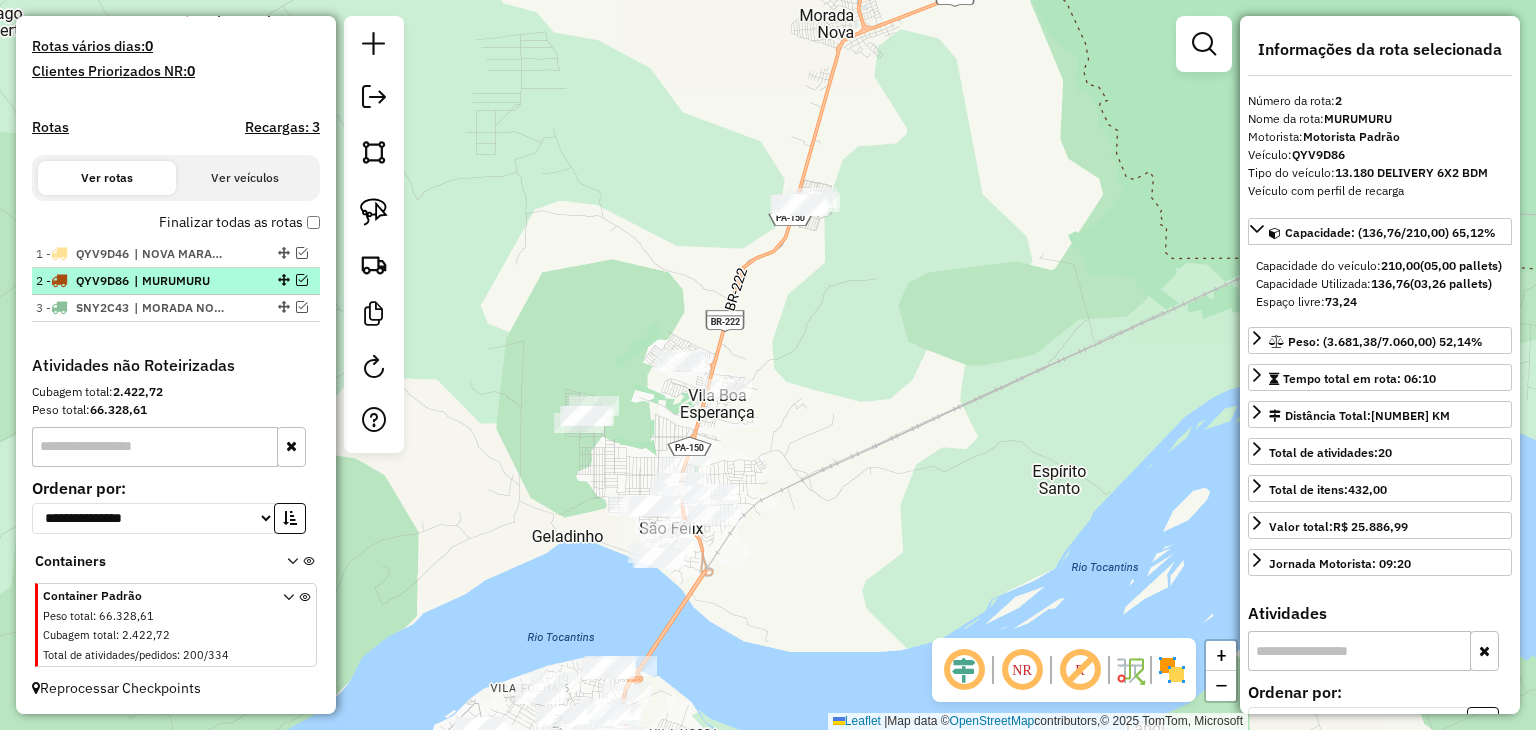 click at bounding box center [302, 280] 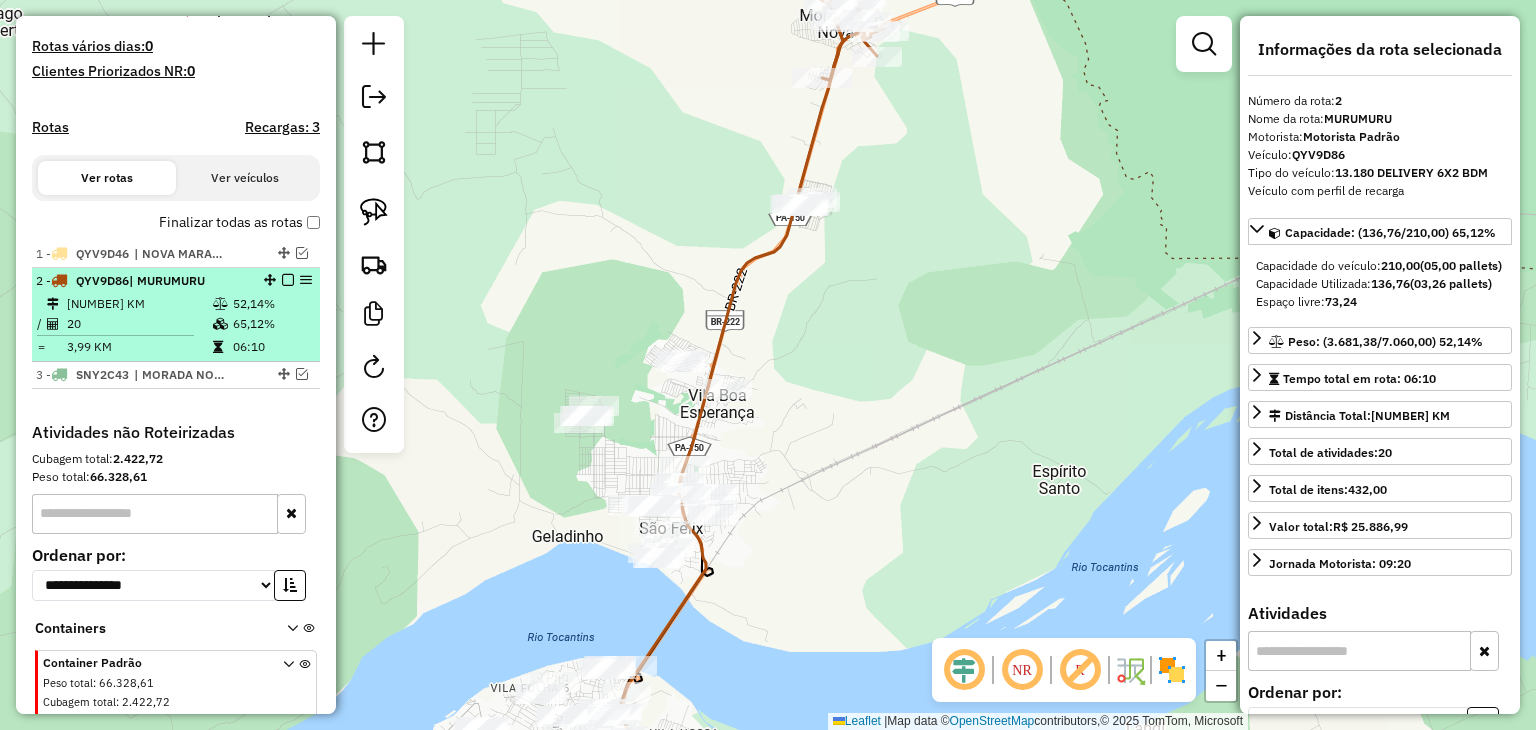 scroll, scrollTop: 609, scrollLeft: 0, axis: vertical 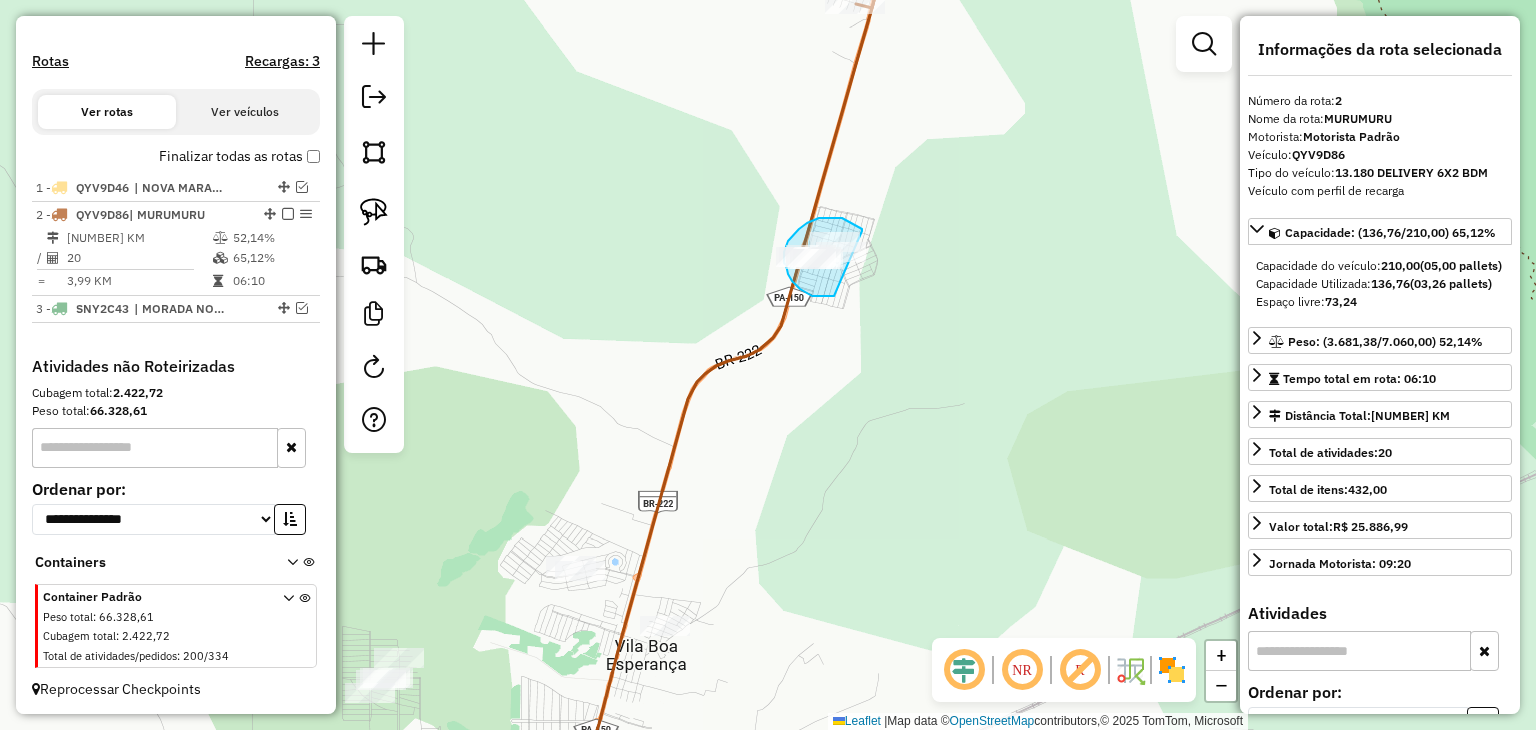 drag, startPoint x: 834, startPoint y: 296, endPoint x: 871, endPoint y: 249, distance: 59.816387 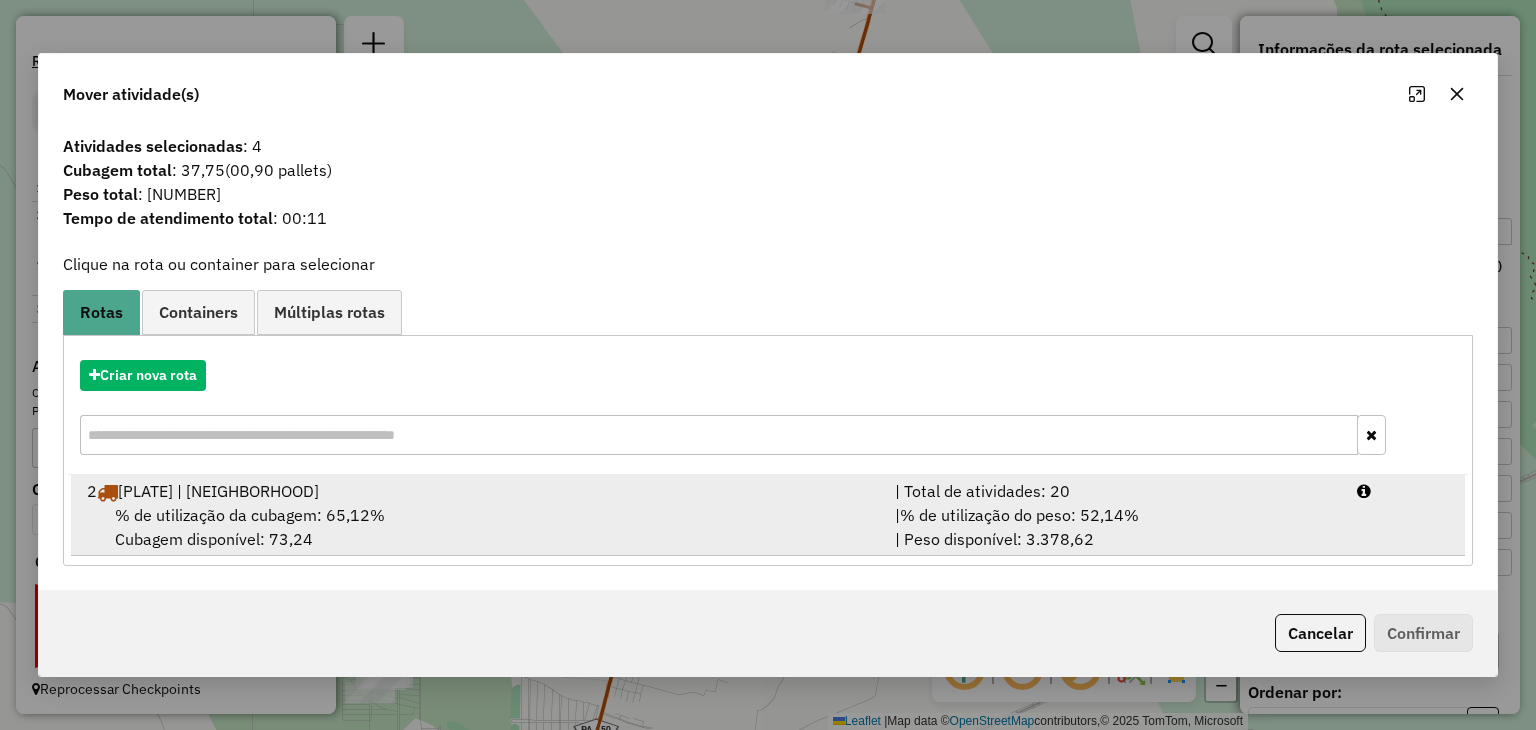 click on "% de utilização da cubagem: 65,12%  Cubagem disponível: 73,24" at bounding box center (479, 527) 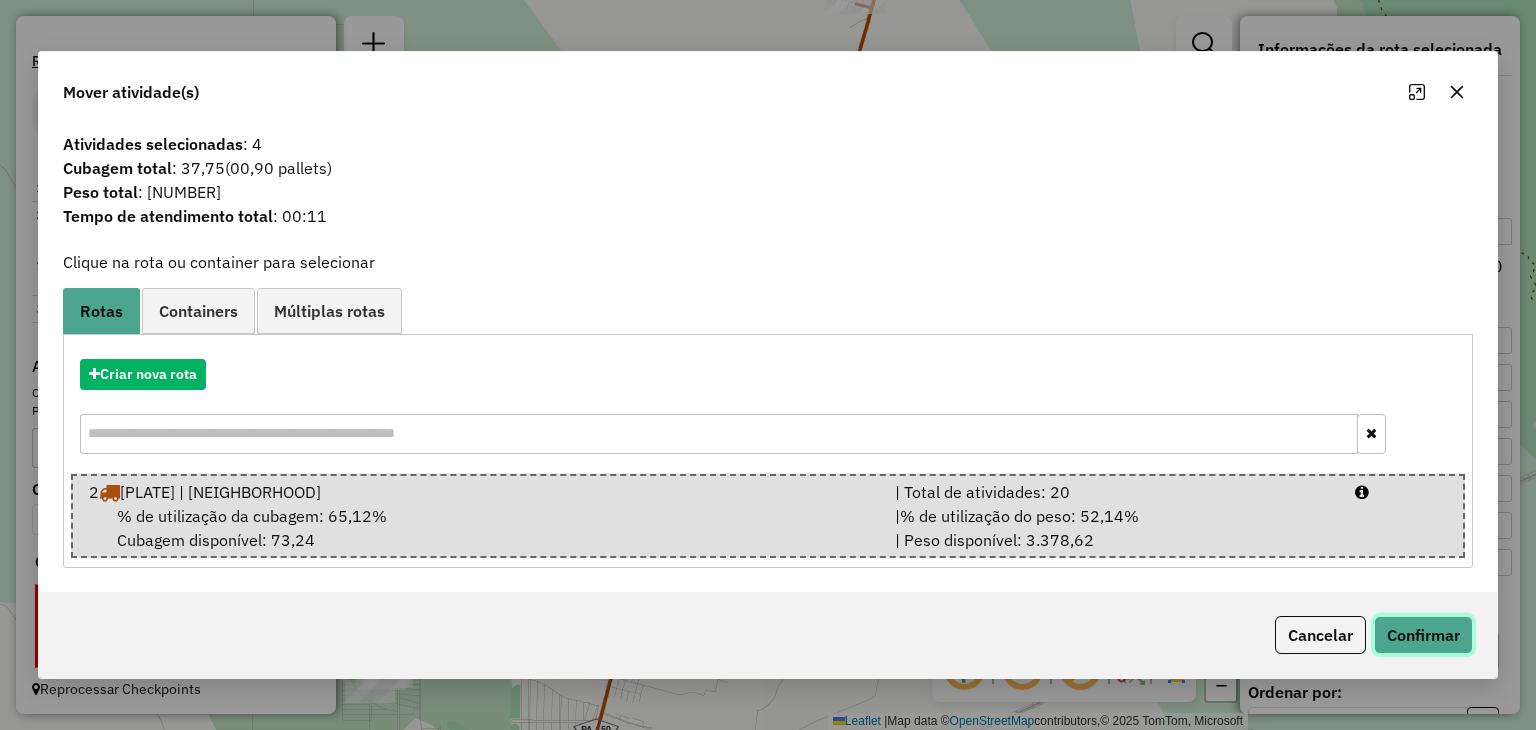 click on "Confirmar" 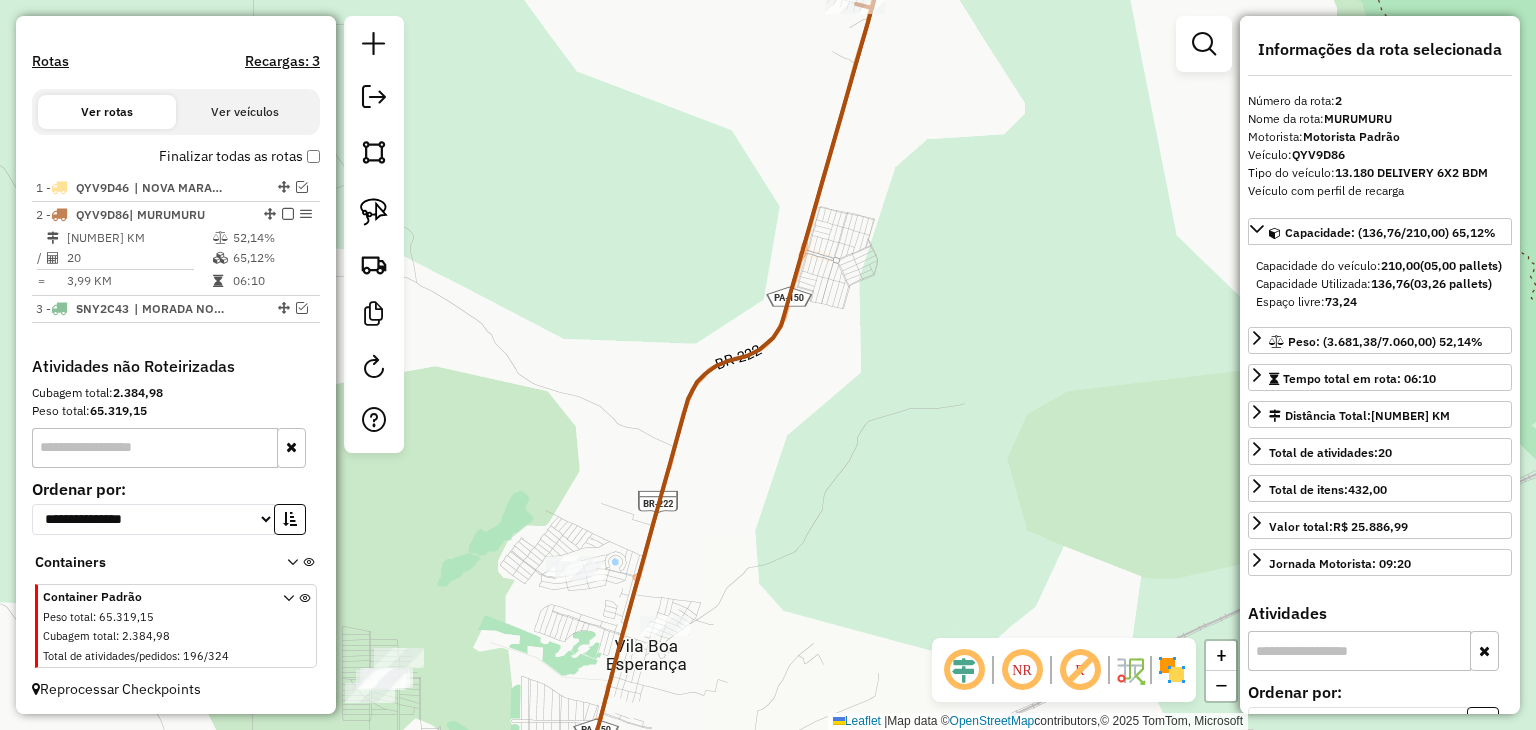 click on "Janela de atendimento Grade de atendimento Capacidade Transportadoras Veículos Cliente Pedidos  Rotas Selecione os dias de semana para filtrar as janelas de atendimento  Seg   Ter   Qua   Qui   Sex   Sáb   Dom  Informe o período da janela de atendimento: De: Até:  Filtrar exatamente a janela do cliente  Considerar janela de atendimento padrão  Selecione os dias de semana para filtrar as grades de atendimento  Seg   Ter   Qua   Qui   Sex   Sáb   Dom   Considerar clientes sem dia de atendimento cadastrado  Clientes fora do dia de atendimento selecionado Filtrar as atividades entre os valores definidos abaixo:  Peso mínimo:   Peso máximo:   Cubagem mínima:   Cubagem máxima:   De:   Até:  Filtrar as atividades entre o tempo de atendimento definido abaixo:  De:   Até:   Considerar capacidade total dos clientes não roteirizados Transportadora: Selecione um ou mais itens Tipo de veículo: Selecione um ou mais itens Veículo: Selecione um ou mais itens Motorista: Selecione um ou mais itens Nome: Rótulo:" 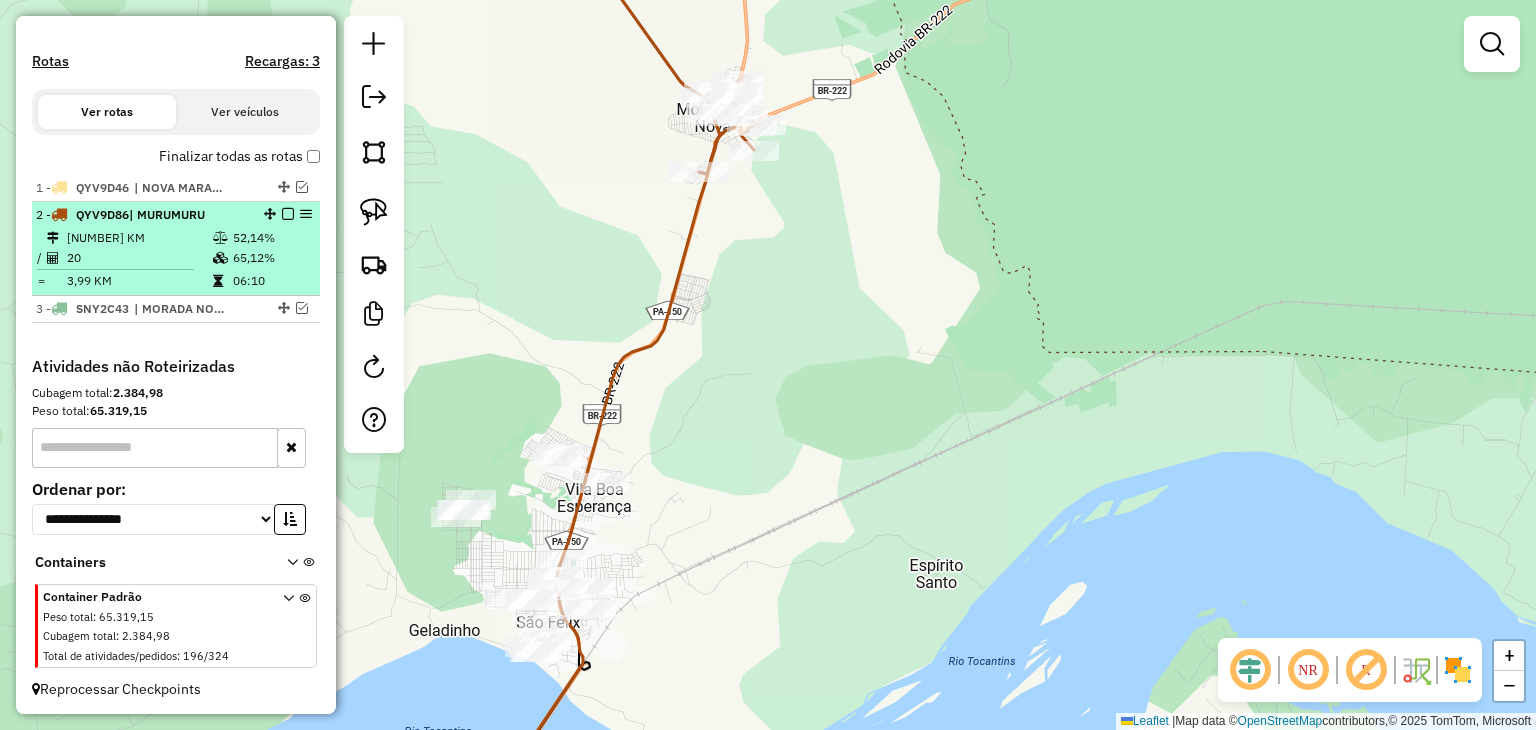 click on "20" at bounding box center [139, 258] 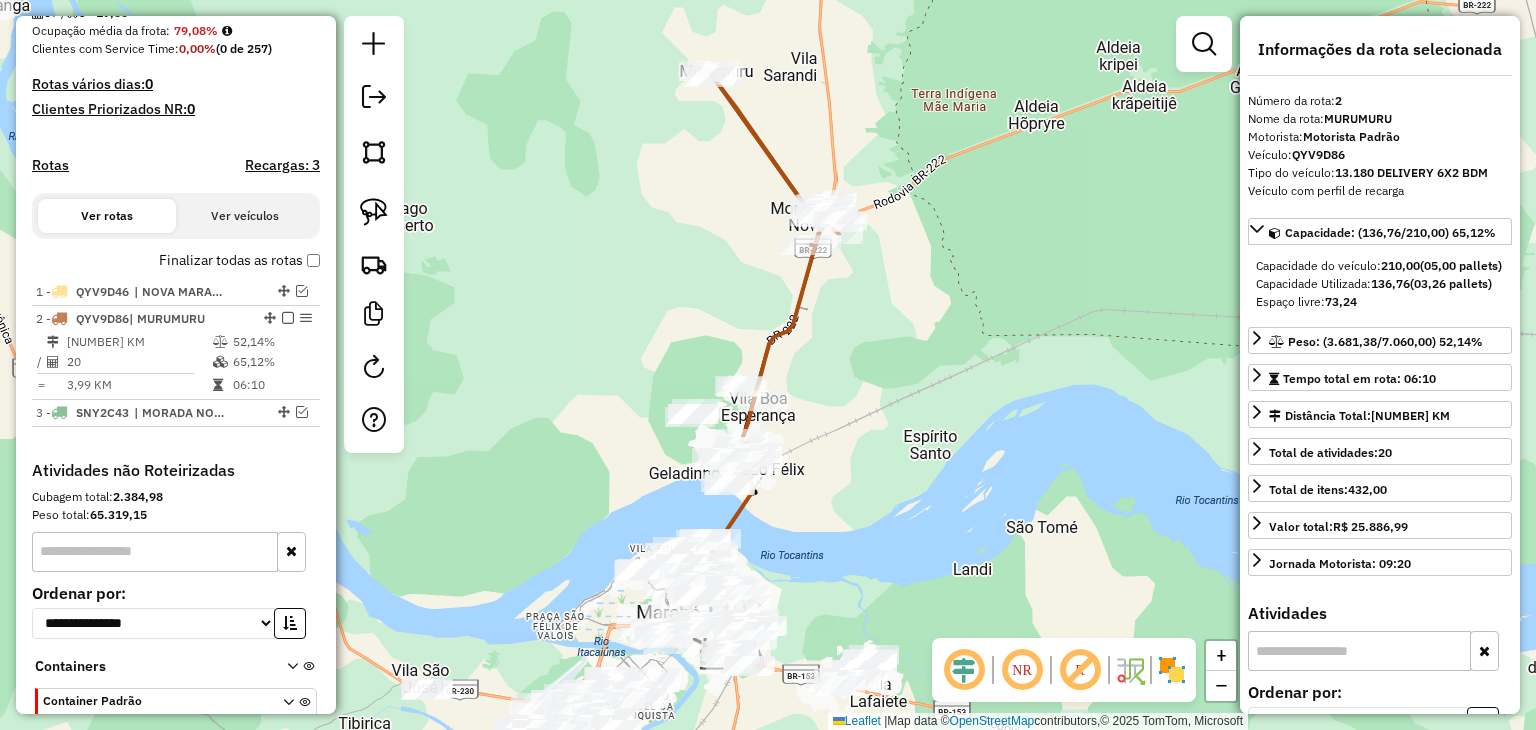 scroll, scrollTop: 509, scrollLeft: 0, axis: vertical 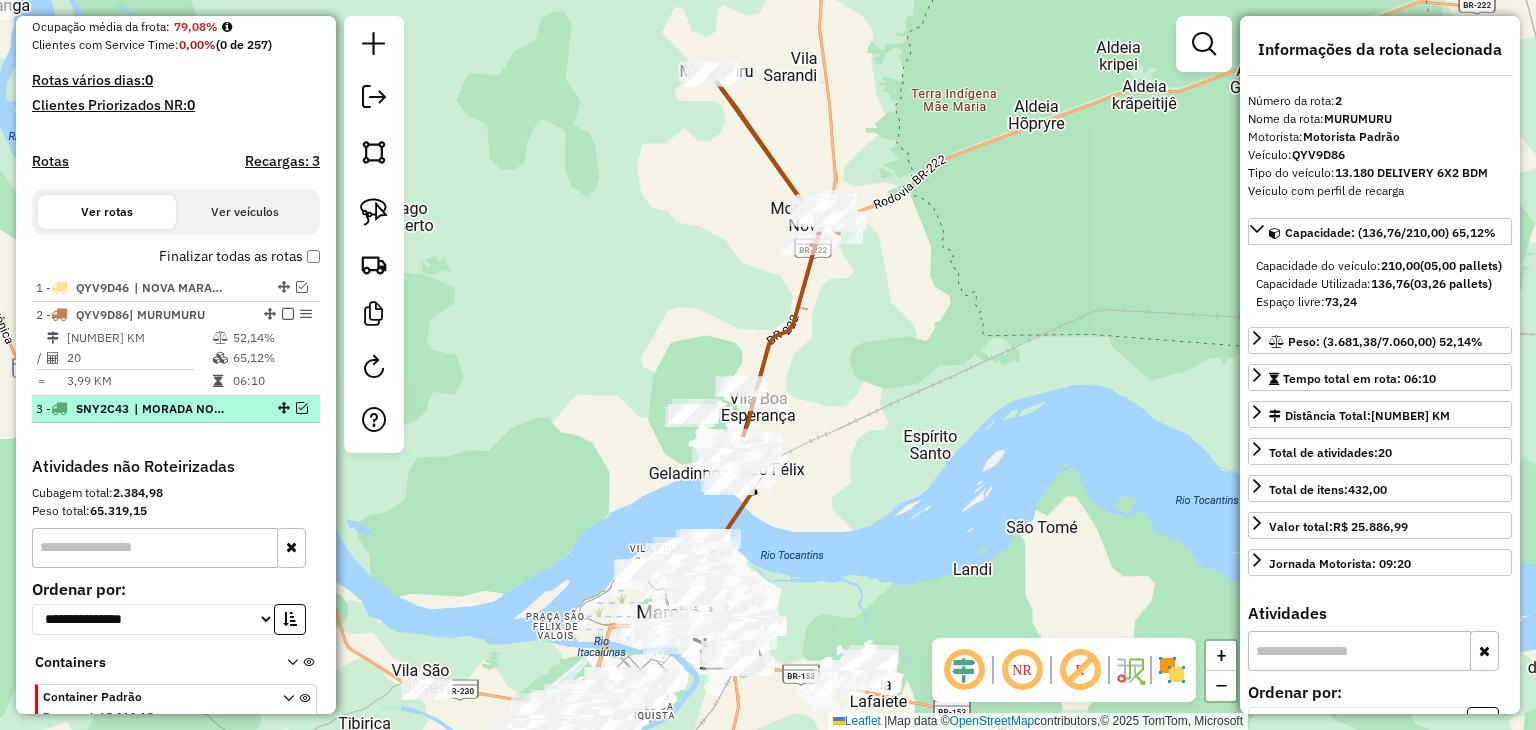 click at bounding box center (302, 408) 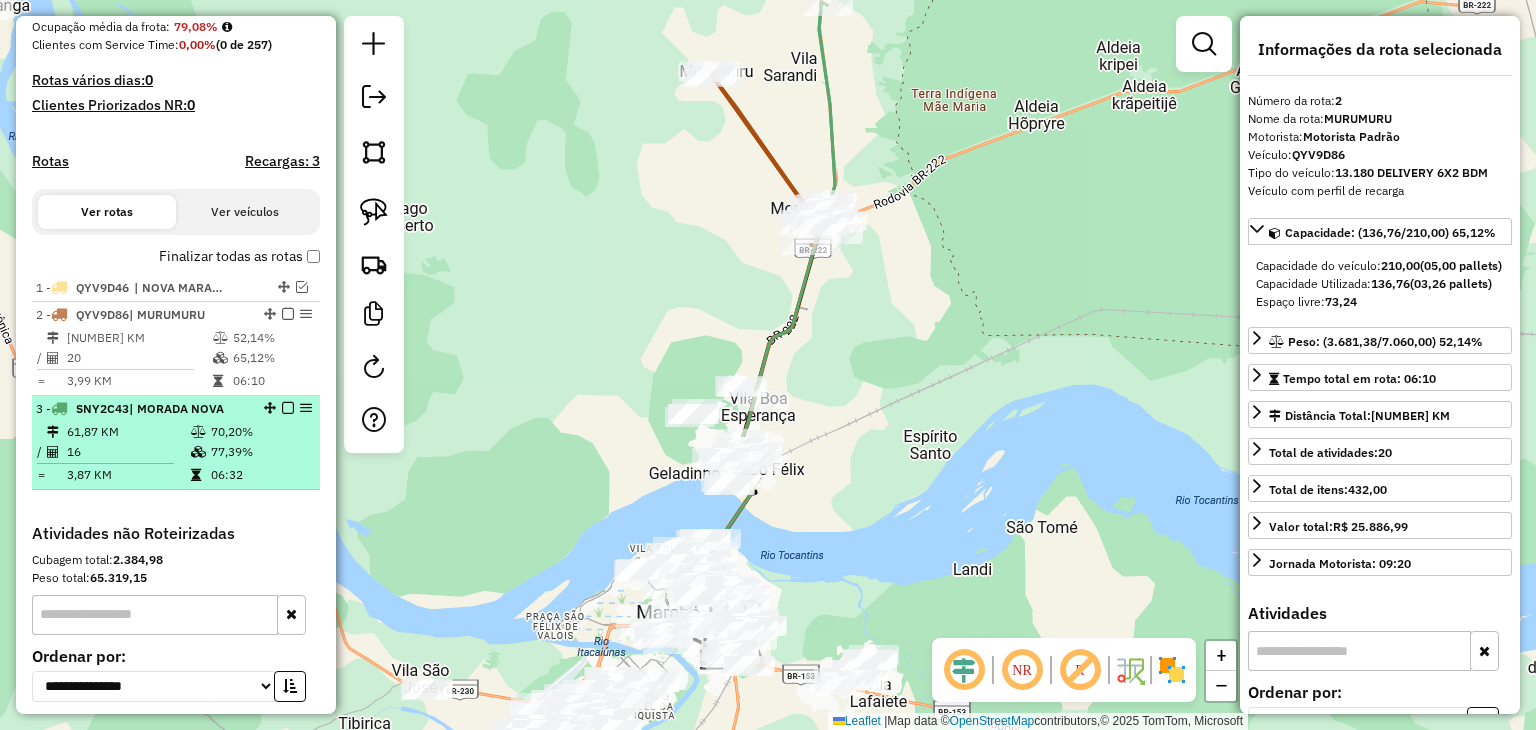 click on "70,20%" at bounding box center [260, 432] 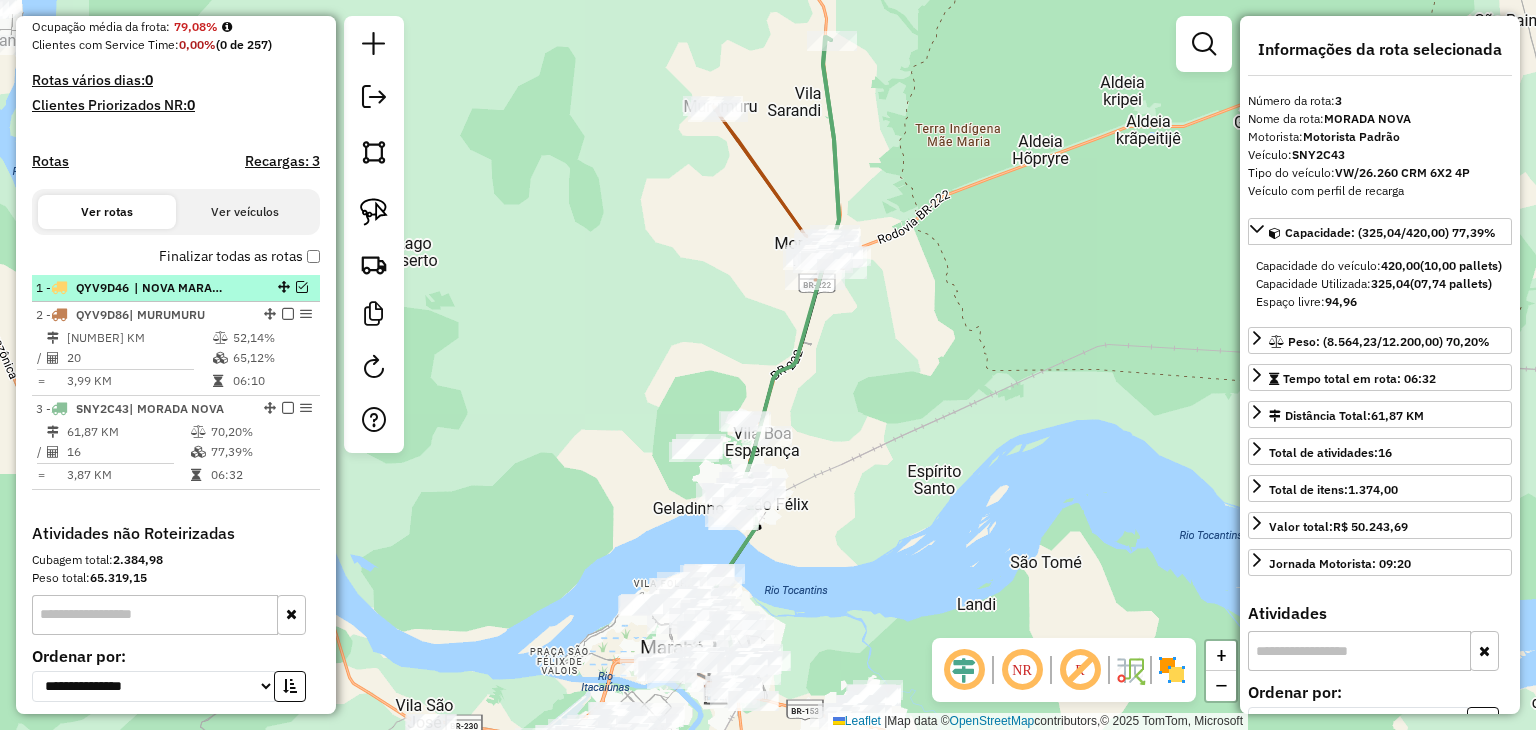 click at bounding box center [282, 287] 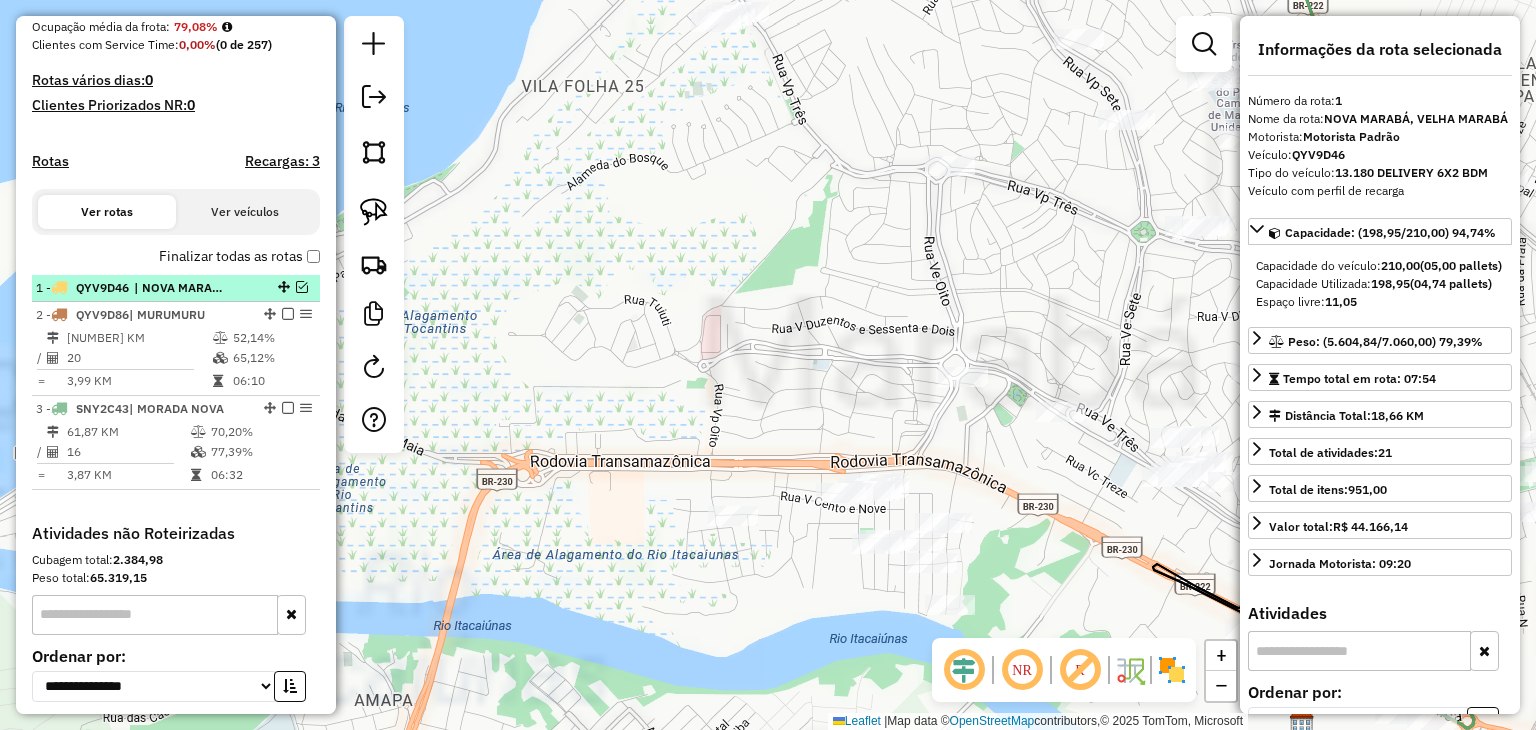 click at bounding box center [302, 287] 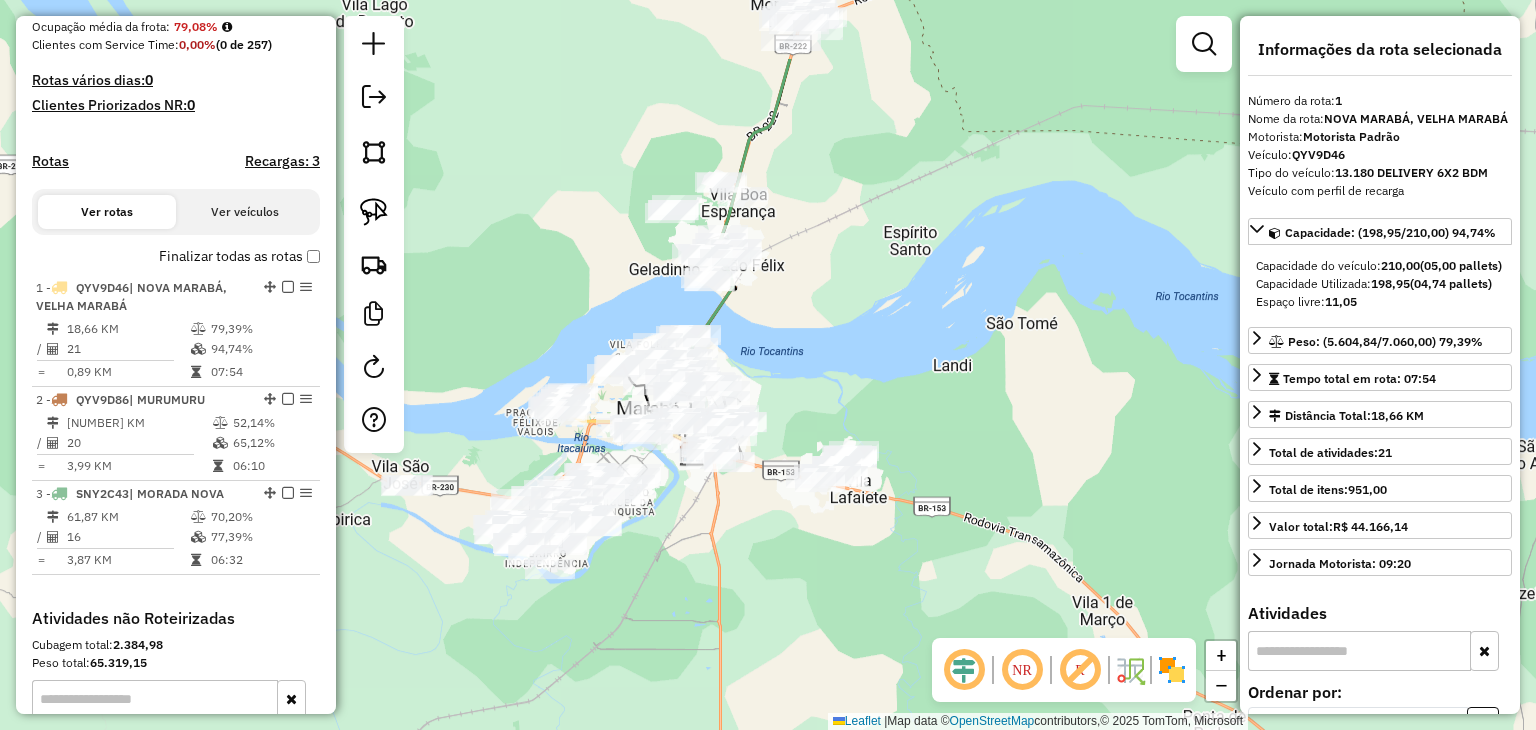 drag, startPoint x: 1021, startPoint y: 185, endPoint x: 960, endPoint y: 267, distance: 102.20078 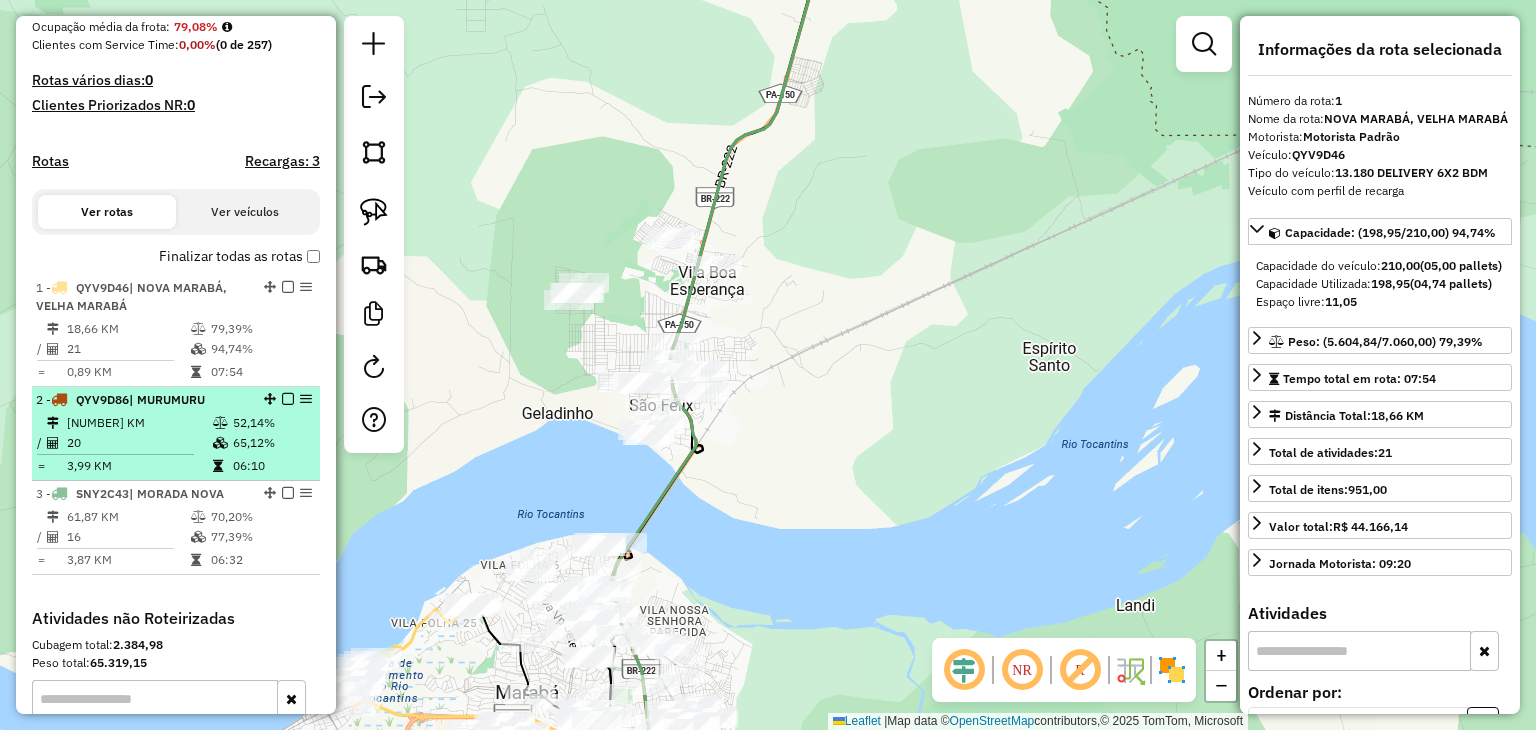 click on "52,14%" at bounding box center [272, 423] 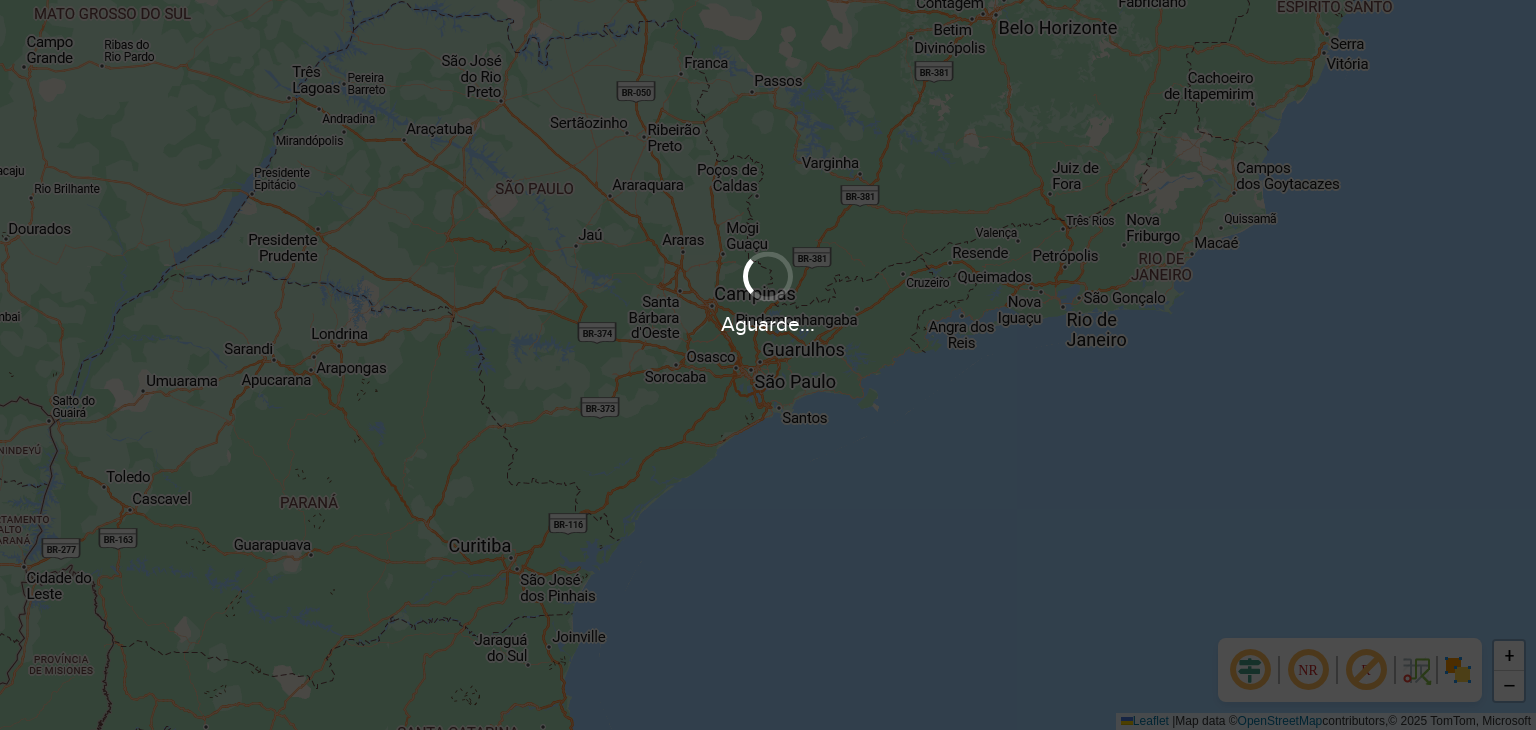 scroll, scrollTop: 0, scrollLeft: 0, axis: both 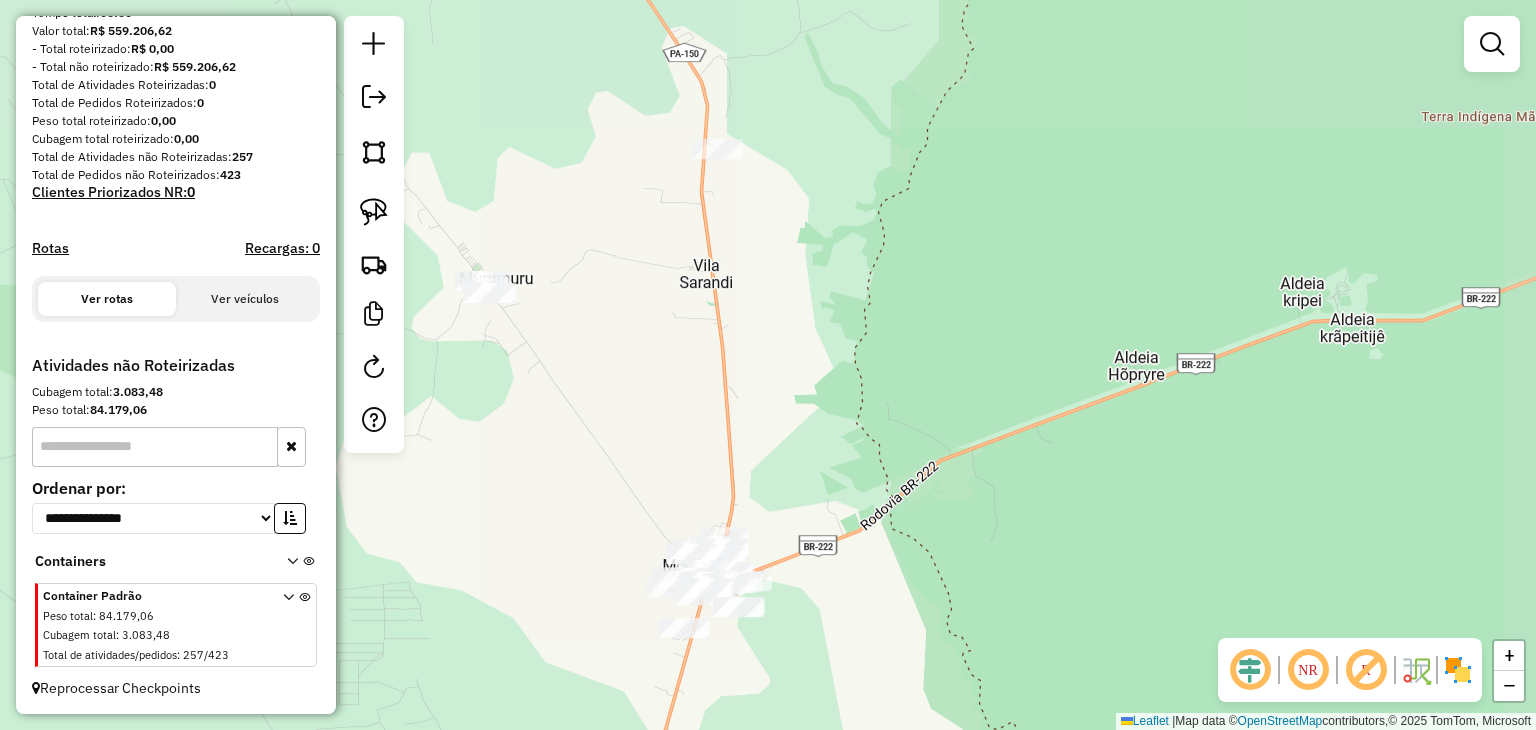 drag, startPoint x: 748, startPoint y: 225, endPoint x: 704, endPoint y: 437, distance: 216.5179 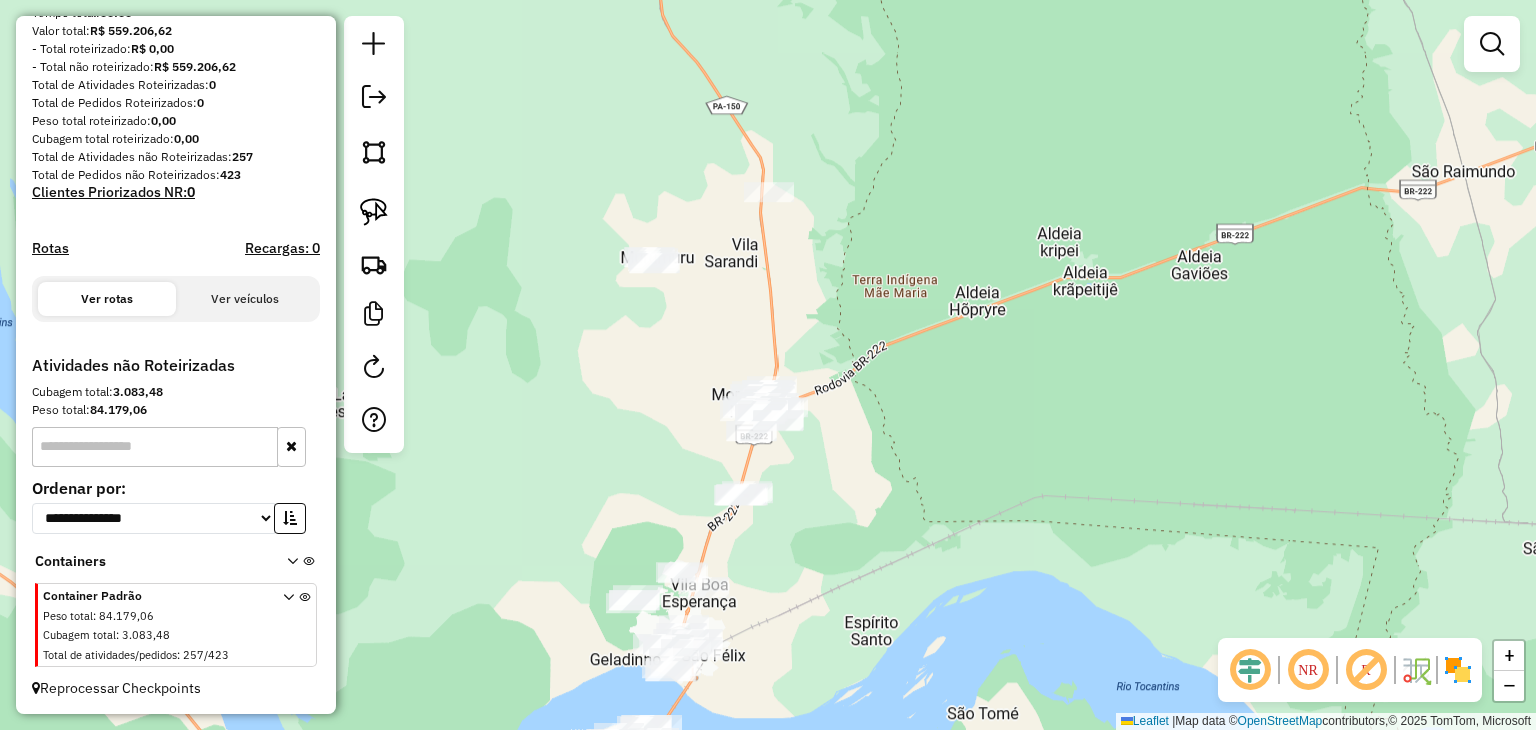 drag, startPoint x: 896, startPoint y: 261, endPoint x: 888, endPoint y: 437, distance: 176.18172 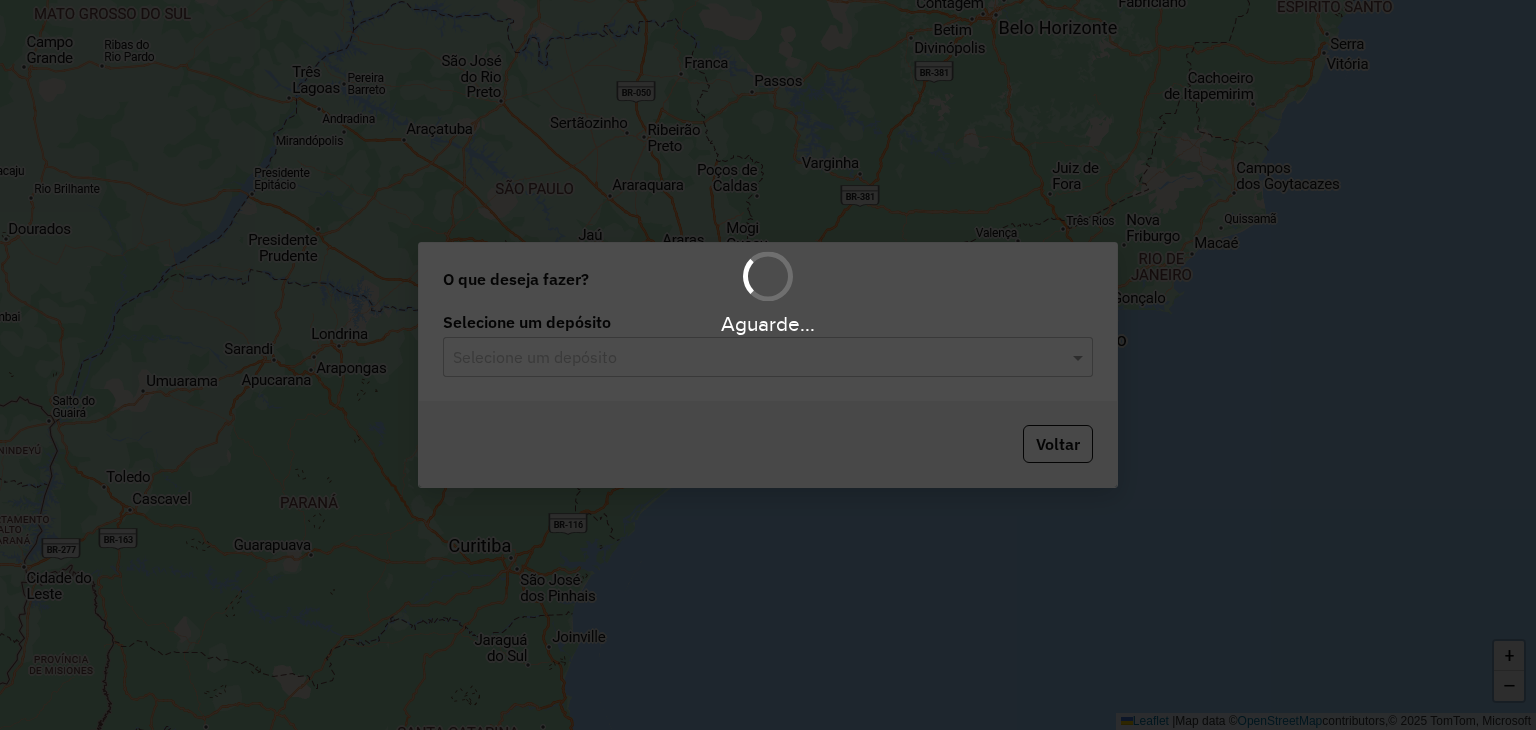 scroll, scrollTop: 0, scrollLeft: 0, axis: both 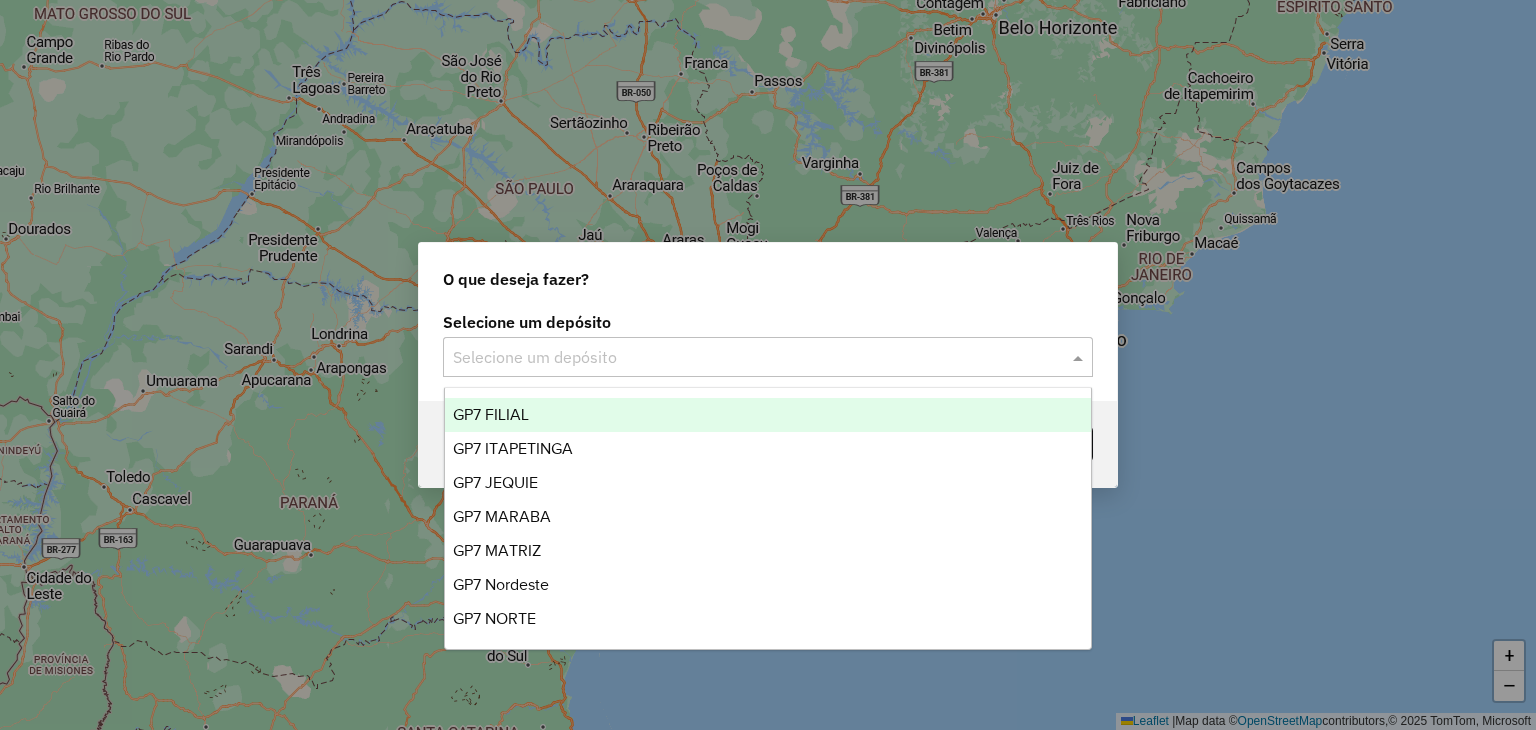 click 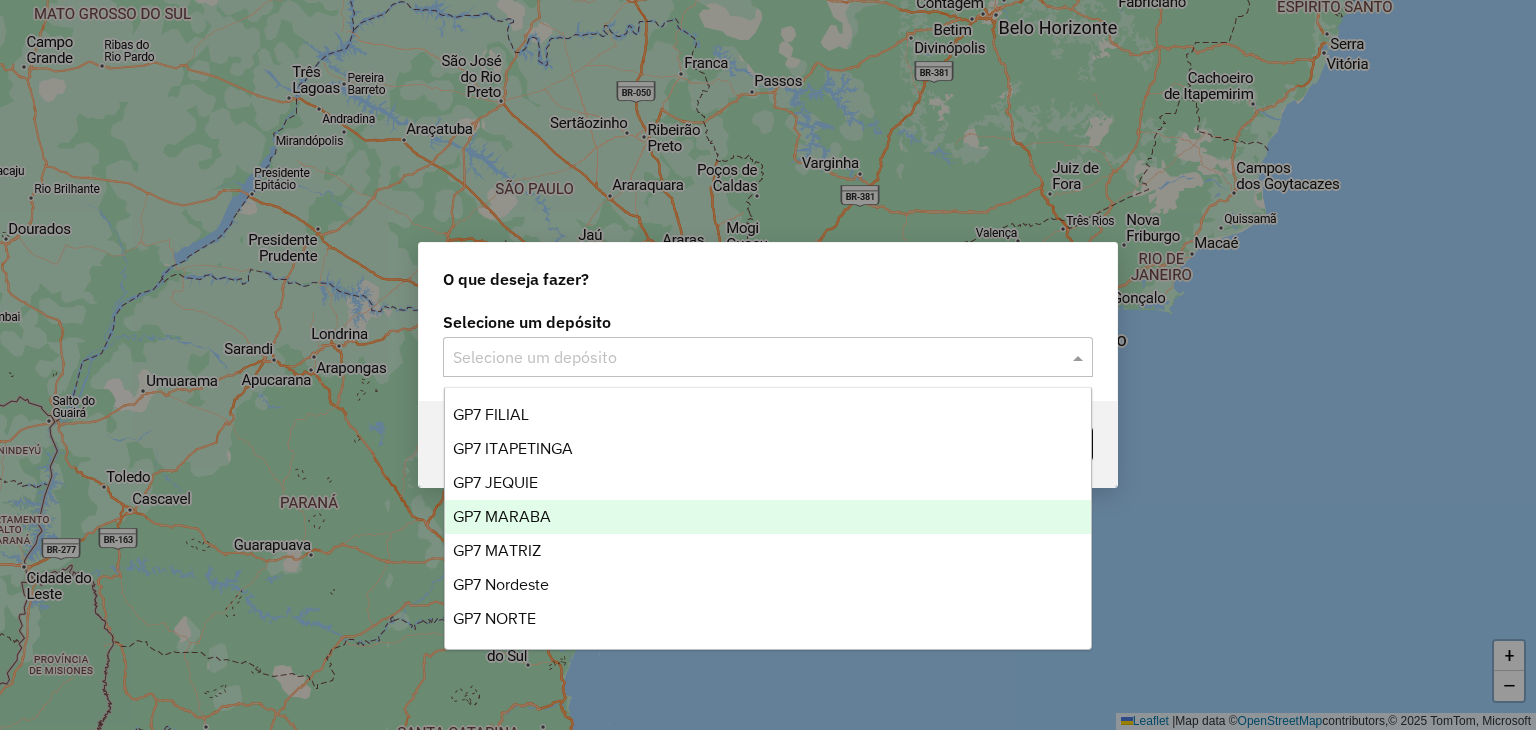 click on "GP7 MARABA" at bounding box center [768, 517] 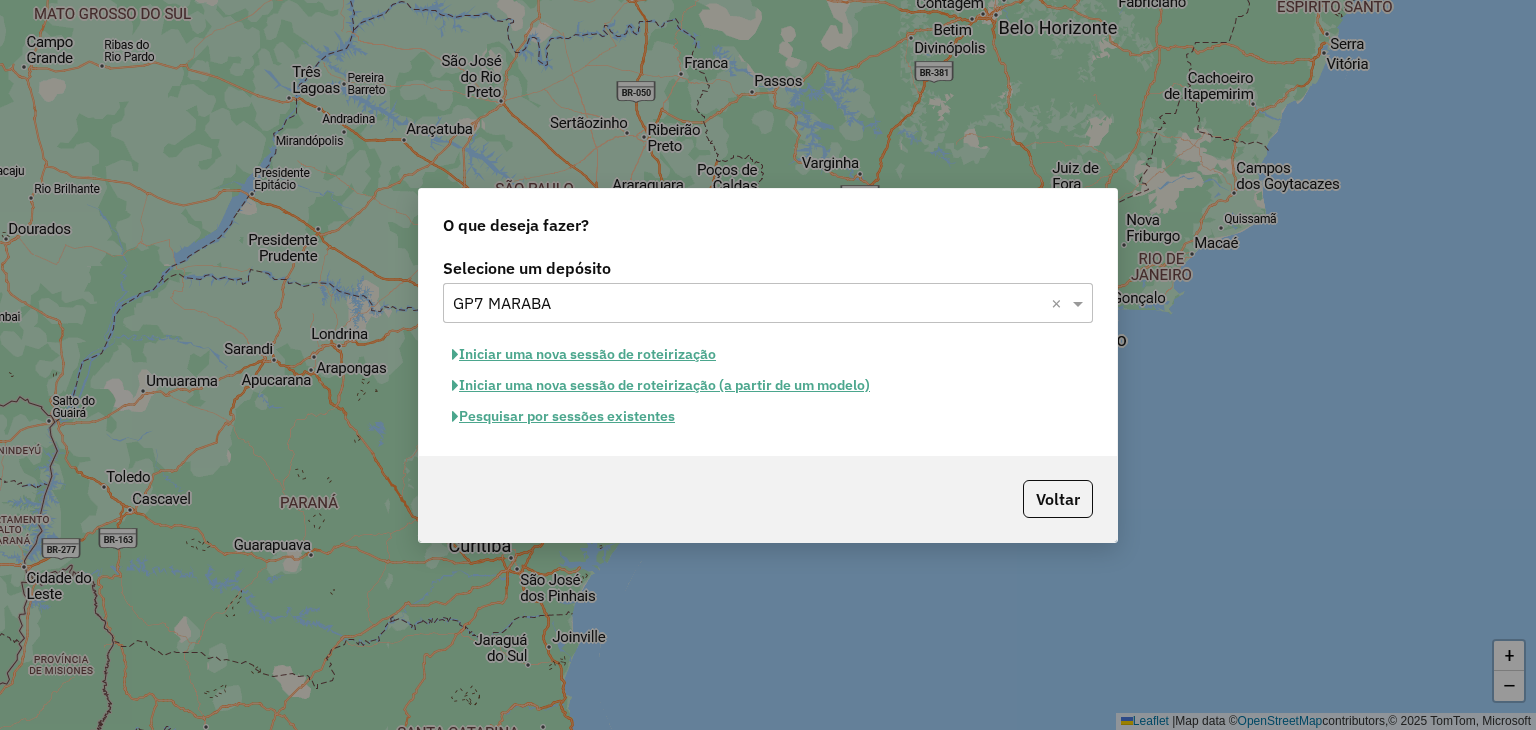 click on "Pesquisar por sessões existentes" 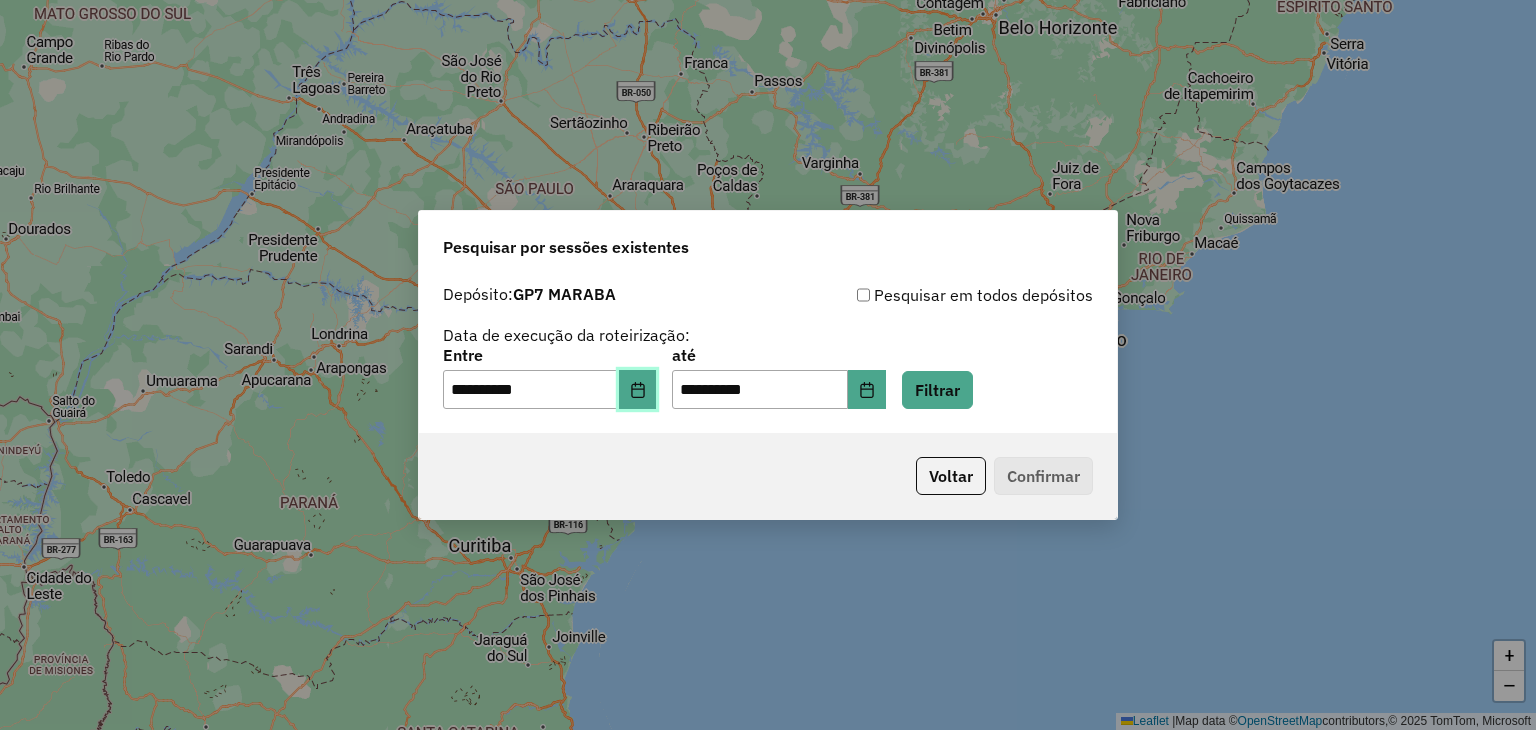 click 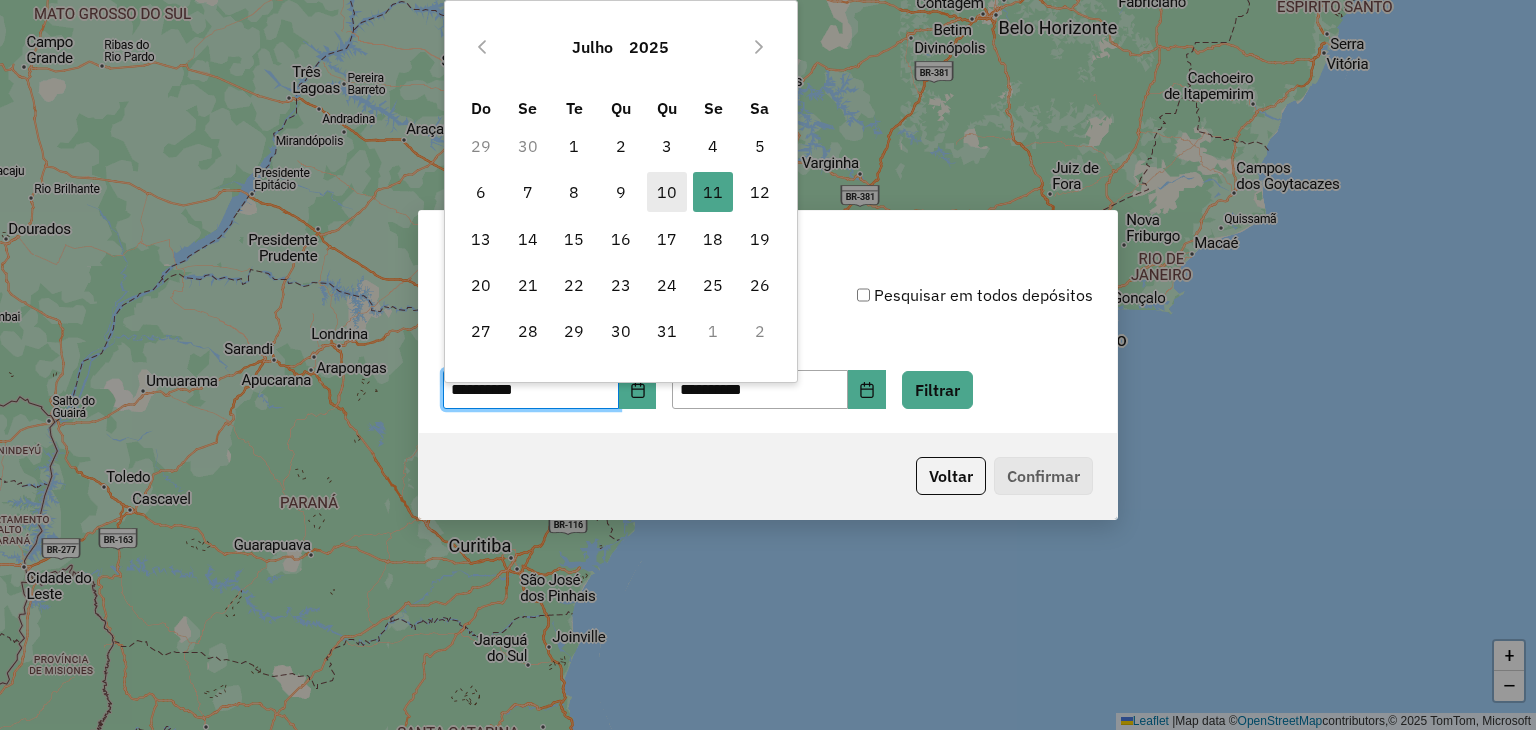 click on "10" at bounding box center [667, 192] 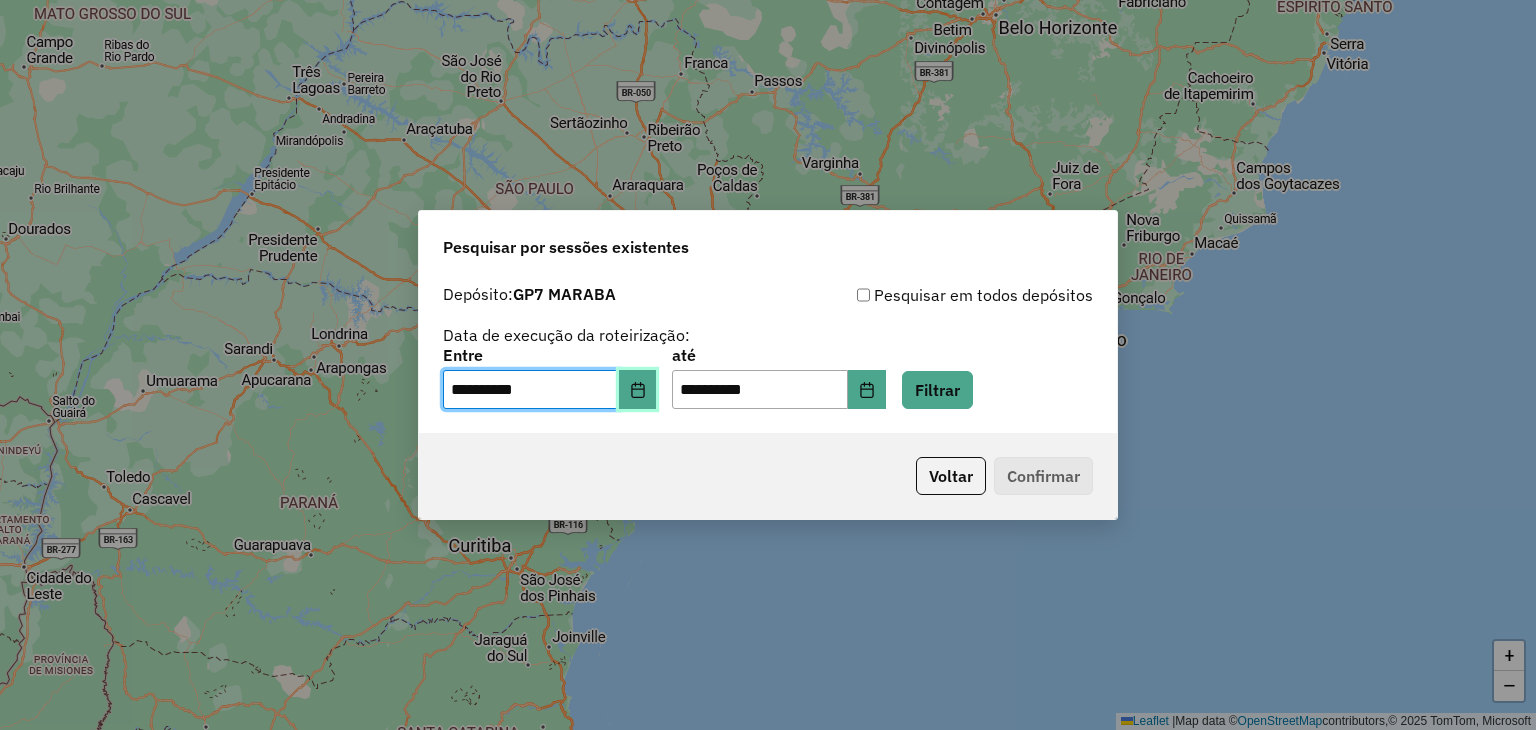 click 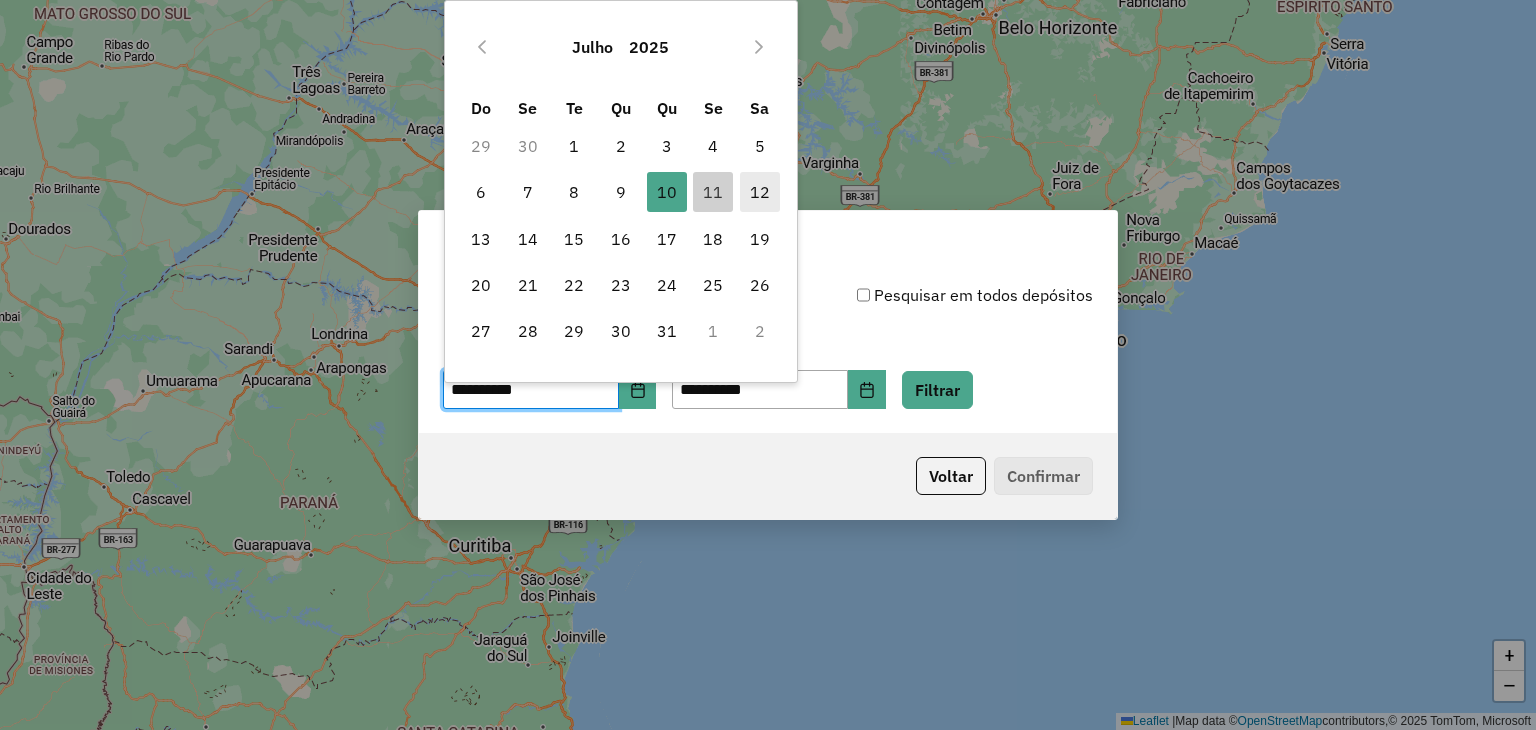 click on "12" at bounding box center [760, 192] 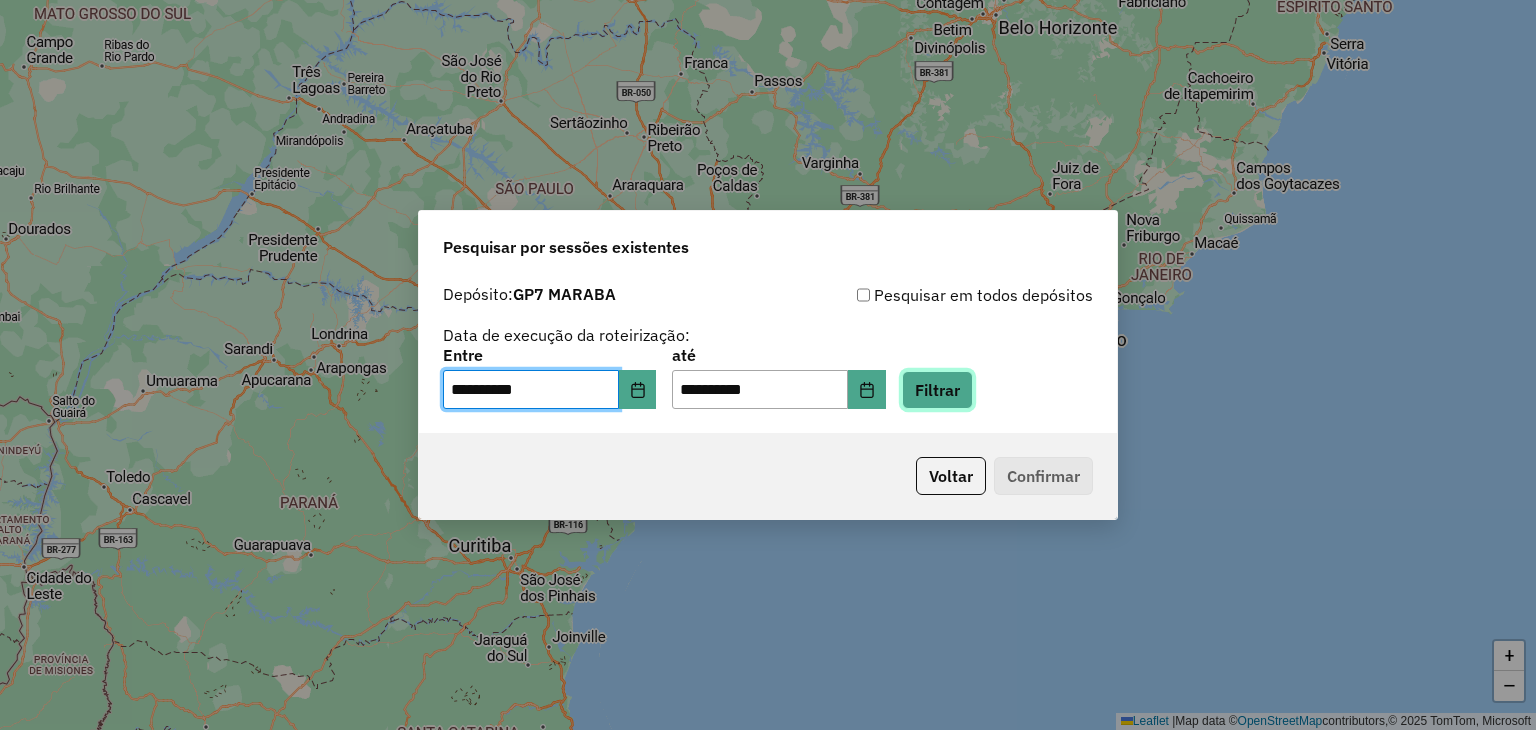click on "Filtrar" 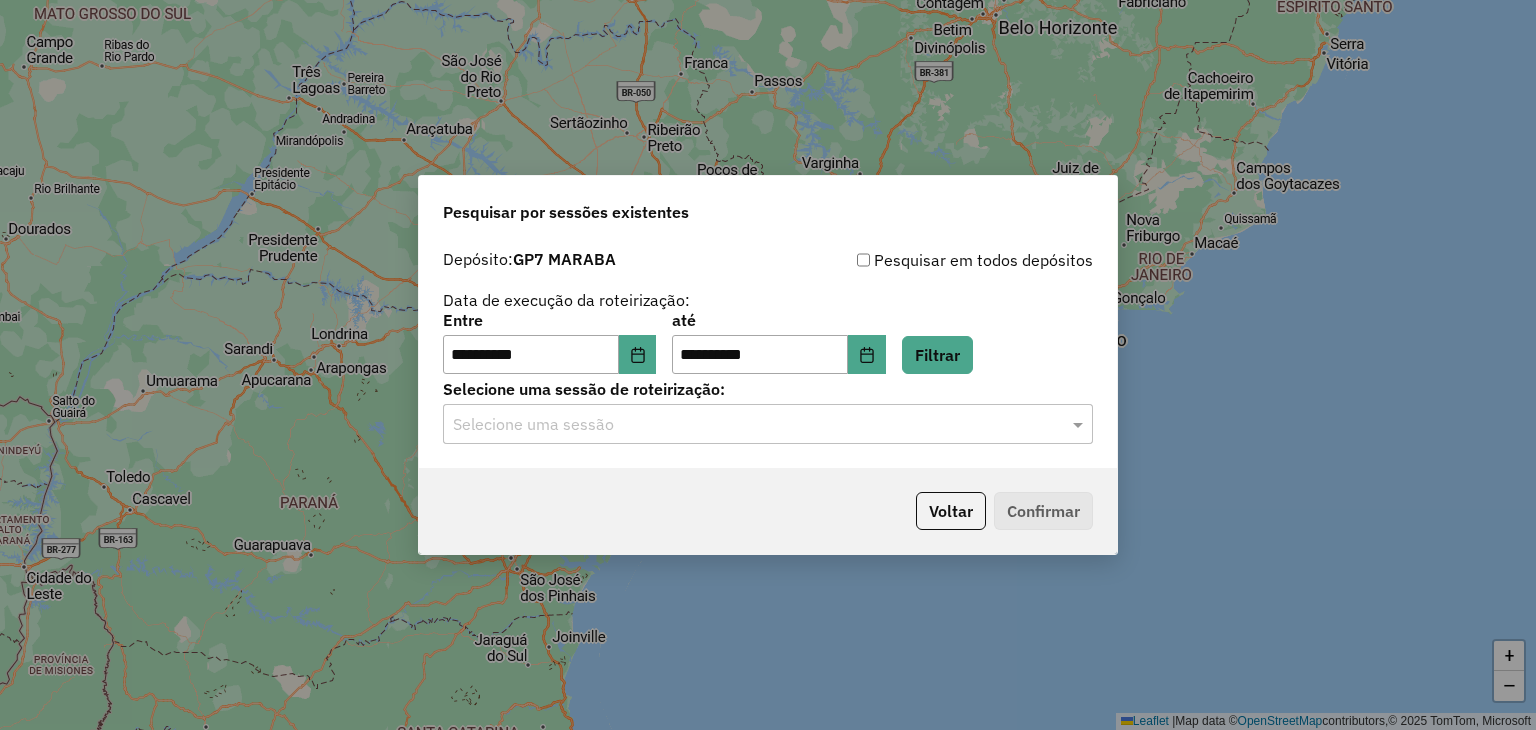 click 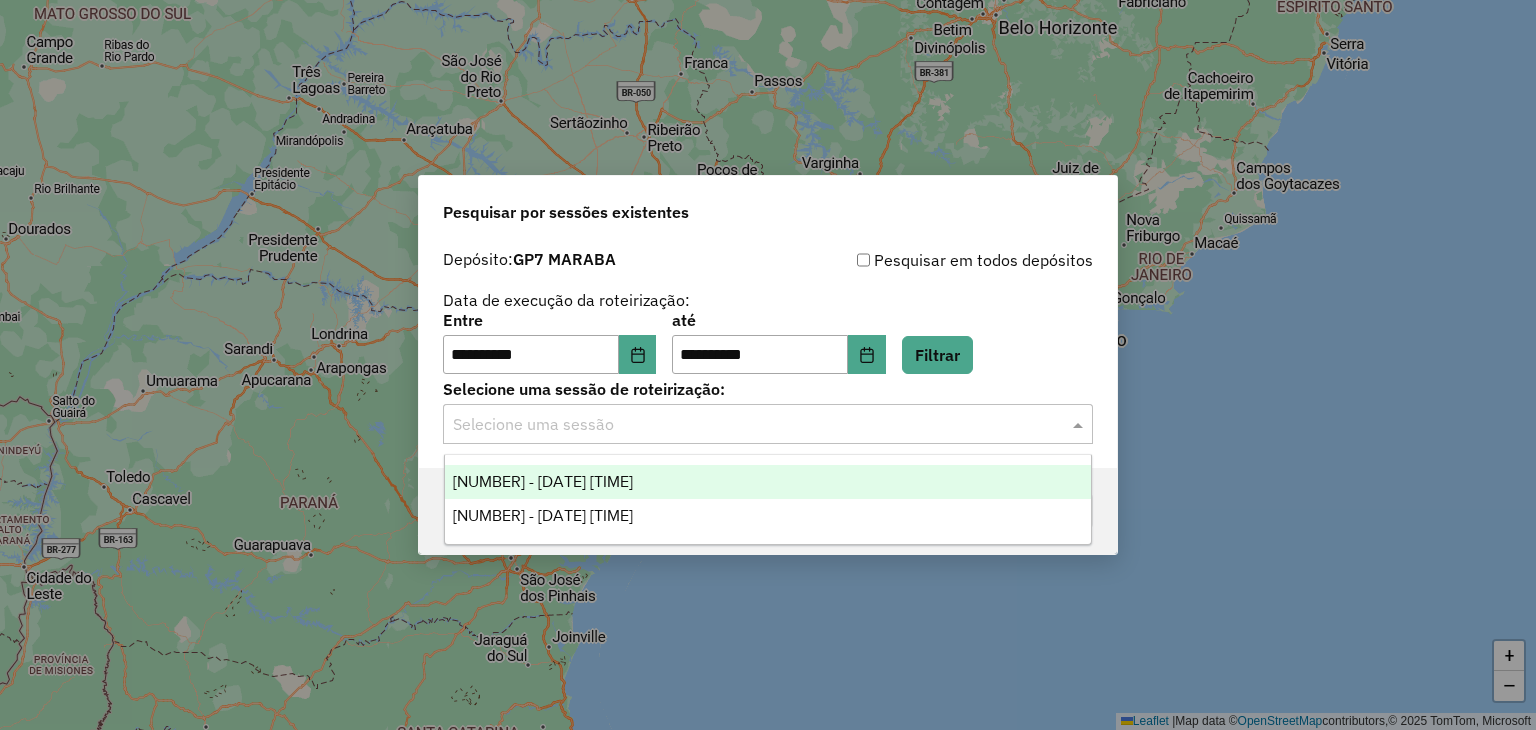 click on "964244 - 12/07/2025 17:54" at bounding box center [768, 482] 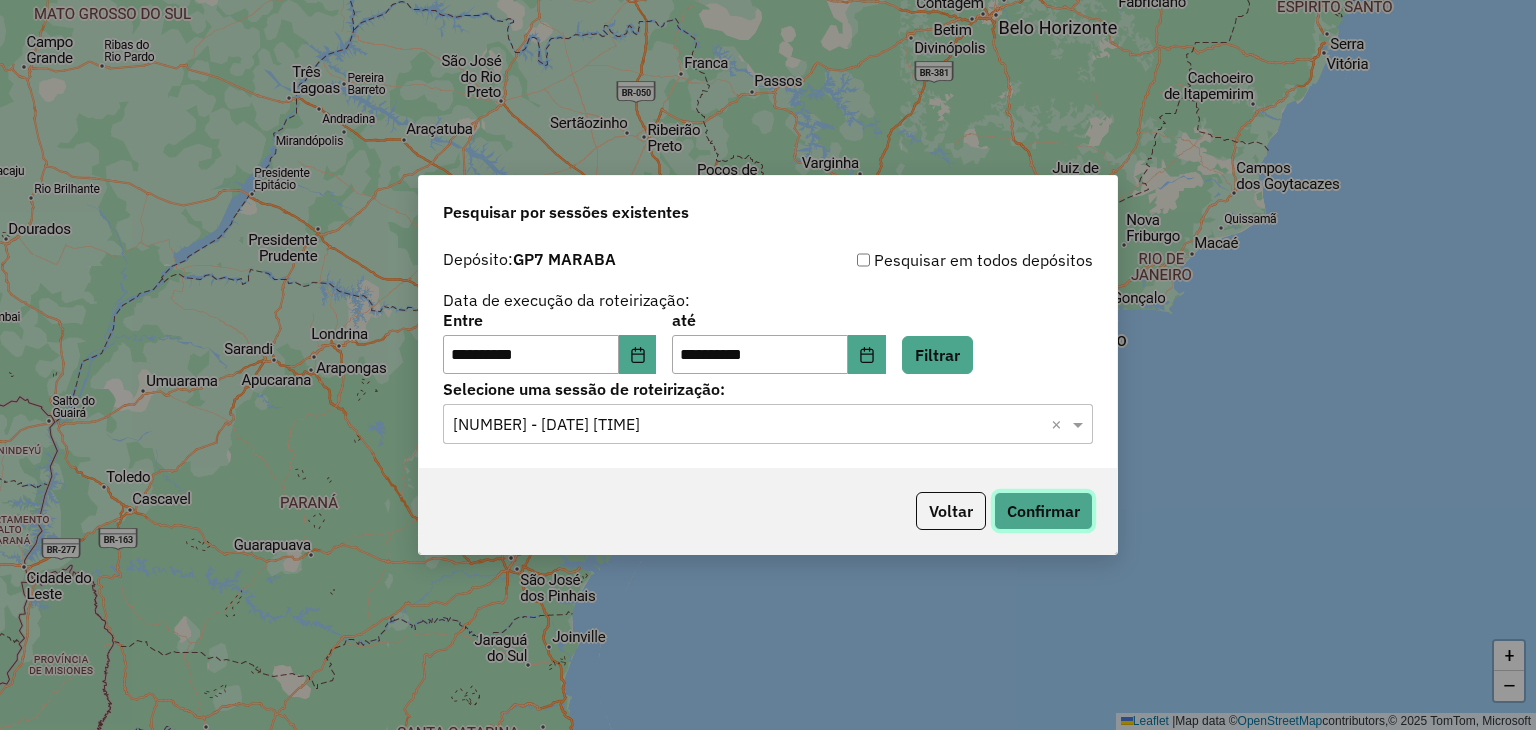 click on "Confirmar" 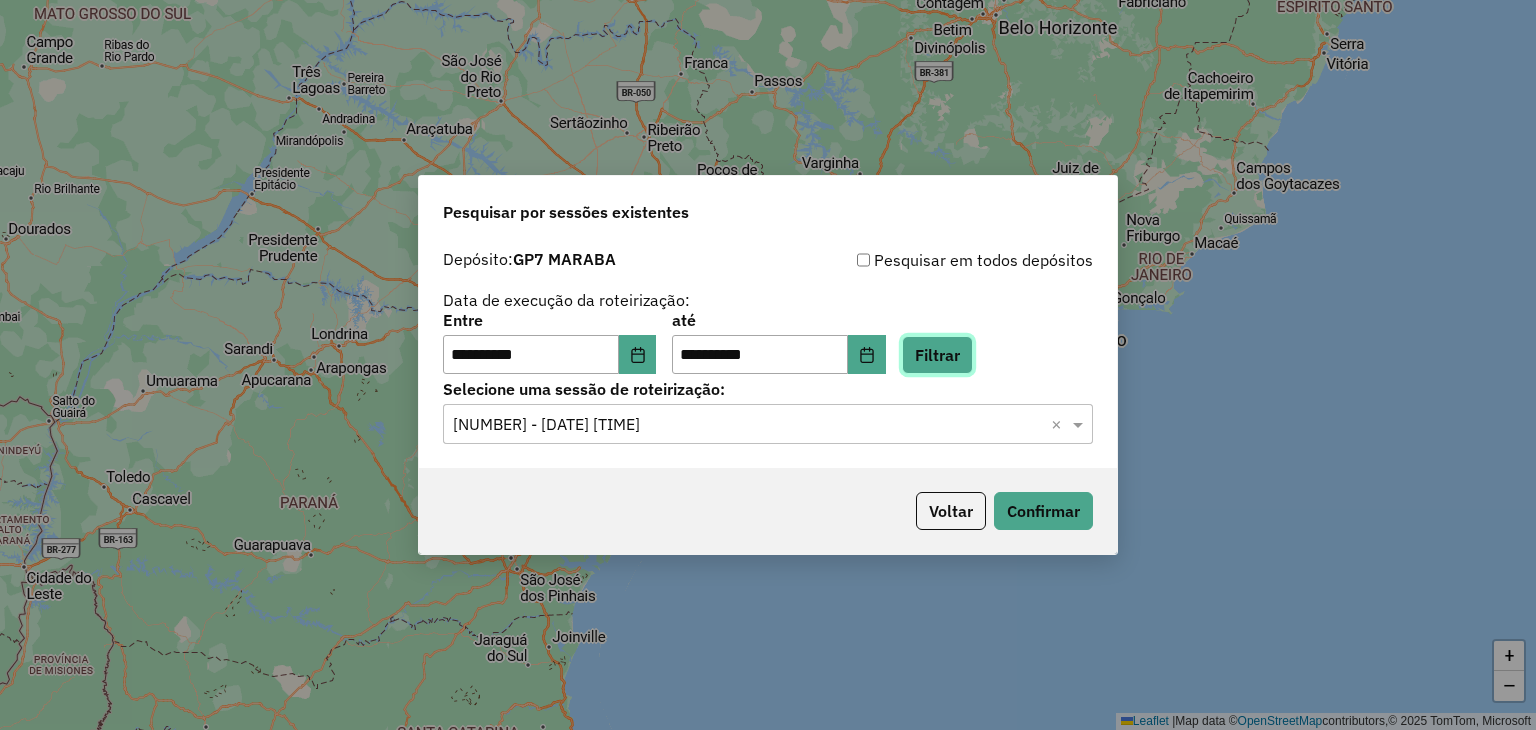 click on "Filtrar" 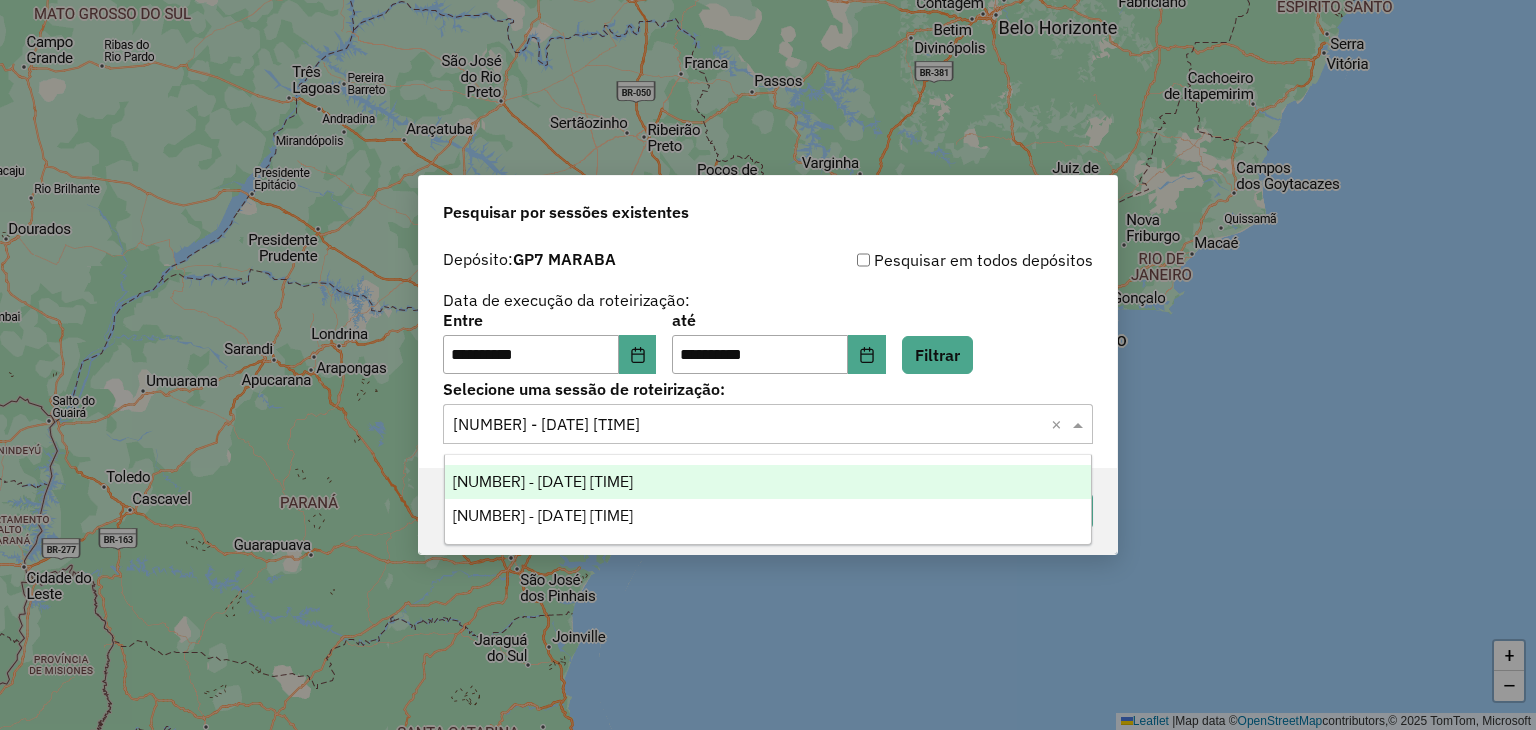 click 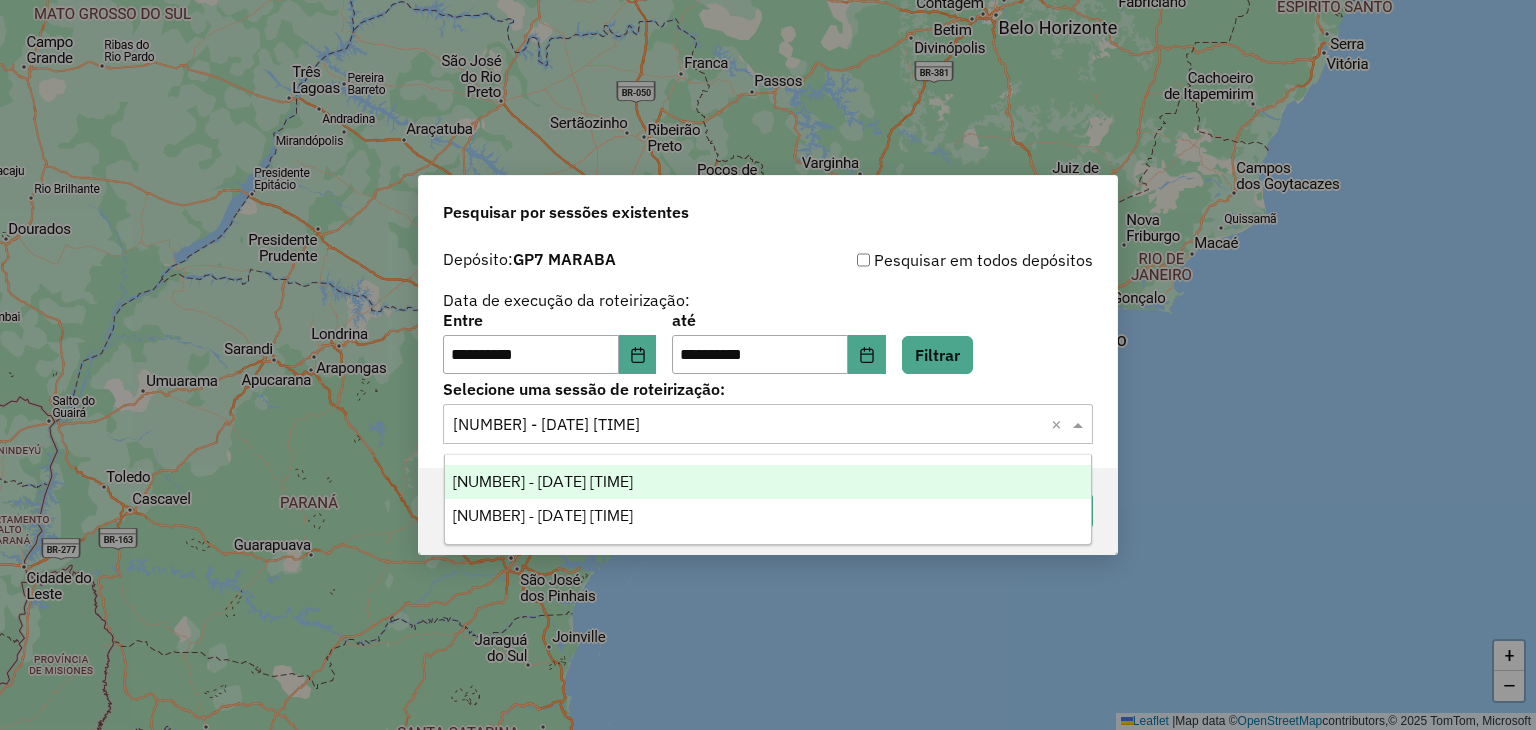 click on "964244 - 12/07/2025 17:54" at bounding box center (768, 482) 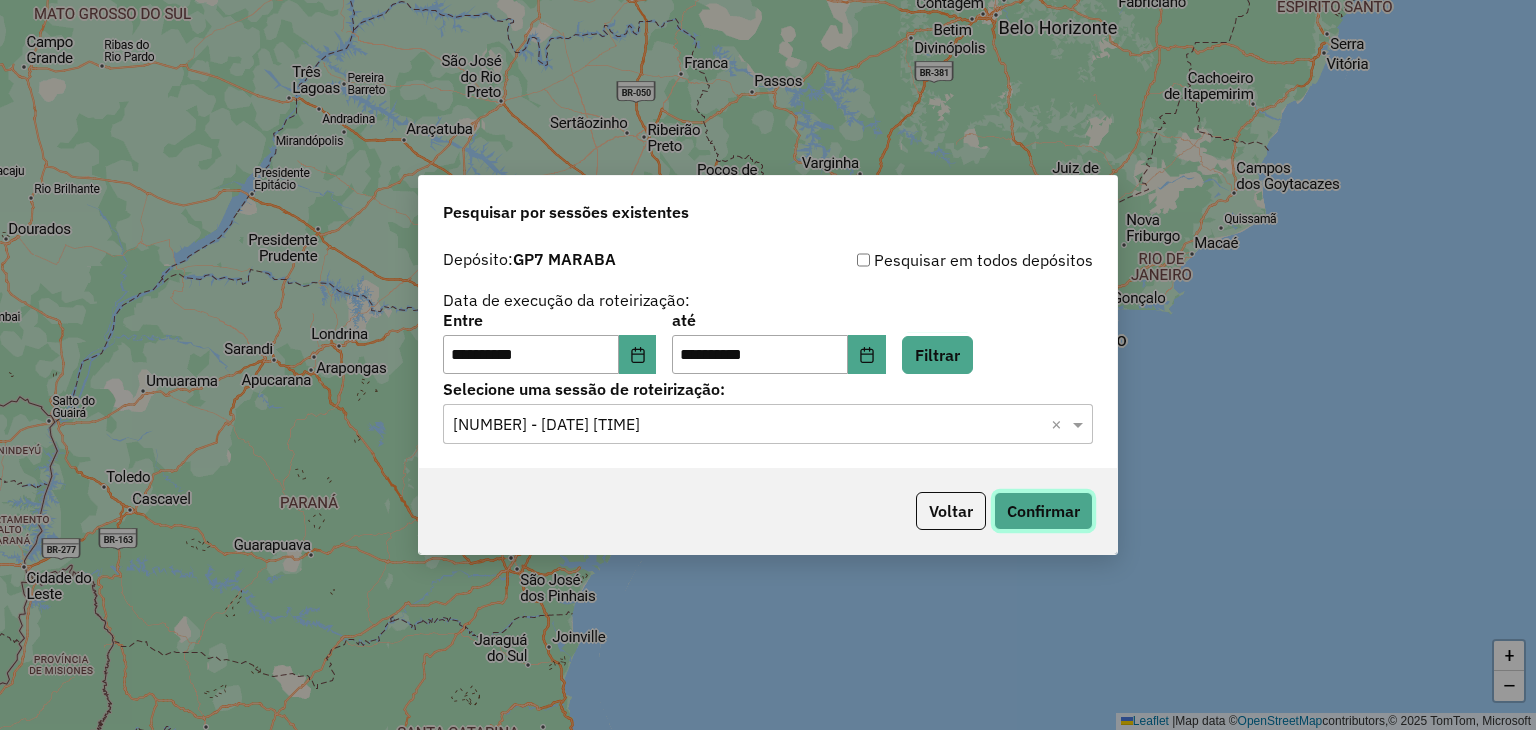 click on "Confirmar" 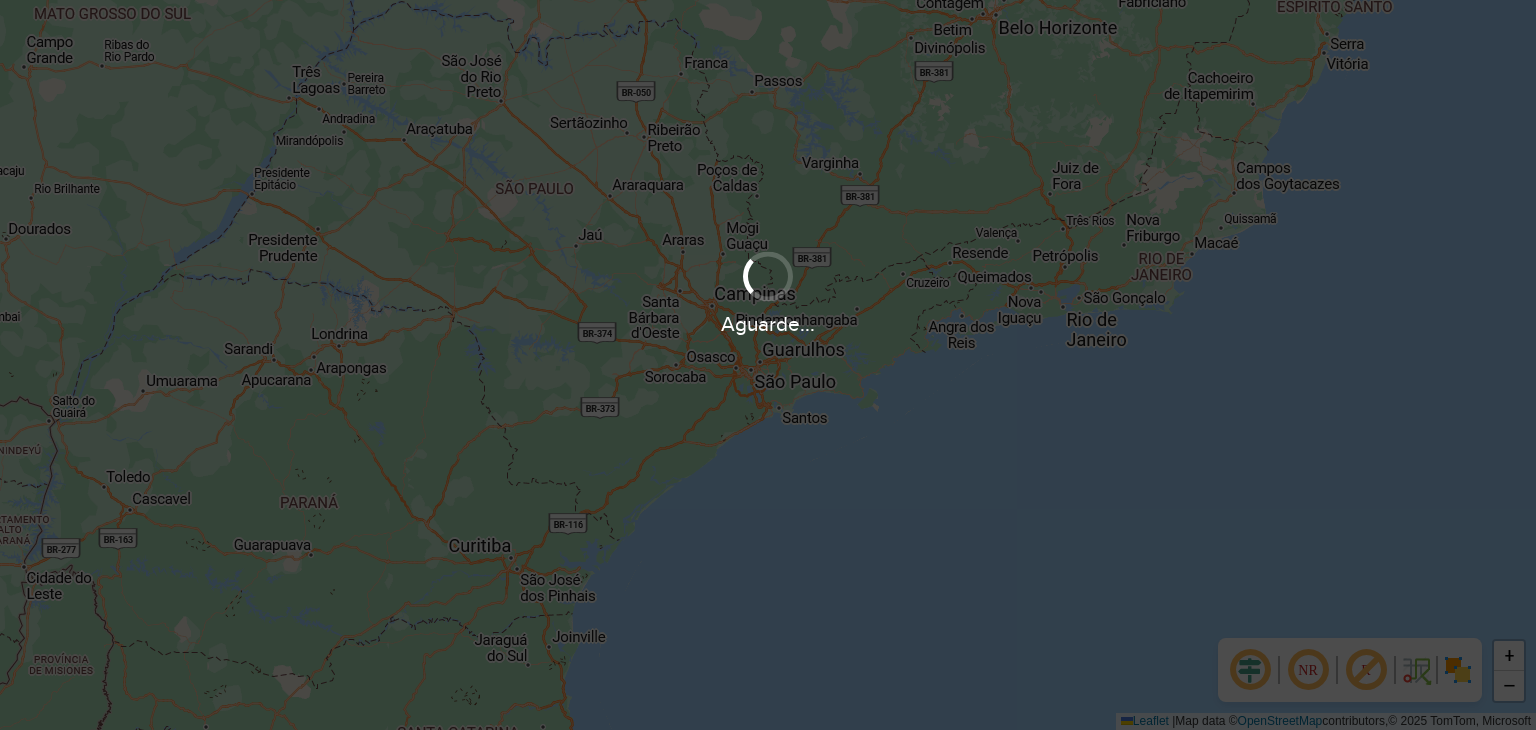 scroll, scrollTop: 0, scrollLeft: 0, axis: both 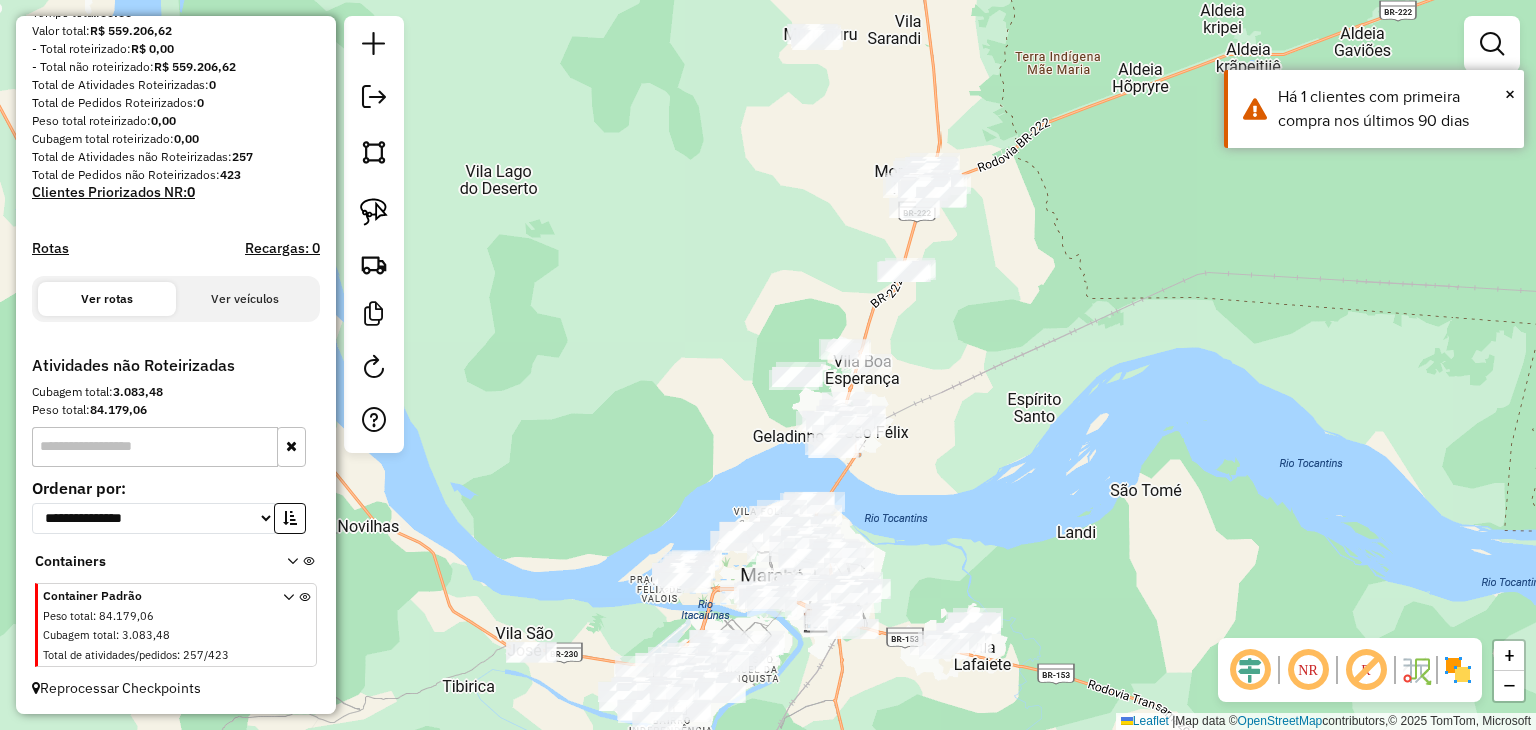 drag, startPoint x: 656, startPoint y: 546, endPoint x: 682, endPoint y: 443, distance: 106.23088 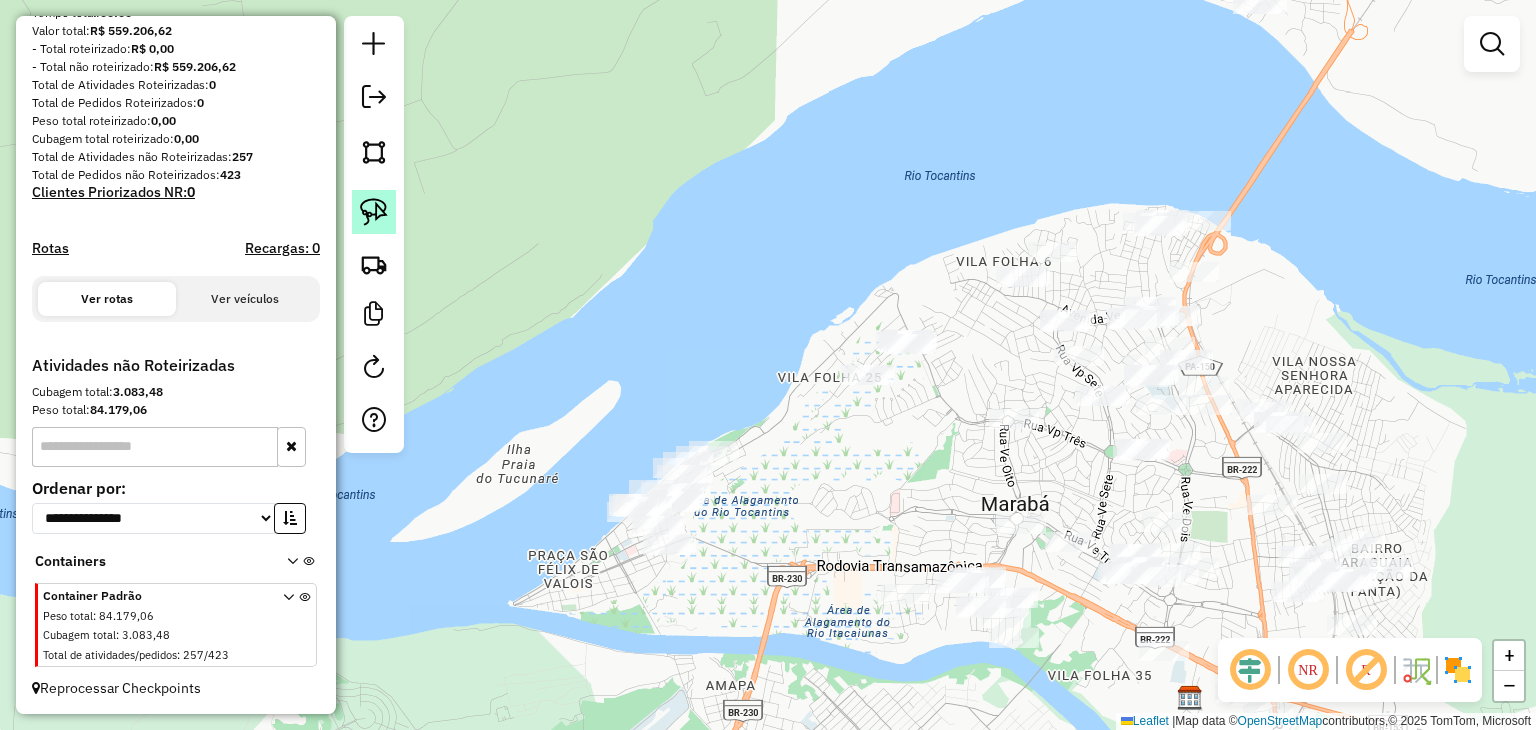 click 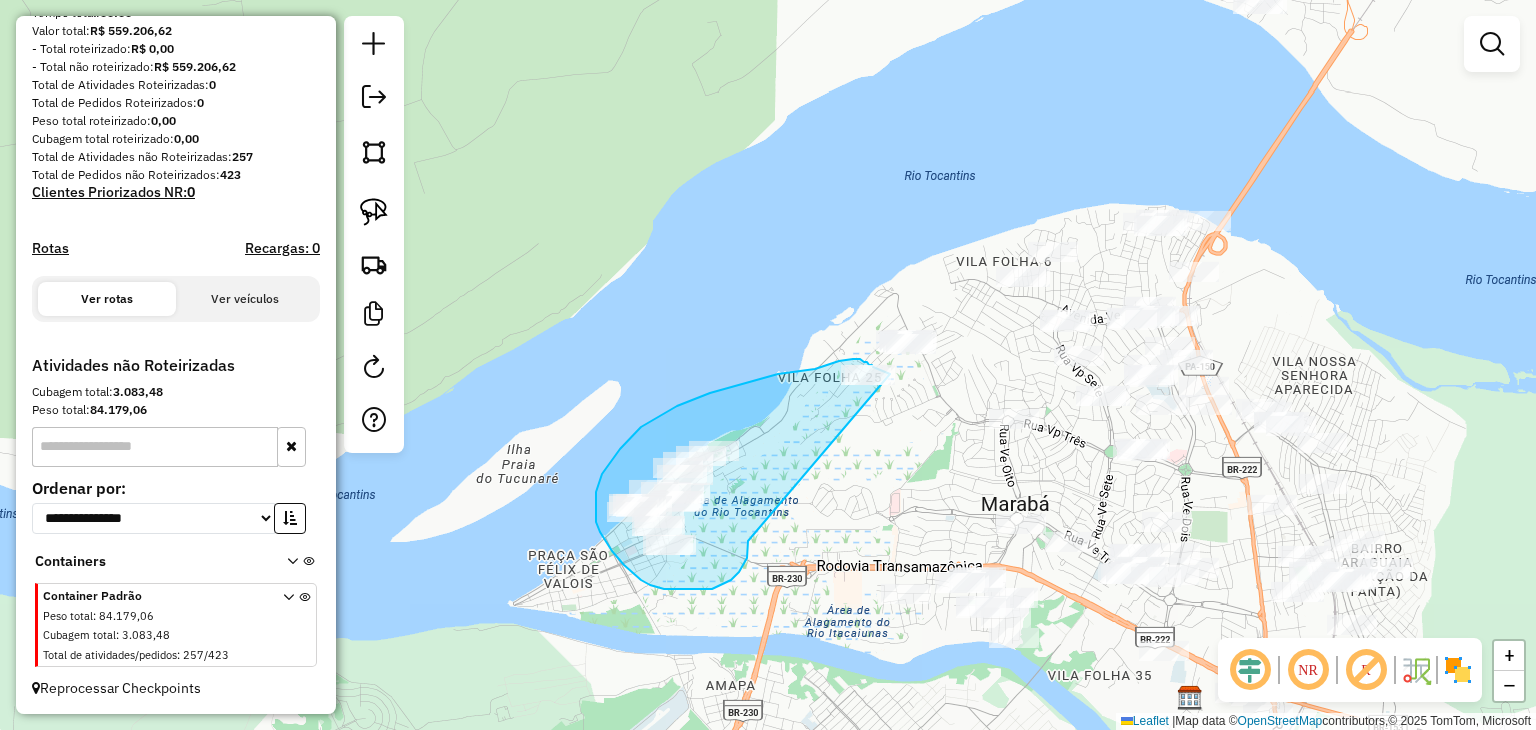 drag, startPoint x: 748, startPoint y: 545, endPoint x: 904, endPoint y: 395, distance: 216.41626 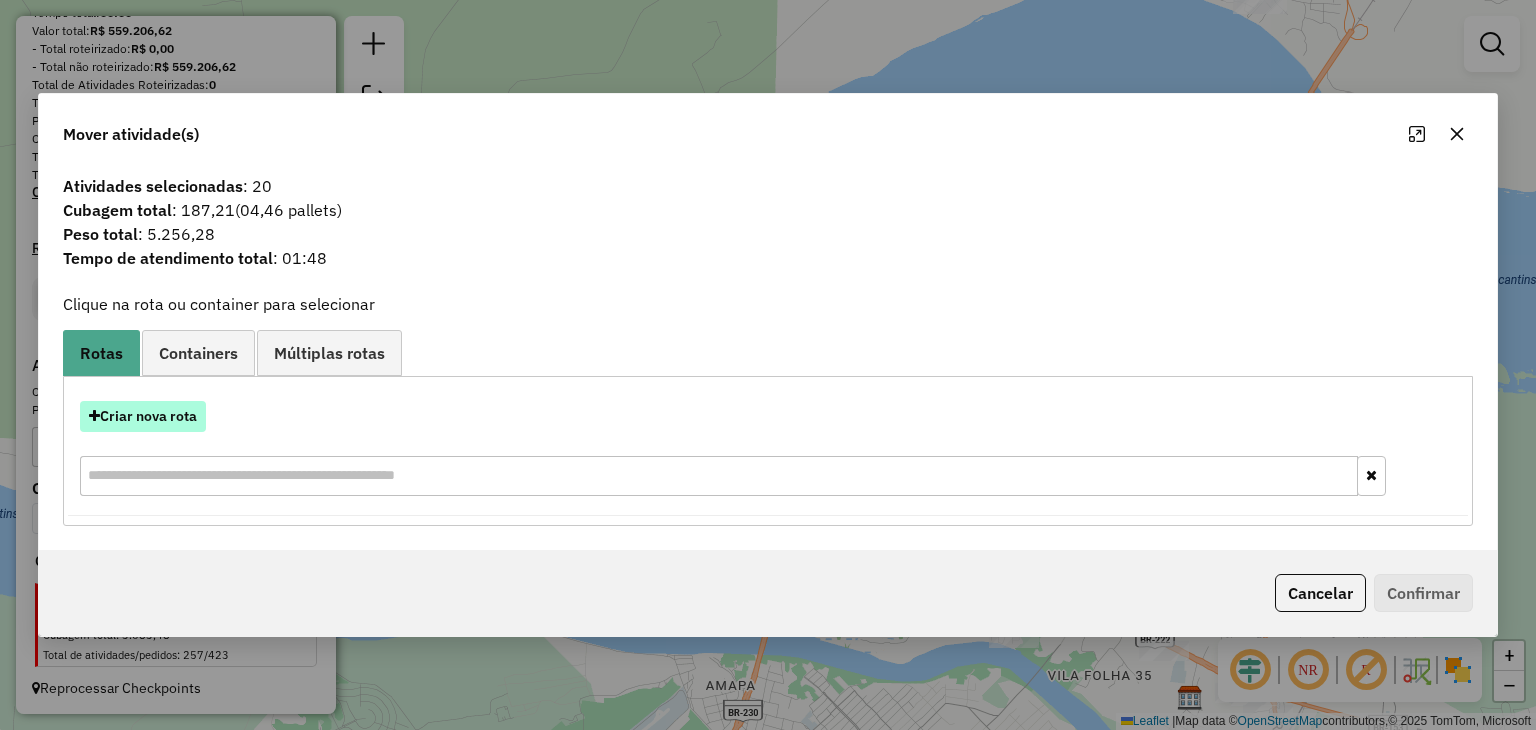 click on "Criar nova rota" at bounding box center (143, 416) 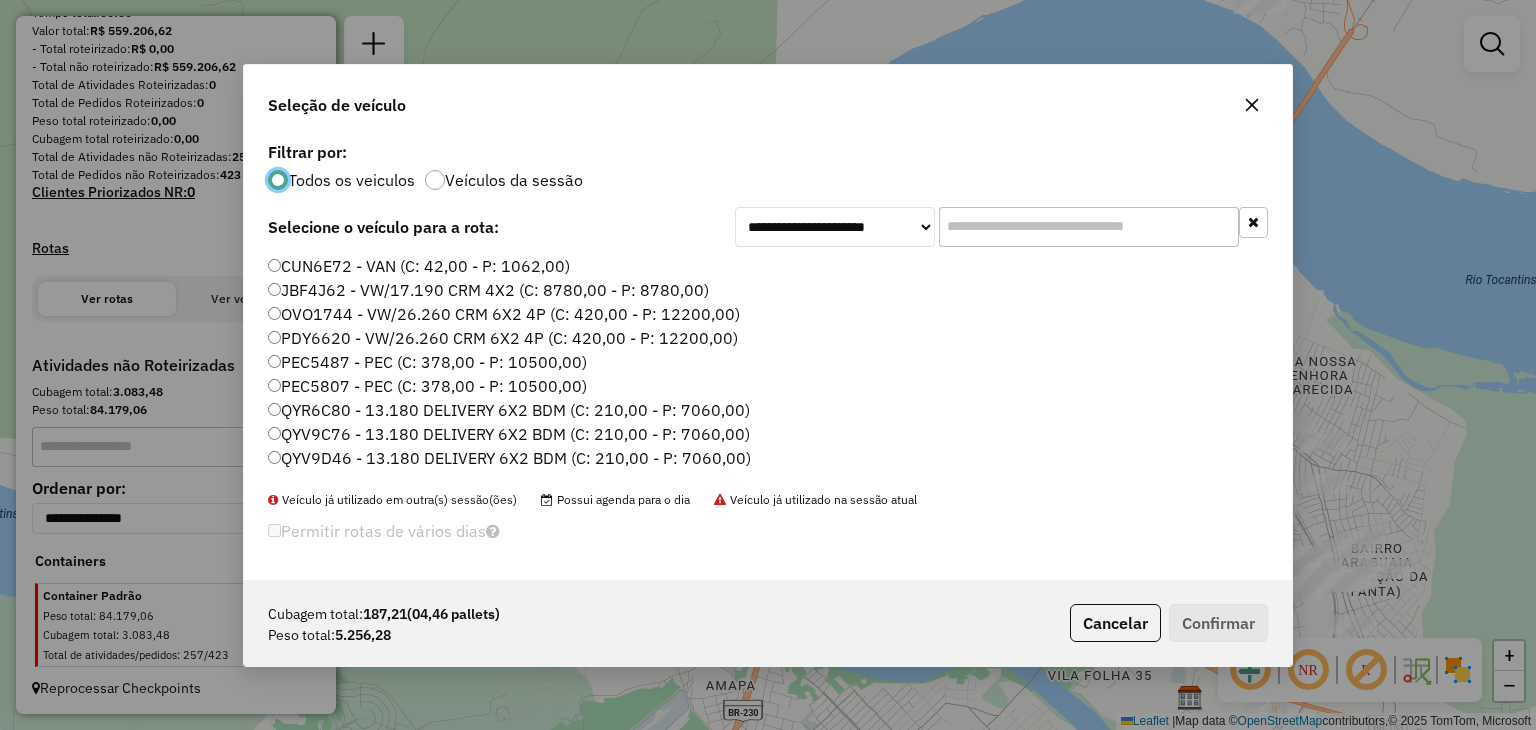 scroll, scrollTop: 10, scrollLeft: 6, axis: both 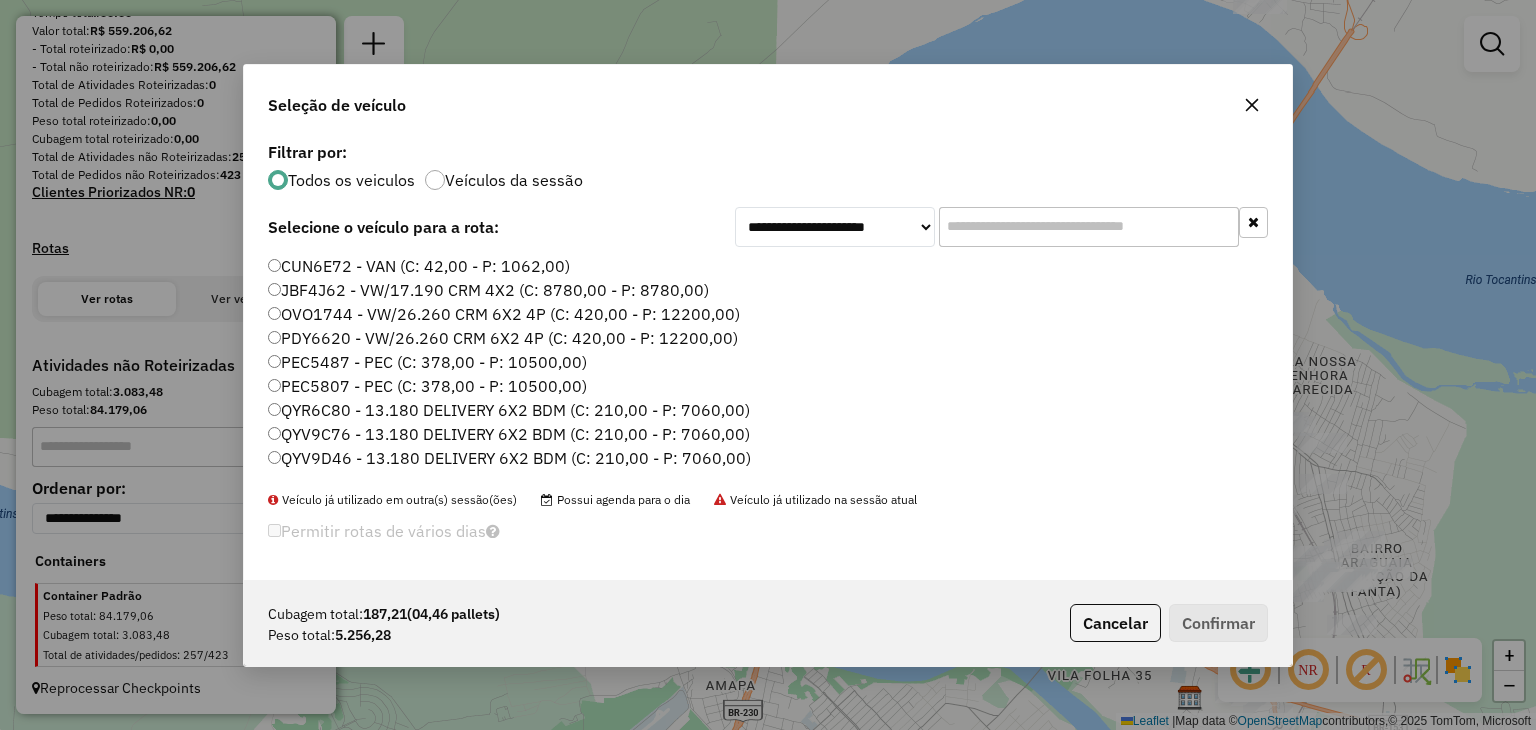 paste on "*******" 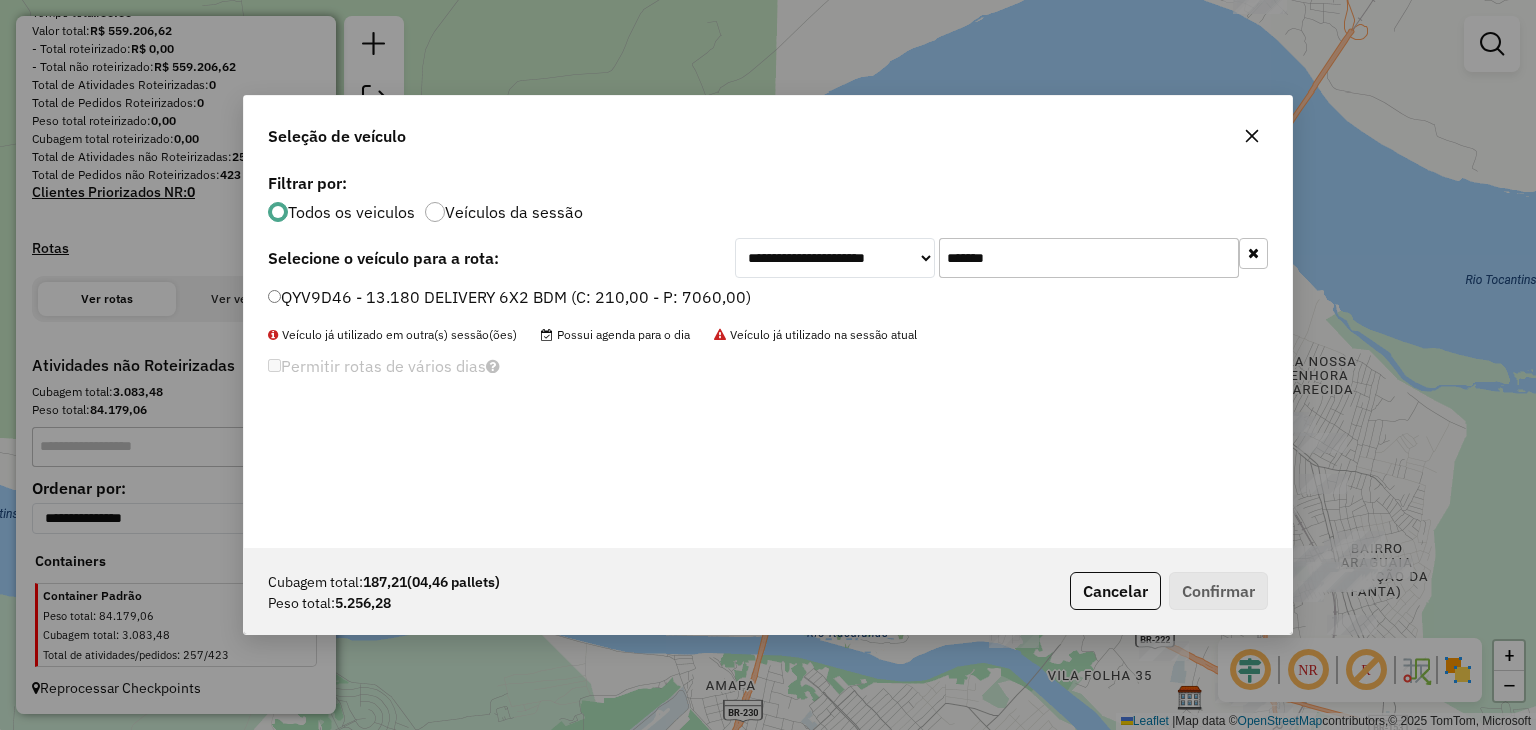 type on "*******" 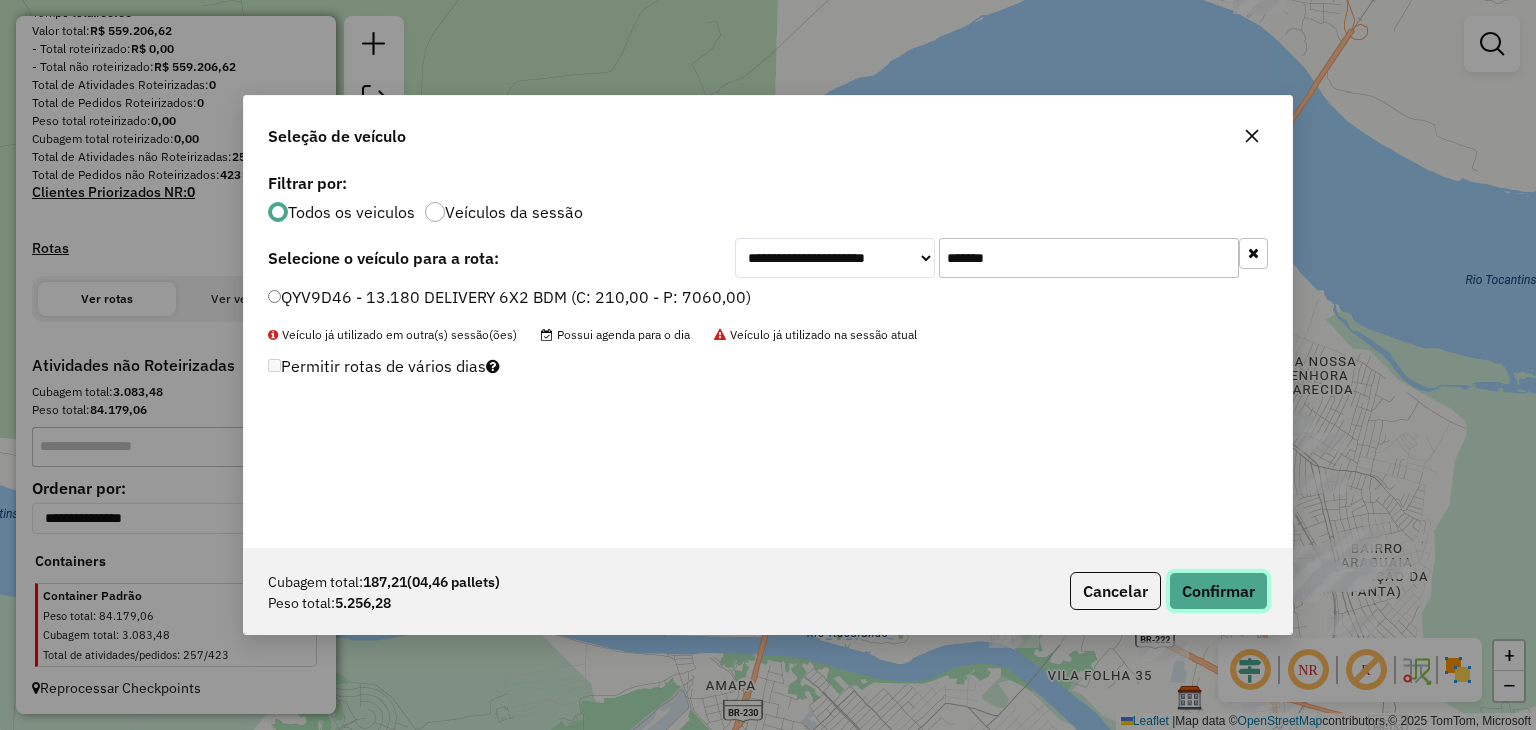 click on "Confirmar" 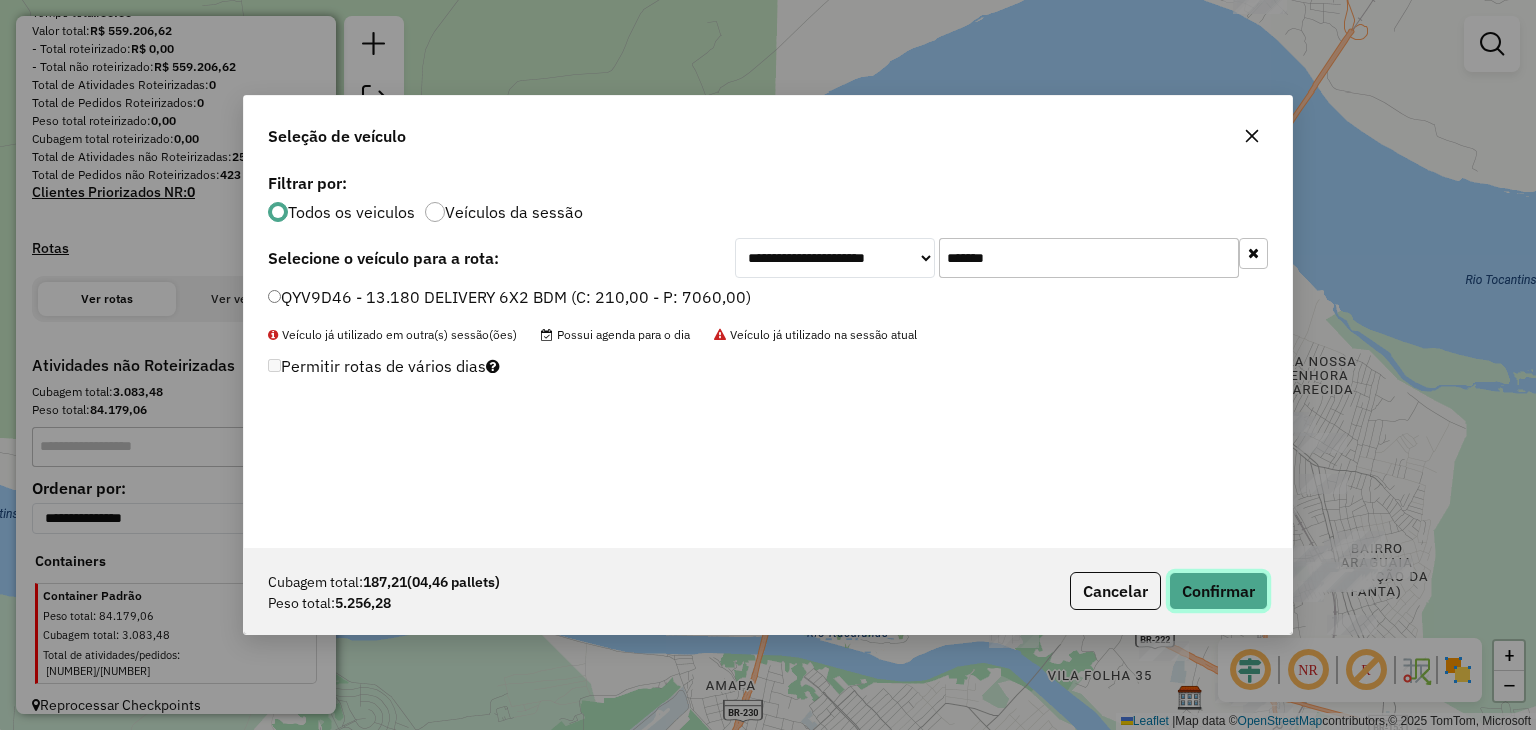 click on "Confirmar" 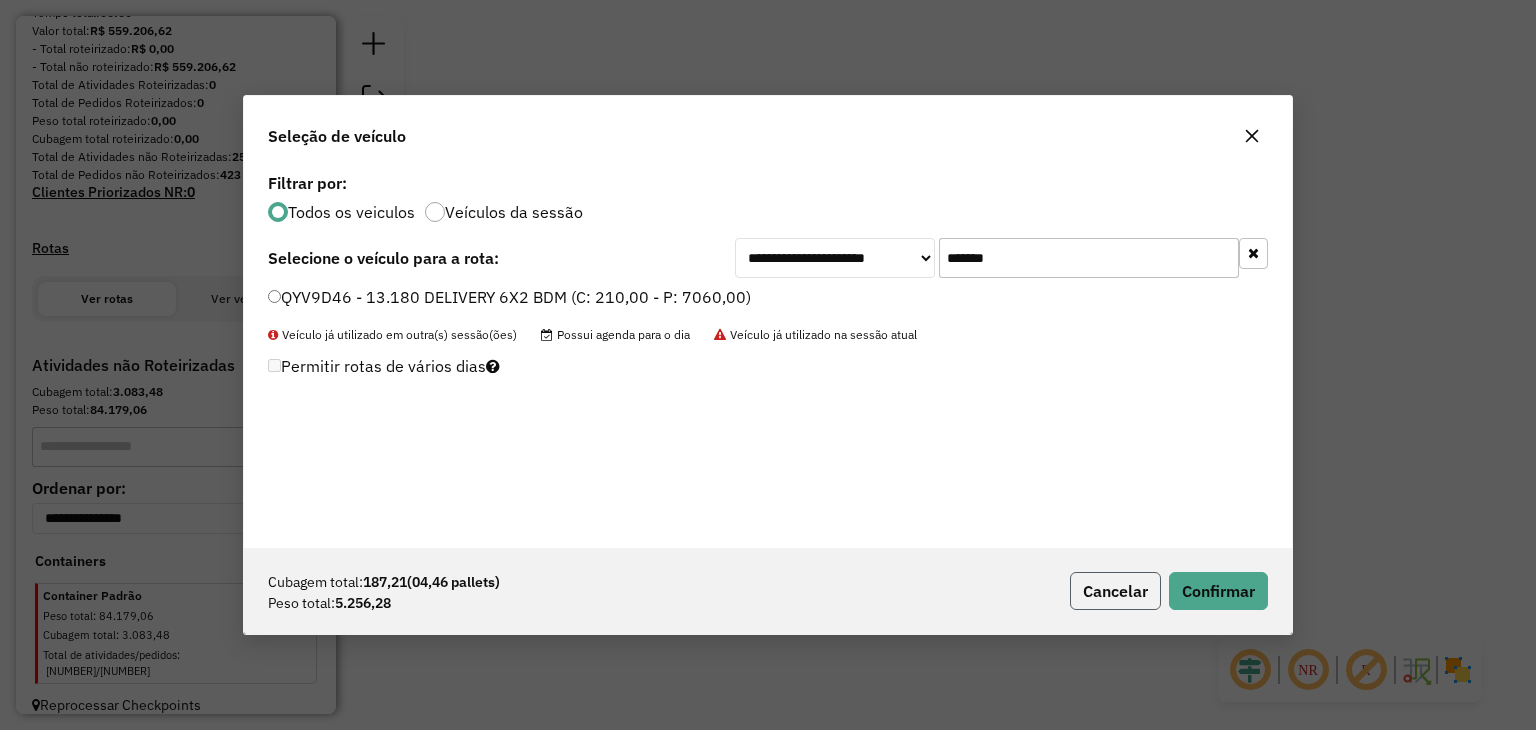 click on "Cancelar" 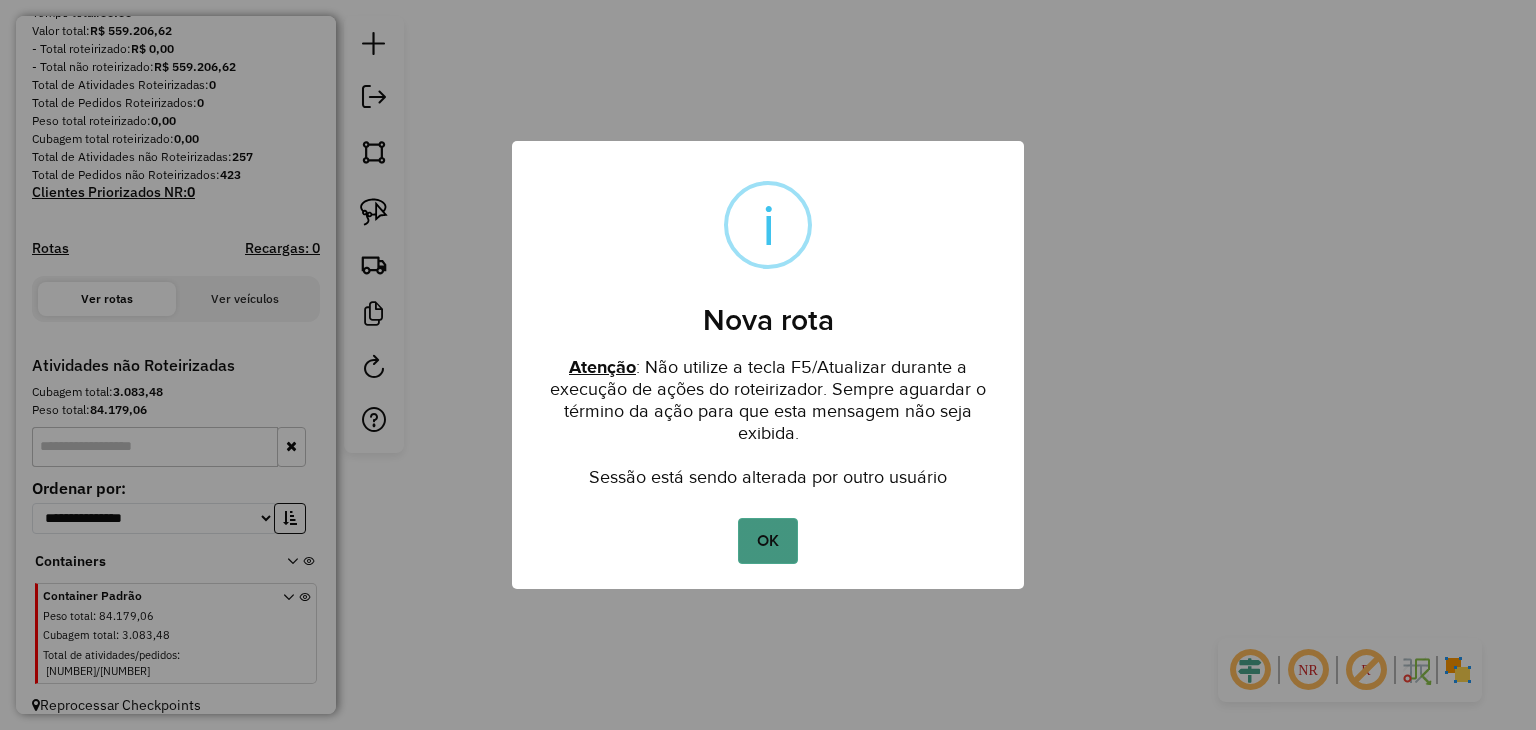 click on "OK" at bounding box center [767, 541] 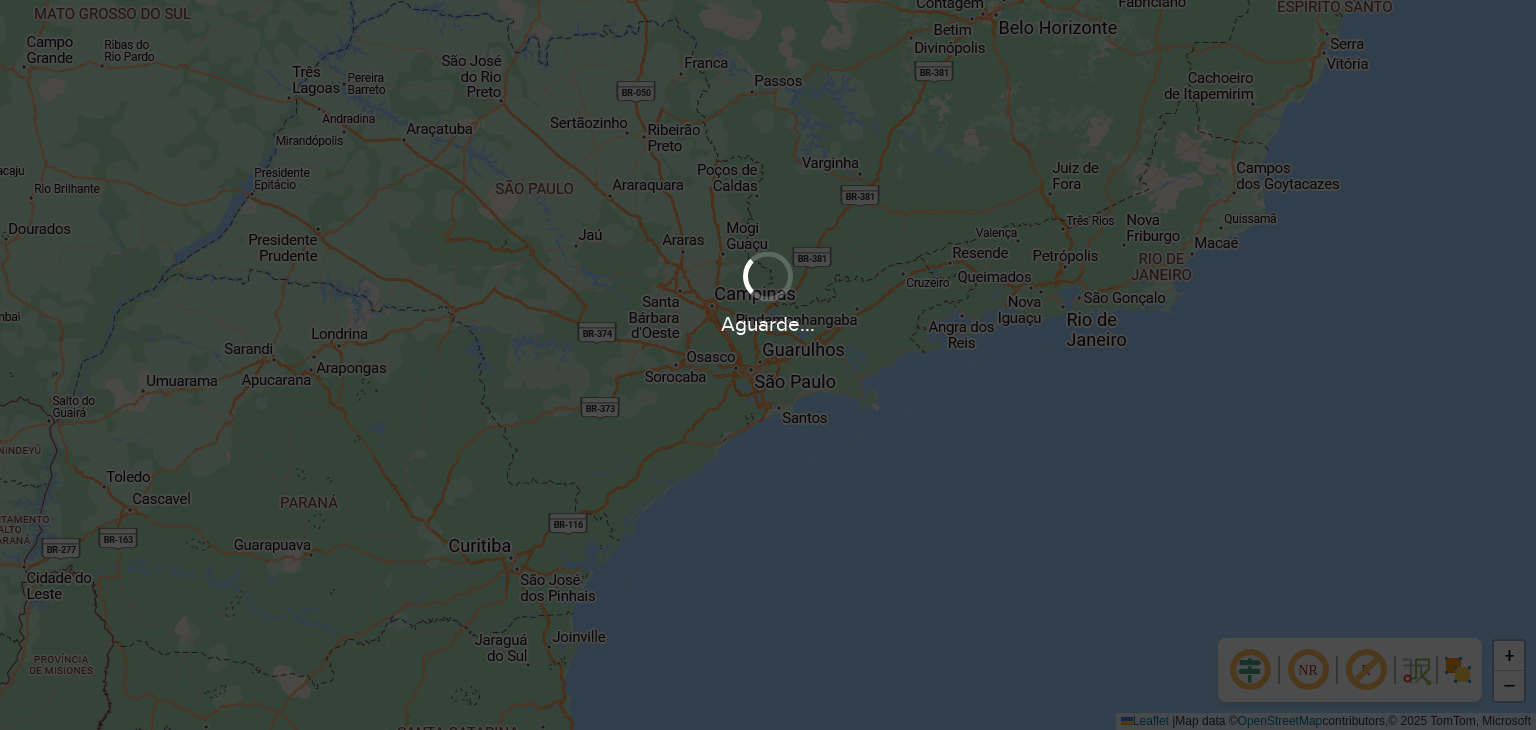 scroll, scrollTop: 0, scrollLeft: 0, axis: both 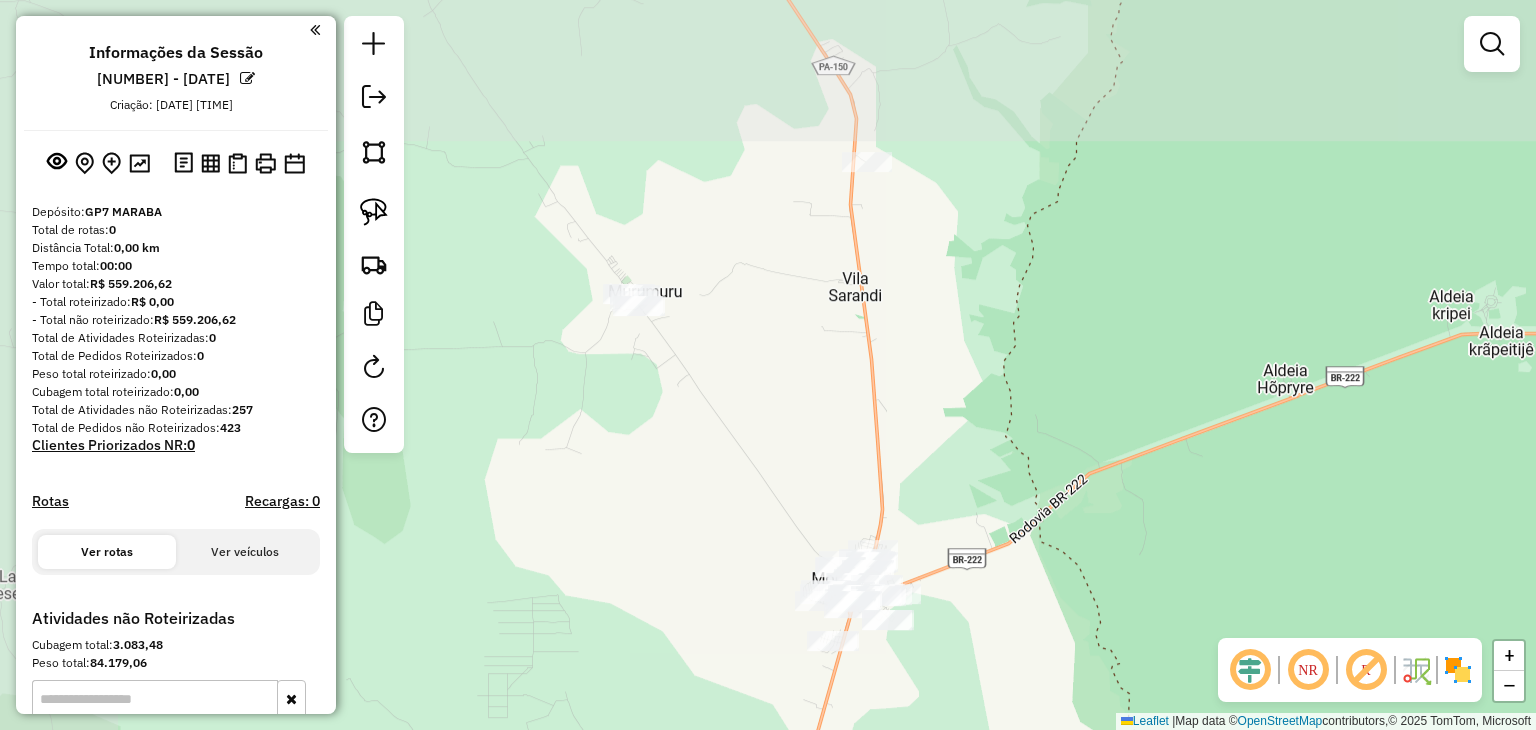 drag, startPoint x: 818, startPoint y: 297, endPoint x: 1002, endPoint y: 541, distance: 305.60104 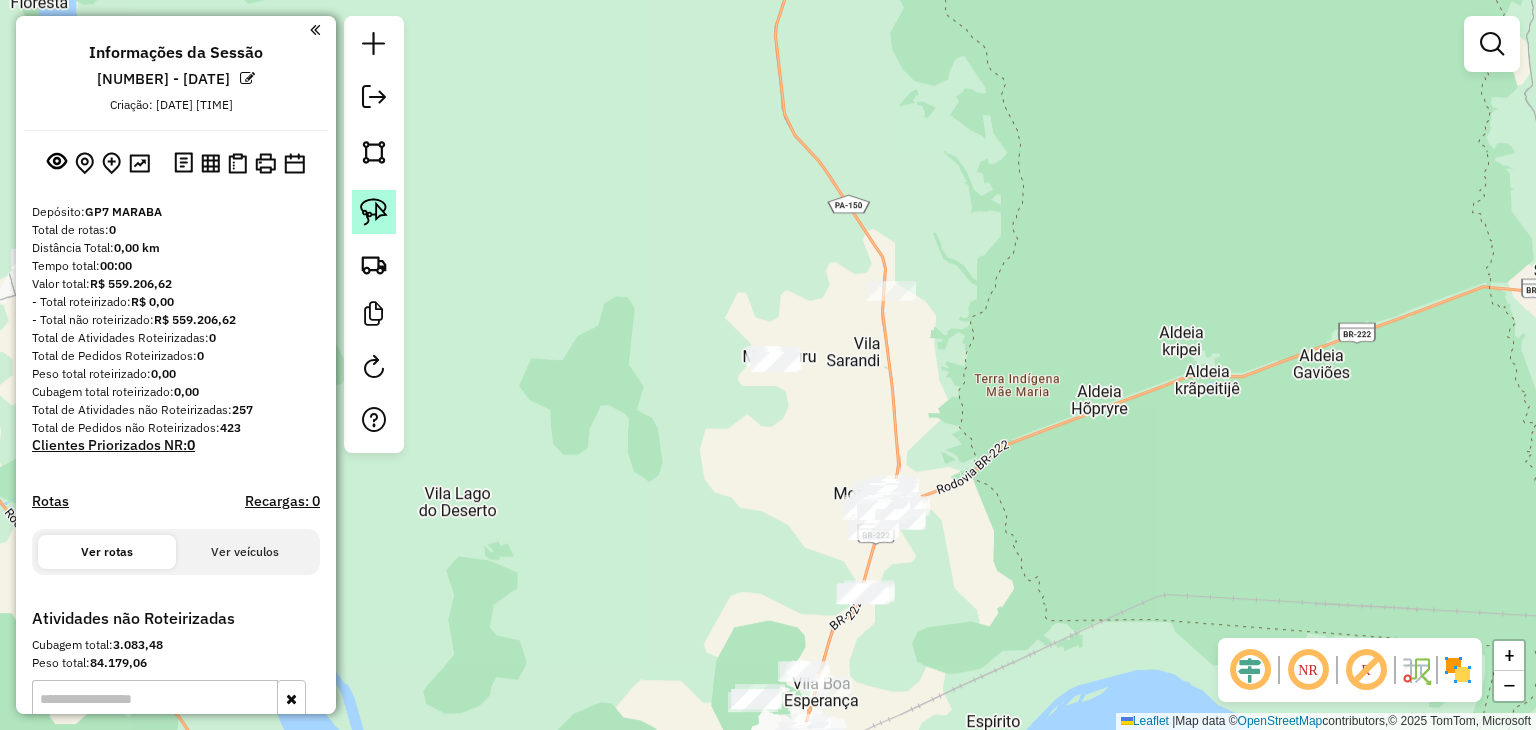 click 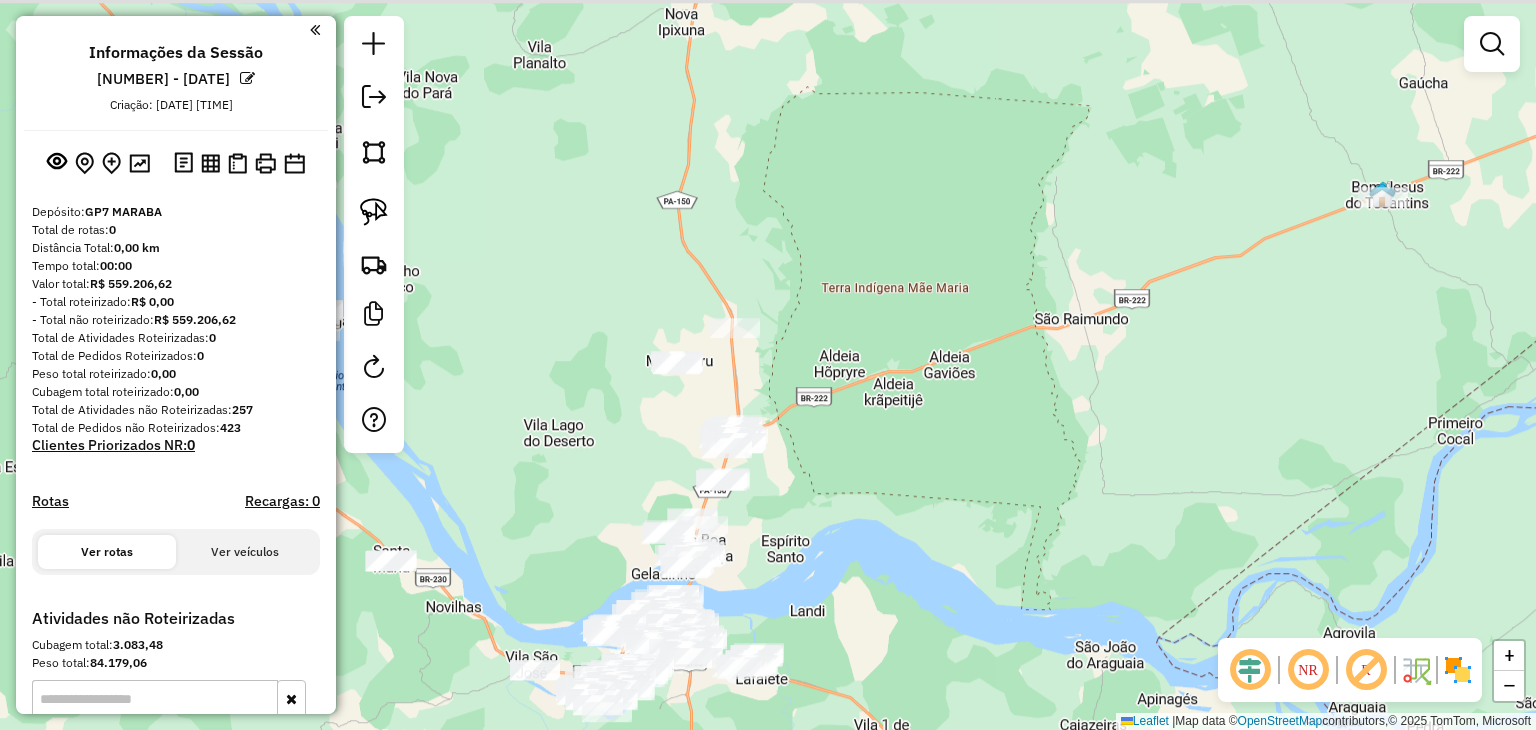drag, startPoint x: 759, startPoint y: 173, endPoint x: 753, endPoint y: 410, distance: 237.07594 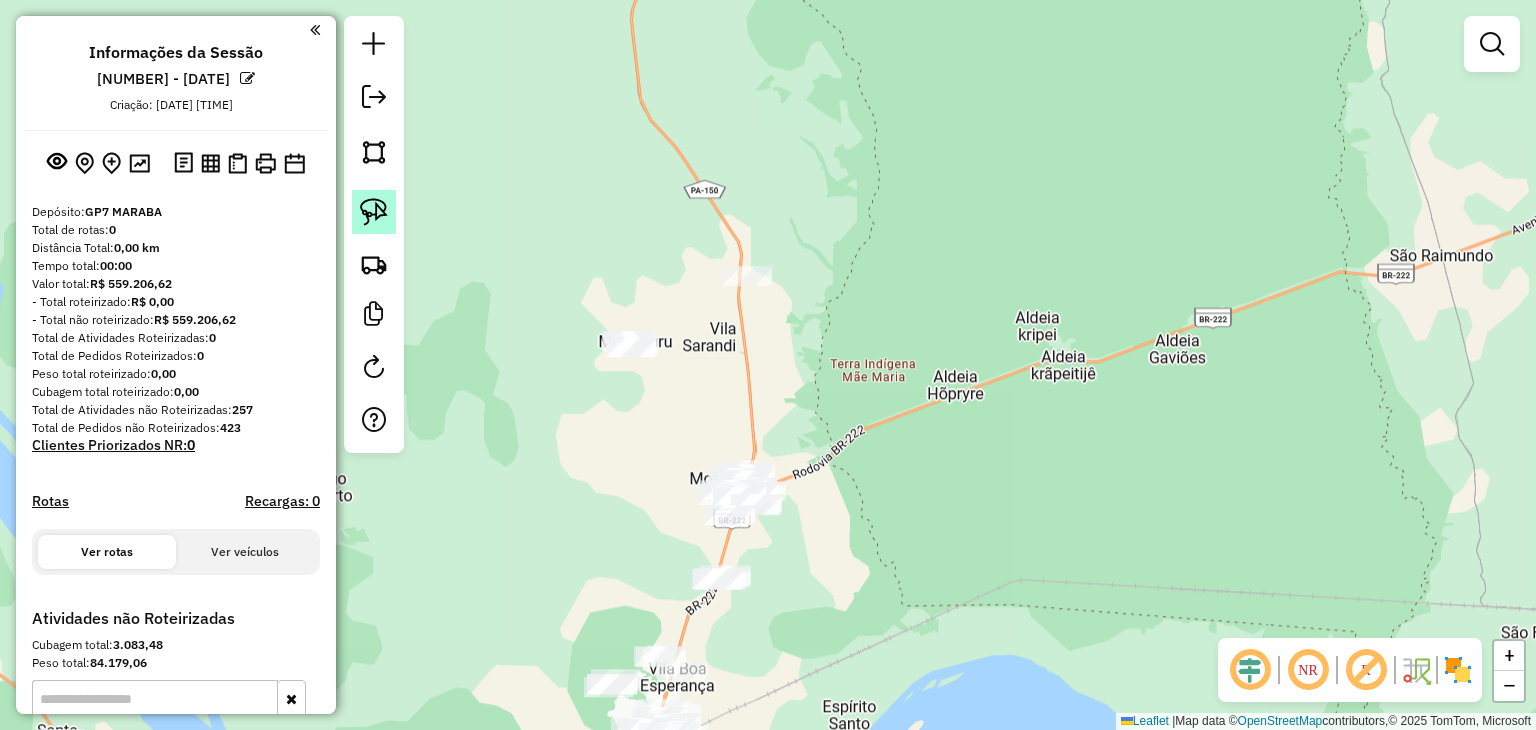 click 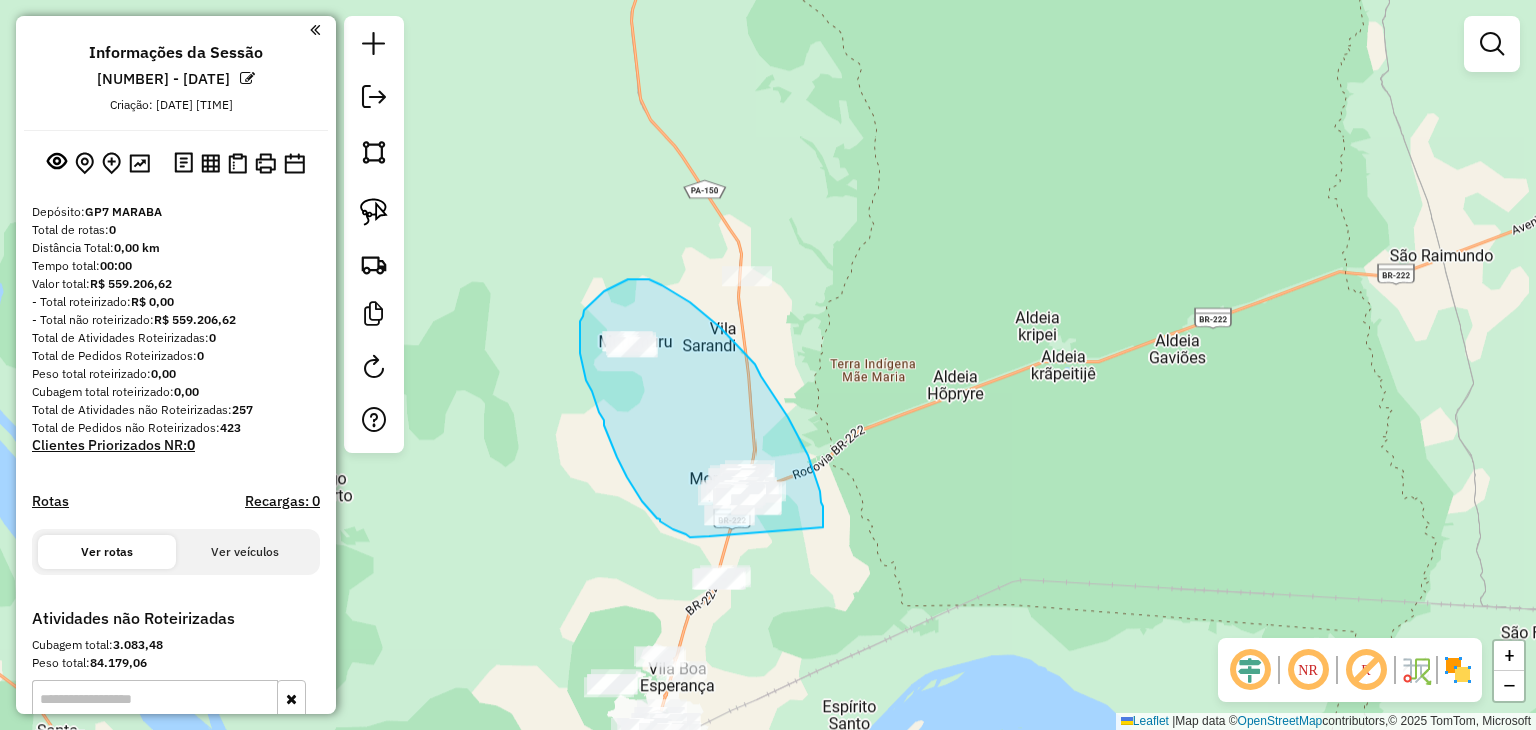 drag, startPoint x: 697, startPoint y: 537, endPoint x: 812, endPoint y: 551, distance: 115.84904 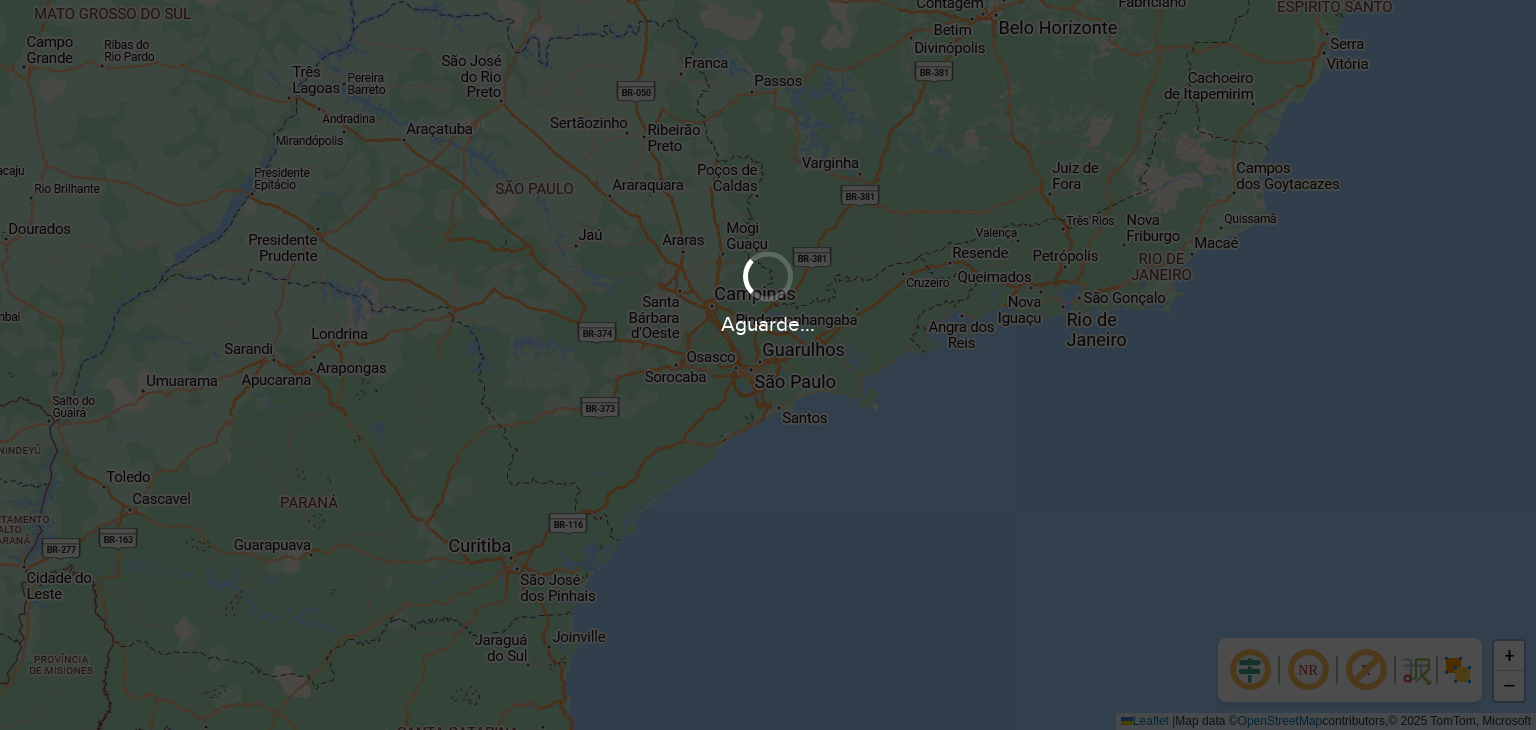 scroll, scrollTop: 0, scrollLeft: 0, axis: both 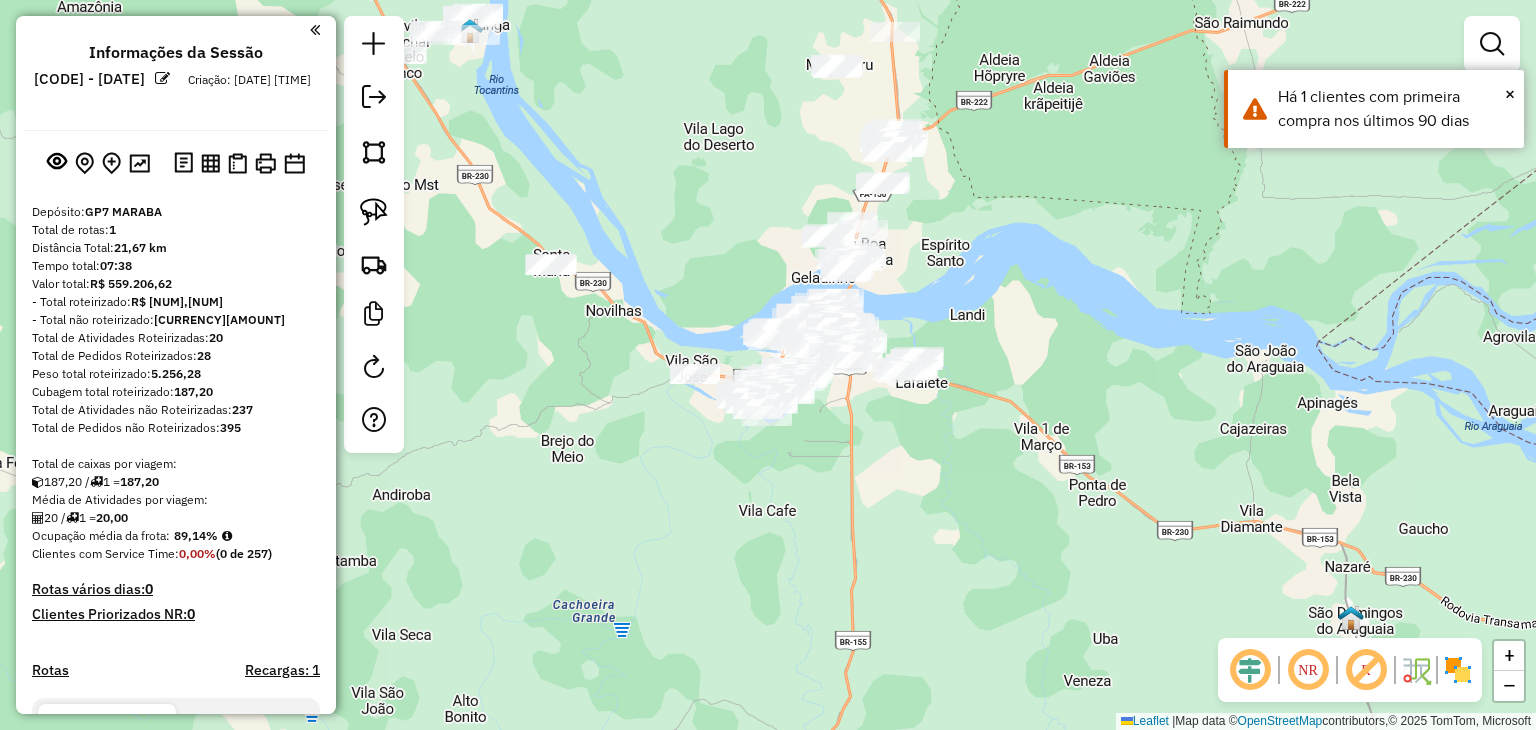drag, startPoint x: 686, startPoint y: 487, endPoint x: 760, endPoint y: 282, distance: 217.94724 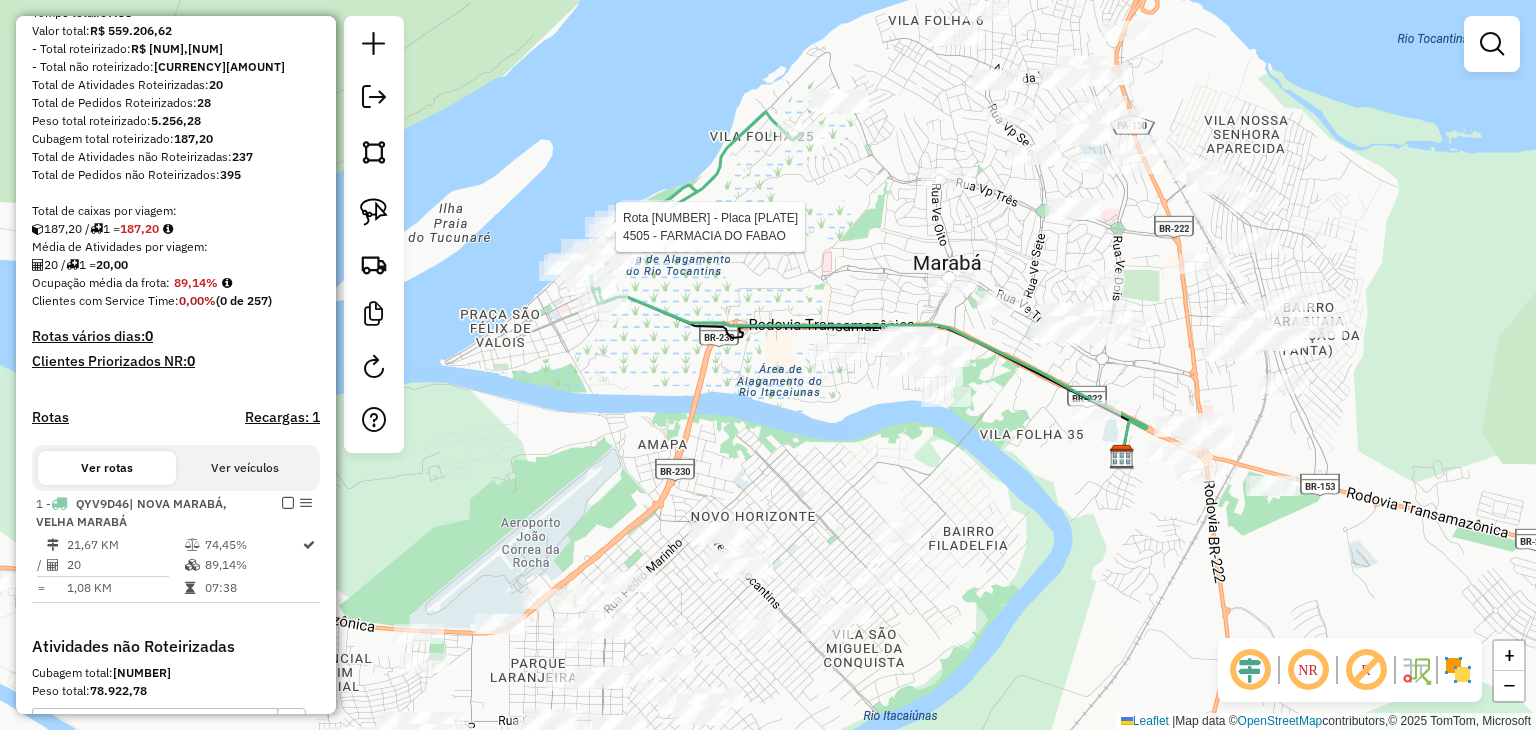 select on "**********" 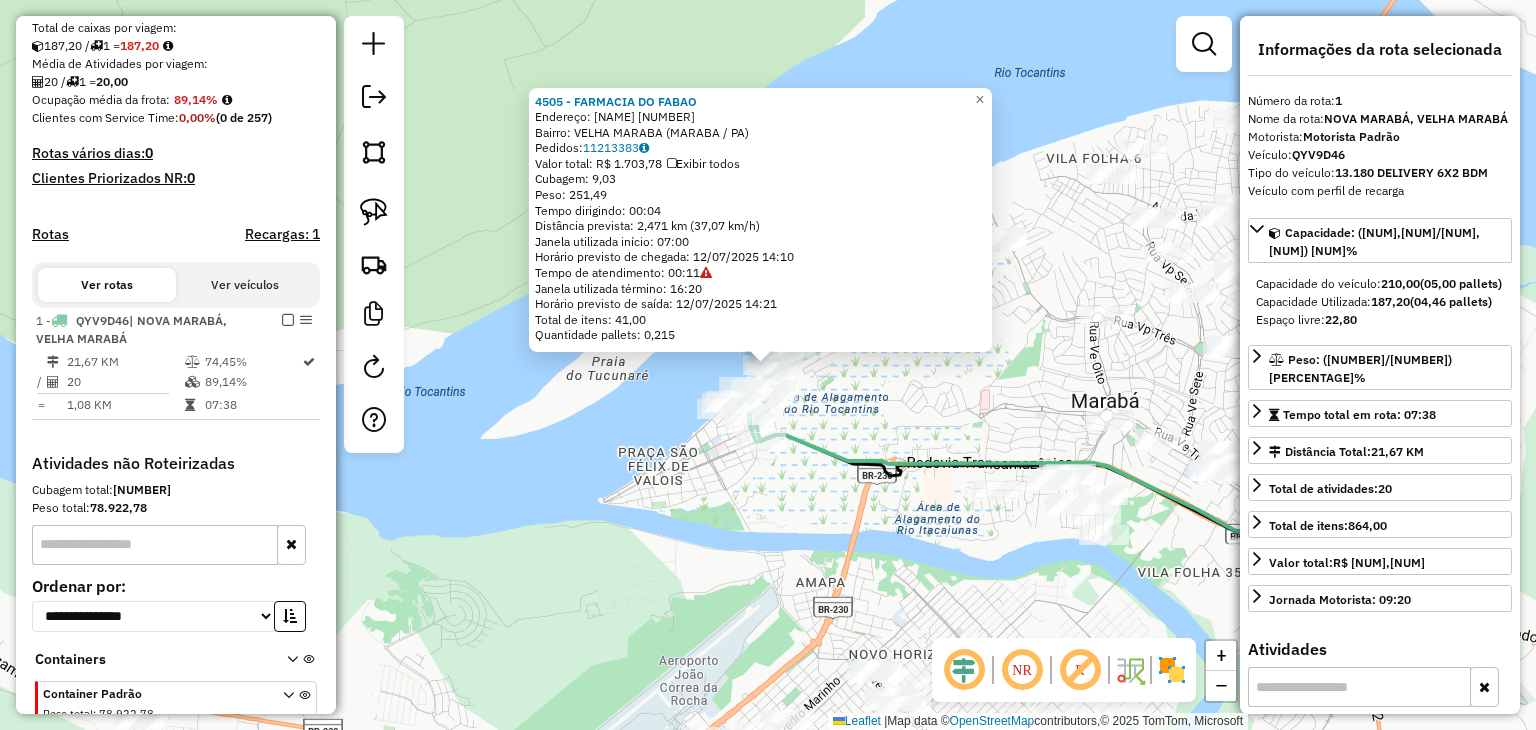 scroll, scrollTop: 534, scrollLeft: 0, axis: vertical 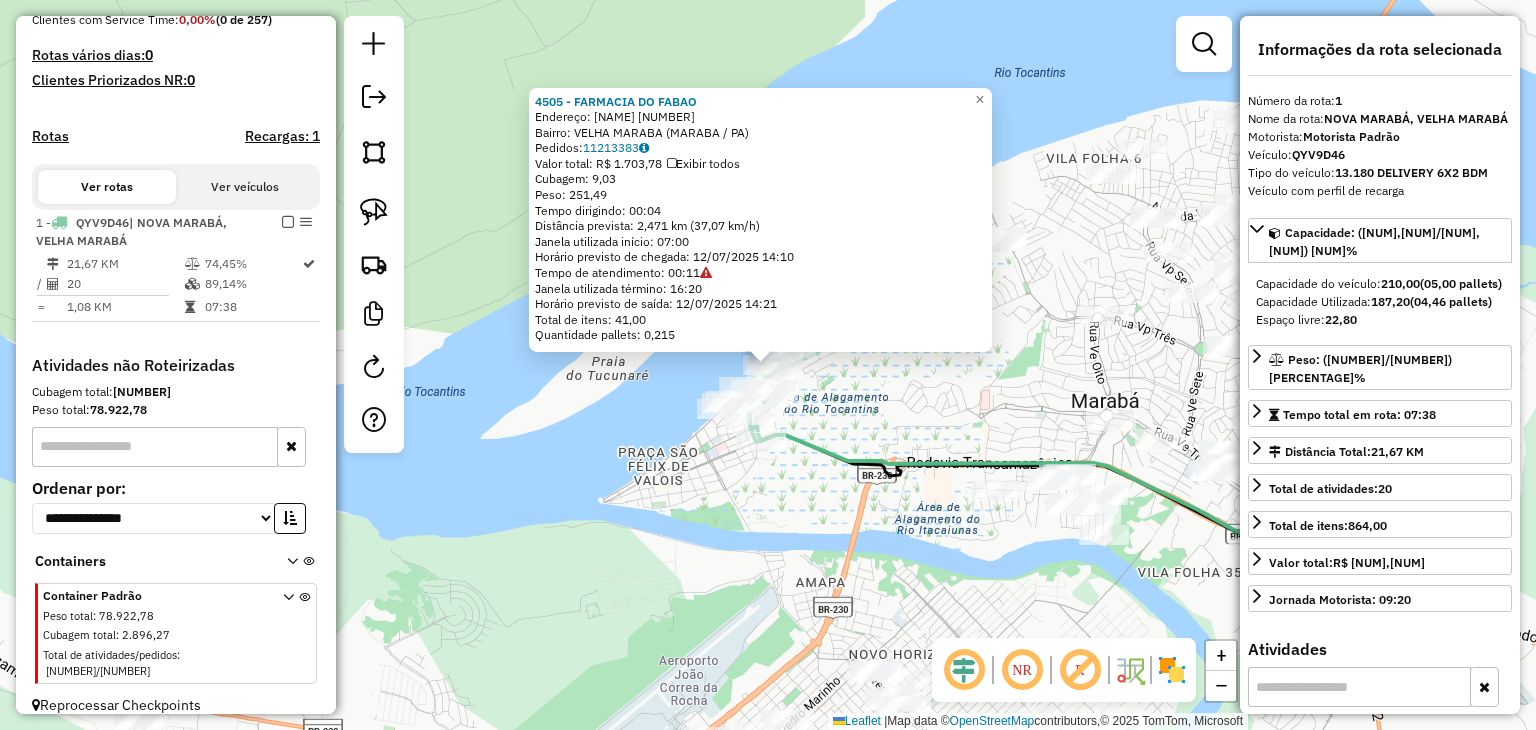 click on "4505 - FARMACIA DO FABAO  Endereço:  MARECHAL DEODORO 2292   Bairro: VELHA MARABA (MARABA / PA)   Pedidos:  11213383   Valor total: R$ 1.703,78   Exibir todos   Cubagem: 9,03  Peso: 251,49  Tempo dirigindo: 00:04   Distância prevista: 2,471 km (37,07 km/h)   Janela utilizada início: 07:00   Horário previsto de chegada: 12/07/2025 14:10   Tempo de atendimento: 00:11   Janela utilizada término: 16:20   Horário previsto de saída: 12/07/2025 14:21   Total de itens: 41,00   Quantidade pallets: 0,215  × Janela de atendimento Grade de atendimento Capacidade Transportadoras Veículos Cliente Pedidos  Rotas Selecione os dias de semana para filtrar as janelas de atendimento  Seg   Ter   Qua   Qui   Sex   Sáb   Dom  Informe o período da janela de atendimento: De: Até:  Filtrar exatamente a janela do cliente  Considerar janela de atendimento padrão  Selecione os dias de semana para filtrar as grades de atendimento  Seg   Ter   Qua   Qui   Sex   Sáb   Dom   Clientes fora do dia de atendimento selecionado De:" 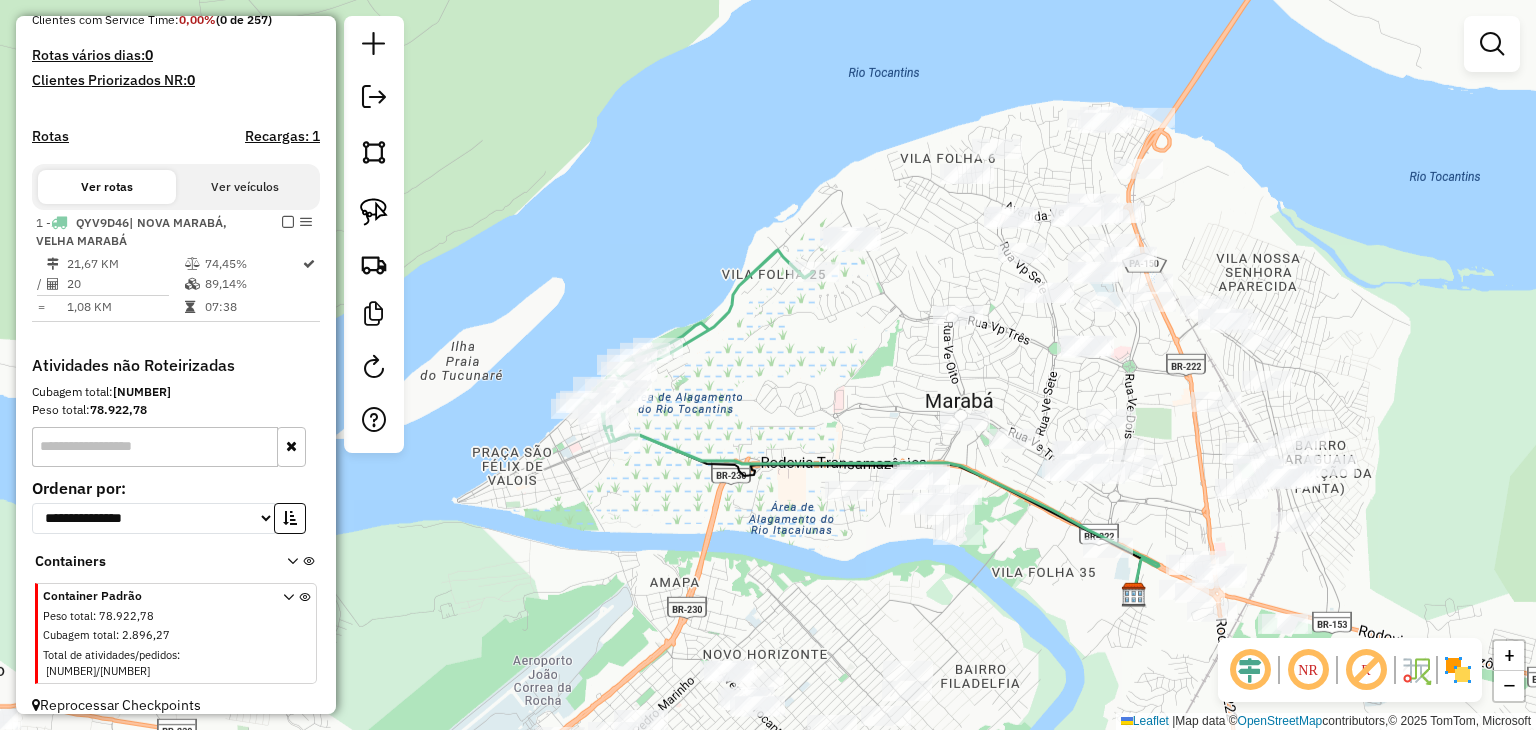 drag, startPoint x: 924, startPoint y: 489, endPoint x: 791, endPoint y: 426, distance: 147.16656 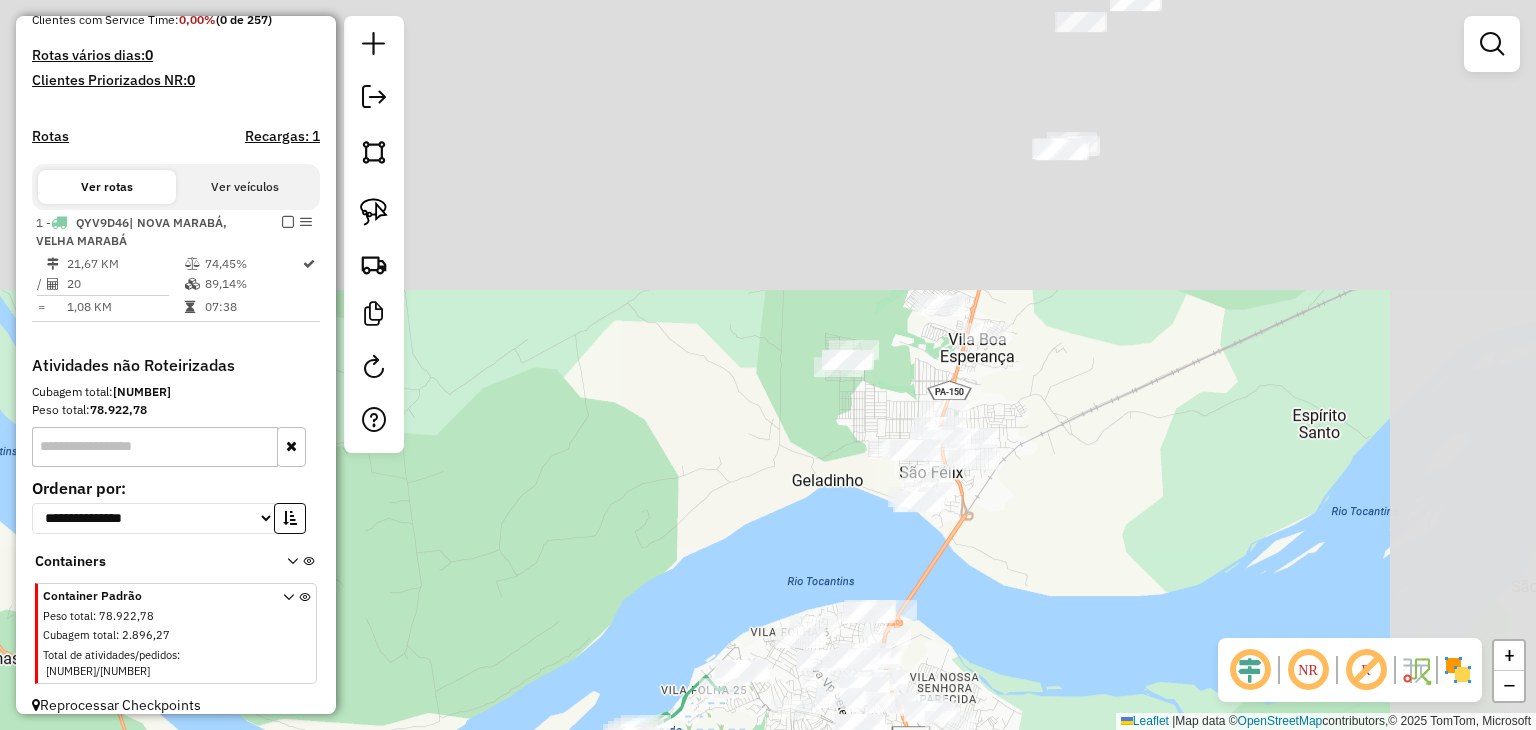 drag, startPoint x: 1403, startPoint y: 102, endPoint x: 1028, endPoint y: 642, distance: 657.43823 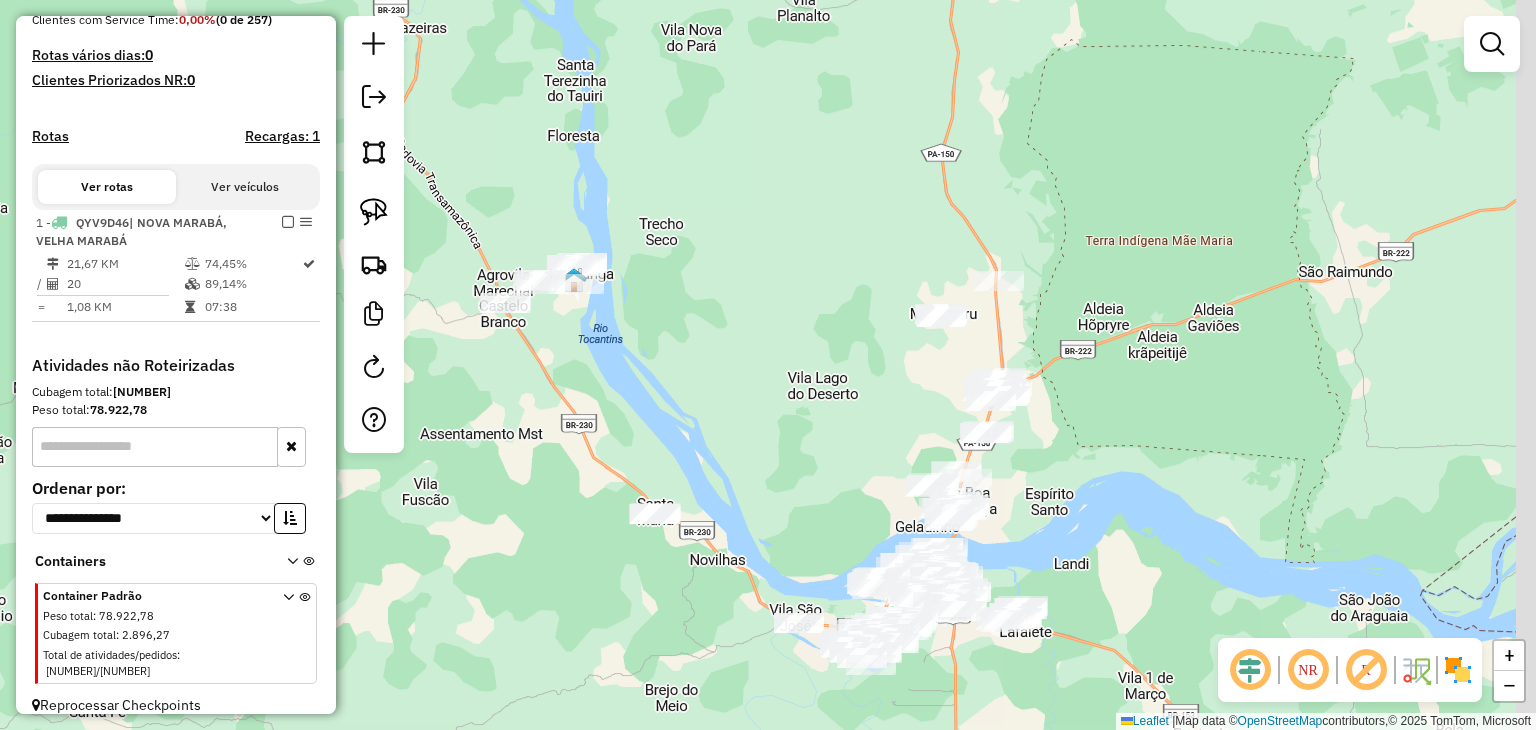 drag, startPoint x: 1202, startPoint y: 297, endPoint x: 1126, endPoint y: 387, distance: 117.79643 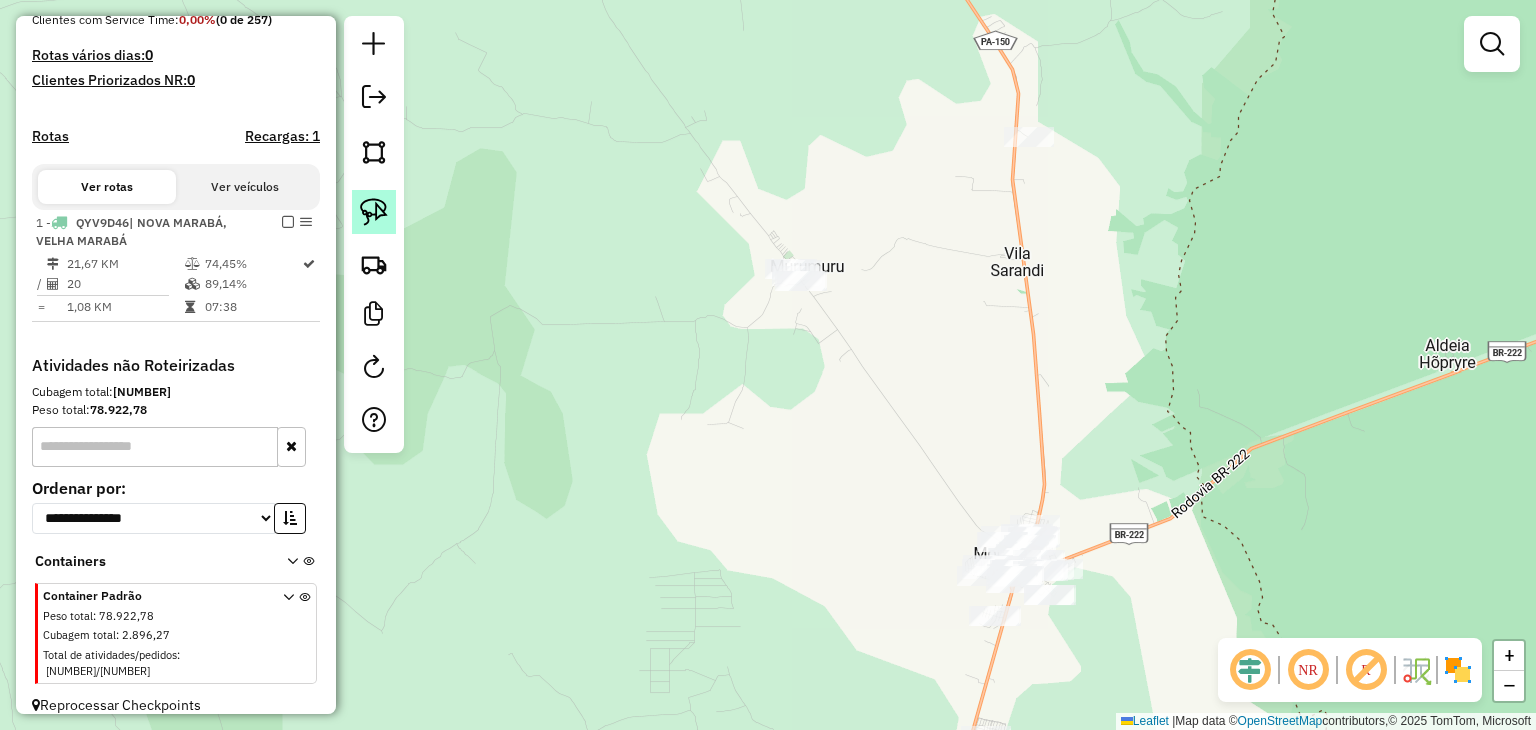 click 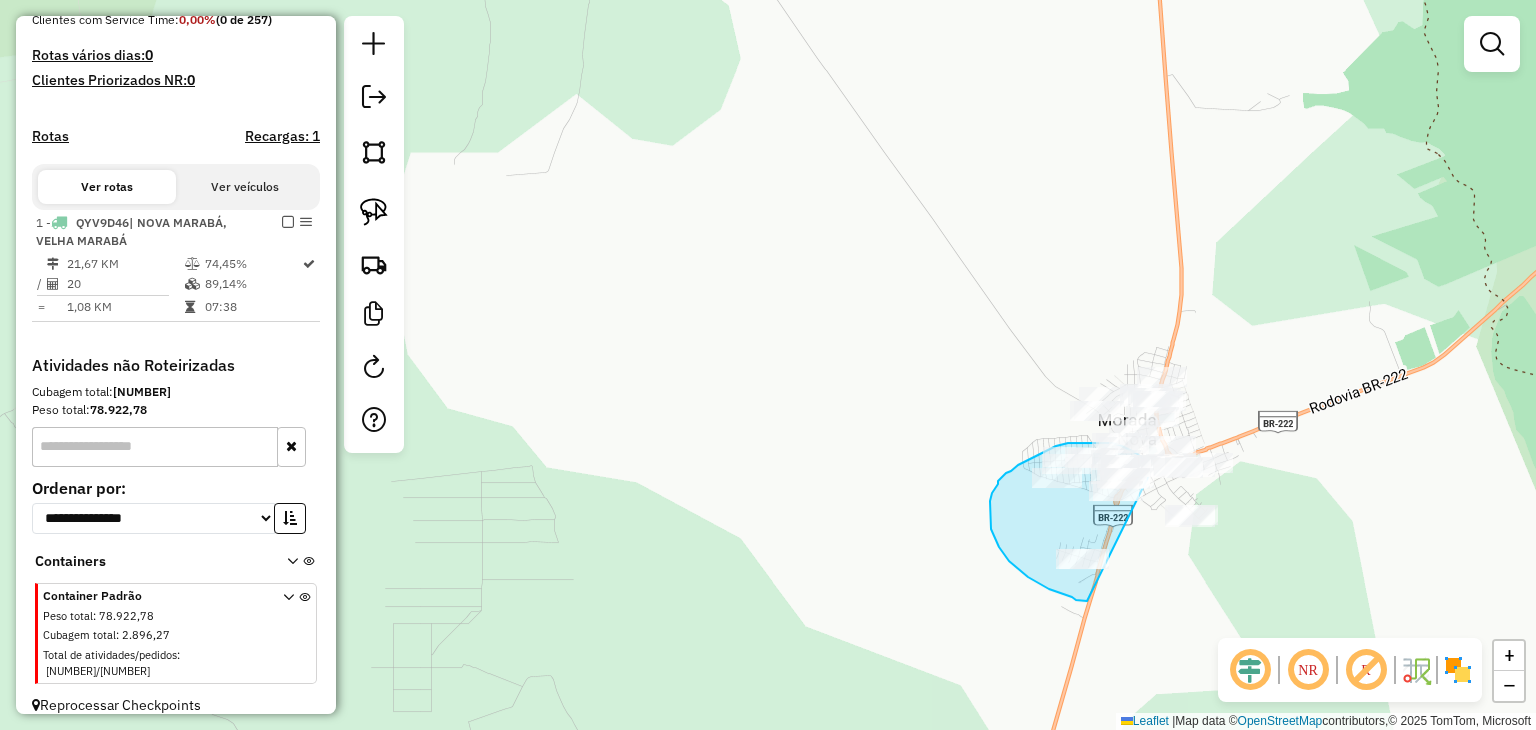 click on "Janela de atendimento Grade de atendimento Capacidade Transportadoras Veículos Cliente Pedidos  Rotas Selecione os dias de semana para filtrar as janelas de atendimento  Seg   Ter   Qua   Qui   Sex   Sáb   Dom  Informe o período da janela de atendimento: De: Até:  Filtrar exatamente a janela do cliente  Considerar janela de atendimento padrão  Selecione os dias de semana para filtrar as grades de atendimento  Seg   Ter   Qua   Qui   Sex   Sáb   Dom   Considerar clientes sem dia de atendimento cadastrado  Clientes fora do dia de atendimento selecionado Filtrar as atividades entre os valores definidos abaixo:  Peso mínimo:   Peso máximo:   Cubagem mínima:   Cubagem máxima:   De:   Até:  Filtrar as atividades entre o tempo de atendimento definido abaixo:  De:   Até:   Considerar capacidade total dos clientes não roteirizados Transportadora: Selecione um ou mais itens Tipo de veículo: Selecione um ou mais itens Veículo: Selecione um ou mais itens Motorista: Selecione um ou mais itens Nome: Rótulo:" 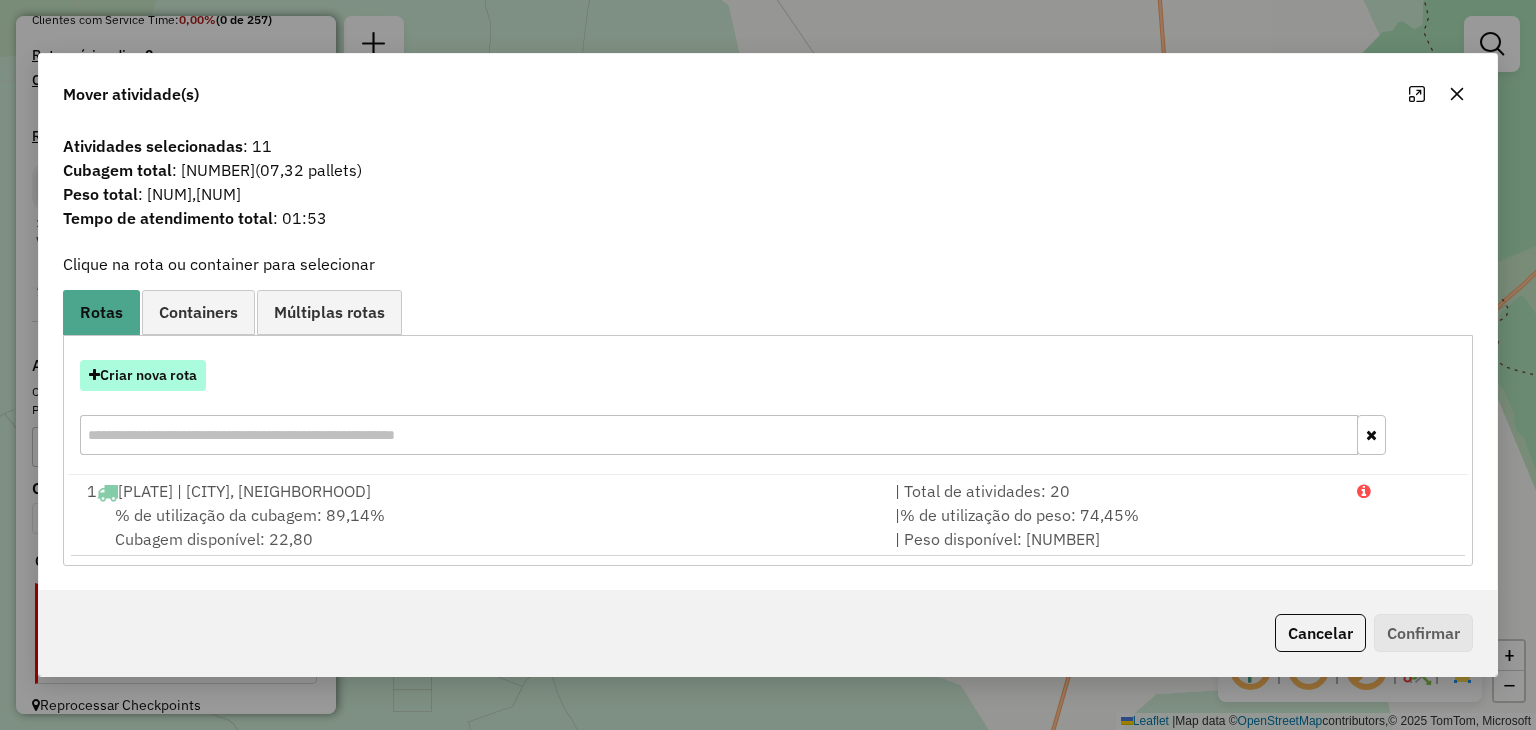 click on "Criar nova rota" at bounding box center (143, 375) 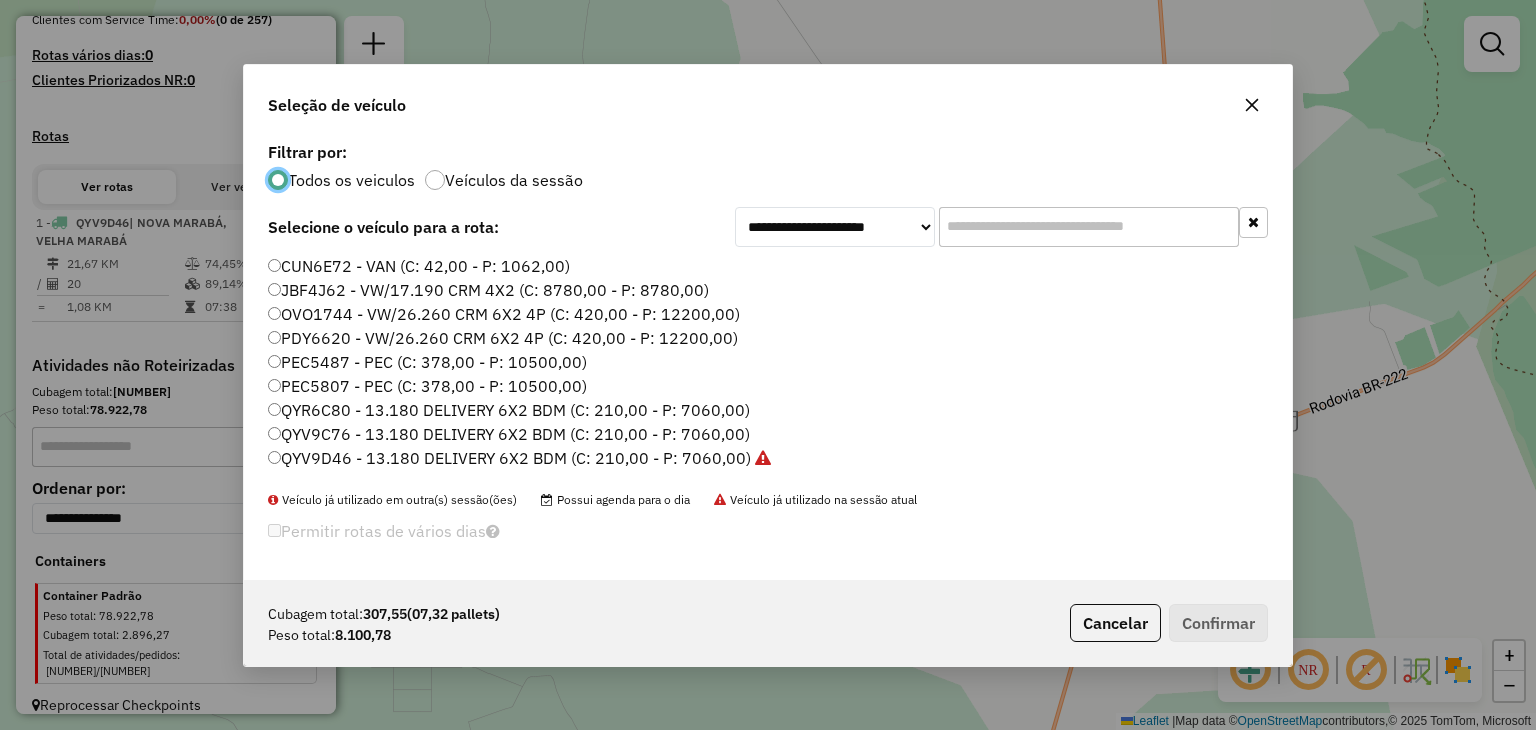 scroll, scrollTop: 10, scrollLeft: 6, axis: both 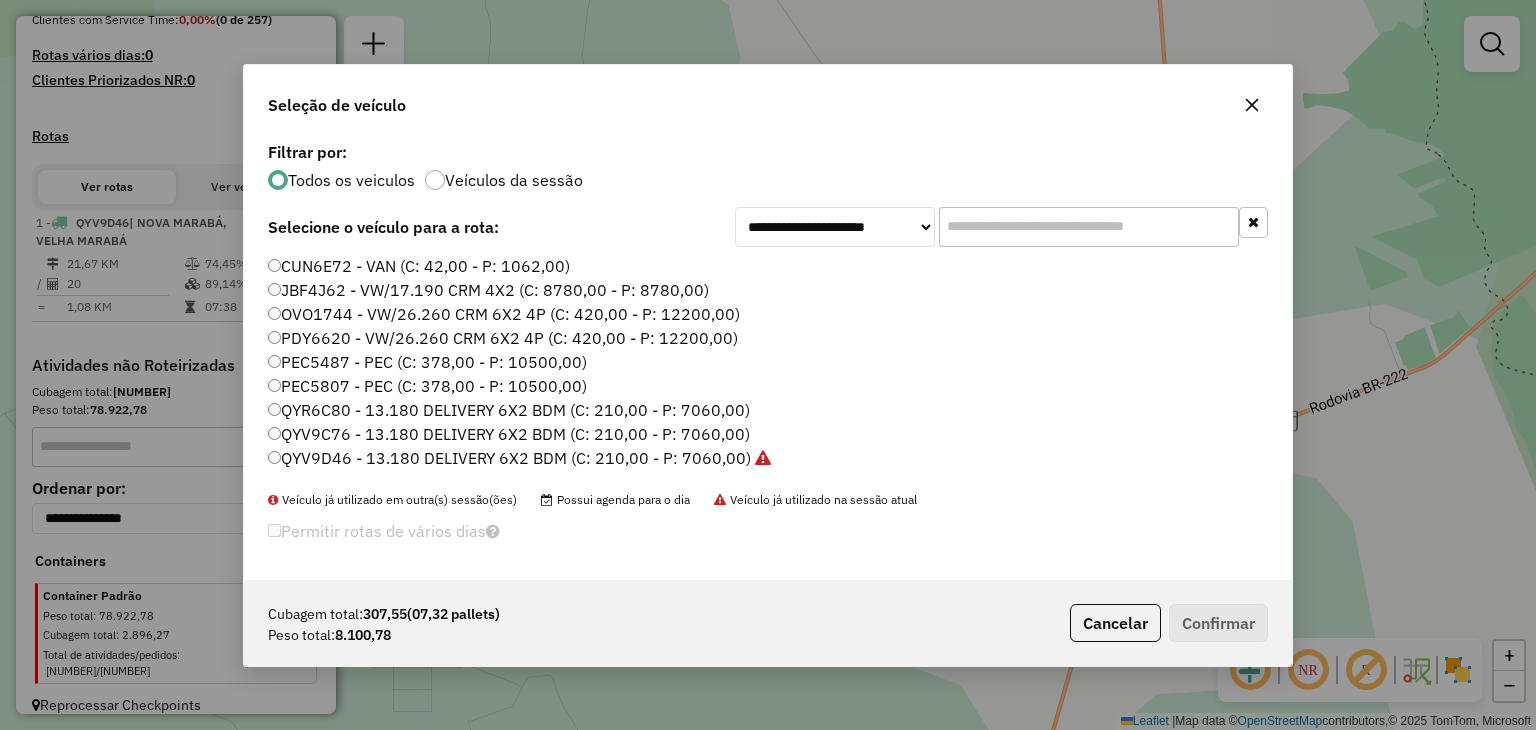 click 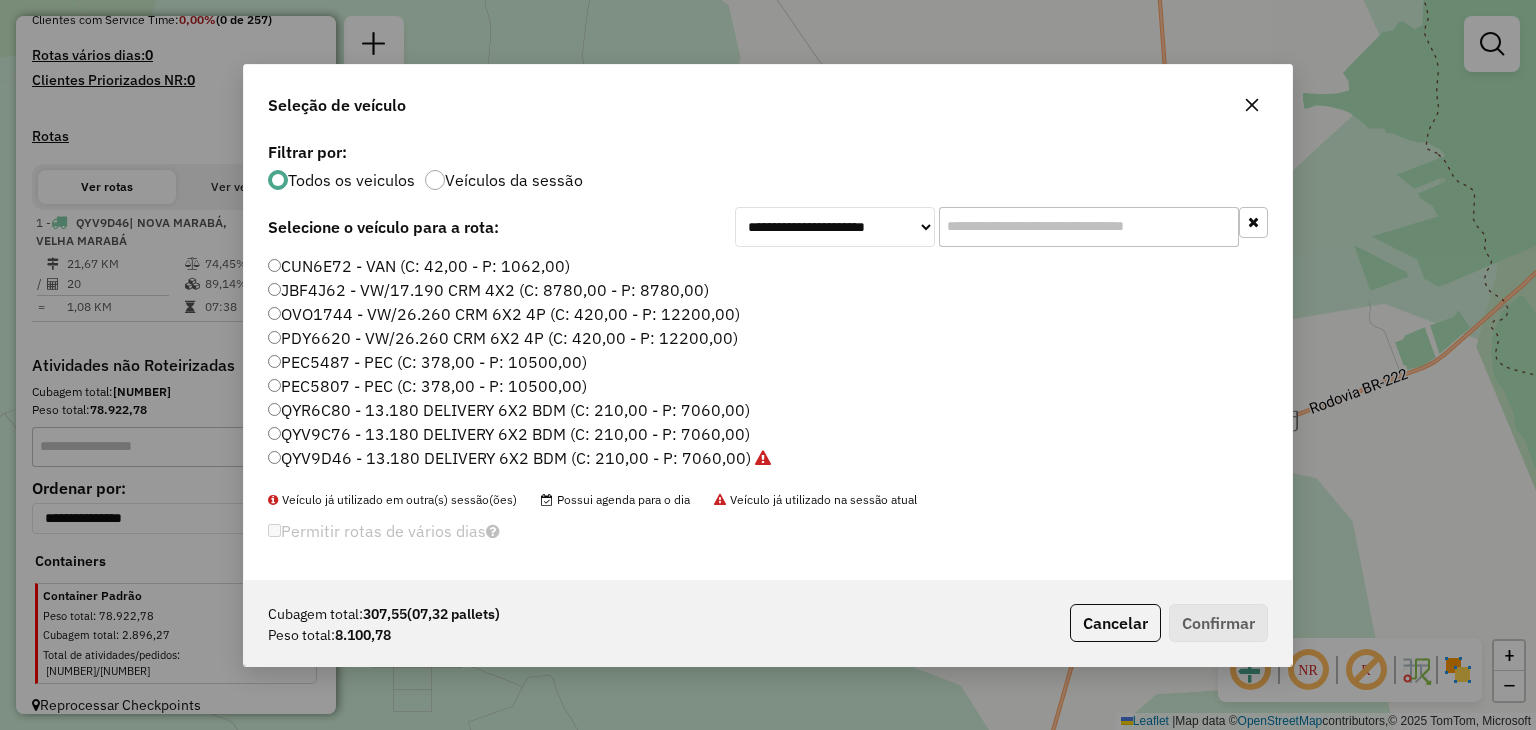 paste on "*******" 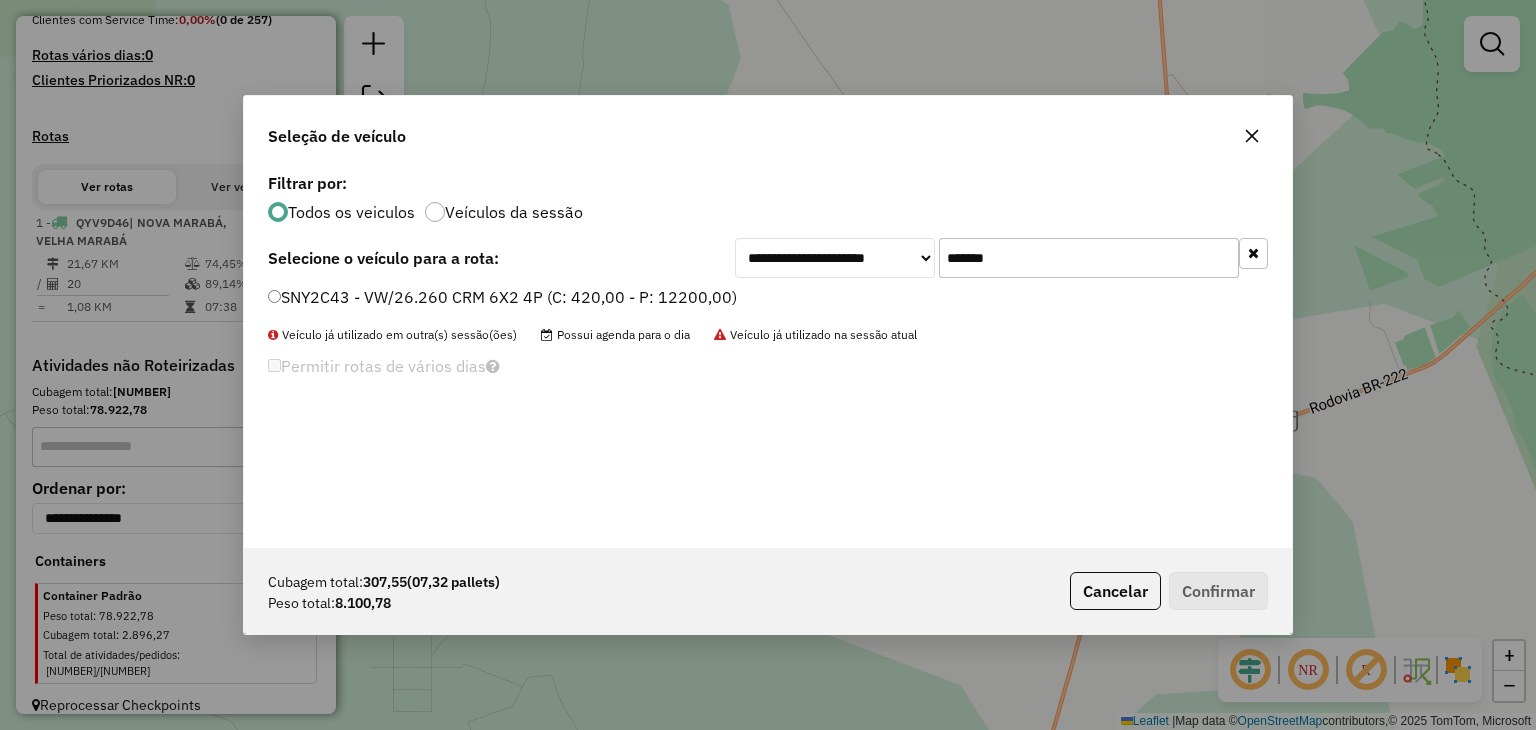 type on "*******" 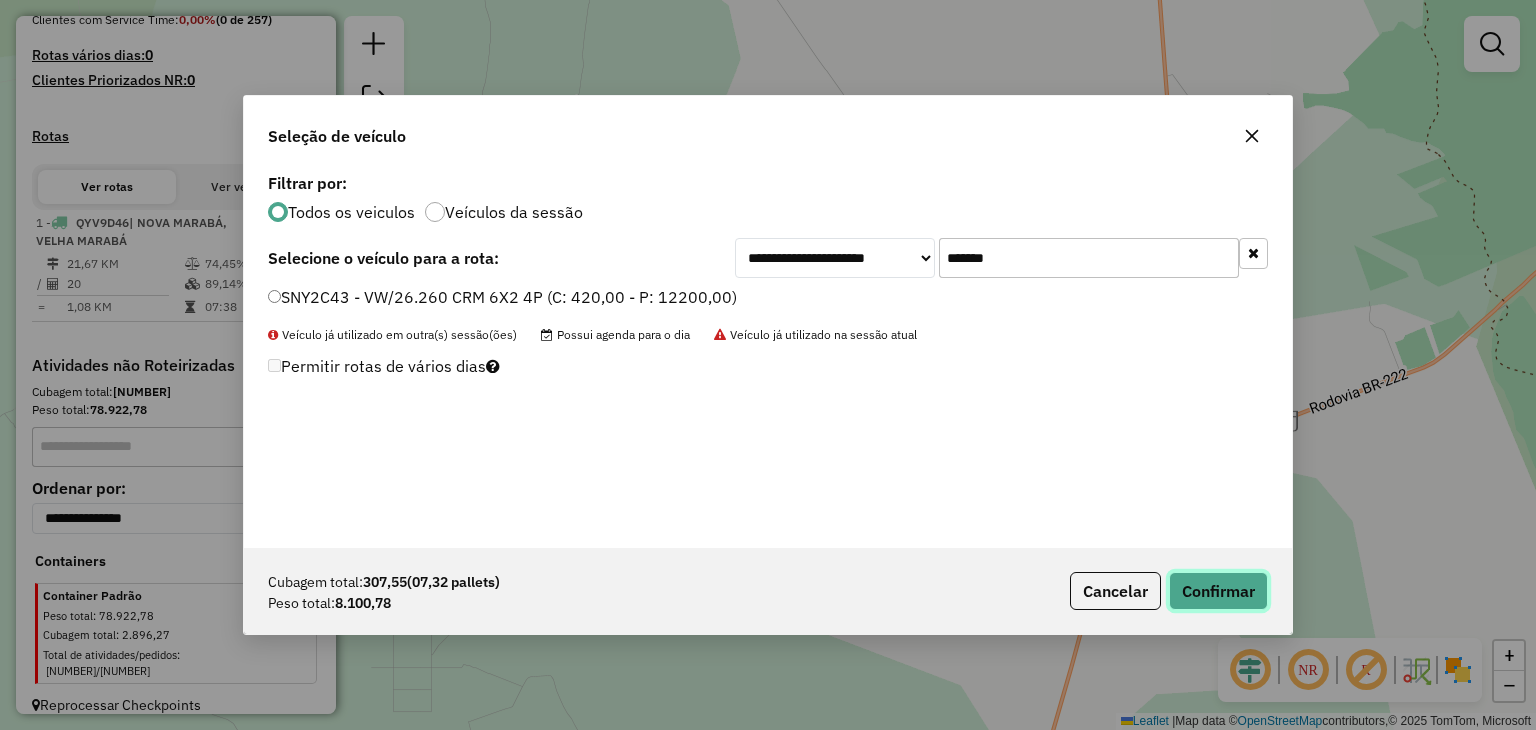 click on "Confirmar" 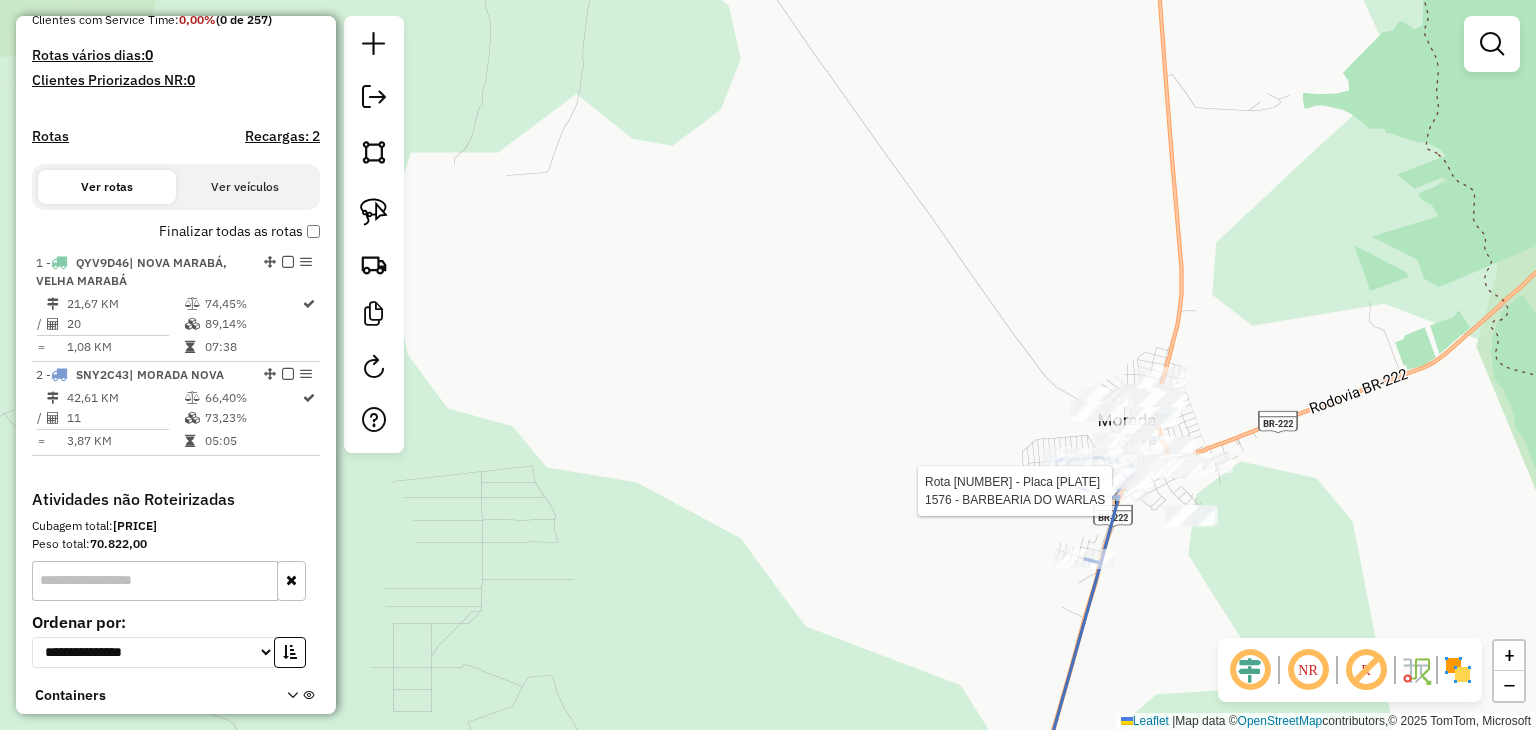 select on "**********" 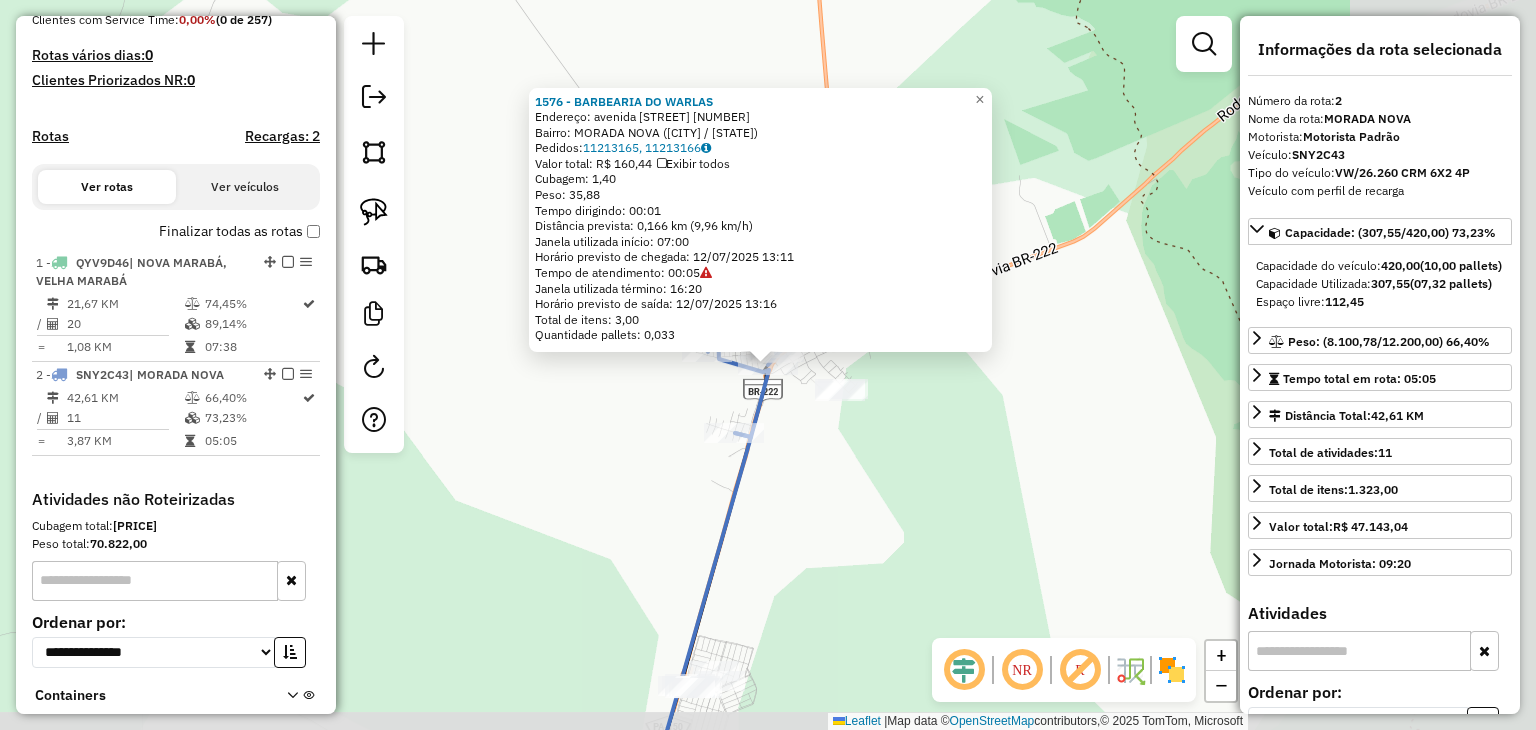 scroll, scrollTop: 668, scrollLeft: 0, axis: vertical 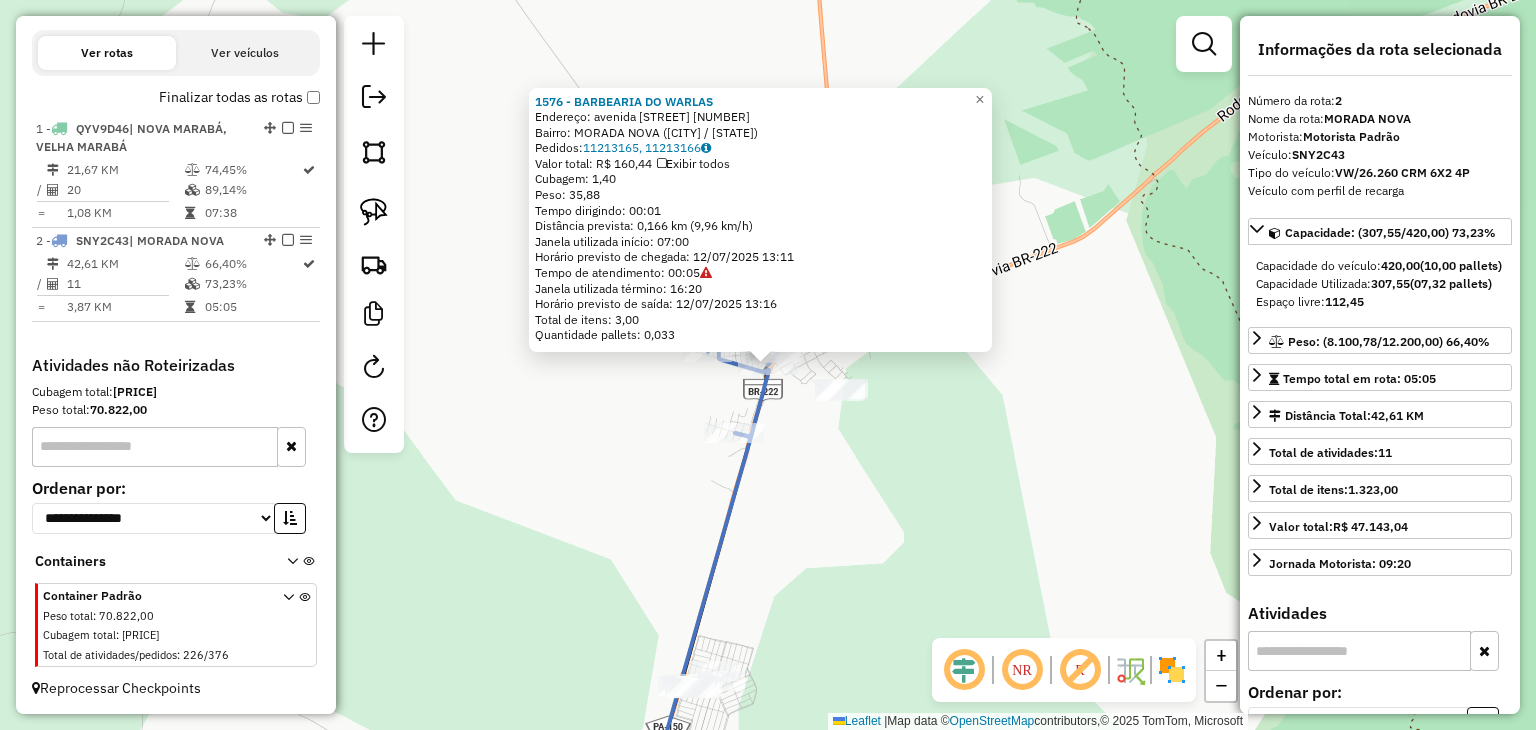 click on "1576 - BARBEARIA DO WARLAS  Endereço:  avenida Tocantins 06   Bairro: MORADA NOVA (MARABA / PA)   Pedidos:  11213165, 11213166   Valor total: R$ 160,44   Exibir todos   Cubagem: 1,40  Peso: 35,88  Tempo dirigindo: 00:01   Distância prevista: 0,166 km (9,96 km/h)   Janela utilizada início: 07:00   Horário previsto de chegada: 12/07/2025 13:11   Tempo de atendimento: 00:05   Janela utilizada término: 16:20   Horário previsto de saída: 12/07/2025 13:16   Total de itens: 3,00   Quantidade pallets: 0,033  × Janela de atendimento Grade de atendimento Capacidade Transportadoras Veículos Cliente Pedidos  Rotas Selecione os dias de semana para filtrar as janelas de atendimento  Seg   Ter   Qua   Qui   Sex   Sáb   Dom  Informe o período da janela de atendimento: De: Até:  Filtrar exatamente a janela do cliente  Considerar janela de atendimento padrão  Selecione os dias de semana para filtrar as grades de atendimento  Seg   Ter   Qua   Qui   Sex   Sáb   Dom   Clientes fora do dia de atendimento selecionado" 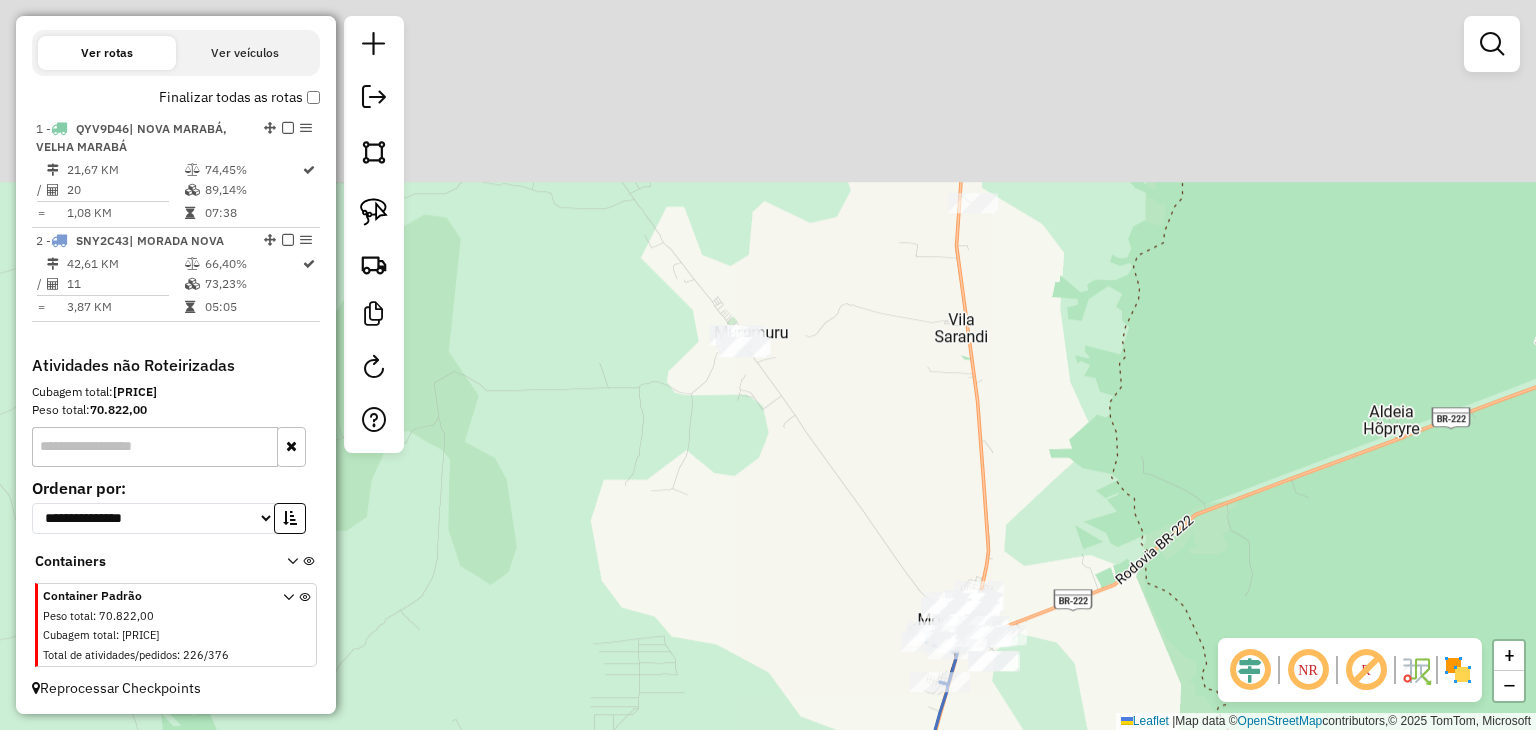 drag, startPoint x: 1047, startPoint y: 233, endPoint x: 1087, endPoint y: 484, distance: 254.16727 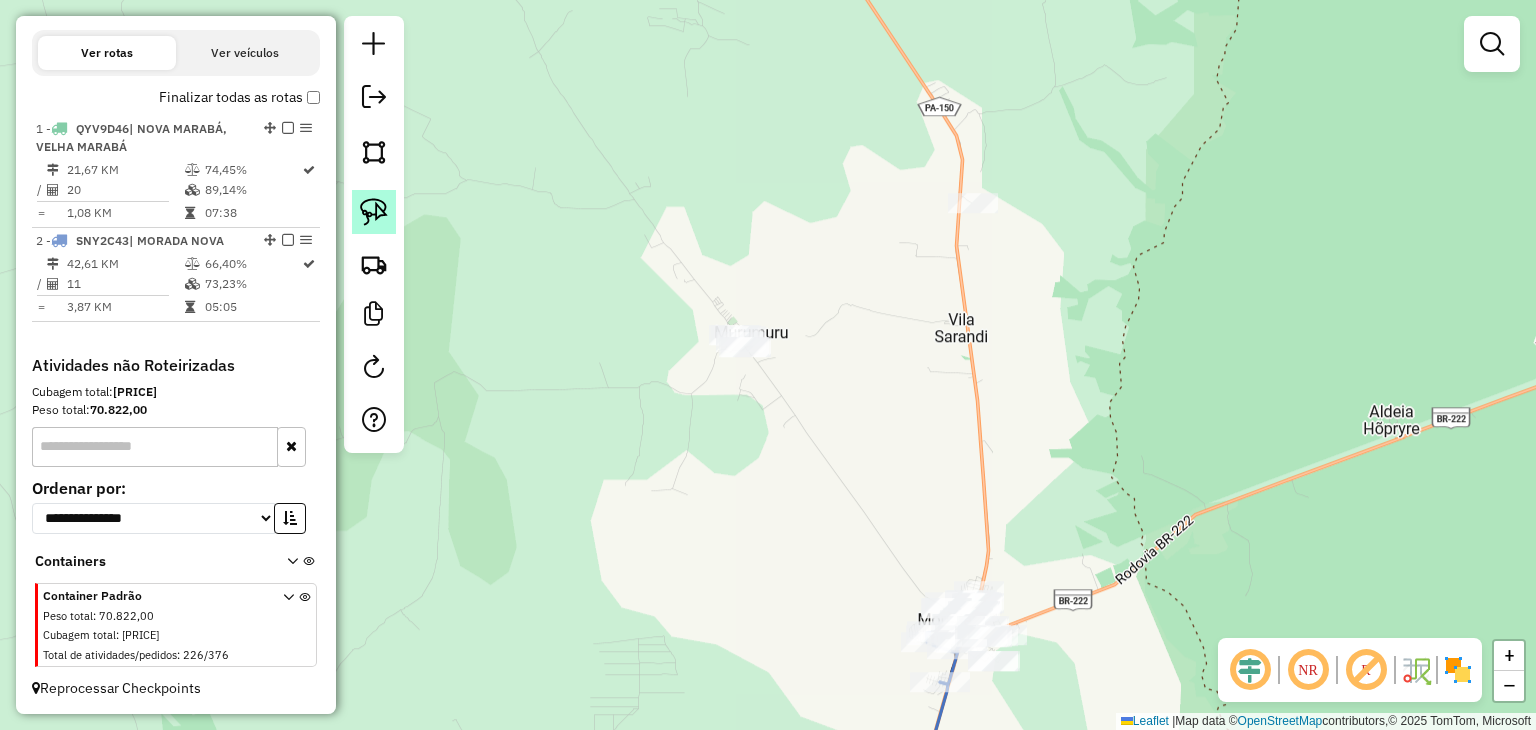 click 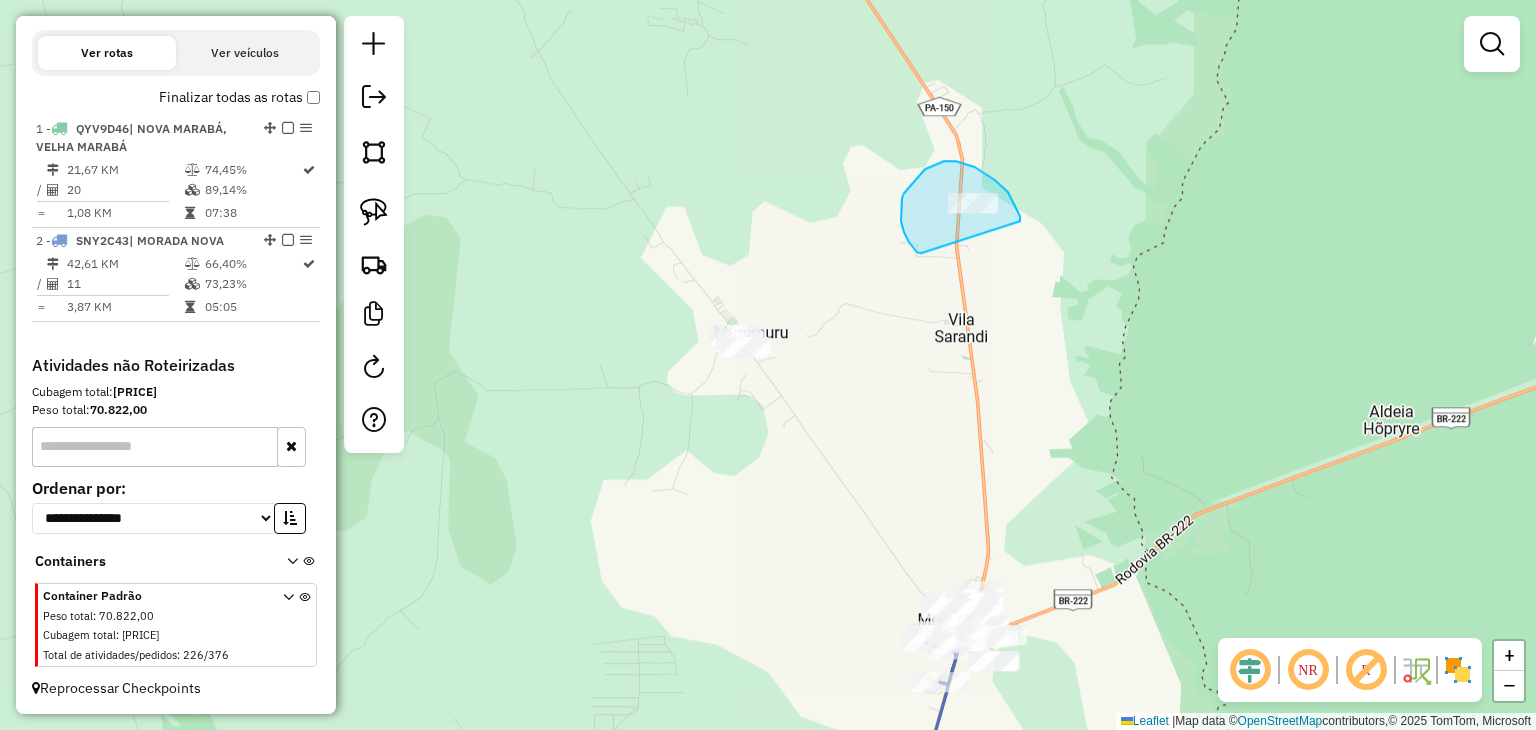 drag, startPoint x: 921, startPoint y: 253, endPoint x: 1024, endPoint y: 222, distance: 107.563934 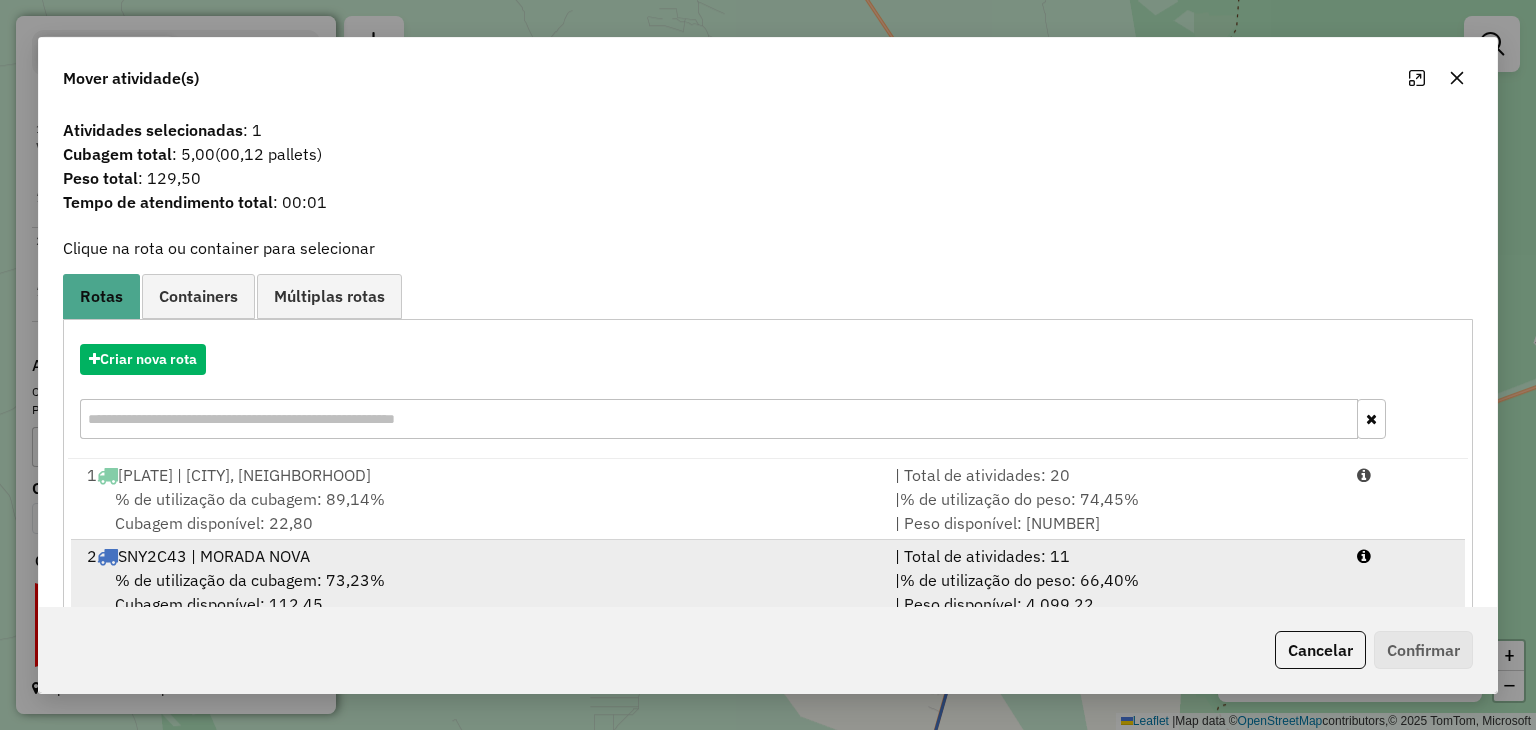 click on "% de utilização da cubagem: 73,23%  Cubagem disponível: 112,45" at bounding box center [479, 592] 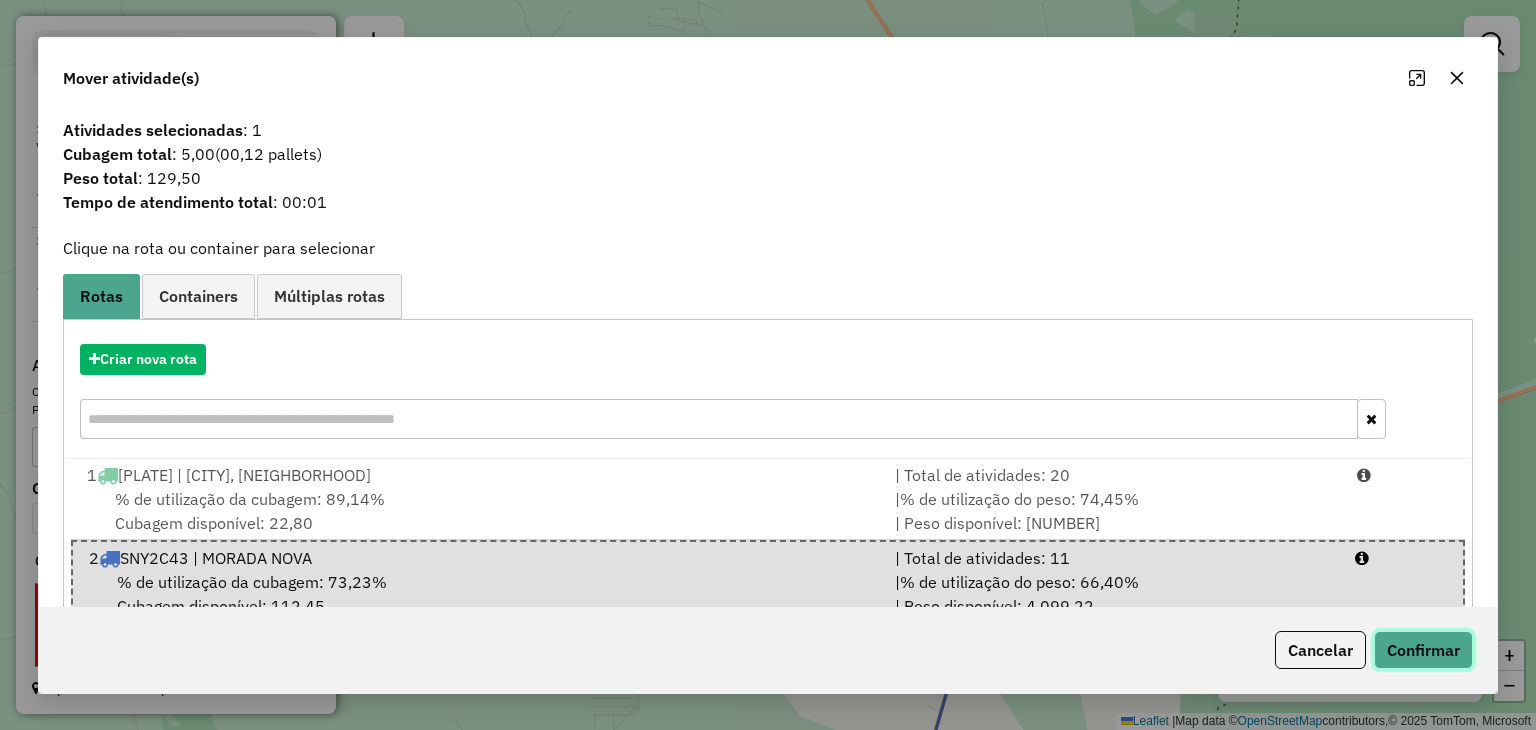 click on "Confirmar" 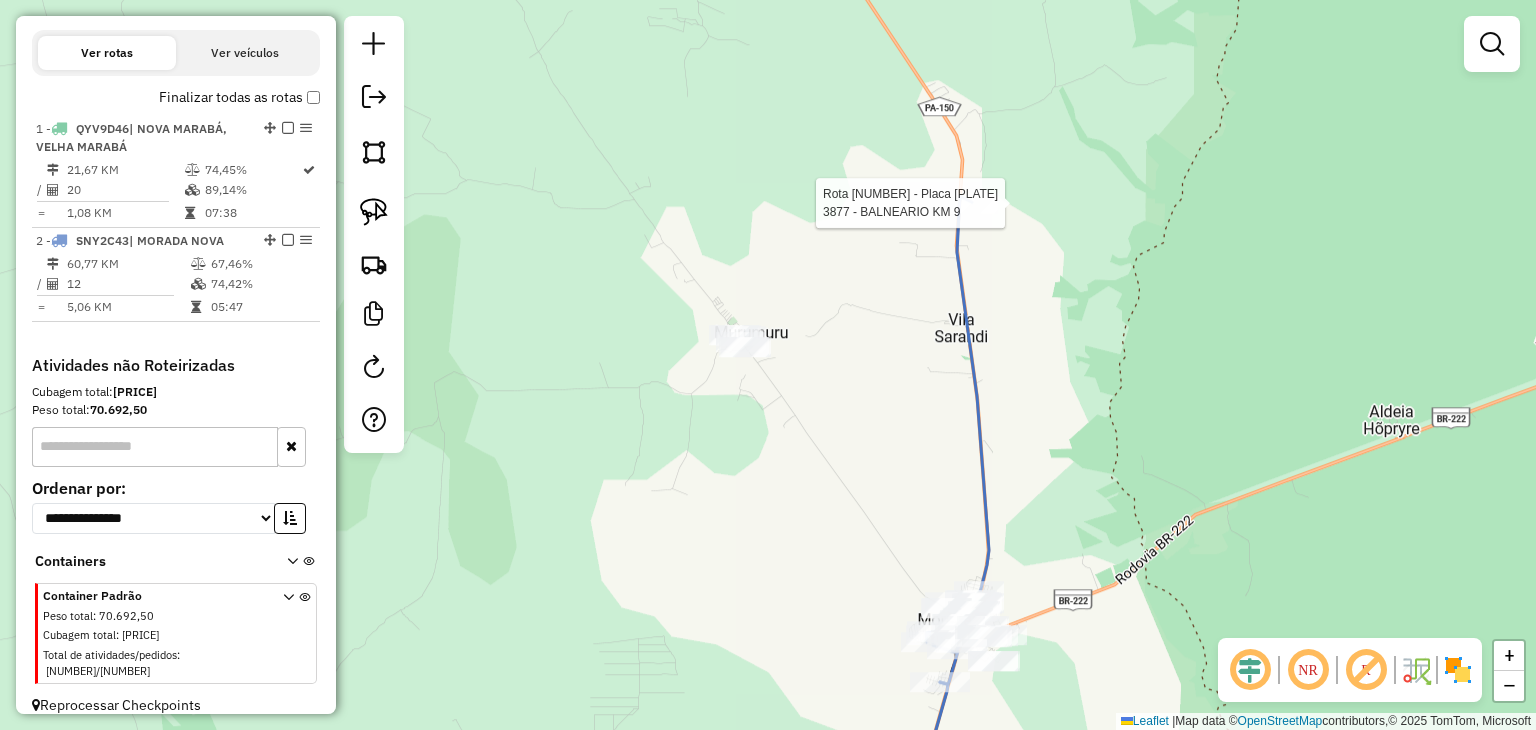 select on "**********" 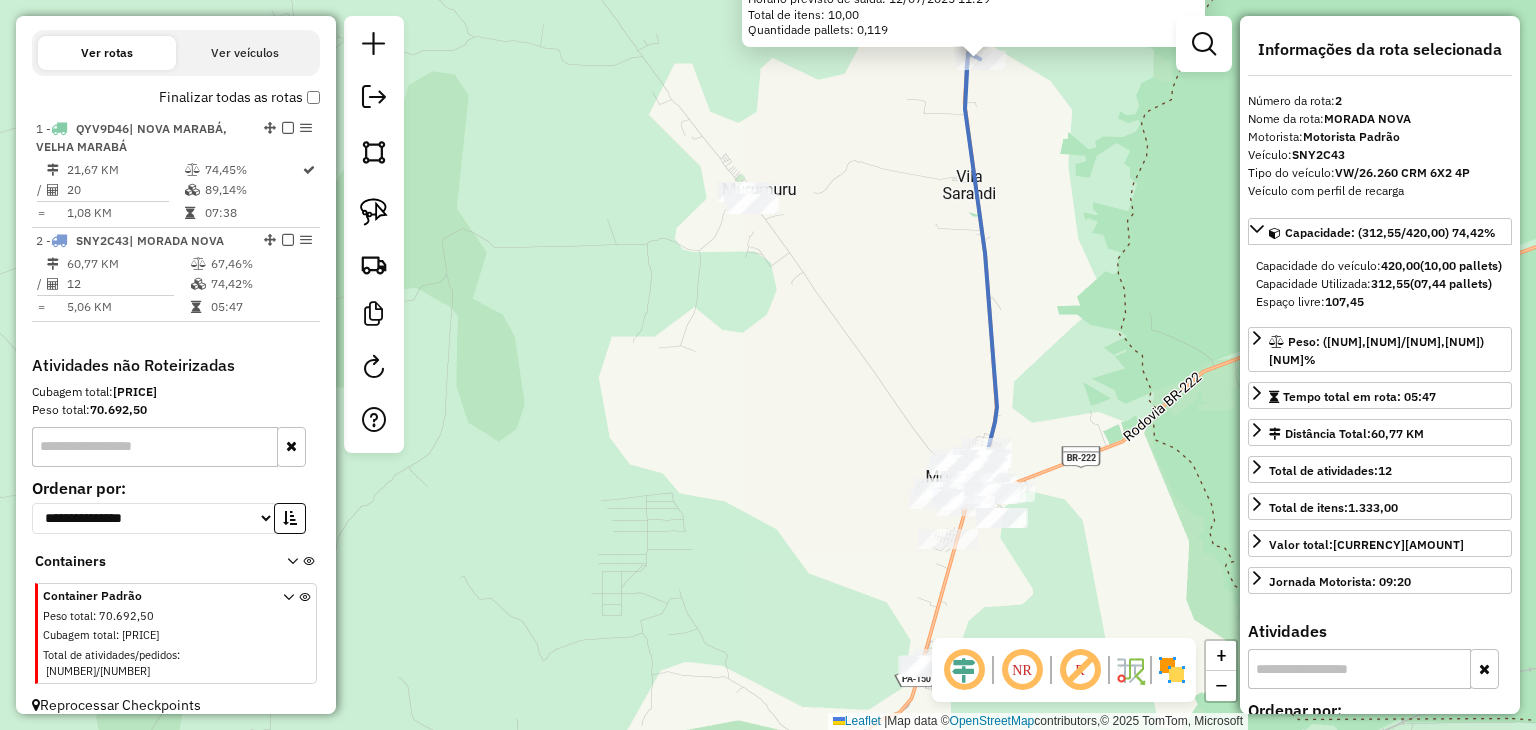 drag, startPoint x: 988, startPoint y: 581, endPoint x: 1172, endPoint y: 225, distance: 400.73932 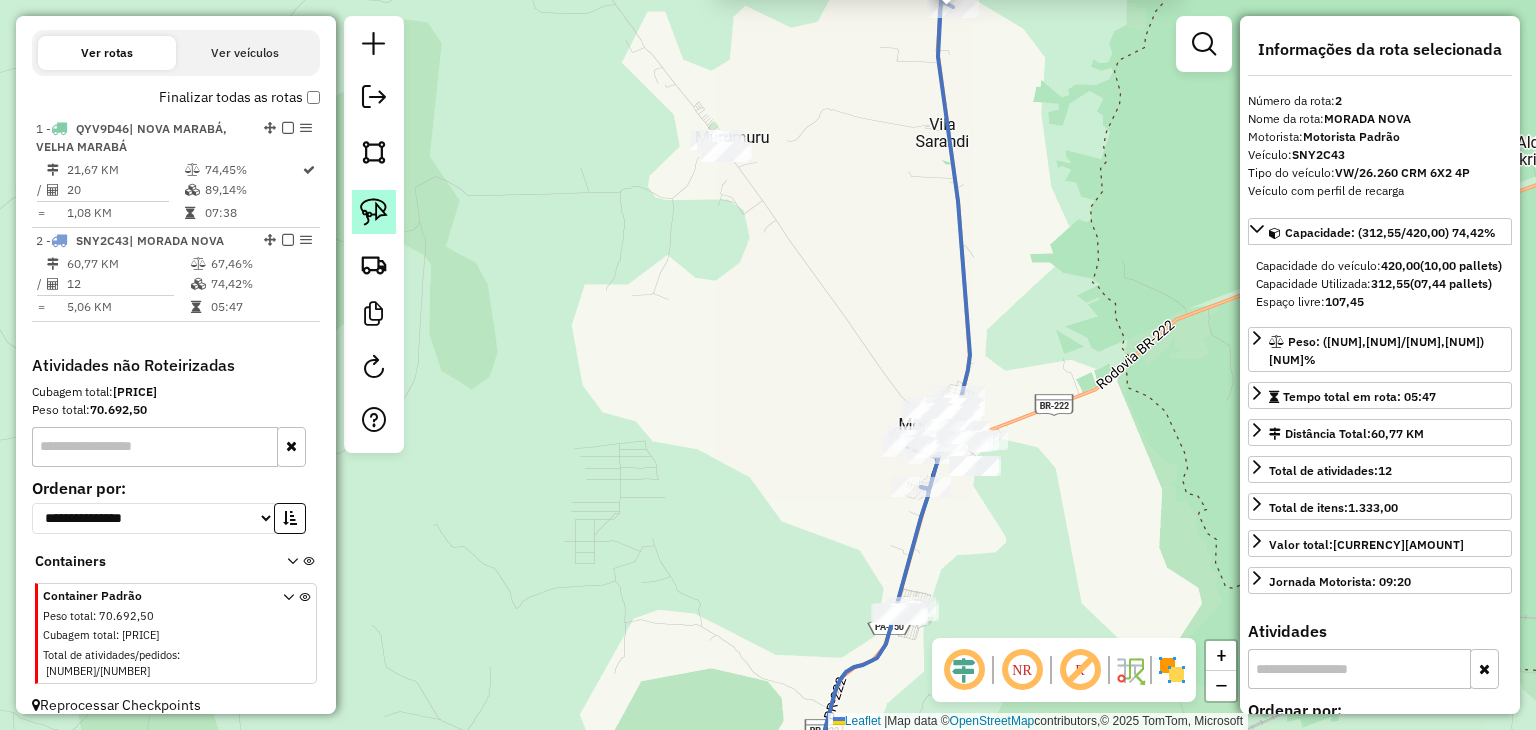 click 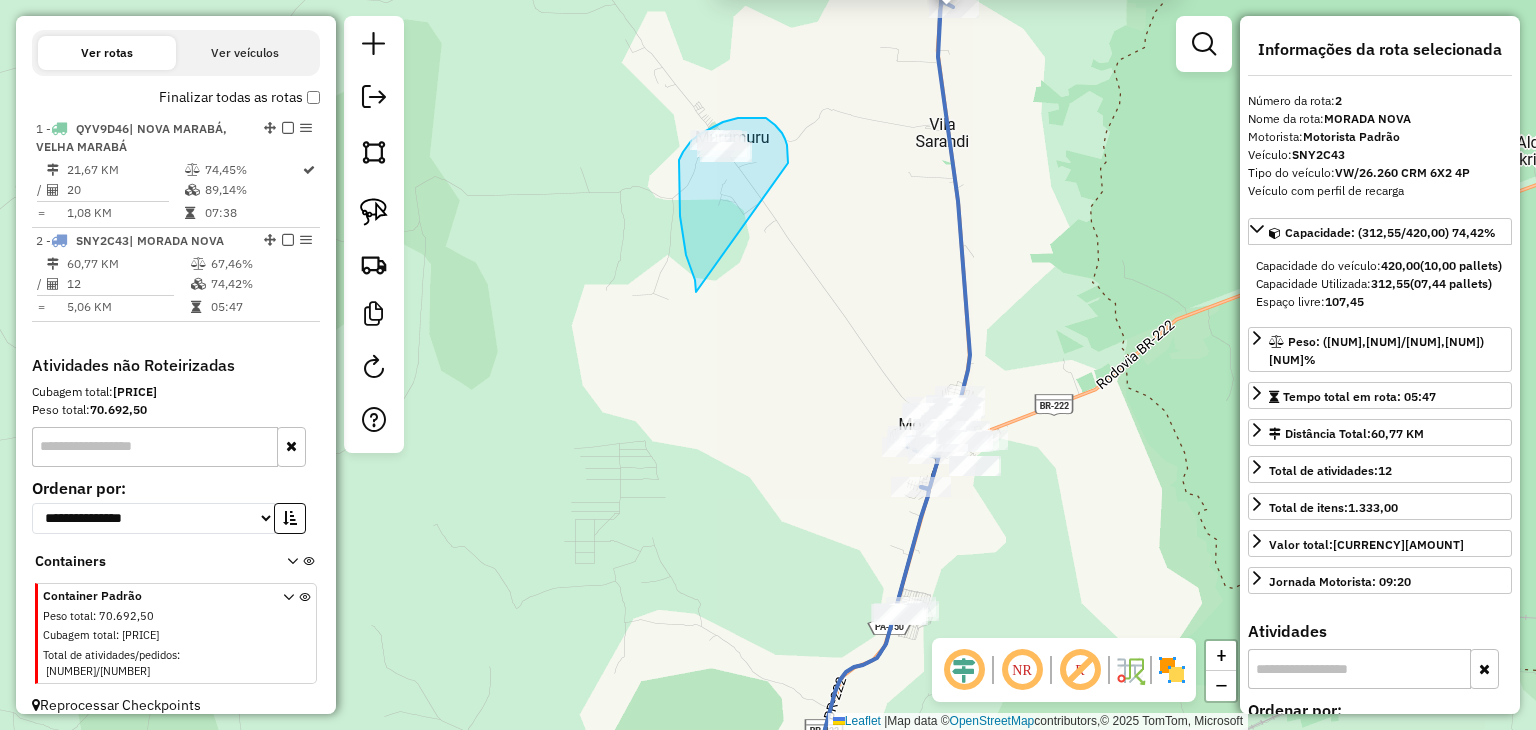 drag, startPoint x: 696, startPoint y: 292, endPoint x: 788, endPoint y: 169, distance: 153.60013 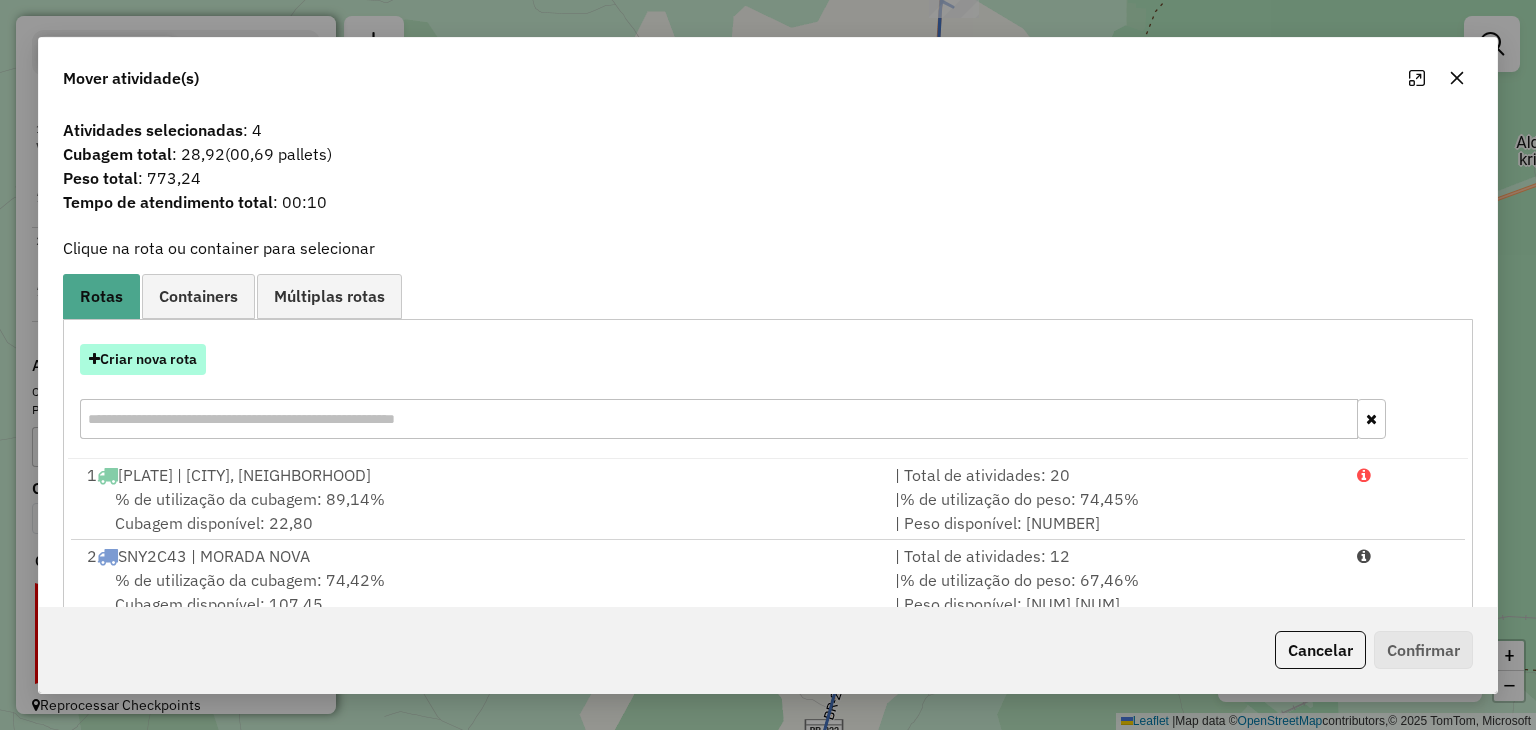 click on "Criar nova rota" at bounding box center [143, 359] 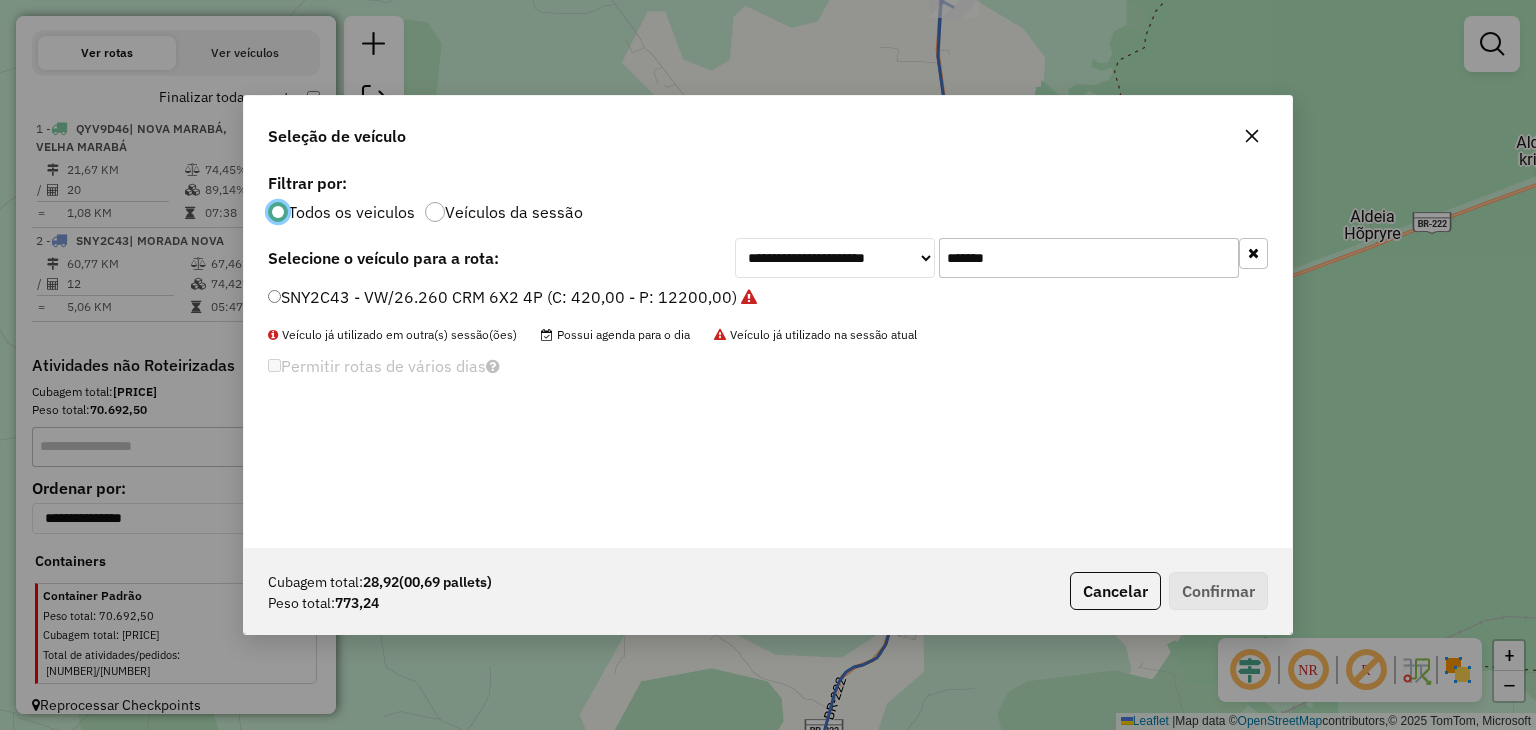scroll, scrollTop: 10, scrollLeft: 6, axis: both 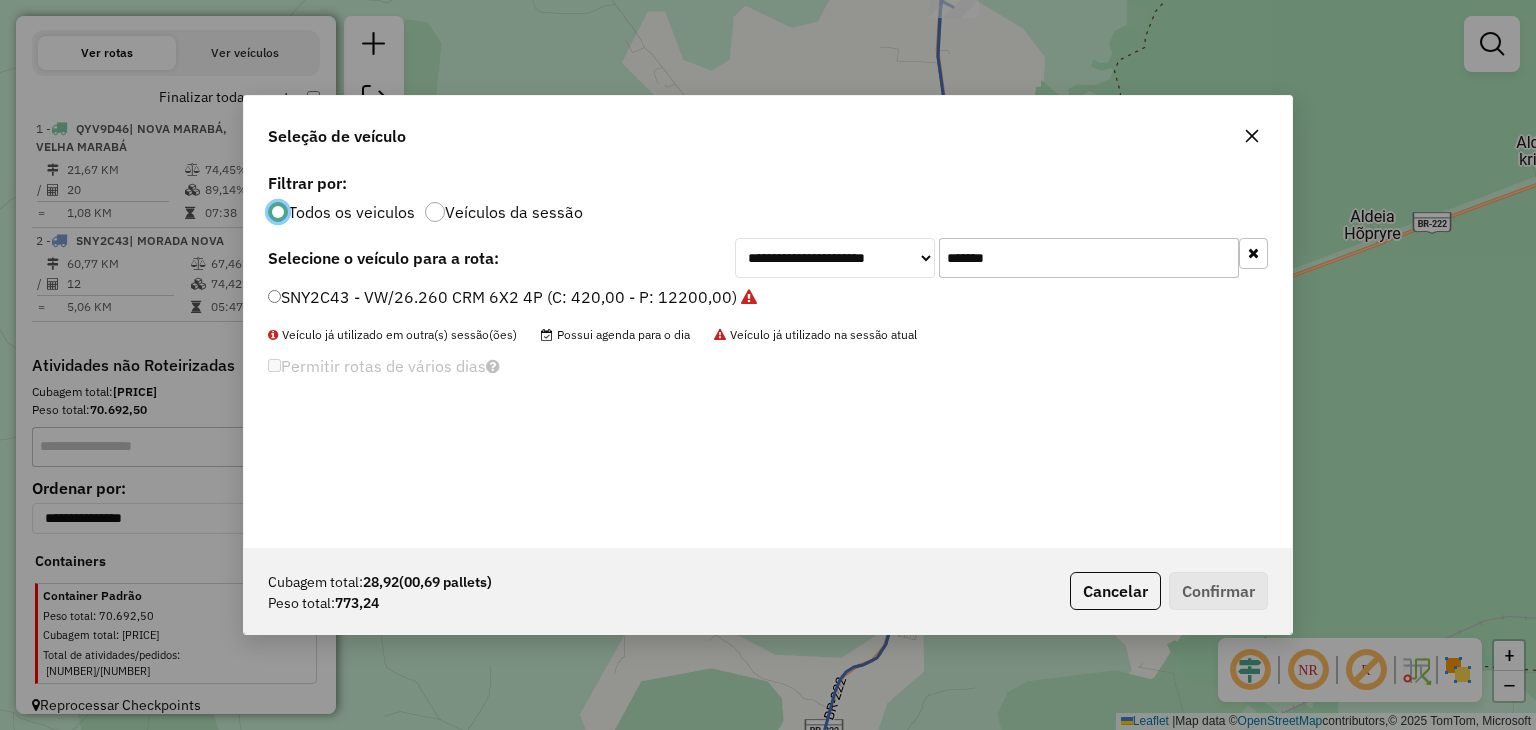 click on "*******" 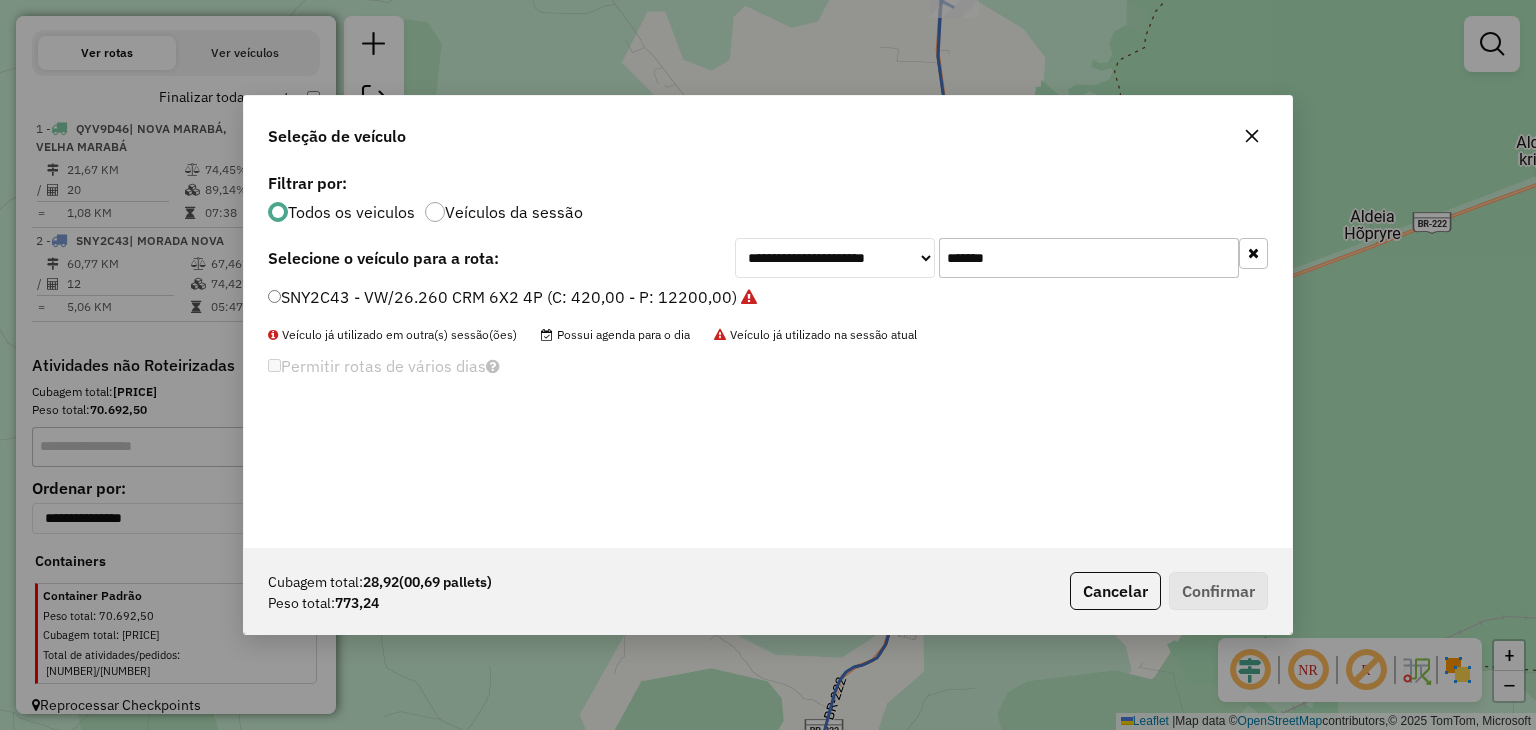 click on "*******" 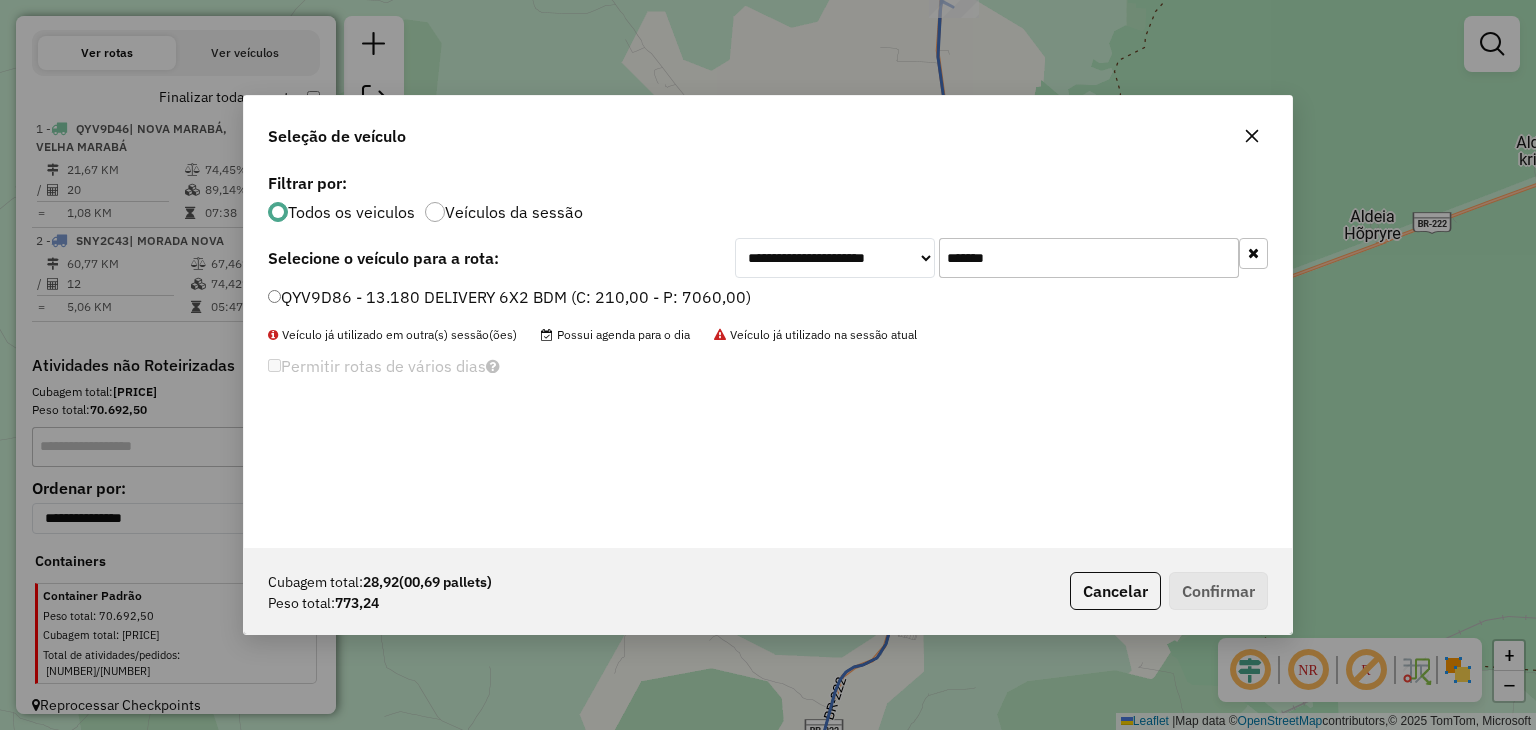 type on "*******" 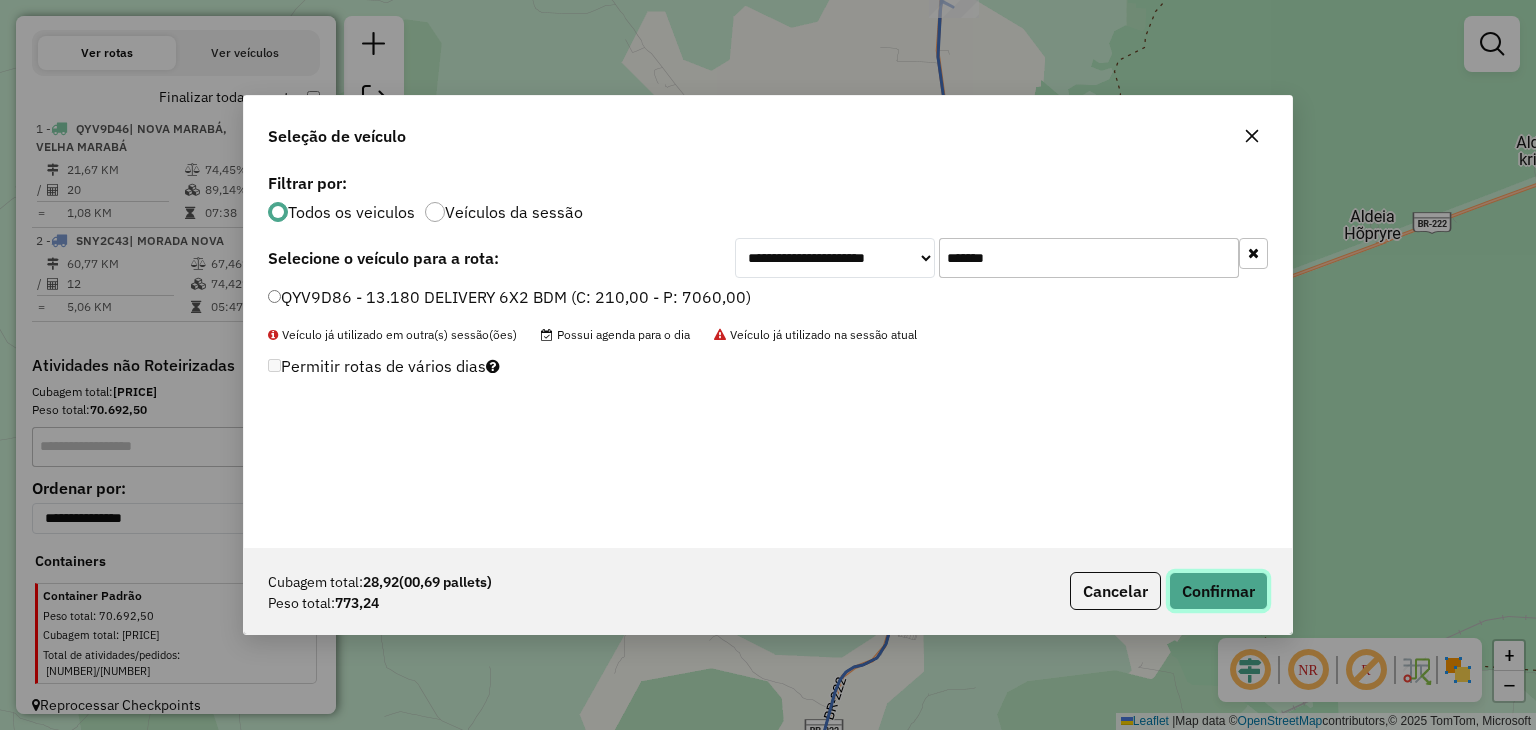click on "Confirmar" 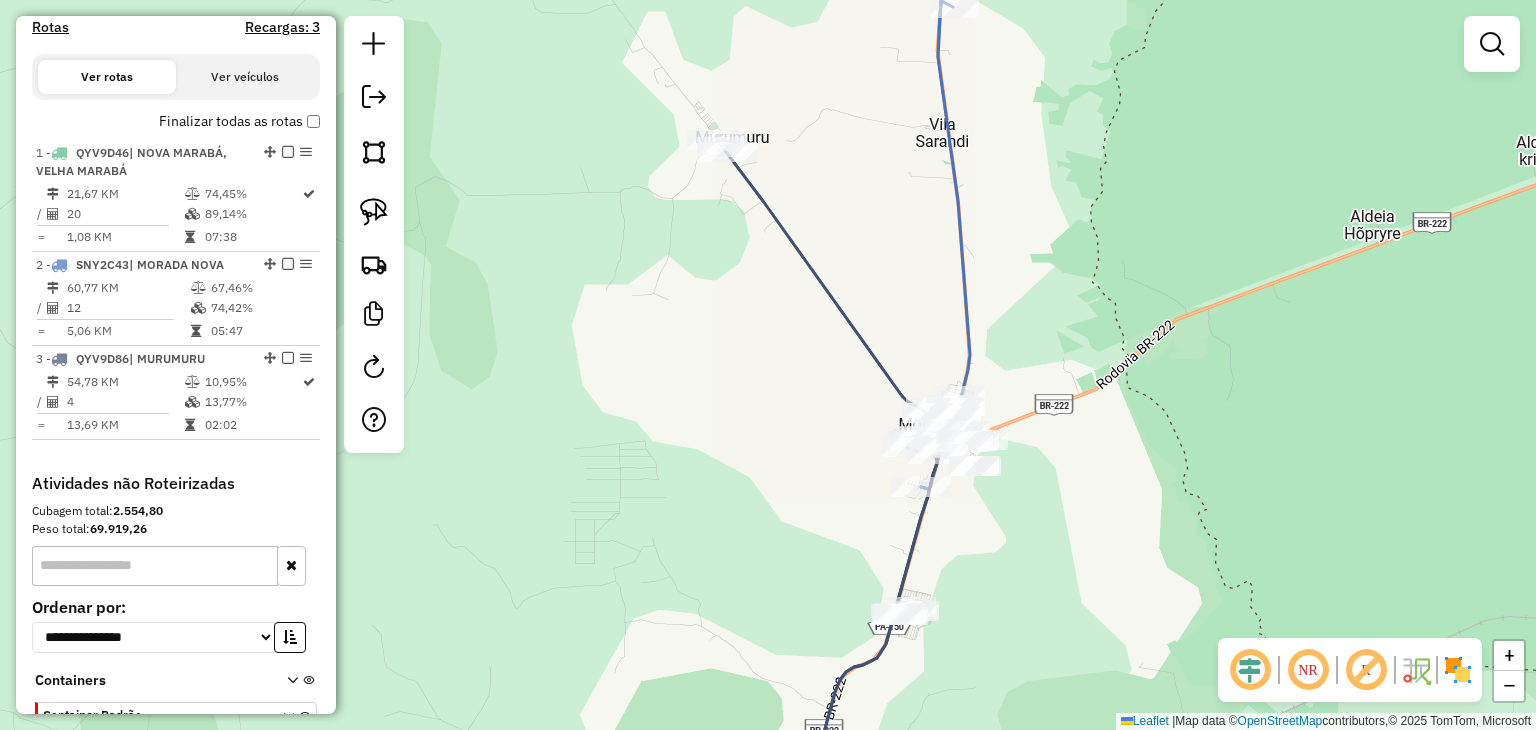 scroll, scrollTop: 692, scrollLeft: 0, axis: vertical 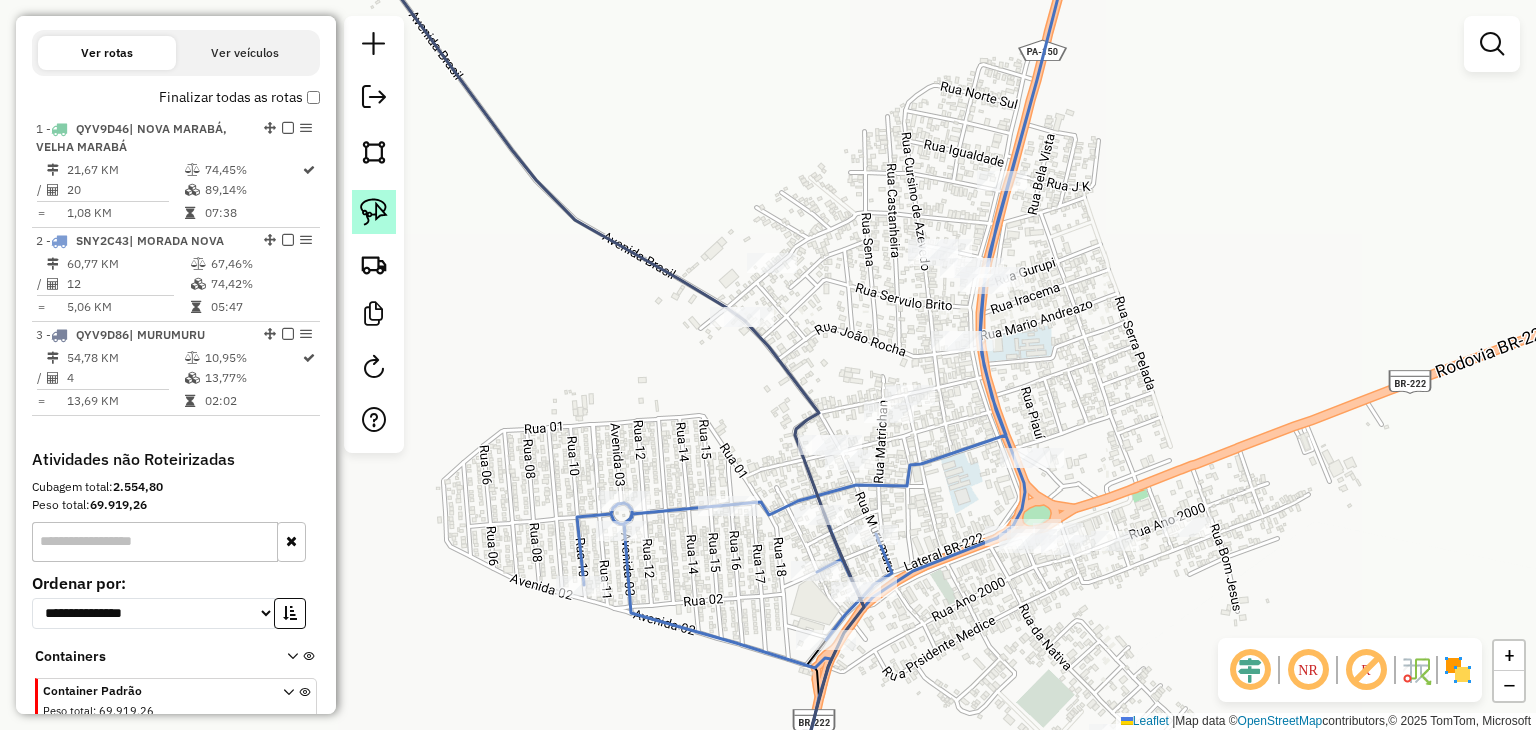 click 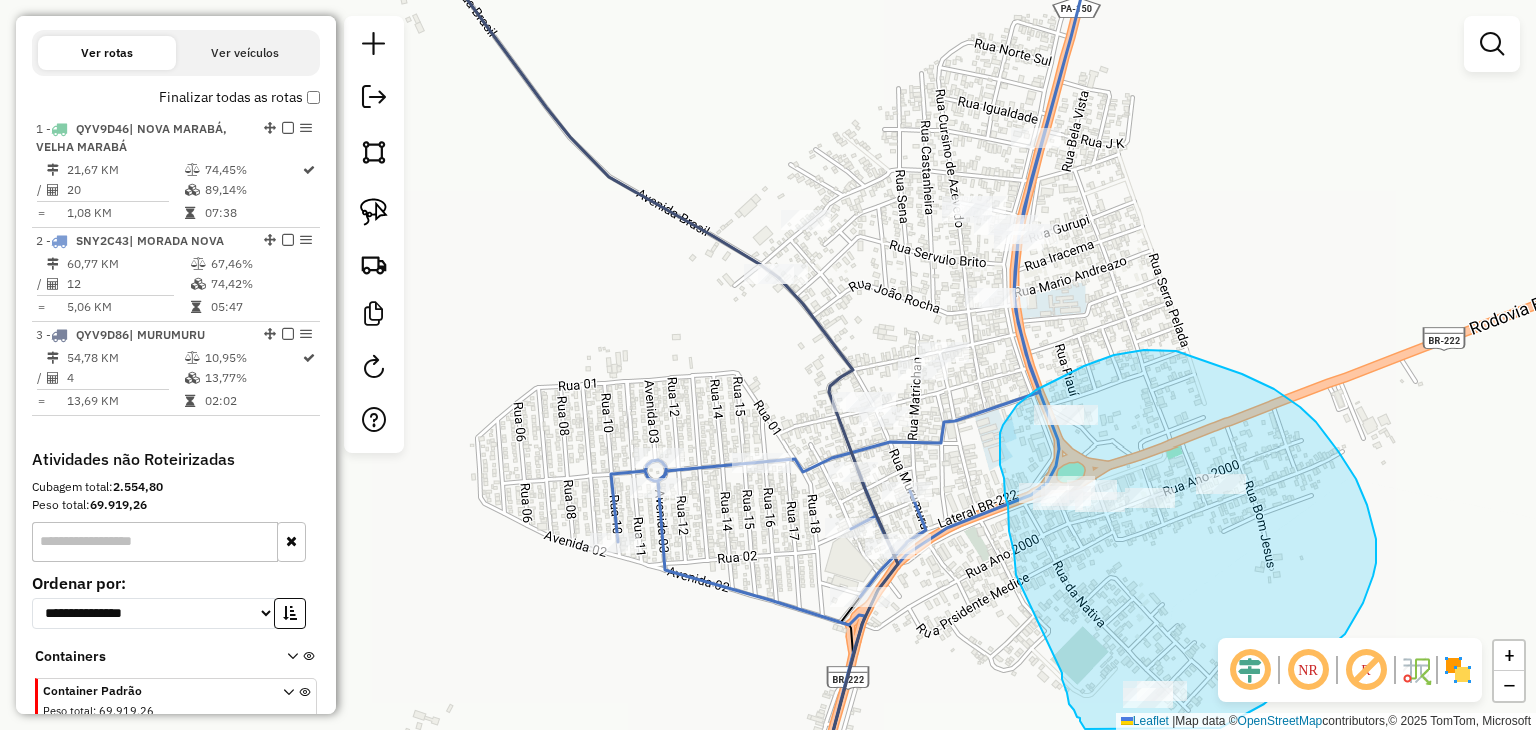 drag, startPoint x: 1016, startPoint y: 575, endPoint x: 1062, endPoint y: 671, distance: 106.451866 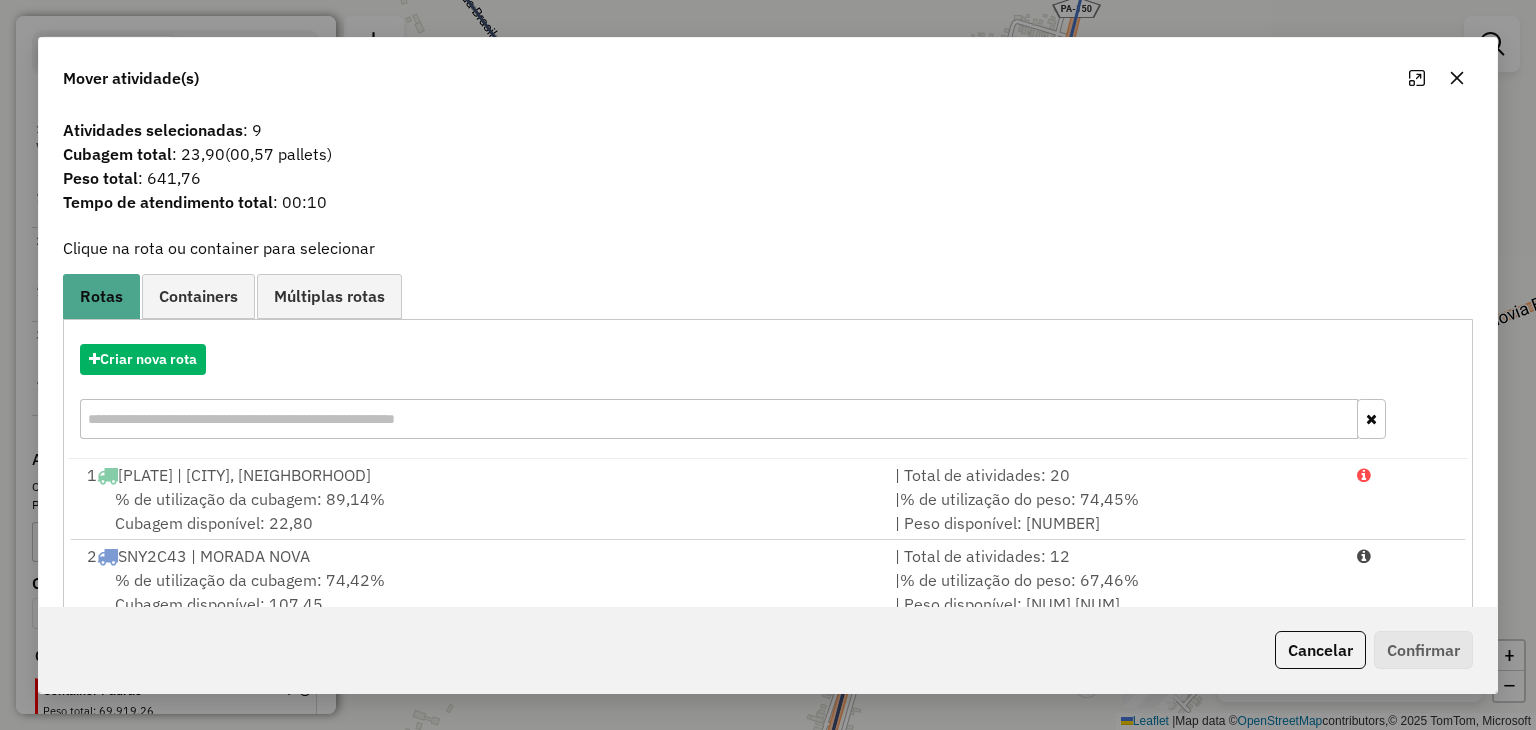 click on "% de utilização do peso: 67,46%" at bounding box center [1019, 580] 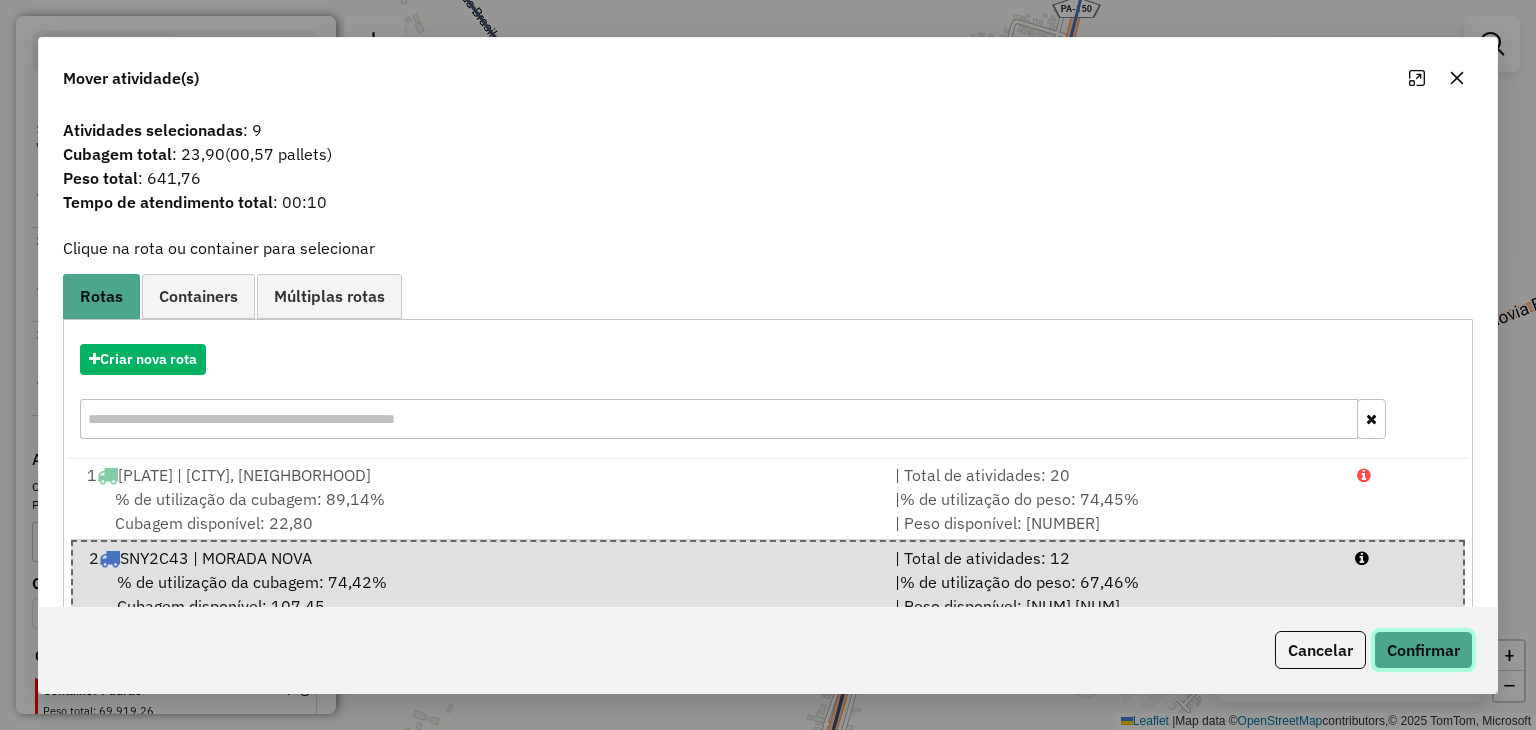 click on "Confirmar" 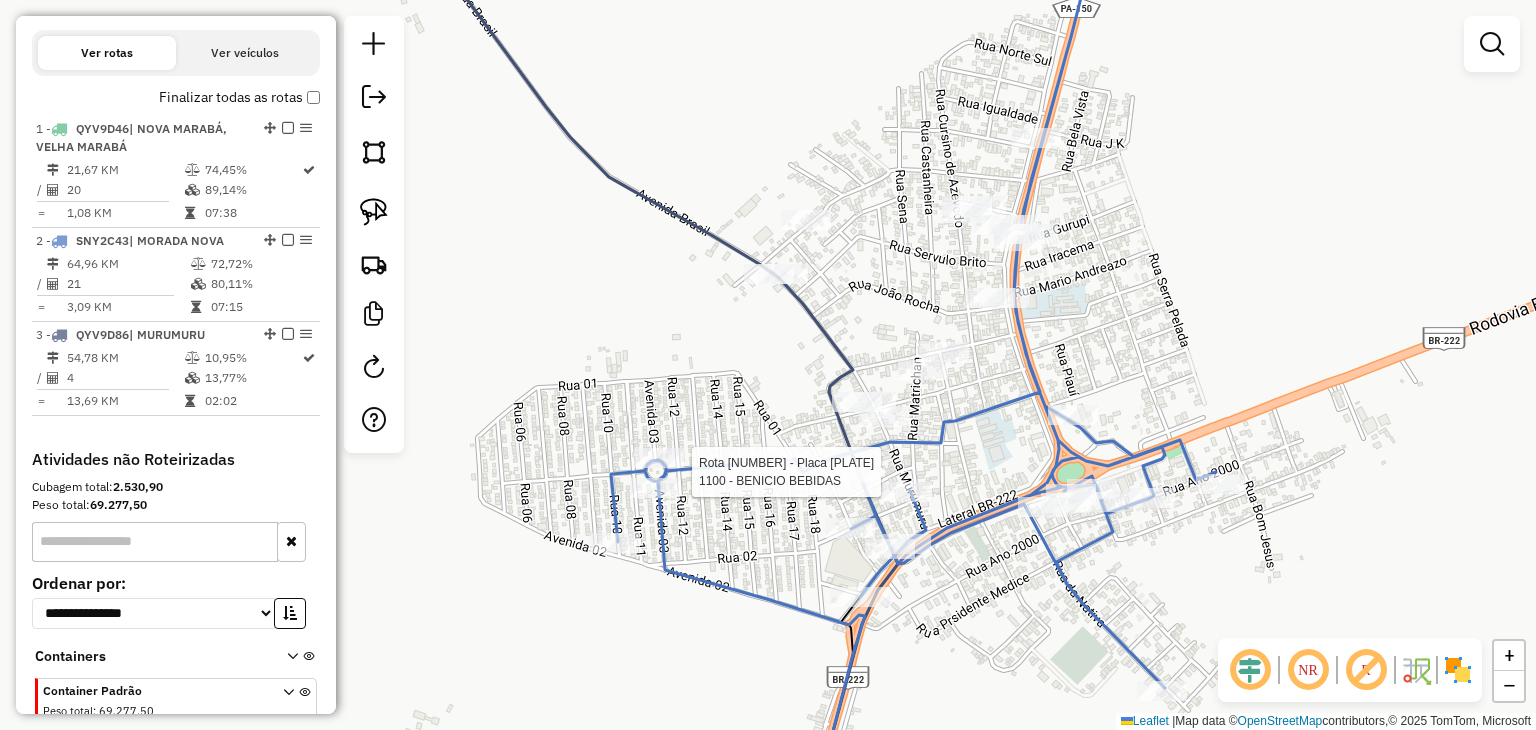 select on "**********" 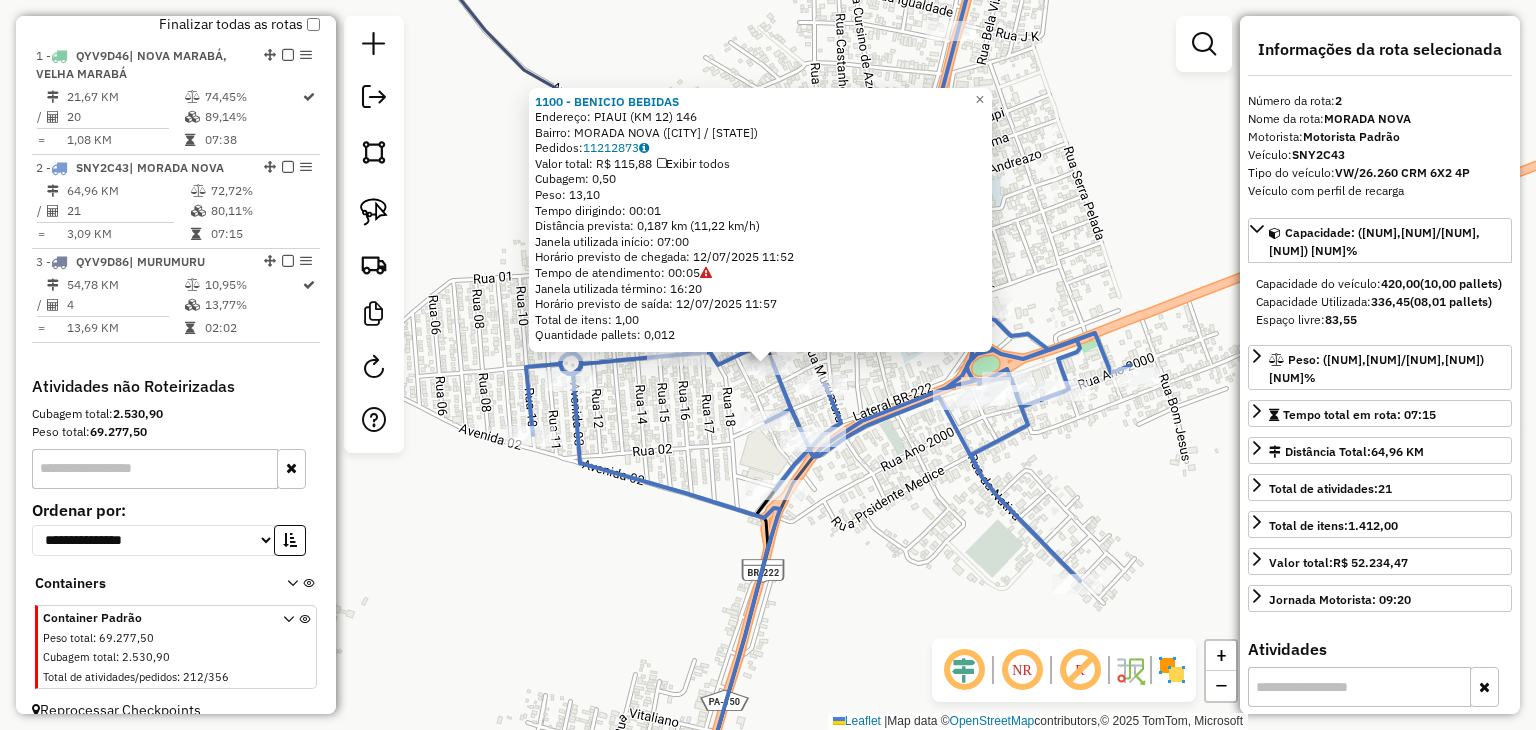 scroll, scrollTop: 786, scrollLeft: 0, axis: vertical 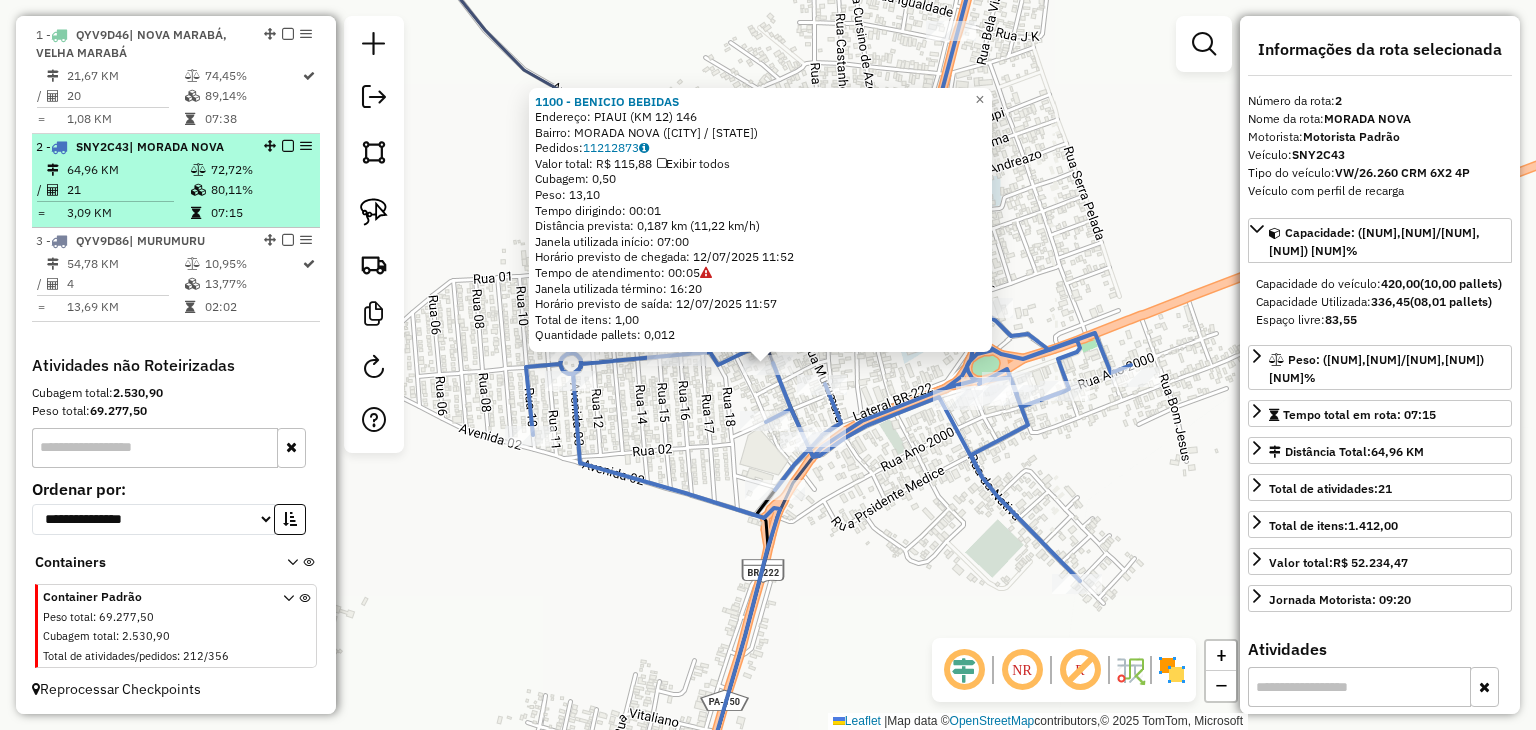 click at bounding box center (288, 146) 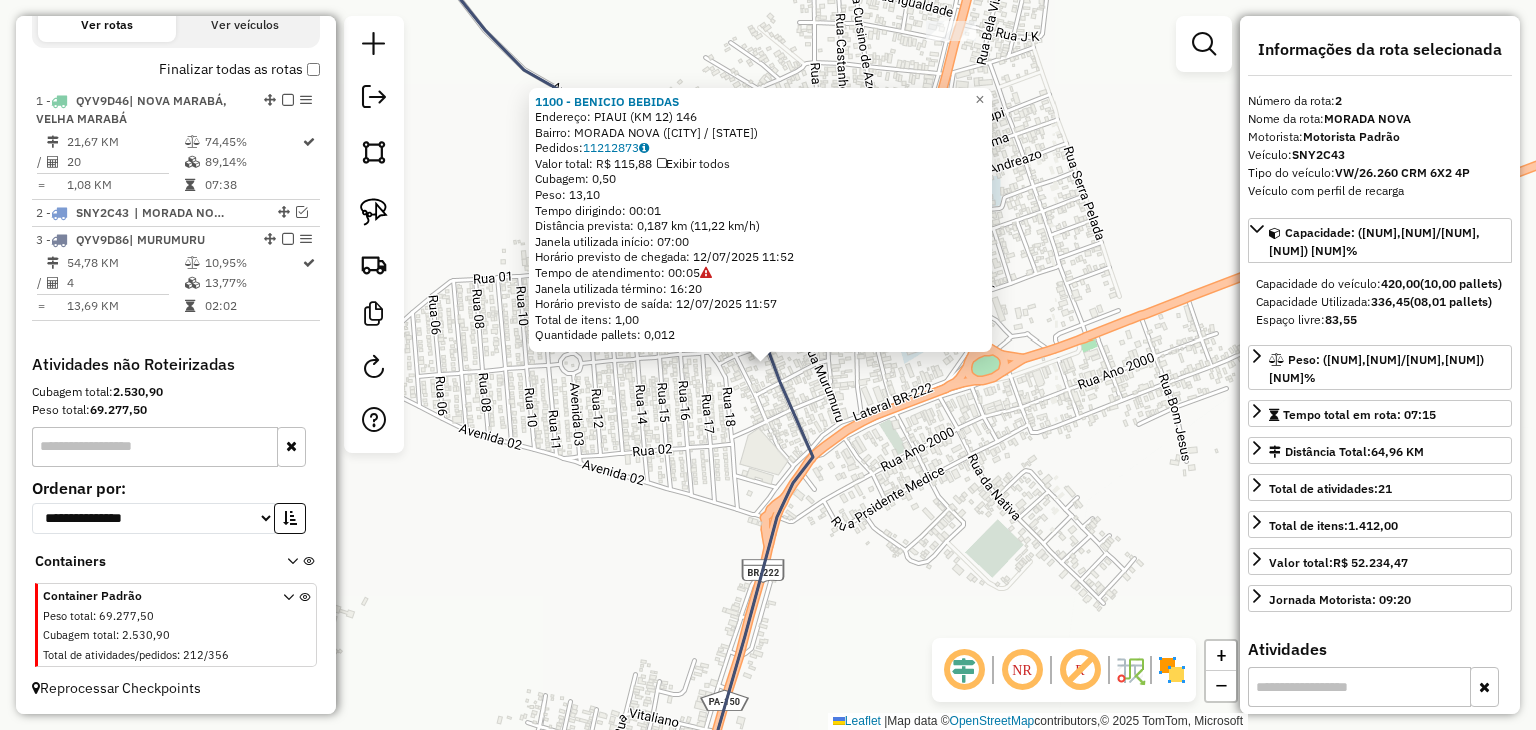 click on "1100 - BENICIO BEBIDAS  Endereço:  PIAUI (KM 12) 146   Bairro: MORADA NOVA (MARABA / PA)   Pedidos:  11212873   Valor total: R$ 115,88   Exibir todos   Cubagem: 0,50  Peso: 13,10  Tempo dirigindo: 00:01   Distância prevista: 0,187 km (11,22 km/h)   Janela utilizada início: 07:00   Horário previsto de chegada: 12/07/2025 11:52   Tempo de atendimento: 00:05   Janela utilizada término: 16:20   Horário previsto de saída: 12/07/2025 11:57   Total de itens: 1,00   Quantidade pallets: 0,012  × Janela de atendimento Grade de atendimento Capacidade Transportadoras Veículos Cliente Pedidos  Rotas Selecione os dias de semana para filtrar as janelas de atendimento  Seg   Ter   Qua   Qui   Sex   Sáb   Dom  Informe o período da janela de atendimento: De: Até:  Filtrar exatamente a janela do cliente  Considerar janela de atendimento padrão  Selecione os dias de semana para filtrar as grades de atendimento  Seg   Ter   Qua   Qui   Sex   Sáb   Dom   Considerar clientes sem dia de atendimento cadastrado  De:  De:" 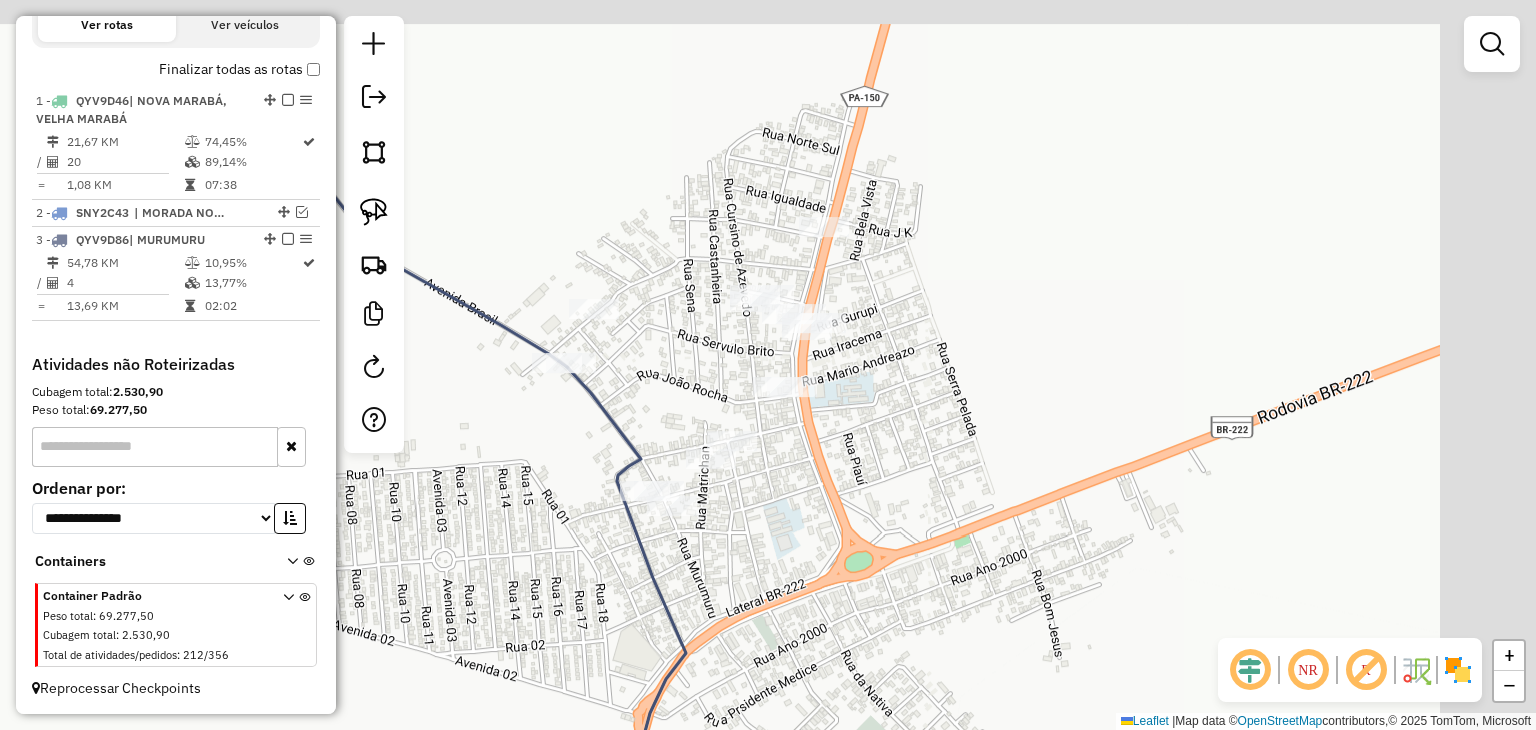 drag, startPoint x: 752, startPoint y: 437, endPoint x: 580, endPoint y: 574, distance: 219.89316 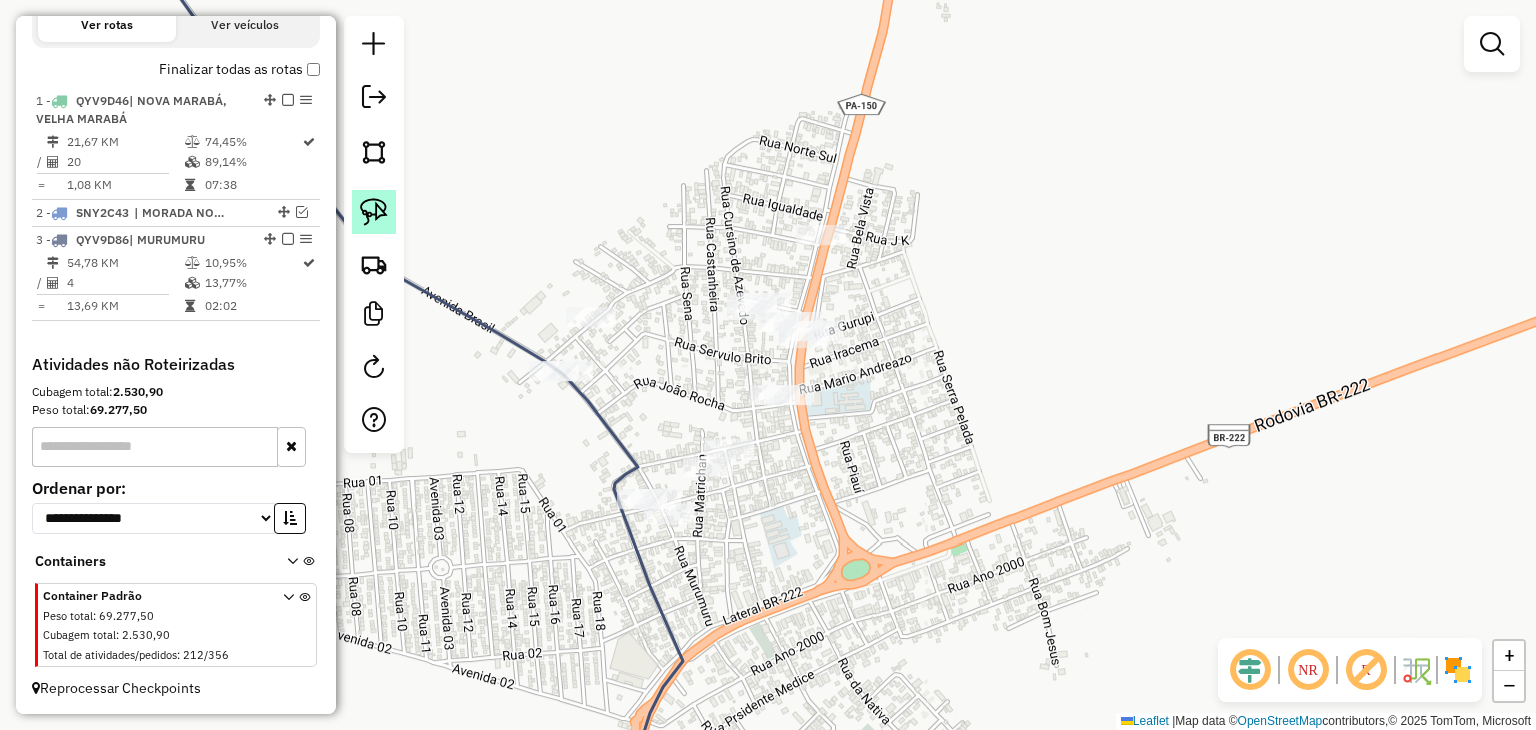 click 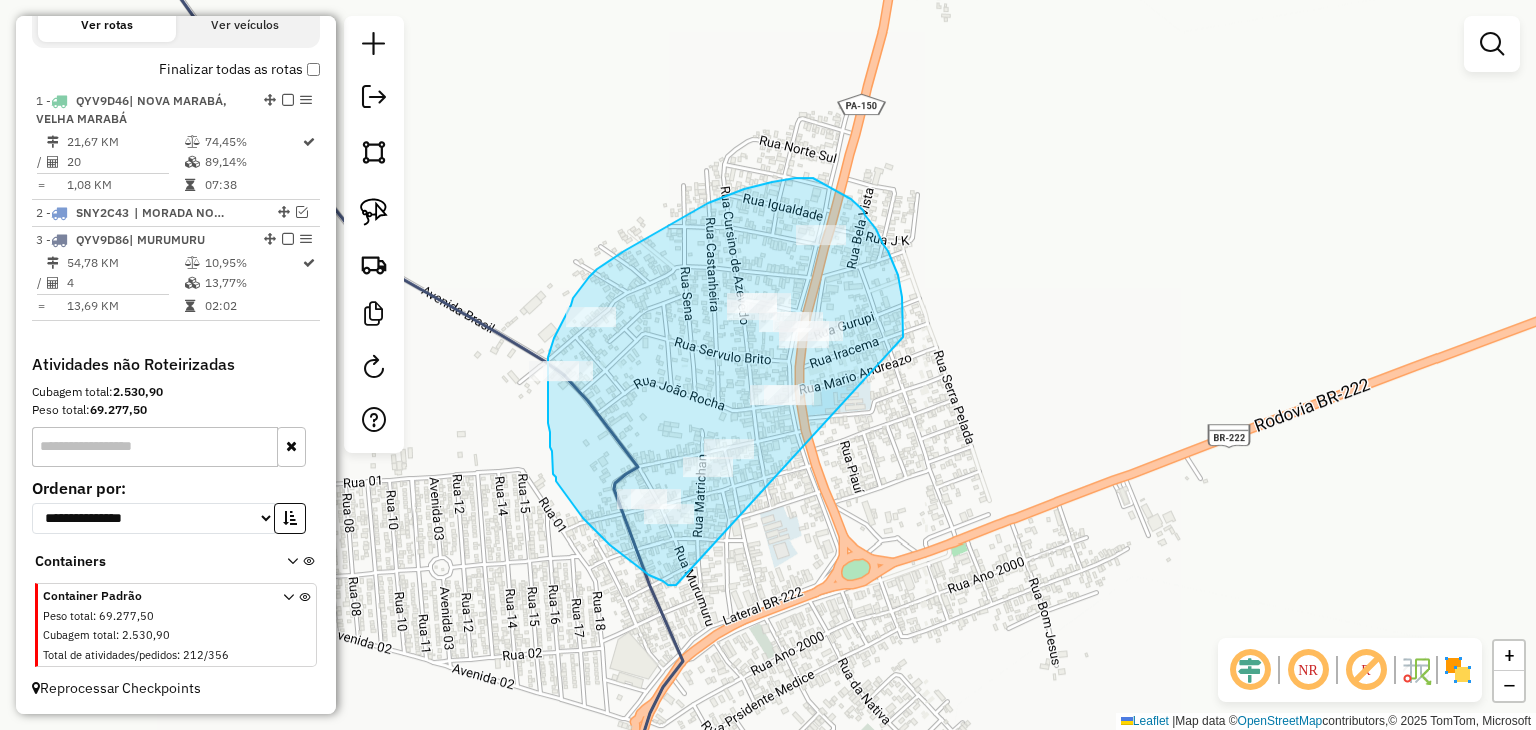 drag, startPoint x: 676, startPoint y: 585, endPoint x: 907, endPoint y: 352, distance: 328.1006 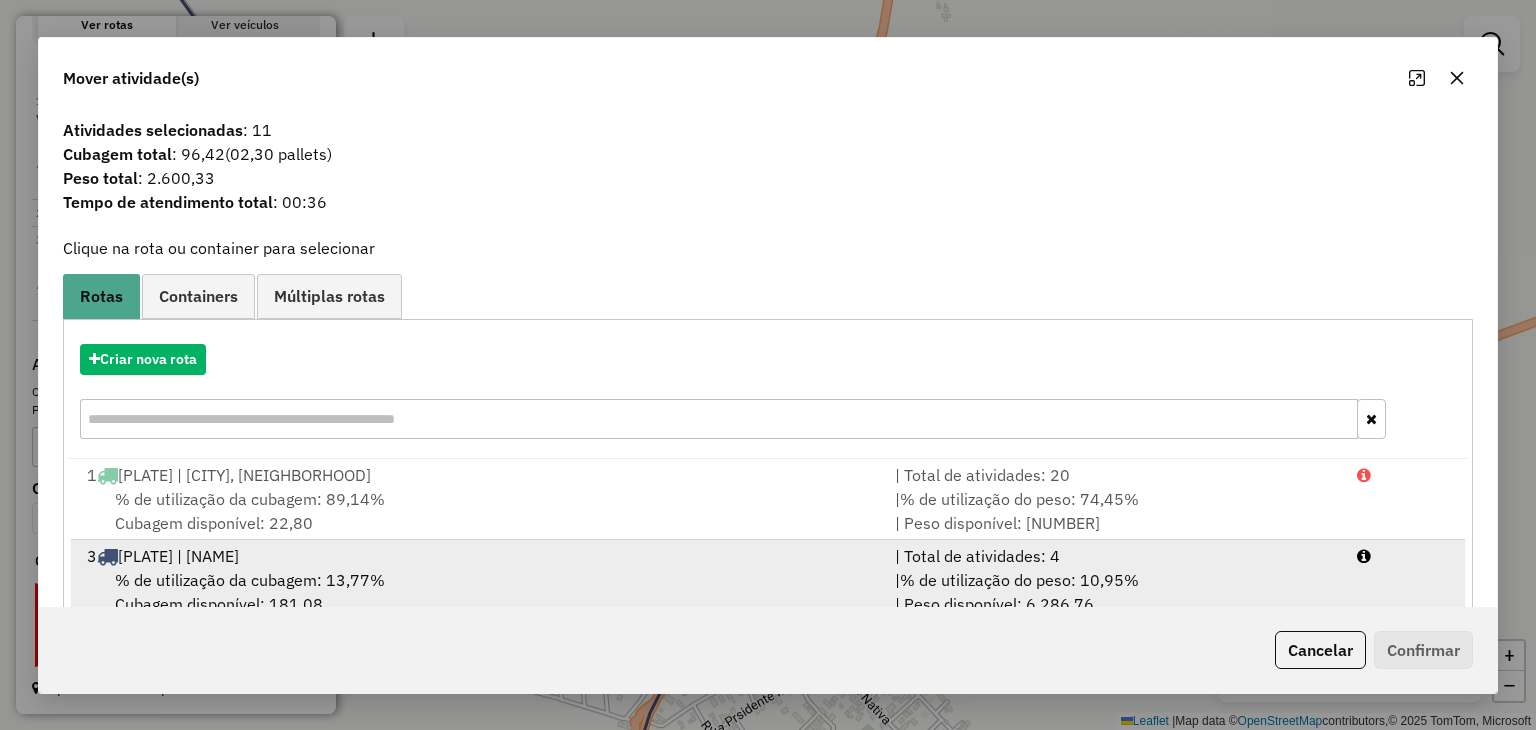 scroll, scrollTop: 48, scrollLeft: 0, axis: vertical 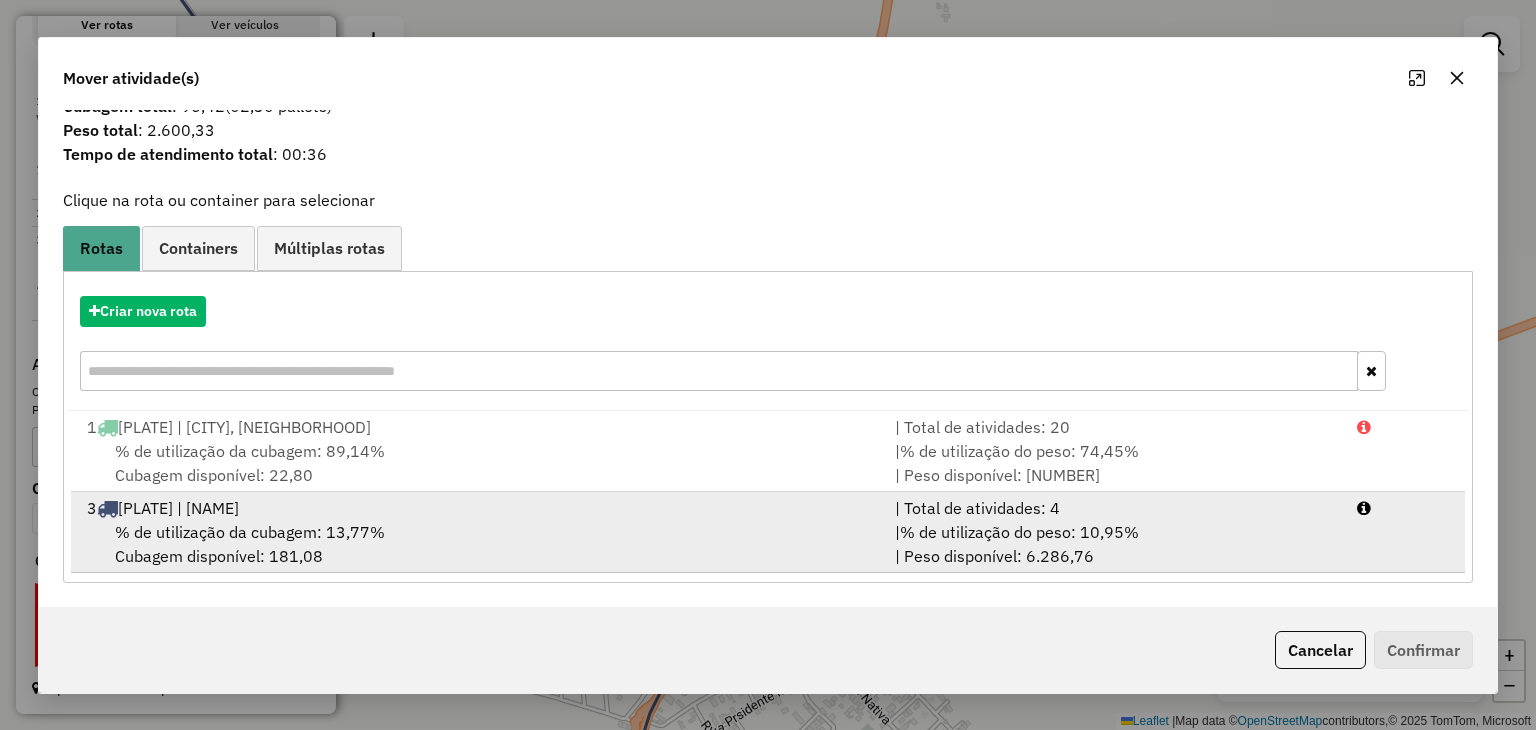 click on "% de utilização da cubagem: 13,77%  Cubagem disponível: 181,08" at bounding box center [479, 544] 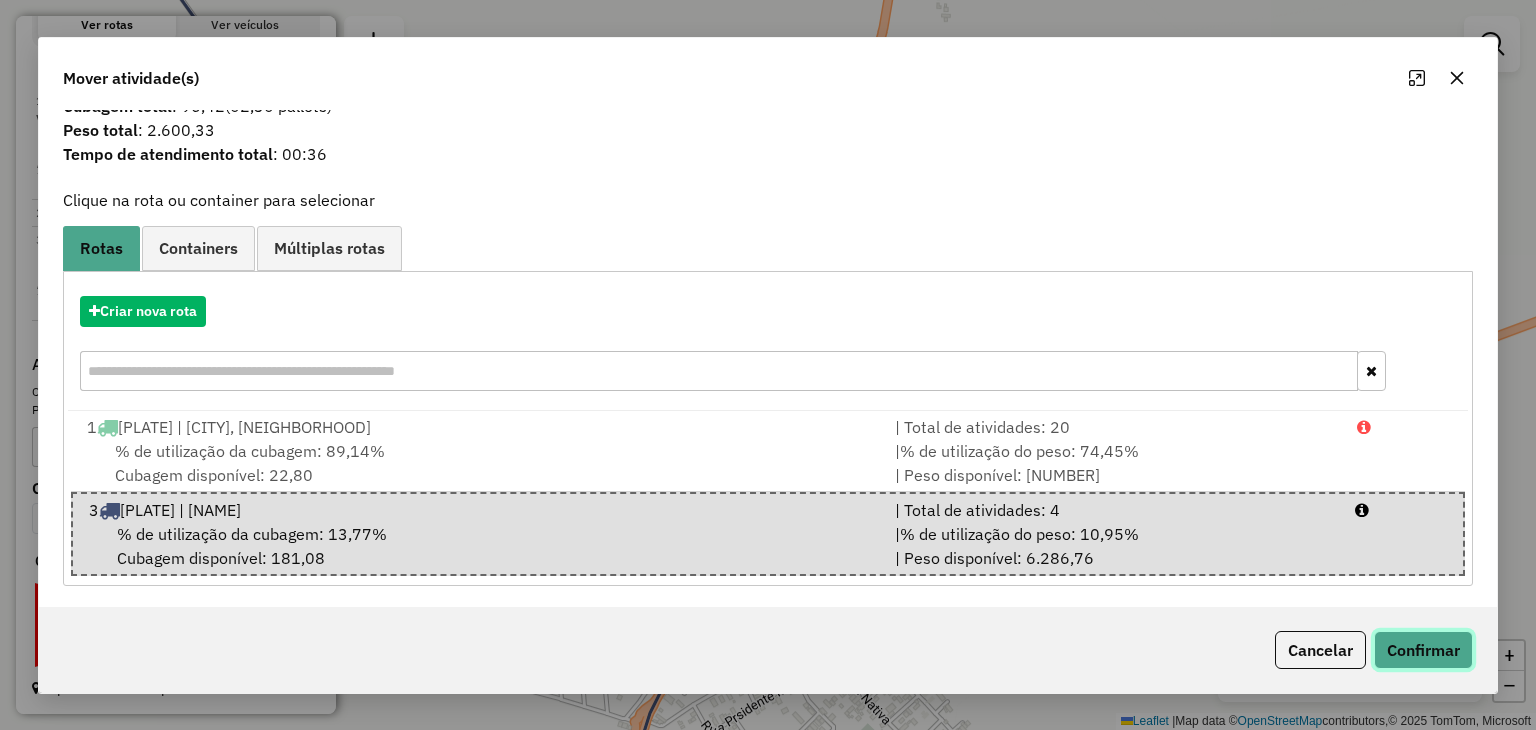 click on "Confirmar" 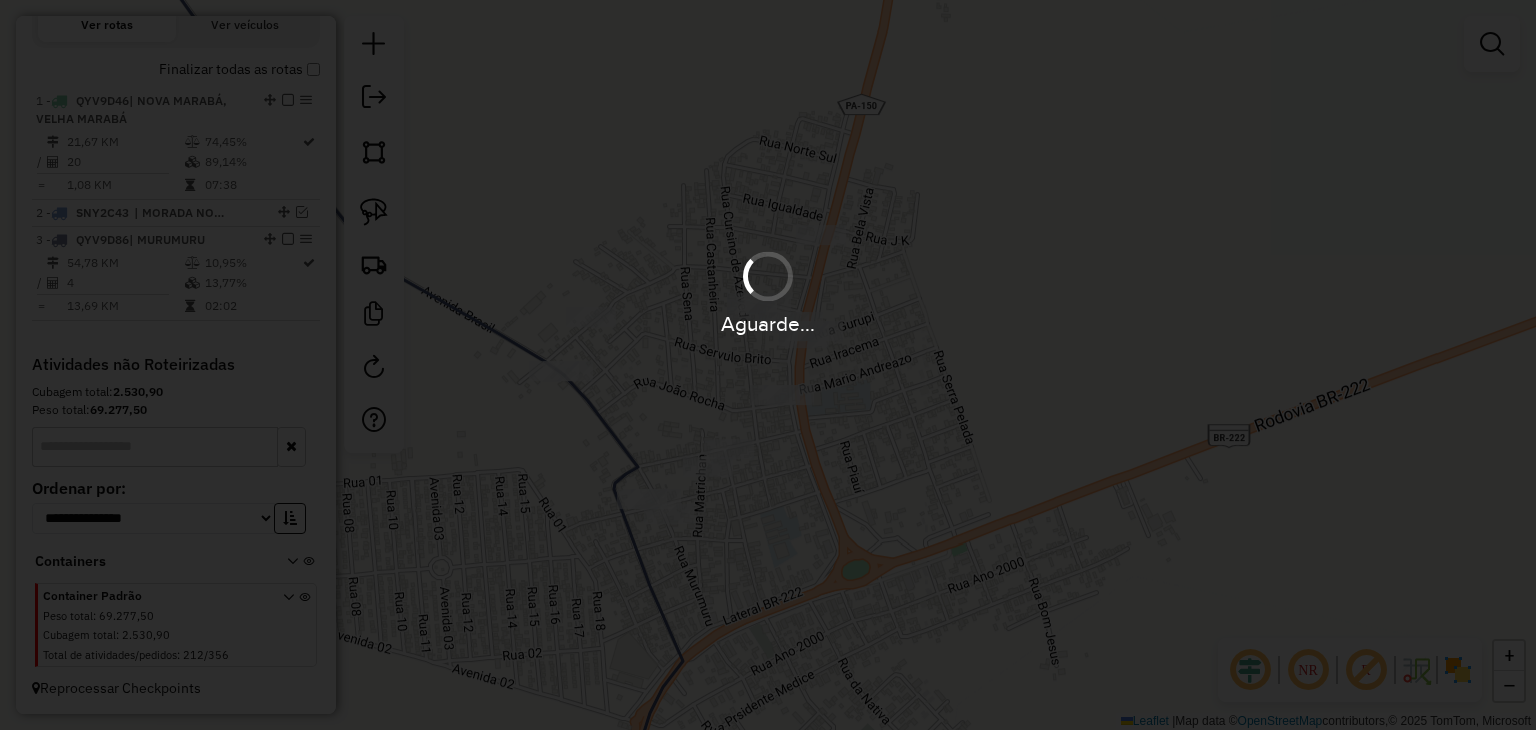 scroll, scrollTop: 695, scrollLeft: 0, axis: vertical 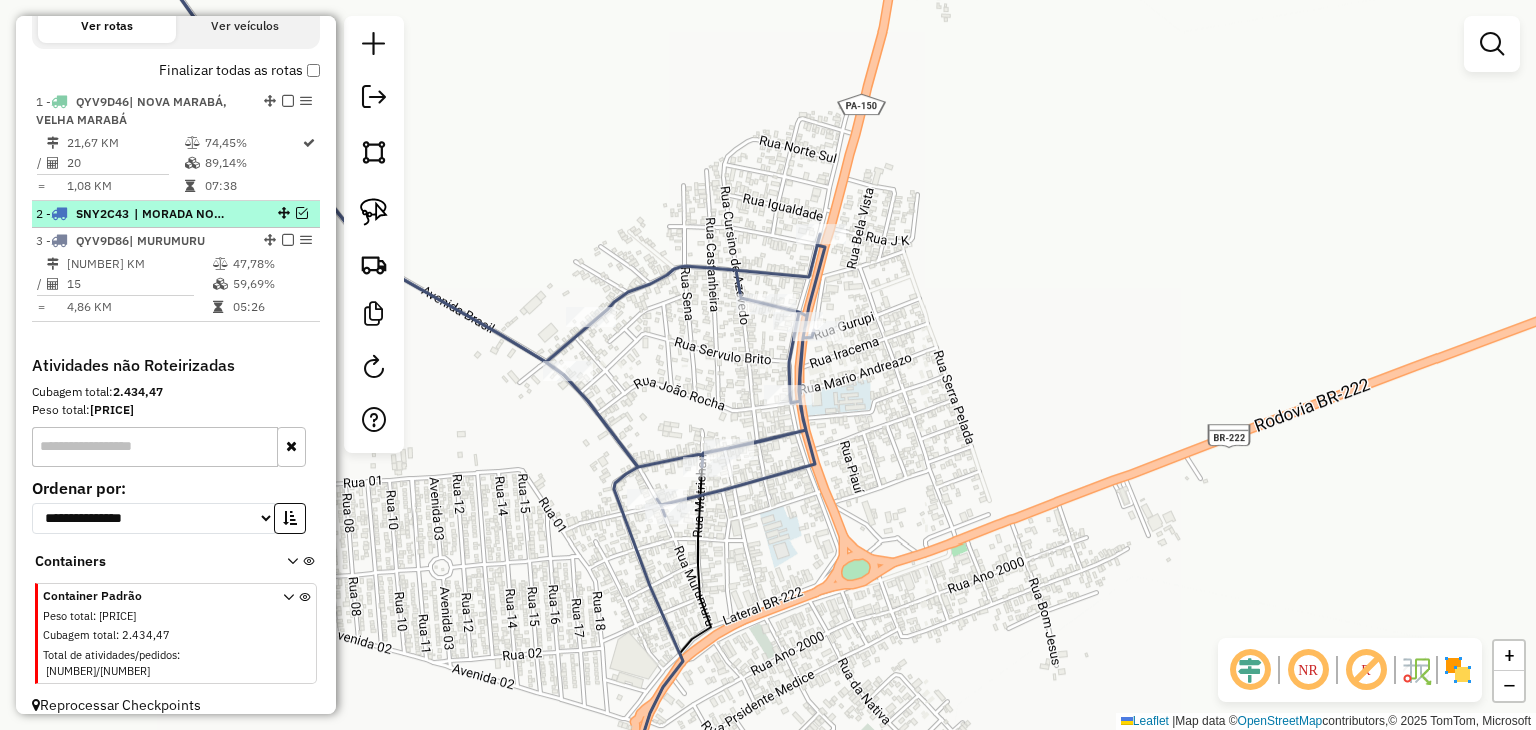click at bounding box center [302, 213] 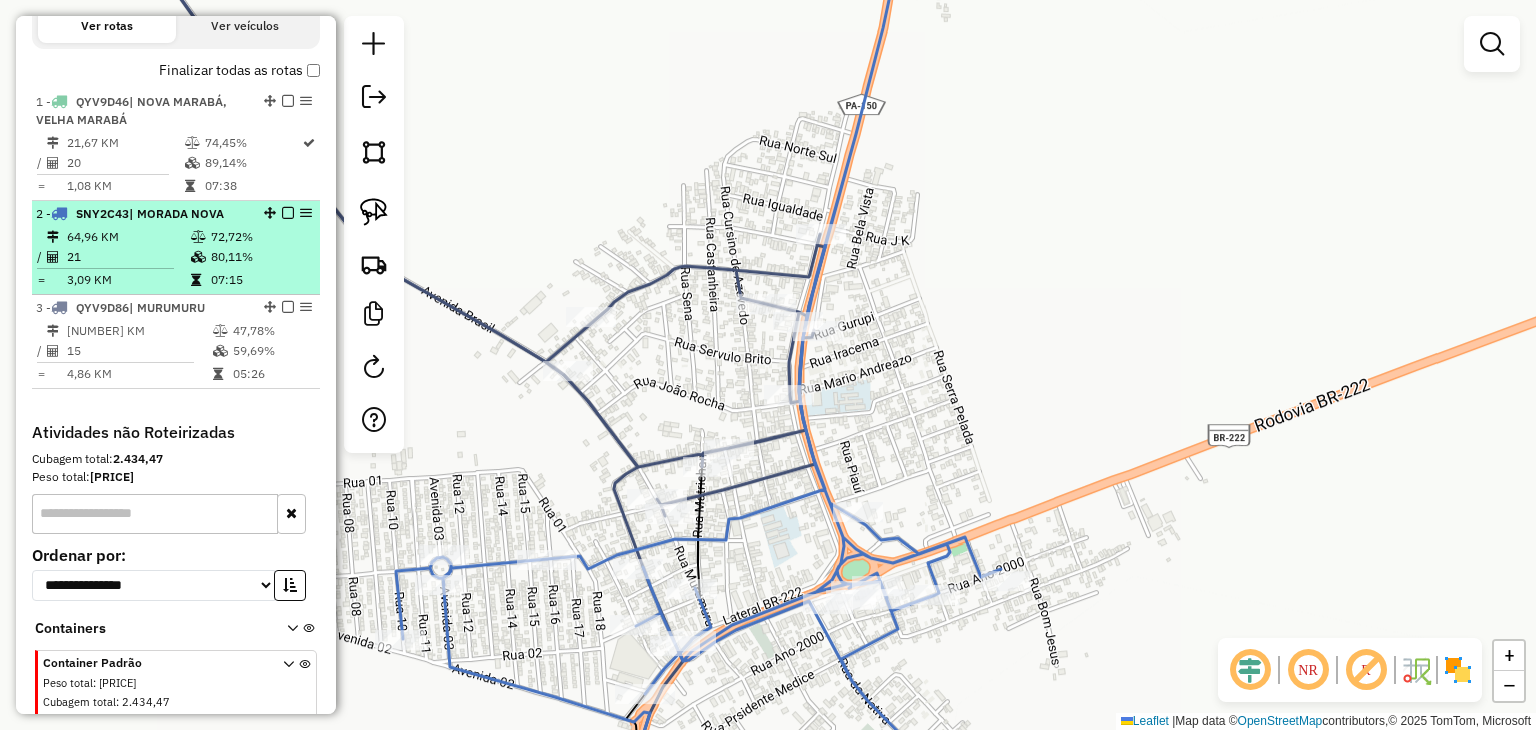 scroll, scrollTop: 761, scrollLeft: 0, axis: vertical 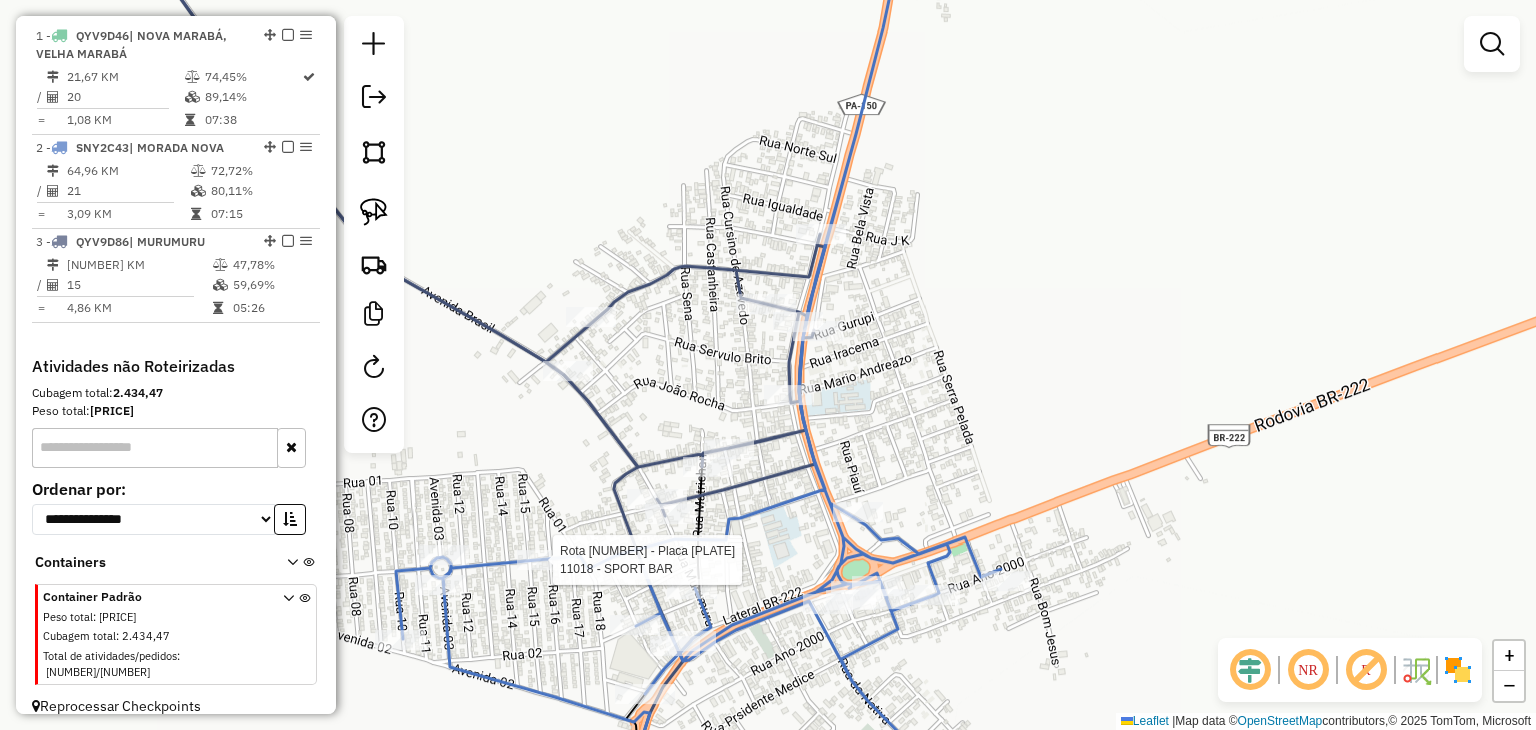 select on "**********" 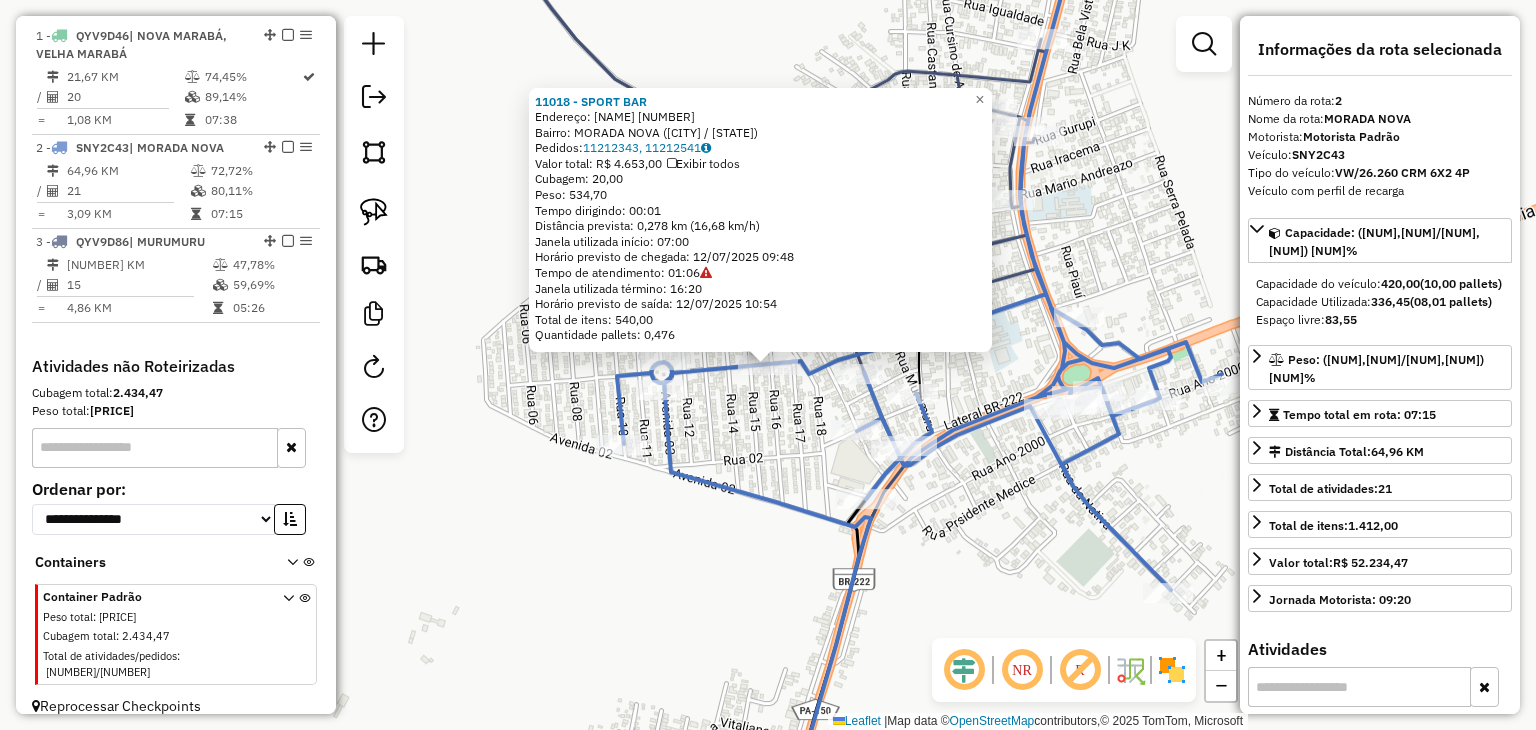 click 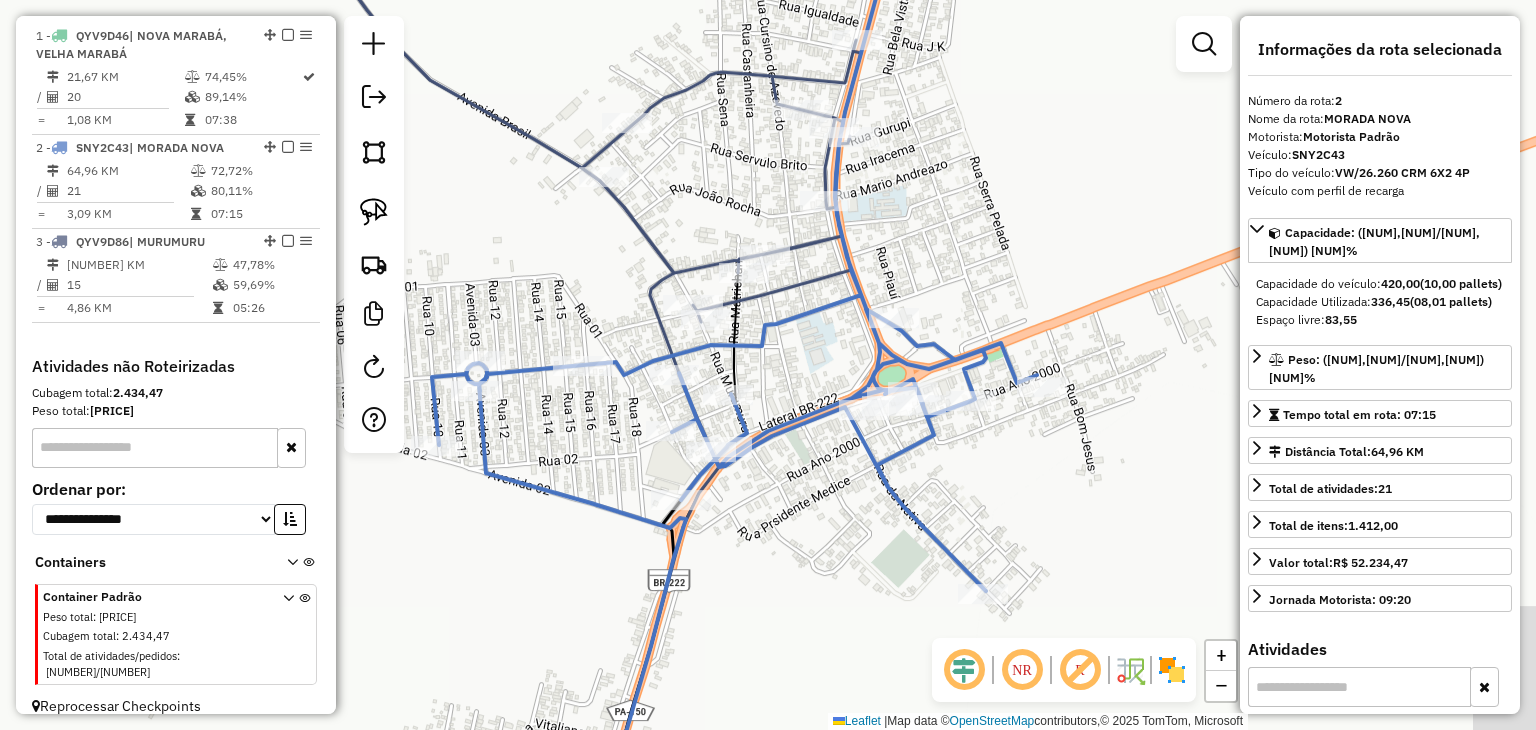 drag, startPoint x: 1073, startPoint y: 497, endPoint x: 857, endPoint y: 498, distance: 216.00232 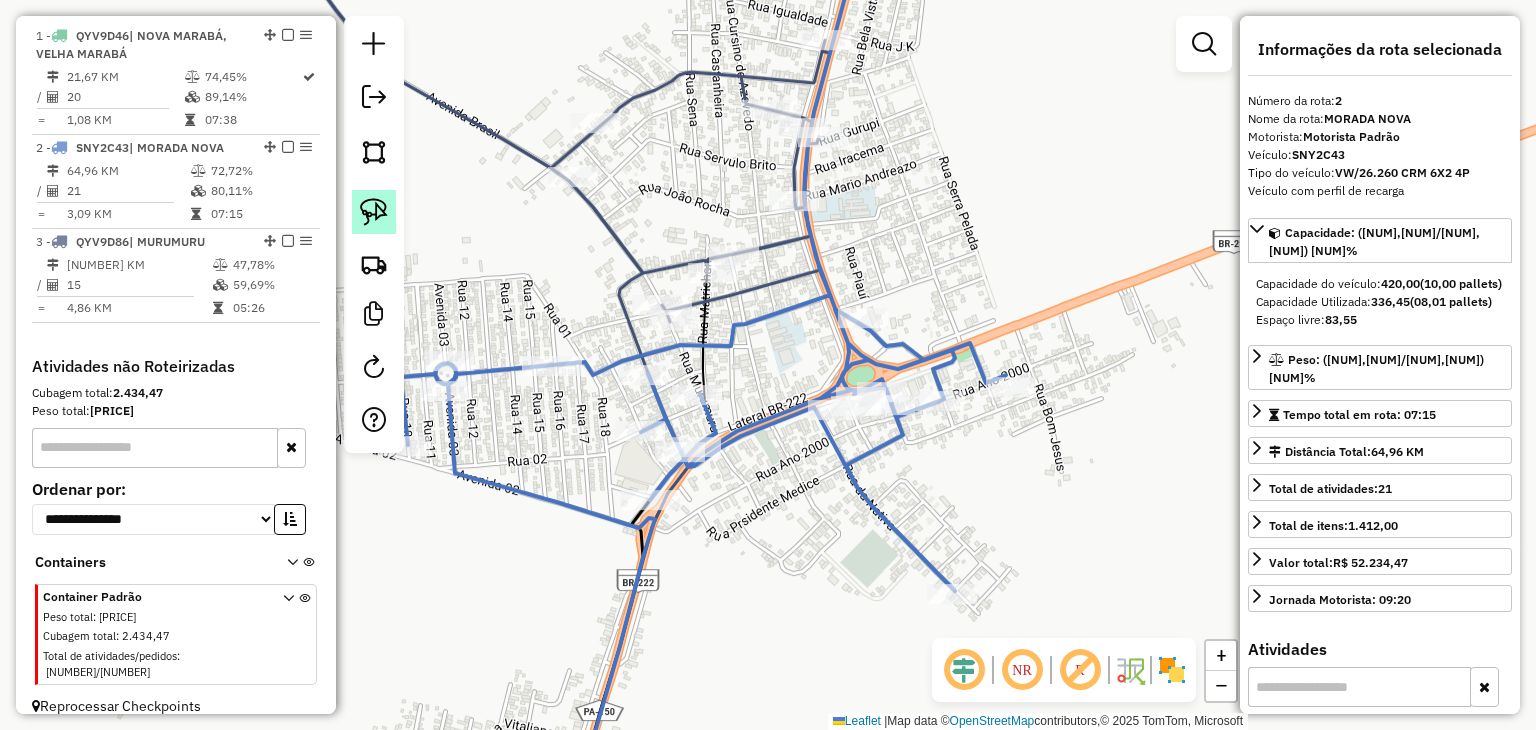click 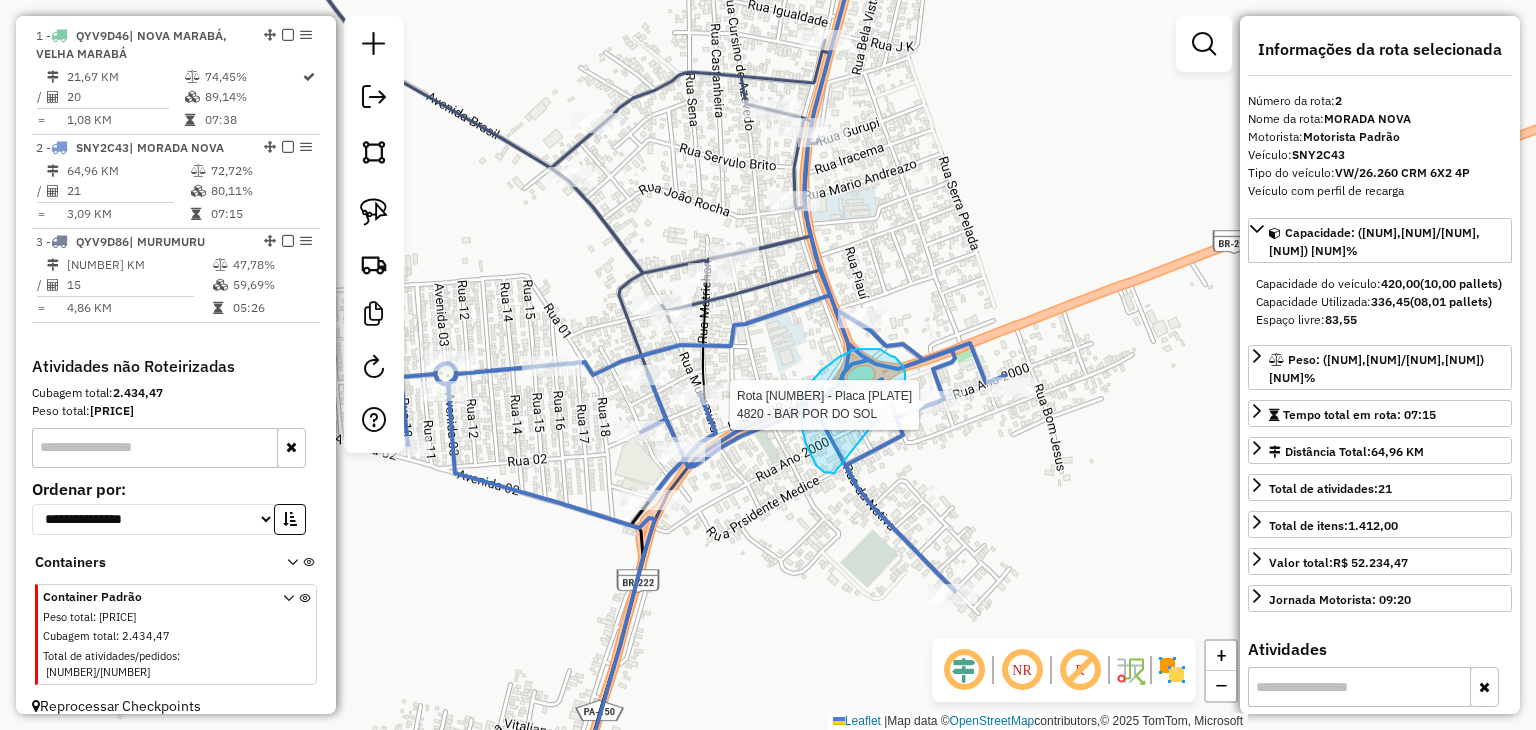 click on "Rota 2 - Placa SNY2C43  3002 - PANIF E RESTA TREVAO Rota 2 - Placa SNY2C43  4820 - BAR POR DO SOL Janela de atendimento Grade de atendimento Capacidade Transportadoras Veículos Cliente Pedidos  Rotas Selecione os dias de semana para filtrar as janelas de atendimento  Seg   Ter   Qua   Qui   Sex   Sáb   Dom  Informe o período da janela de atendimento: De: Até:  Filtrar exatamente a janela do cliente  Considerar janela de atendimento padrão  Selecione os dias de semana para filtrar as grades de atendimento  Seg   Ter   Qua   Qui   Sex   Sáb   Dom   Considerar clientes sem dia de atendimento cadastrado  Clientes fora do dia de atendimento selecionado Filtrar as atividades entre os valores definidos abaixo:  Peso mínimo:   Peso máximo:   Cubagem mínima:   Cubagem máxima:   De:   Até:  Filtrar as atividades entre o tempo de atendimento definido abaixo:  De:   Até:   Considerar capacidade total dos clientes não roteirizados Transportadora: Selecione um ou mais itens Tipo de veículo: Veículo: Nome: +" 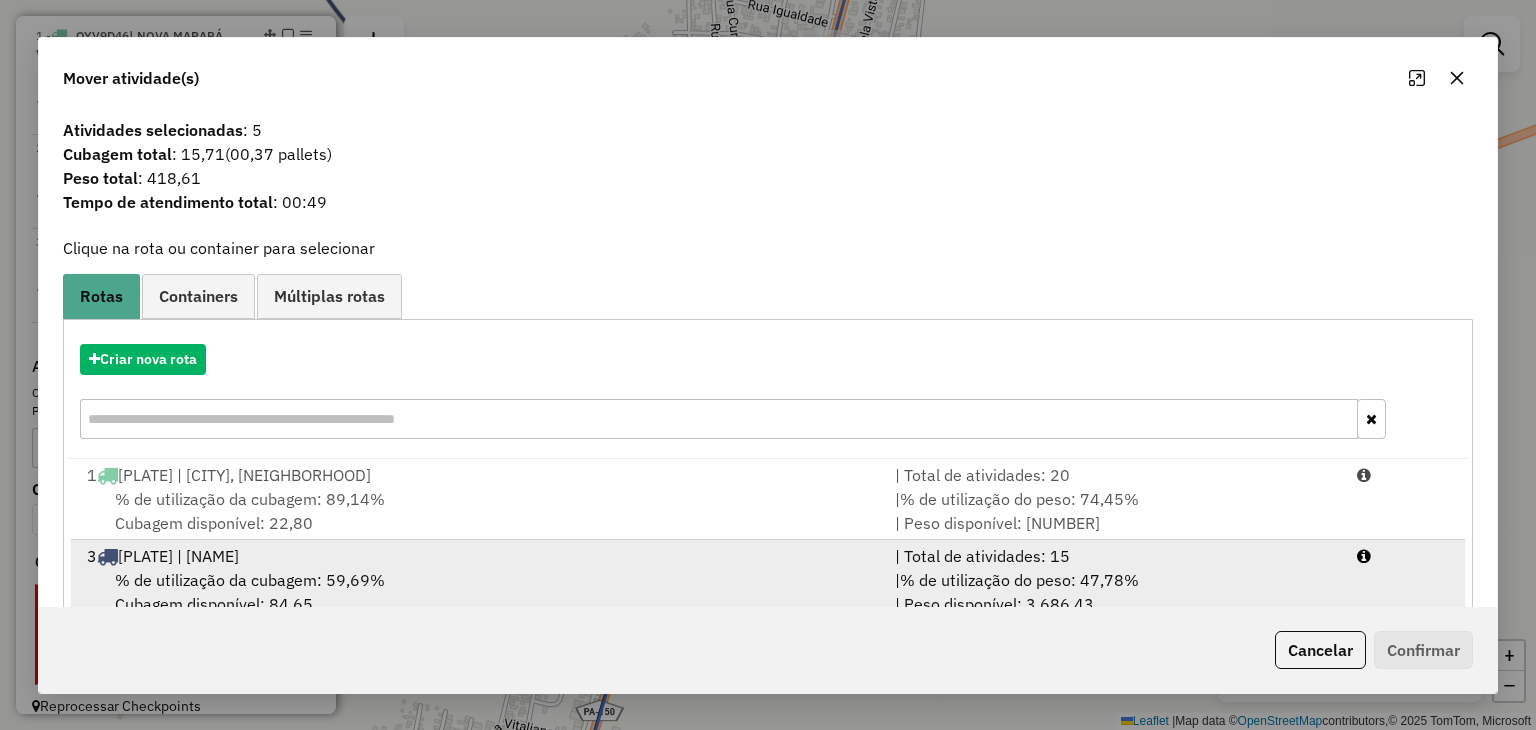 click on "% de utilização da cubagem: 59,69%  Cubagem disponível: 84,65" at bounding box center (479, 592) 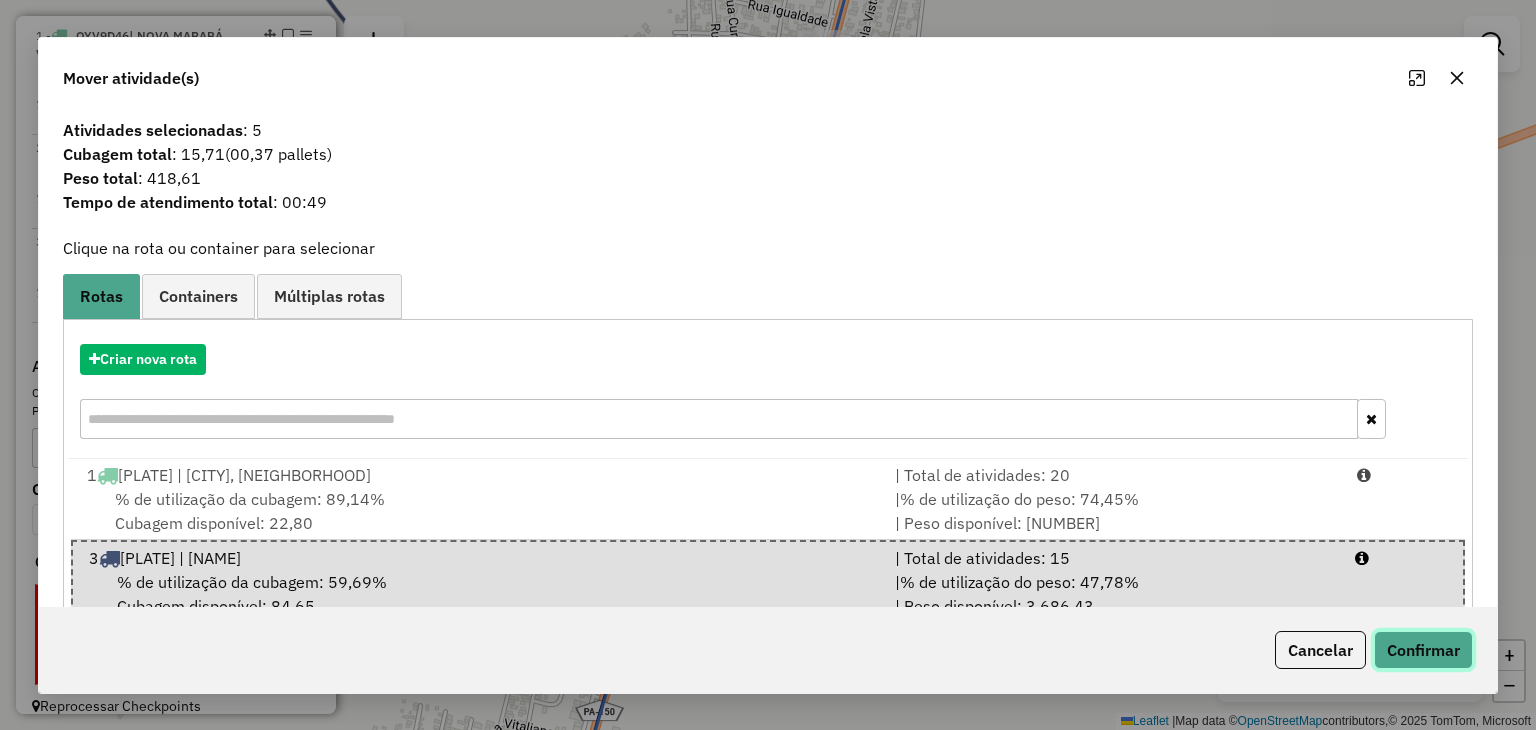 click on "Confirmar" 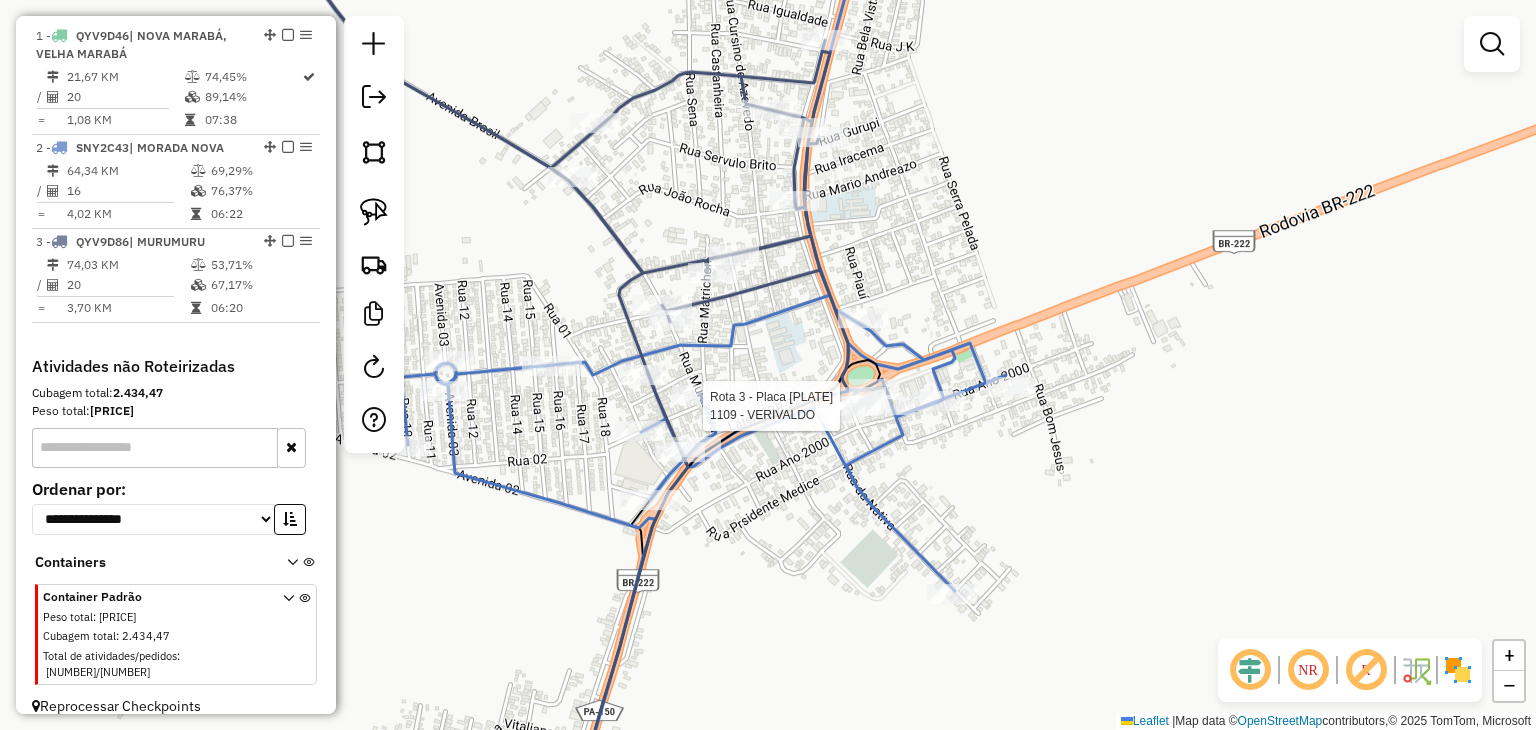 select on "**********" 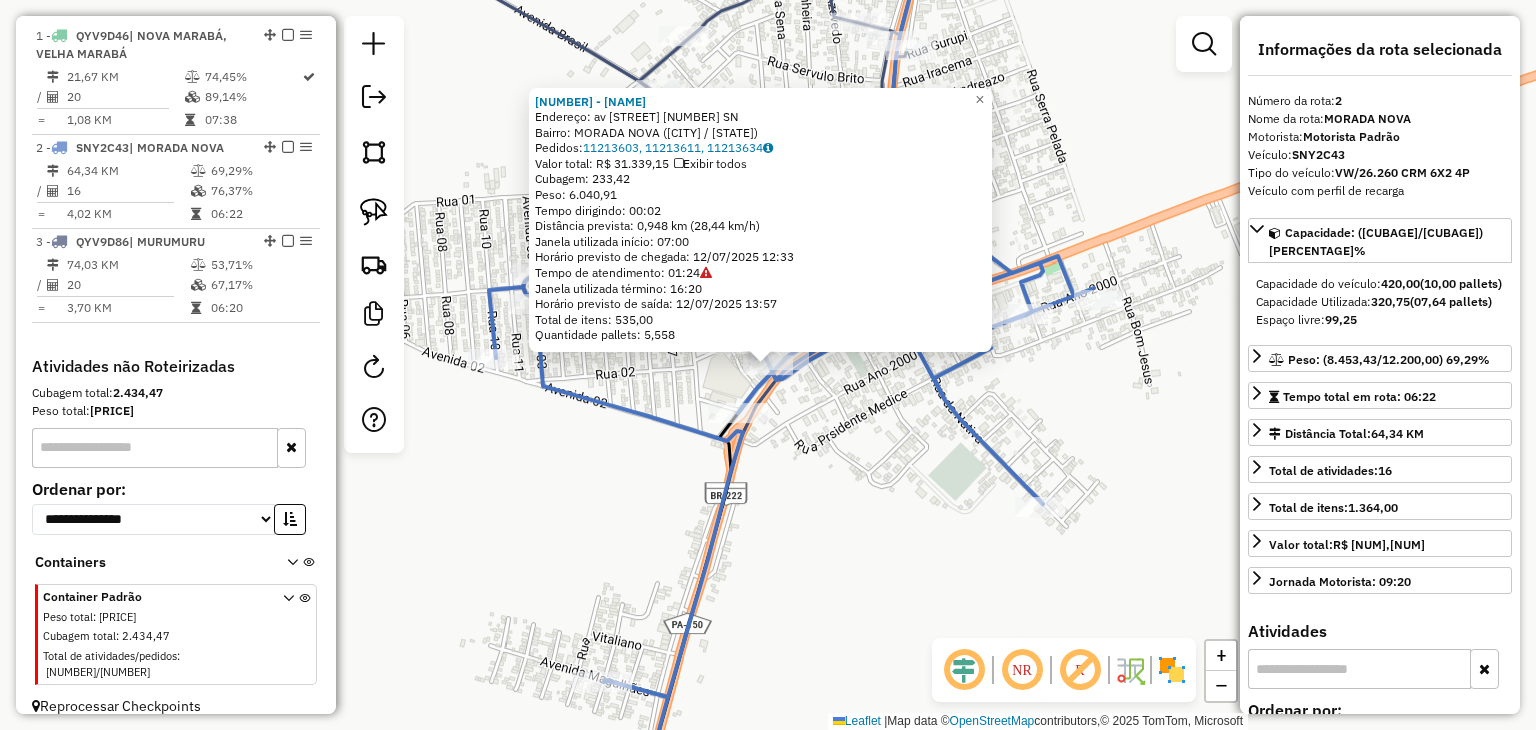 click on "1670 - Alan distribuidora  Endereço:  av Tocantins 108 SN   Bairro: MORADA NOVA (MARABA / PA)   Pedidos:  11213603, 11213611, 11213634   Valor total: R$ 31.339,15   Exibir todos   Cubagem: 233,42  Peso: 6.040,91  Tempo dirigindo: 00:02   Distância prevista: 0,948 km (28,44 km/h)   Janela utilizada início: 07:00   Horário previsto de chegada: 12/07/2025 12:33   Tempo de atendimento: 01:24   Janela utilizada término: 16:20   Horário previsto de saída: 12/07/2025 13:57   Total de itens: 535,00   Quantidade pallets: 5,558  × Janela de atendimento Grade de atendimento Capacidade Transportadoras Veículos Cliente Pedidos  Rotas Selecione os dias de semana para filtrar as janelas de atendimento  Seg   Ter   Qua   Qui   Sex   Sáb   Dom  Informe o período da janela de atendimento: De: Até:  Filtrar exatamente a janela do cliente  Considerar janela de atendimento padrão  Selecione os dias de semana para filtrar as grades de atendimento  Seg   Ter   Qua   Qui   Sex   Sáb   Dom   Peso mínimo:   De:   Até:" 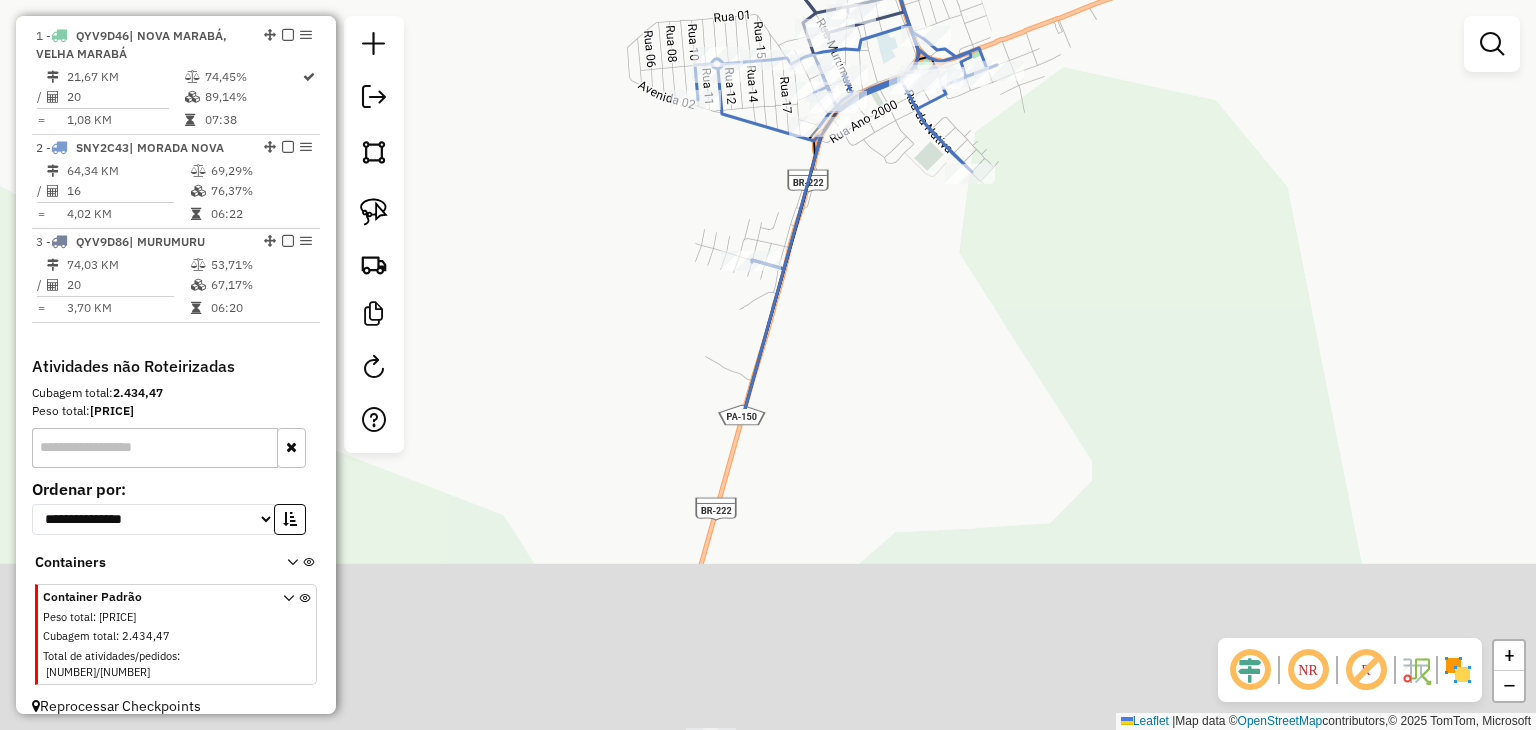drag, startPoint x: 787, startPoint y: 658, endPoint x: 859, endPoint y: 244, distance: 420.21423 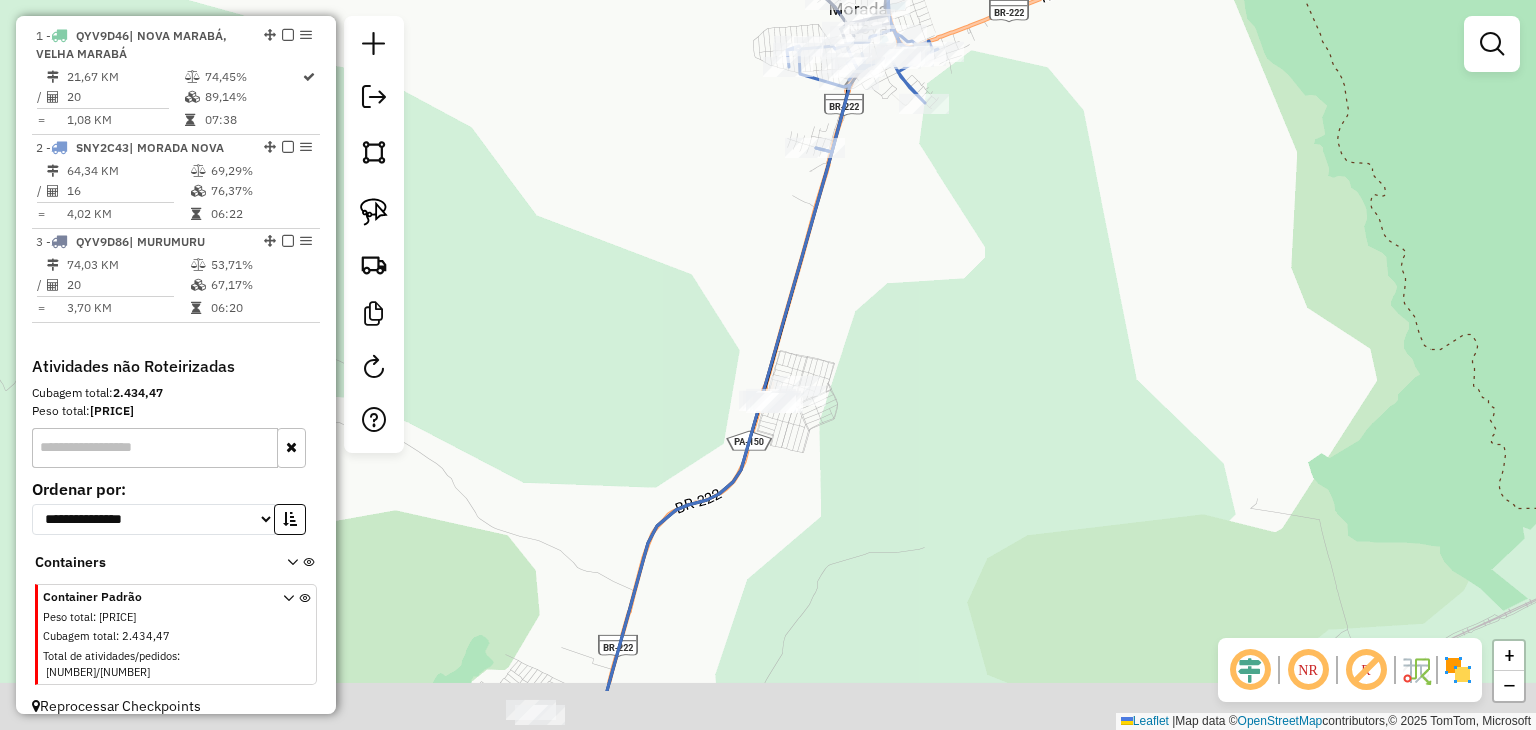 drag, startPoint x: 856, startPoint y: 409, endPoint x: 887, endPoint y: 284, distance: 128.78665 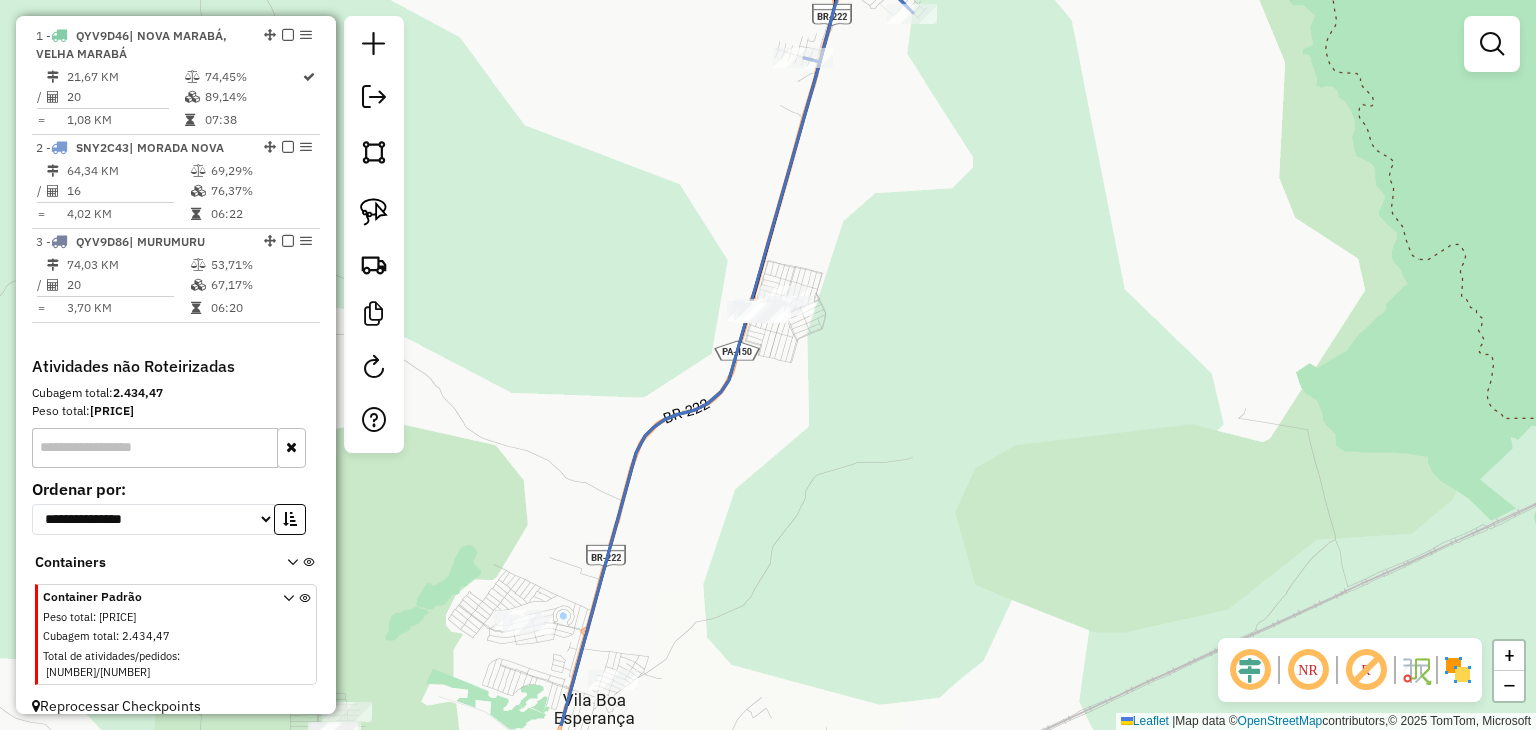 drag, startPoint x: 757, startPoint y: 478, endPoint x: 752, endPoint y: 378, distance: 100.12492 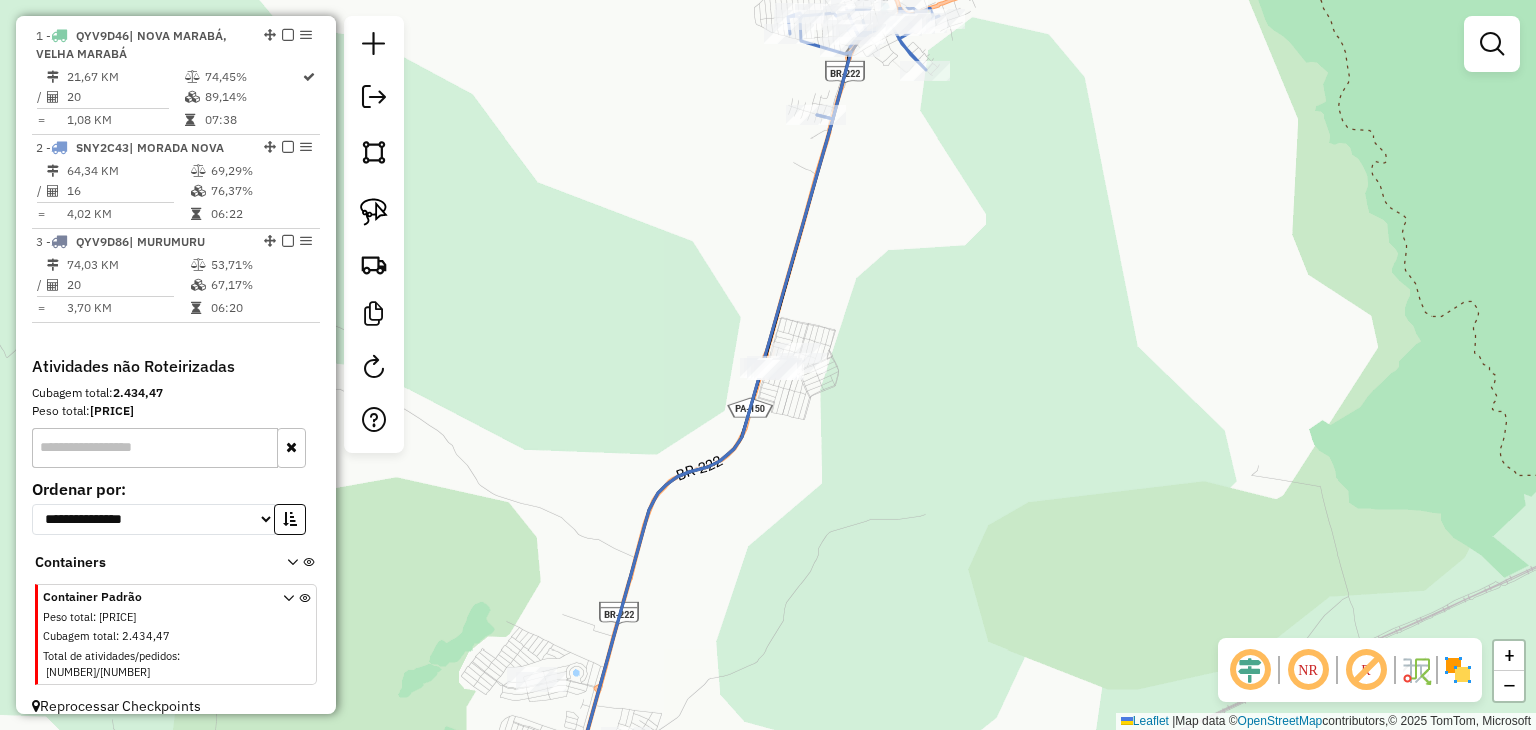drag, startPoint x: 752, startPoint y: 378, endPoint x: 684, endPoint y: 517, distance: 154.74171 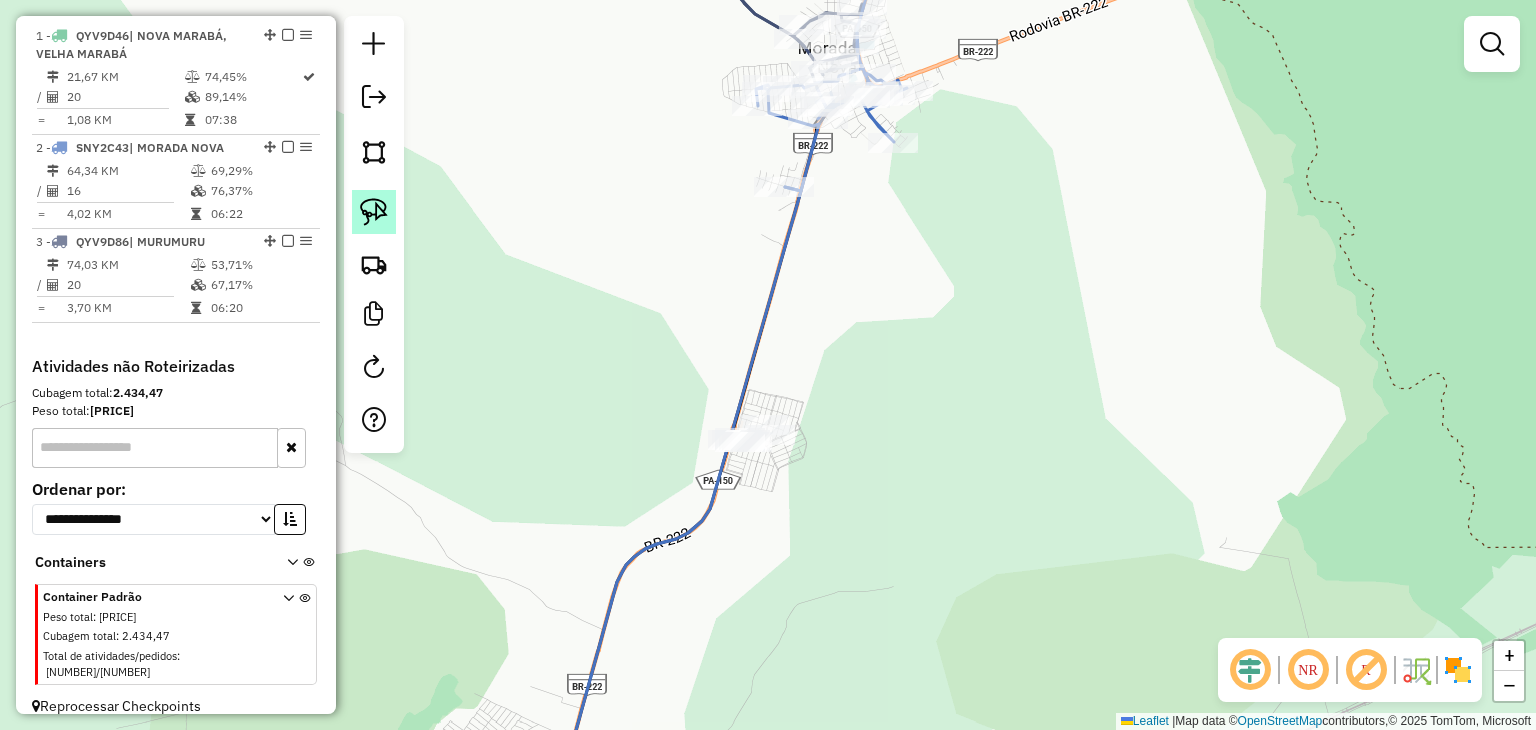 click 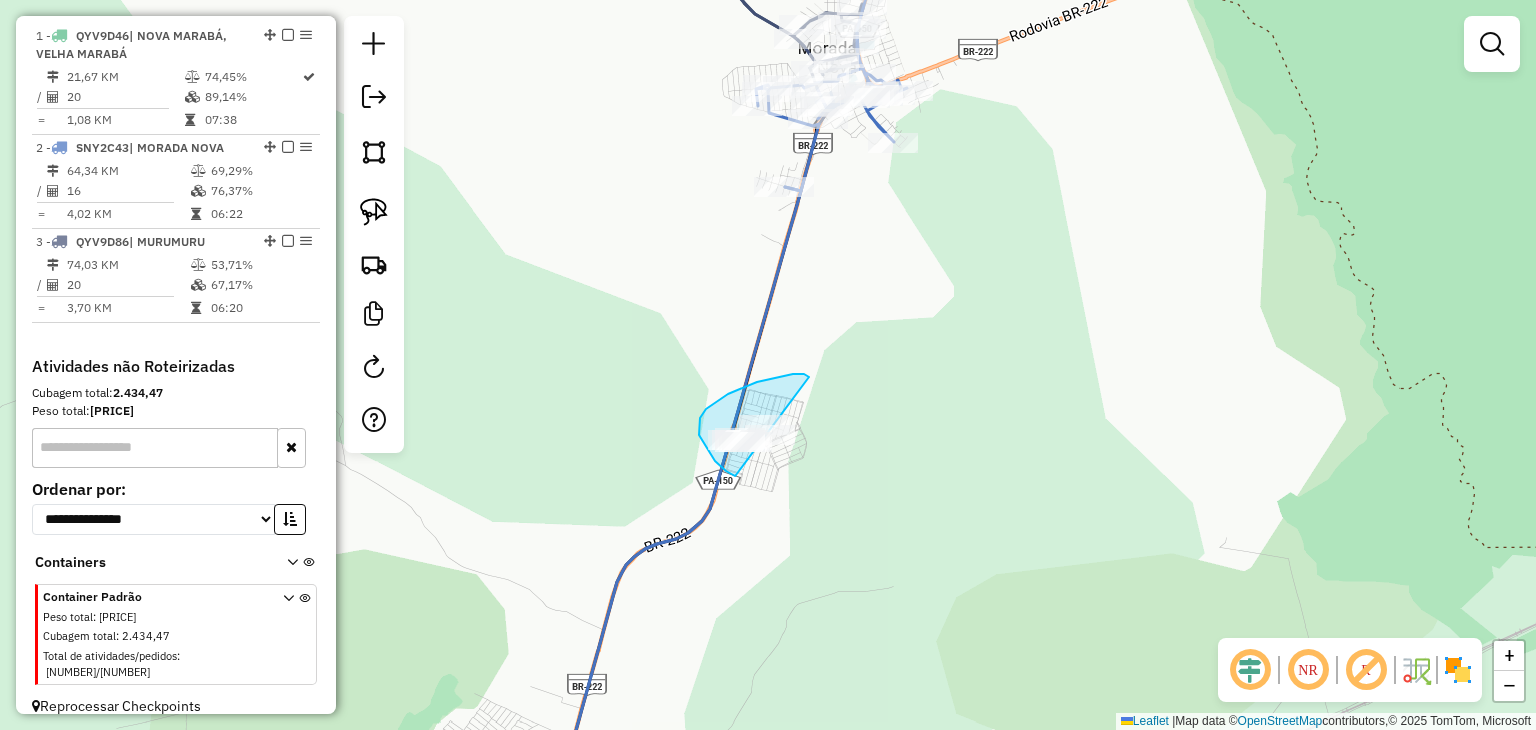 drag, startPoint x: 736, startPoint y: 475, endPoint x: 833, endPoint y: 485, distance: 97.5141 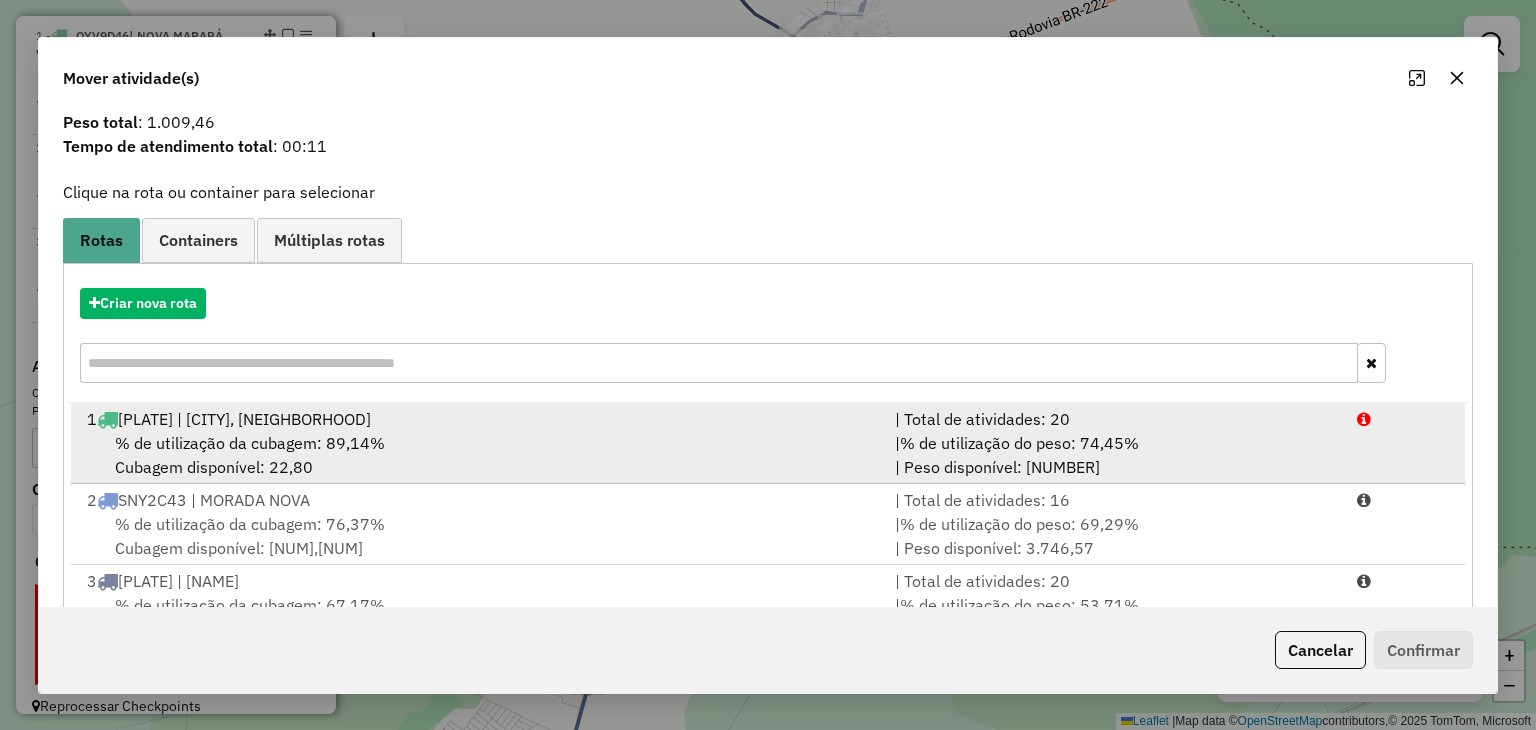 scroll, scrollTop: 128, scrollLeft: 0, axis: vertical 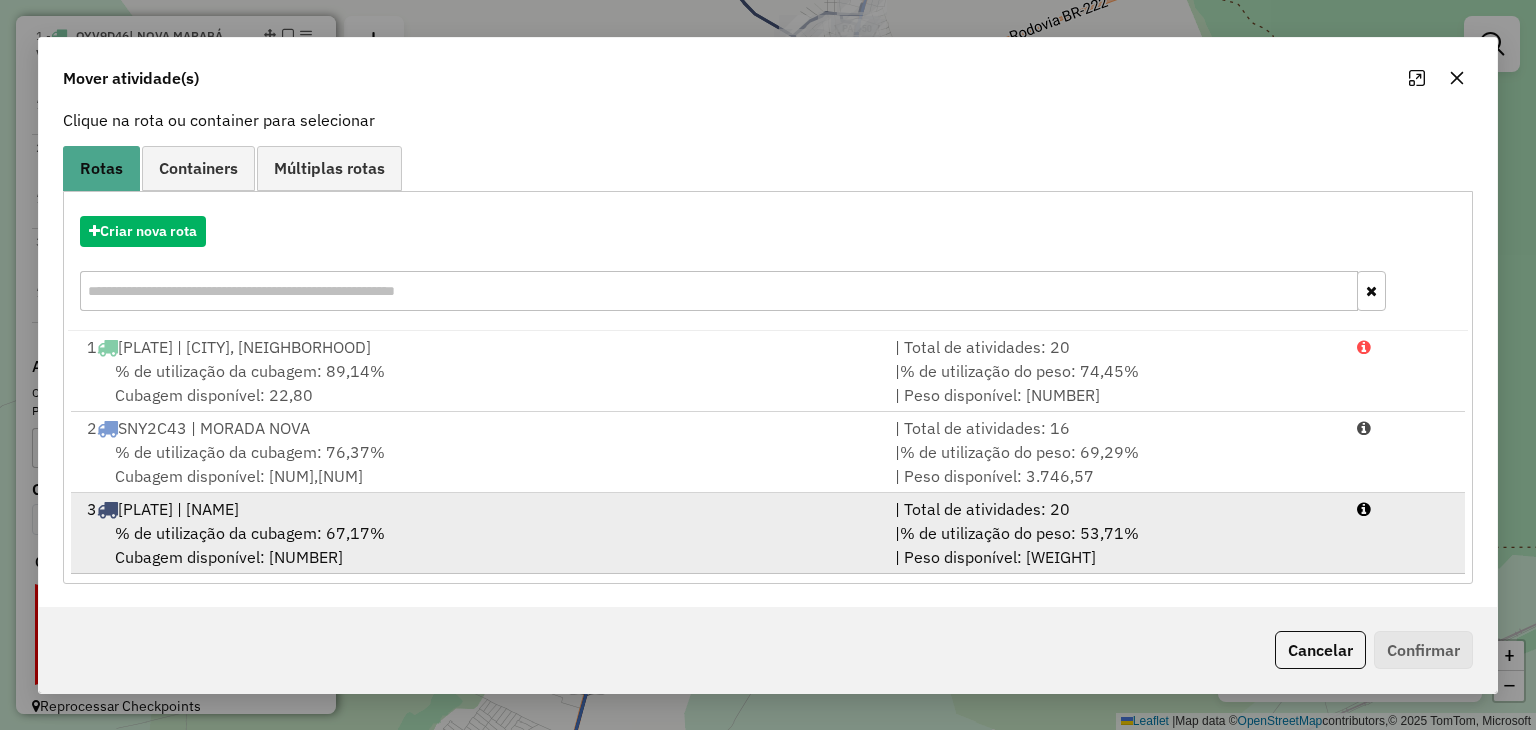 click on "% de utilização da cubagem: 67,17%  Cubagem disponível: 68,95" at bounding box center (479, 545) 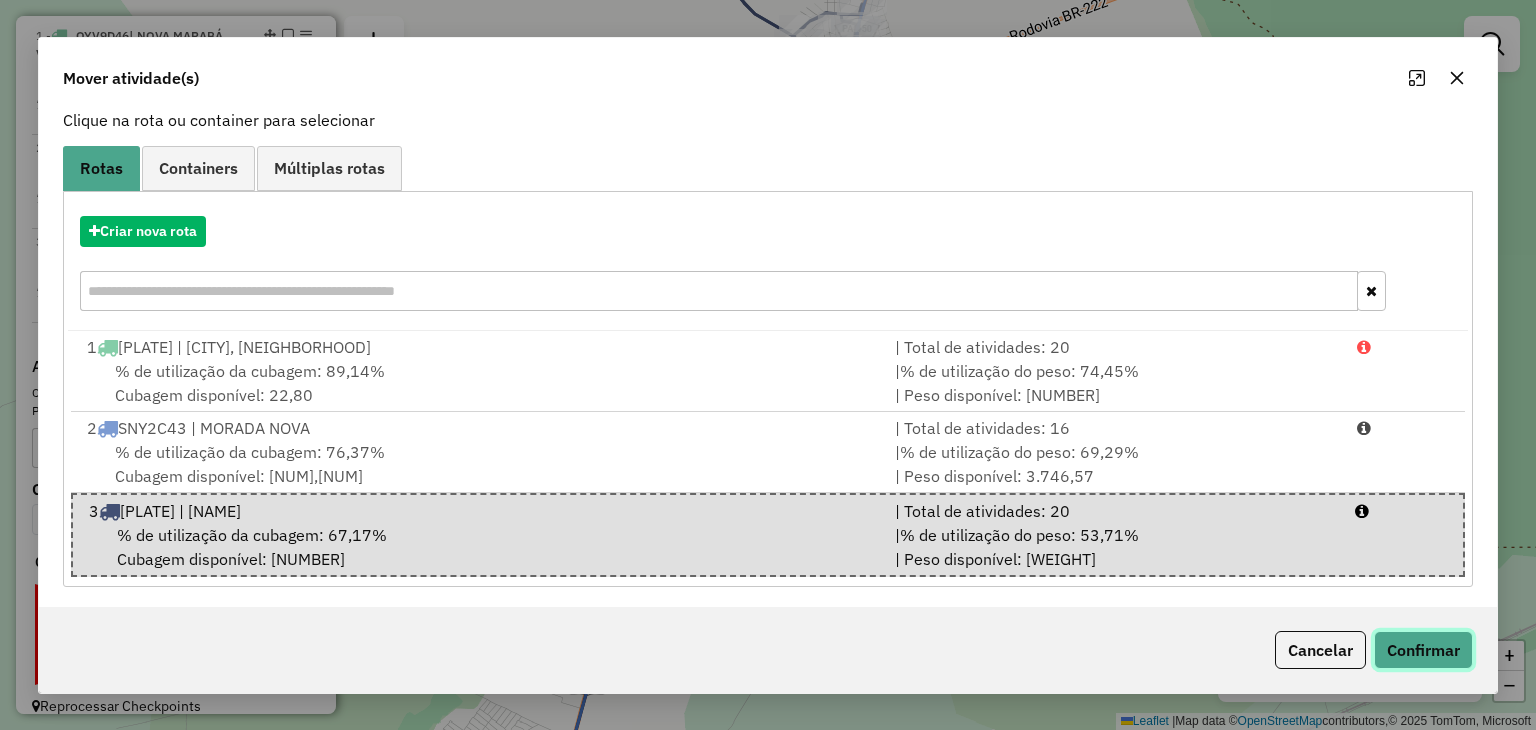 click on "Confirmar" 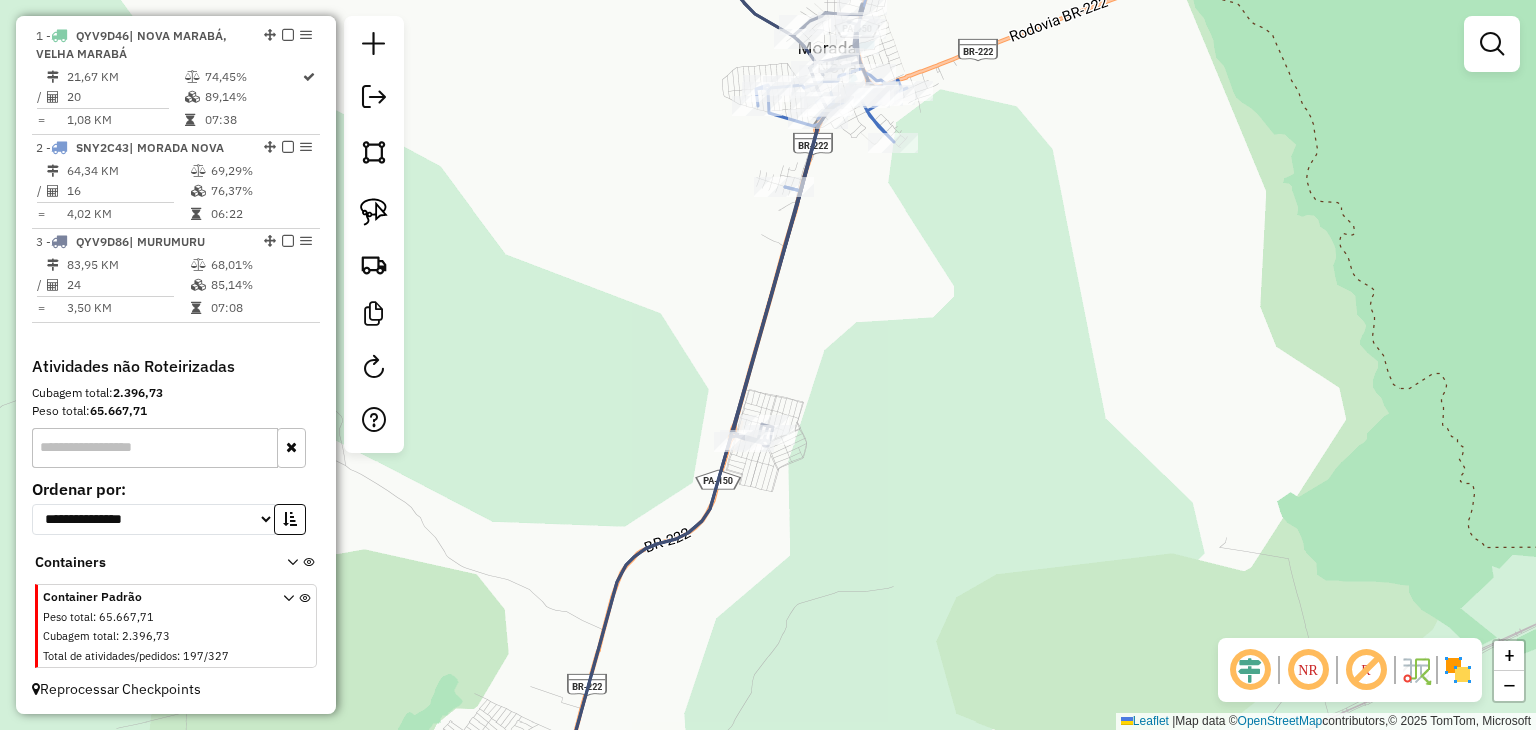 scroll, scrollTop: 0, scrollLeft: 0, axis: both 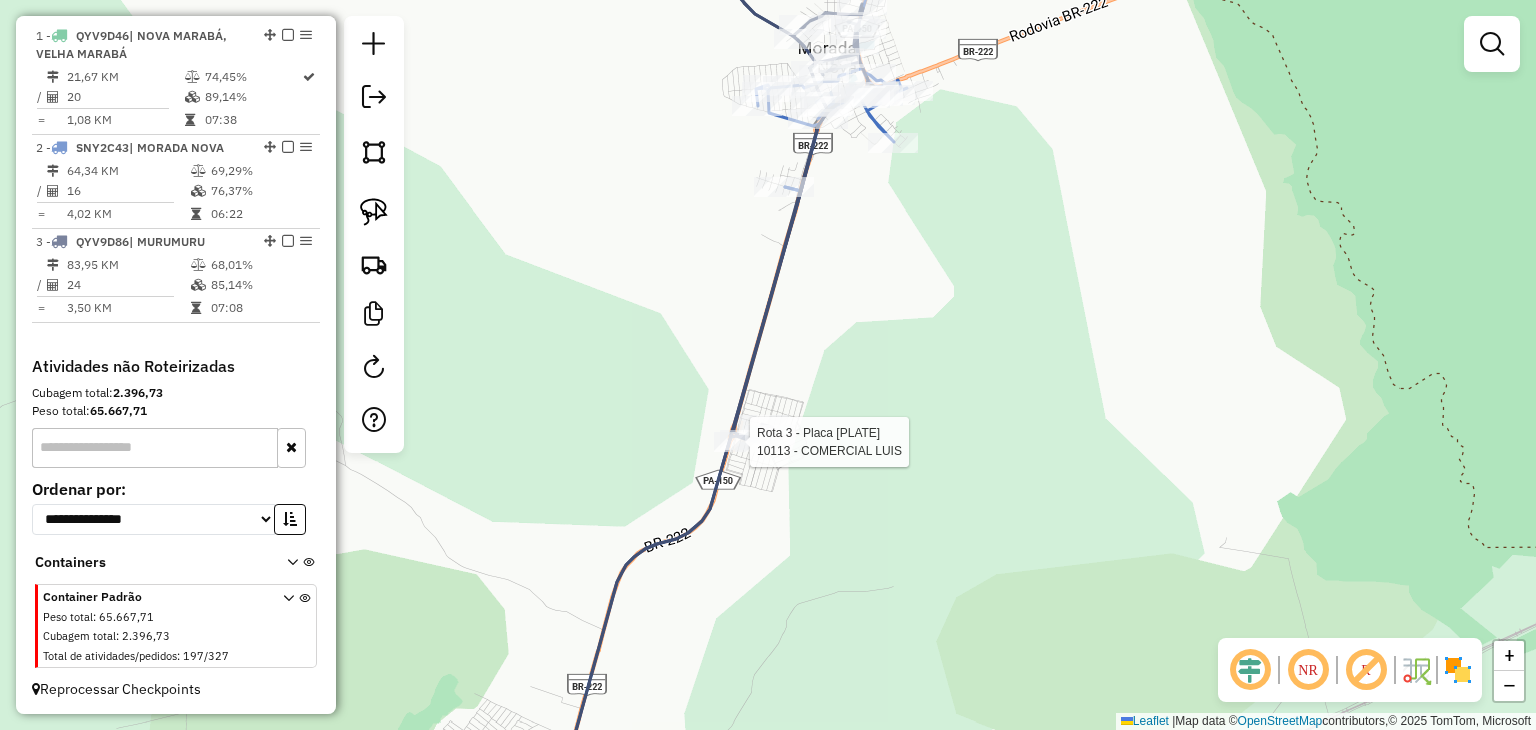 select on "**********" 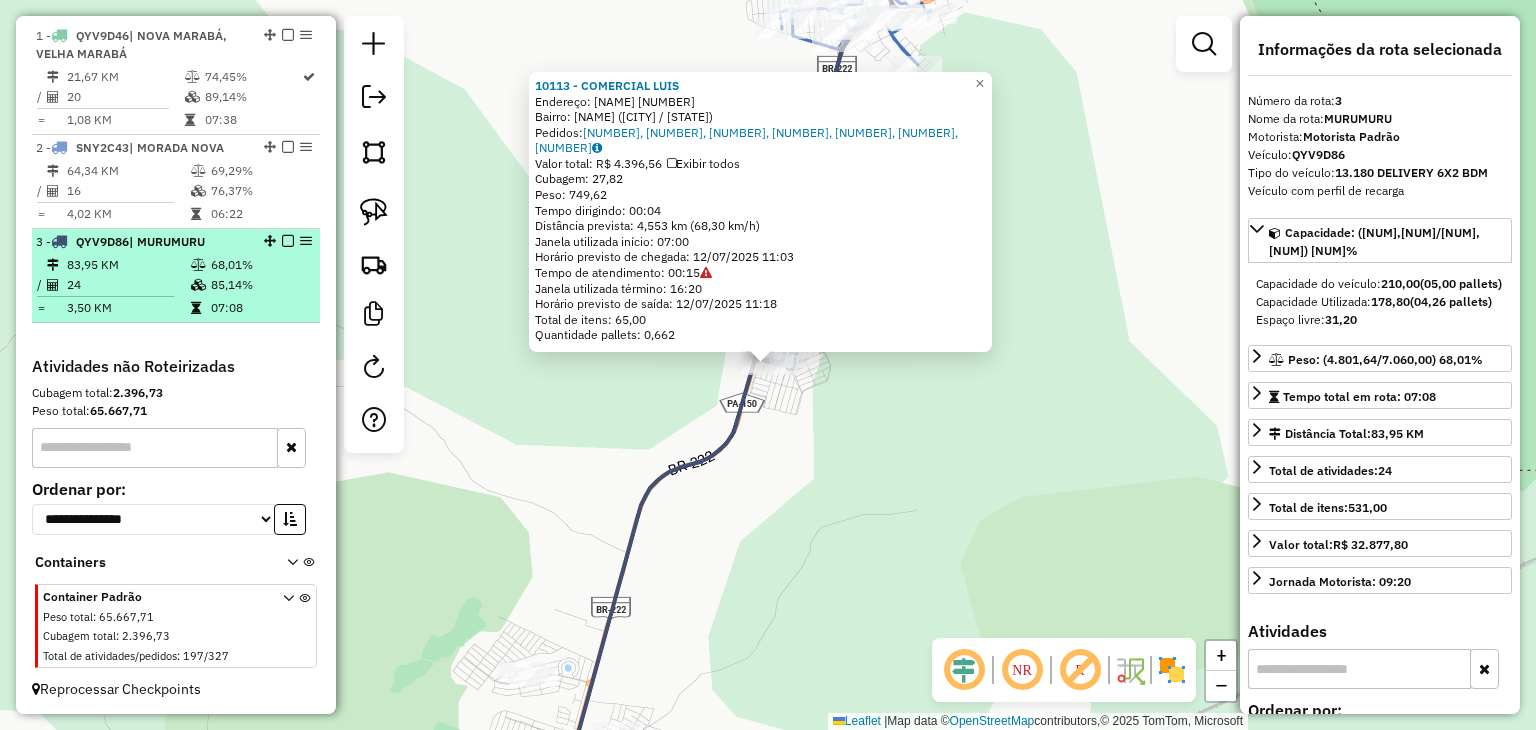 click at bounding box center (288, 241) 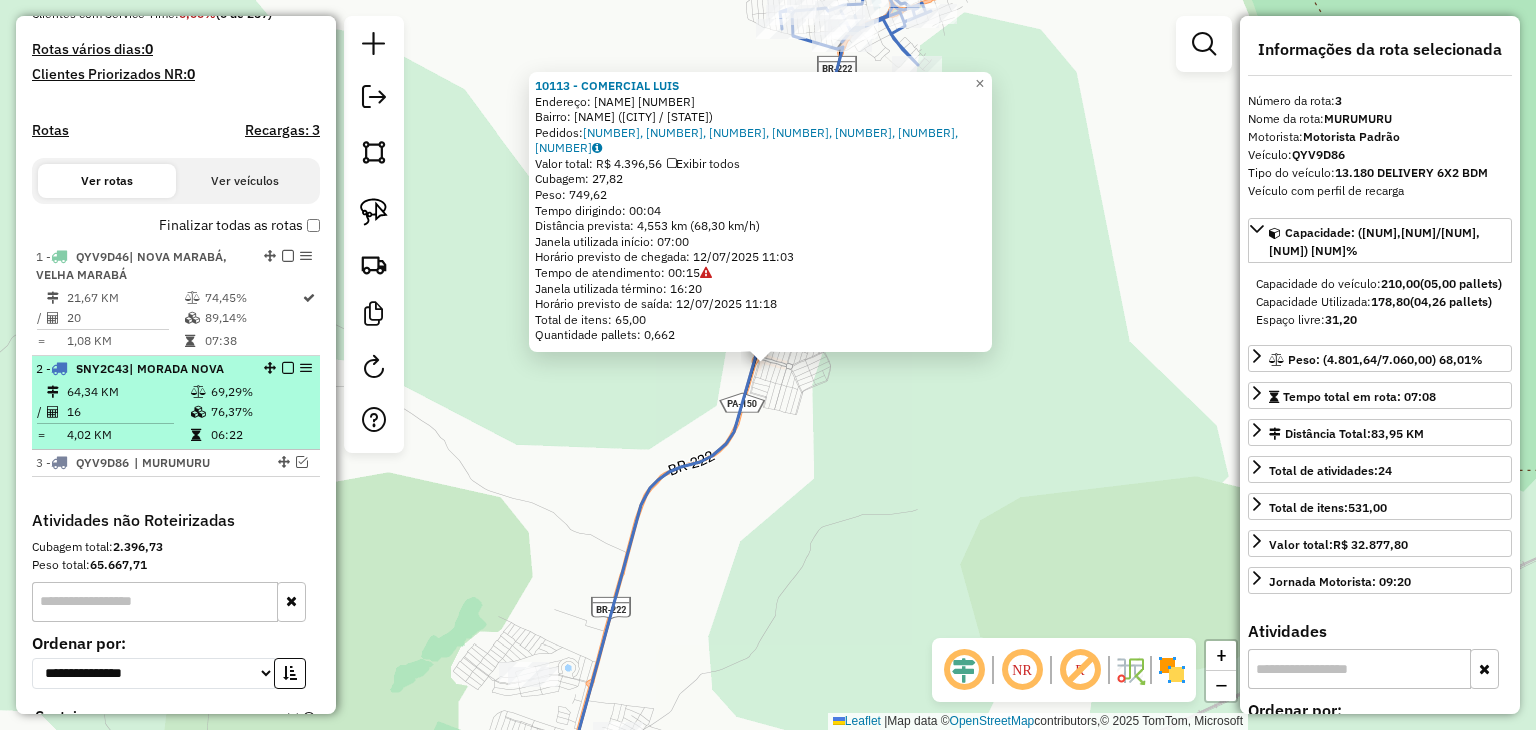 scroll, scrollTop: 495, scrollLeft: 0, axis: vertical 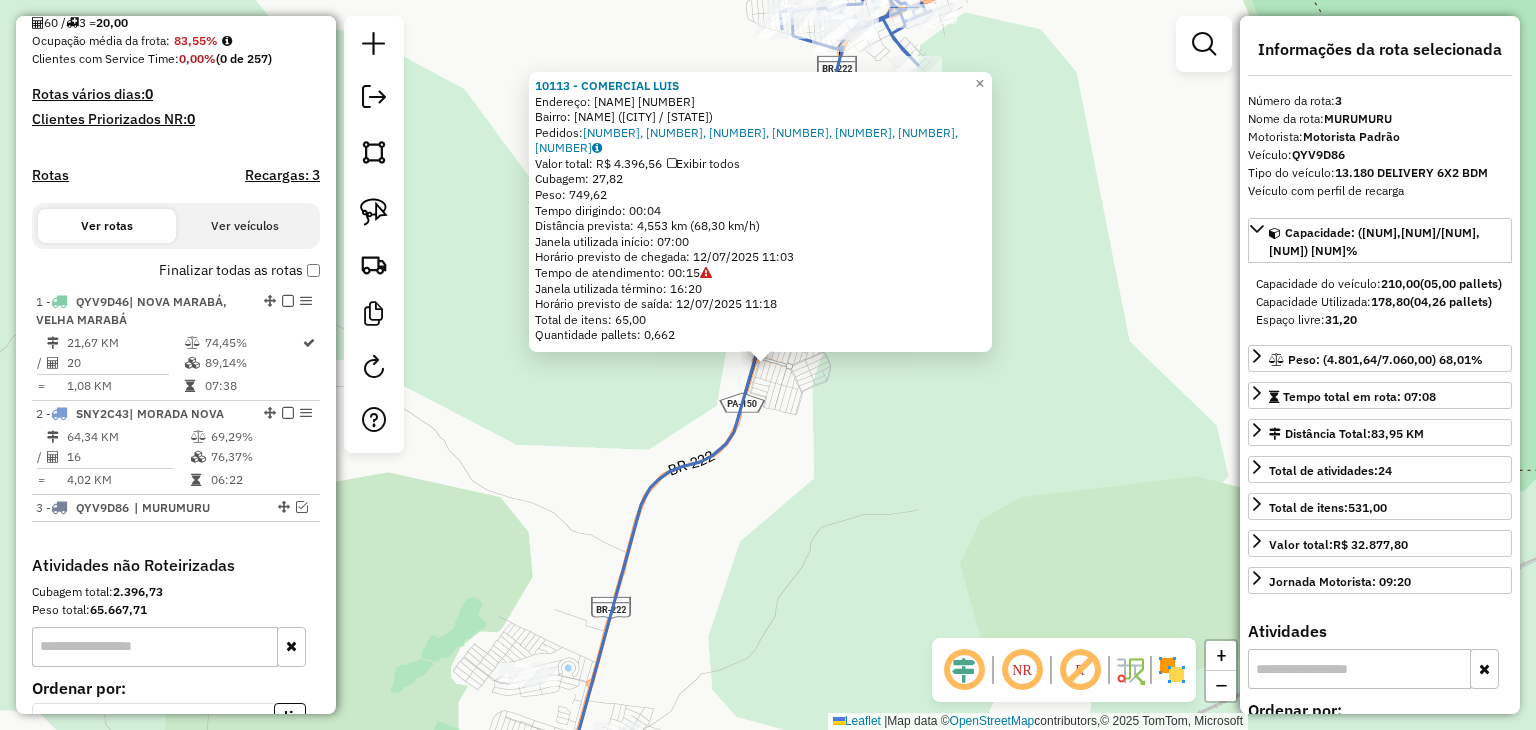 click on "Finalizar todas as rotas" at bounding box center (176, 277) 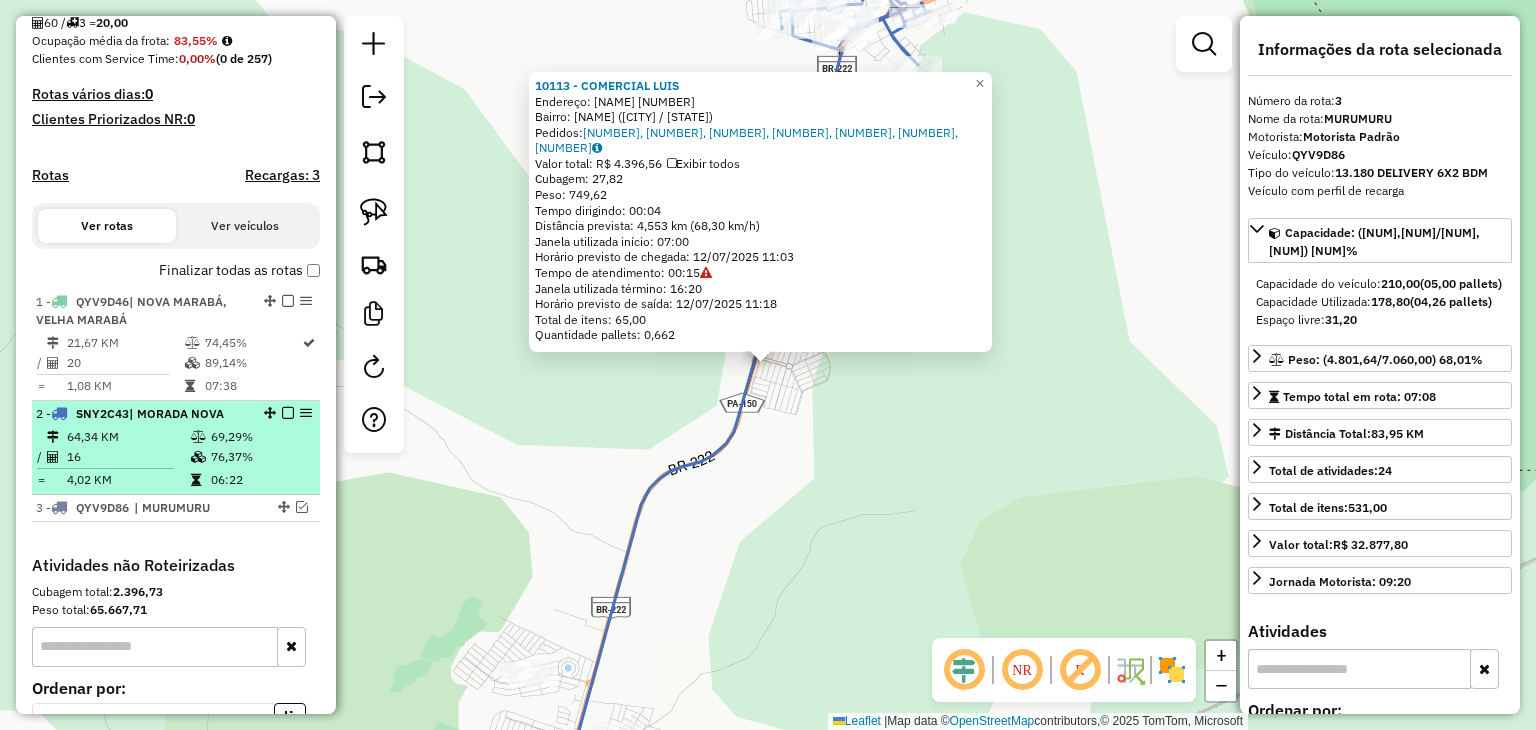 click at bounding box center [198, 437] 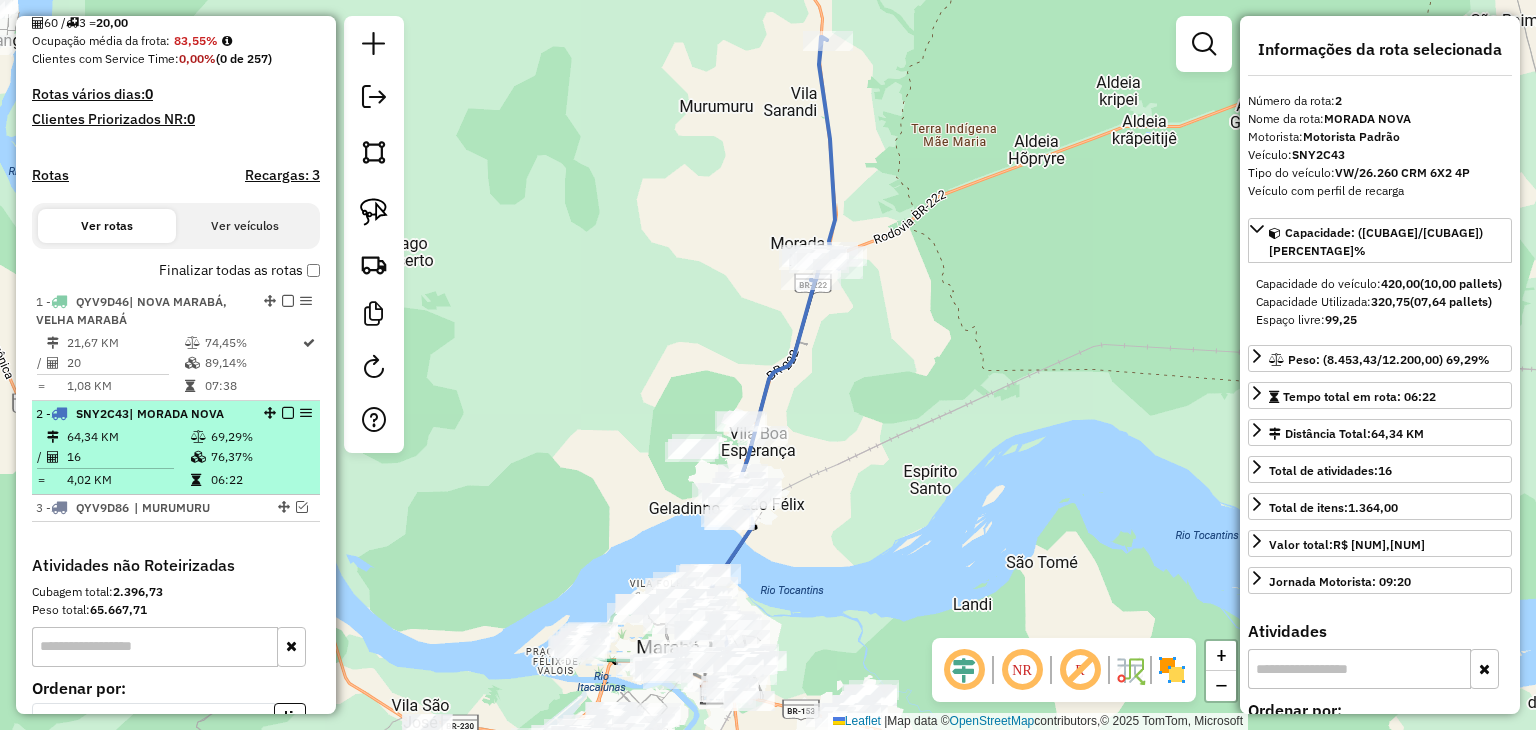 click at bounding box center (288, 413) 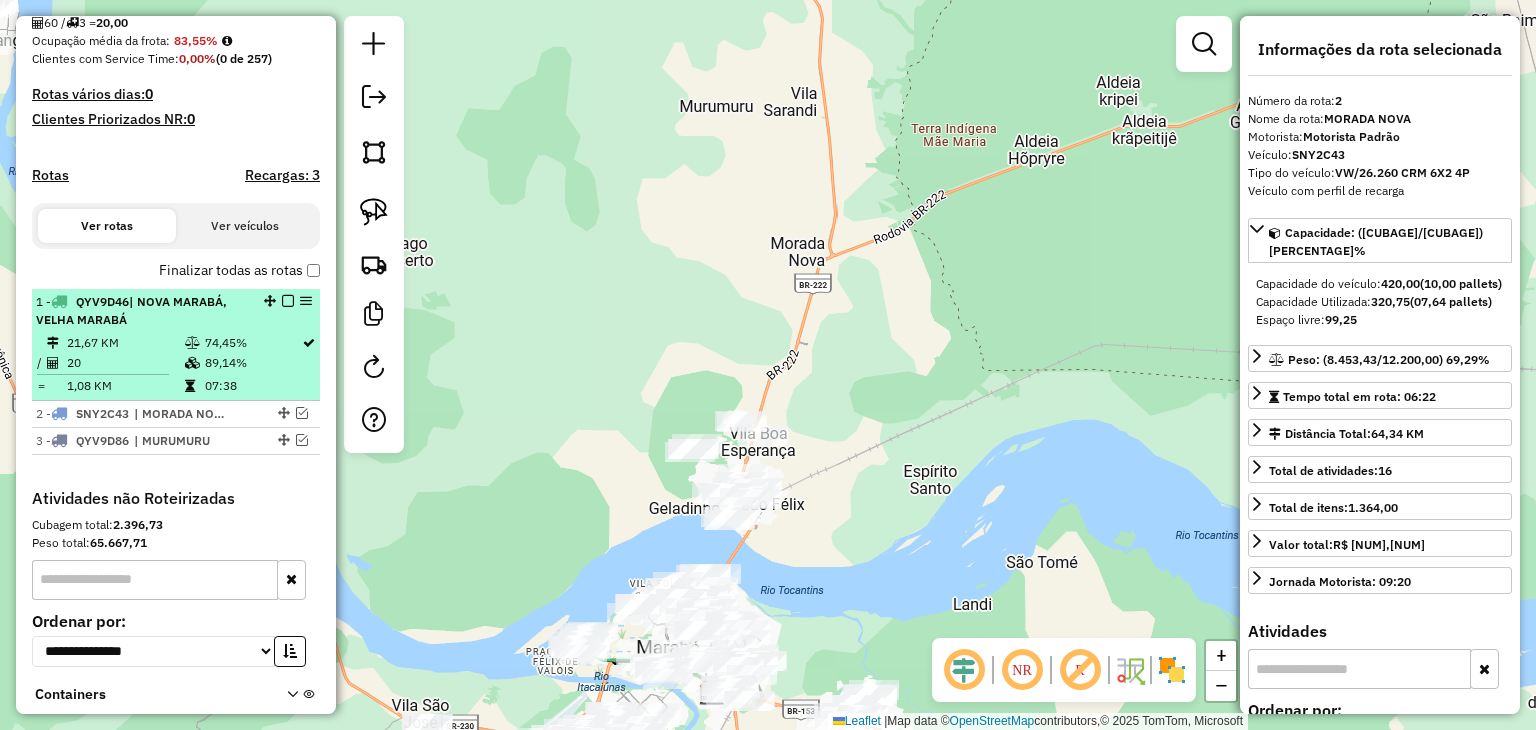 click on "89,14%" at bounding box center [252, 363] 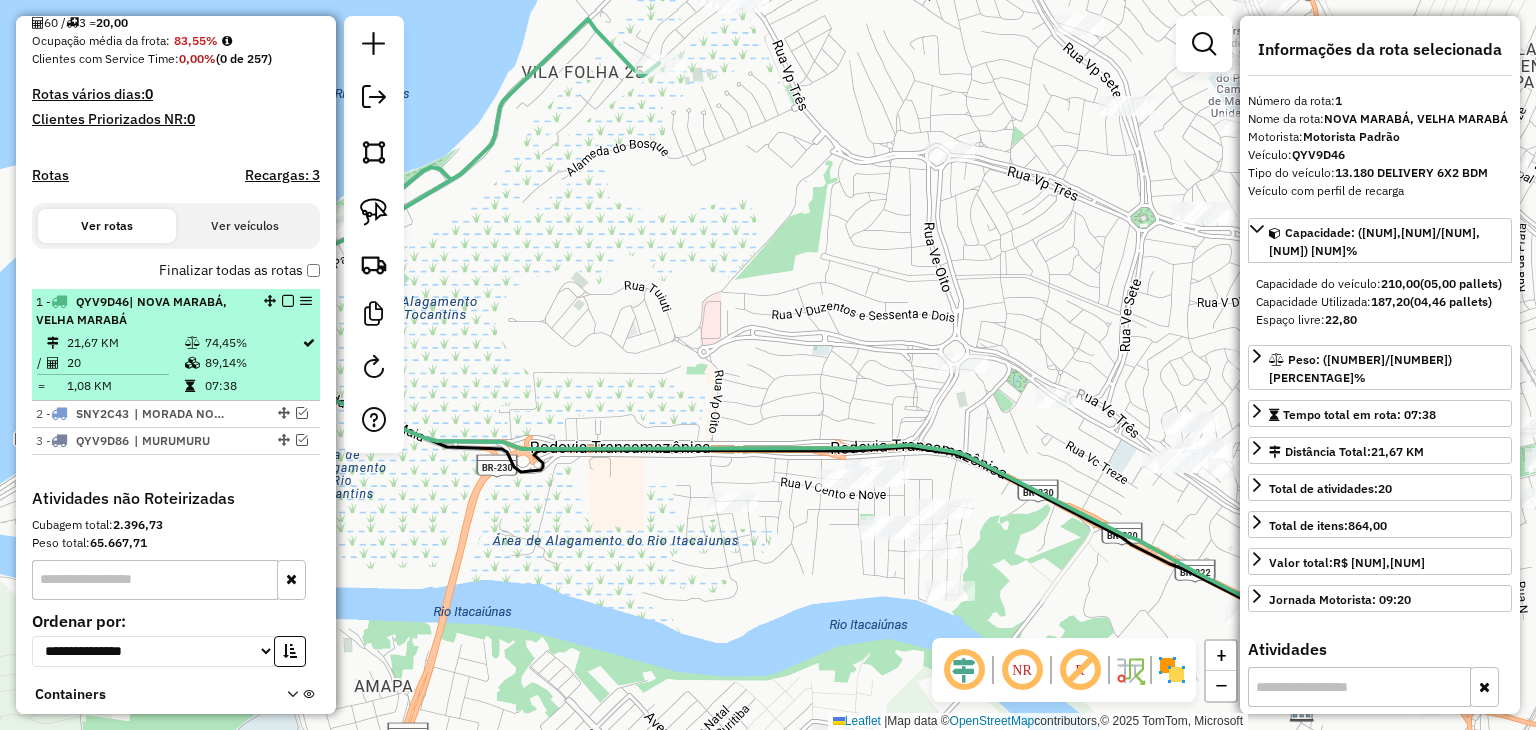 click at bounding box center [288, 301] 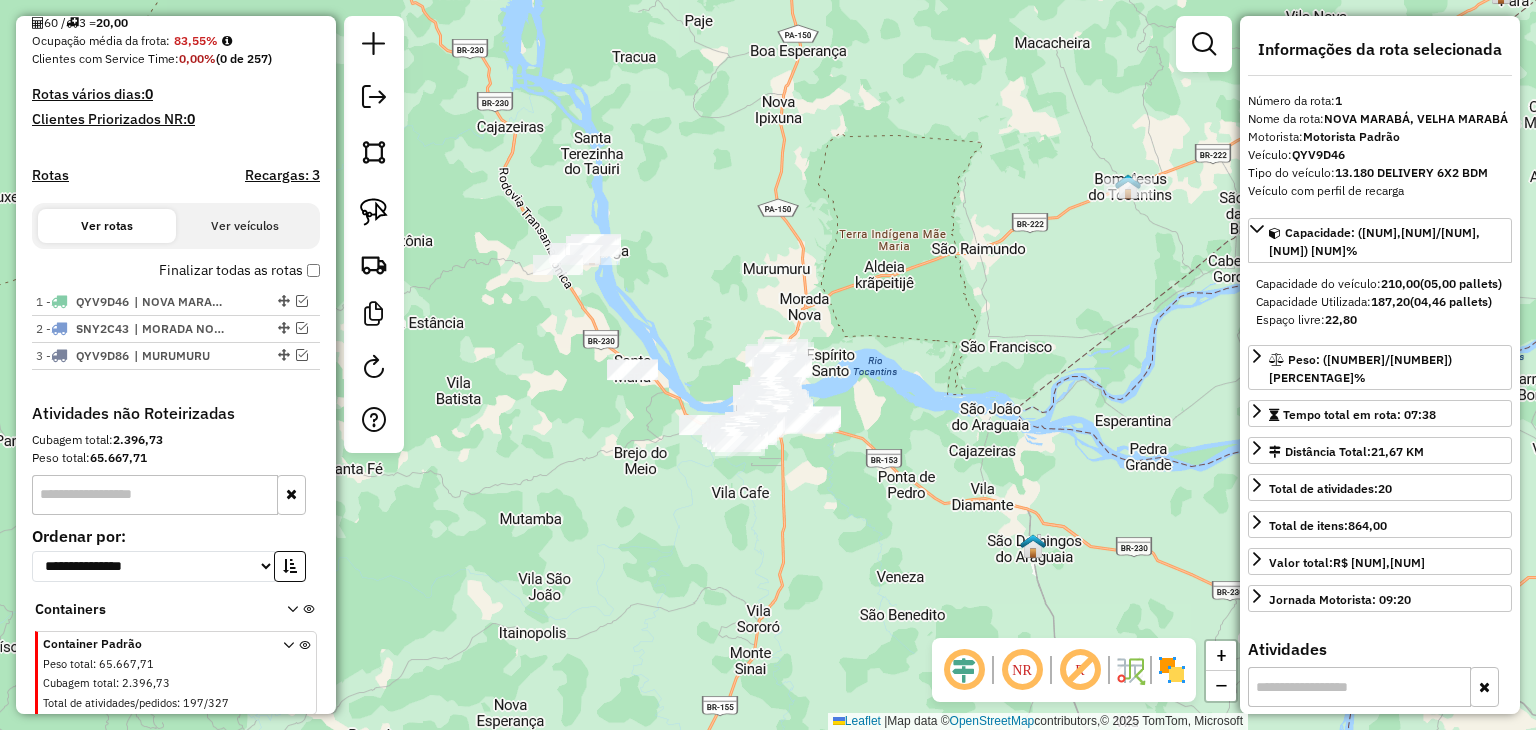 drag, startPoint x: 868, startPoint y: 378, endPoint x: 1047, endPoint y: 457, distance: 195.65787 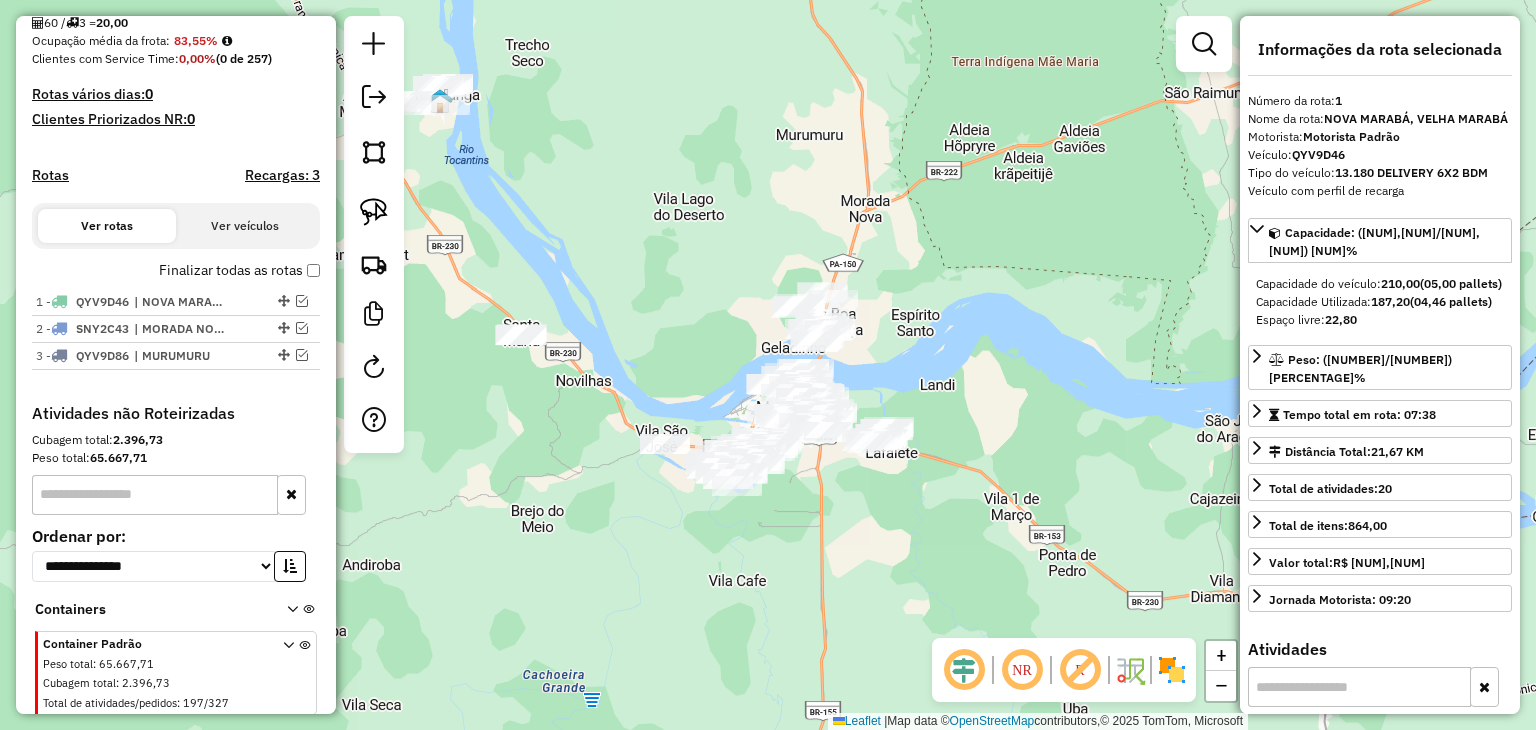 drag, startPoint x: 811, startPoint y: 333, endPoint x: 992, endPoint y: 409, distance: 196.30843 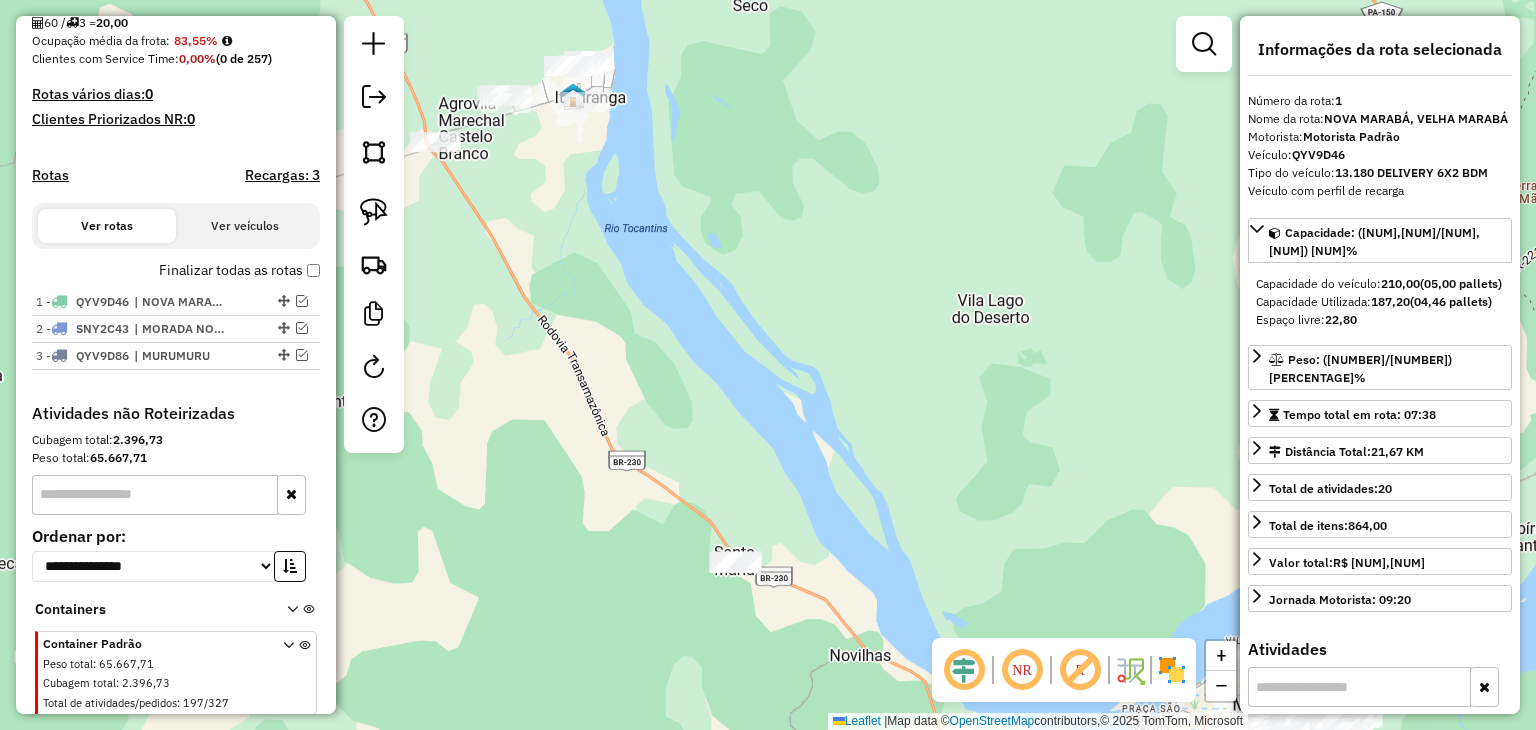drag, startPoint x: 587, startPoint y: 251, endPoint x: 742, endPoint y: 402, distance: 216.39316 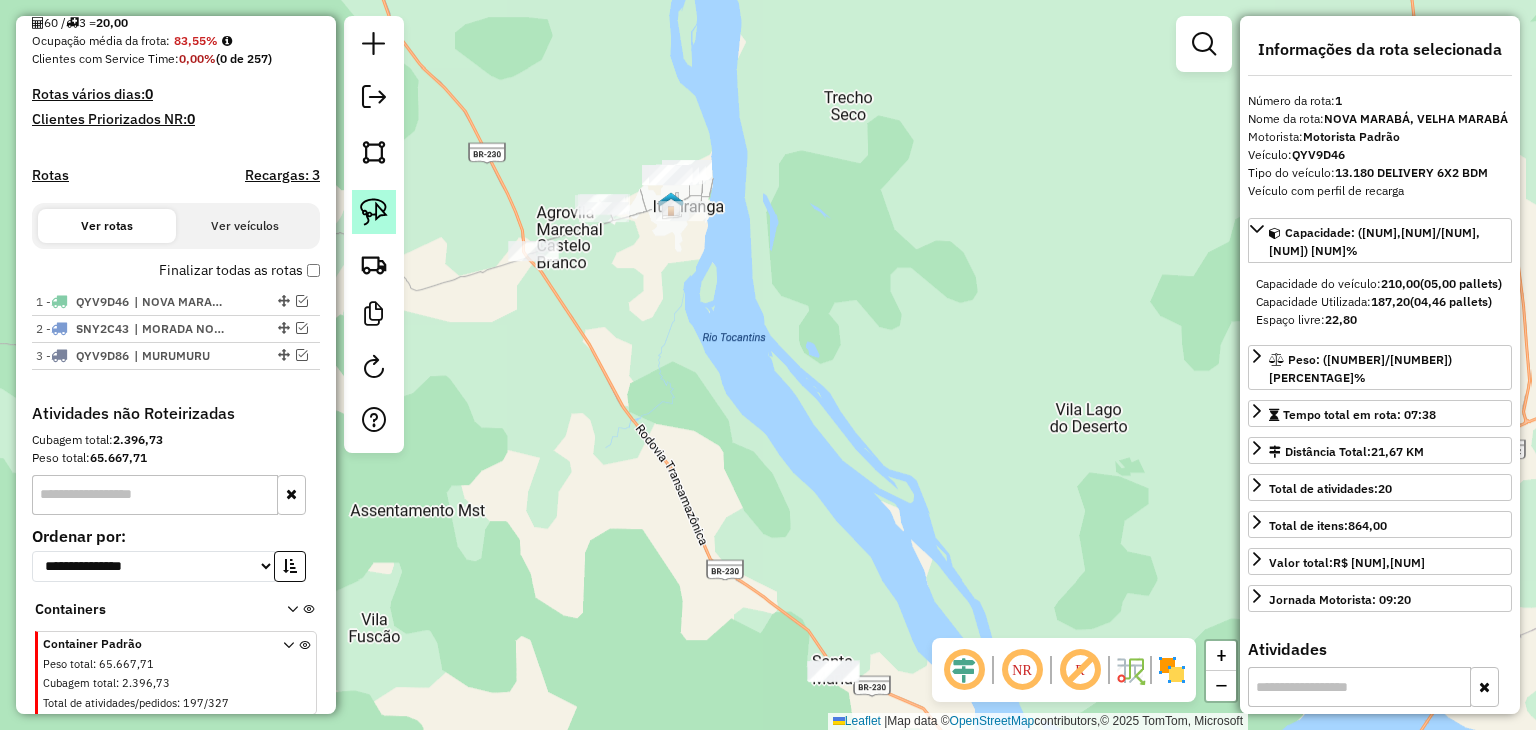 click 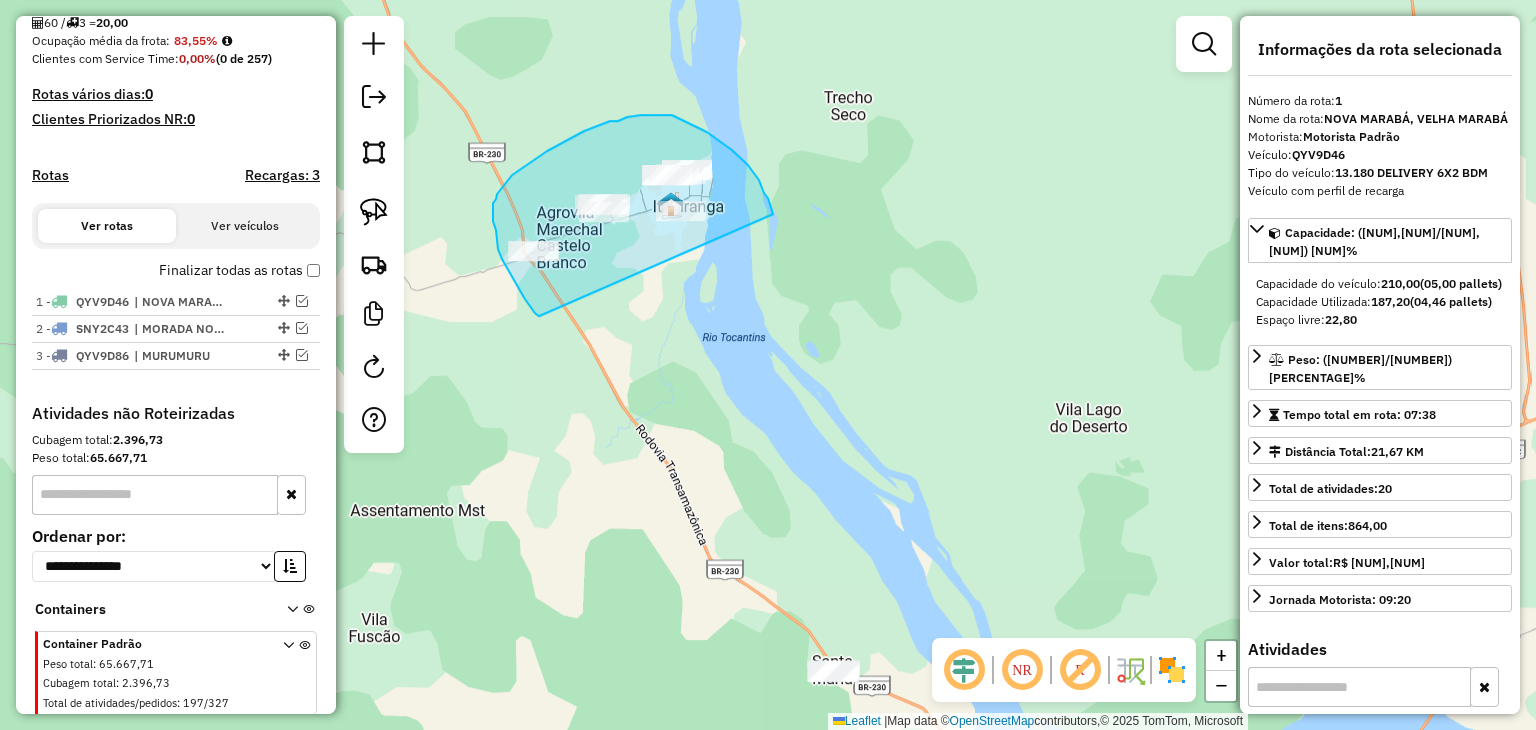 drag, startPoint x: 539, startPoint y: 316, endPoint x: 779, endPoint y: 260, distance: 246.44675 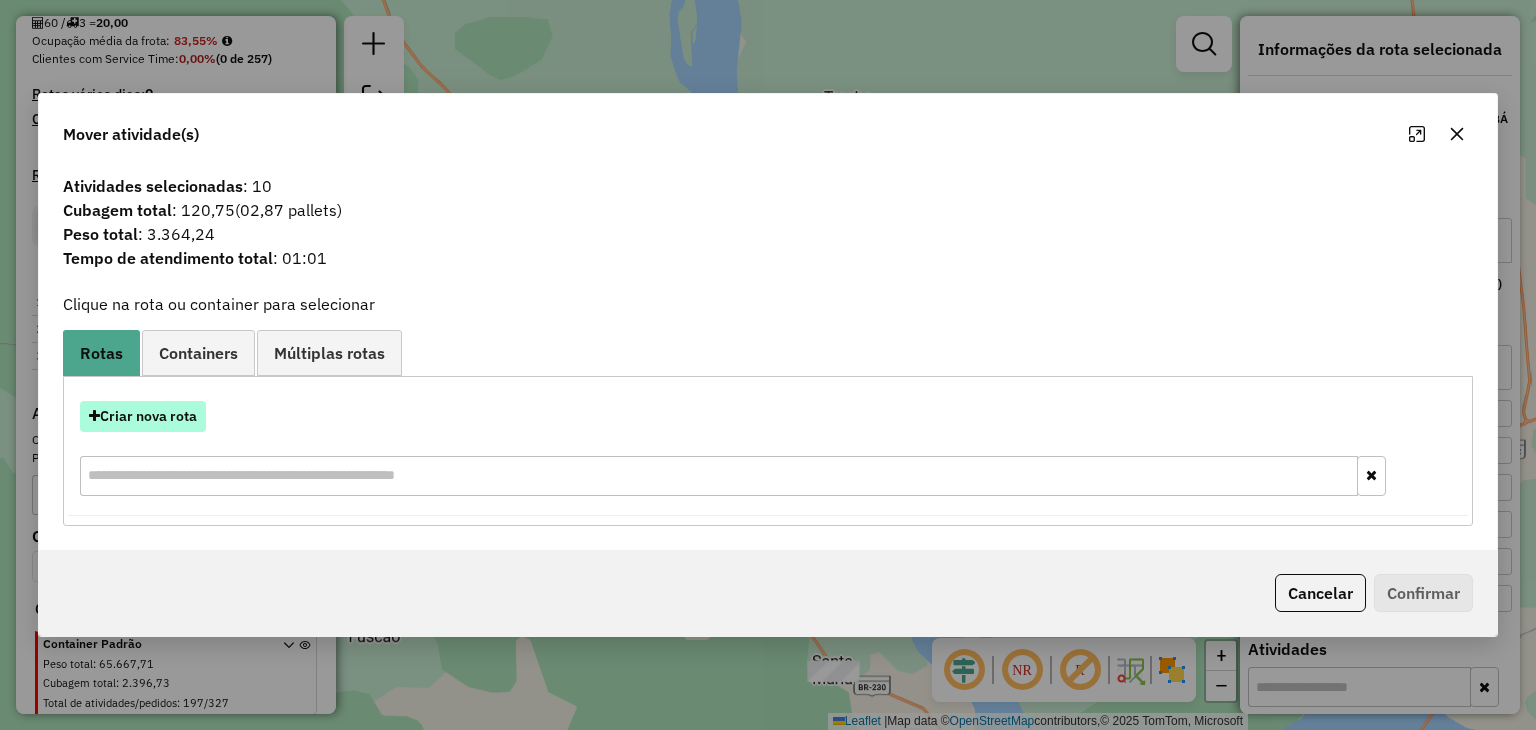 click on "Criar nova rota" at bounding box center [143, 416] 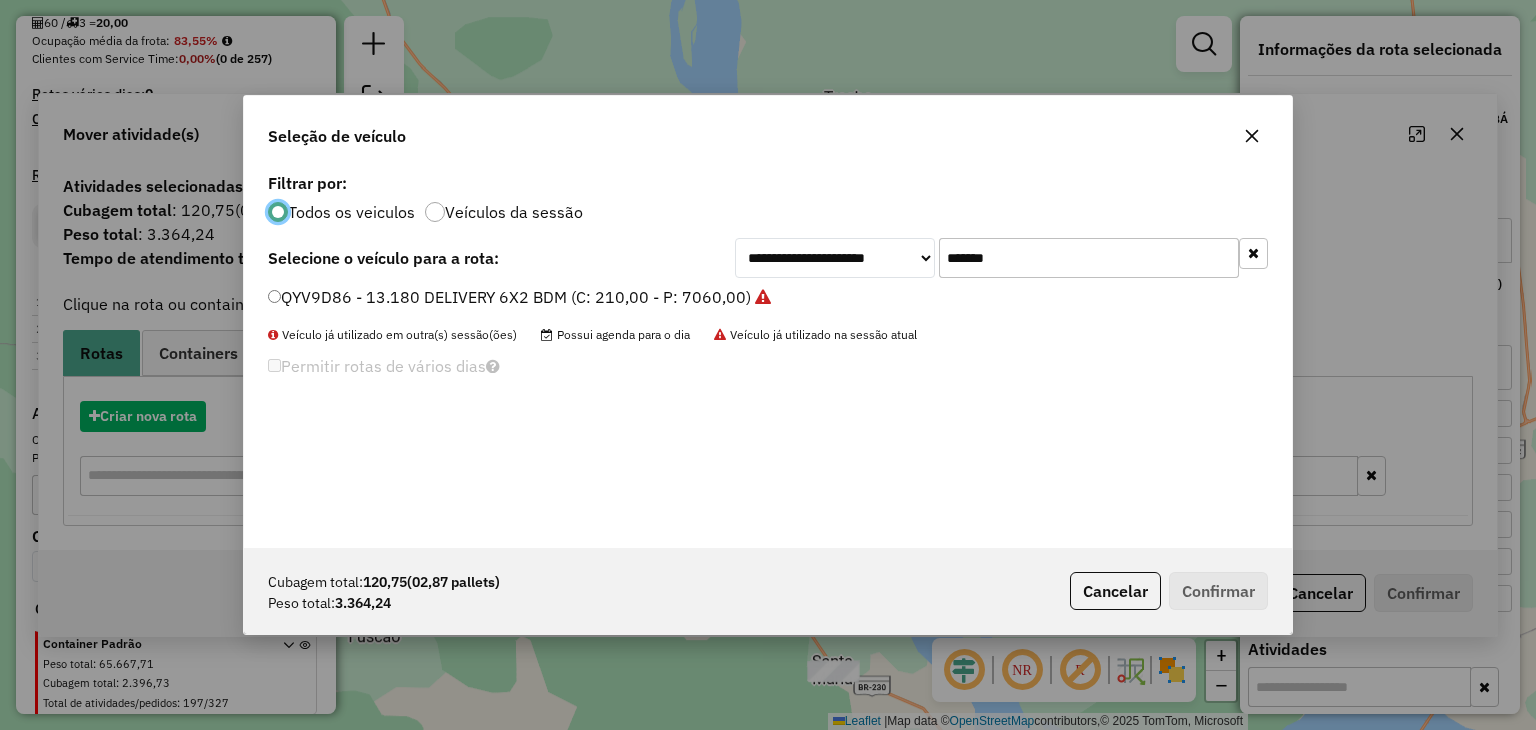 scroll, scrollTop: 10, scrollLeft: 6, axis: both 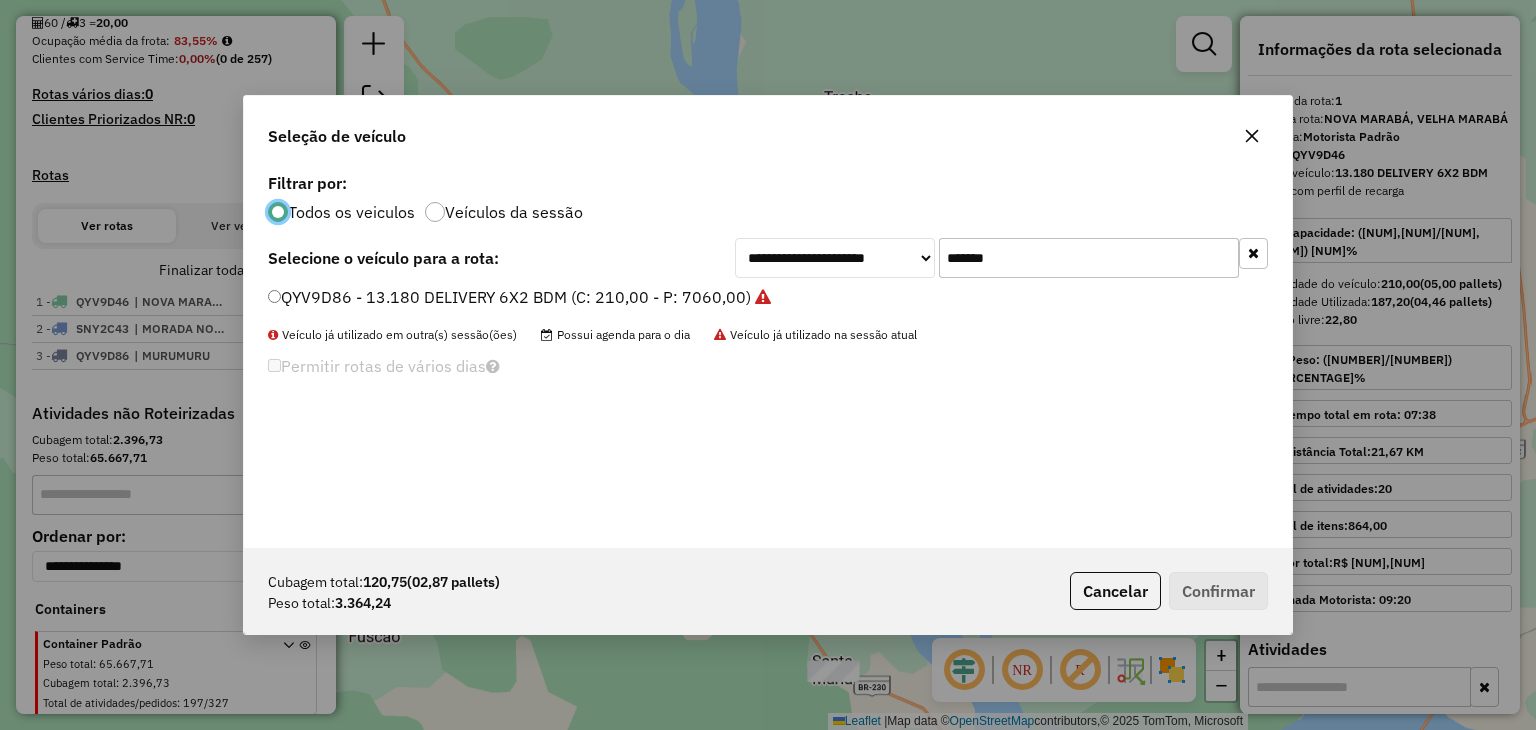 click on "*******" 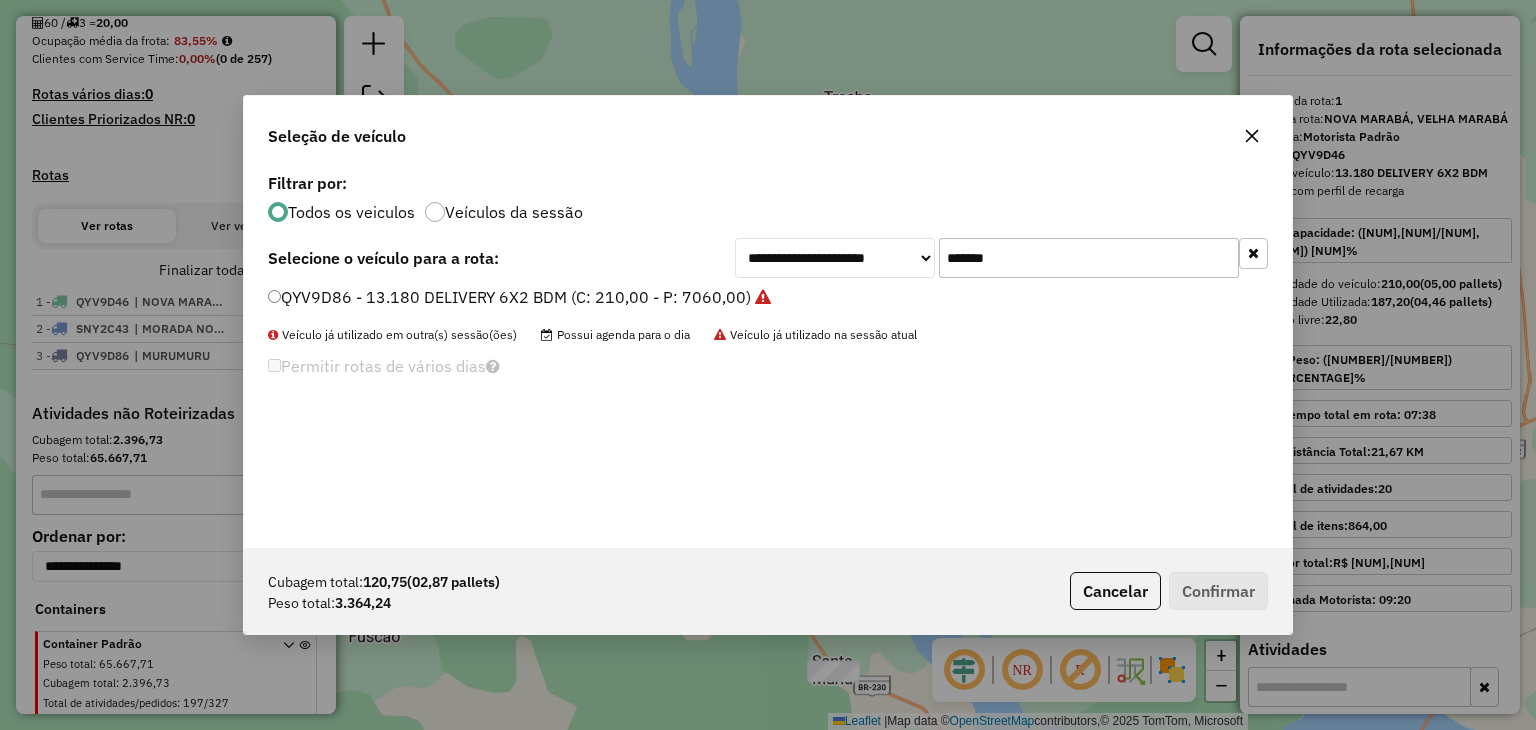 click on "*******" 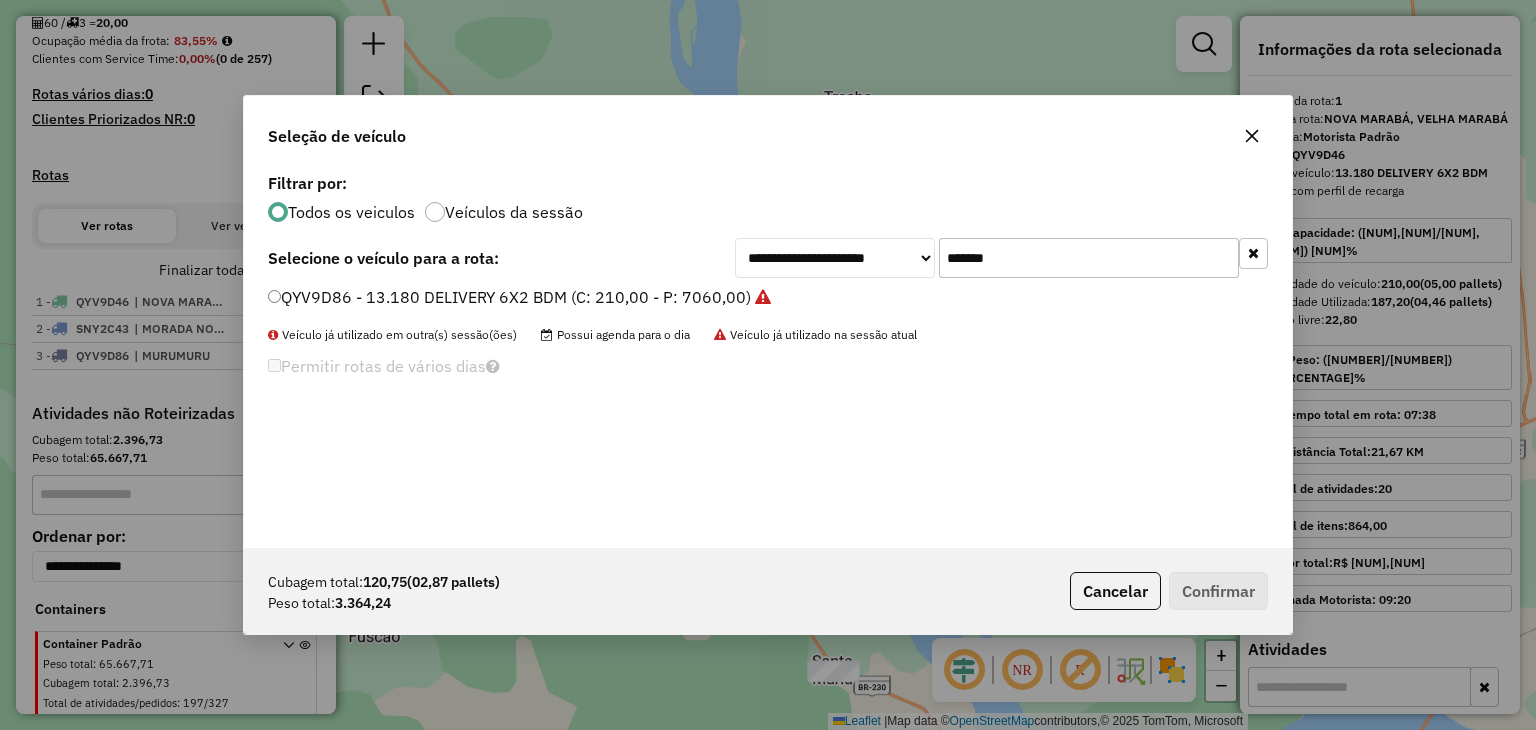 paste 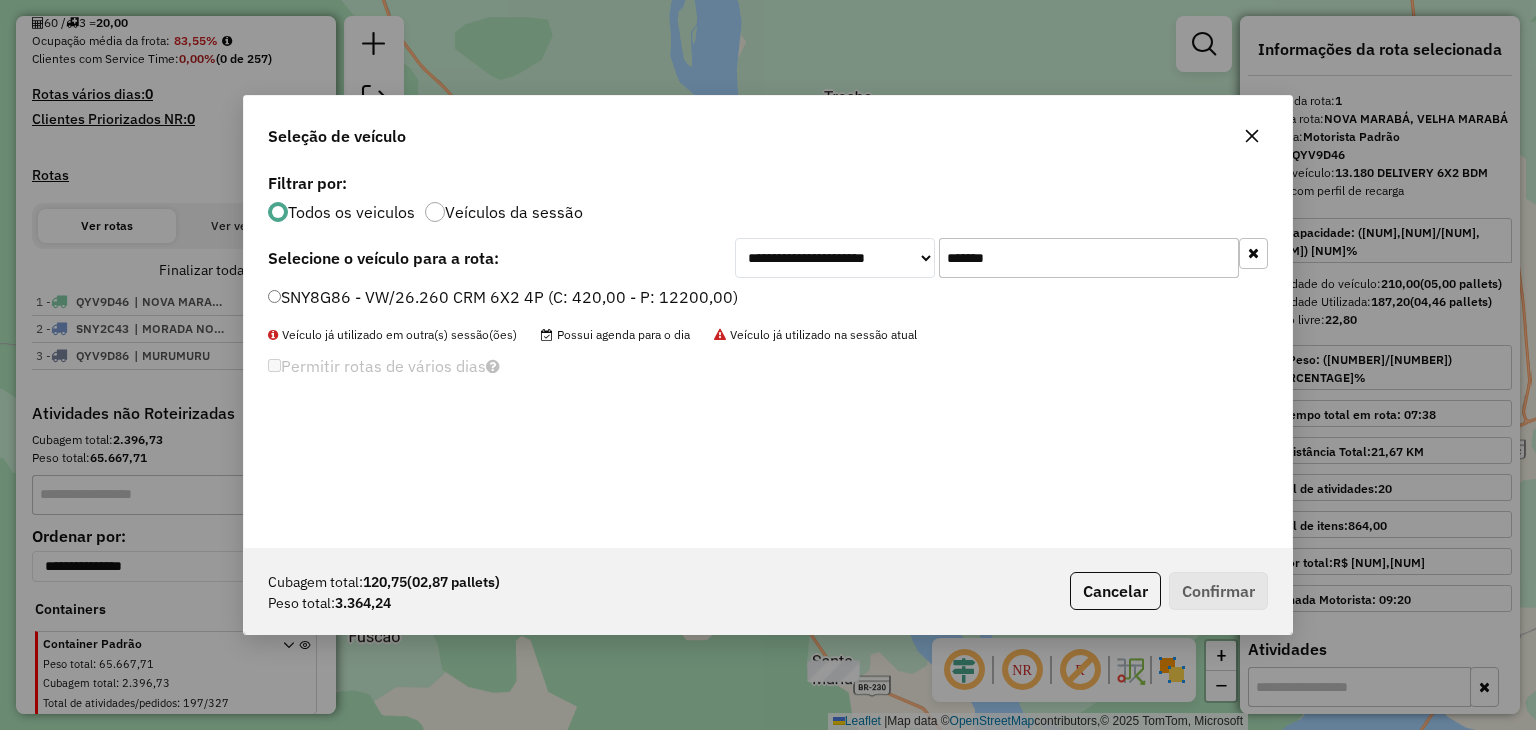 type on "*******" 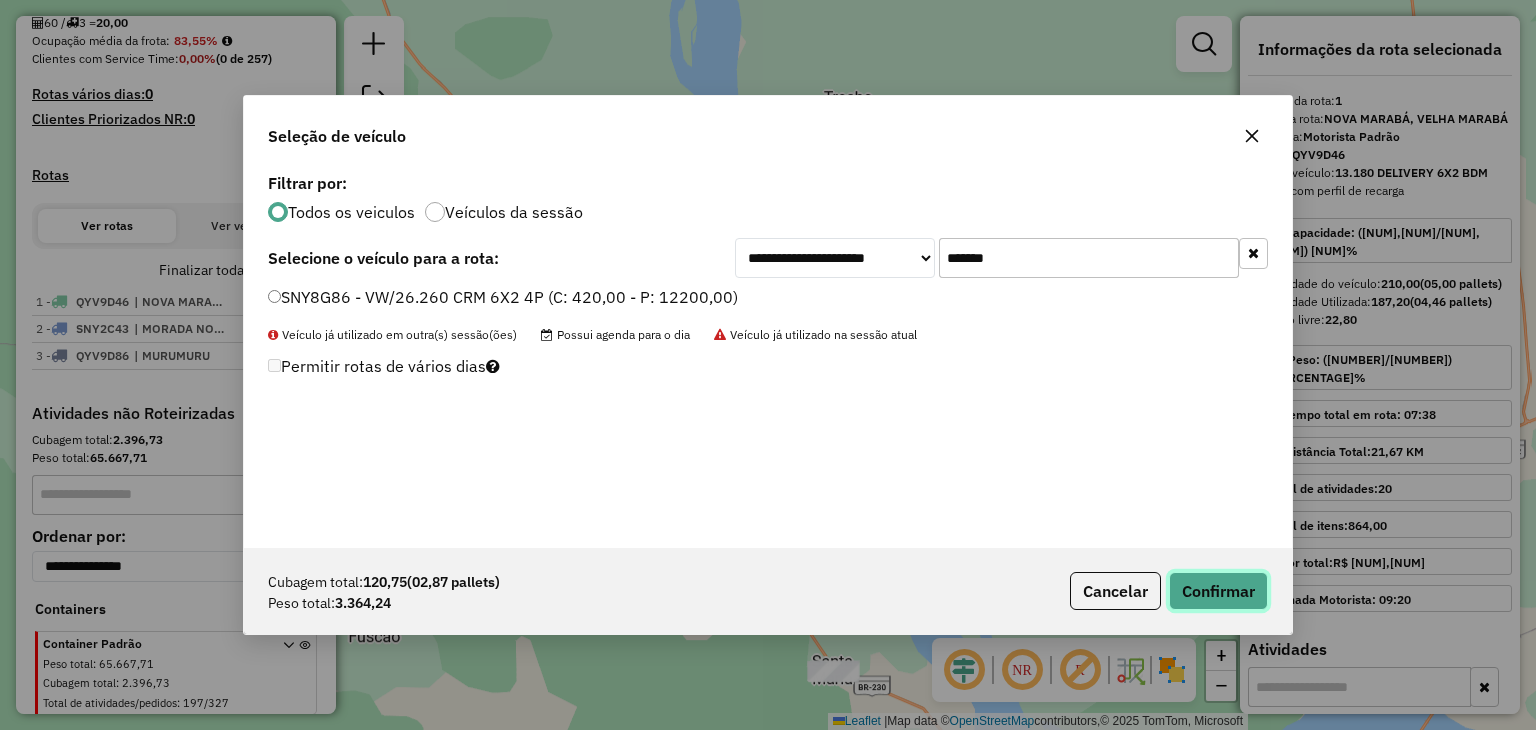 click on "Confirmar" 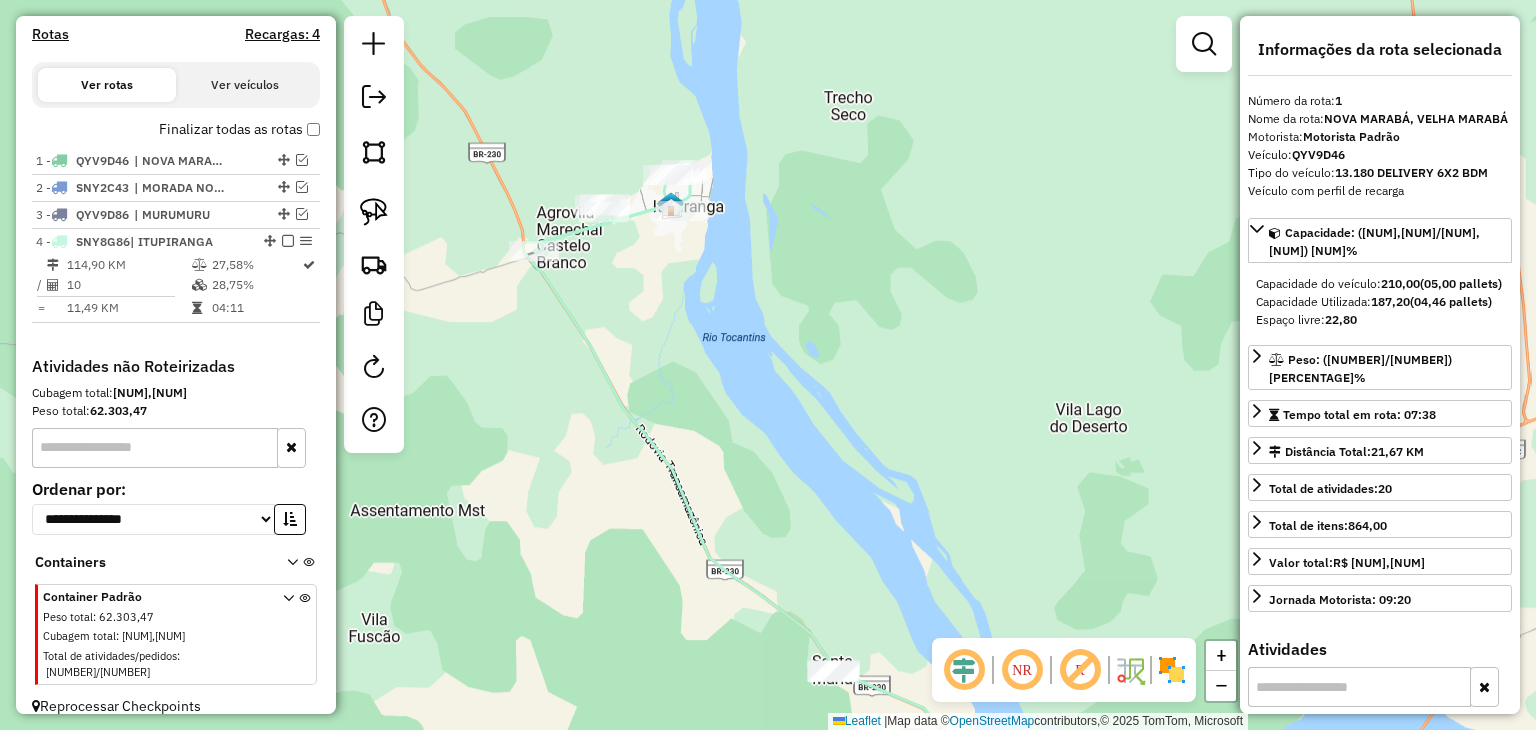scroll, scrollTop: 636, scrollLeft: 0, axis: vertical 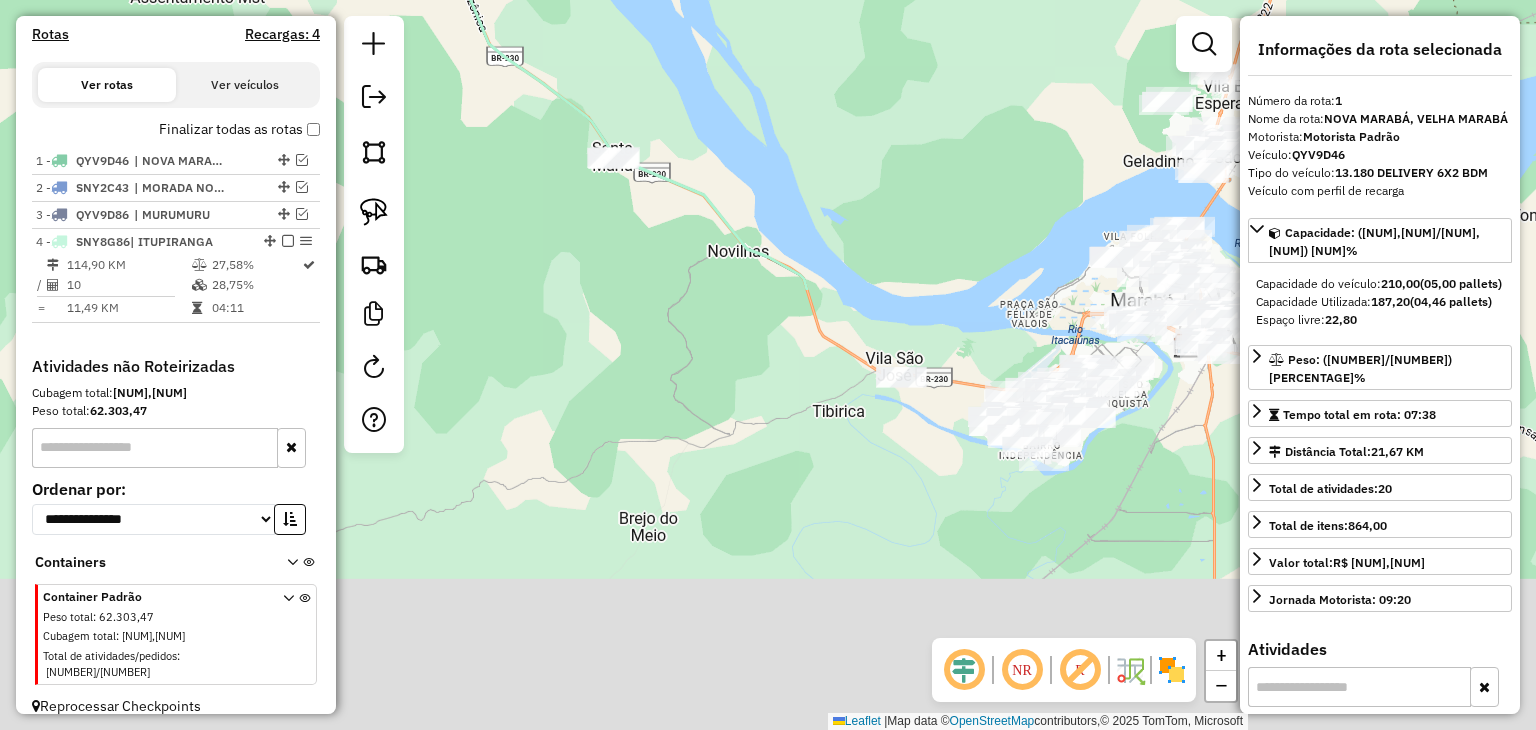 drag, startPoint x: 928, startPoint y: 565, endPoint x: 668, endPoint y: -73, distance: 688.9441 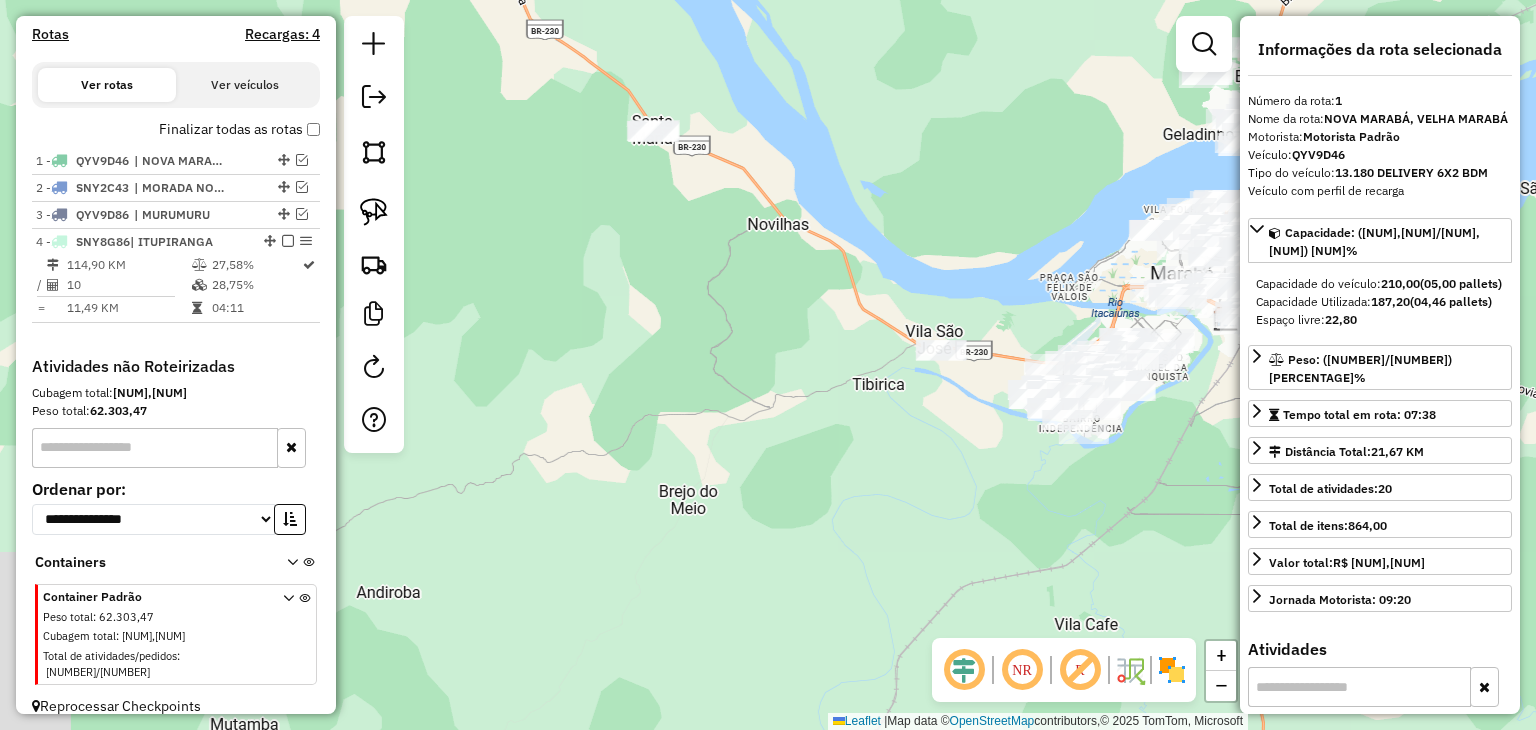 drag, startPoint x: 756, startPoint y: 90, endPoint x: 956, endPoint y: 545, distance: 497.01608 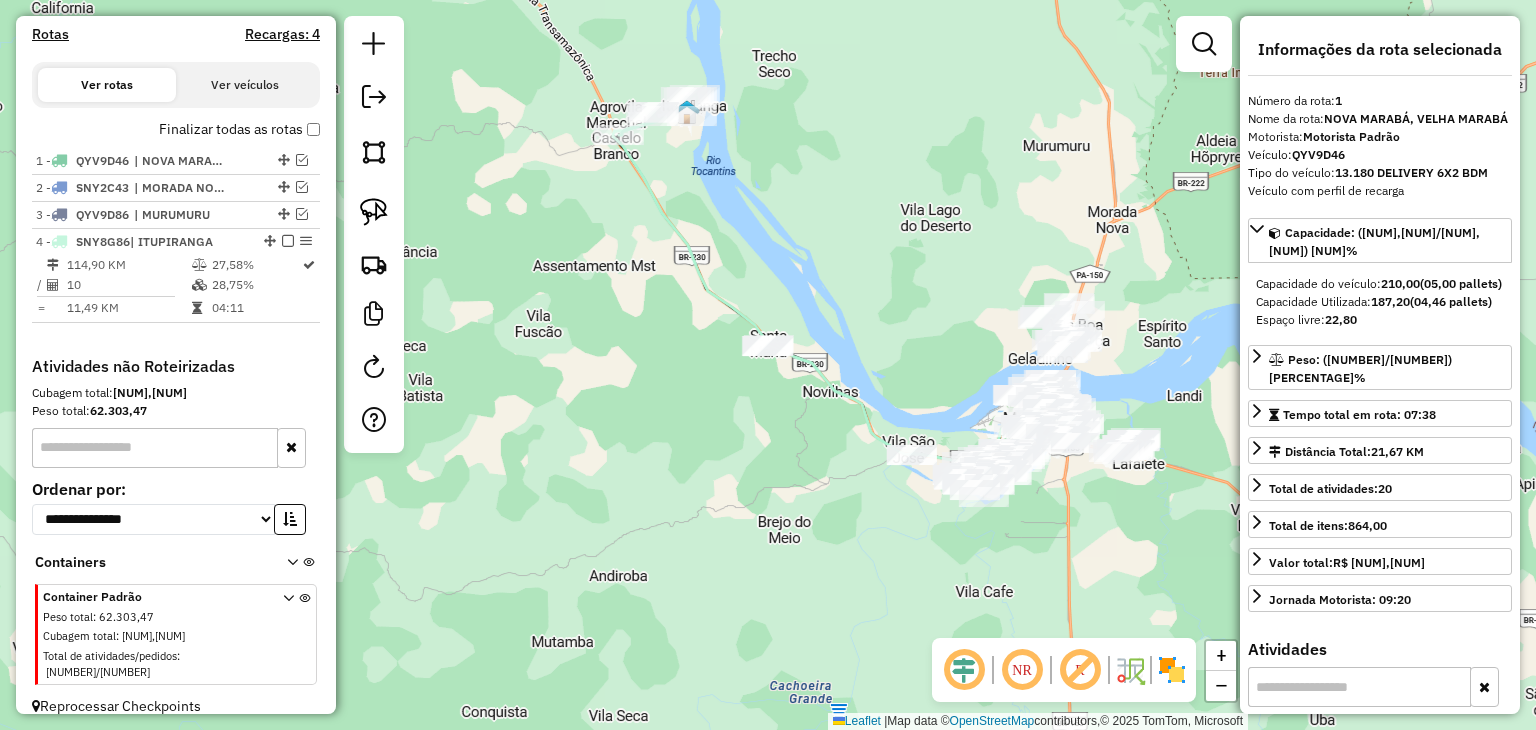 drag, startPoint x: 933, startPoint y: 521, endPoint x: 902, endPoint y: 539, distance: 35.846897 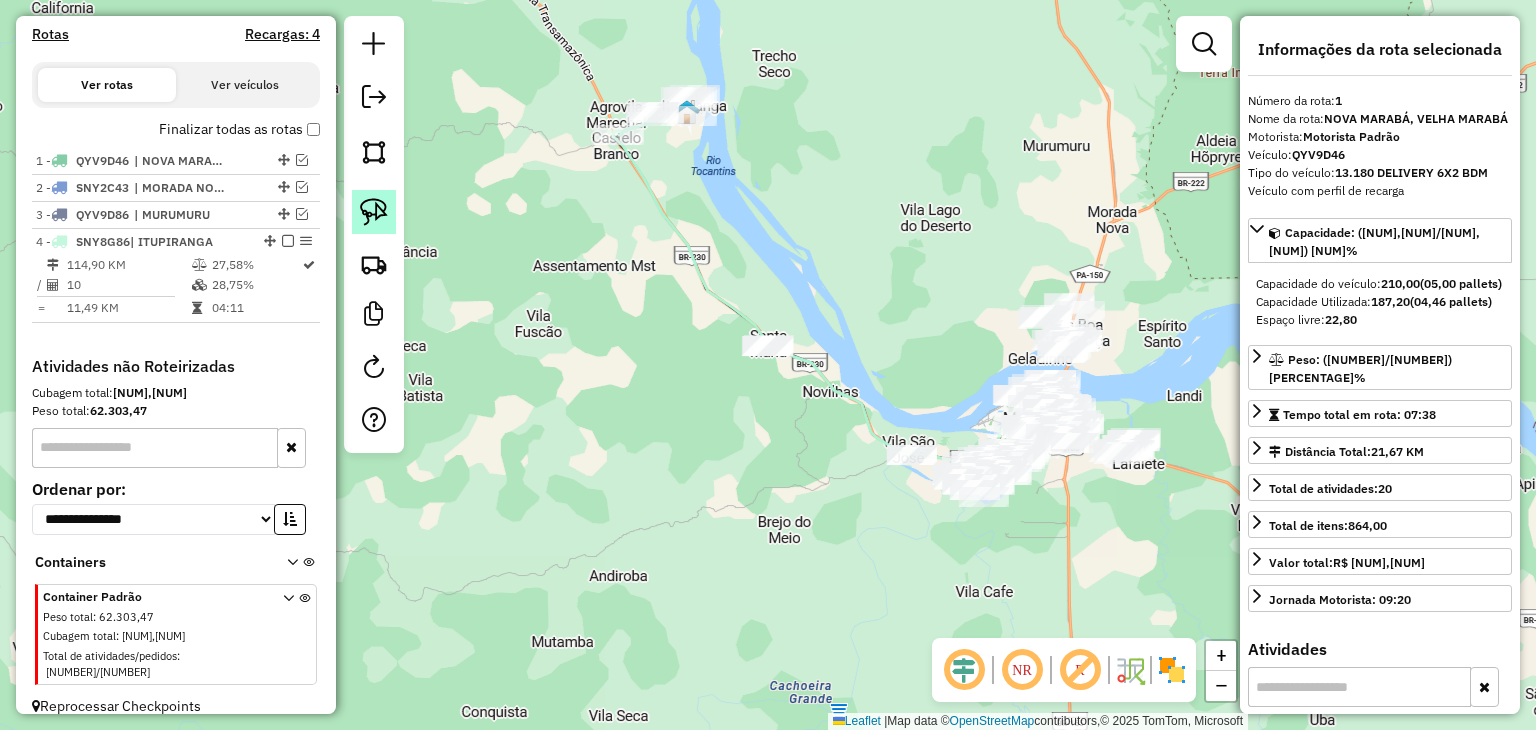 click 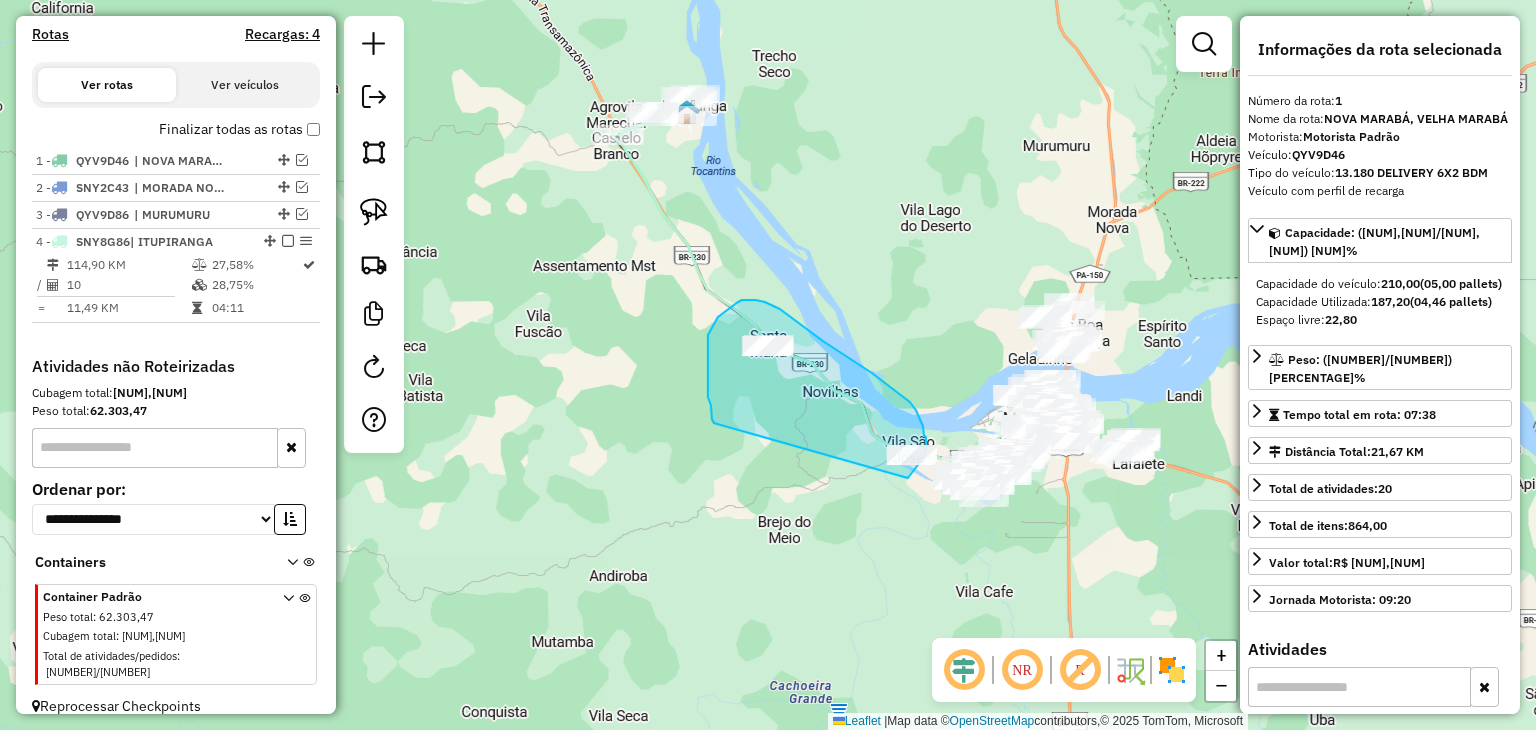 drag, startPoint x: 714, startPoint y: 423, endPoint x: 904, endPoint y: 481, distance: 198.65549 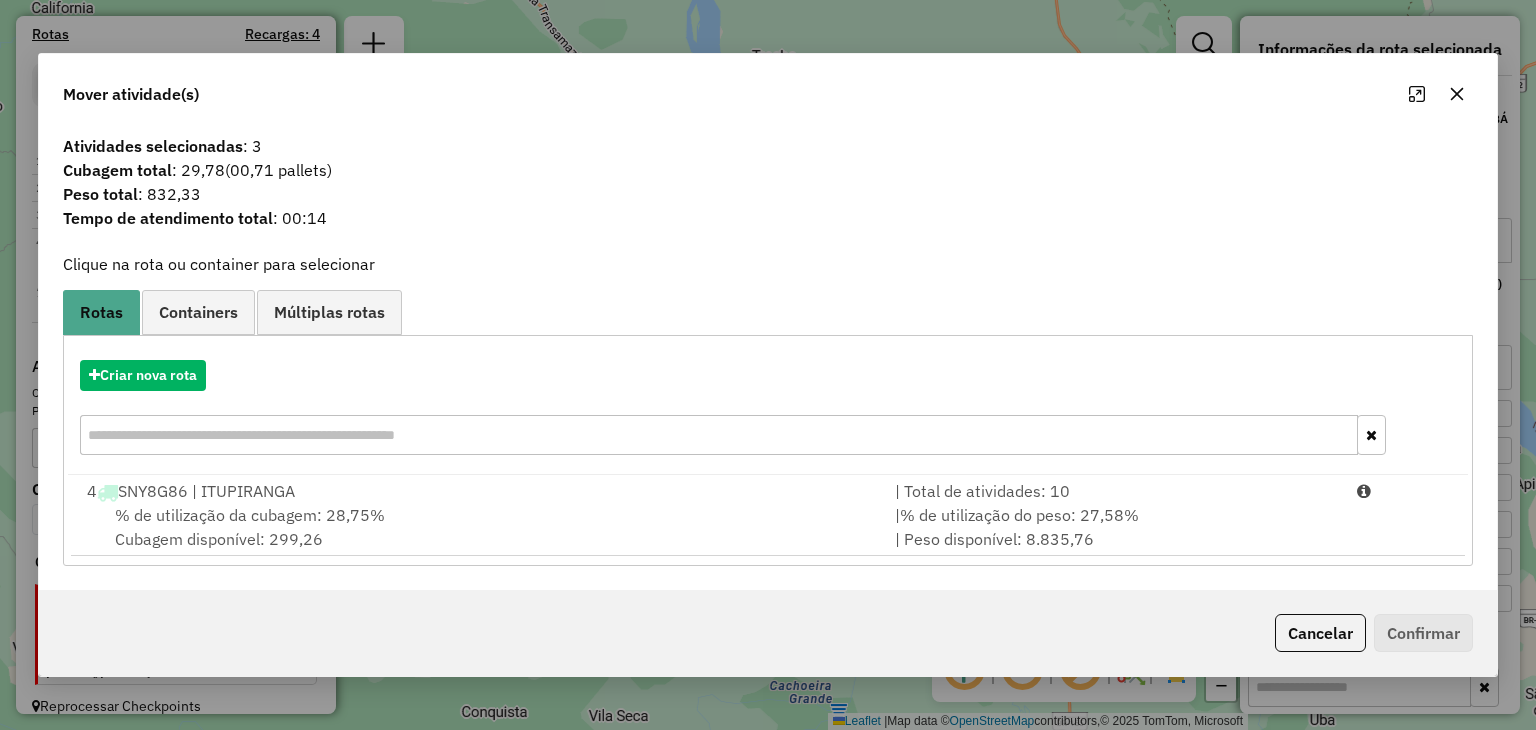 click on "% de utilização da cubagem: 28,75%  Cubagem disponível: 299,26" at bounding box center (479, 527) 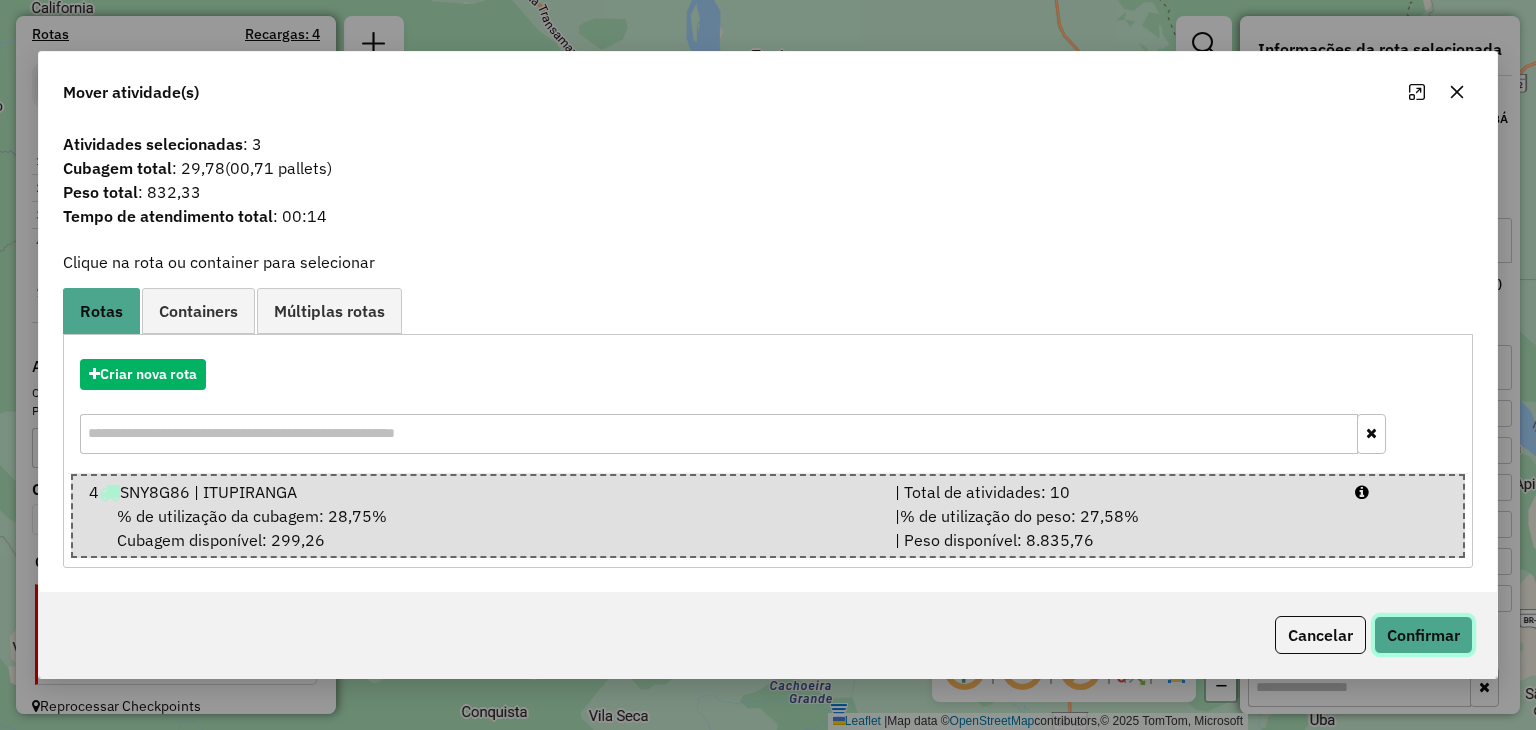 click on "Confirmar" 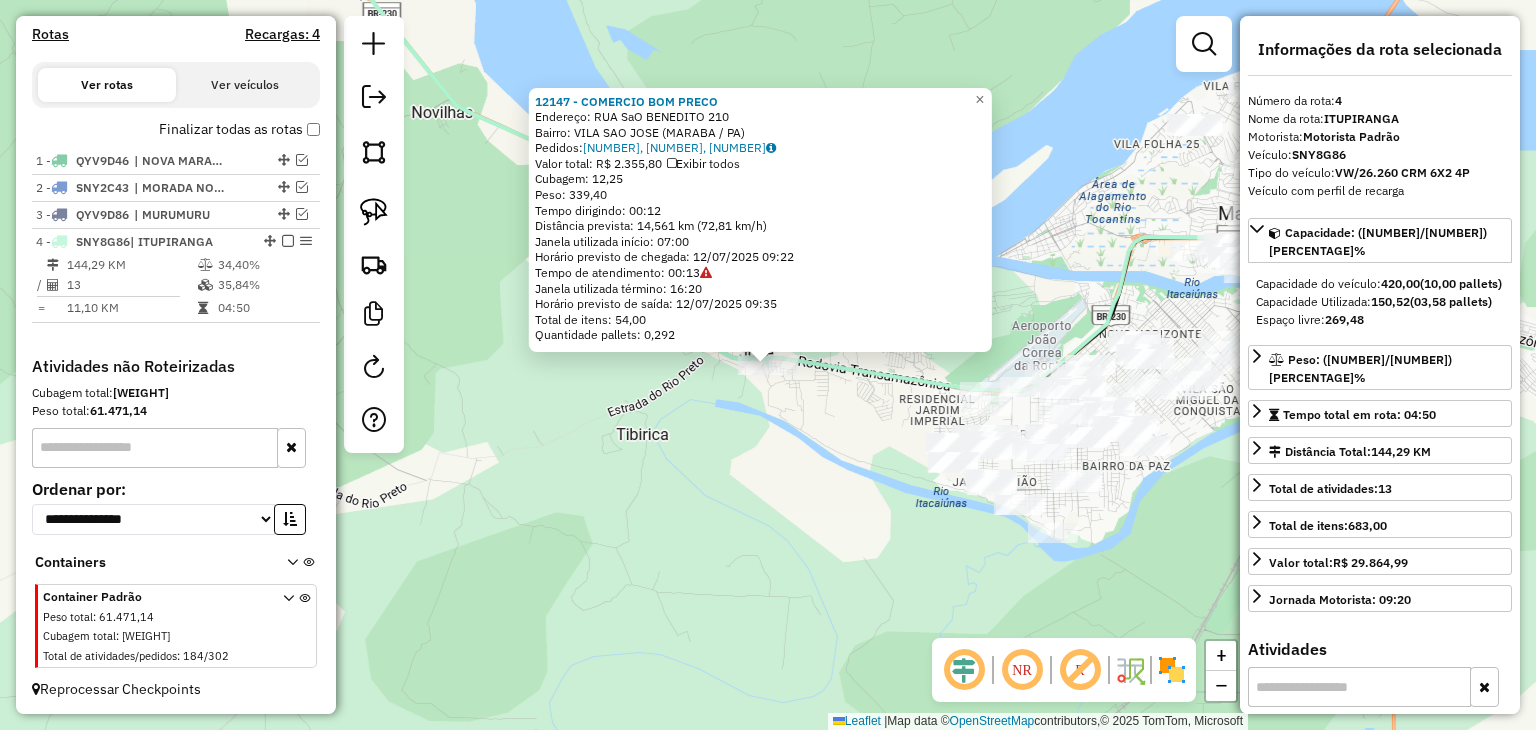 click on "12147 - COMERCIO BOM PRECO  Endereço:  RUA SaO BENEDITO 210   Bairro: VILA SAO JOSE (MARABA / PA)   Pedidos:  11211988, 11211989, 11211992   Valor total: R$ 2.355,80   Exibir todos   Cubagem: 12,25  Peso: 339,40  Tempo dirigindo: 00:12   Distância prevista: 14,561 km (72,81 km/h)   Janela utilizada início: 07:00   Horário previsto de chegada: 12/07/2025 09:22   Tempo de atendimento: 00:13   Janela utilizada término: 16:20   Horário previsto de saída: 12/07/2025 09:35   Total de itens: 54,00   Quantidade pallets: 0,292  × Janela de atendimento Grade de atendimento Capacidade Transportadoras Veículos Cliente Pedidos  Rotas Selecione os dias de semana para filtrar as janelas de atendimento  Seg   Ter   Qua   Qui   Sex   Sáb   Dom  Informe o período da janela de atendimento: De: Até:  Filtrar exatamente a janela do cliente  Considerar janela de atendimento padrão  Selecione os dias de semana para filtrar as grades de atendimento  Seg   Ter   Qua   Qui   Sex   Sáb   Dom   Peso mínimo:   De:   Até:" 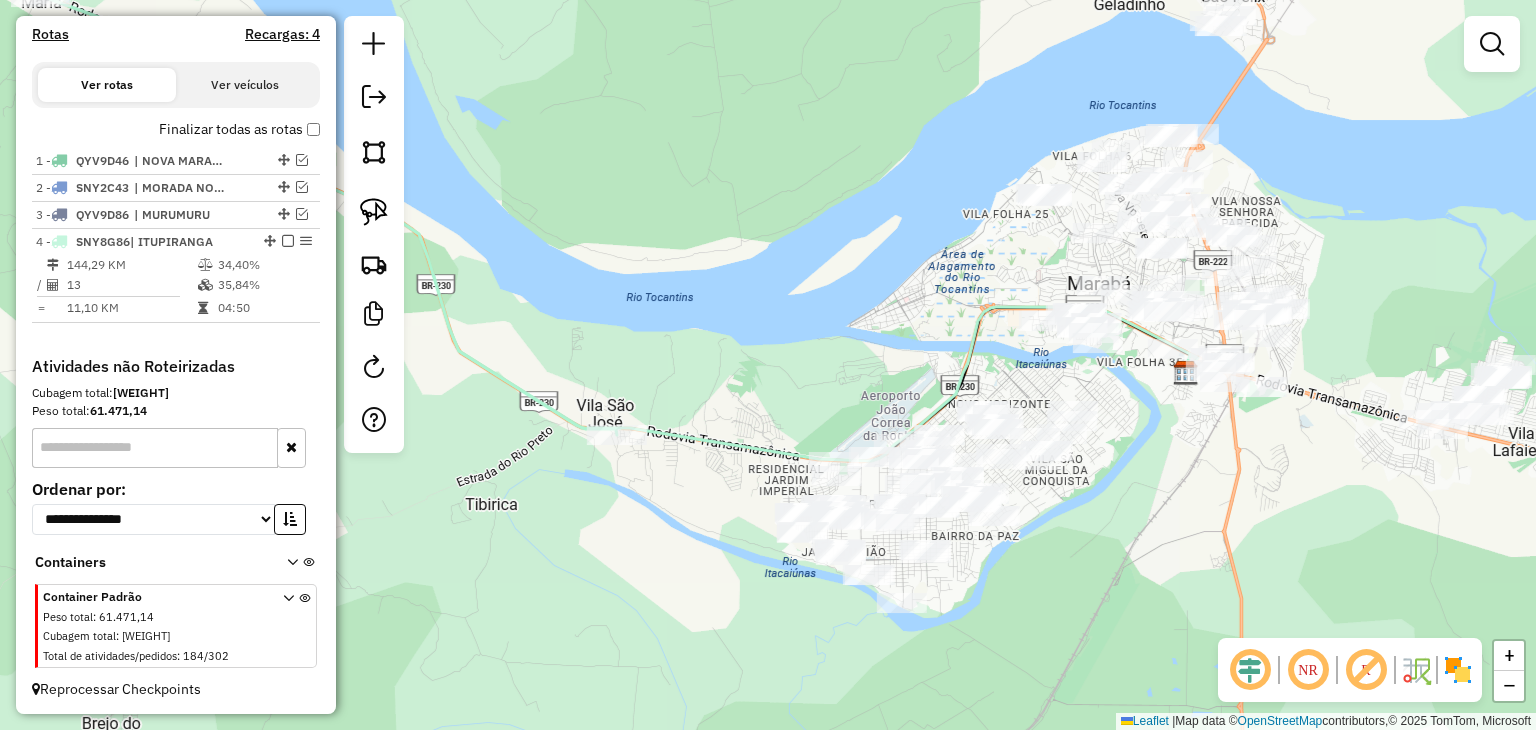 drag, startPoint x: 872, startPoint y: 452, endPoint x: 694, endPoint y: 533, distance: 195.5633 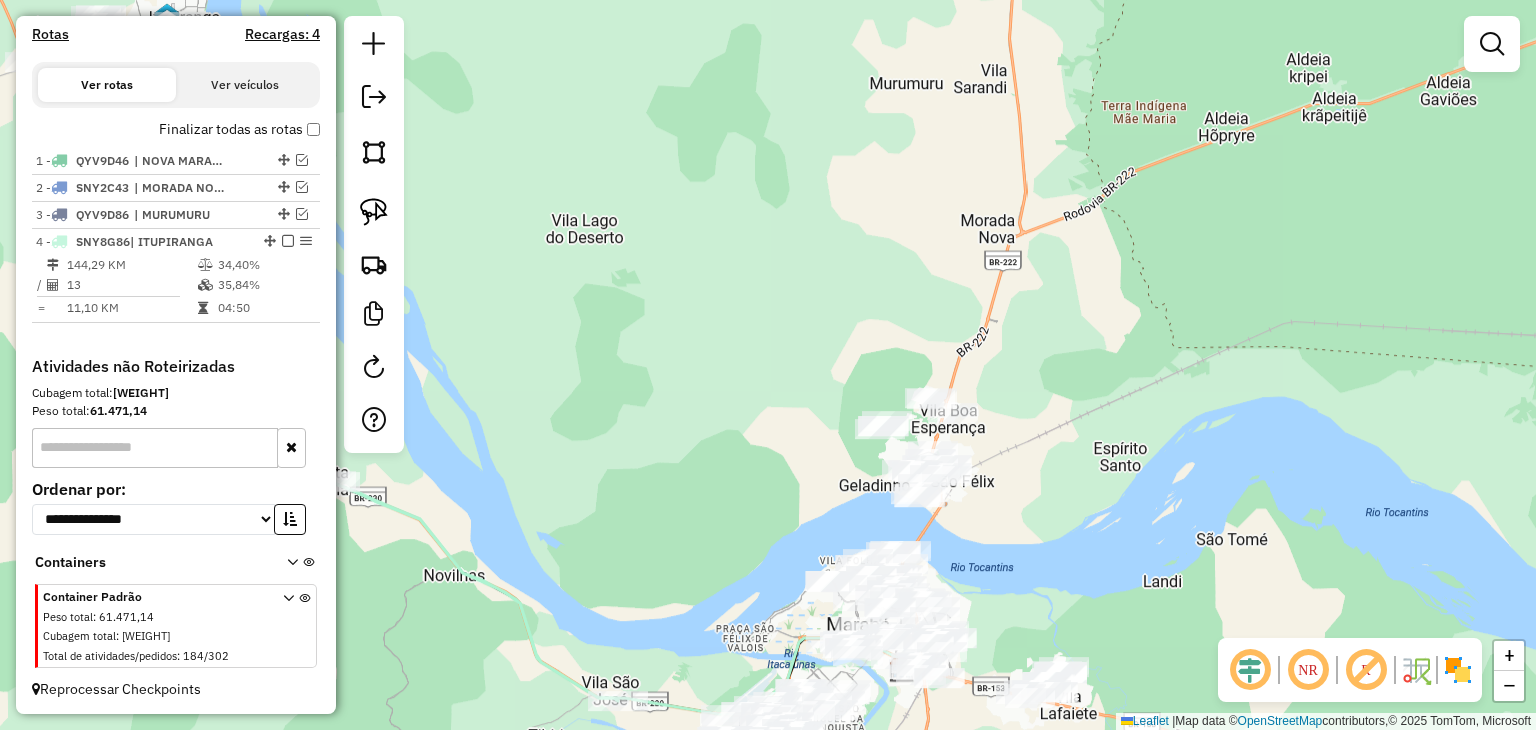 drag, startPoint x: 1168, startPoint y: 346, endPoint x: 957, endPoint y: 487, distance: 253.7755 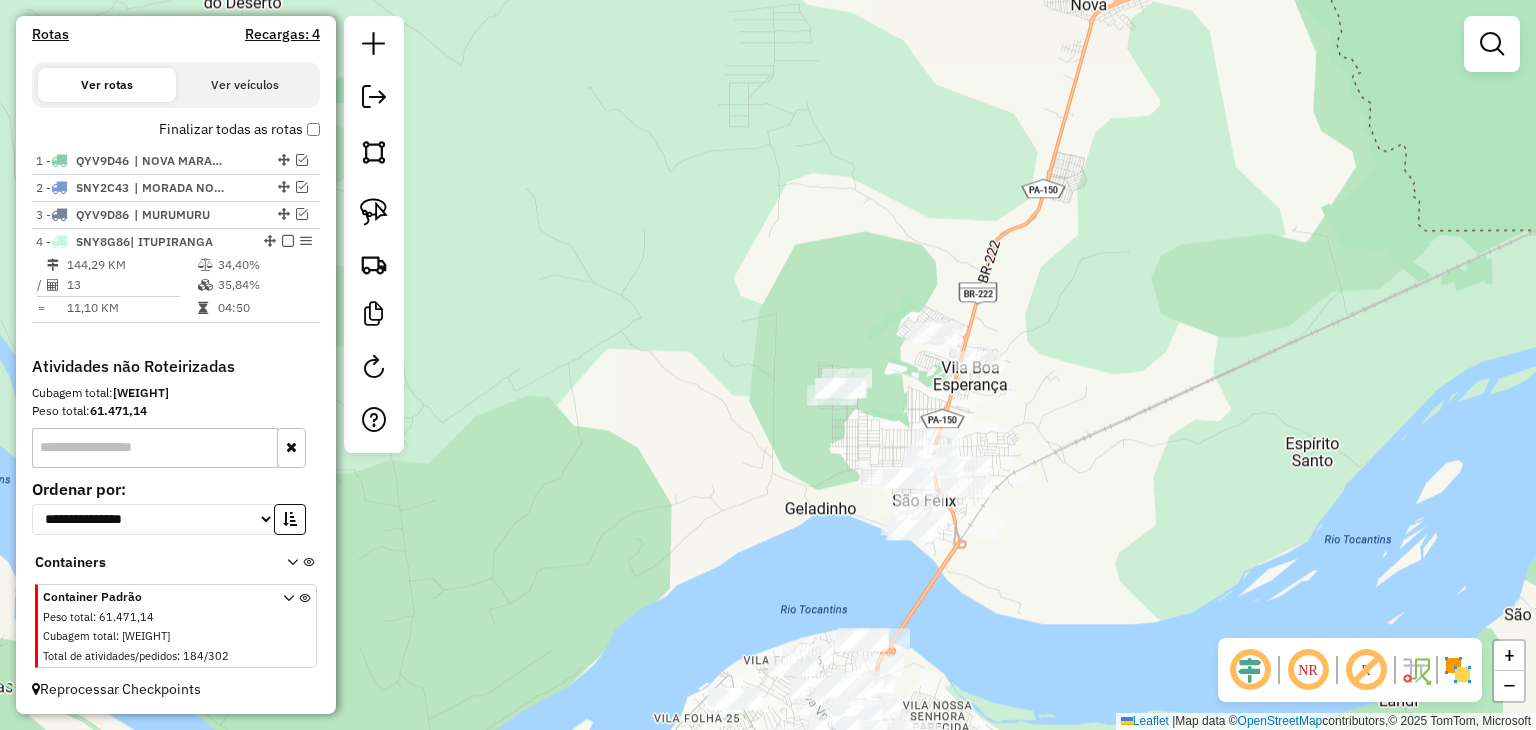 drag, startPoint x: 1020, startPoint y: 193, endPoint x: 1065, endPoint y: 617, distance: 426.3813 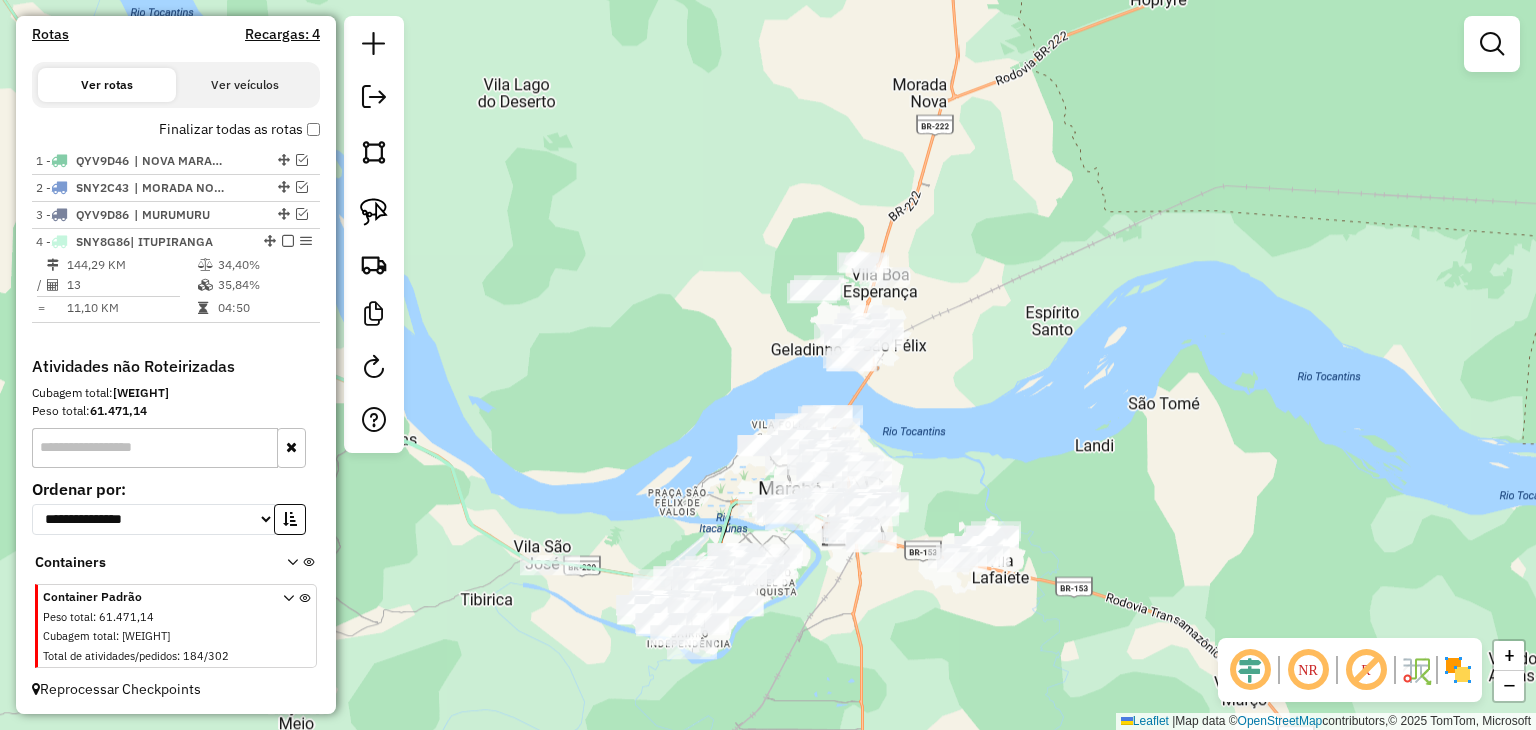 drag, startPoint x: 603, startPoint y: 335, endPoint x: 684, endPoint y: 294, distance: 90.78546 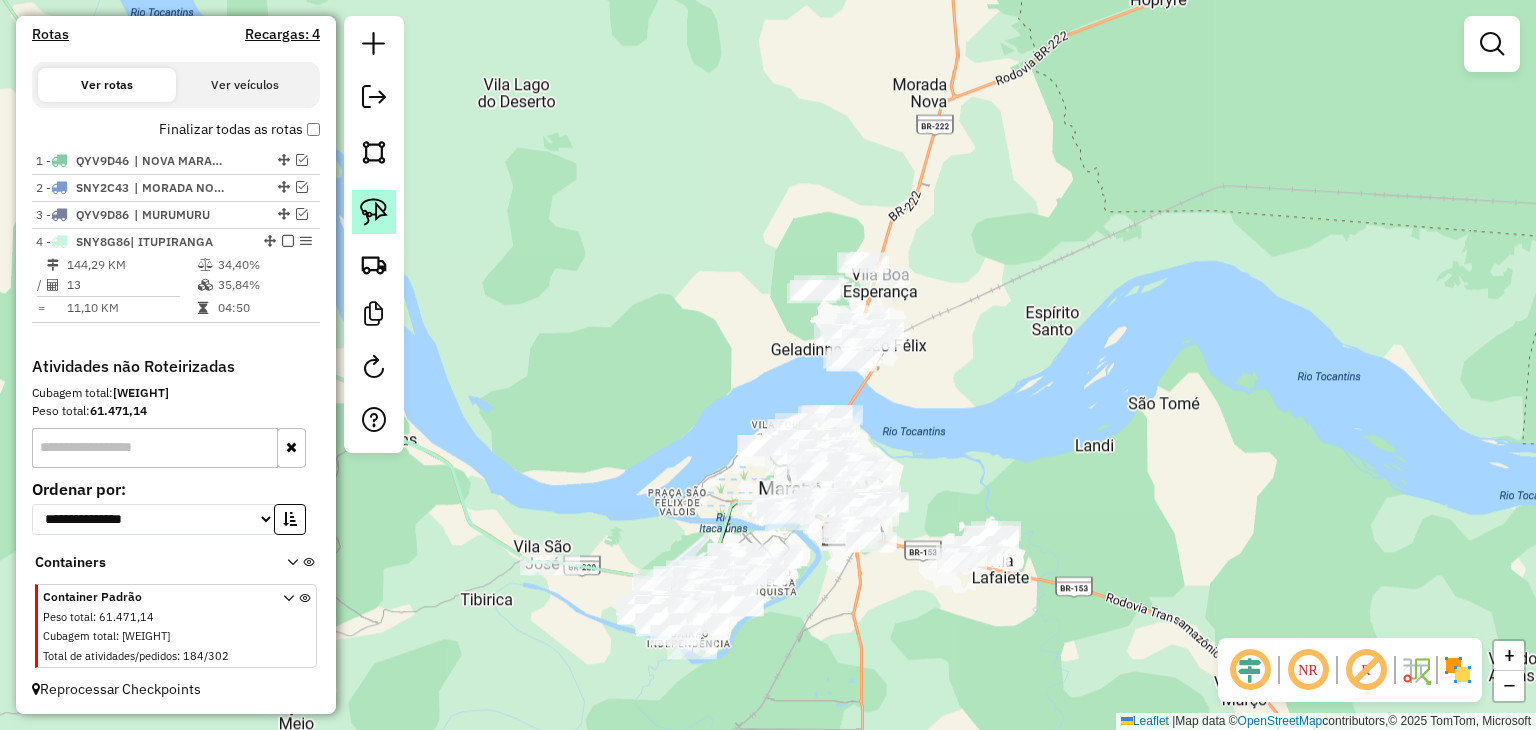 click 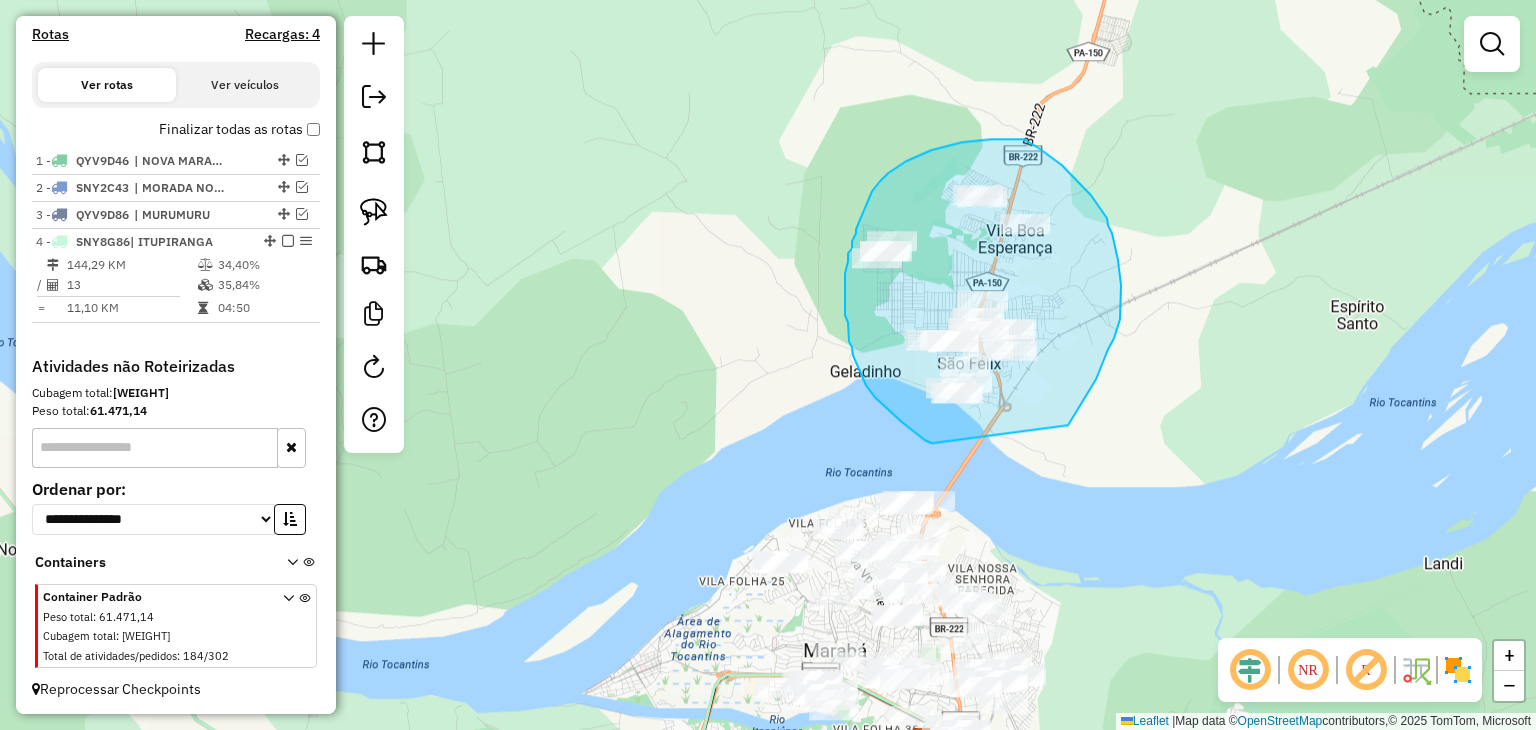 drag, startPoint x: 932, startPoint y: 443, endPoint x: 1068, endPoint y: 425, distance: 137.186 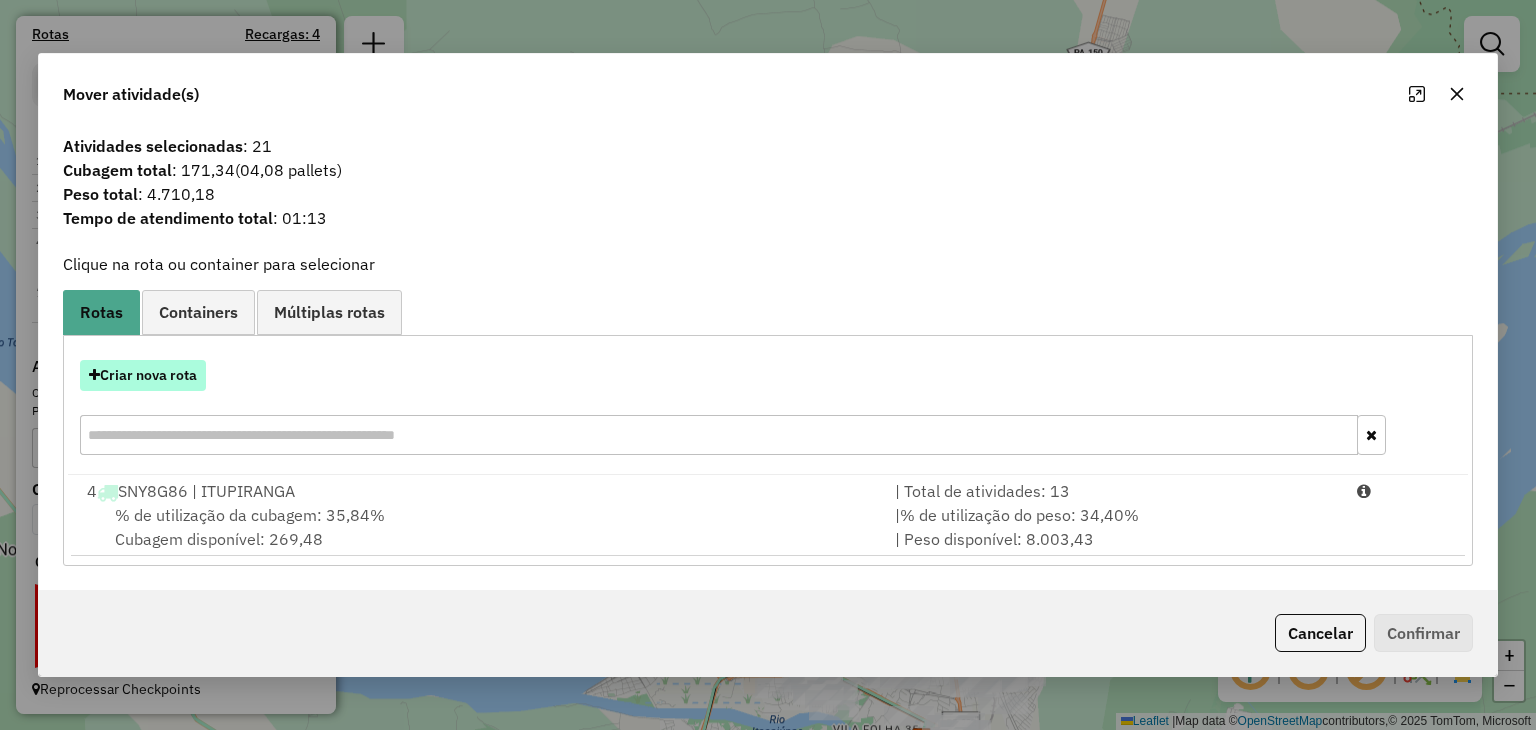 click on "Criar nova rota" at bounding box center (143, 375) 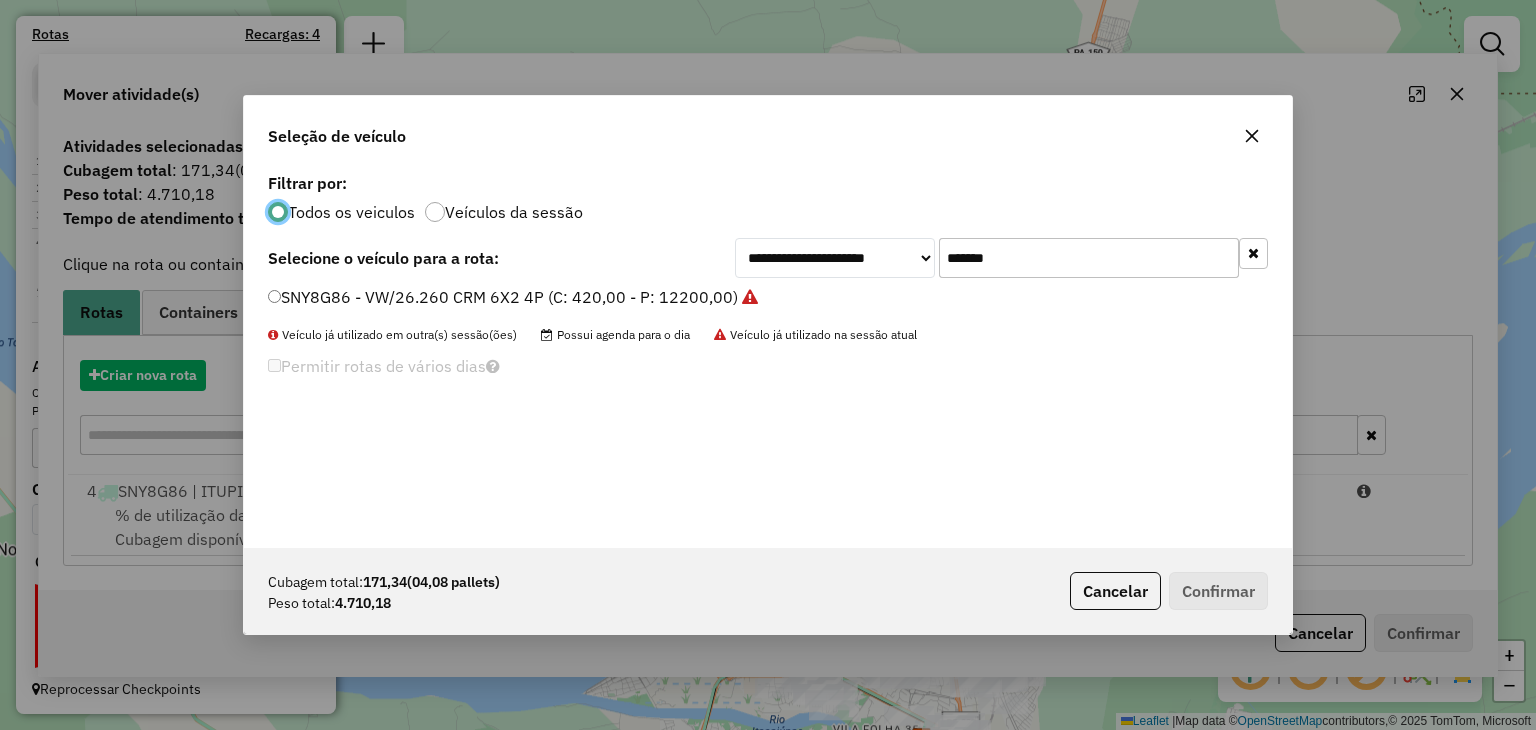 scroll, scrollTop: 10, scrollLeft: 6, axis: both 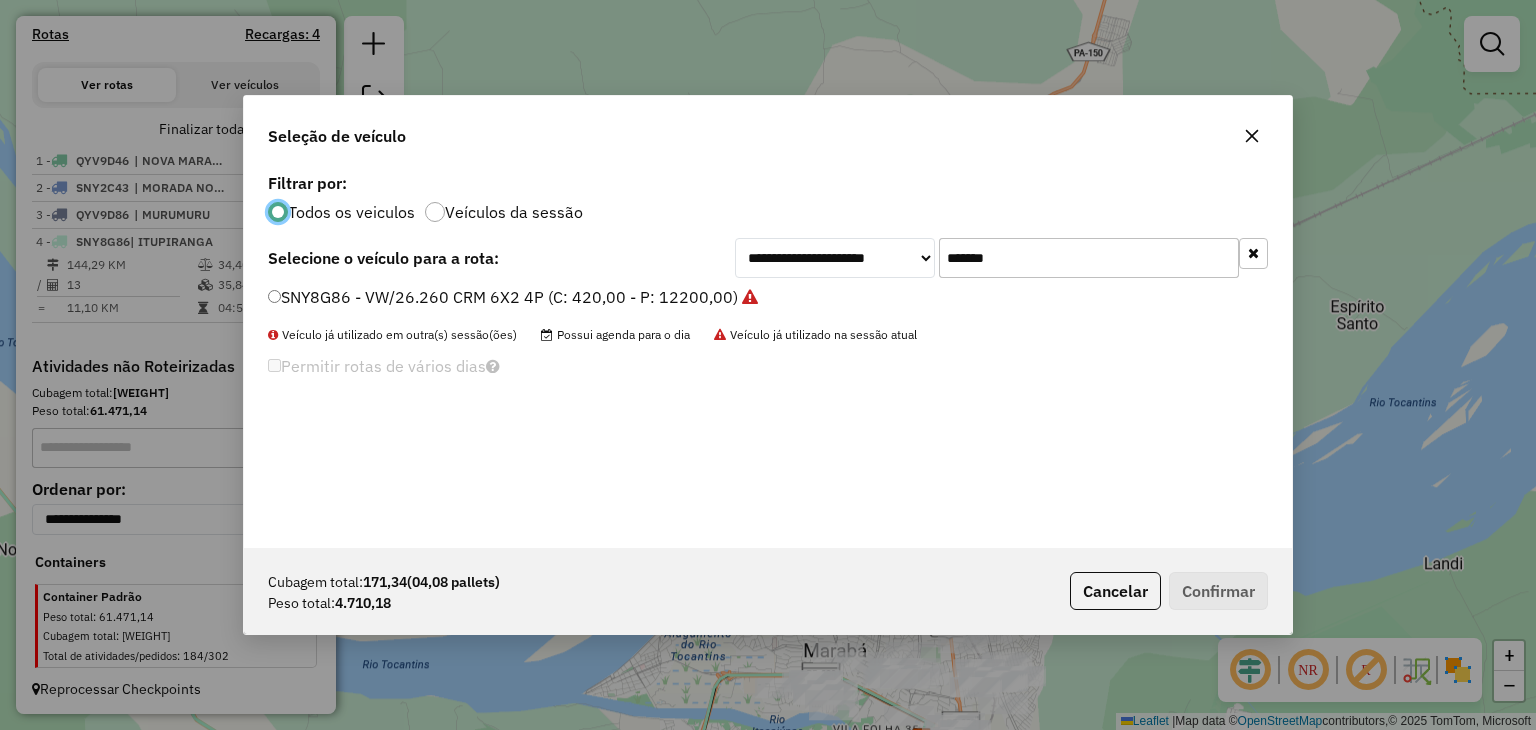 click on "*******" 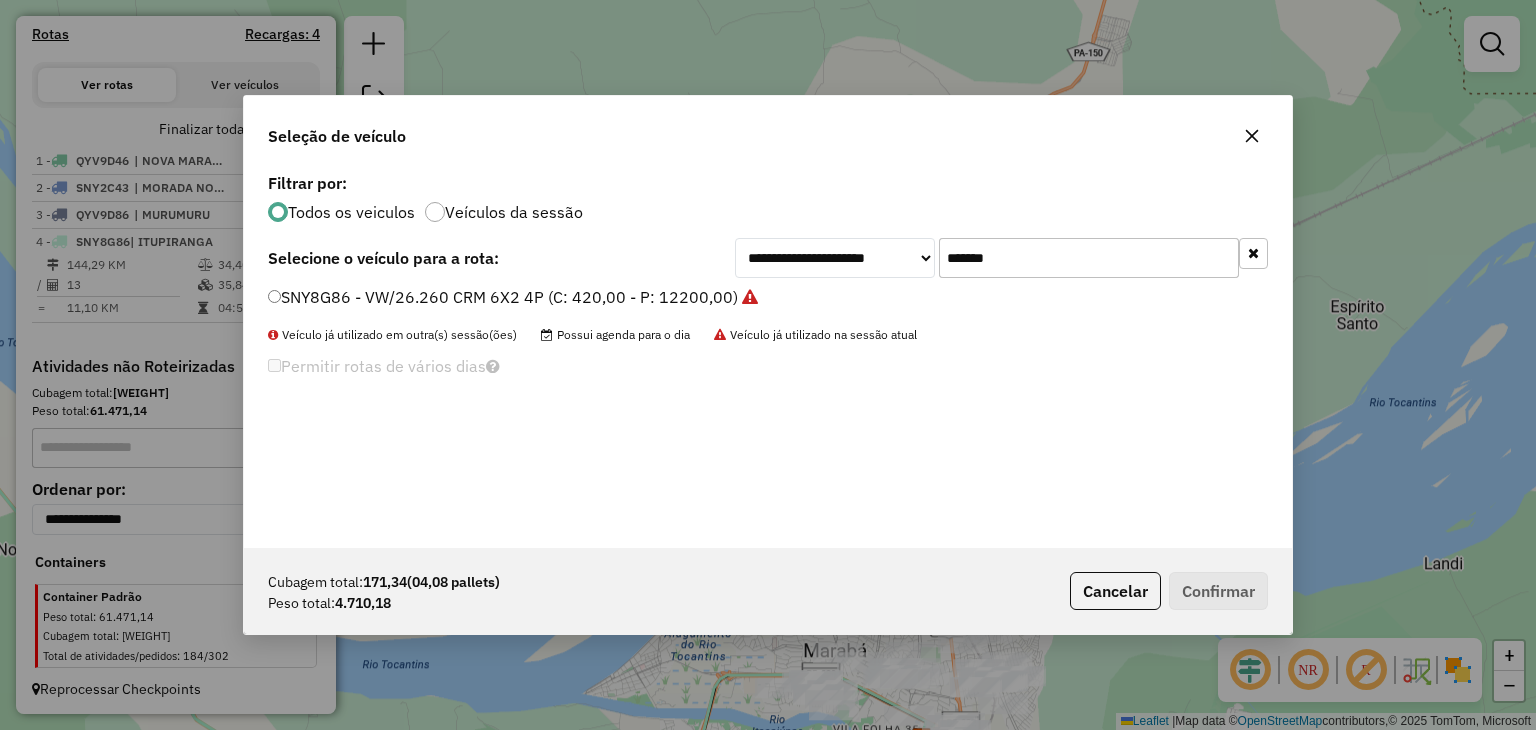 click on "*******" 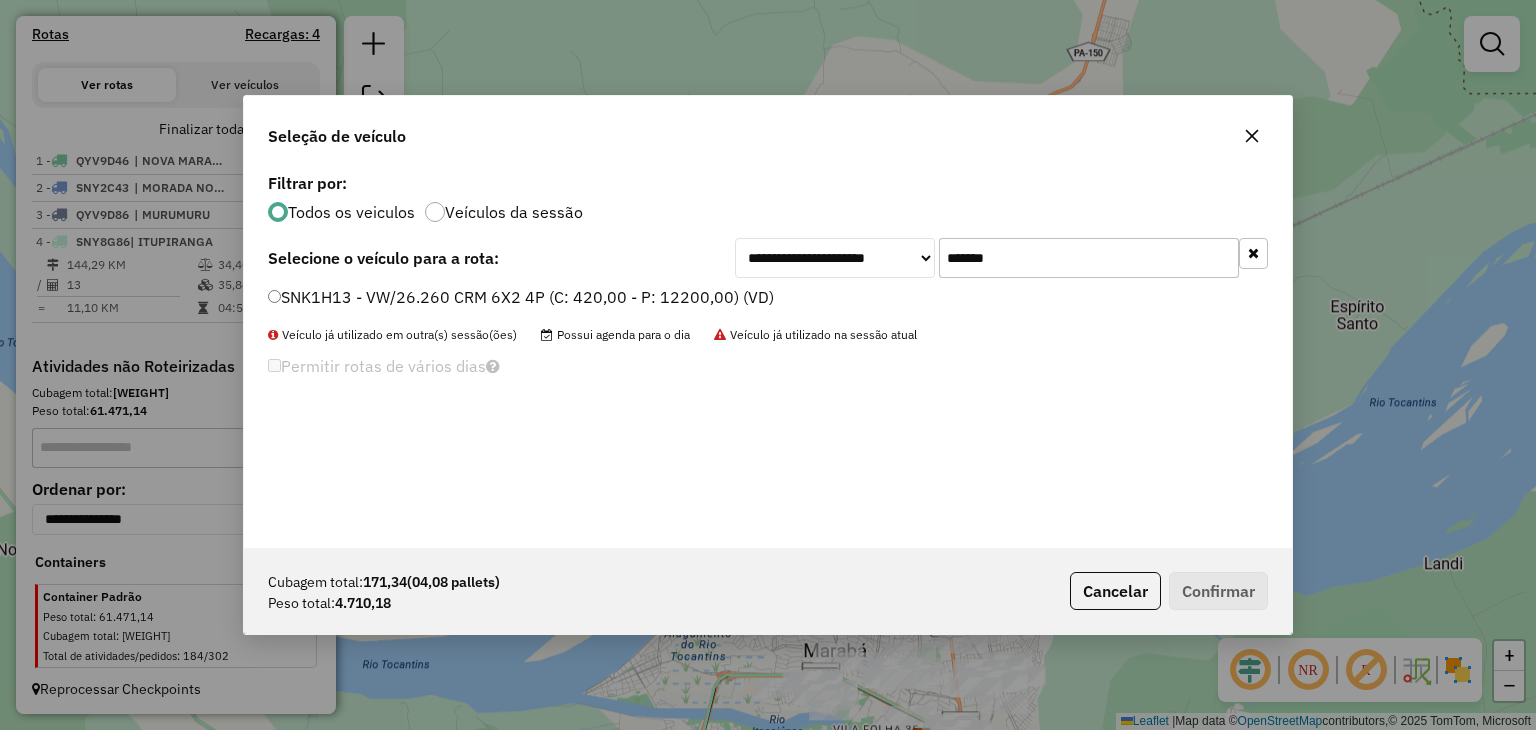 type on "*******" 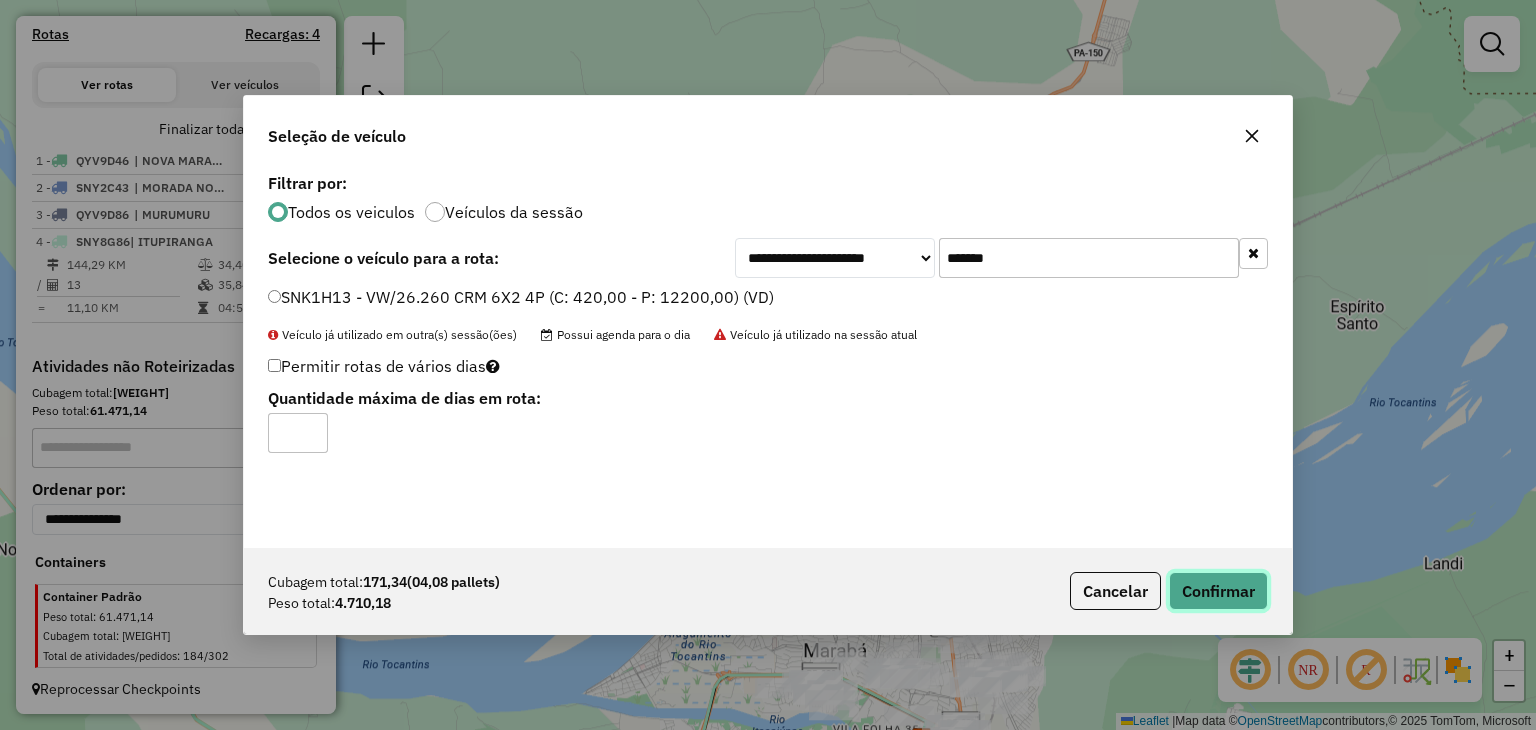 click on "Confirmar" 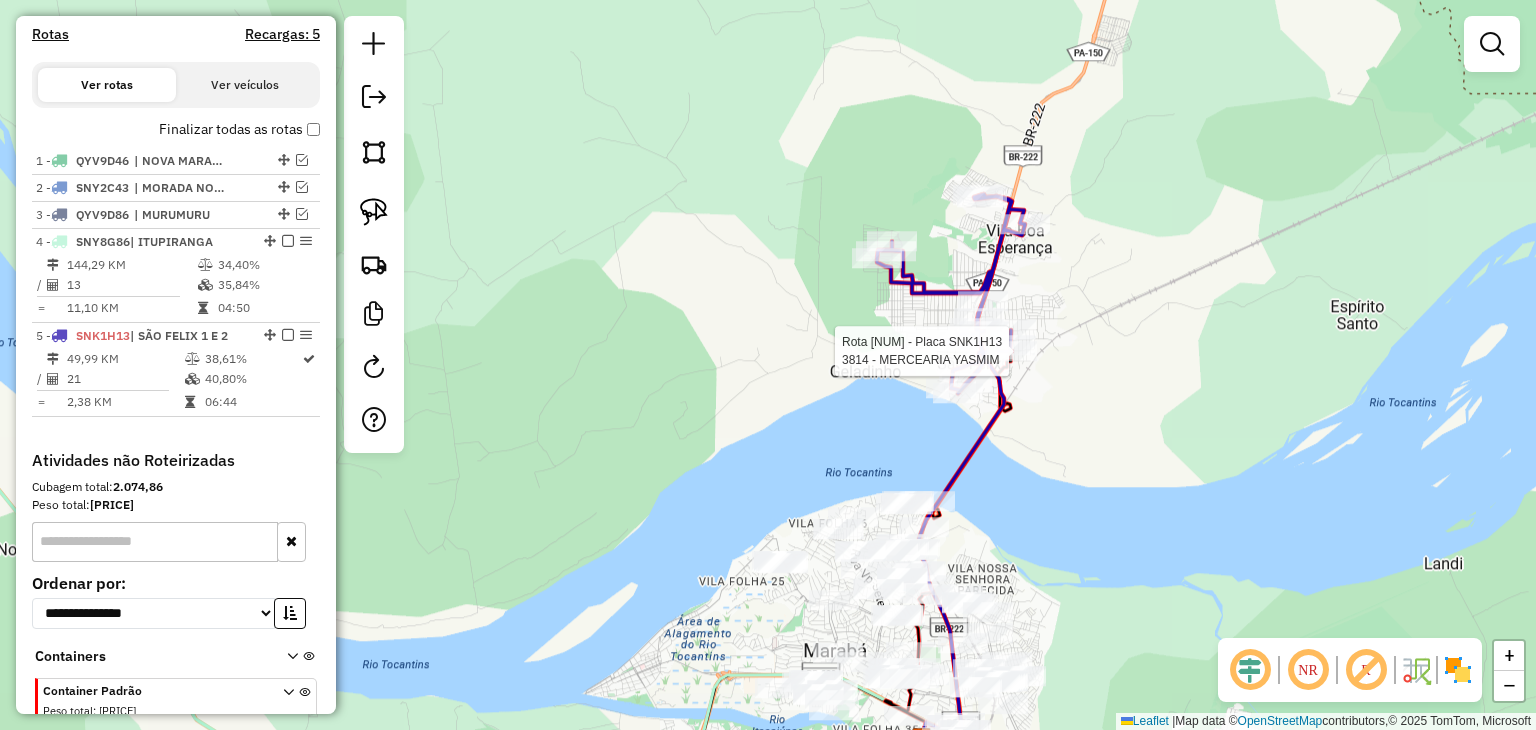 select on "**********" 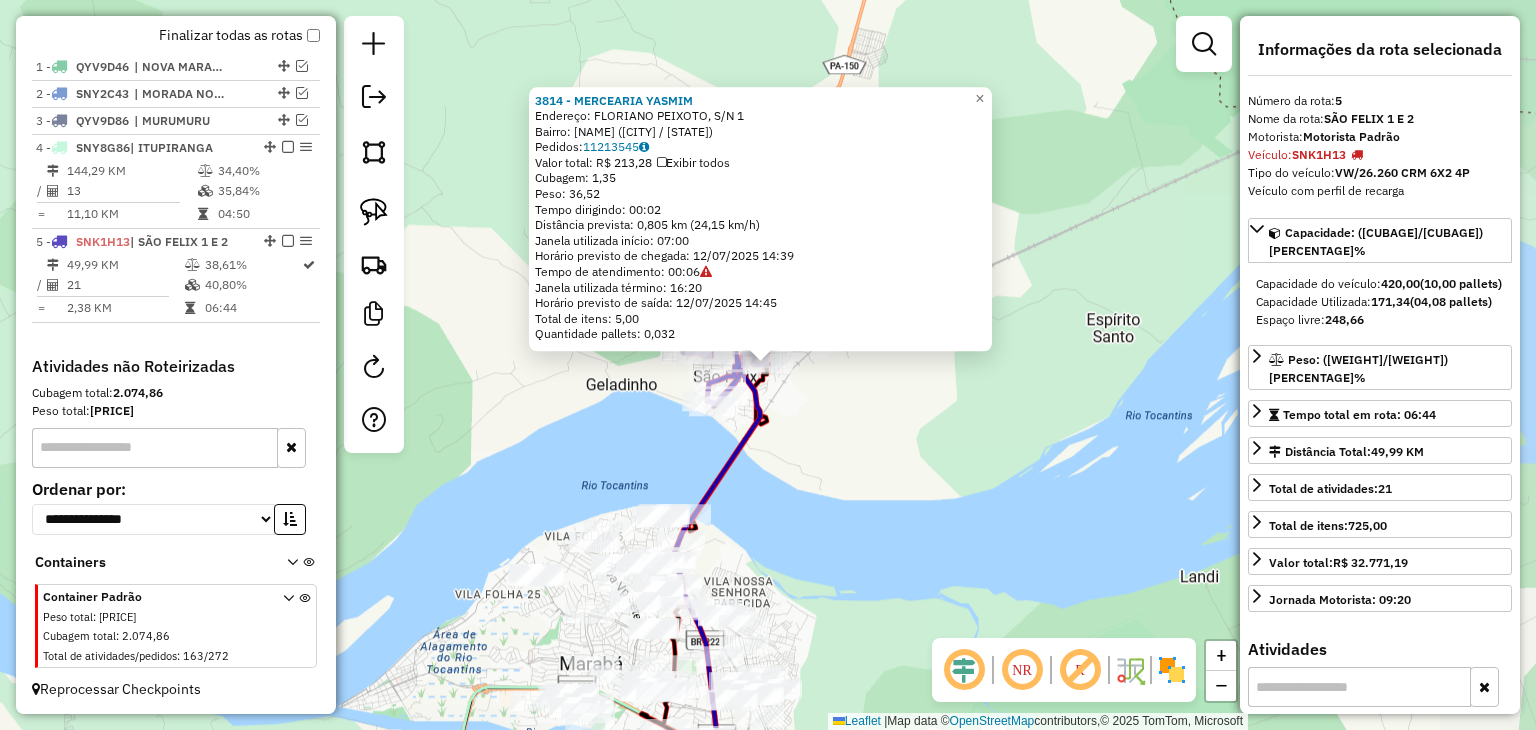 scroll, scrollTop: 730, scrollLeft: 0, axis: vertical 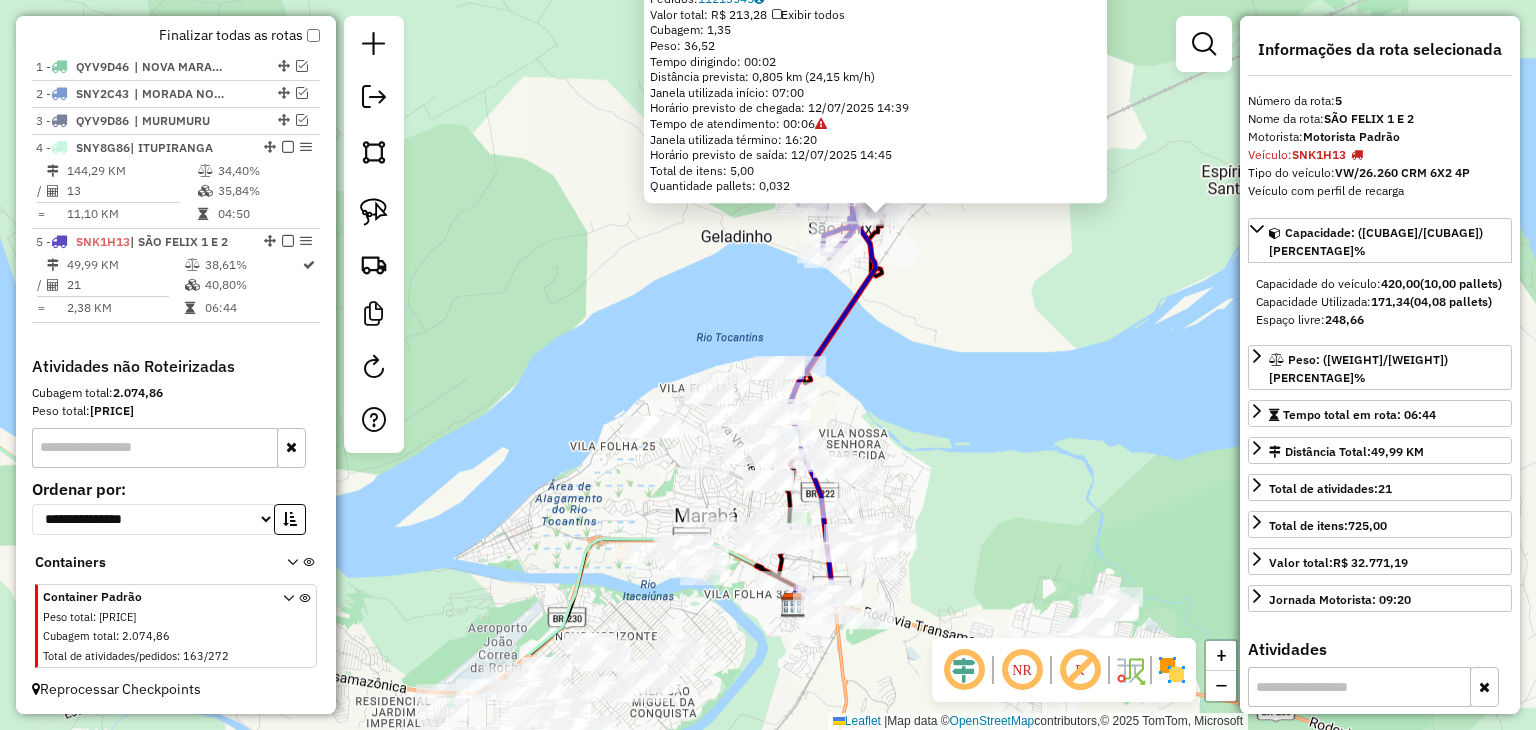 drag, startPoint x: 835, startPoint y: 505, endPoint x: 910, endPoint y: 359, distance: 164.13713 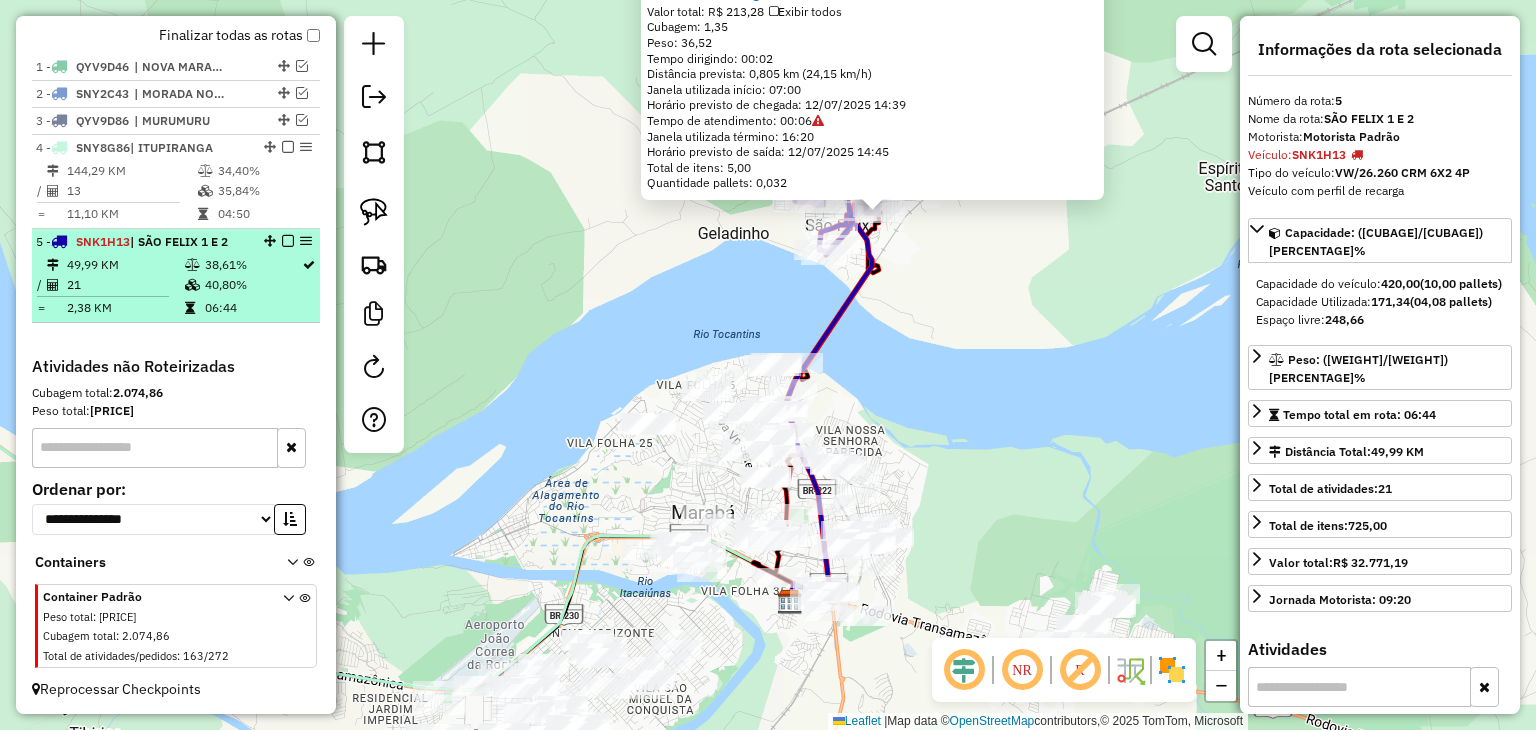 click at bounding box center [288, 241] 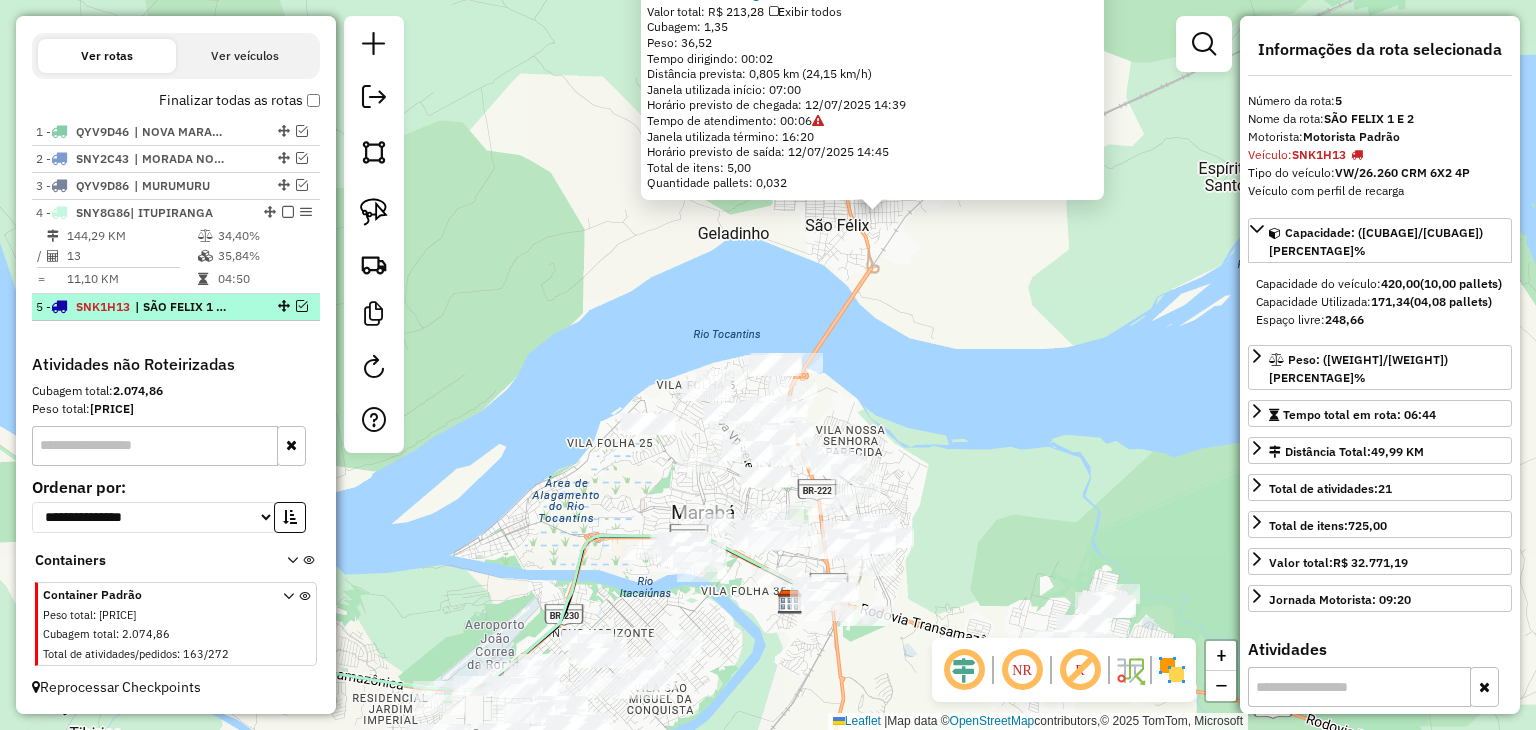 scroll, scrollTop: 663, scrollLeft: 0, axis: vertical 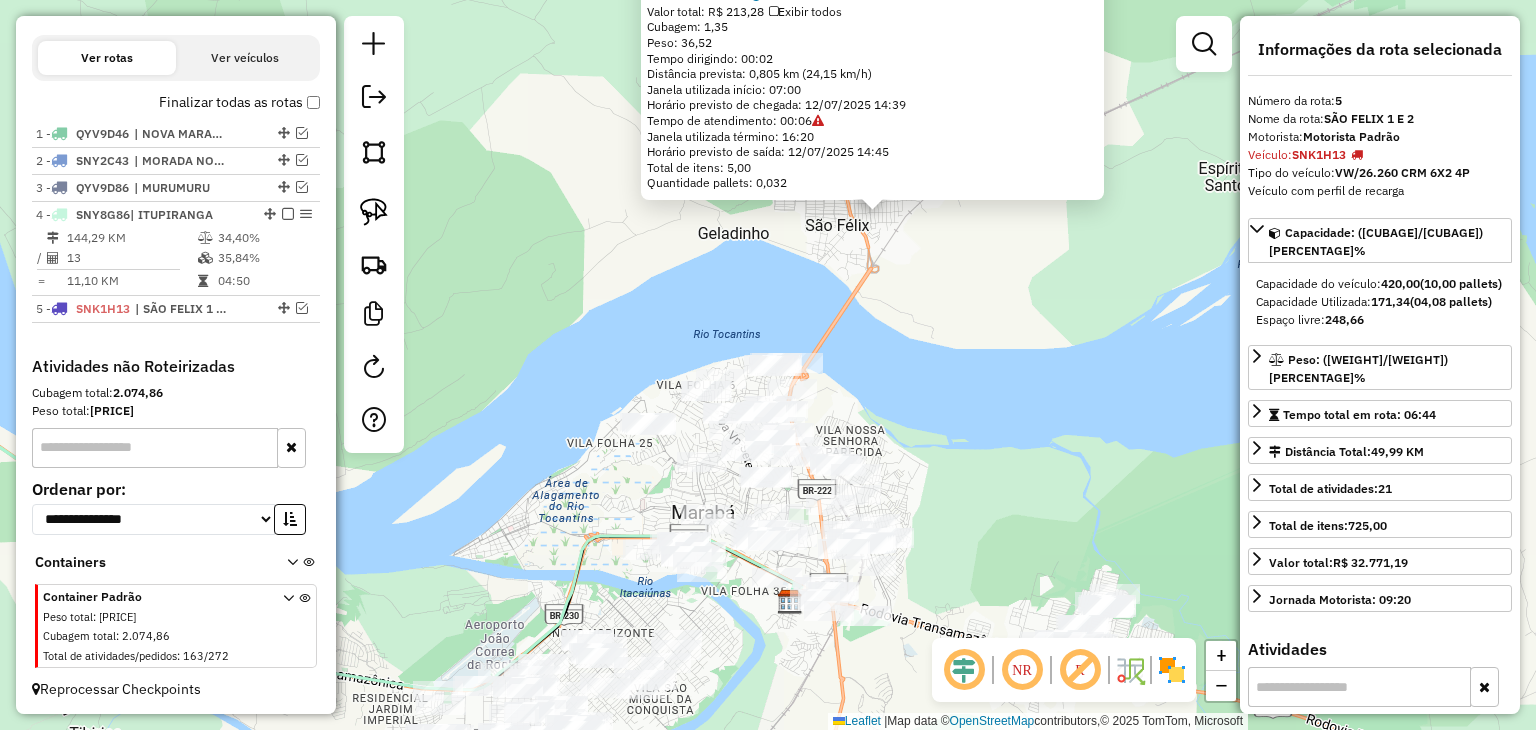 drag, startPoint x: 618, startPoint y: 525, endPoint x: 489, endPoint y: 320, distance: 242.21065 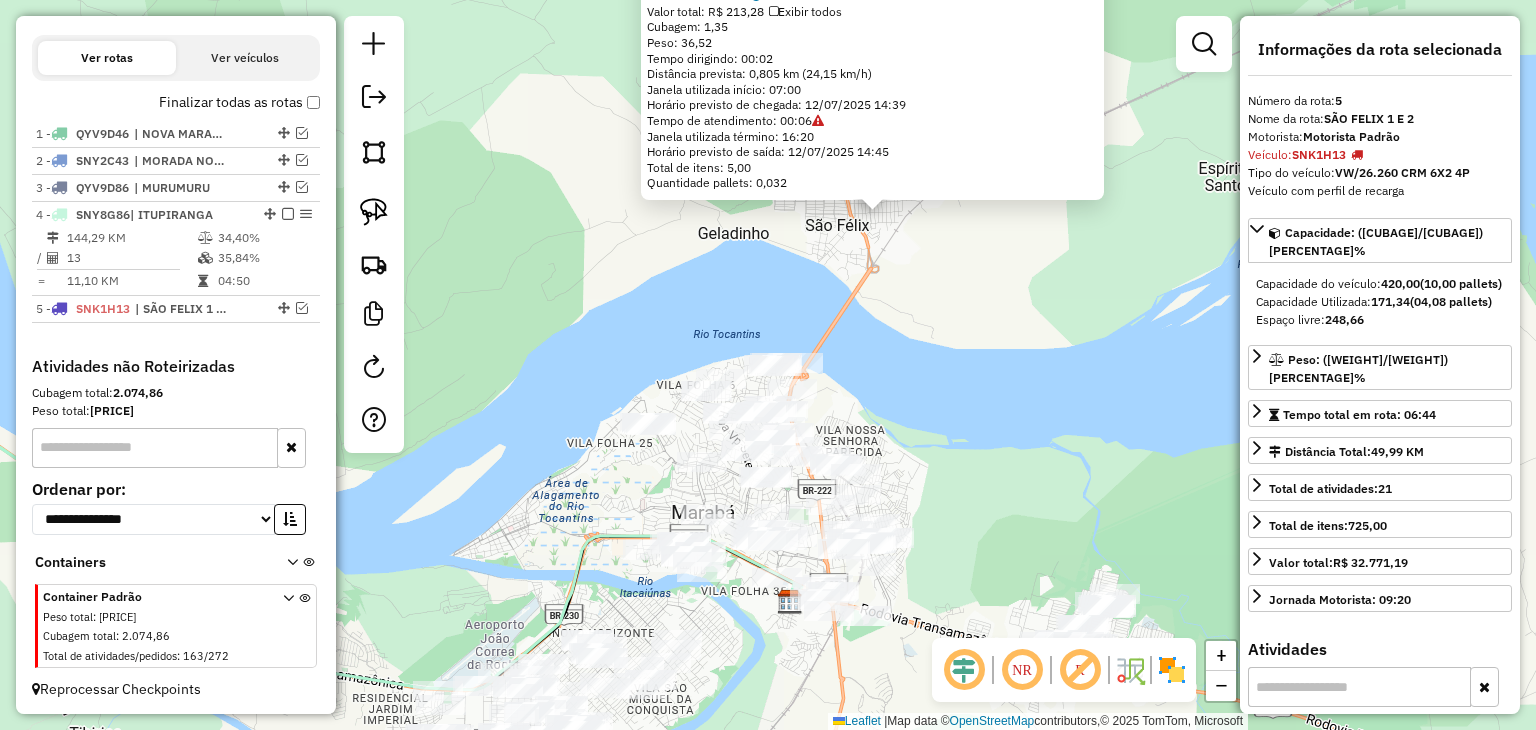 click 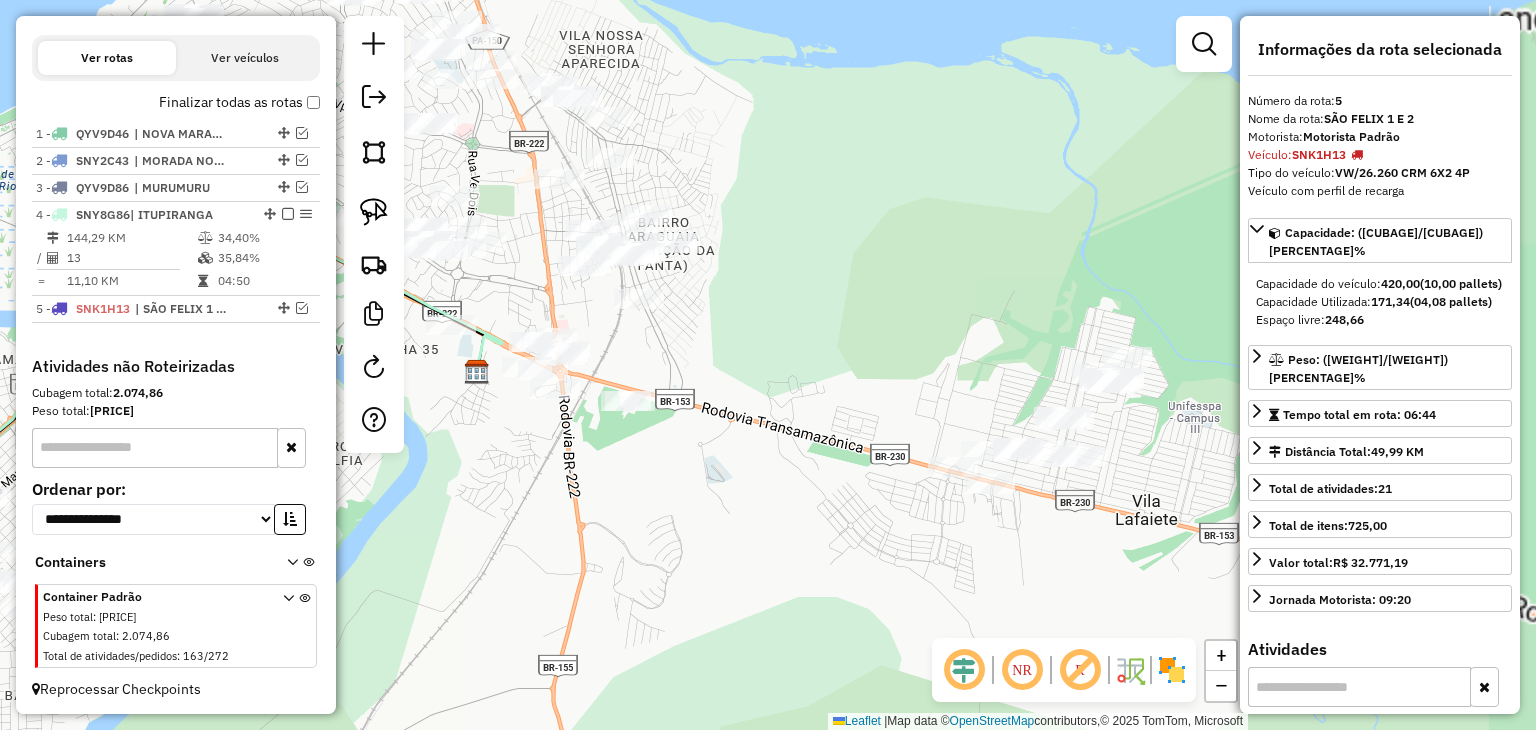 drag, startPoint x: 847, startPoint y: 437, endPoint x: 700, endPoint y: 407, distance: 150.03 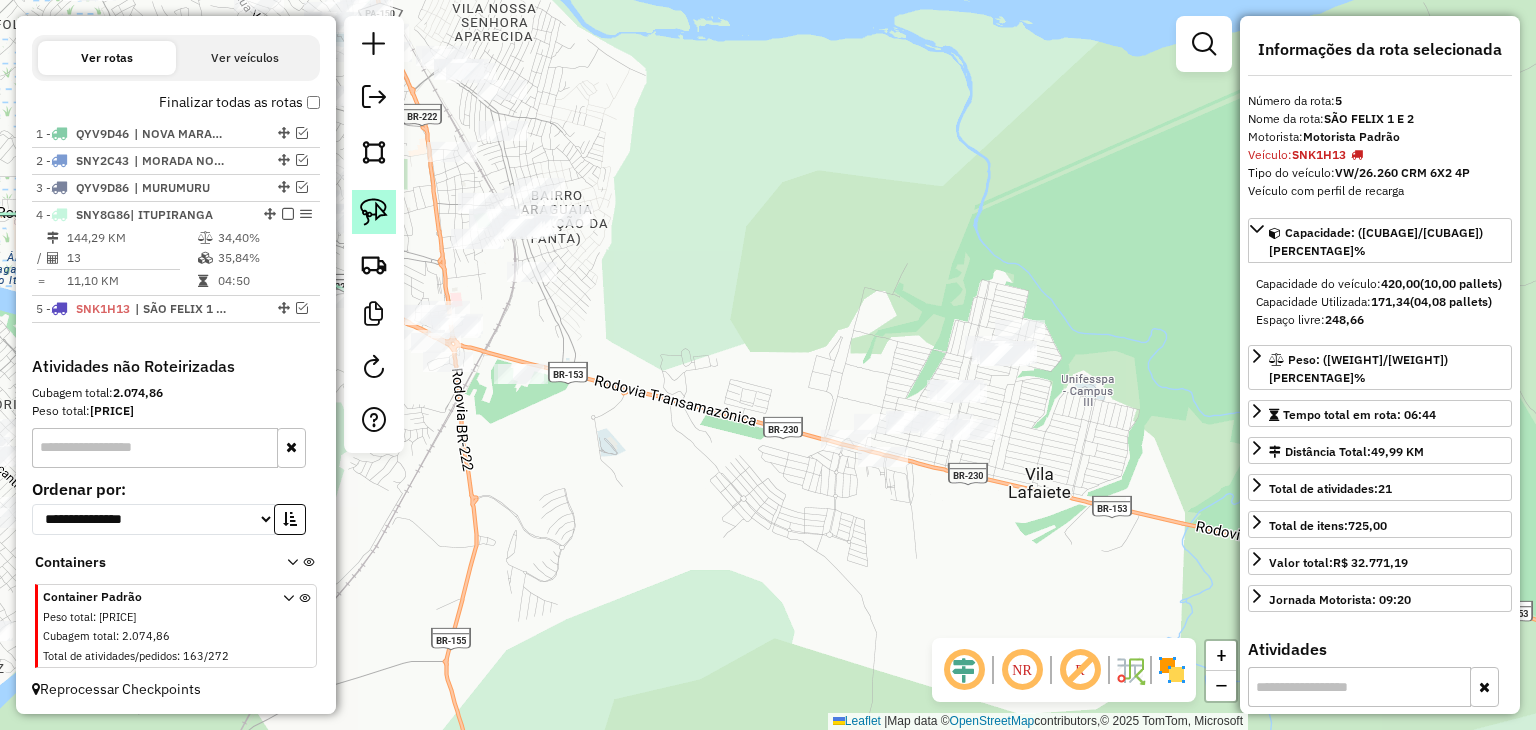 click 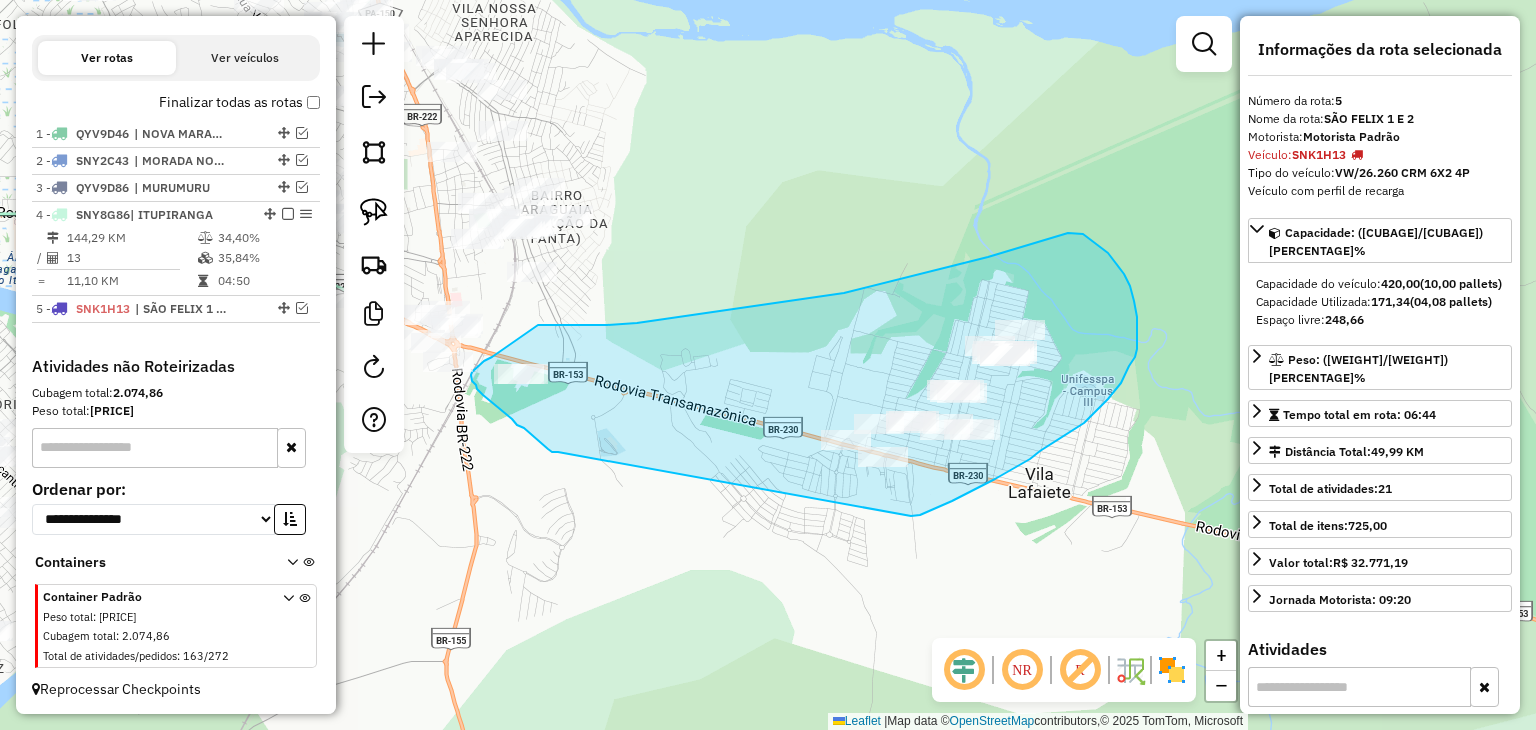 drag, startPoint x: 512, startPoint y: 419, endPoint x: 904, endPoint y: 512, distance: 402.8809 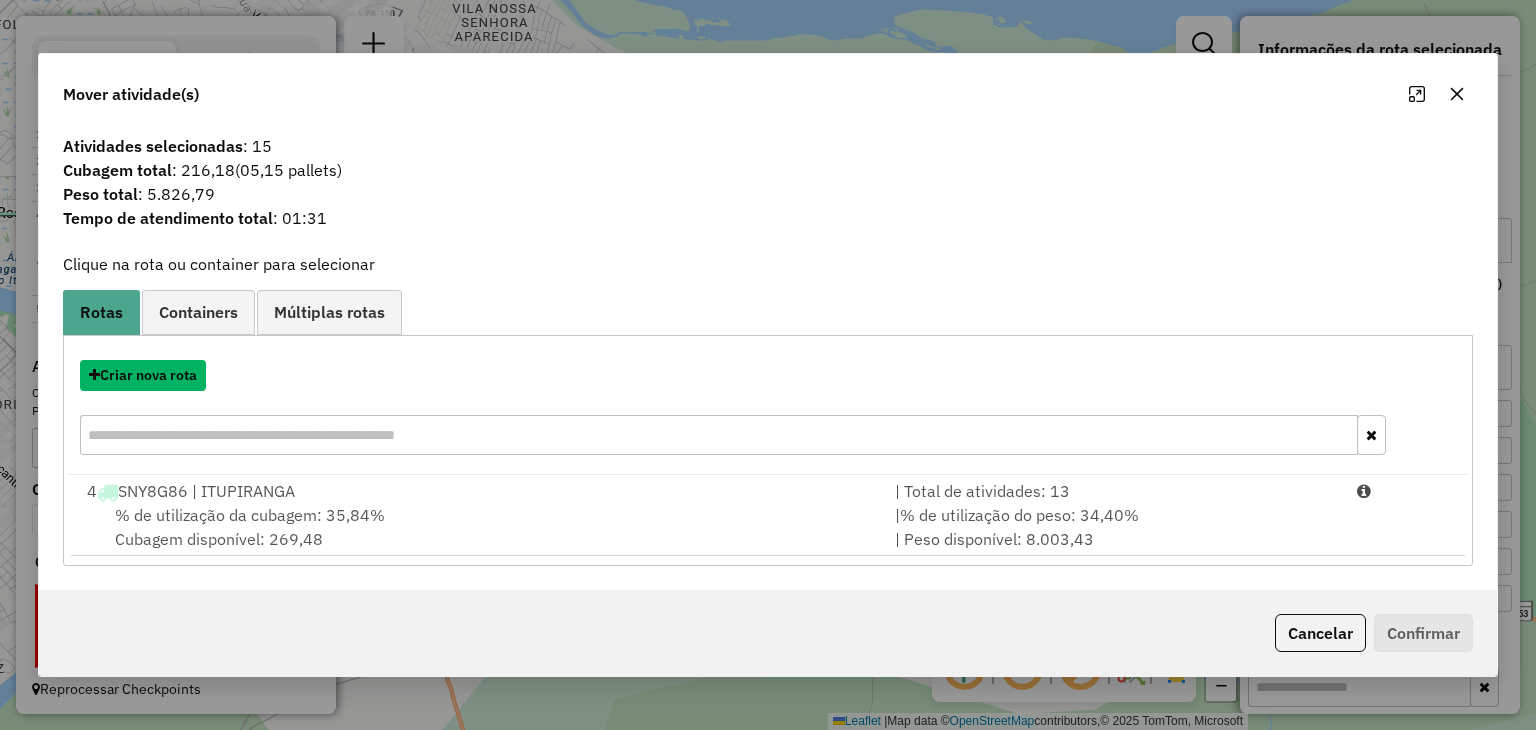 click on "Criar nova rota" at bounding box center [143, 375] 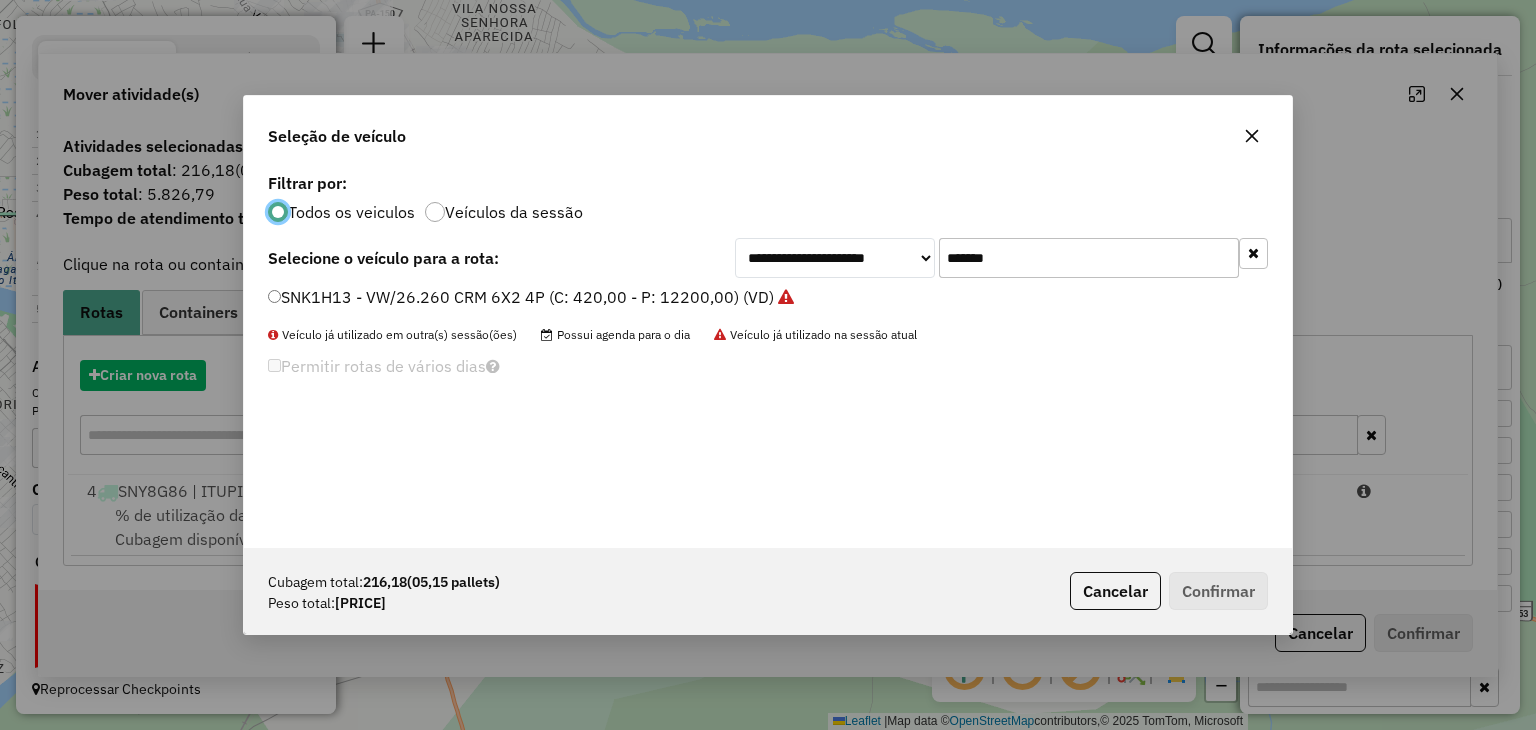 scroll, scrollTop: 10, scrollLeft: 6, axis: both 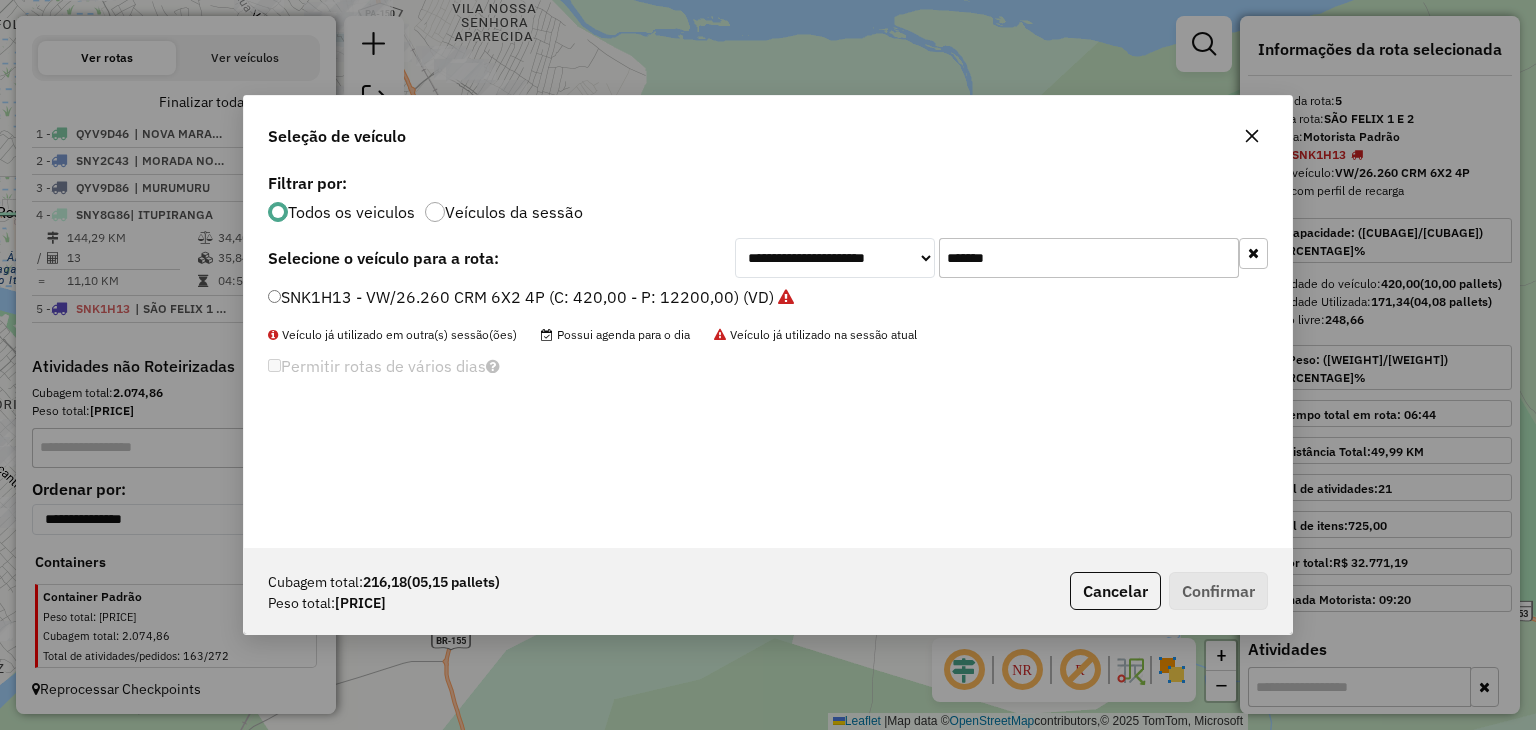 click on "*******" 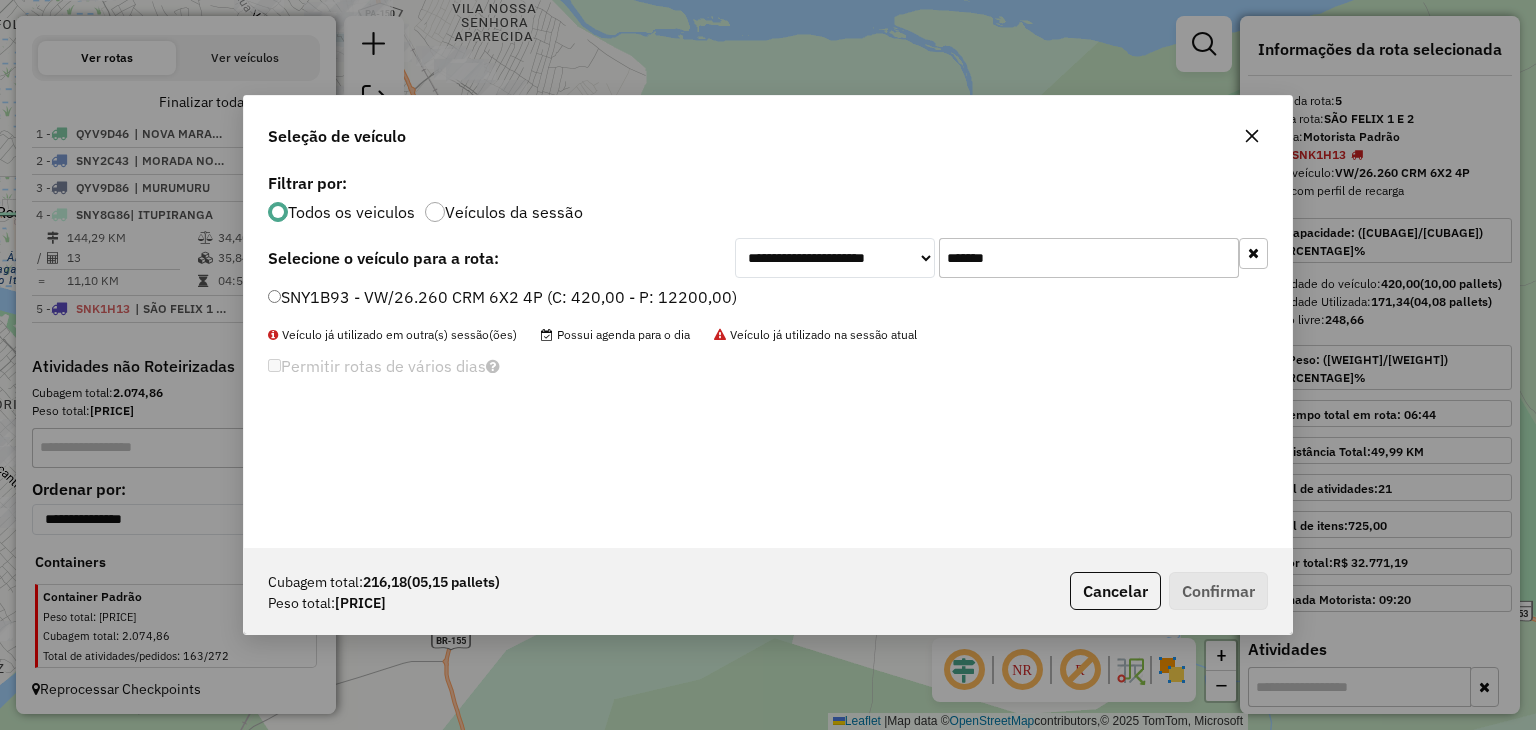 type on "*******" 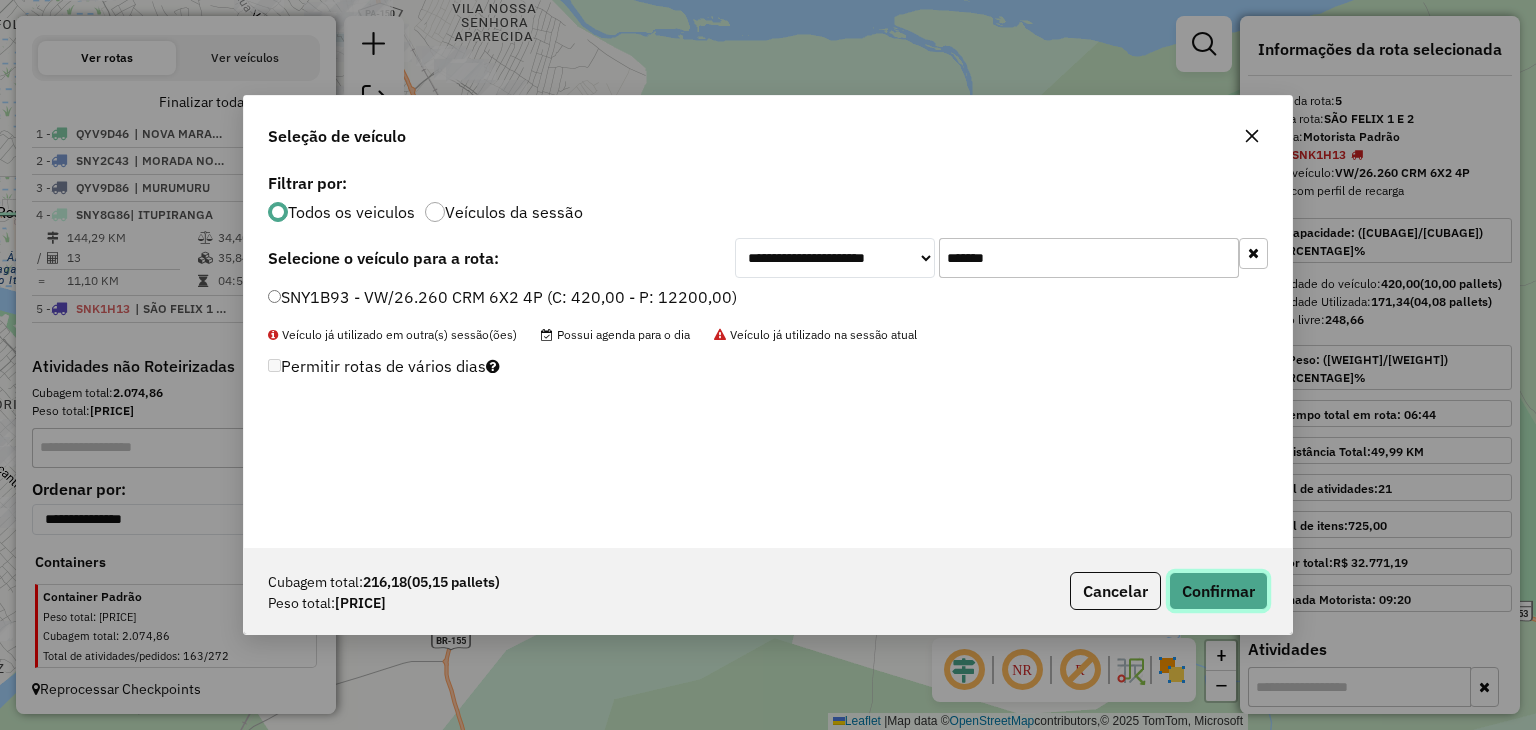 click on "Confirmar" 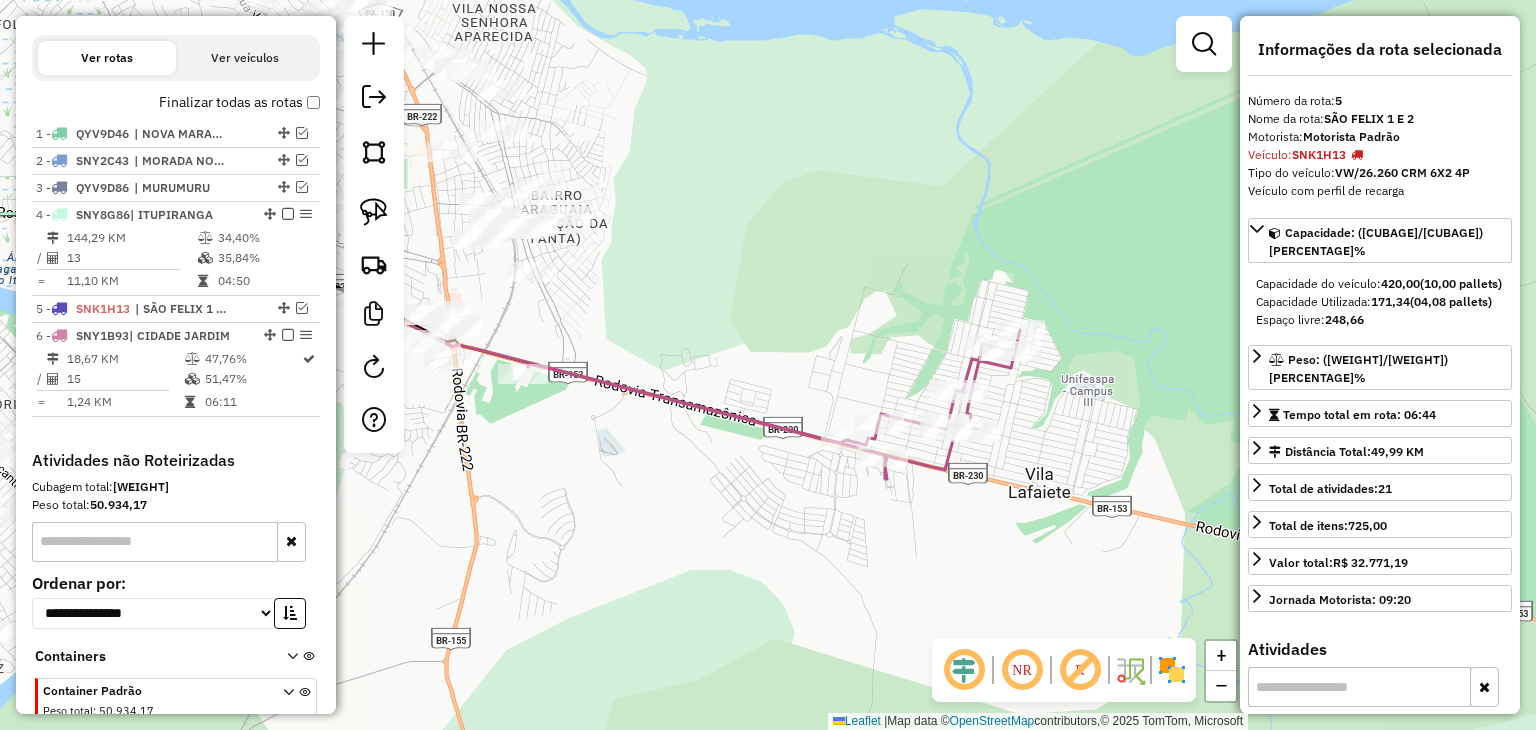 scroll, scrollTop: 757, scrollLeft: 0, axis: vertical 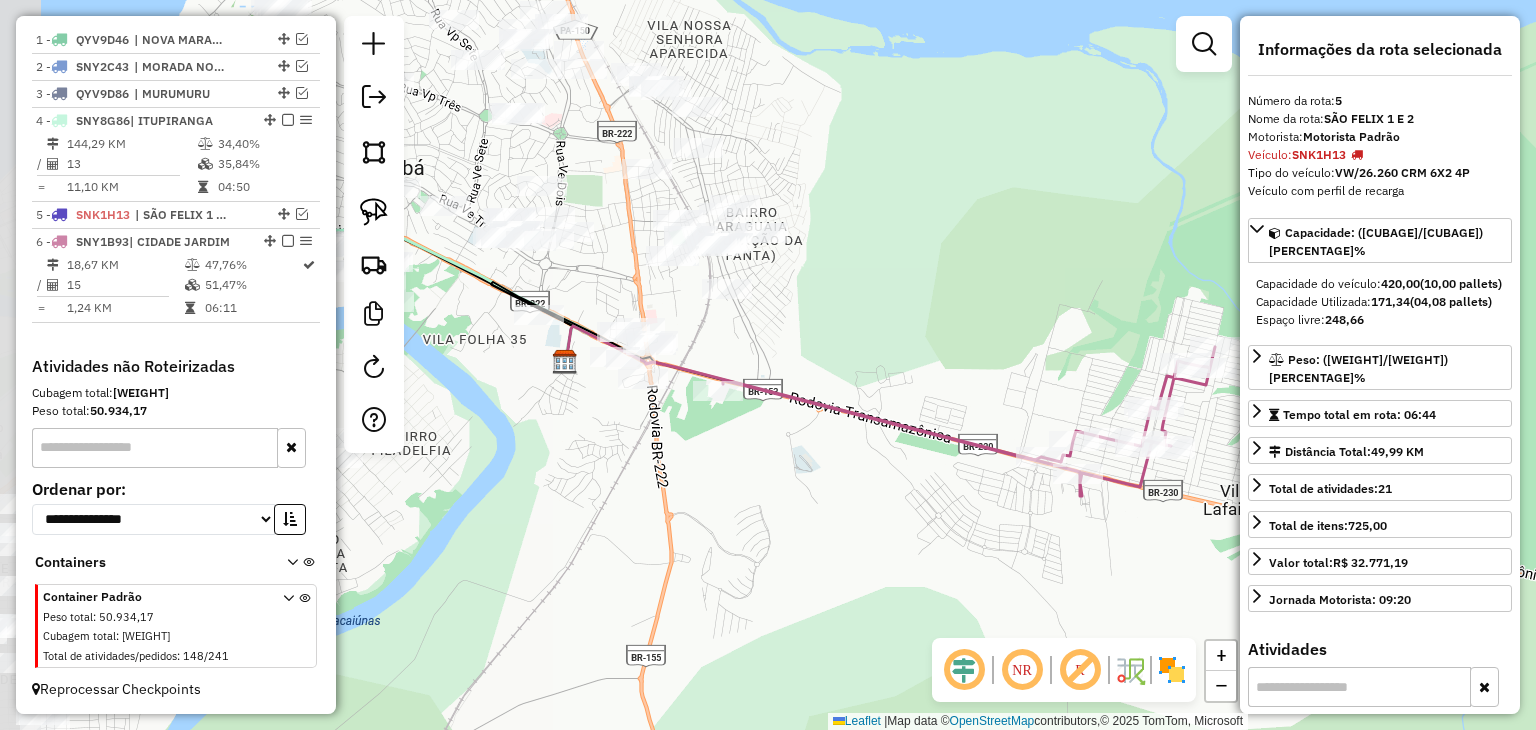 drag, startPoint x: 523, startPoint y: 341, endPoint x: 718, endPoint y: 358, distance: 195.73962 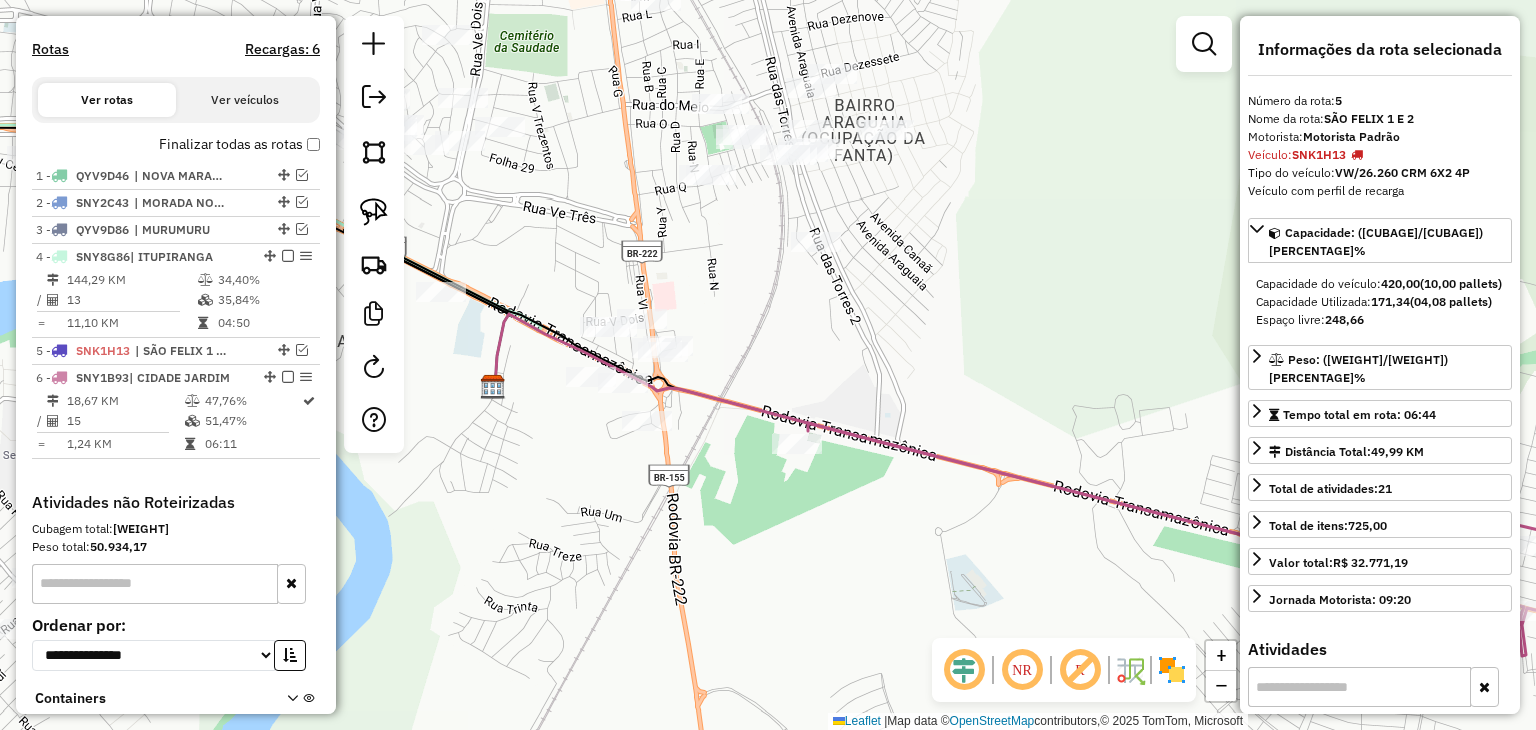 scroll, scrollTop: 557, scrollLeft: 0, axis: vertical 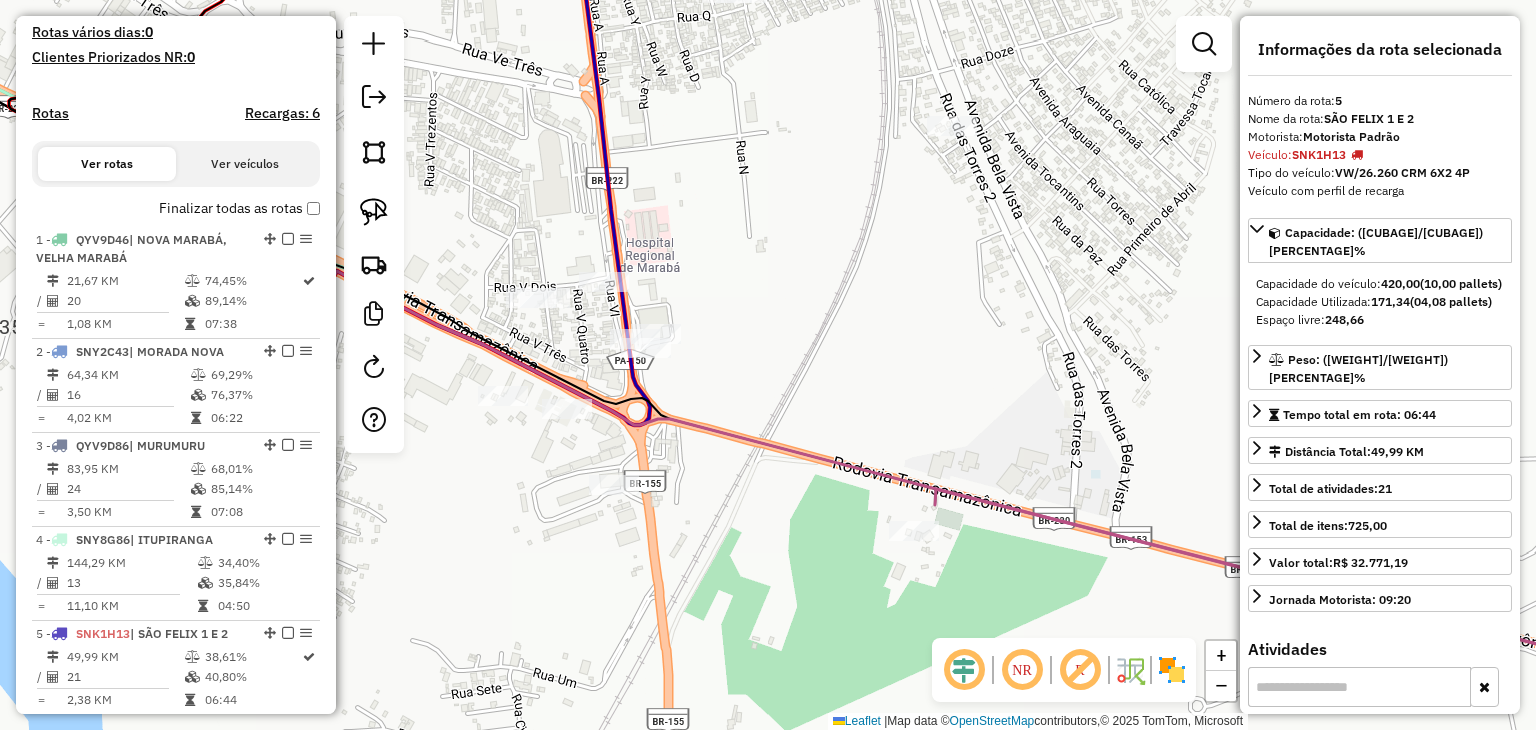 click on "Janela de atendimento Grade de atendimento Capacidade Transportadoras Veículos Cliente Pedidos  Rotas Selecione os dias de semana para filtrar as janelas de atendimento  Seg   Ter   Qua   Qui   Sex   Sáb   Dom  Informe o período da janela de atendimento: De: Até:  Filtrar exatamente a janela do cliente  Considerar janela de atendimento padrão  Selecione os dias de semana para filtrar as grades de atendimento  Seg   Ter   Qua   Qui   Sex   Sáb   Dom   Considerar clientes sem dia de atendimento cadastrado  Clientes fora do dia de atendimento selecionado Filtrar as atividades entre os valores definidos abaixo:  Peso mínimo:   Peso máximo:   Cubagem mínima:   Cubagem máxima:   De:   Até:  Filtrar as atividades entre o tempo de atendimento definido abaixo:  De:   Até:   Considerar capacidade total dos clientes não roteirizados Transportadora: Selecione um ou mais itens Tipo de veículo: Selecione um ou mais itens Veículo: Selecione um ou mais itens Motorista: Selecione um ou mais itens Nome: Rótulo:" 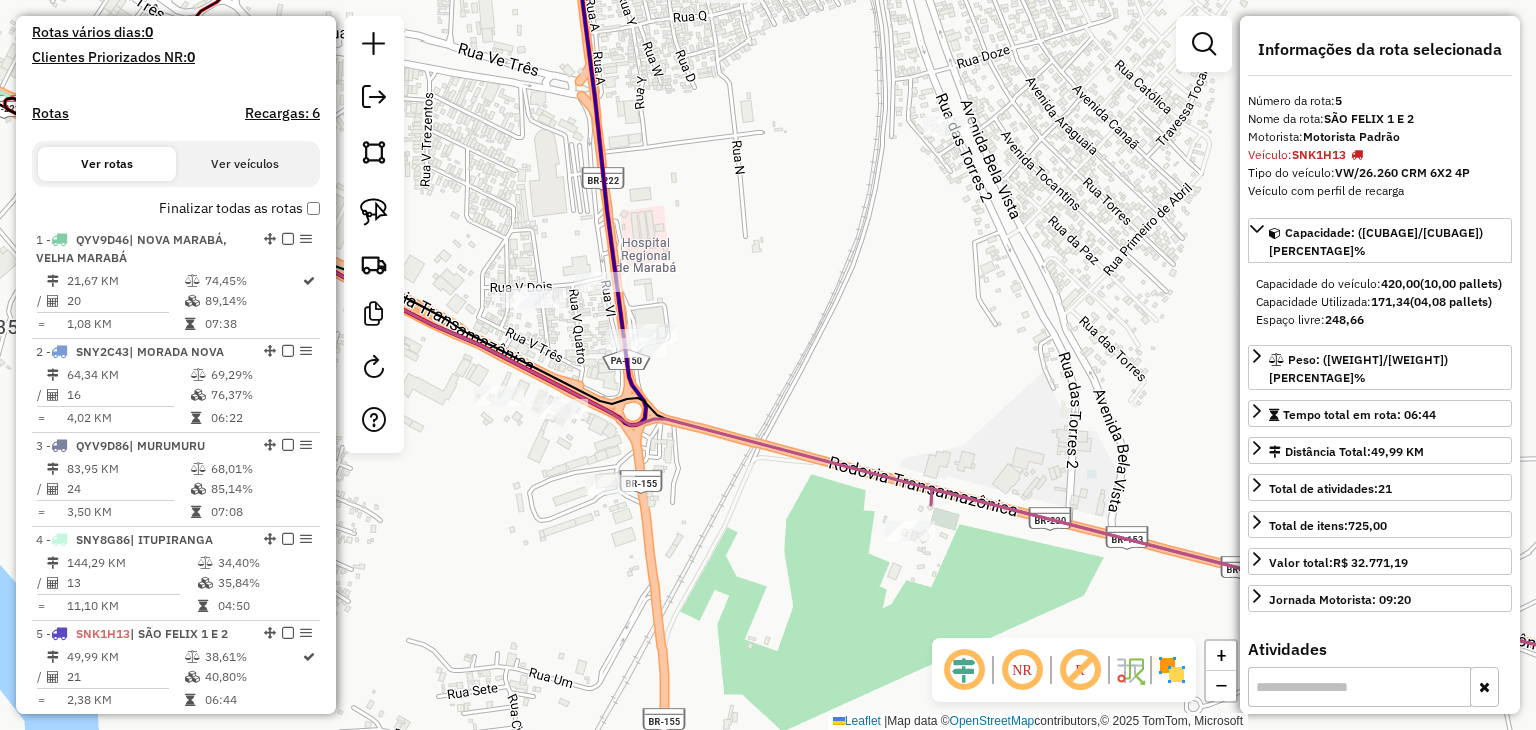 click 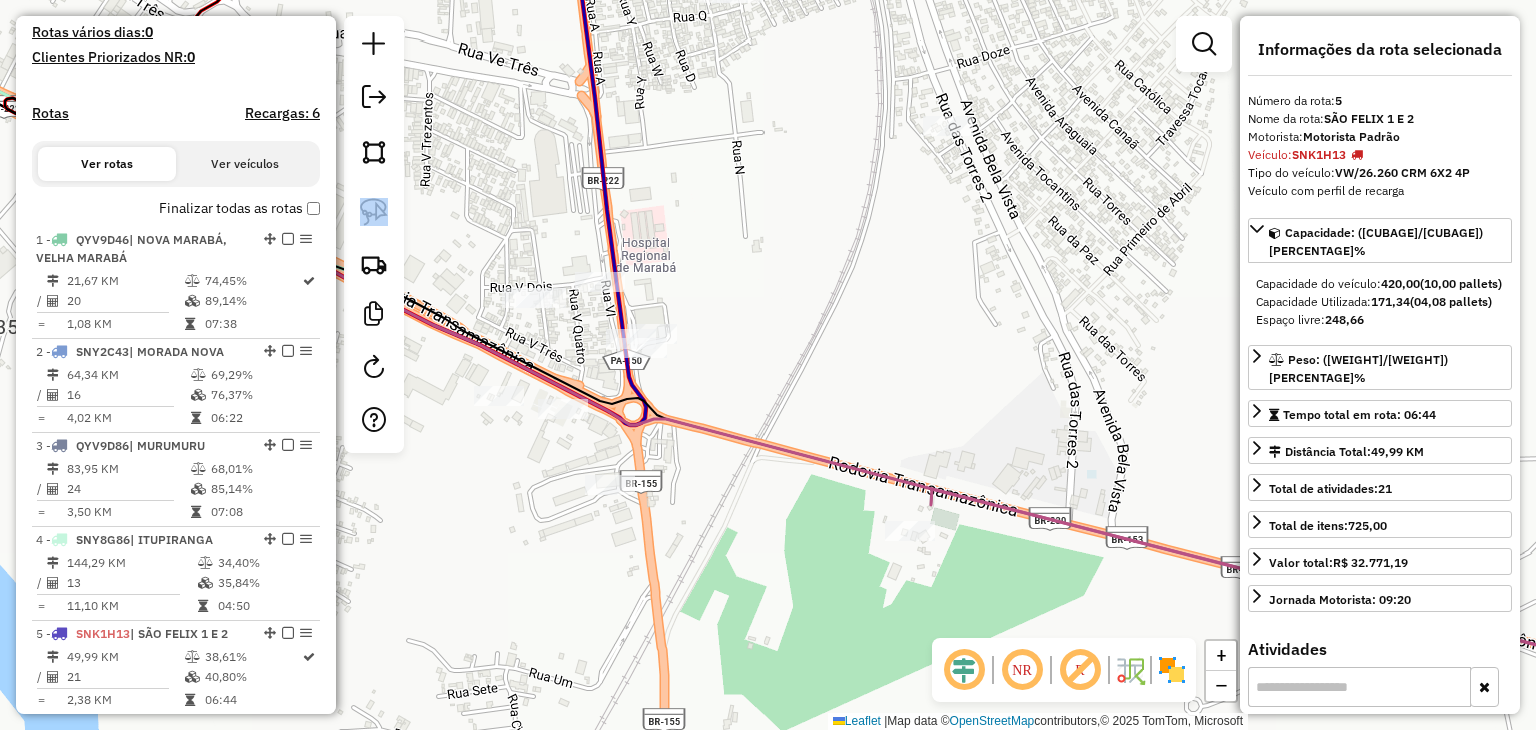 click 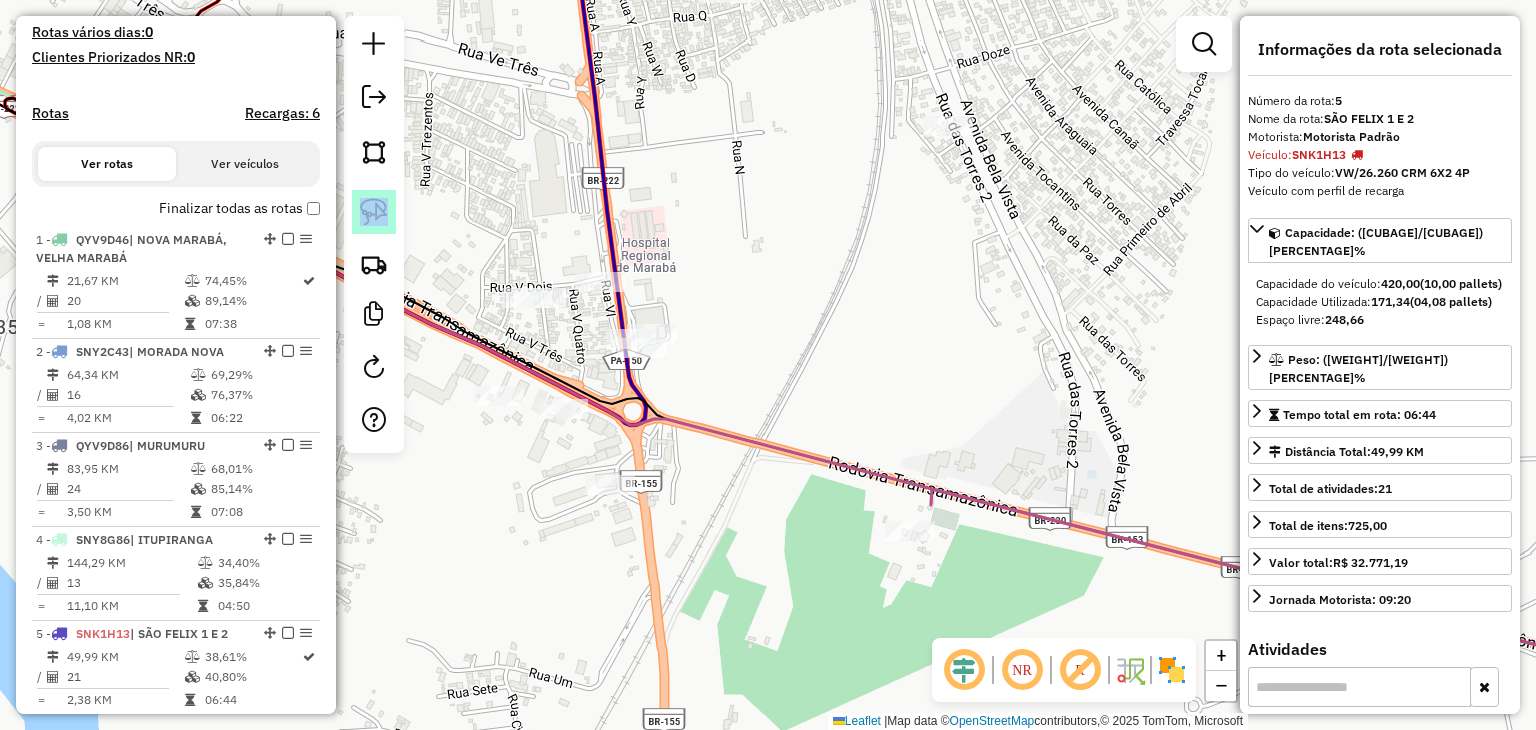 click 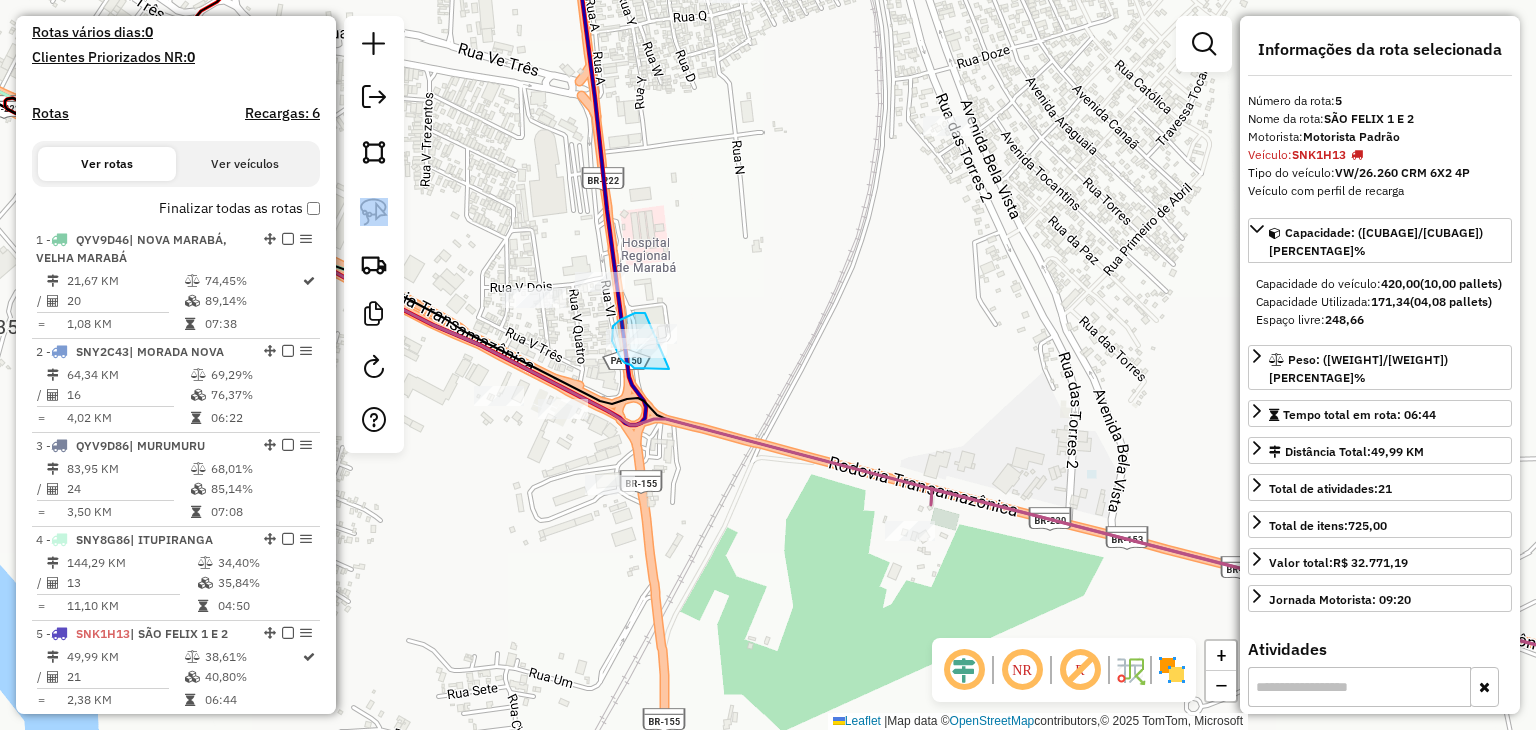 drag, startPoint x: 669, startPoint y: 369, endPoint x: 675, endPoint y: 317, distance: 52.34501 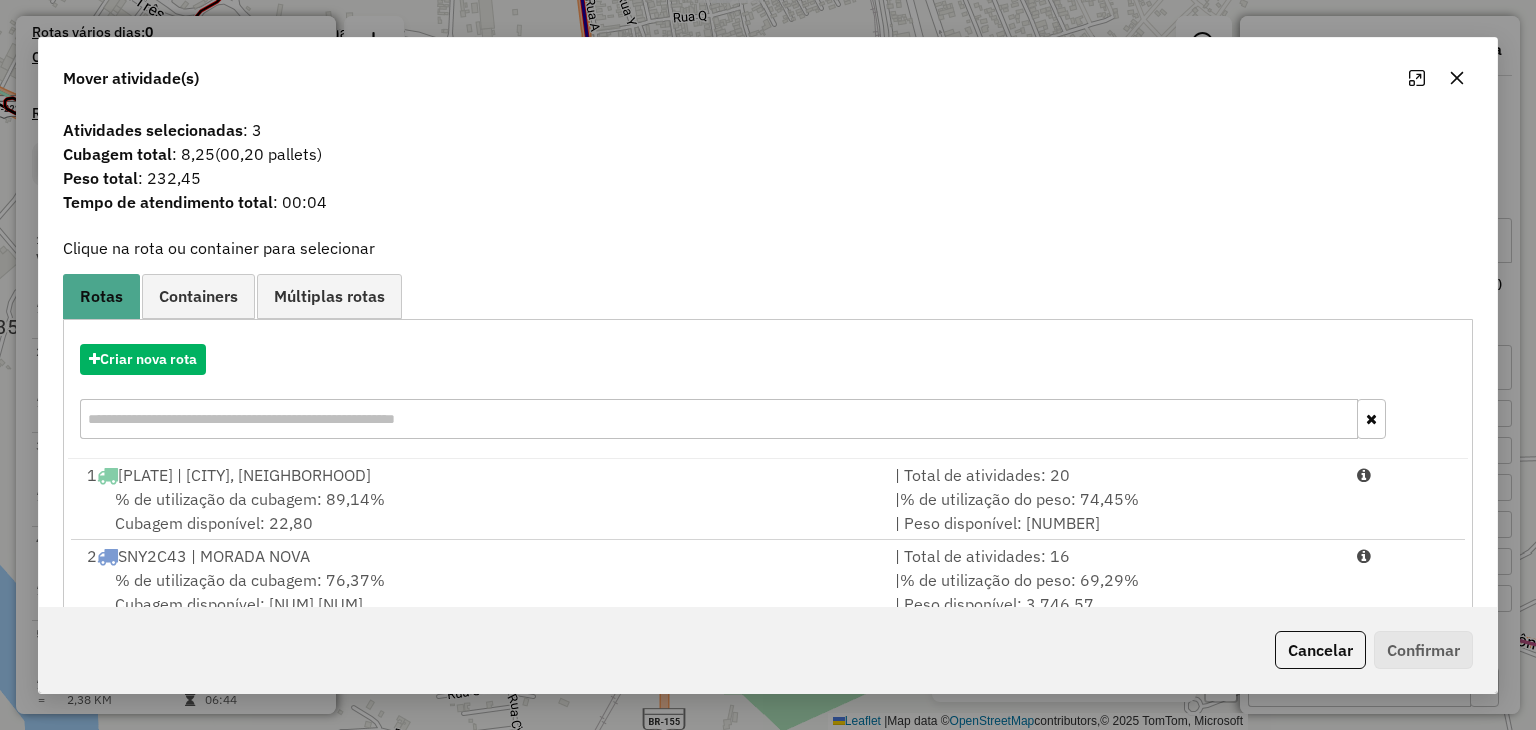 click on "% de utilização da cubagem: 89,14%  Cubagem disponível: 22,80" at bounding box center [479, 511] 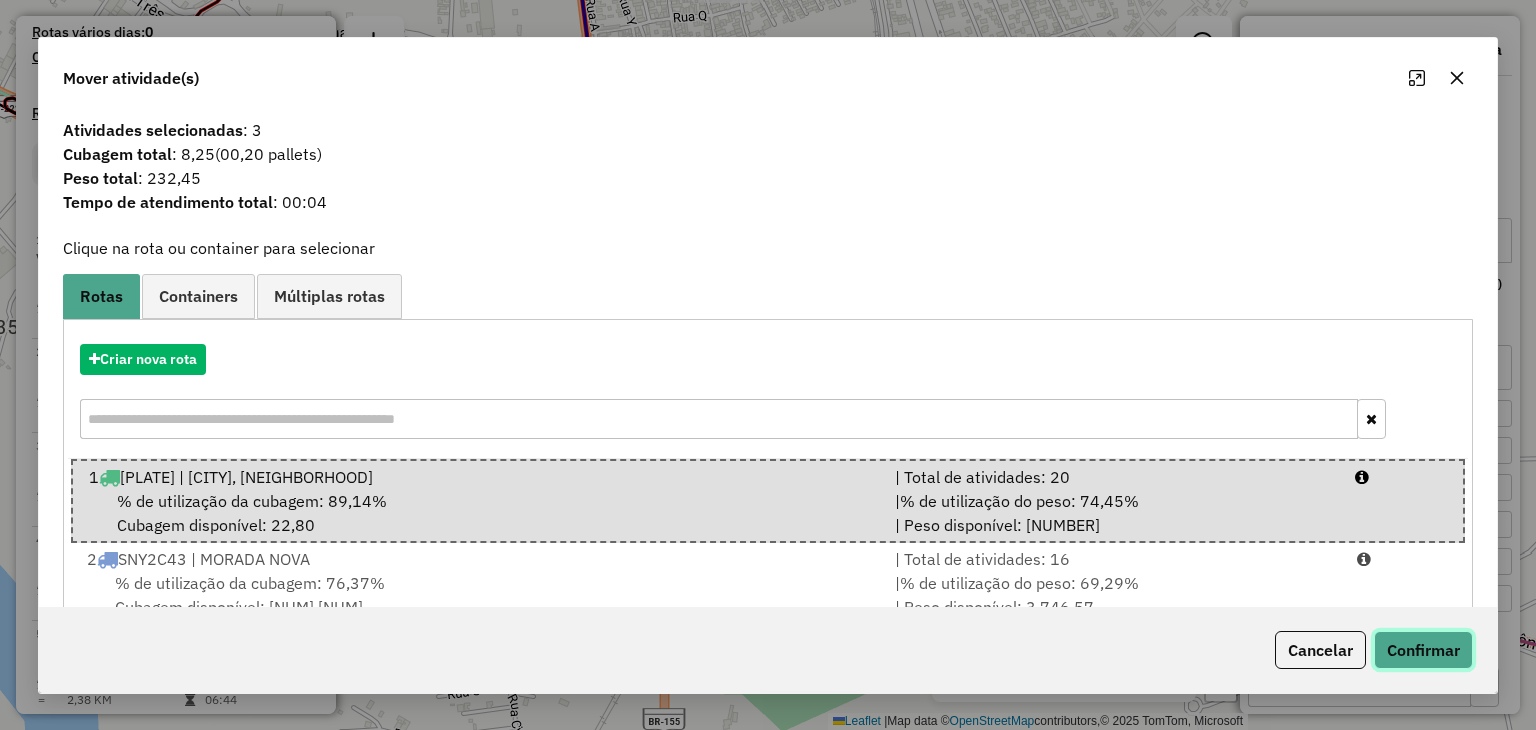 click on "Confirmar" 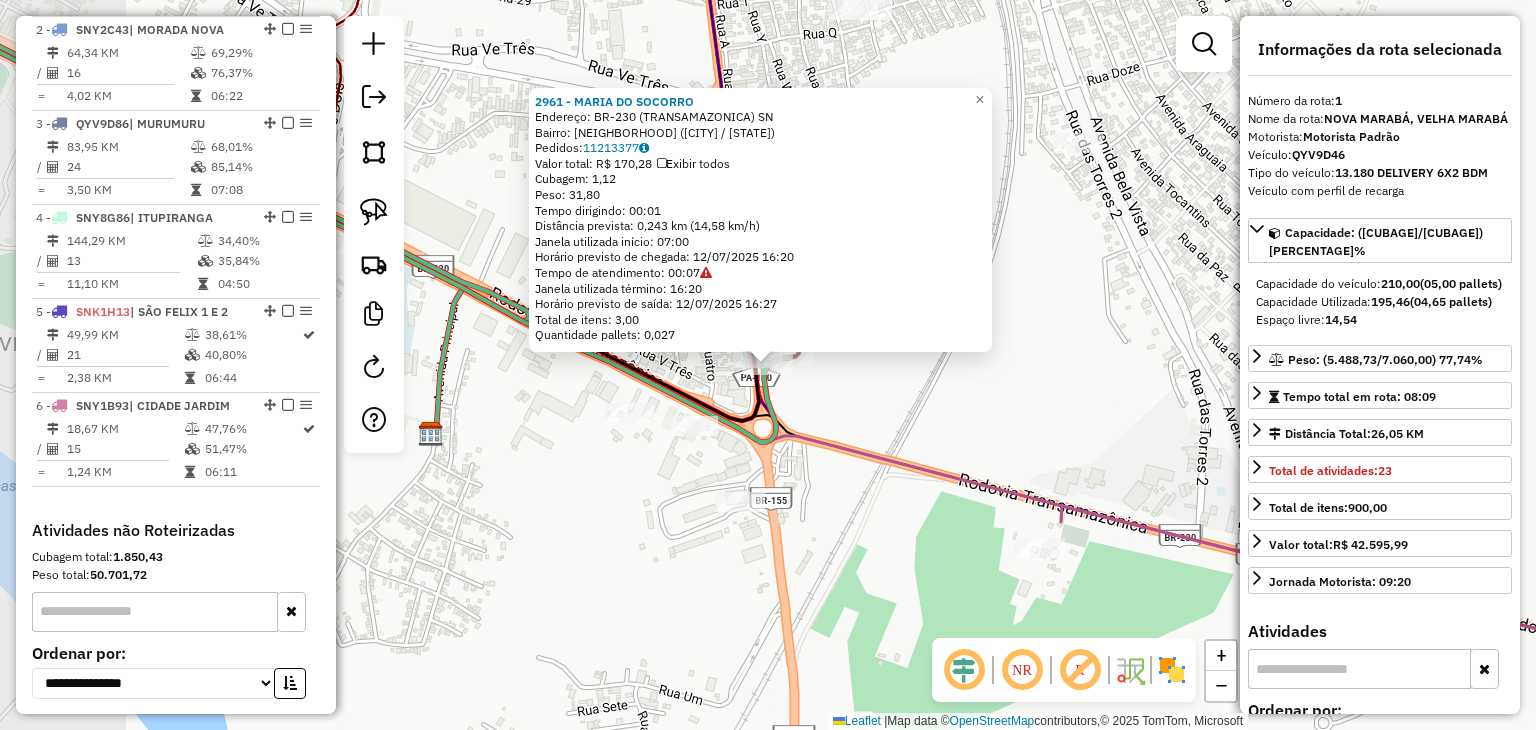scroll, scrollTop: 767, scrollLeft: 0, axis: vertical 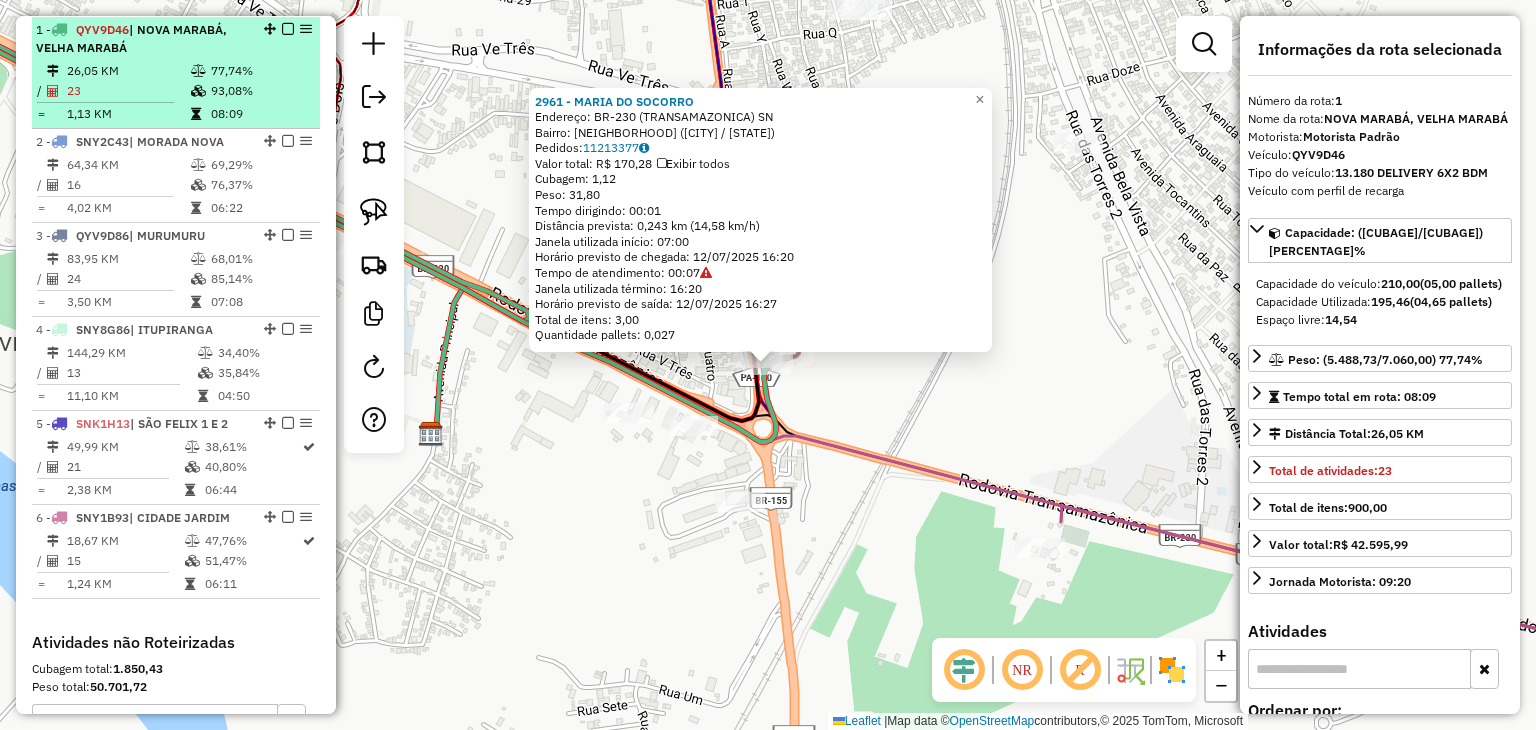 click at bounding box center (288, 29) 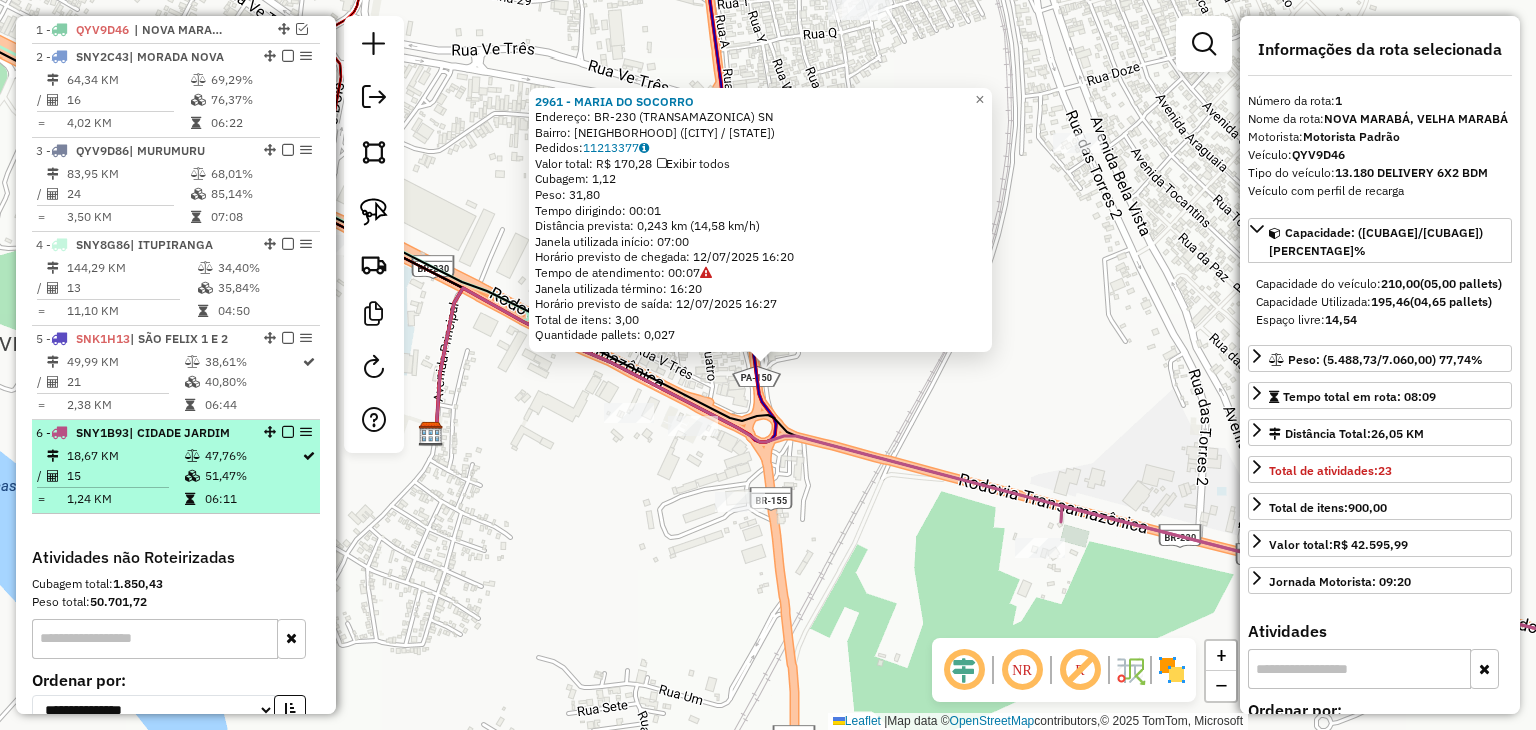 click on "6 -       SNY1B93   | CIDADE JARDIM" at bounding box center (142, 433) 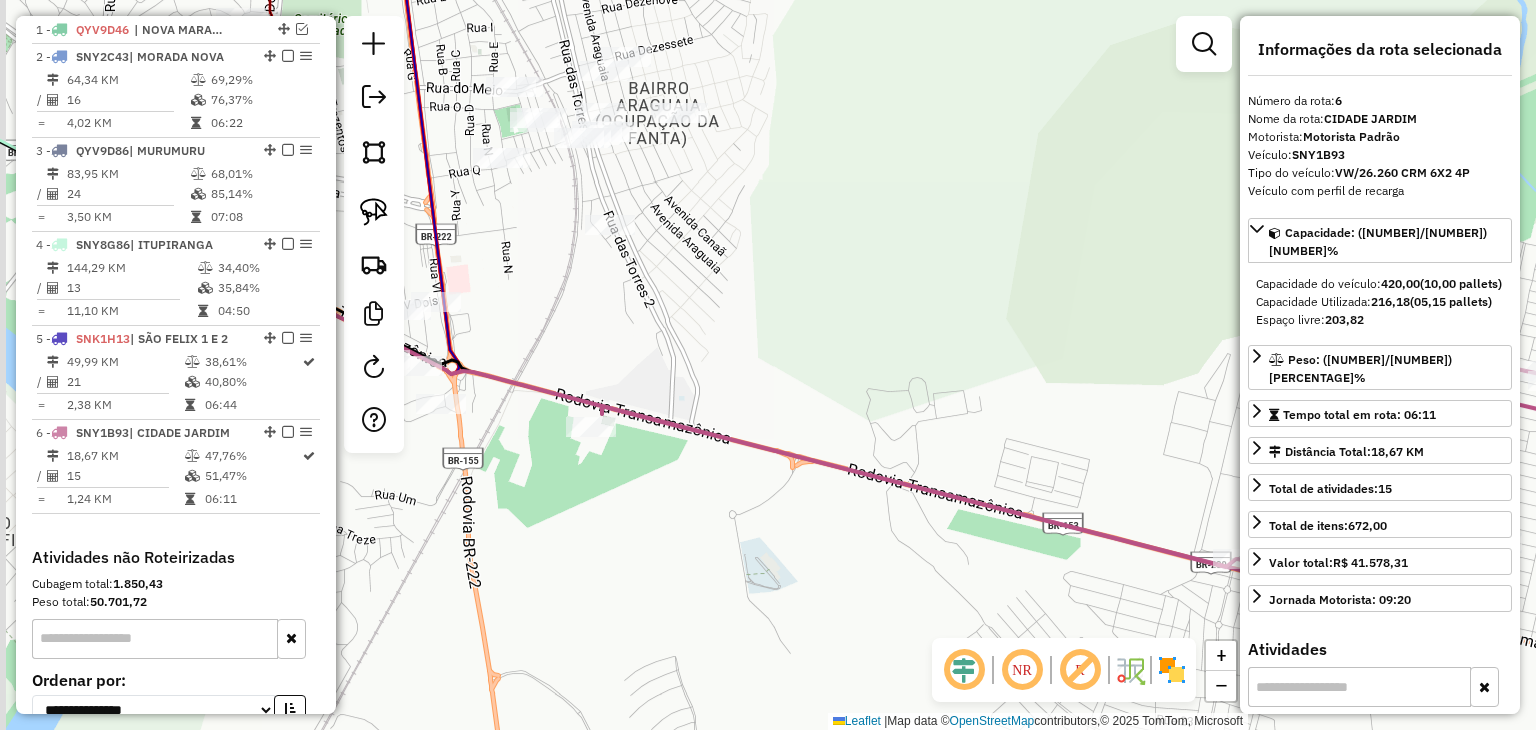 drag, startPoint x: 729, startPoint y: 338, endPoint x: 997, endPoint y: 515, distance: 321.1744 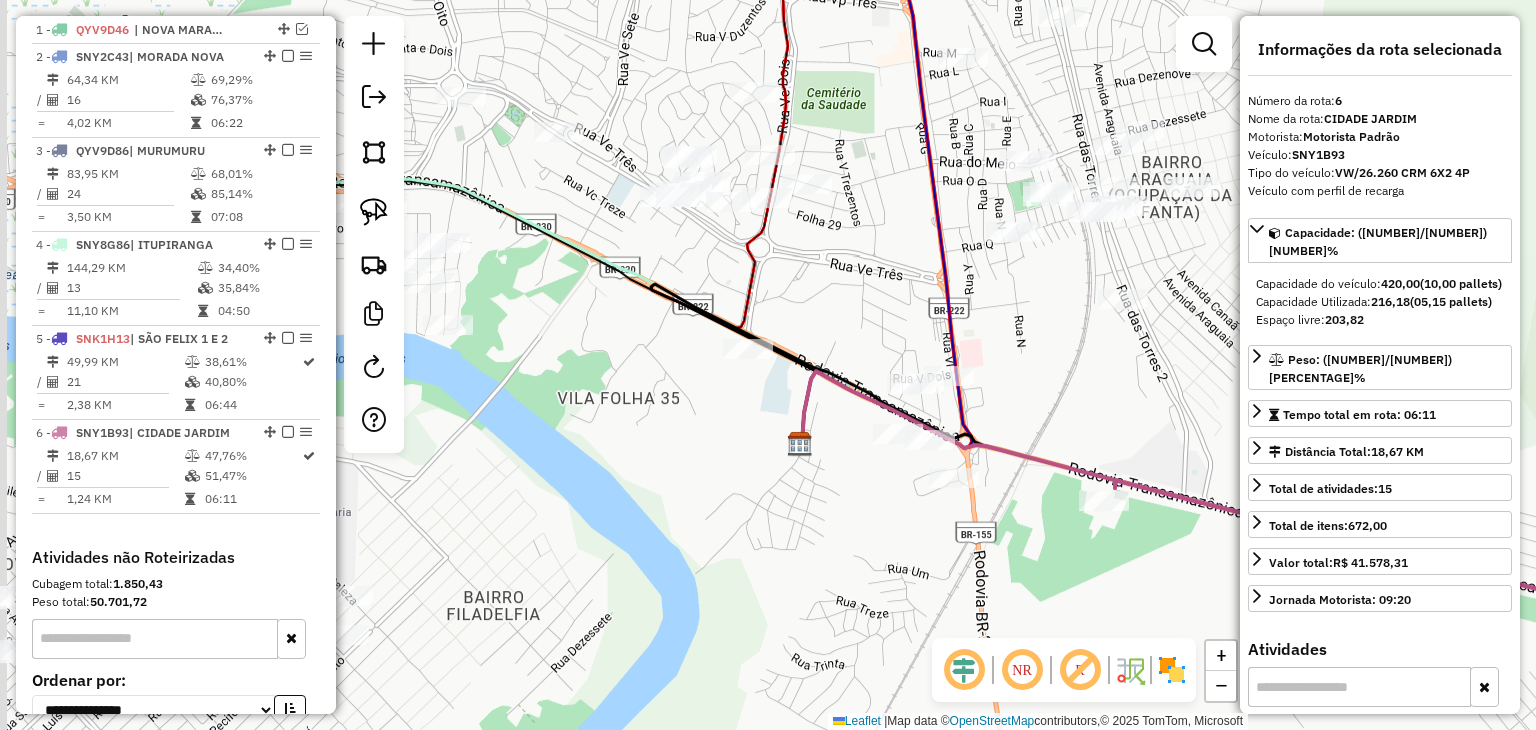 drag, startPoint x: 812, startPoint y: 462, endPoint x: 1073, endPoint y: 449, distance: 261.32355 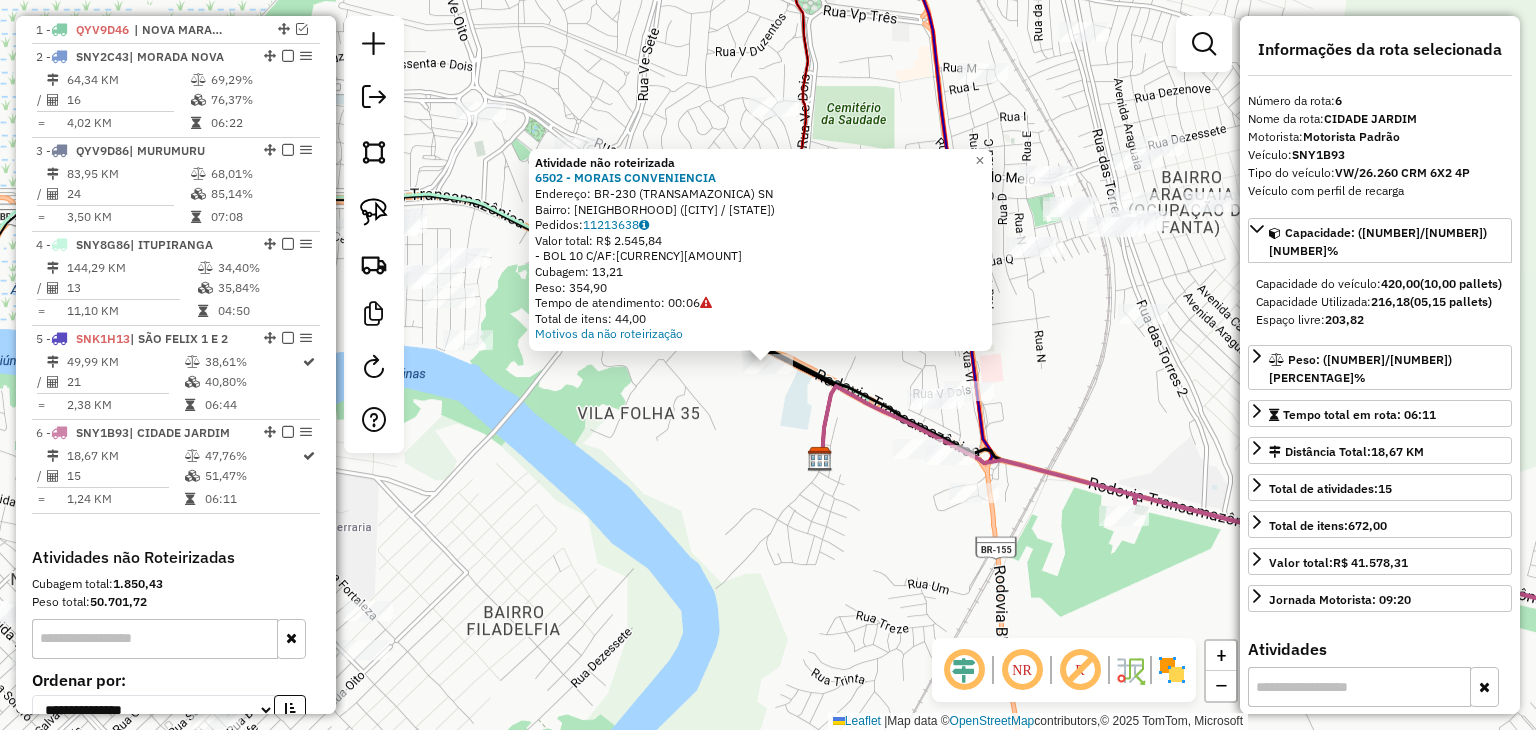 click 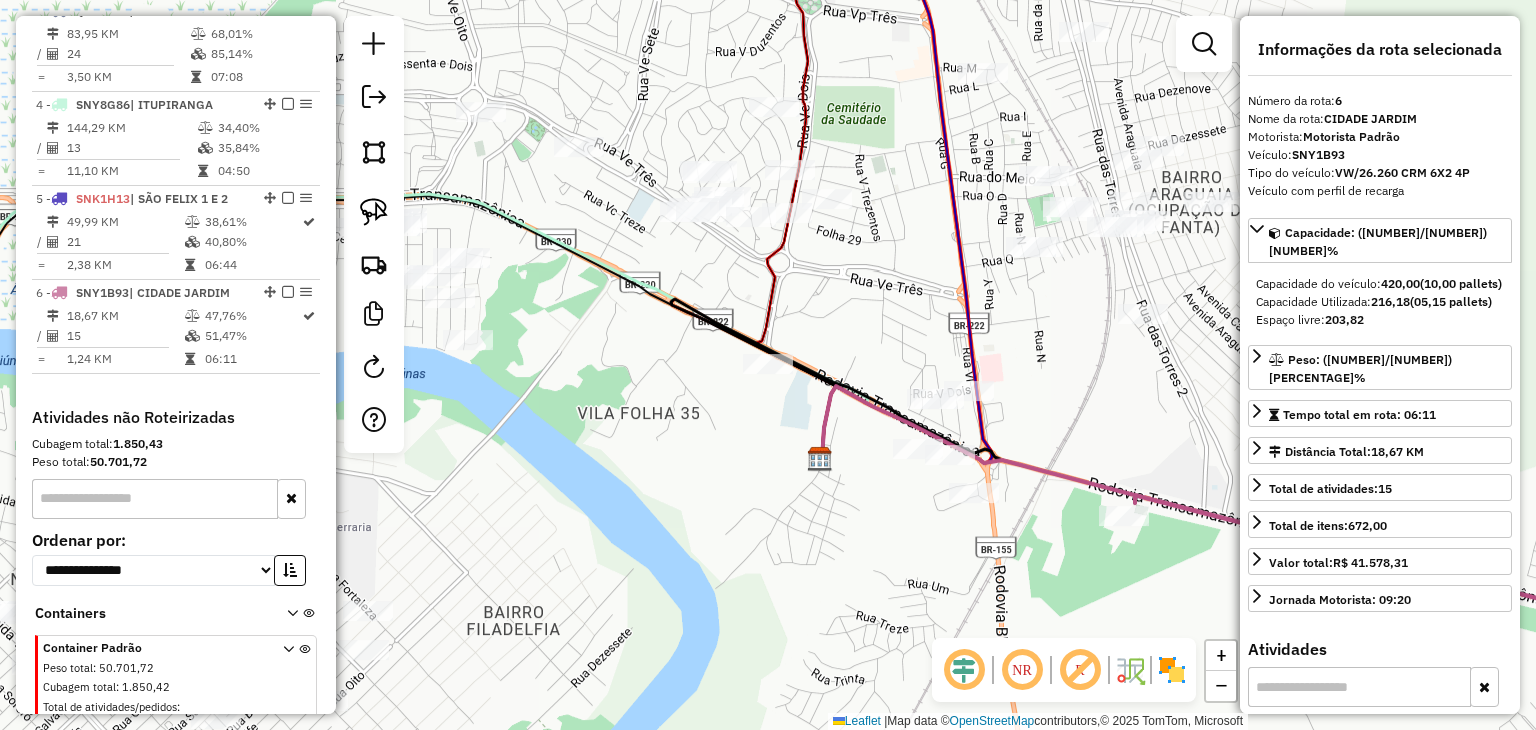 scroll, scrollTop: 958, scrollLeft: 0, axis: vertical 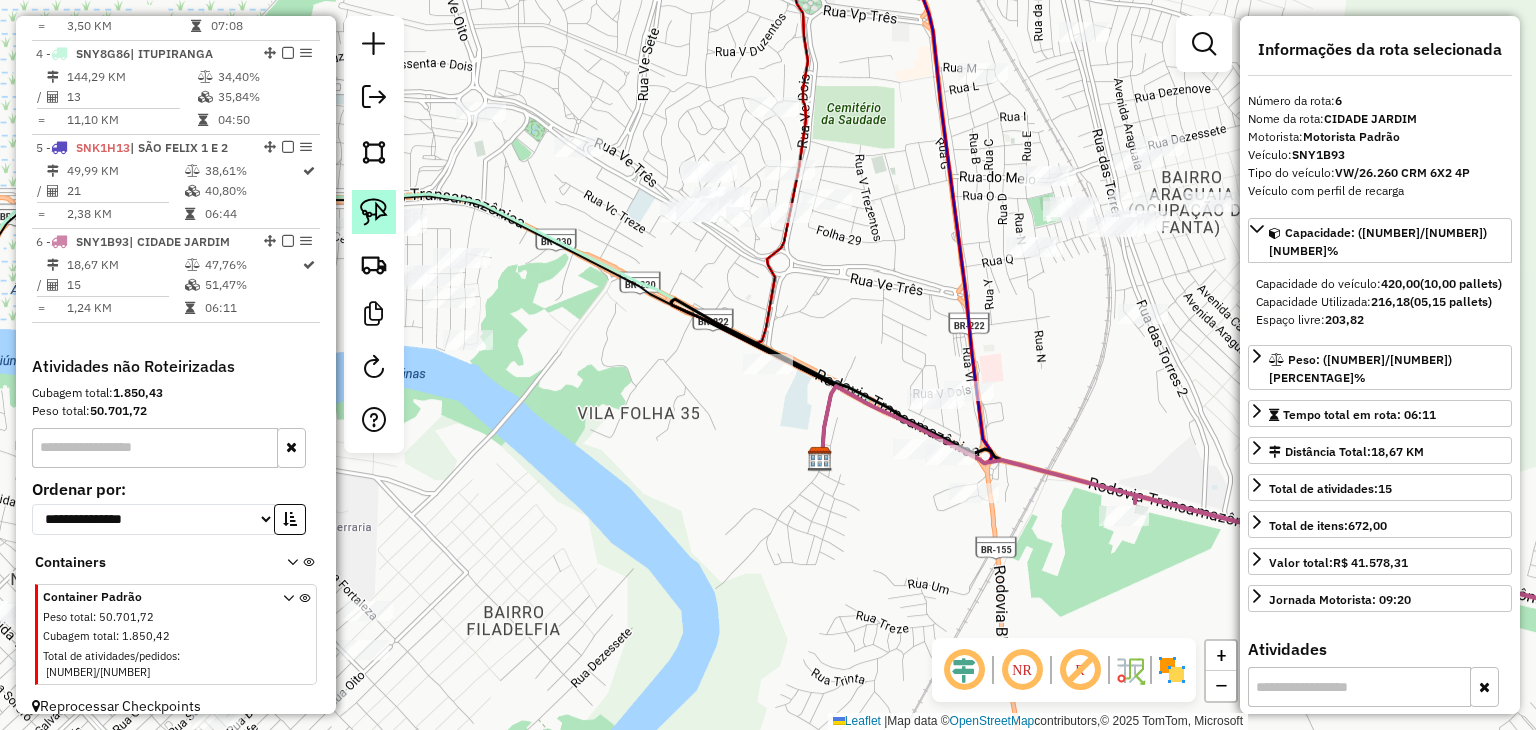 click 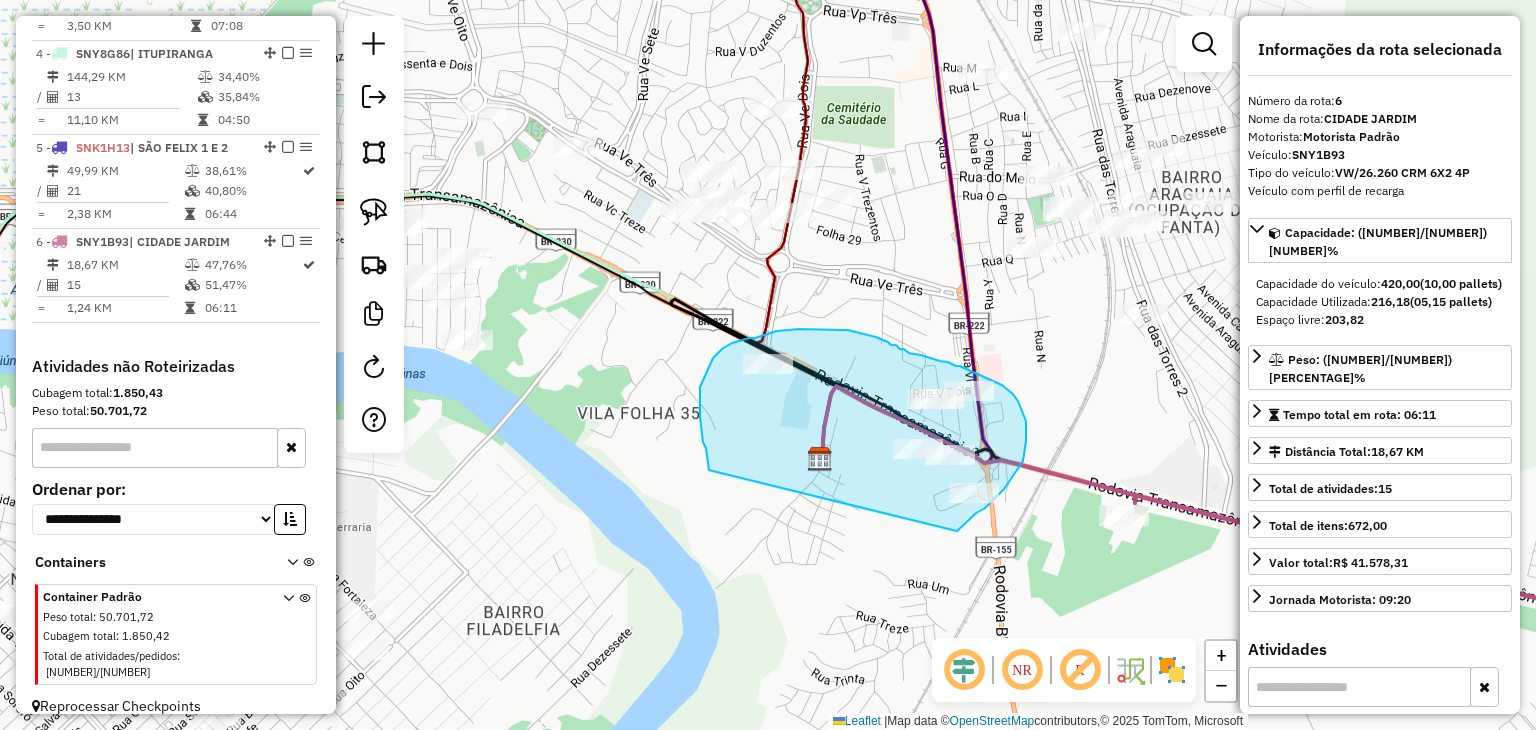 drag, startPoint x: 709, startPoint y: 470, endPoint x: 957, endPoint y: 531, distance: 255.39186 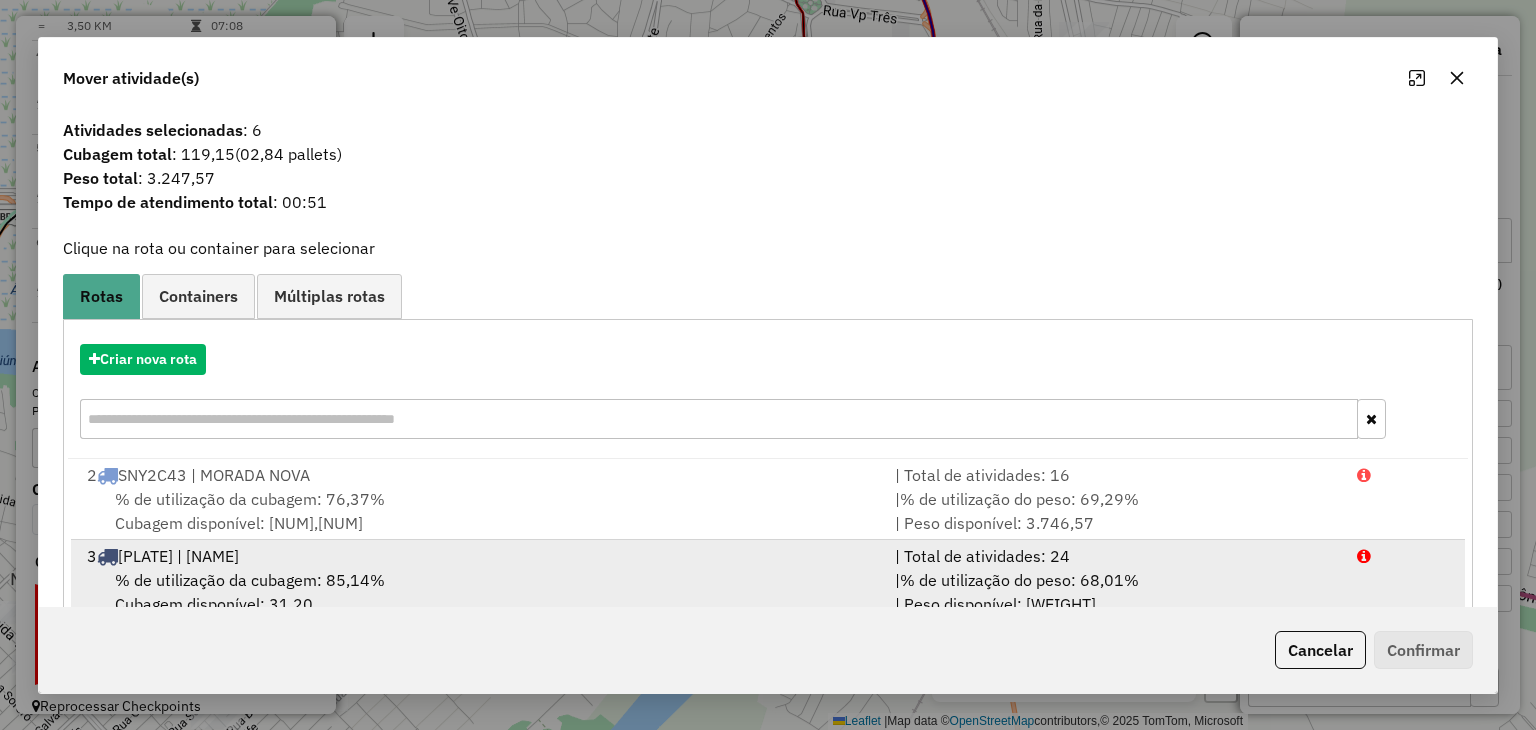scroll, scrollTop: 4, scrollLeft: 0, axis: vertical 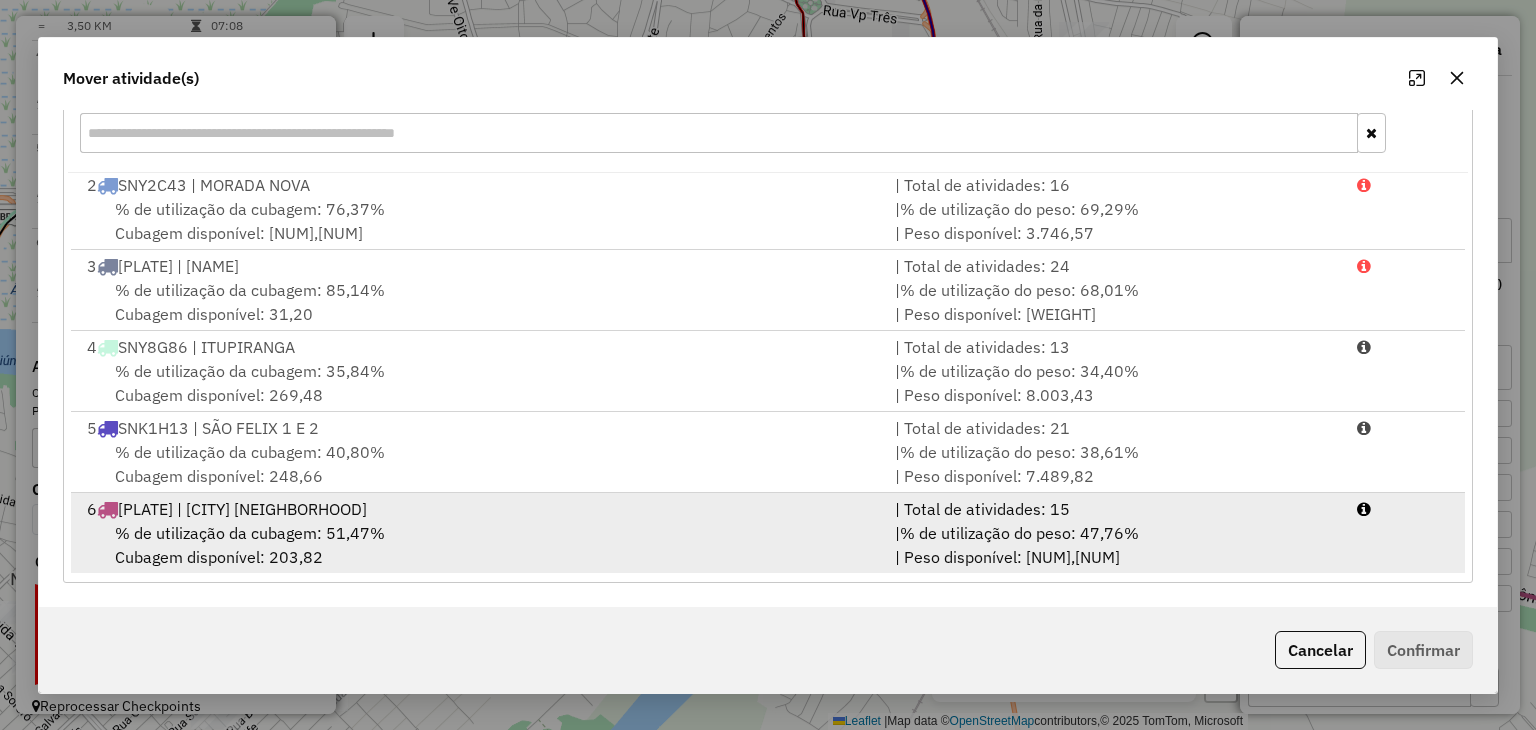 click on "% de utilização da cubagem: 51,47%  Cubagem disponível: 203,82" at bounding box center [479, 545] 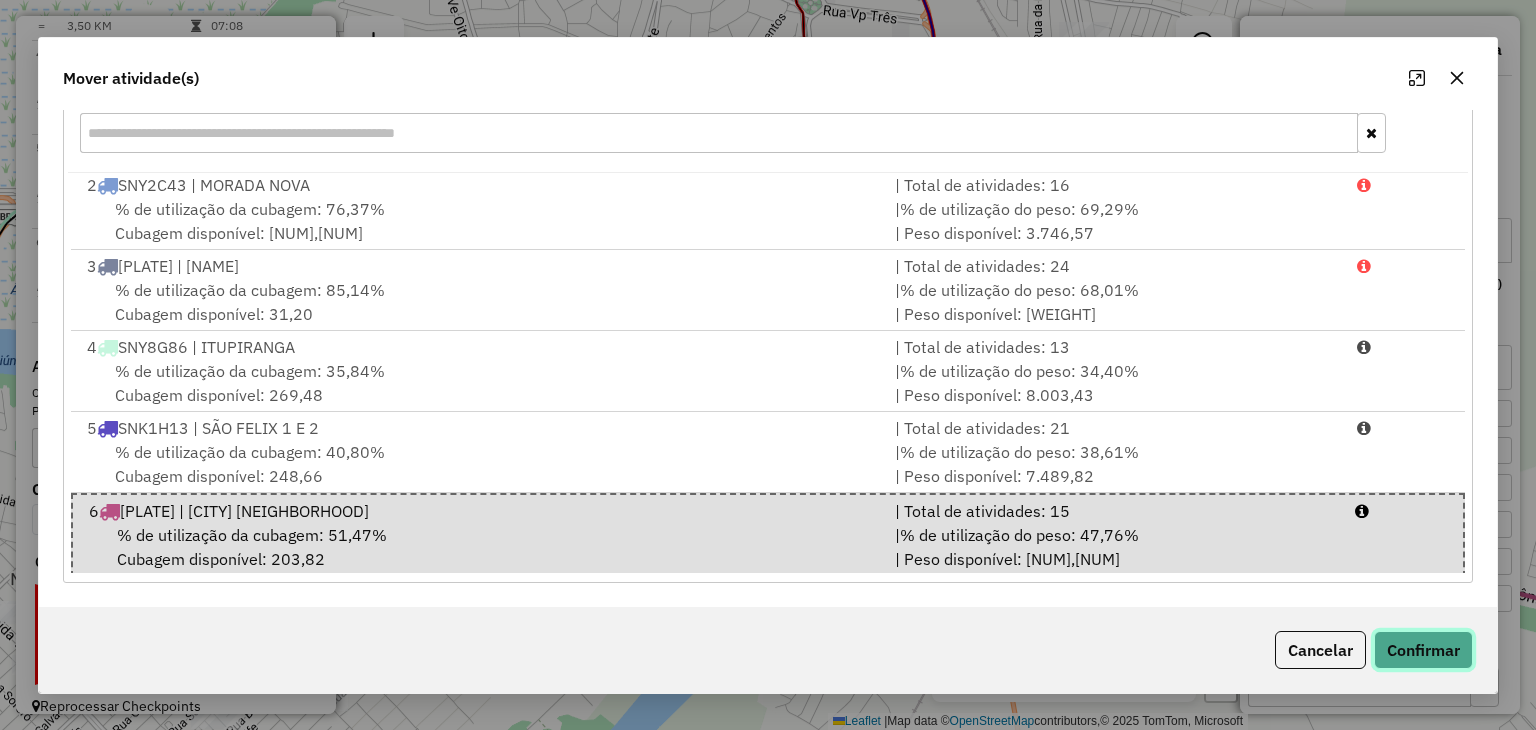 click on "Confirmar" 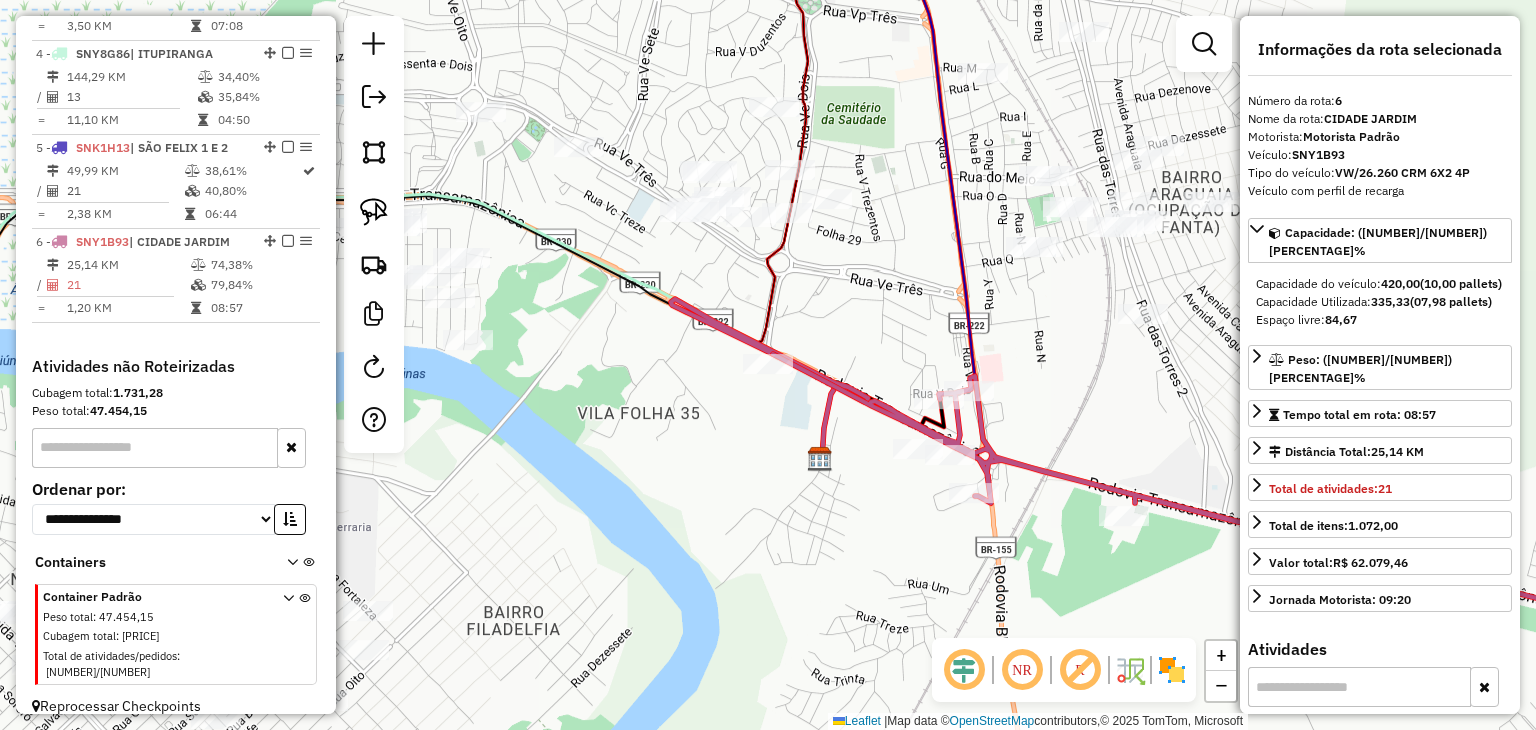 scroll, scrollTop: 0, scrollLeft: 0, axis: both 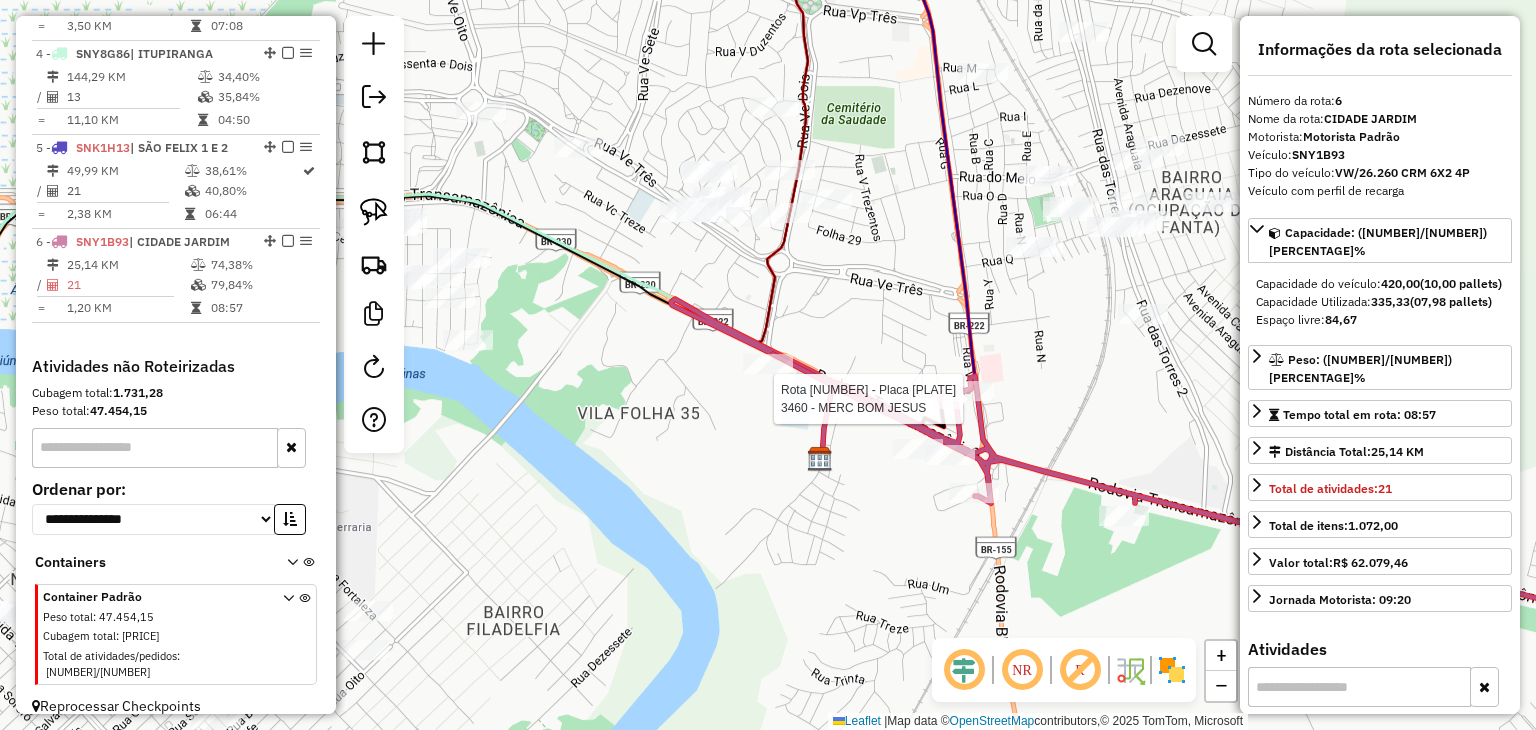 click 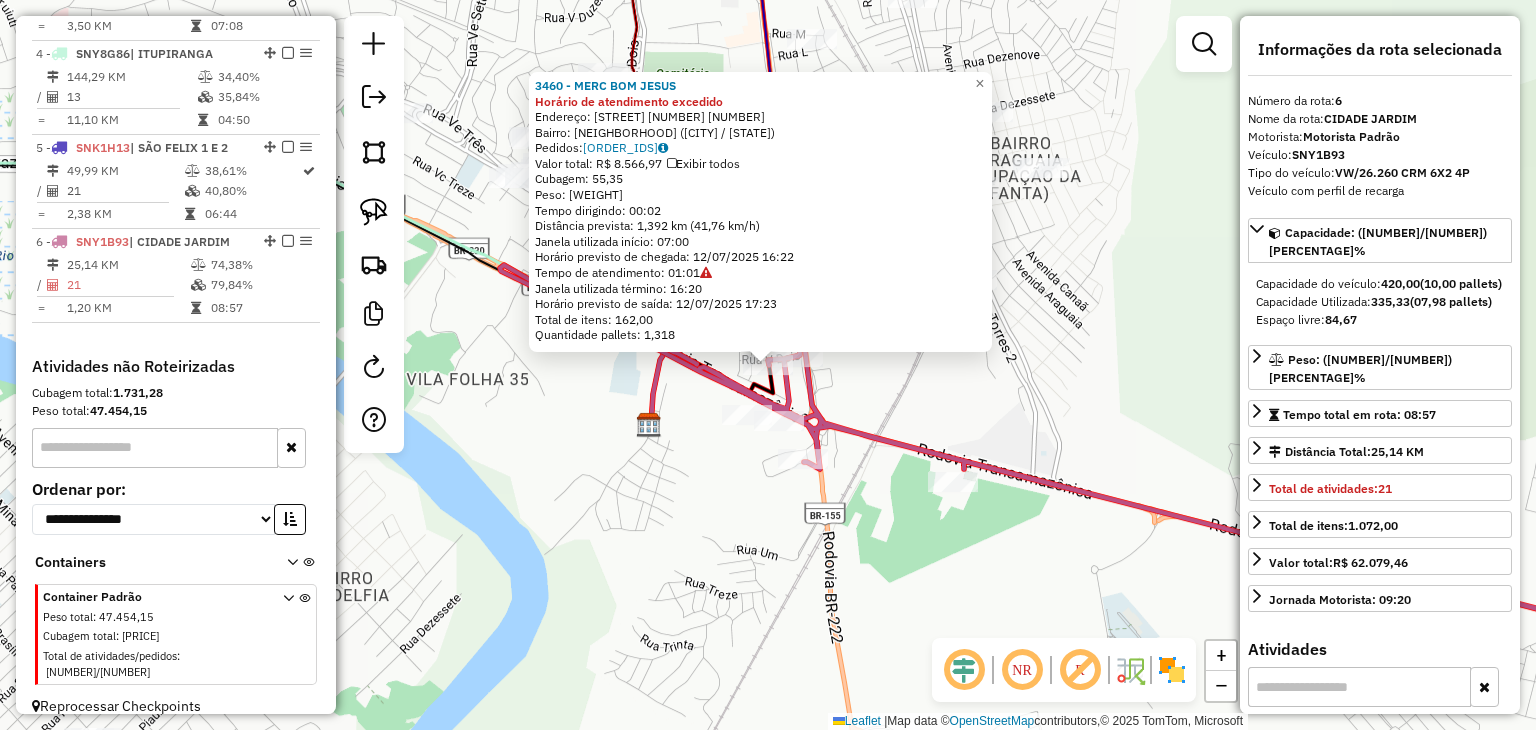 click on "3460 - MERC BOM JESUS Horário de atendimento excedido  Endereço:  TRES  FL.34 4   Bairro: NOVA MARABA (MARABA / PA)   Pedidos:  11213474, 11213476   Valor total: R$ 8.566,97   Exibir todos   Cubagem: 55,35  Peso: 1.492,17  Tempo dirigindo: 00:02   Distância prevista: 1,392 km (41,76 km/h)   Janela utilizada início: 07:00   Horário previsto de chegada: 12/07/2025 16:22   Tempo de atendimento: 01:01   Janela utilizada término: 16:20   Horário previsto de saída: 12/07/2025 17:23   Total de itens: 162,00   Quantidade pallets: 1,318  × Janela de atendimento Grade de atendimento Capacidade Transportadoras Veículos Cliente Pedidos  Rotas Selecione os dias de semana para filtrar as janelas de atendimento  Seg   Ter   Qua   Qui   Sex   Sáb   Dom  Informe o período da janela de atendimento: De: Até:  Filtrar exatamente a janela do cliente  Considerar janela de atendimento padrão  Selecione os dias de semana para filtrar as grades de atendimento  Seg   Ter   Qua   Qui   Sex   Sáb   Dom   Peso mínimo:  +" 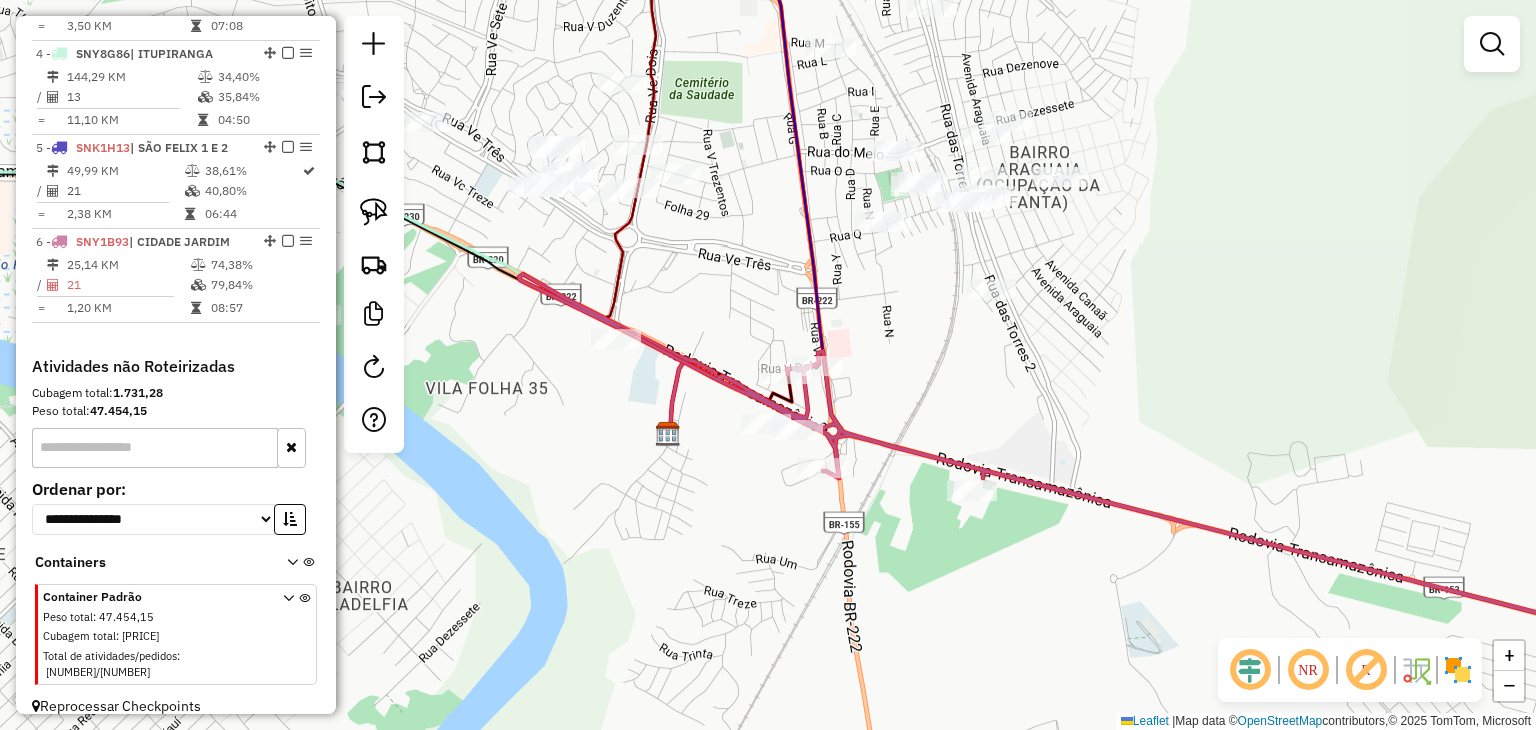 drag, startPoint x: 927, startPoint y: 413, endPoint x: 1006, endPoint y: 444, distance: 84.8646 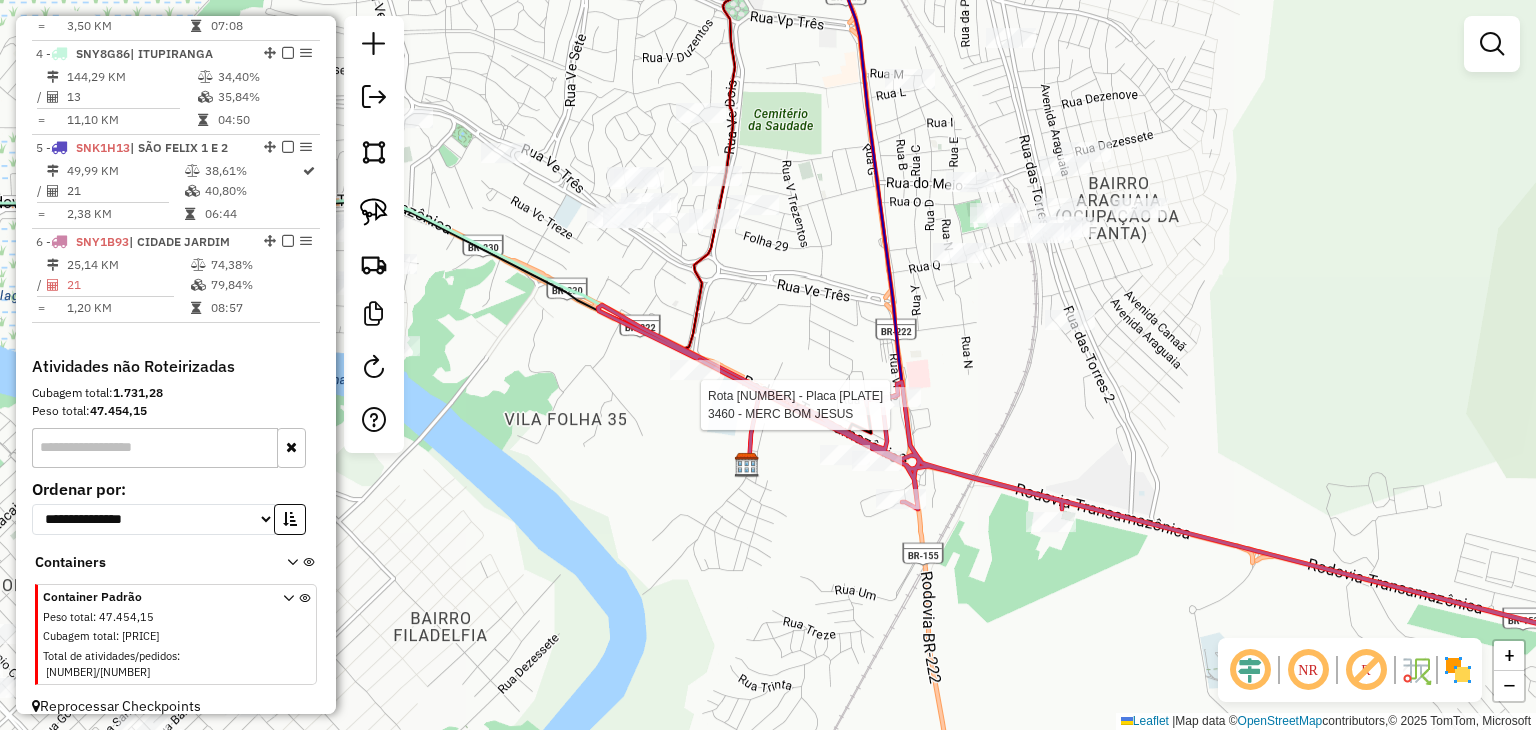 select on "**********" 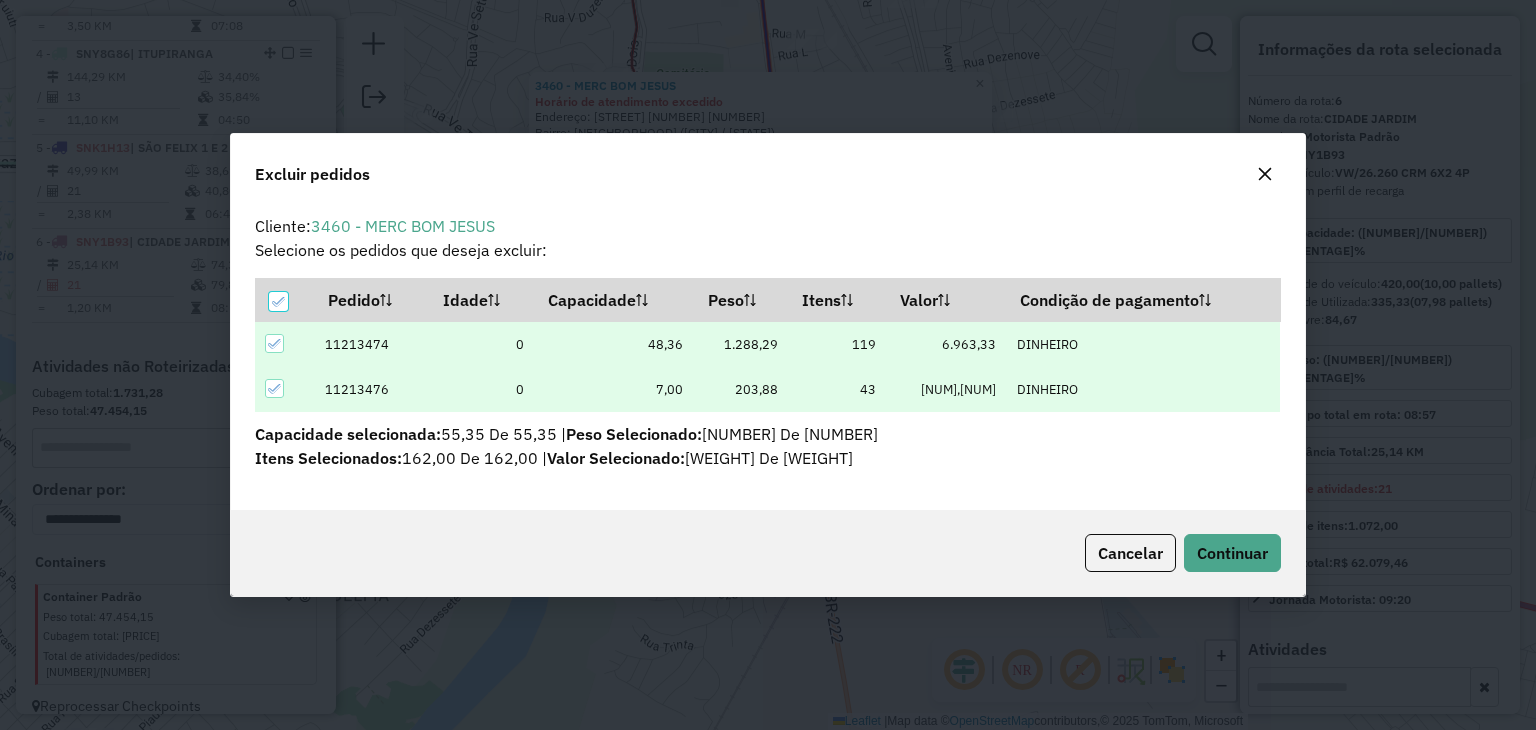 scroll, scrollTop: 0, scrollLeft: 0, axis: both 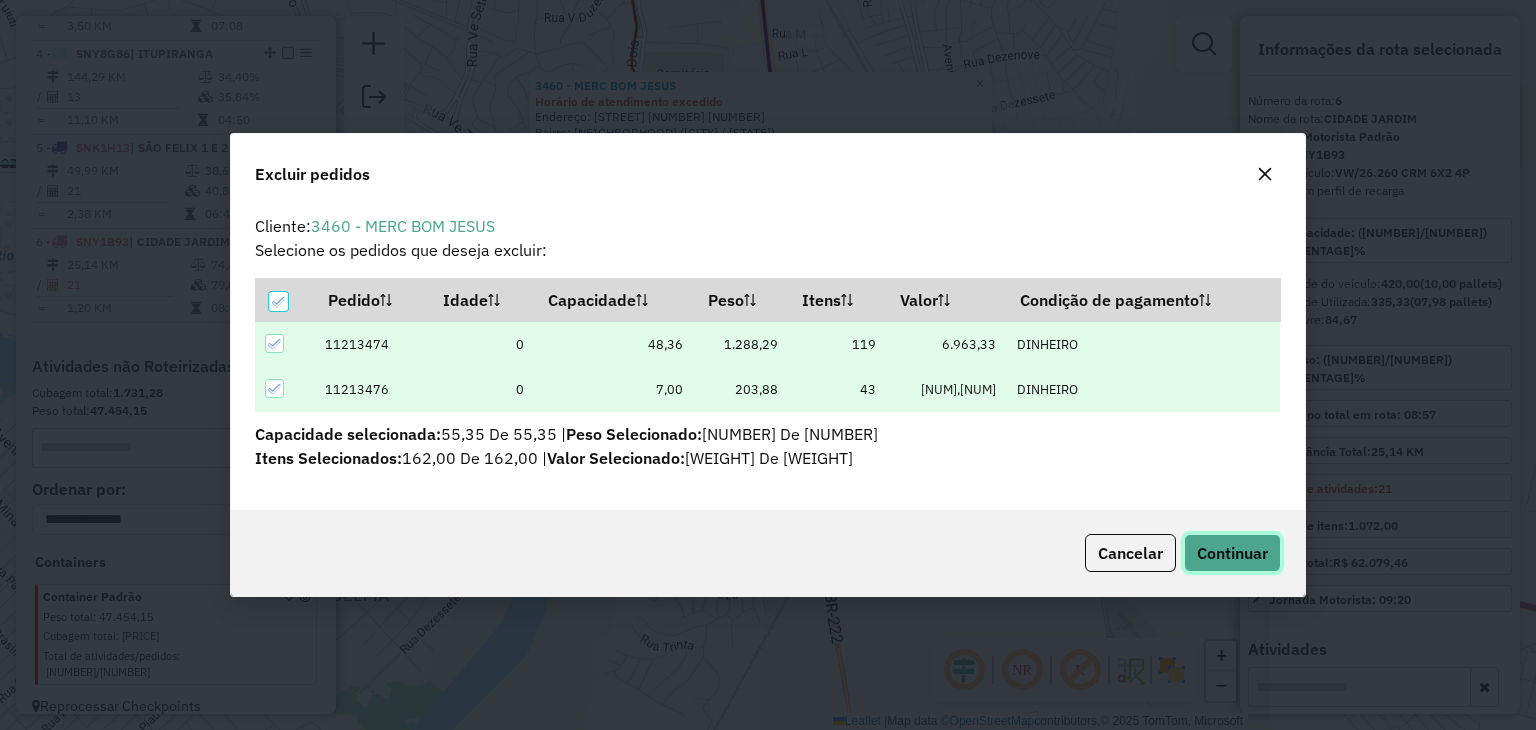 click on "Continuar" 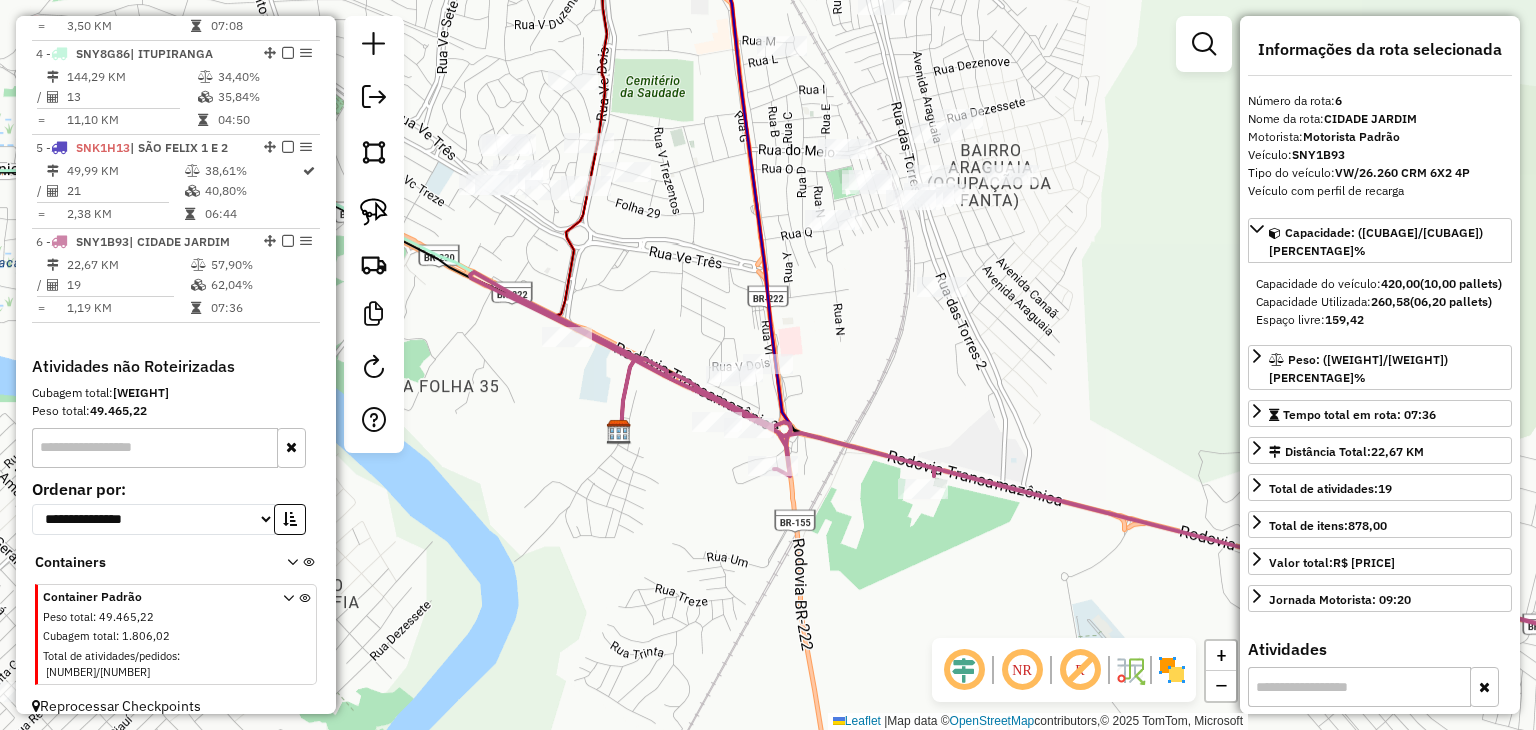 click on "Janela de atendimento Grade de atendimento Capacidade Transportadoras Veículos Cliente Pedidos  Rotas Selecione os dias de semana para filtrar as janelas de atendimento  Seg   Ter   Qua   Qui   Sex   Sáb   Dom  Informe o período da janela de atendimento: De: Até:  Filtrar exatamente a janela do cliente  Considerar janela de atendimento padrão  Selecione os dias de semana para filtrar as grades de atendimento  Seg   Ter   Qua   Qui   Sex   Sáb   Dom   Considerar clientes sem dia de atendimento cadastrado  Clientes fora do dia de atendimento selecionado Filtrar as atividades entre os valores definidos abaixo:  Peso mínimo:   Peso máximo:   Cubagem mínima:   Cubagem máxima:   De:   Até:  Filtrar as atividades entre o tempo de atendimento definido abaixo:  De:   Até:   Considerar capacidade total dos clientes não roteirizados Transportadora: Selecione um ou mais itens Tipo de veículo: Selecione um ou mais itens Veículo: Selecione um ou mais itens Motorista: Selecione um ou mais itens Nome: Rótulo:" 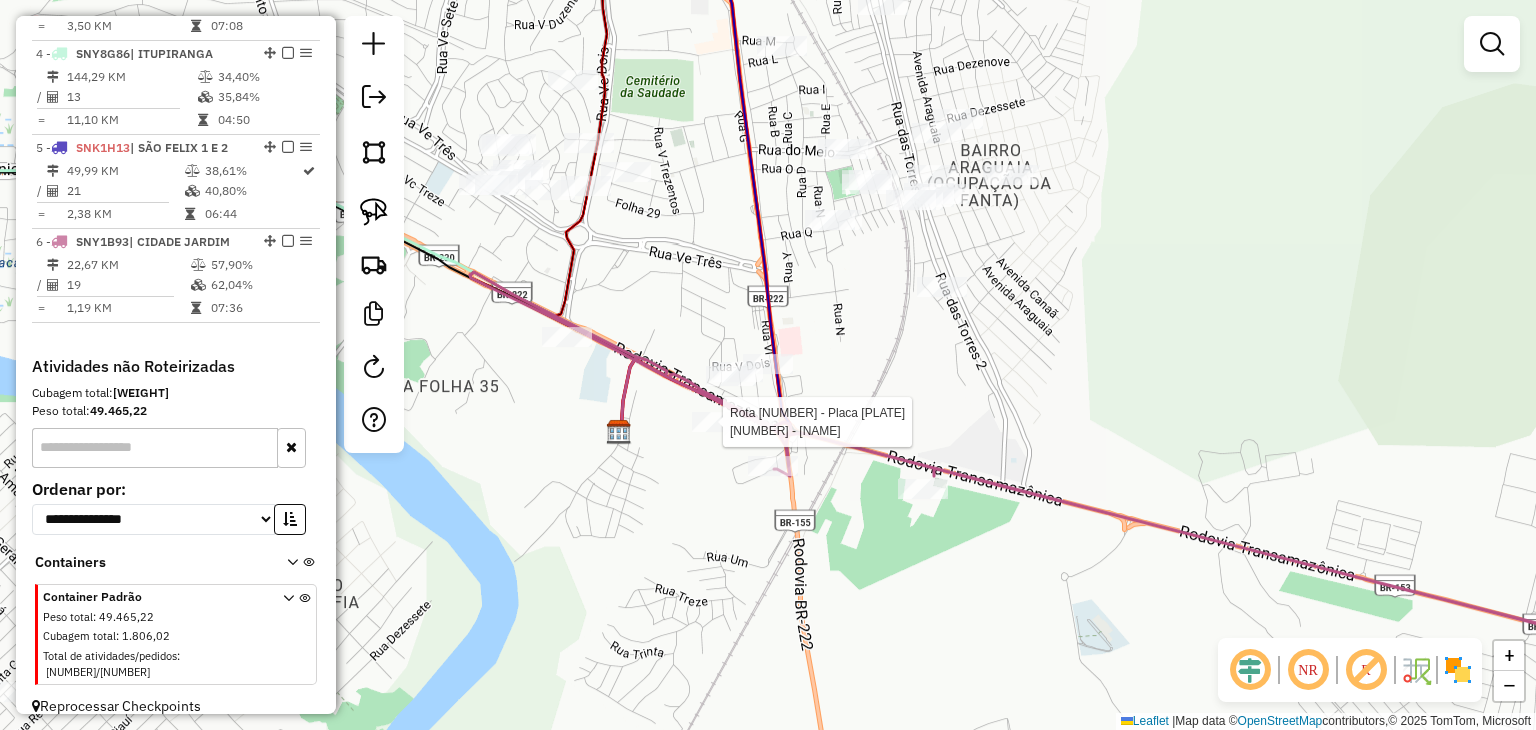 click 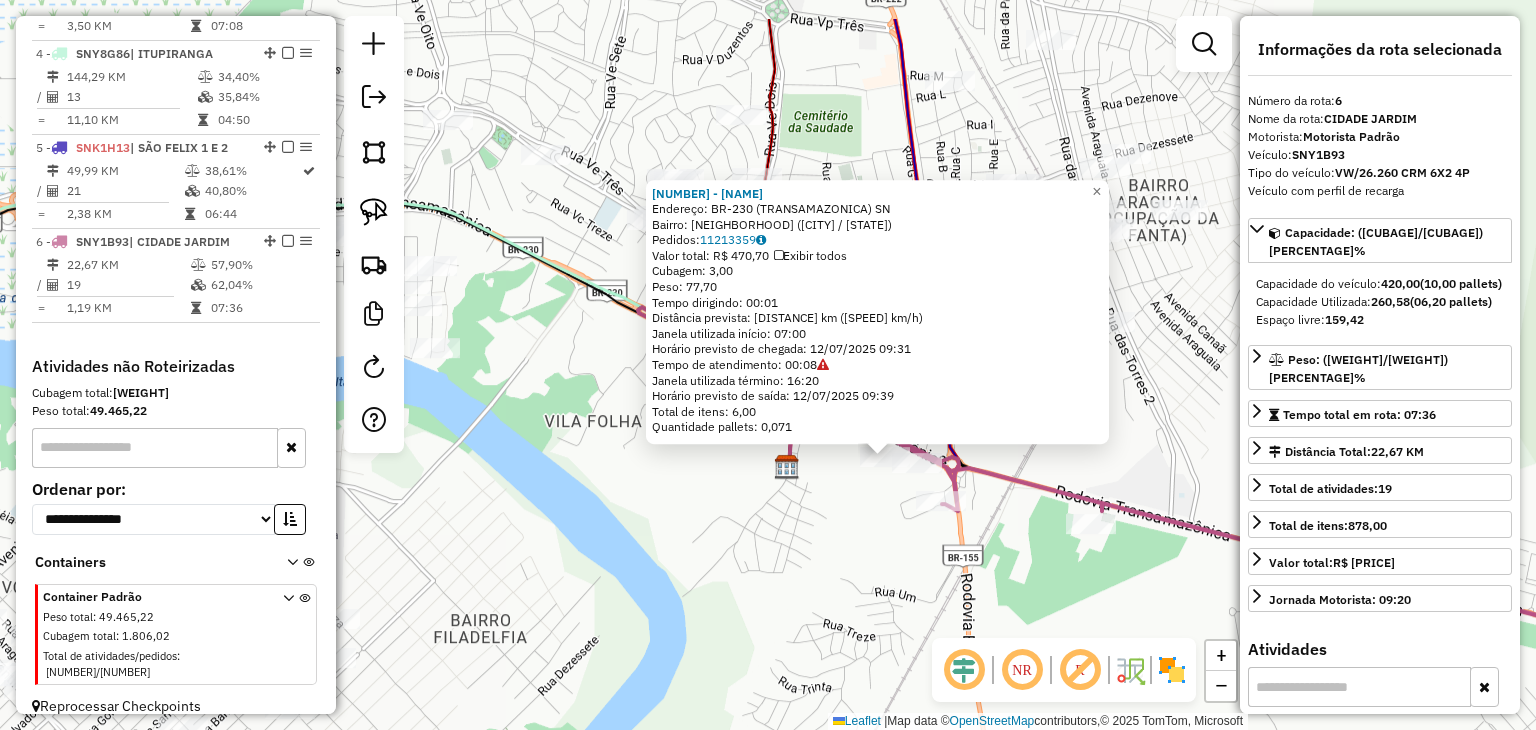 drag, startPoint x: 715, startPoint y: 477, endPoint x: 849, endPoint y: 586, distance: 172.7339 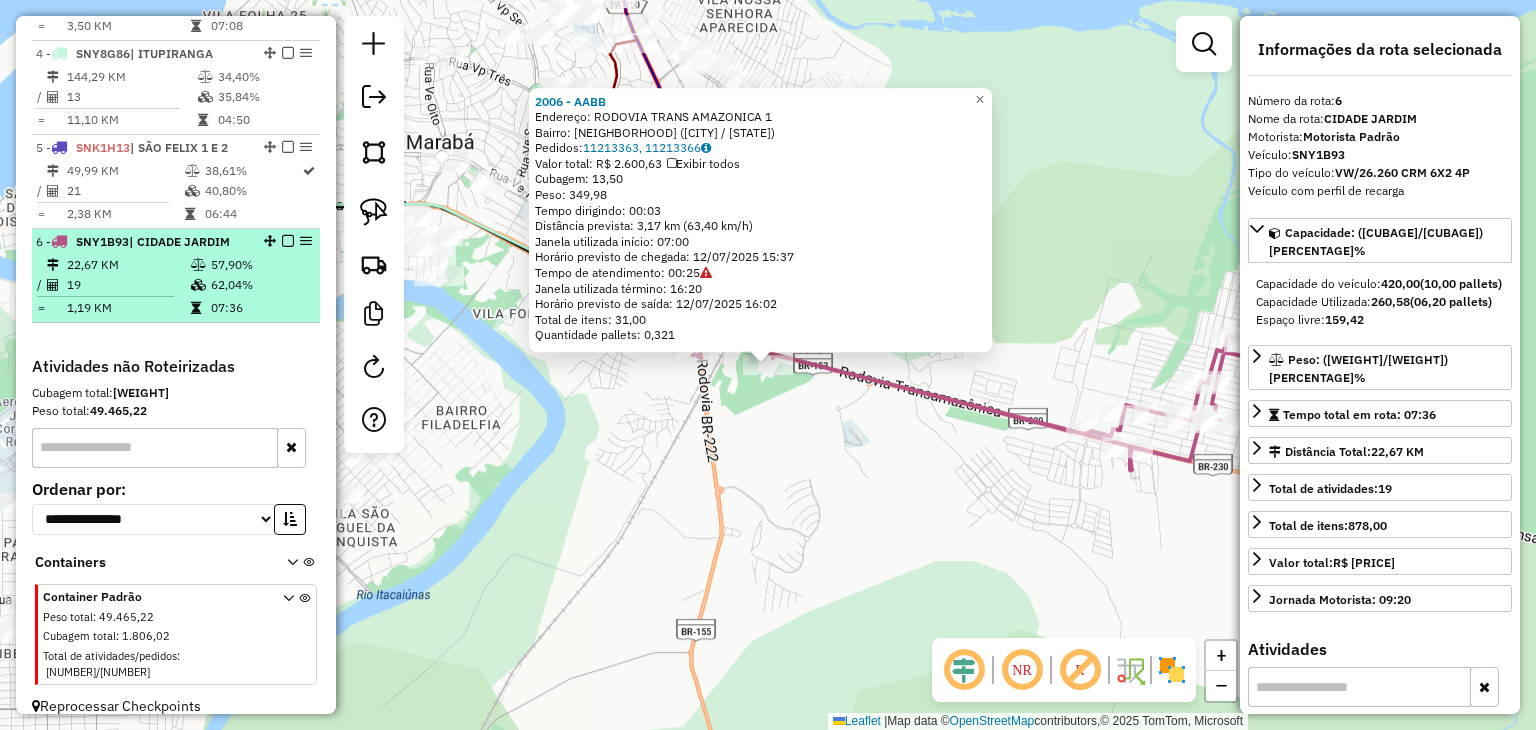 click at bounding box center [288, 241] 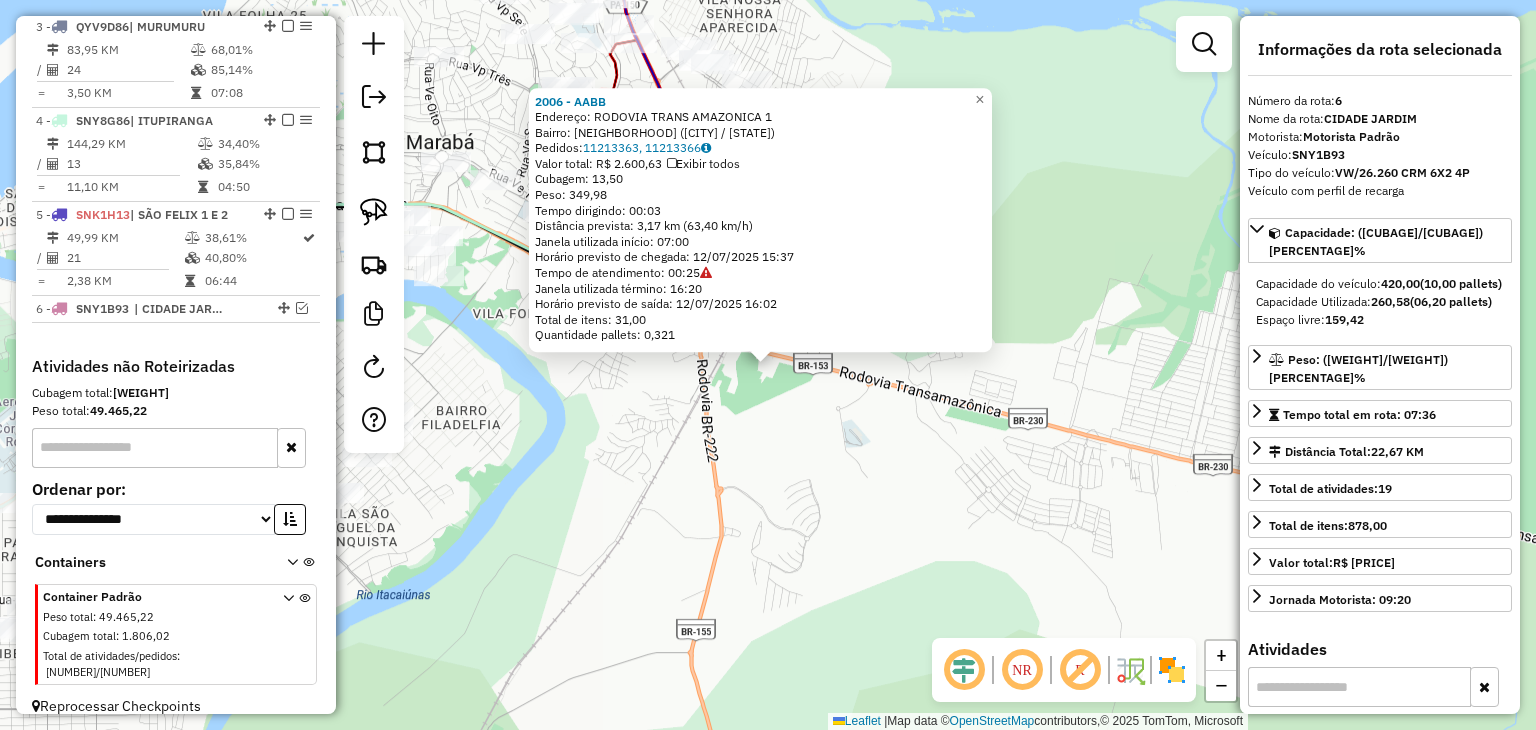 click on "2006 - AABB  Endereço:  RODOVIA TRANS AMAZONICA 1   Bairro: NOVA MARABA (MARABA / PA)   Pedidos:  11213363, 11213366   Valor total: R$ 2.600,63   Exibir todos   Cubagem: 13,50  Peso: 349,98  Tempo dirigindo: 00:03   Distância prevista: 3,17 km (63,40 km/h)   Janela utilizada início: 07:00   Horário previsto de chegada: 12/07/2025 15:37   Tempo de atendimento: 00:25   Janela utilizada término: 16:20   Horário previsto de saída: 12/07/2025 16:02   Total de itens: 31,00   Quantidade pallets: 0,321  × Janela de atendimento Grade de atendimento Capacidade Transportadoras Veículos Cliente Pedidos  Rotas Selecione os dias de semana para filtrar as janelas de atendimento  Seg   Ter   Qua   Qui   Sex   Sáb   Dom  Informe o período da janela de atendimento: De: Até:  Filtrar exatamente a janela do cliente  Considerar janela de atendimento padrão  Selecione os dias de semana para filtrar as grades de atendimento  Seg   Ter   Qua   Qui   Sex   Sáb   Dom   Clientes fora do dia de atendimento selecionado De:" 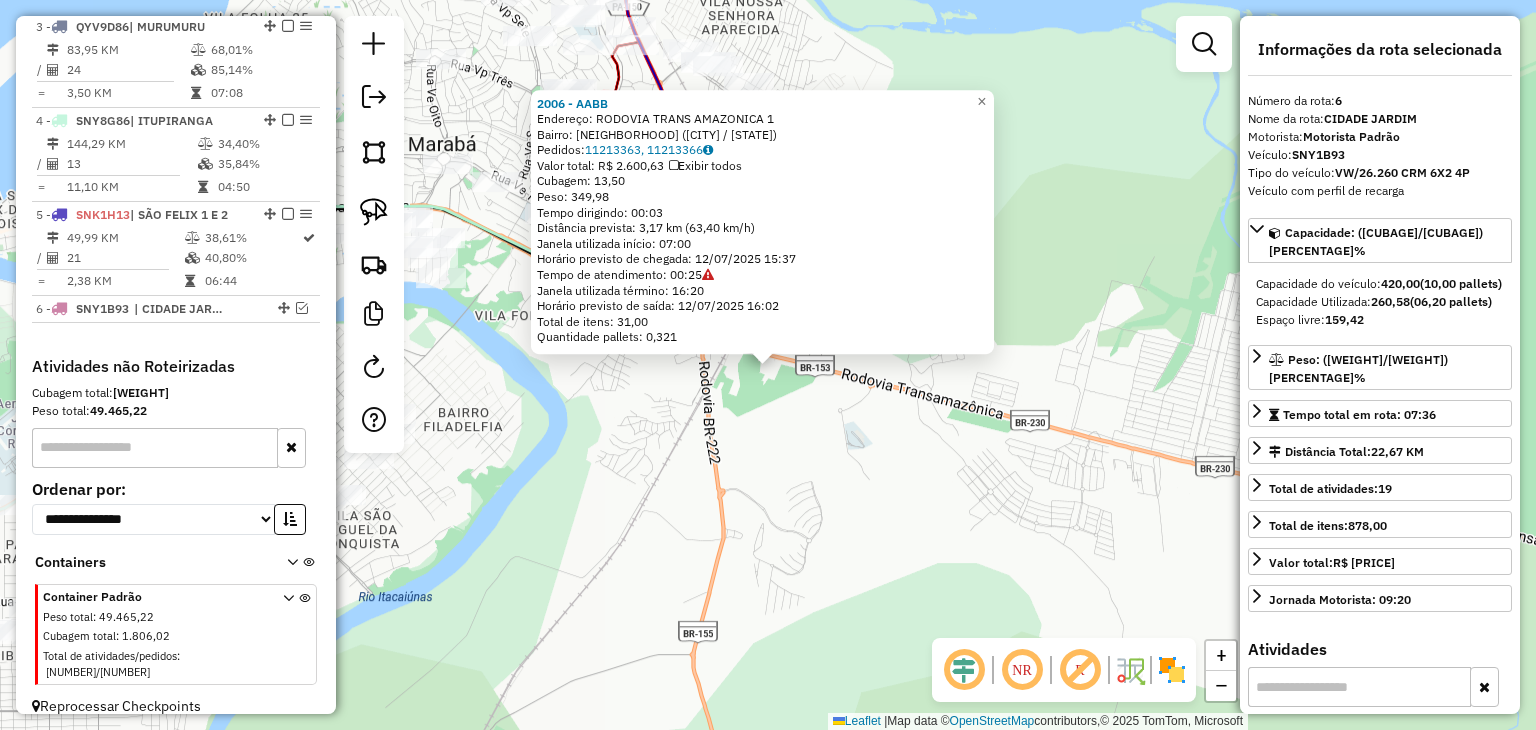 drag, startPoint x: 800, startPoint y: 407, endPoint x: 811, endPoint y: 410, distance: 11.401754 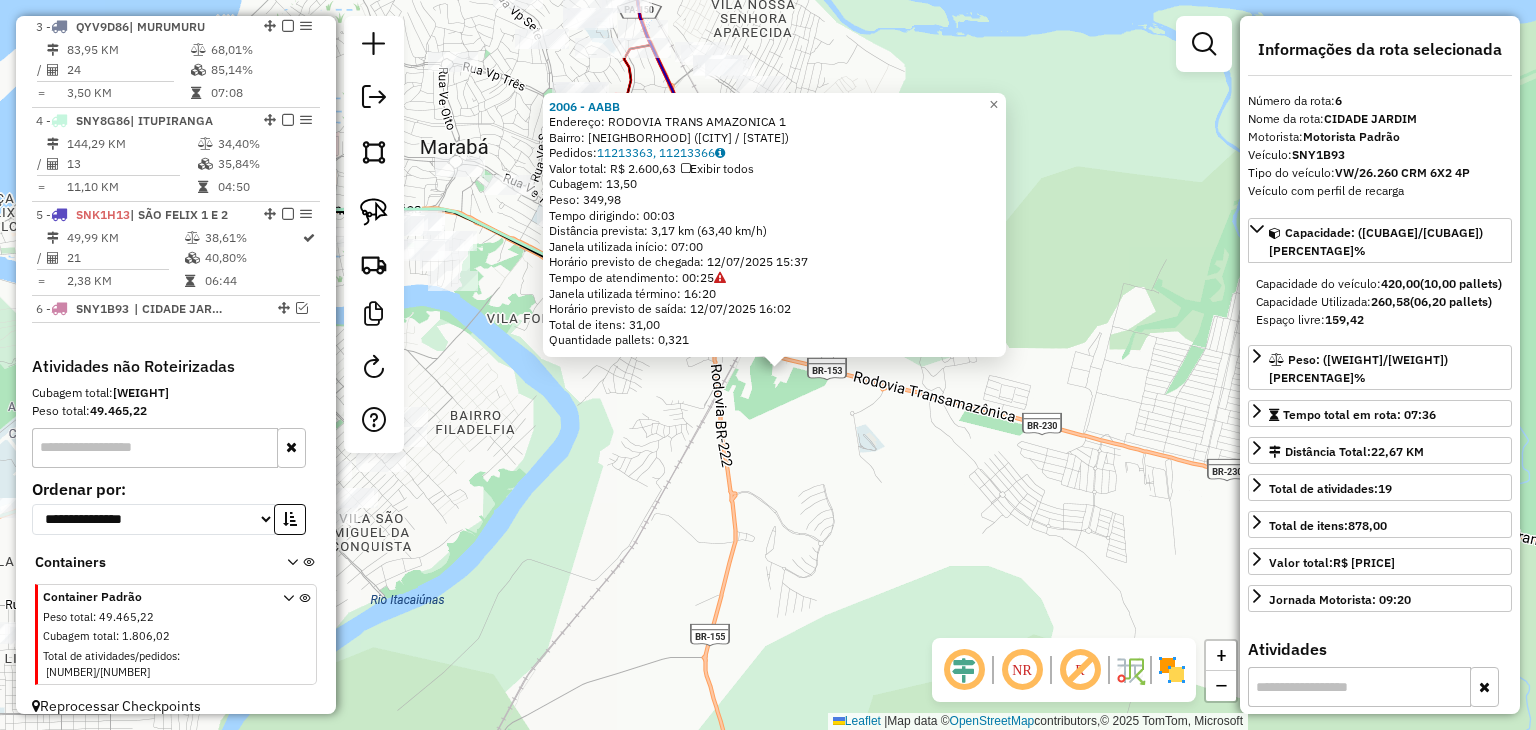 click on "2006 - AABB  Endereço:  RODOVIA TRANS AMAZONICA 1   Bairro: NOVA MARABA (MARABA / PA)   Pedidos:  11213363, 11213366   Valor total: R$ 2.600,63   Exibir todos   Cubagem: 13,50  Peso: 349,98  Tempo dirigindo: 00:03   Distância prevista: 3,17 km (63,40 km/h)   Janela utilizada início: 07:00   Horário previsto de chegada: 12/07/2025 15:37   Tempo de atendimento: 00:25   Janela utilizada término: 16:20   Horário previsto de saída: 12/07/2025 16:02   Total de itens: 31,00   Quantidade pallets: 0,321  × Janela de atendimento Grade de atendimento Capacidade Transportadoras Veículos Cliente Pedidos  Rotas Selecione os dias de semana para filtrar as janelas de atendimento  Seg   Ter   Qua   Qui   Sex   Sáb   Dom  Informe o período da janela de atendimento: De: Até:  Filtrar exatamente a janela do cliente  Considerar janela de atendimento padrão  Selecione os dias de semana para filtrar as grades de atendimento  Seg   Ter   Qua   Qui   Sex   Sáb   Dom   Clientes fora do dia de atendimento selecionado De:" 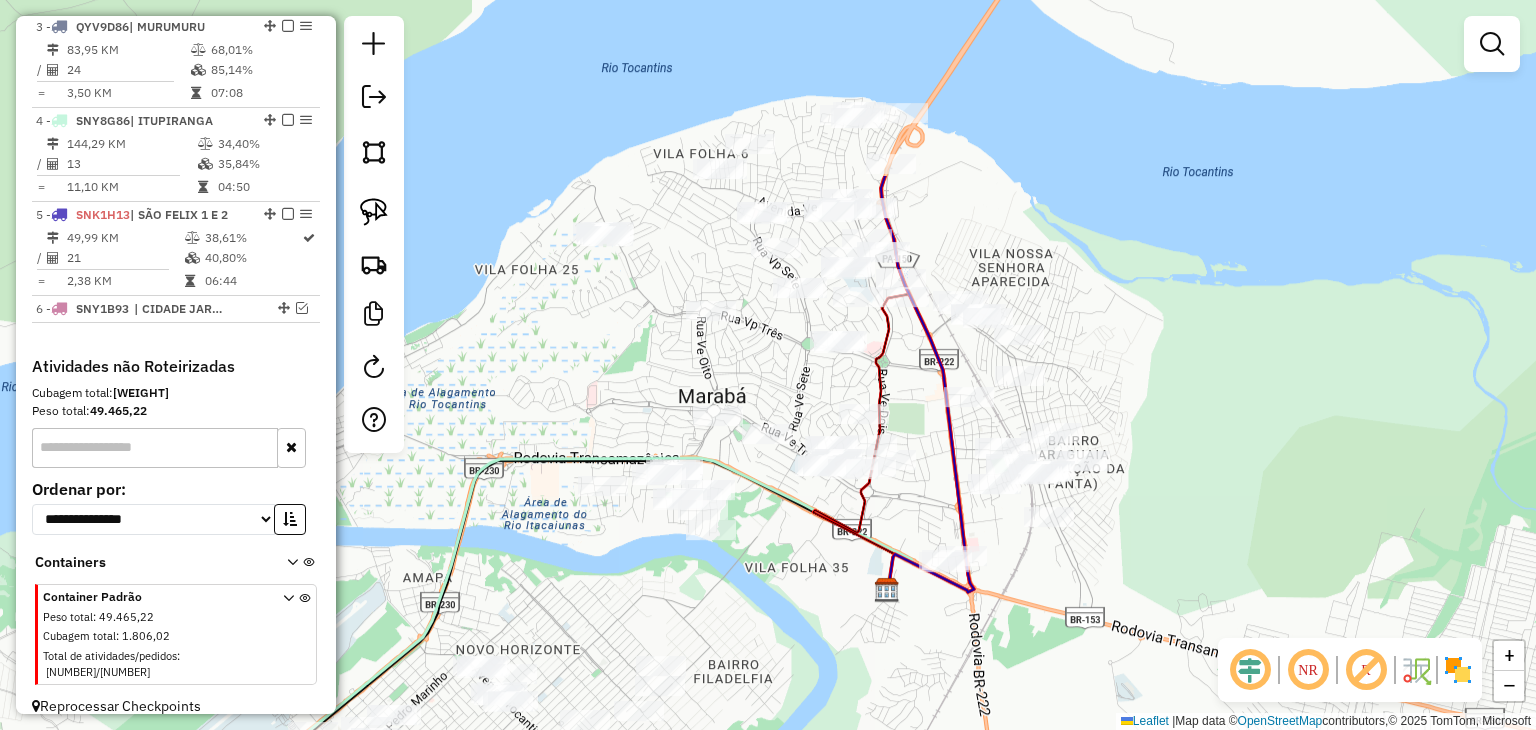 drag, startPoint x: 618, startPoint y: 271, endPoint x: 876, endPoint y: 520, distance: 358.55963 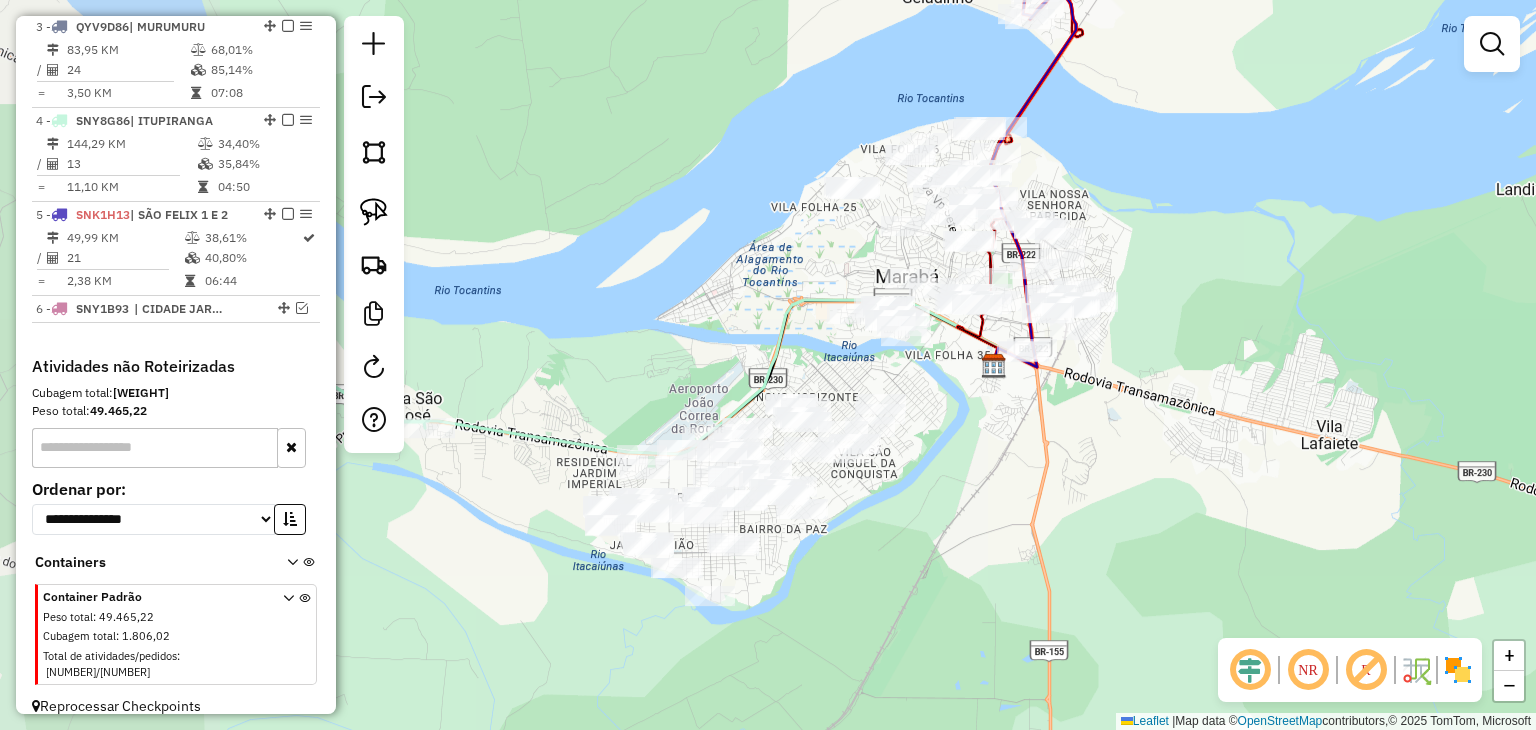 drag, startPoint x: 510, startPoint y: 405, endPoint x: 740, endPoint y: 300, distance: 252.83394 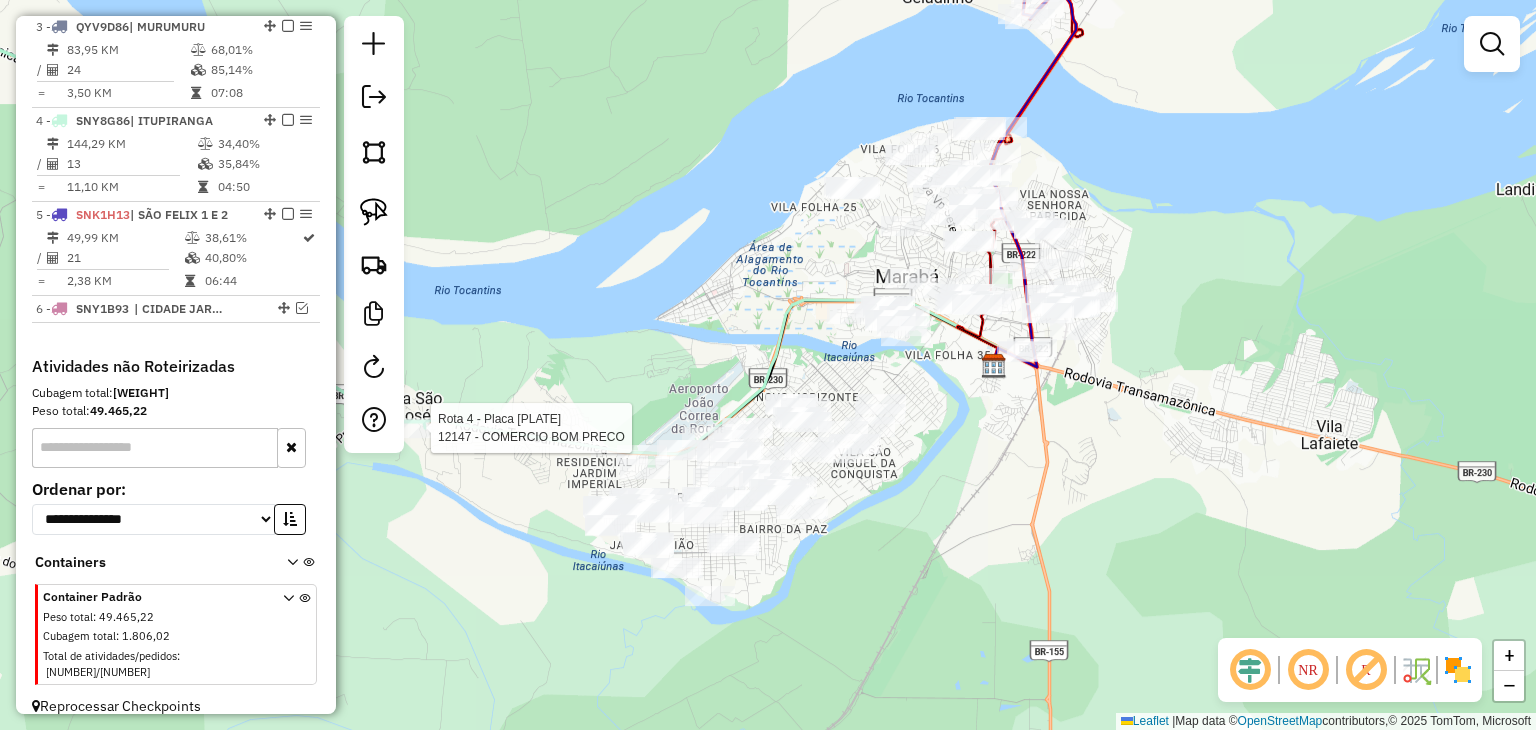 select on "**********" 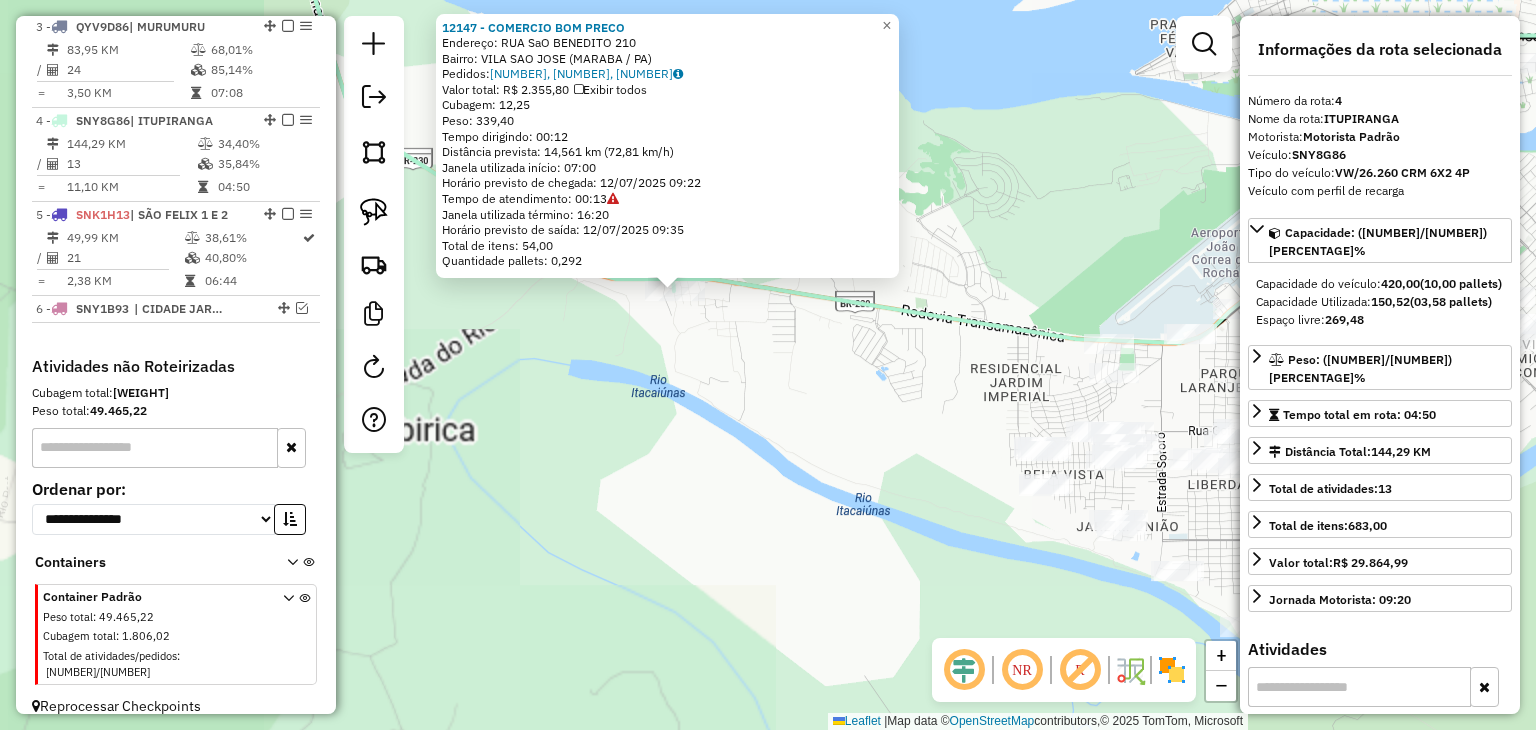 drag, startPoint x: 892, startPoint y: 441, endPoint x: 652, endPoint y: 465, distance: 241.19702 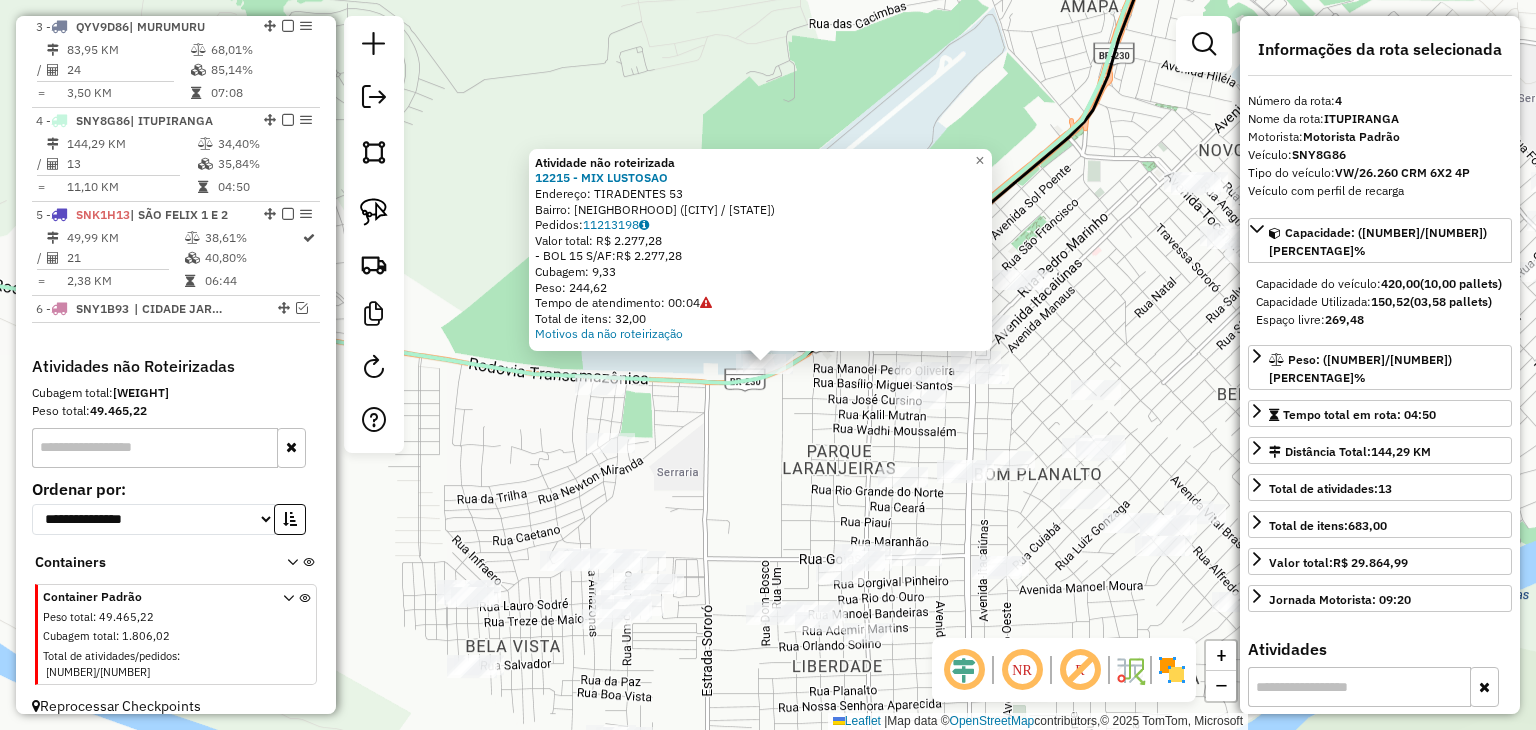 click on "Atividade não roteirizada 12215 - MIX LUSTOSAO  Endereço:  TIRADENTES 53   Bairro: INDEPENDENCIA (MARABA / PA)   Pedidos:  11213198   Valor total: R$ 2.277,28   - BOL 15 S/AF:  R$ 2.277,28   Cubagem: 9,33   Peso: 244,62   Tempo de atendimento: 00:04   Total de itens: 32,00  Motivos da não roteirização × Janela de atendimento Grade de atendimento Capacidade Transportadoras Veículos Cliente Pedidos  Rotas Selecione os dias de semana para filtrar as janelas de atendimento  Seg   Ter   Qua   Qui   Sex   Sáb   Dom  Informe o período da janela de atendimento: De: Até:  Filtrar exatamente a janela do cliente  Considerar janela de atendimento padrão  Selecione os dias de semana para filtrar as grades de atendimento  Seg   Ter   Qua   Qui   Sex   Sáb   Dom   Considerar clientes sem dia de atendimento cadastrado  Clientes fora do dia de atendimento selecionado Filtrar as atividades entre os valores definidos abaixo:  Peso mínimo:   Peso máximo:   Cubagem mínima:   Cubagem máxima:   De:   Até:   De:  +" 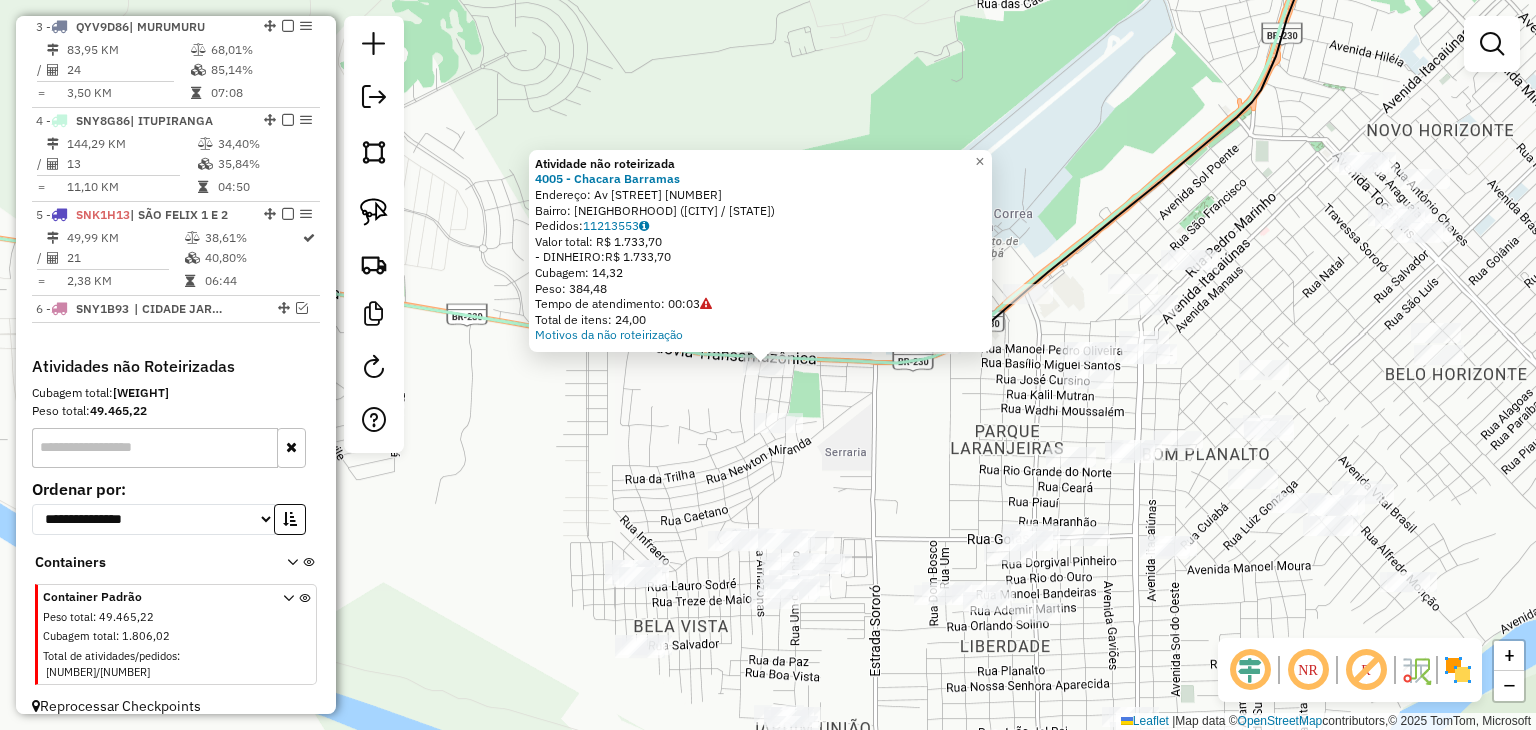 click on "Atividade não roteirizada 4005 - Chacara Barramas  Endereço:  Av NEWTON MIRANDA 26   Bairro: INFRAERO (MARABA / PA)   Pedidos:  11213553   Valor total: R$ 1.733,70   - DINHEIRO:  R$ 1.733,70   Cubagem: 14,32   Peso: 384,48   Tempo de atendimento: 00:03   Total de itens: 24,00  Motivos da não roteirização × Janela de atendimento Grade de atendimento Capacidade Transportadoras Veículos Cliente Pedidos  Rotas Selecione os dias de semana para filtrar as janelas de atendimento  Seg   Ter   Qua   Qui   Sex   Sáb   Dom  Informe o período da janela de atendimento: De: Até:  Filtrar exatamente a janela do cliente  Considerar janela de atendimento padrão  Selecione os dias de semana para filtrar as grades de atendimento  Seg   Ter   Qua   Qui   Sex   Sáb   Dom   Considerar clientes sem dia de atendimento cadastrado  Clientes fora do dia de atendimento selecionado Filtrar as atividades entre os valores definidos abaixo:  Peso mínimo:   Peso máximo:   Cubagem mínima:   Cubagem máxima:   De:   Até:   De:" 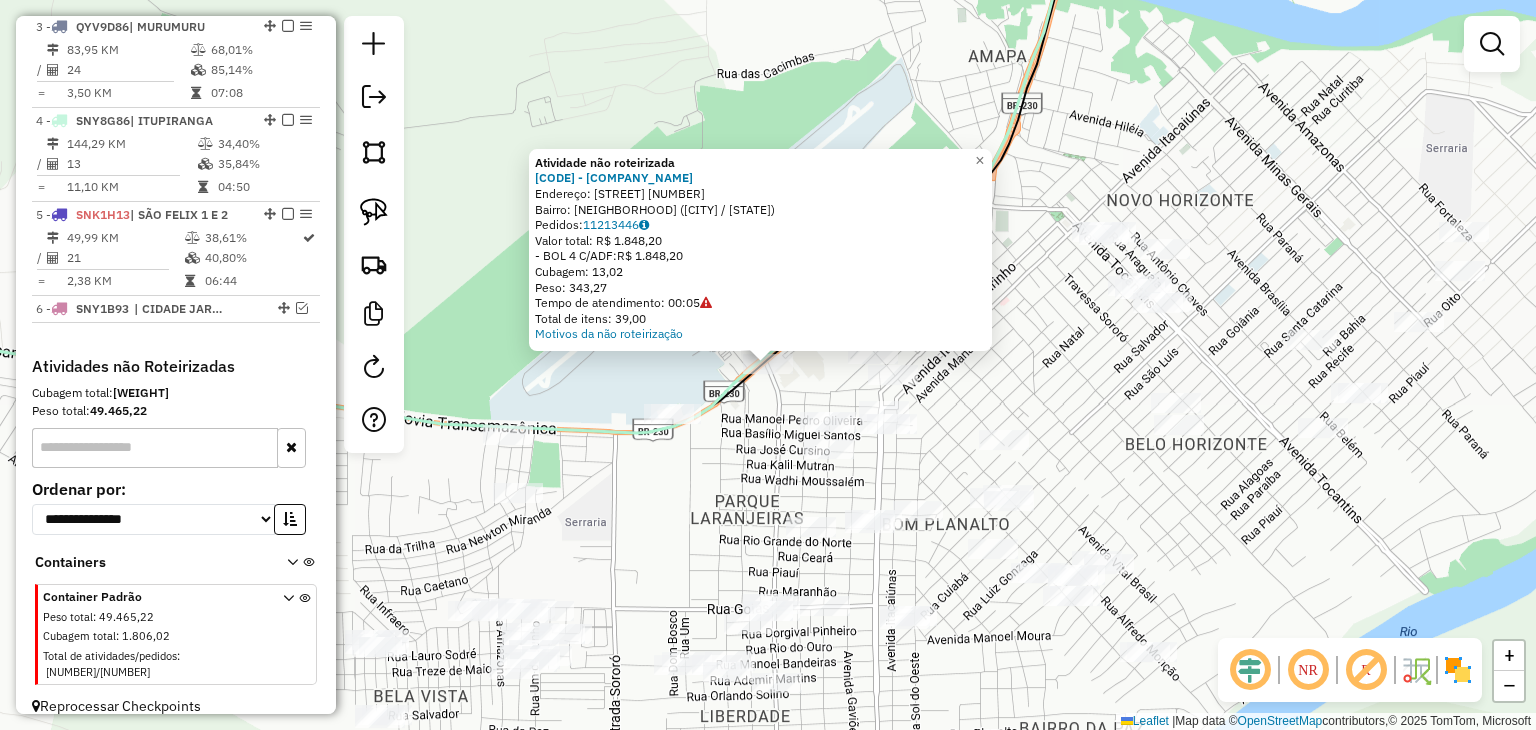 click on "Atividade não roteirizada 11888 - PIZZARIA HOLANDA  Endereço:  ANTONIO VILHENA 1   Bairro: INDEPENDENCIA (MARABA / PA)   Pedidos:  11213446   Valor total: R$ 1.848,20   - BOL 4 C/ADF:  R$ 1.848,20   Cubagem: 13,02   Peso: 343,27   Tempo de atendimento: 00:05   Total de itens: 39,00  Motivos da não roteirização × Janela de atendimento Grade de atendimento Capacidade Transportadoras Veículos Cliente Pedidos  Rotas Selecione os dias de semana para filtrar as janelas de atendimento  Seg   Ter   Qua   Qui   Sex   Sáb   Dom  Informe o período da janela de atendimento: De: Até:  Filtrar exatamente a janela do cliente  Considerar janela de atendimento padrão  Selecione os dias de semana para filtrar as grades de atendimento  Seg   Ter   Qua   Qui   Sex   Sáb   Dom   Considerar clientes sem dia de atendimento cadastrado  Clientes fora do dia de atendimento selecionado Filtrar as atividades entre os valores definidos abaixo:  Peso mínimo:   Peso máximo:   Cubagem mínima:   Cubagem máxima:   De:   Até:" 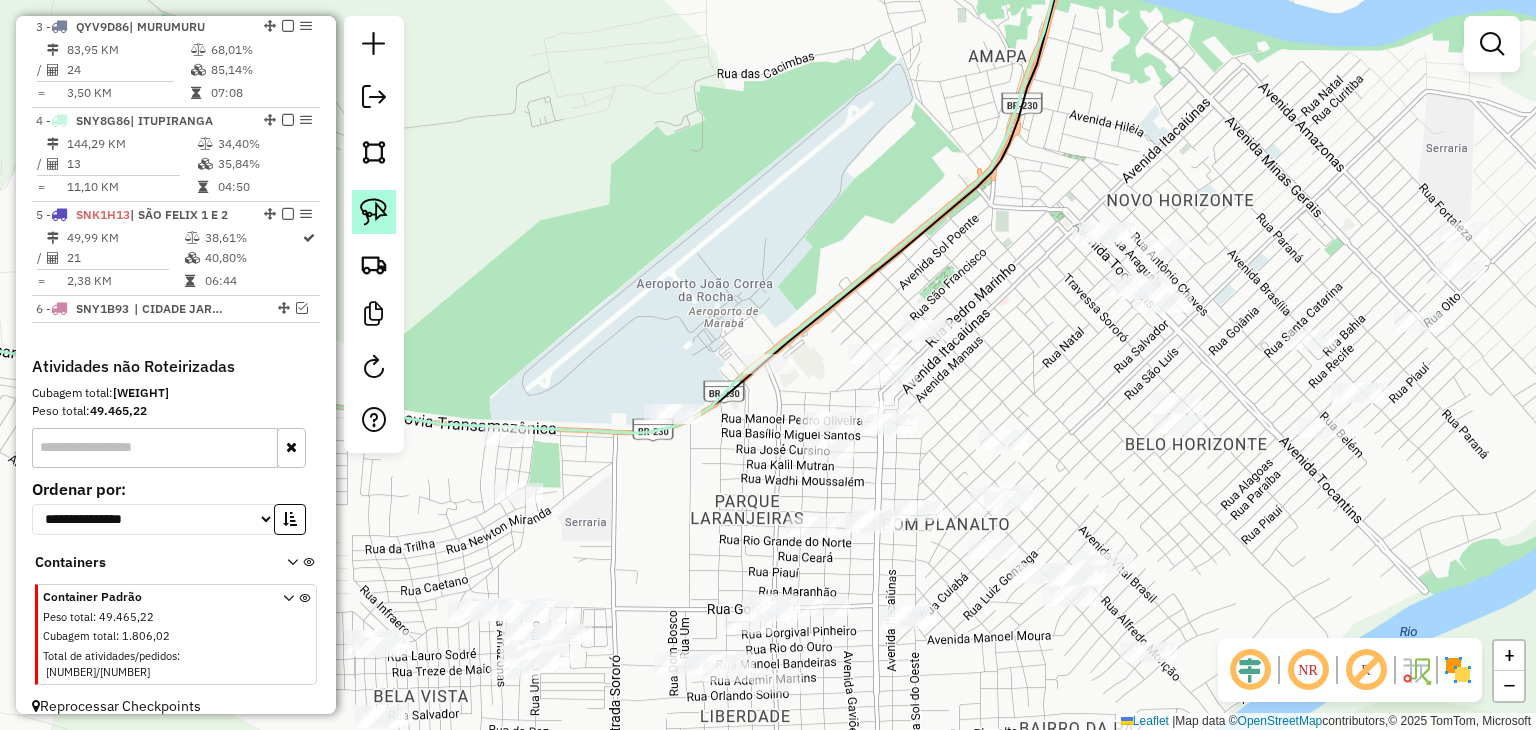 click 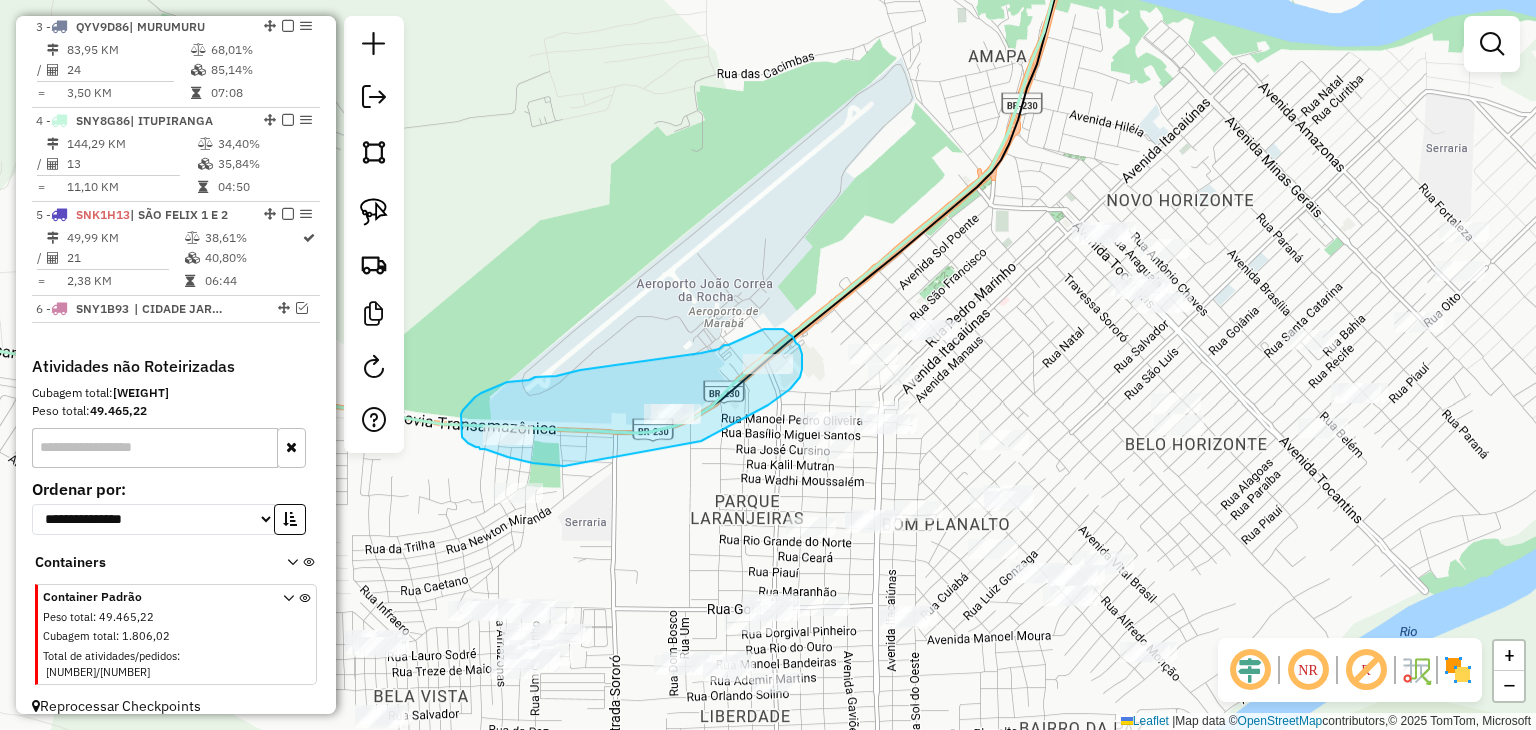 drag, startPoint x: 564, startPoint y: 466, endPoint x: 701, endPoint y: 441, distance: 139.26234 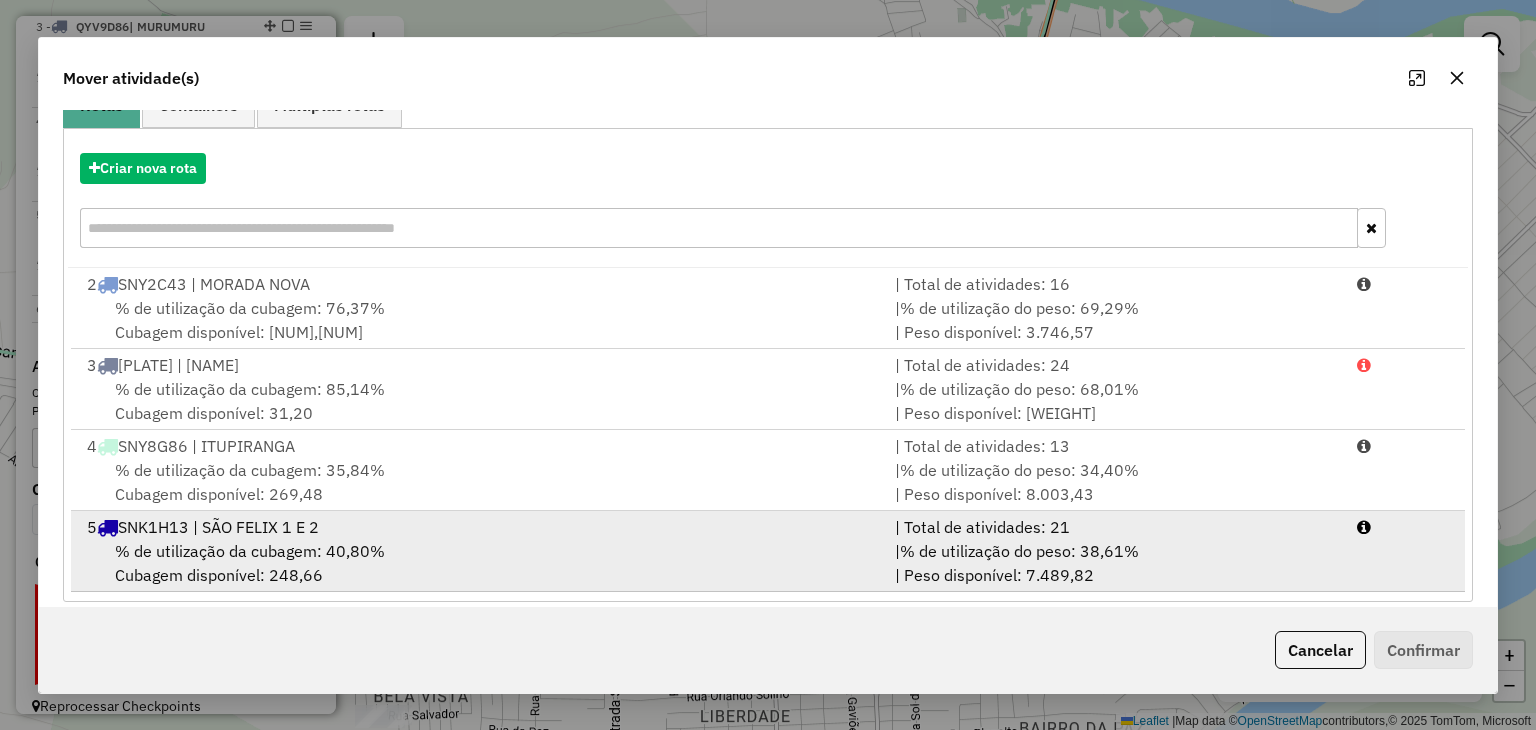 scroll, scrollTop: 209, scrollLeft: 0, axis: vertical 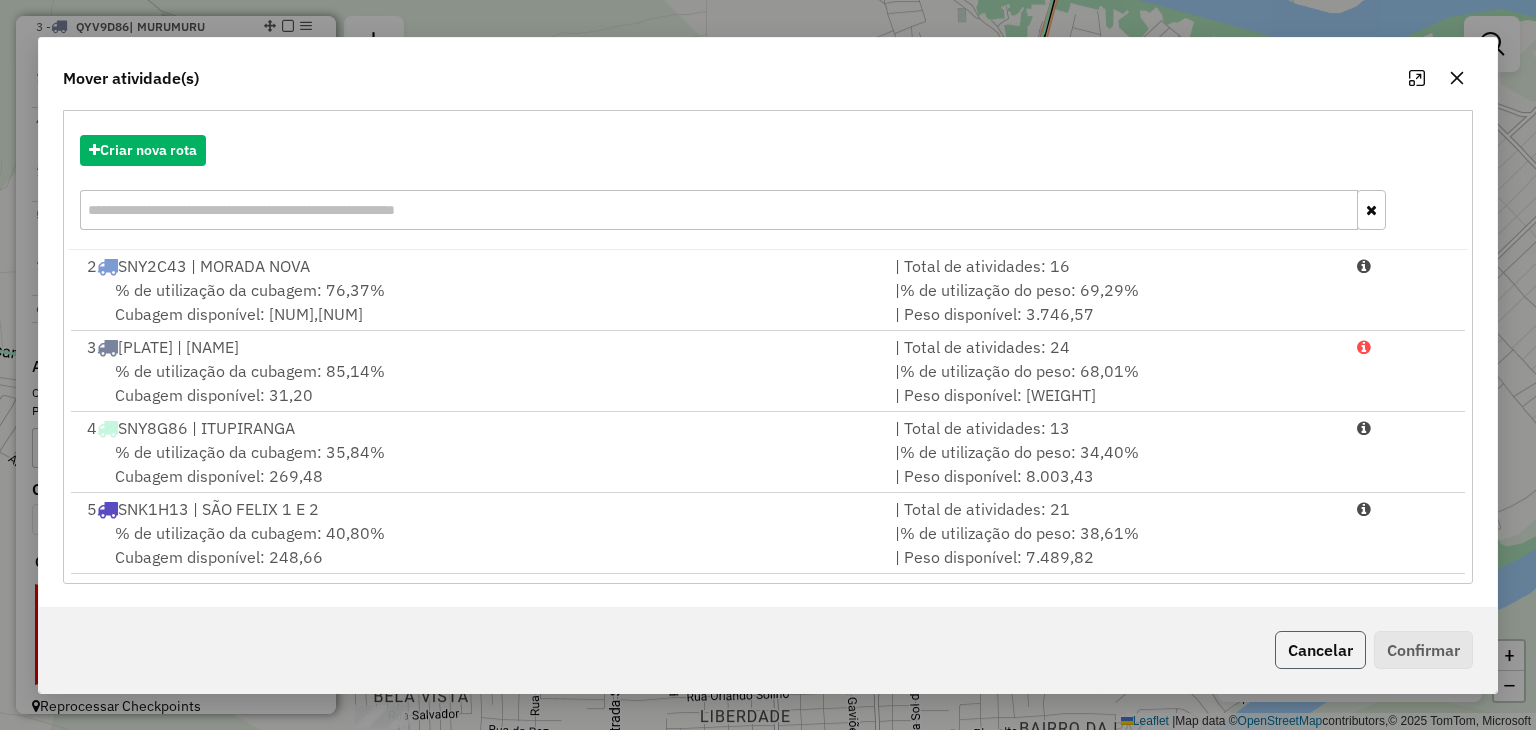 click on "Cancelar" 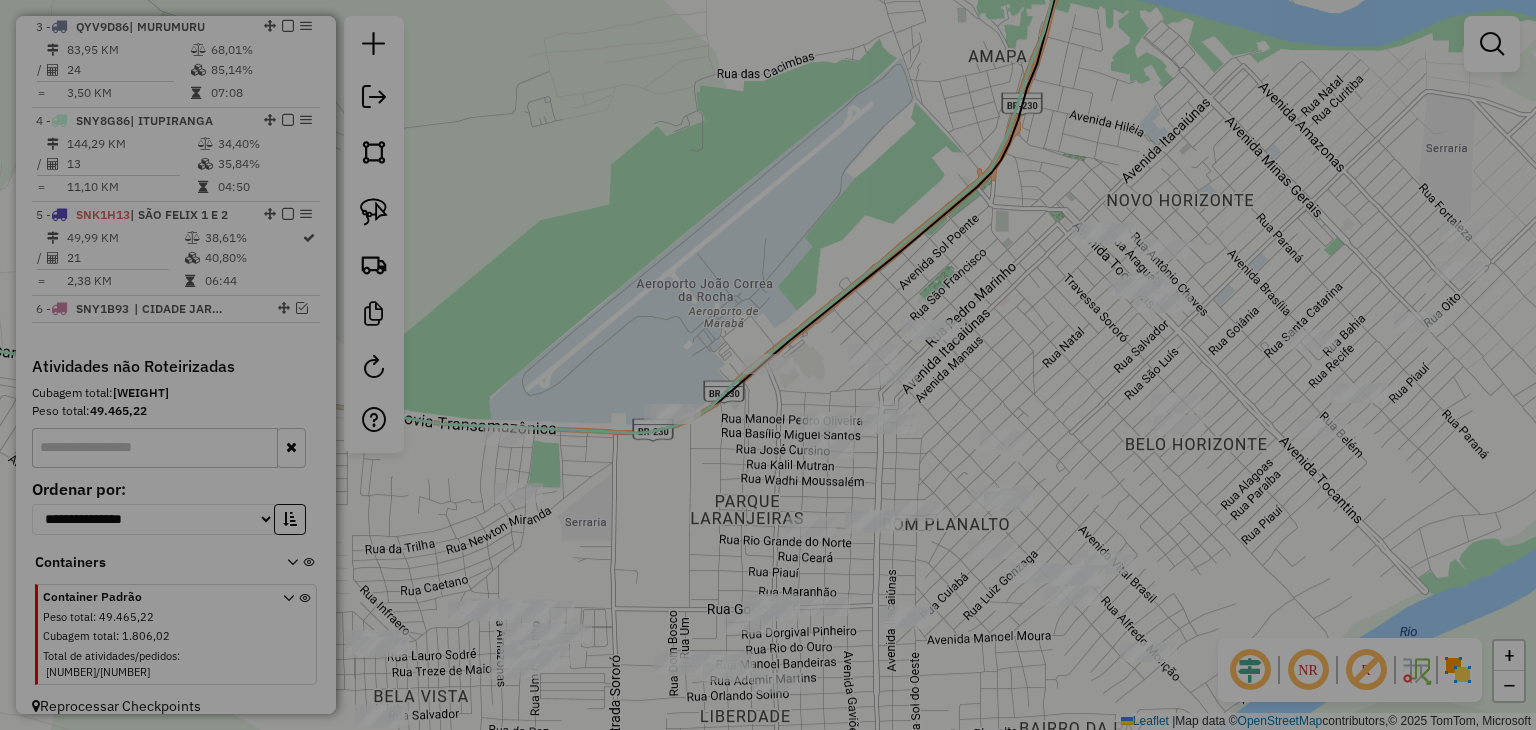 scroll, scrollTop: 0, scrollLeft: 0, axis: both 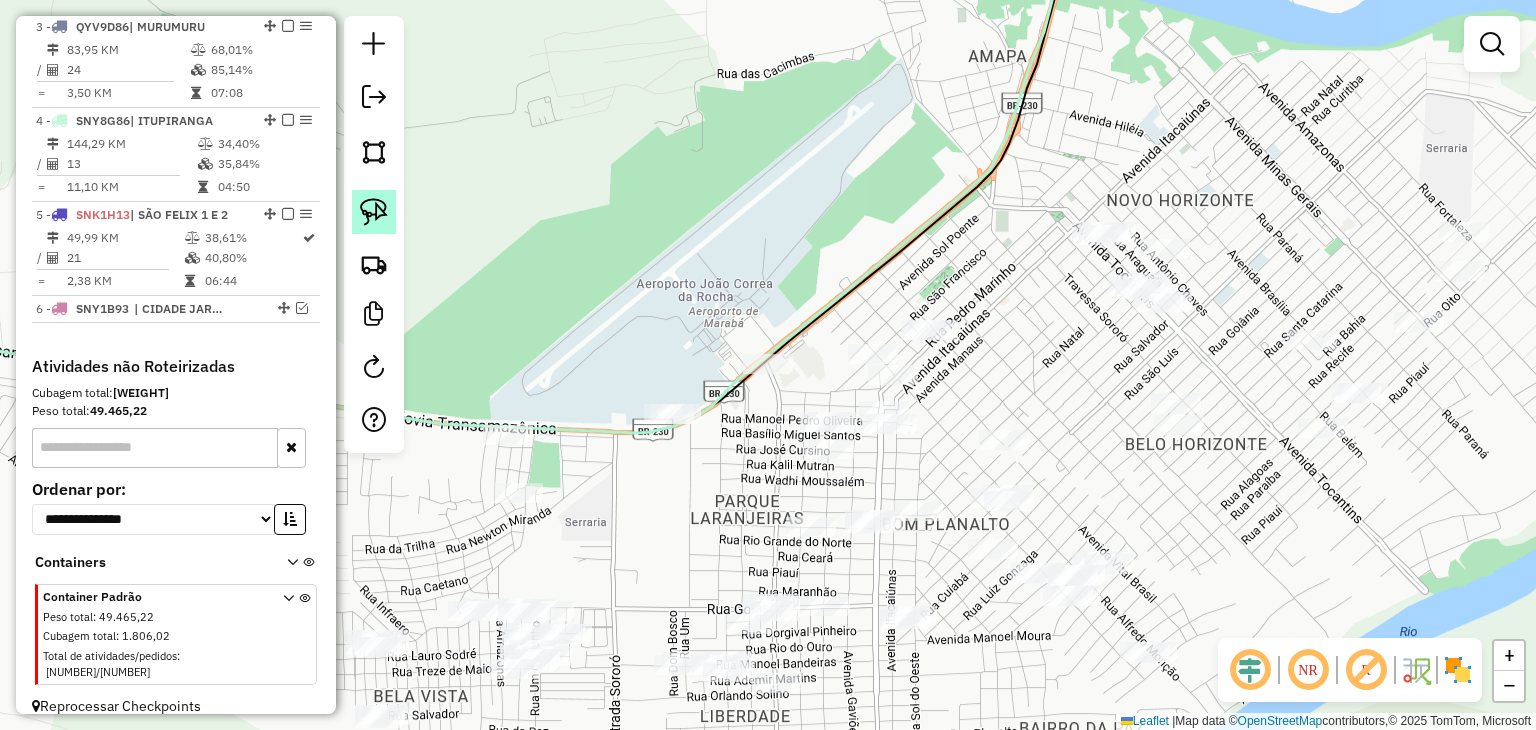 click 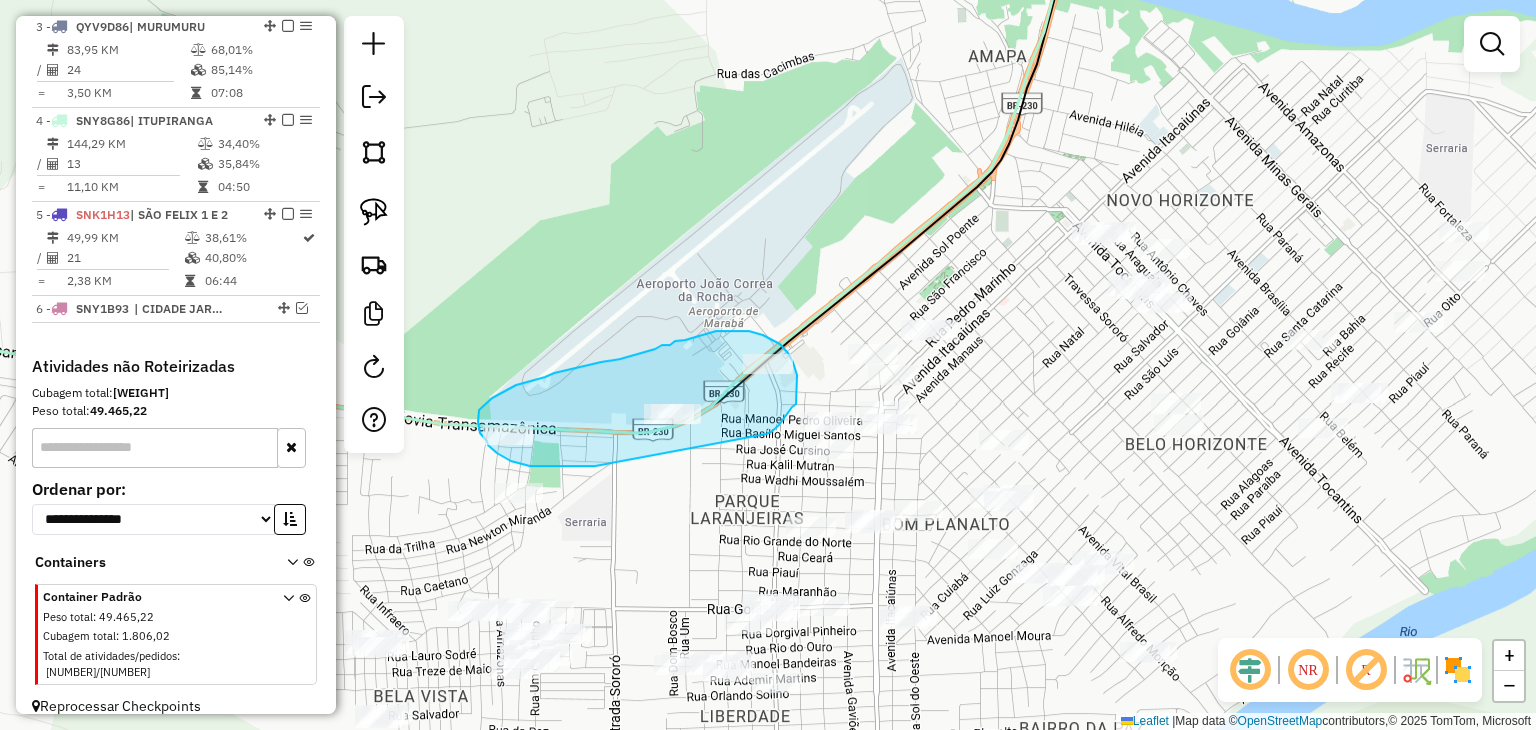 drag, startPoint x: 595, startPoint y: 466, endPoint x: 766, endPoint y: 434, distance: 173.96838 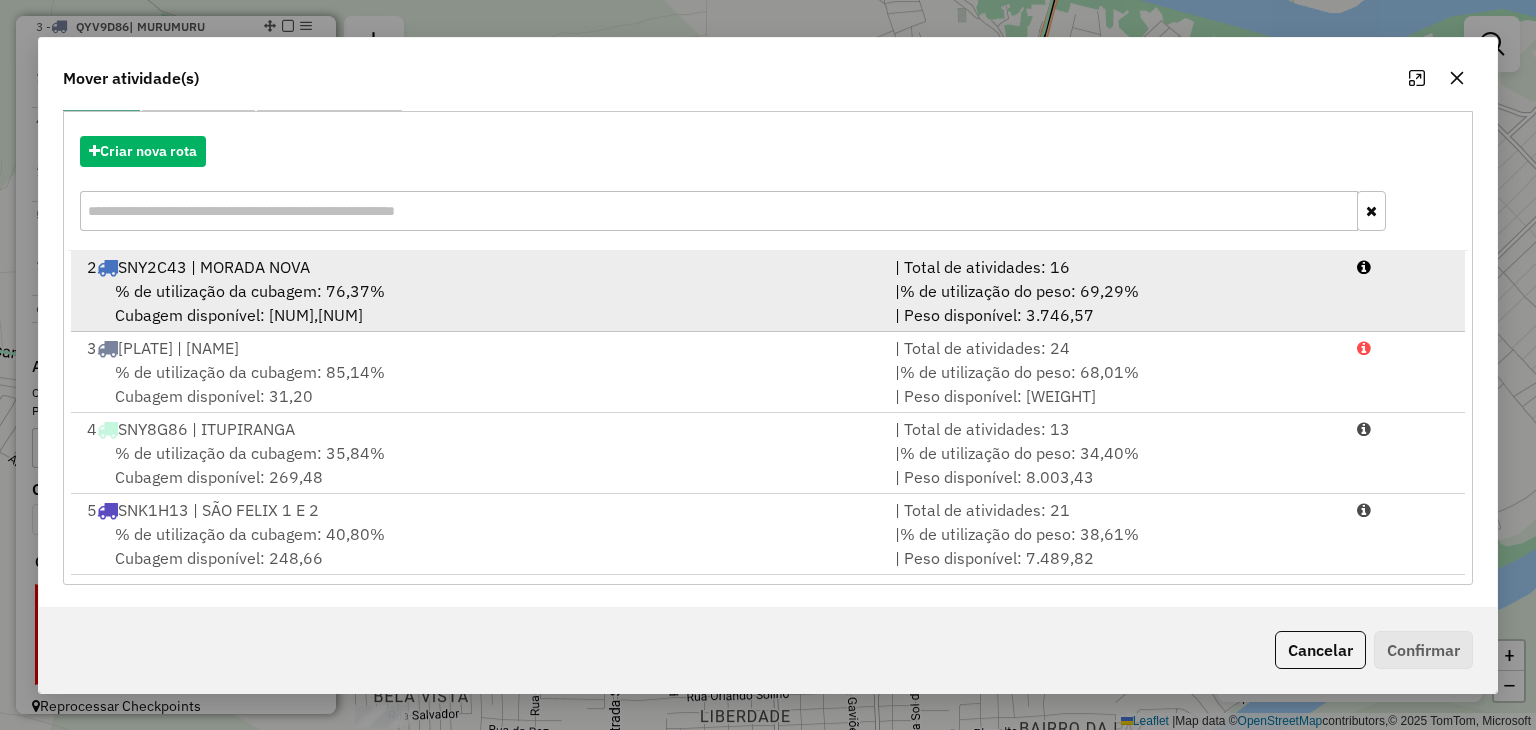 scroll, scrollTop: 209, scrollLeft: 0, axis: vertical 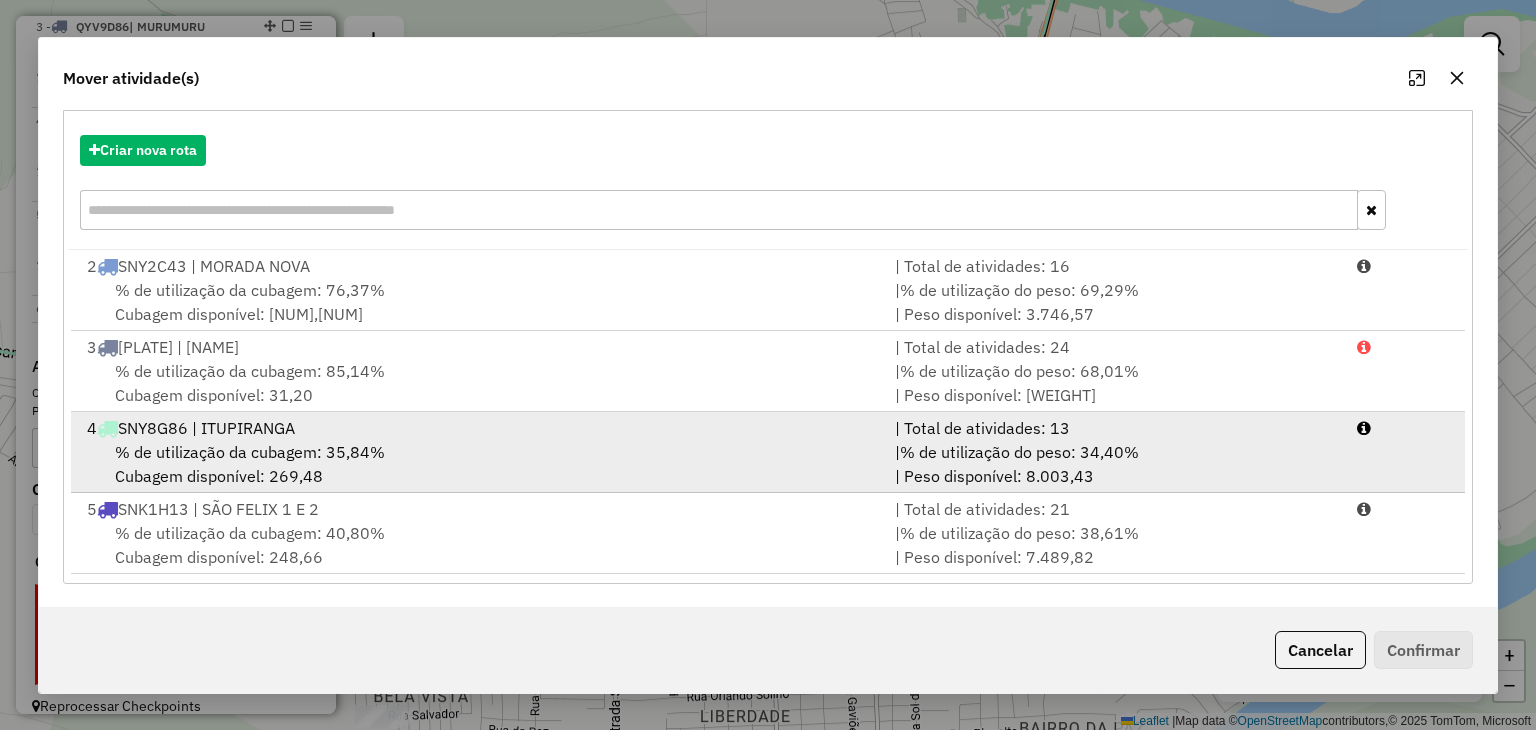 click on "% de utilização da cubagem: 35,84%  Cubagem disponível: 269,48" at bounding box center [479, 464] 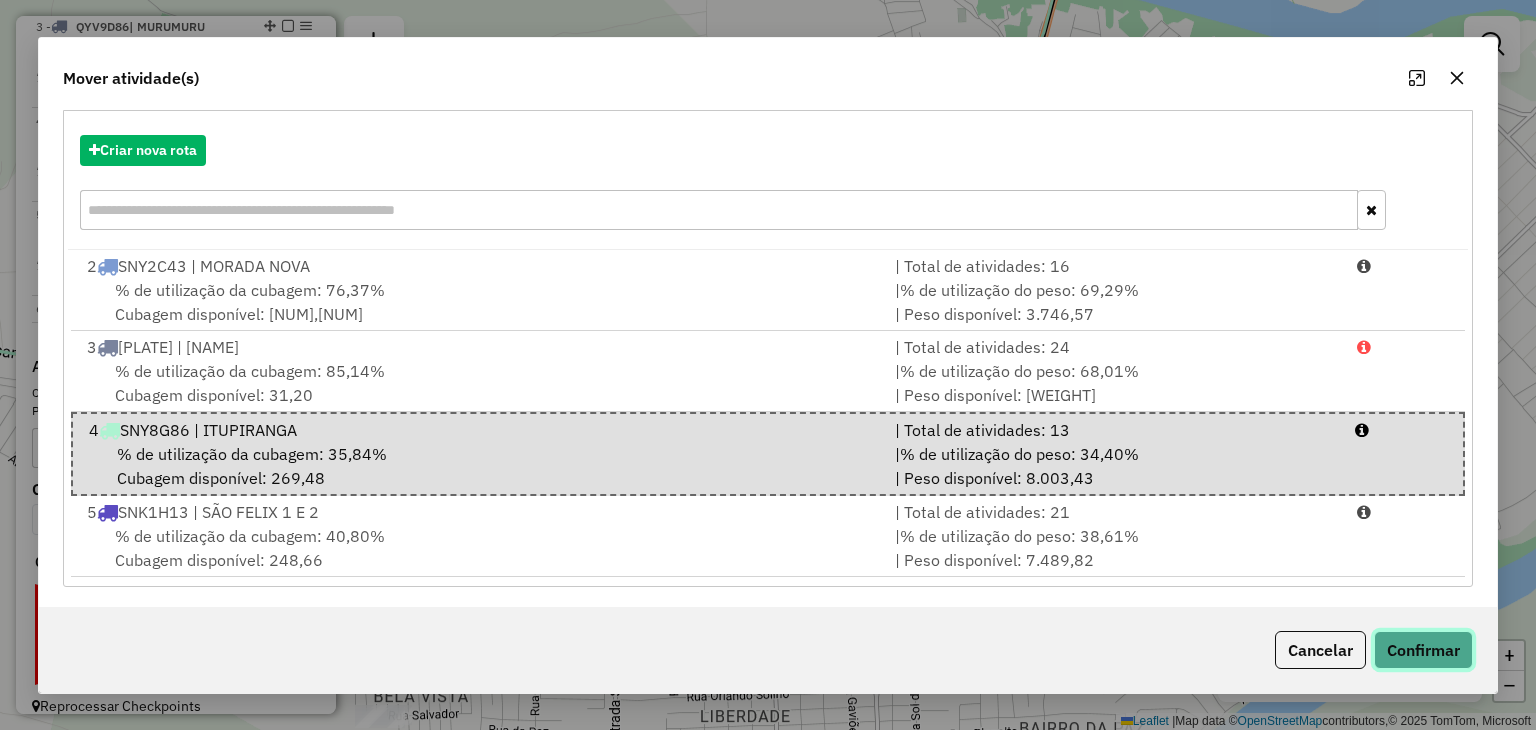 click on "Confirmar" 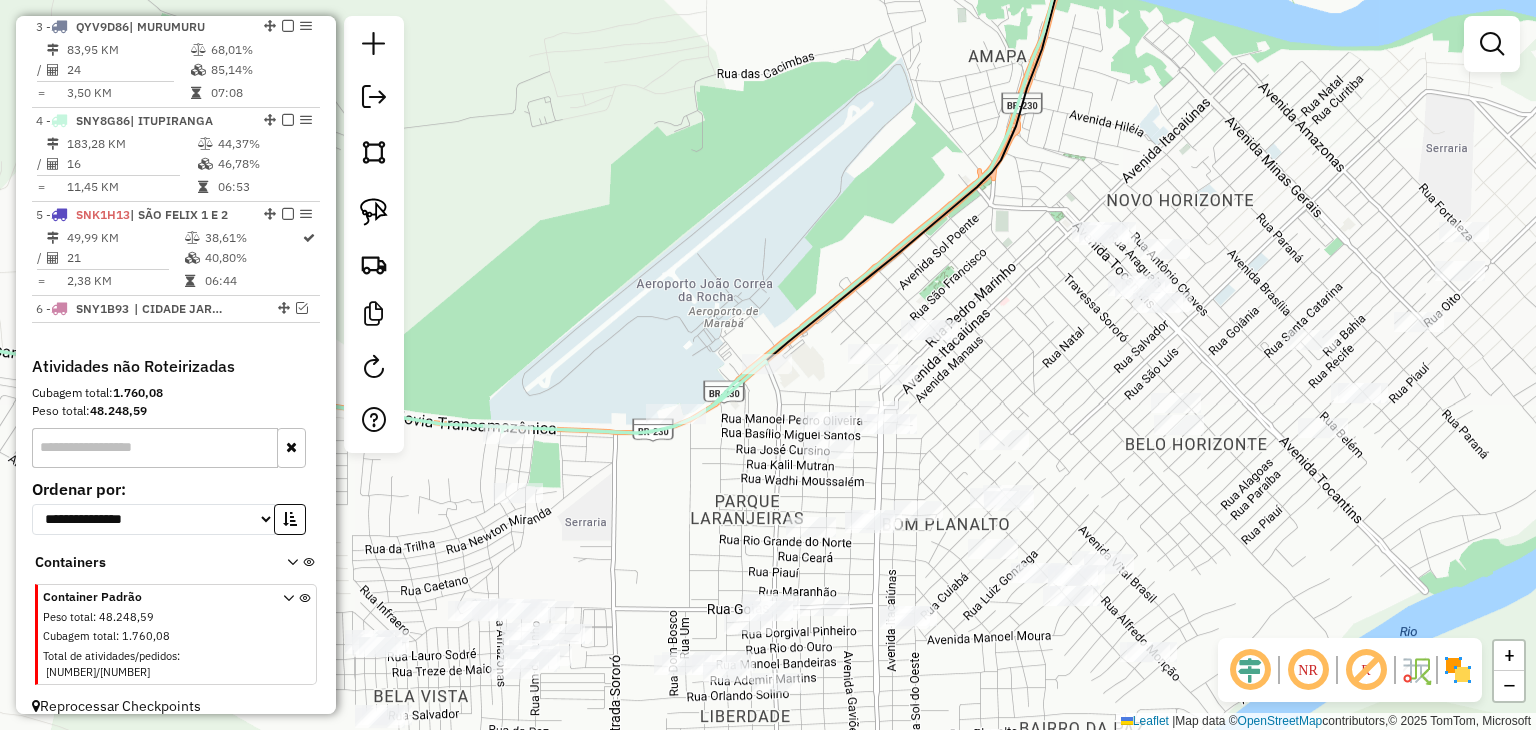 scroll, scrollTop: 0, scrollLeft: 0, axis: both 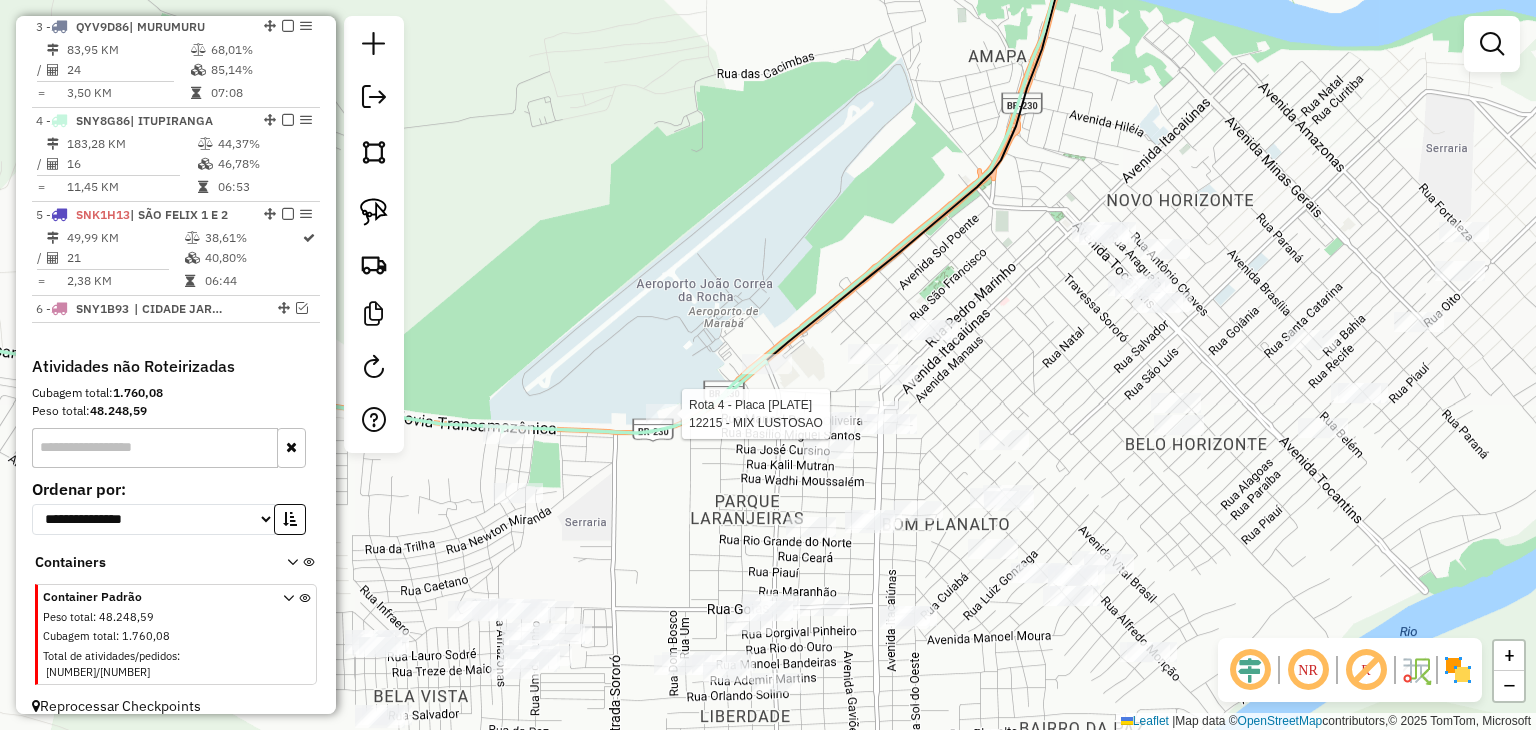 select on "**********" 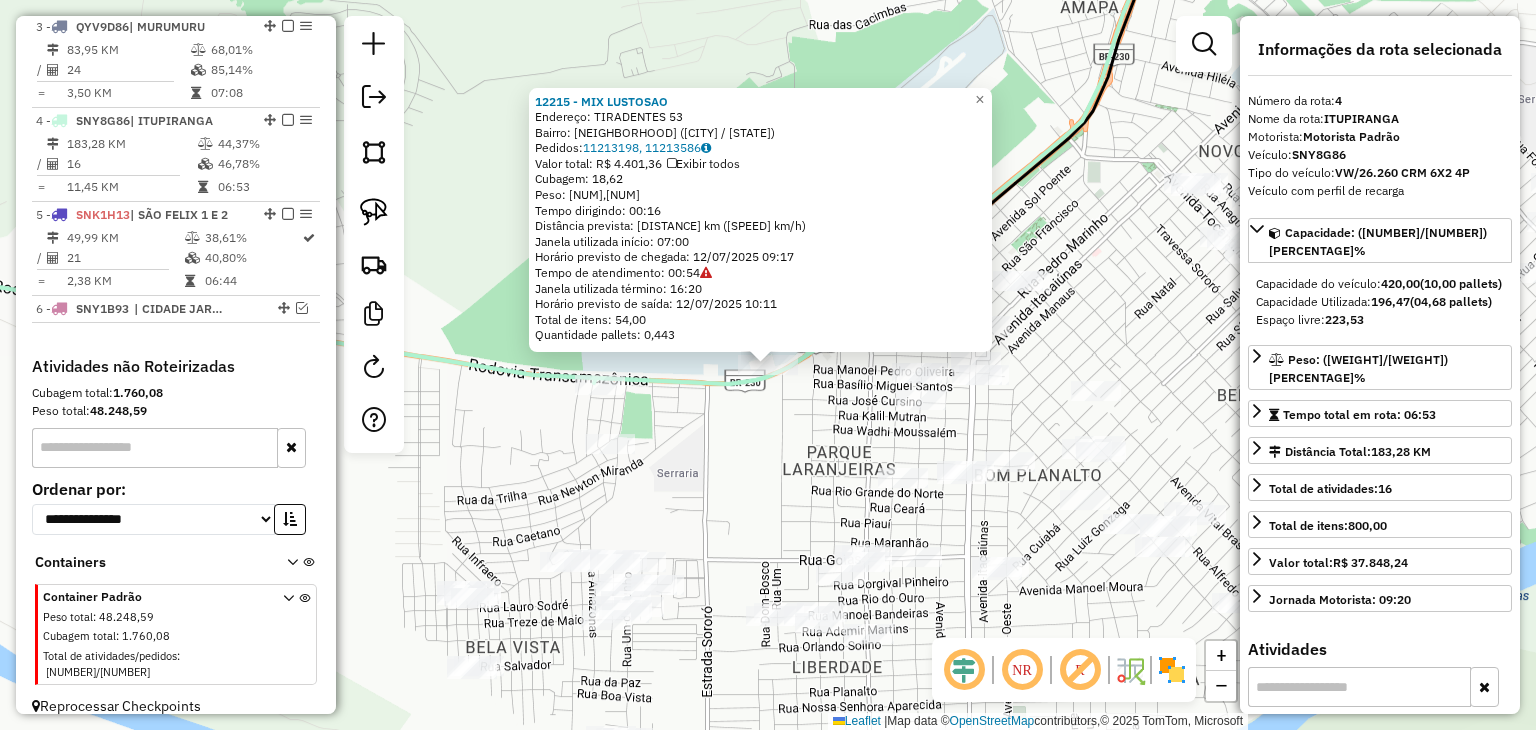 click on "12215 - MIX LUSTOSAO  Endereço:  TIRADENTES 53   Bairro: INDEPENDENCIA (MARABA / PA)   Pedidos:  11213198, 11213586   Valor total: R$ 4.401,36   Exibir todos   Cubagem: 18,62  Peso: 488,88  Tempo dirigindo: 00:16   Distância prevista: 19,585 km (73,44 km/h)   Janela utilizada início: 07:00   Horário previsto de chegada: 12/07/2025 09:17   Tempo de atendimento: 00:54   Janela utilizada término: 16:20   Horário previsto de saída: 12/07/2025 10:11   Total de itens: 54,00   Quantidade pallets: 0,443  × Janela de atendimento Grade de atendimento Capacidade Transportadoras Veículos Cliente Pedidos  Rotas Selecione os dias de semana para filtrar as janelas de atendimento  Seg   Ter   Qua   Qui   Sex   Sáb   Dom  Informe o período da janela de atendimento: De: Até:  Filtrar exatamente a janela do cliente  Considerar janela de atendimento padrão  Selecione os dias de semana para filtrar as grades de atendimento  Seg   Ter   Qua   Qui   Sex   Sáb   Dom   Clientes fora do dia de atendimento selecionado De:" 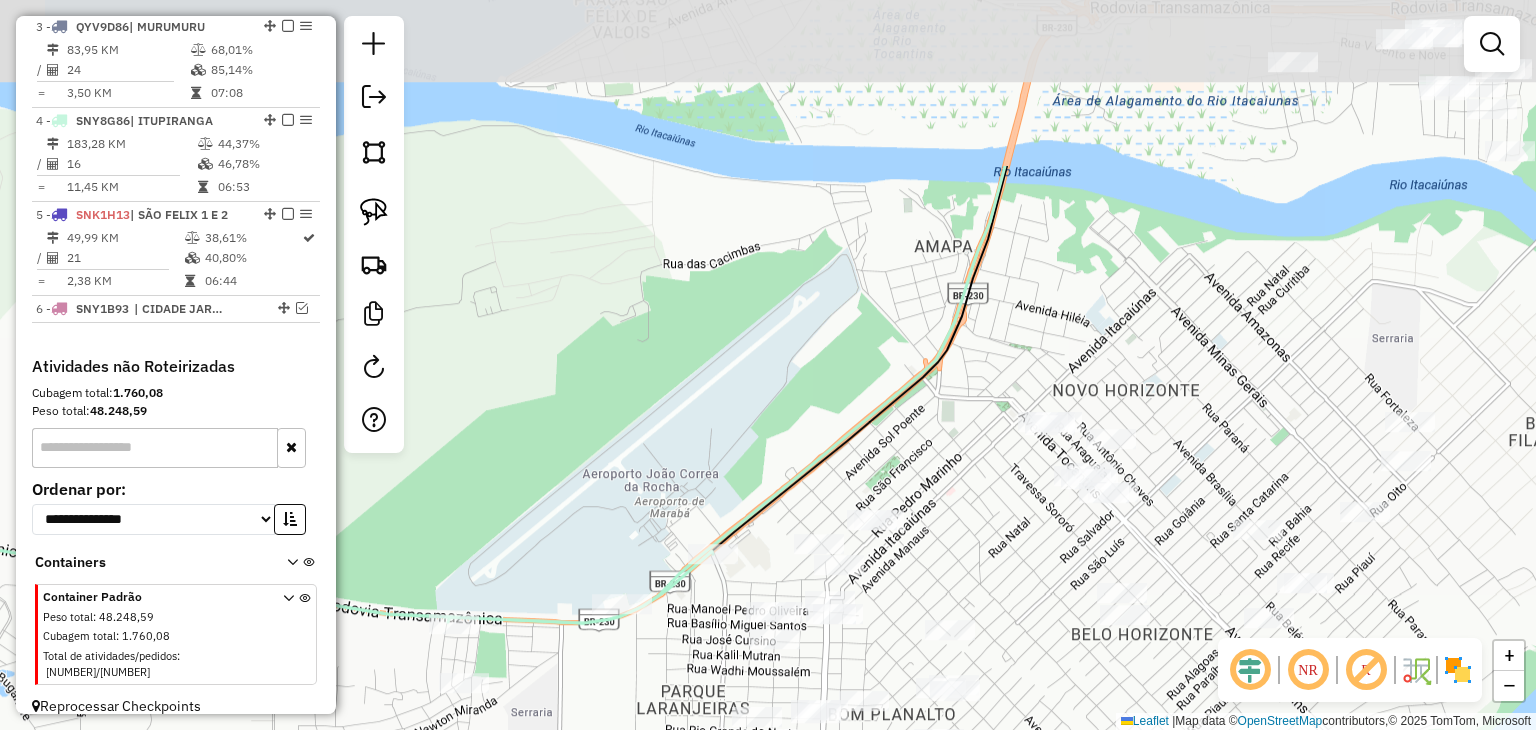drag, startPoint x: 783, startPoint y: 459, endPoint x: 634, endPoint y: 700, distance: 283.3408 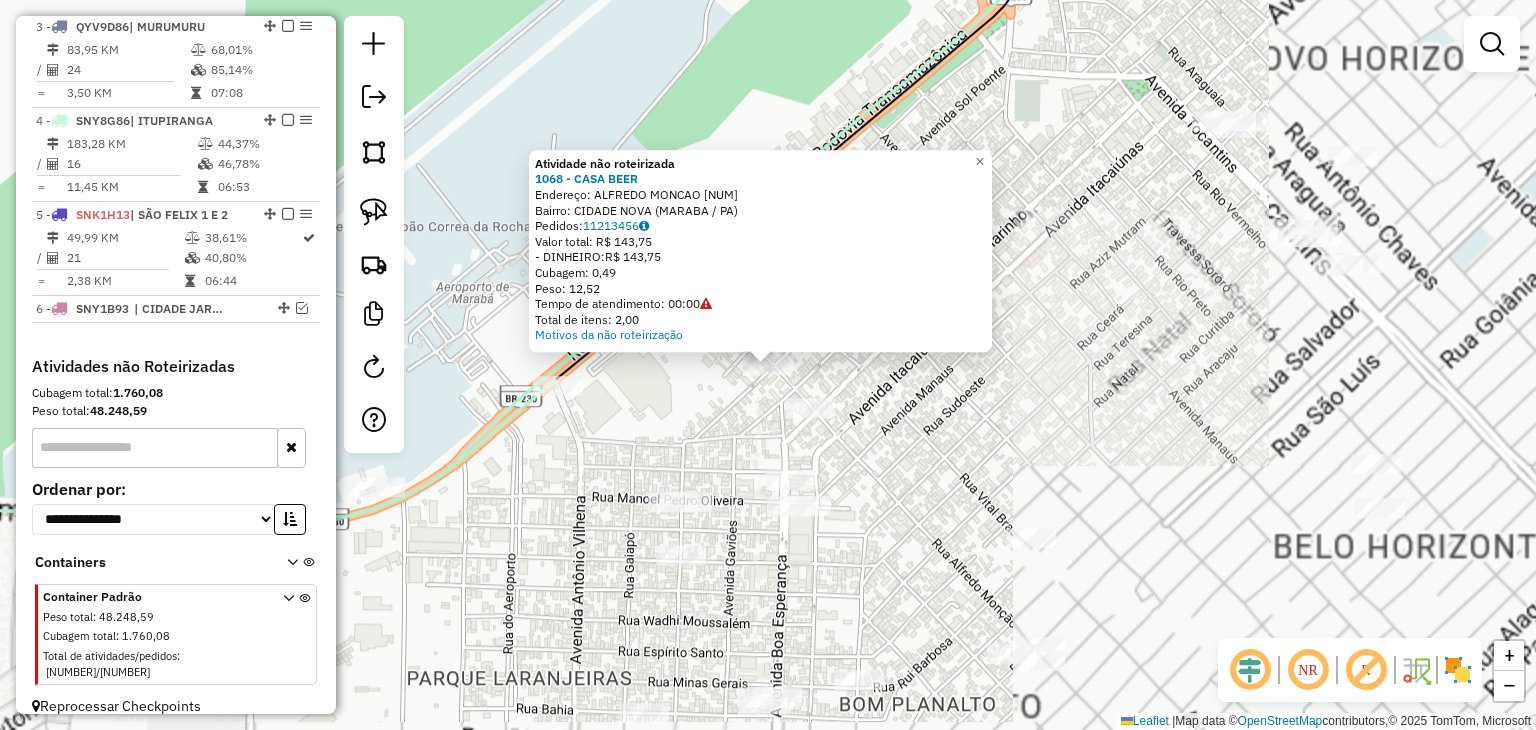 click on "Atividade não roteirizada 1068 - CASA BEER  Endereço:  ALFREDO MONCAO 1   Bairro: CIDADE NOVA (MARABA / PA)   Pedidos:  11213456   Valor total: R$ 143,75   - DINHEIRO:  R$ 143,75   Cubagem: 0,49   Peso: 12,52   Tempo de atendimento: 00:00   Total de itens: 2,00  Motivos da não roteirização × Janela de atendimento Grade de atendimento Capacidade Transportadoras Veículos Cliente Pedidos  Rotas Selecione os dias de semana para filtrar as janelas de atendimento  Seg   Ter   Qua   Qui   Sex   Sáb   Dom  Informe o período da janela de atendimento: De: Até:  Filtrar exatamente a janela do cliente  Considerar janela de atendimento padrão  Selecione os dias de semana para filtrar as grades de atendimento  Seg   Ter   Qua   Qui   Sex   Sáb   Dom   Considerar clientes sem dia de atendimento cadastrado  Clientes fora do dia de atendimento selecionado Filtrar as atividades entre os valores definidos abaixo:  Peso mínimo:   Peso máximo:   Cubagem mínima:   Cubagem máxima:   De:   Até:   De:   Até:  Nome:" 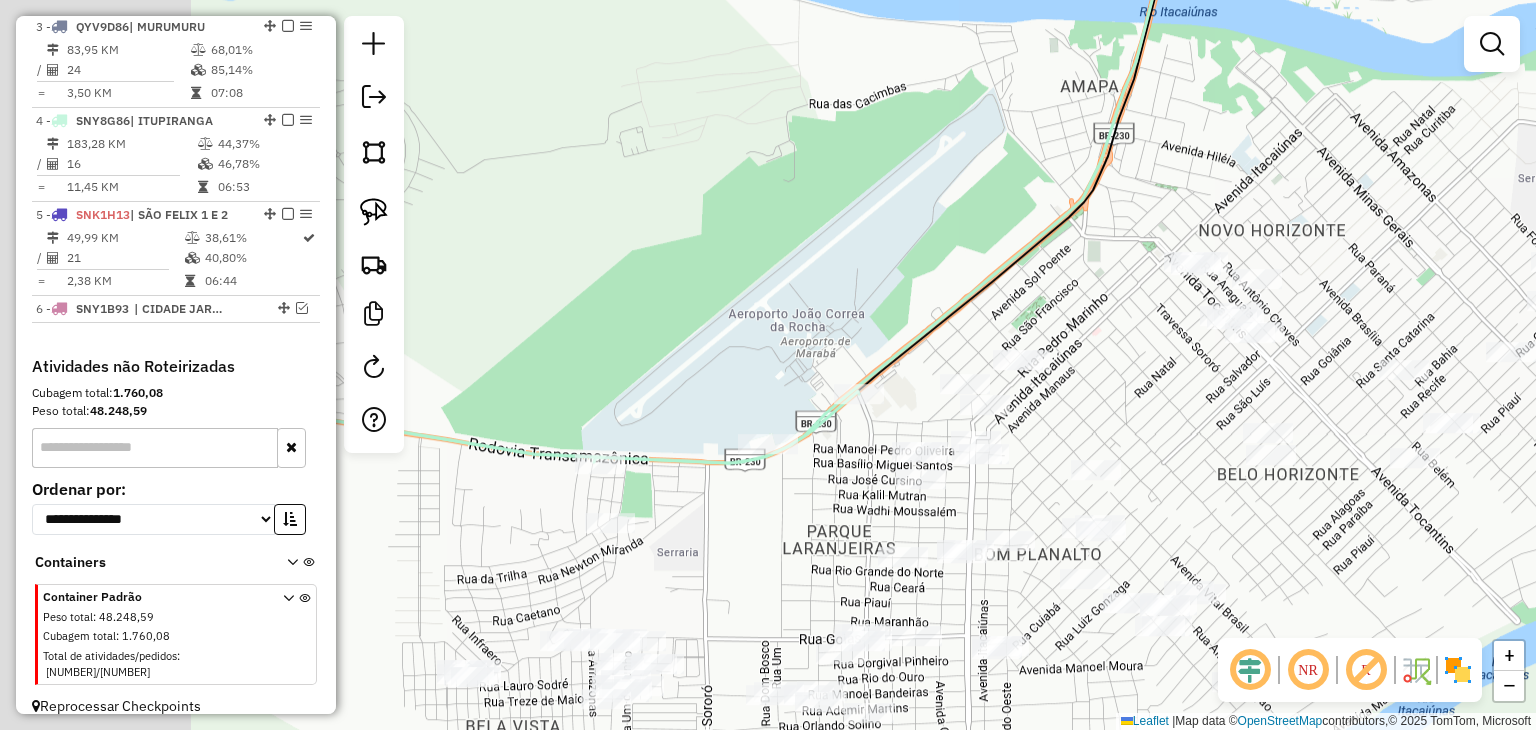 drag, startPoint x: 867, startPoint y: 443, endPoint x: 1160, endPoint y: 398, distance: 296.4355 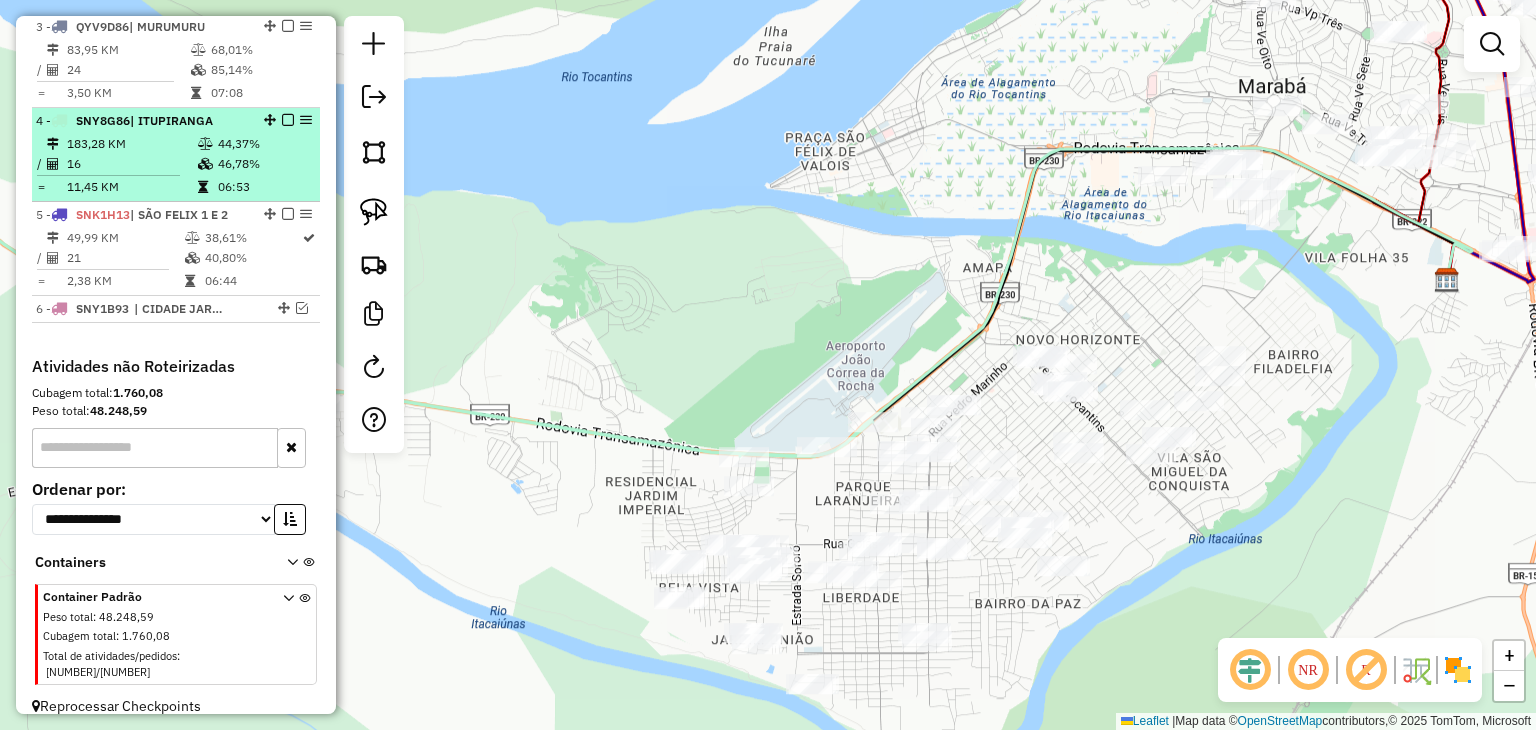 click at bounding box center [288, 120] 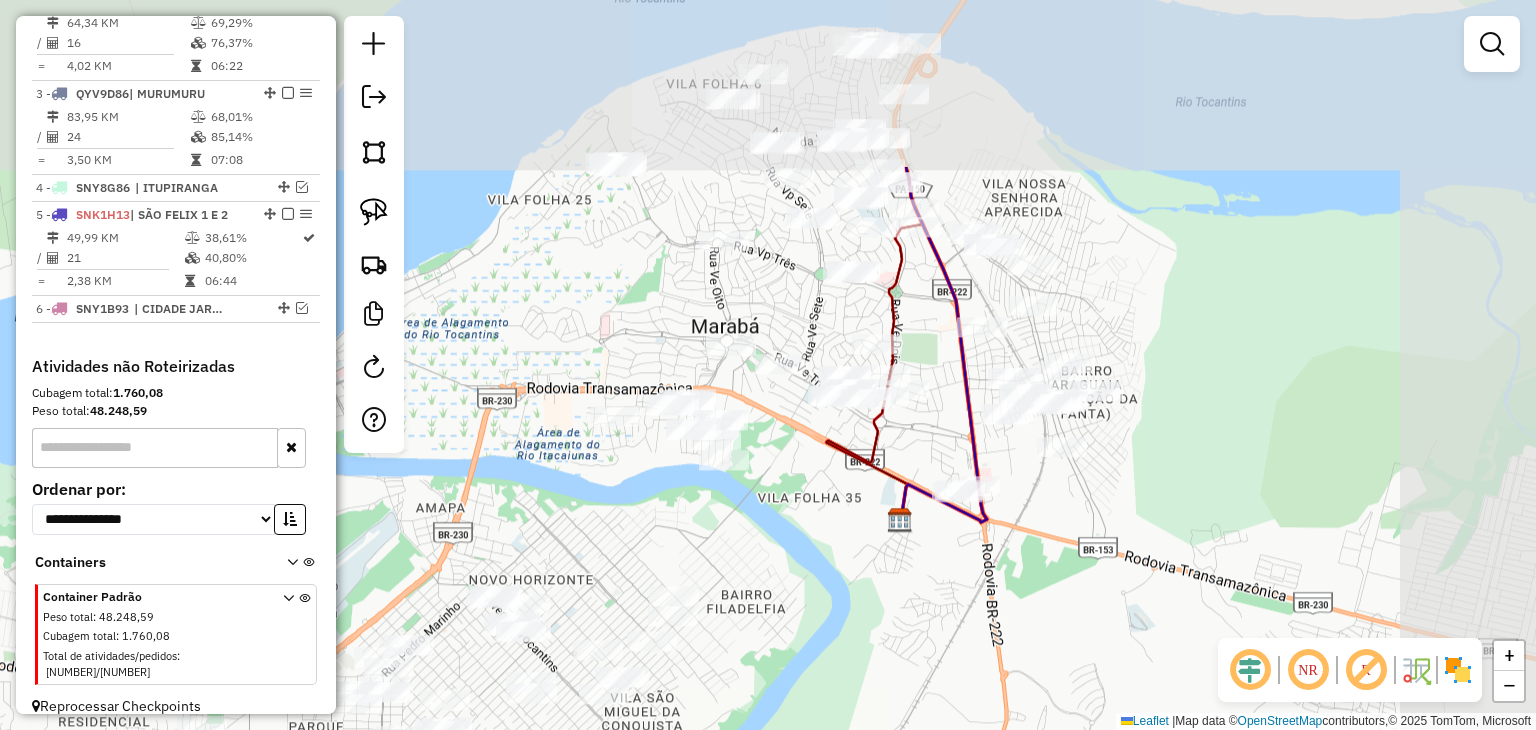 drag, startPoint x: 1079, startPoint y: 290, endPoint x: 526, endPoint y: 553, distance: 612.3545 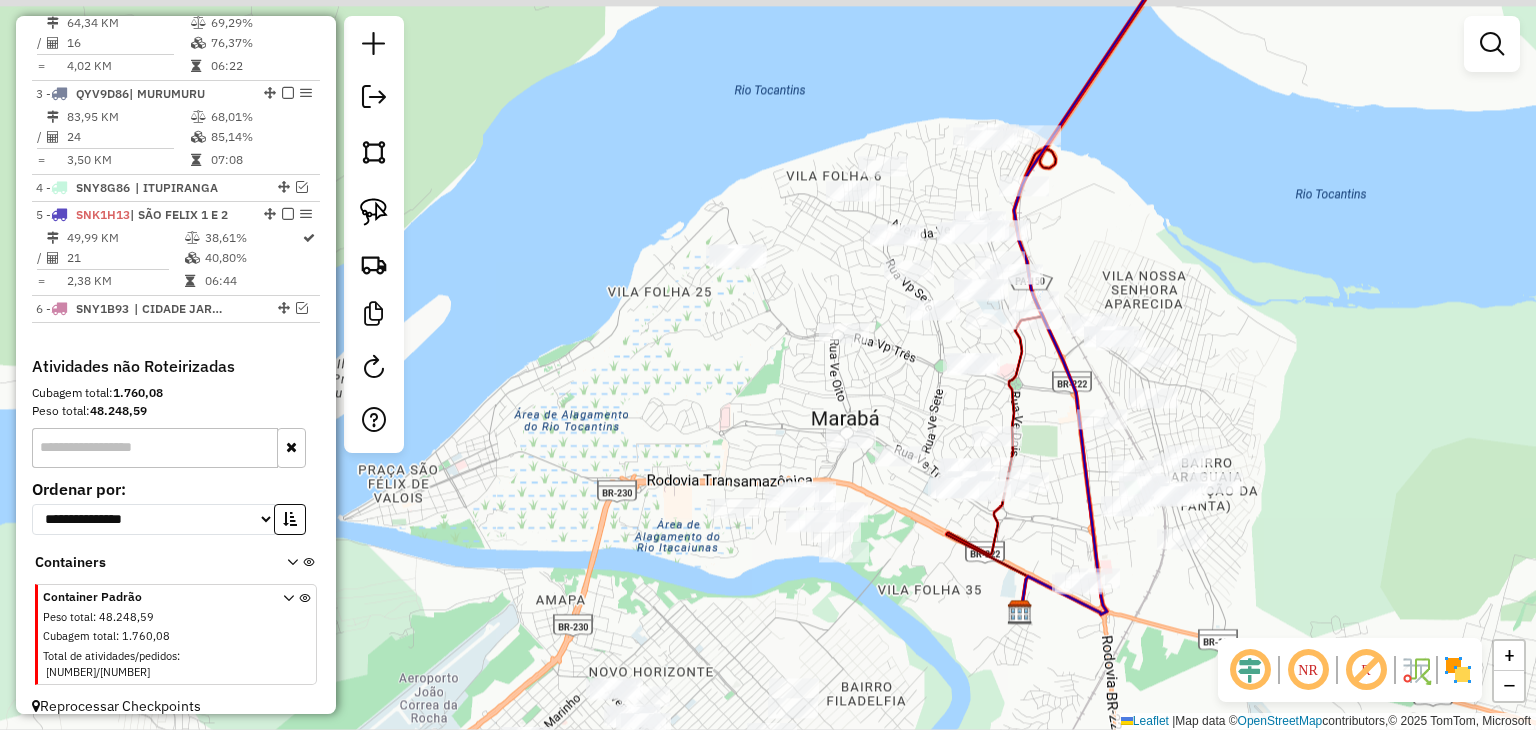 drag, startPoint x: 957, startPoint y: 176, endPoint x: 1084, endPoint y: 246, distance: 145.0138 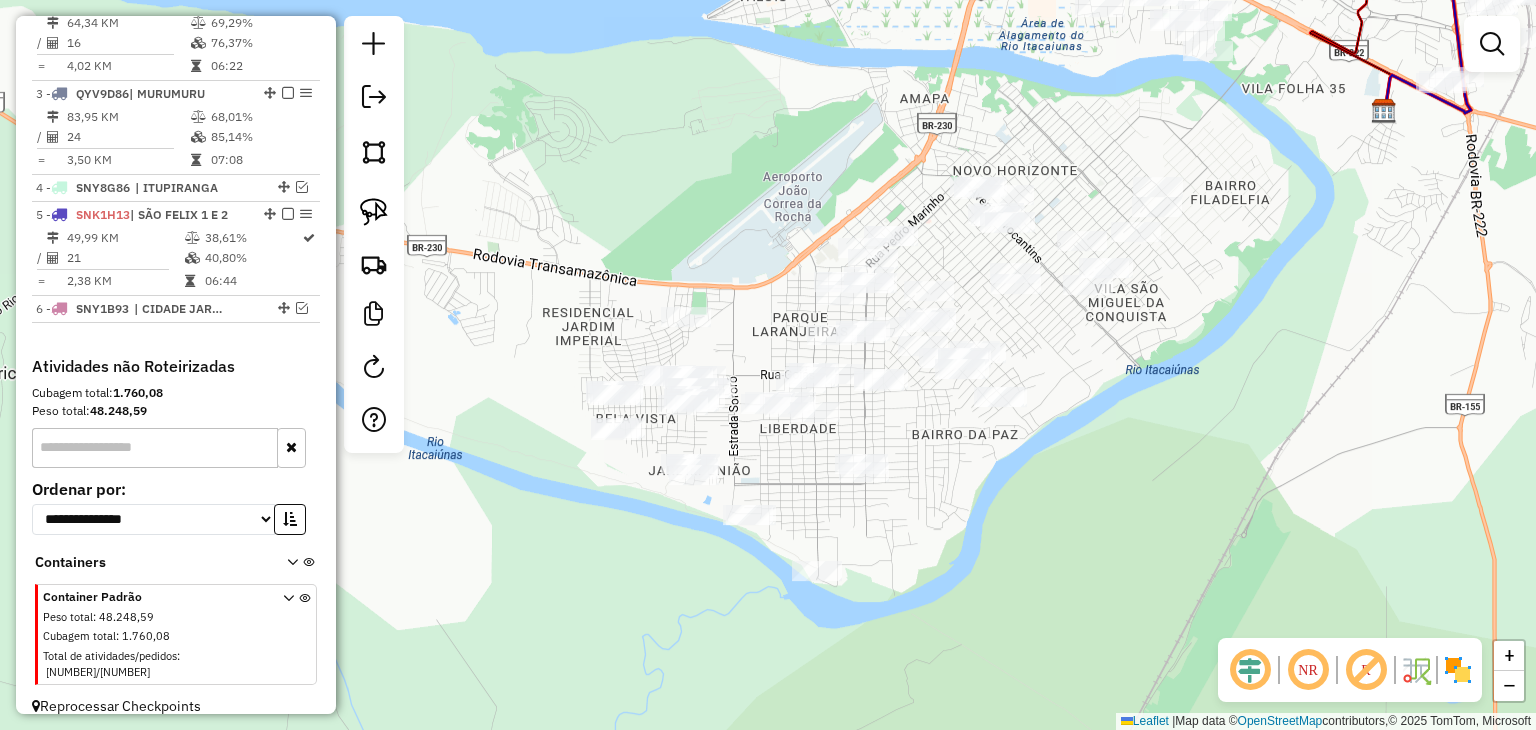 drag, startPoint x: 576, startPoint y: 537, endPoint x: 948, endPoint y: 29, distance: 629.6412 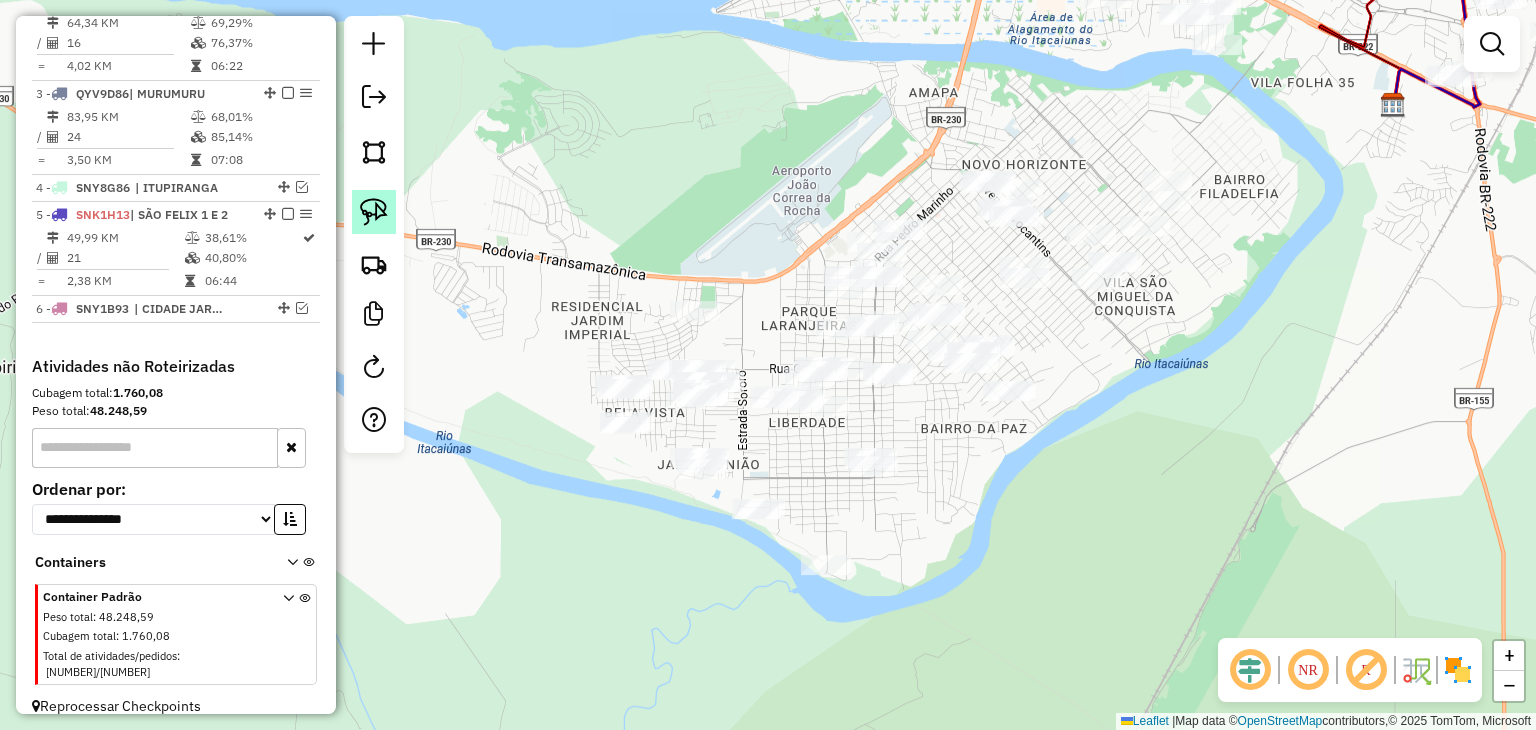 click 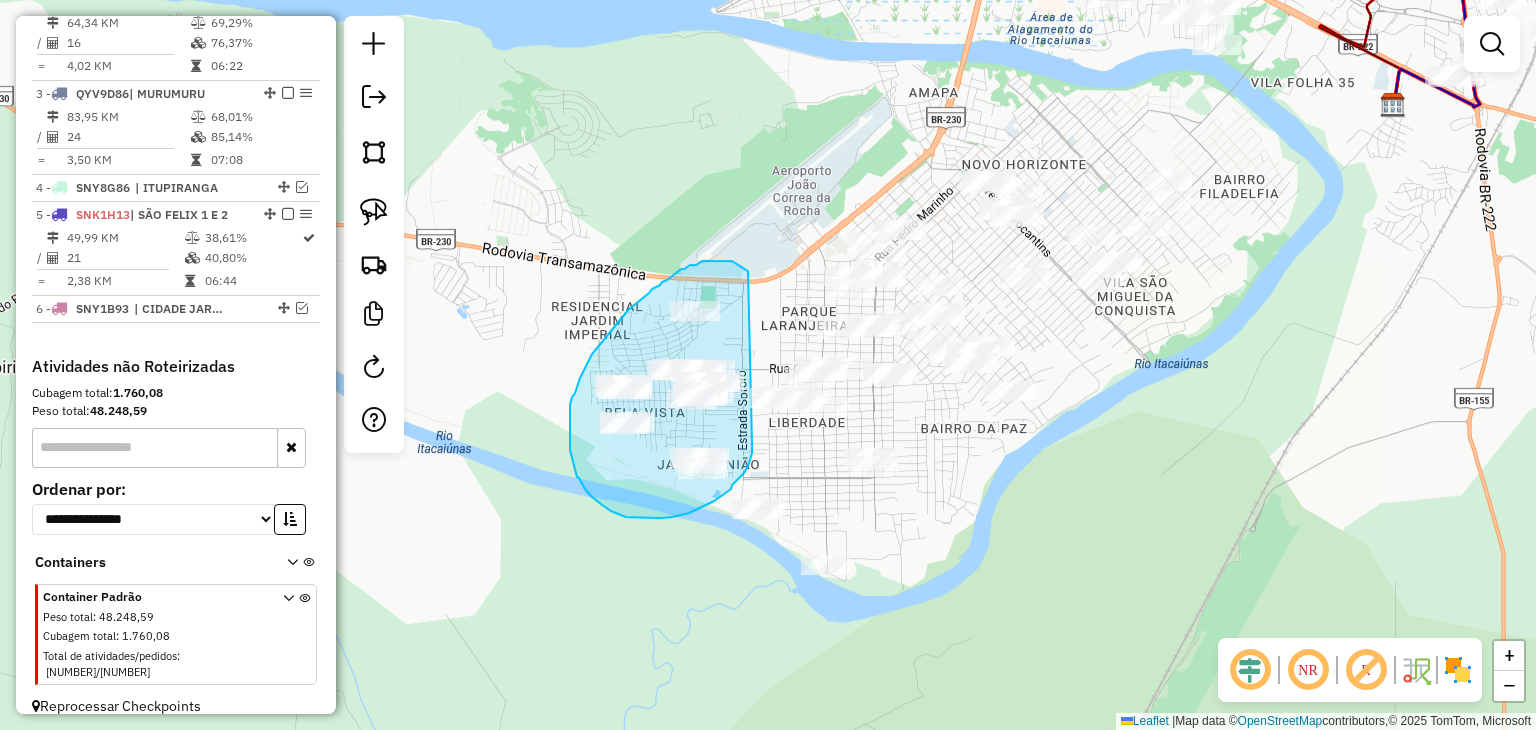 drag, startPoint x: 752, startPoint y: 444, endPoint x: 751, endPoint y: 276, distance: 168.00298 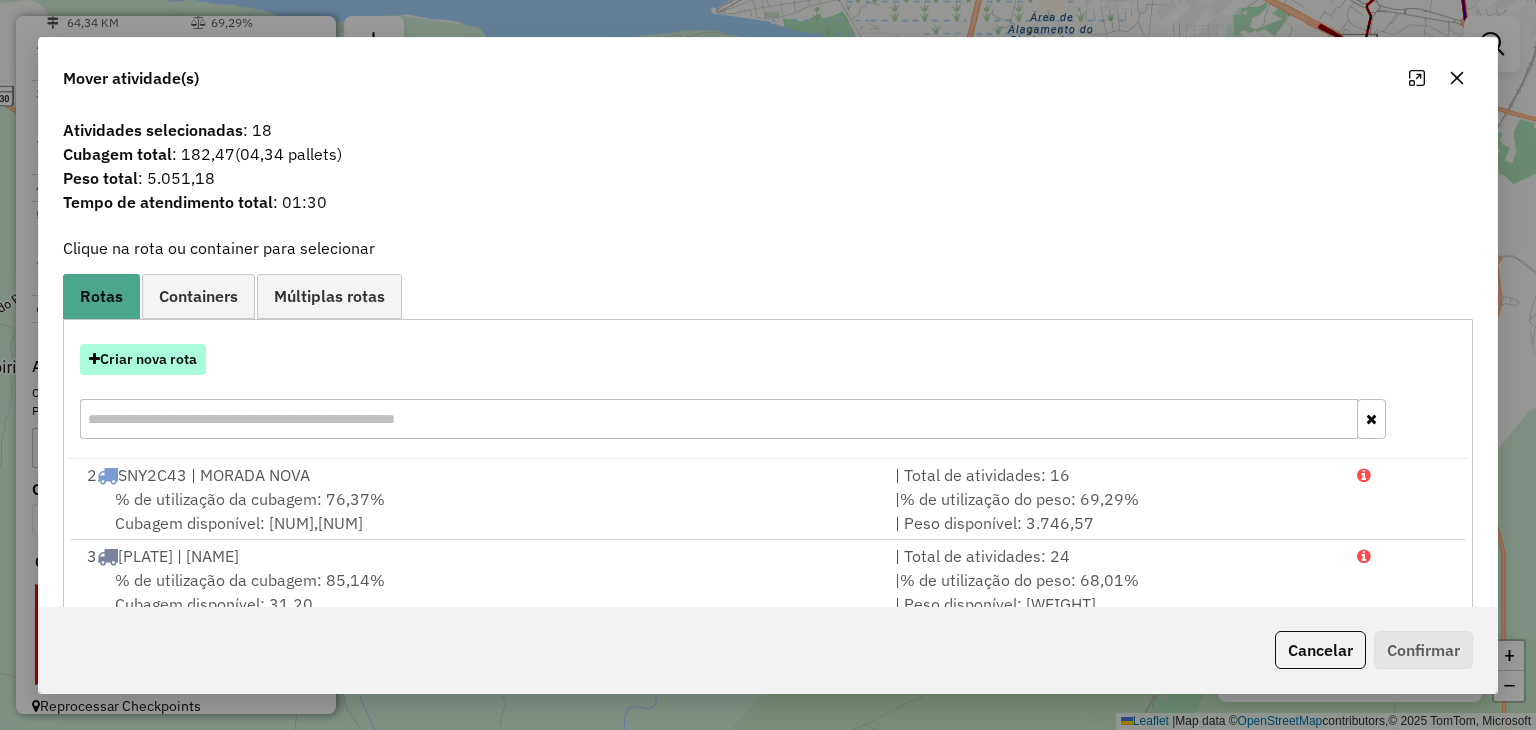 click on "Criar nova rota" at bounding box center [143, 359] 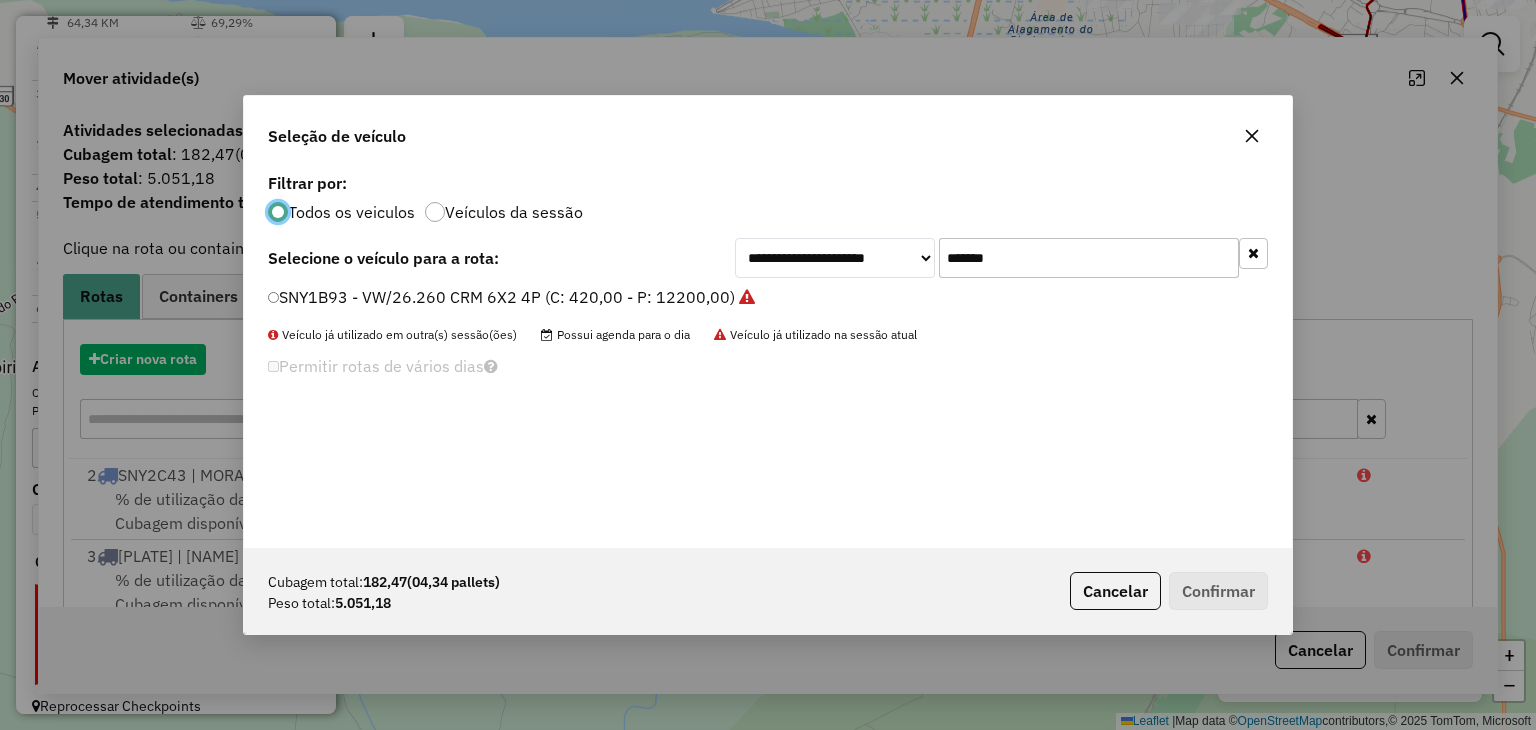 scroll, scrollTop: 10, scrollLeft: 6, axis: both 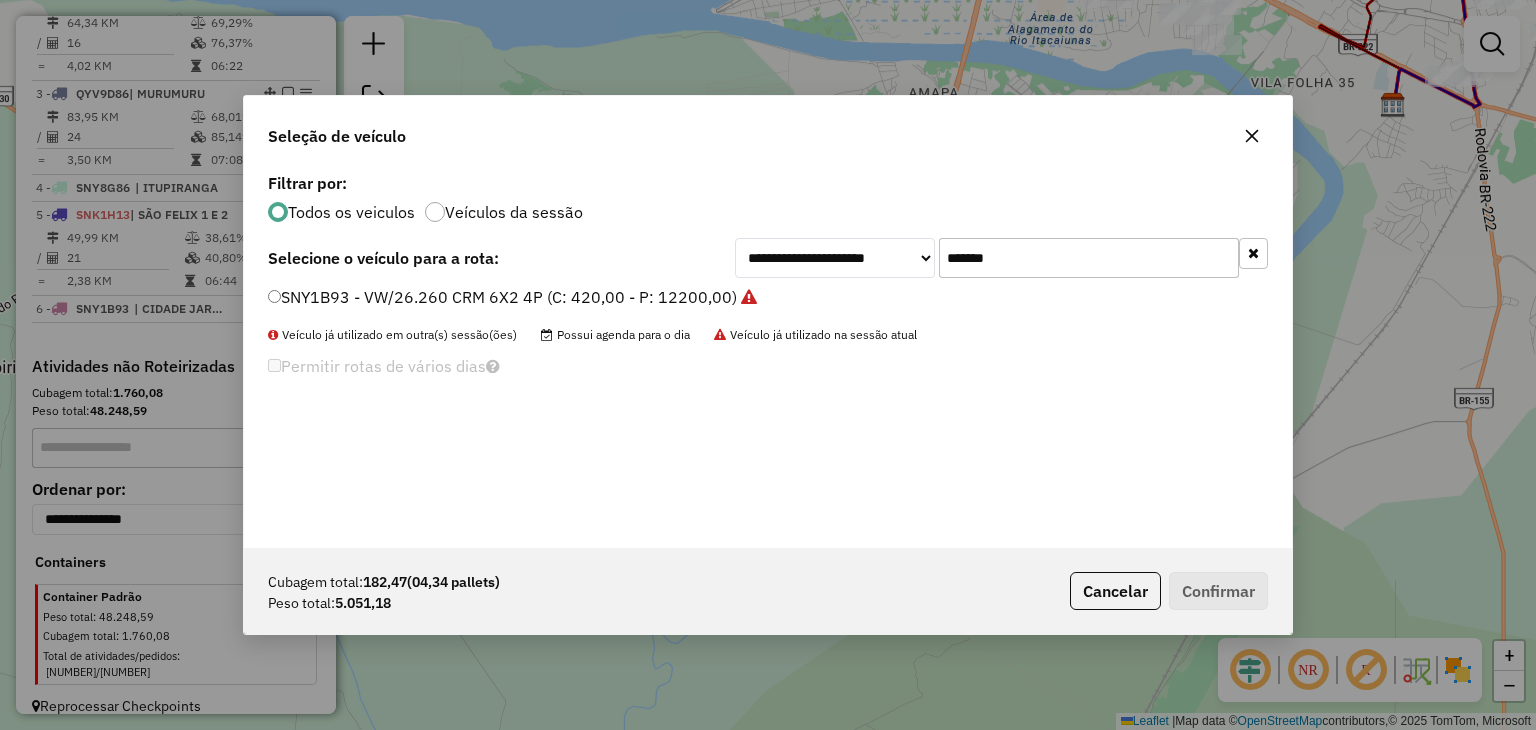 click on "*******" 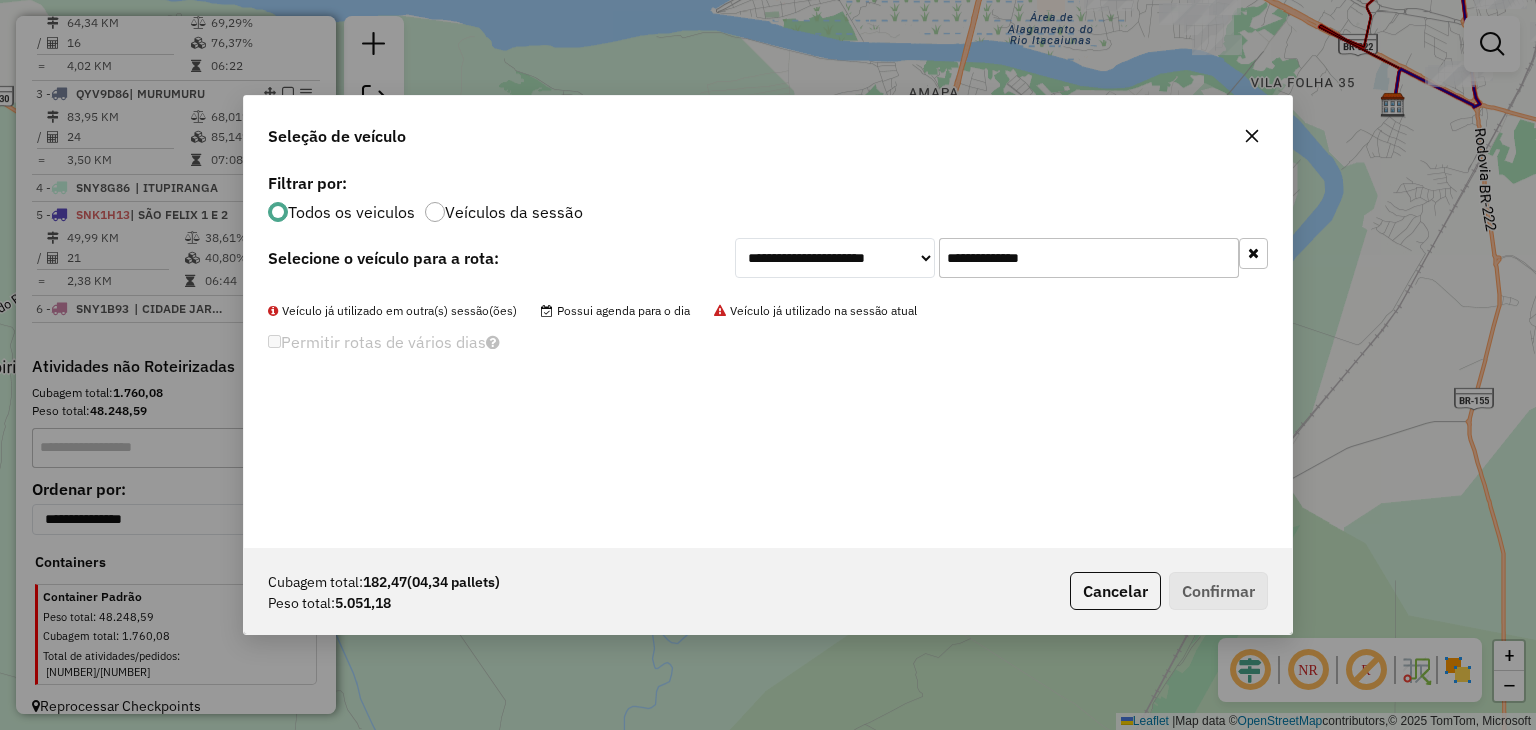 drag, startPoint x: 1073, startPoint y: 260, endPoint x: 781, endPoint y: 257, distance: 292.0154 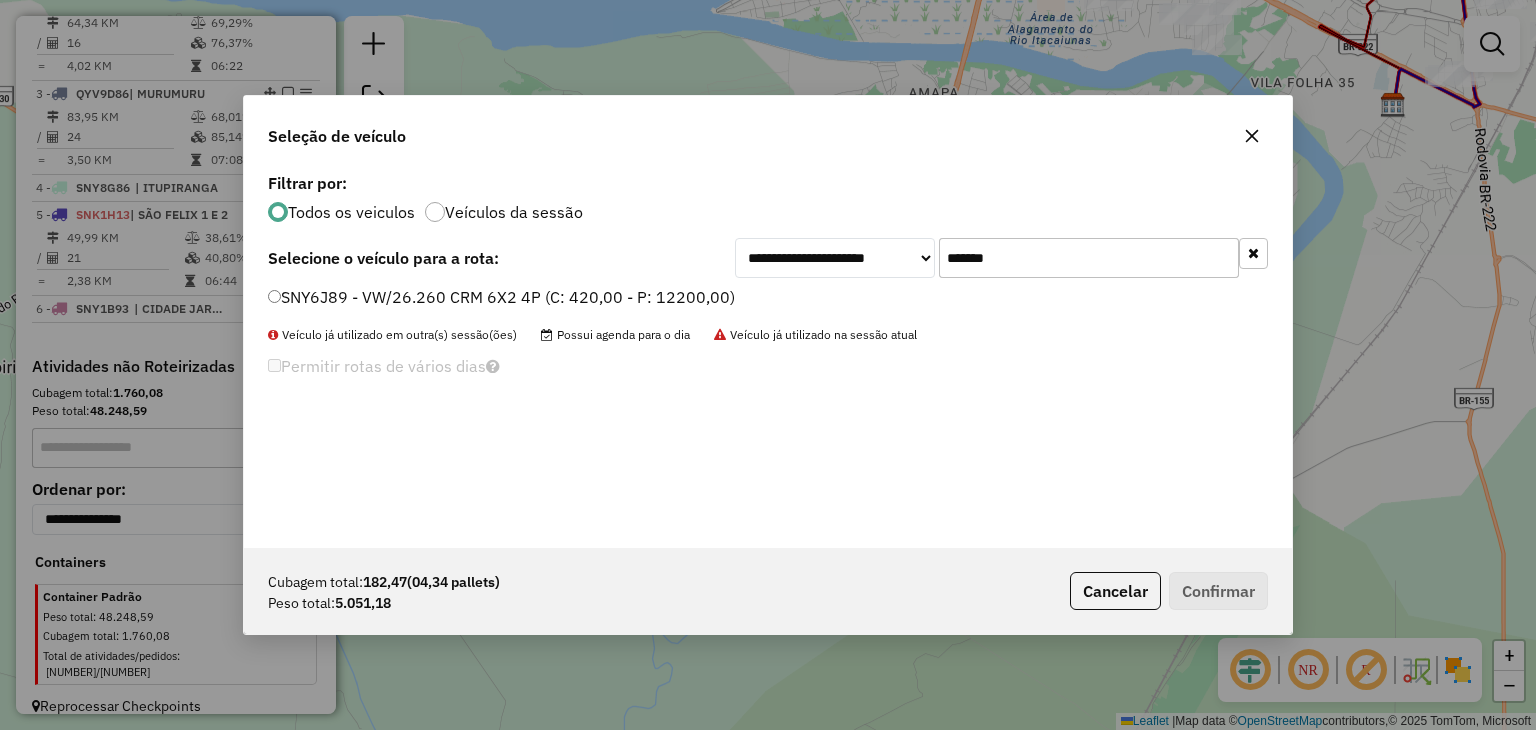 type on "*******" 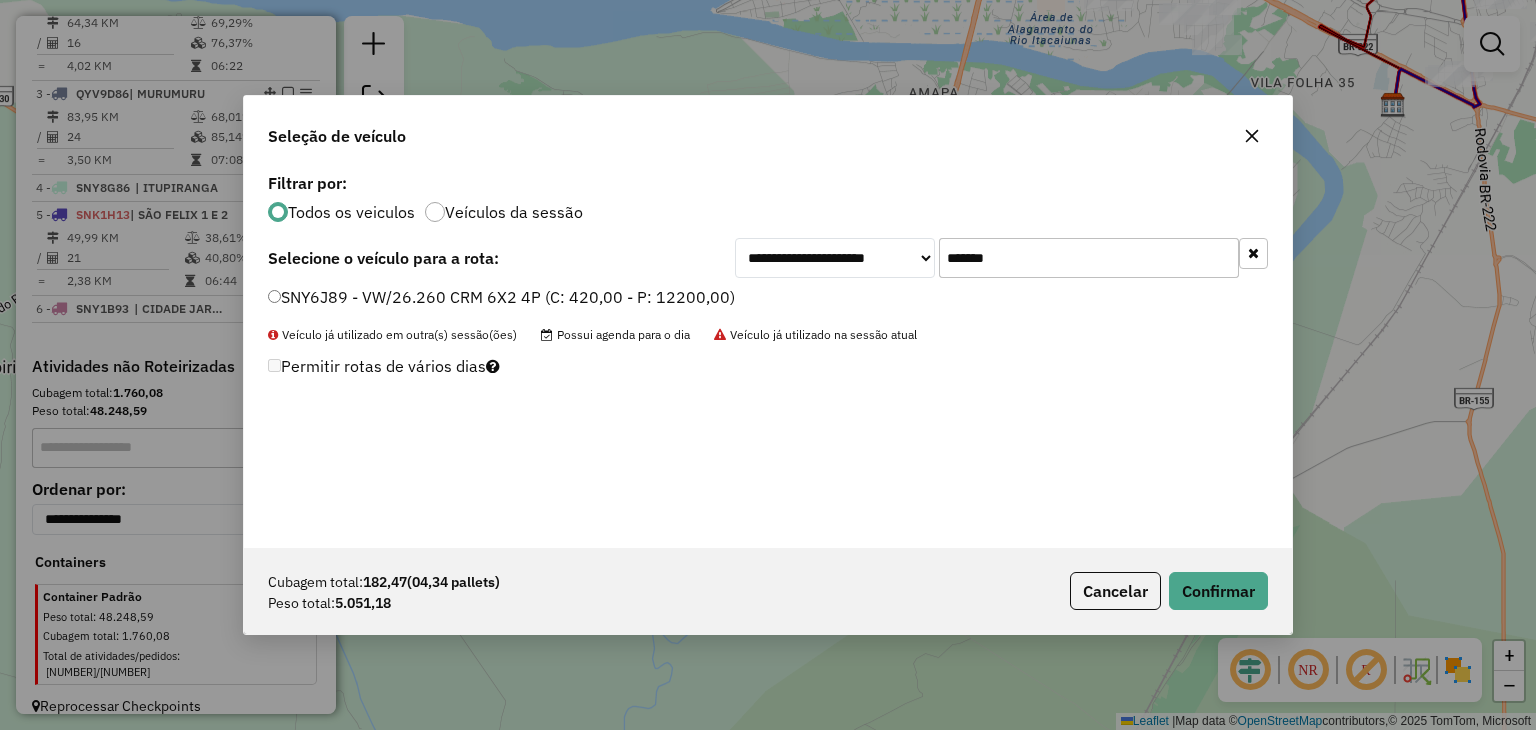 click on "Cubagem total:  182,47   (04,34 pallets)  Peso total: 5.051,18  Cancelar   Confirmar" 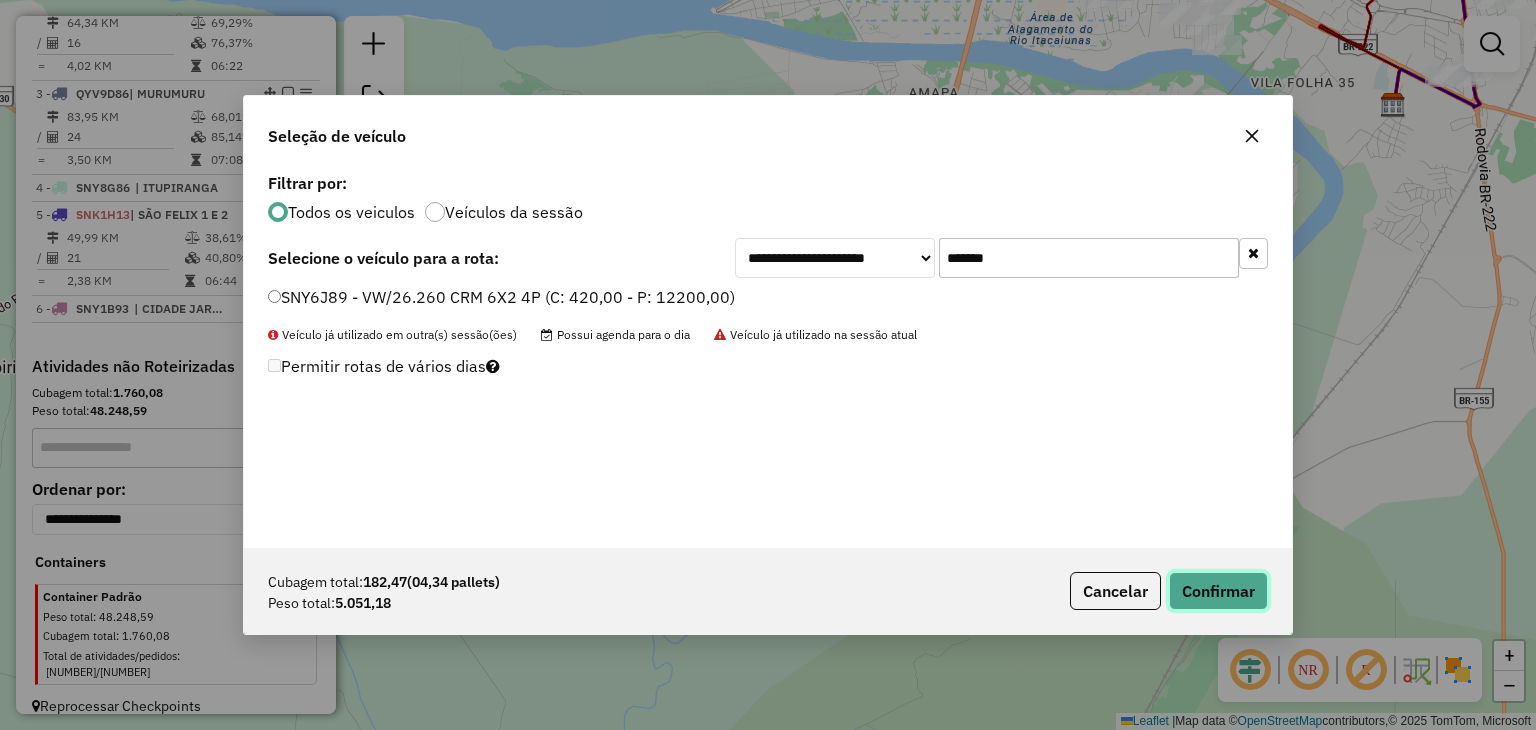 click on "Confirmar" 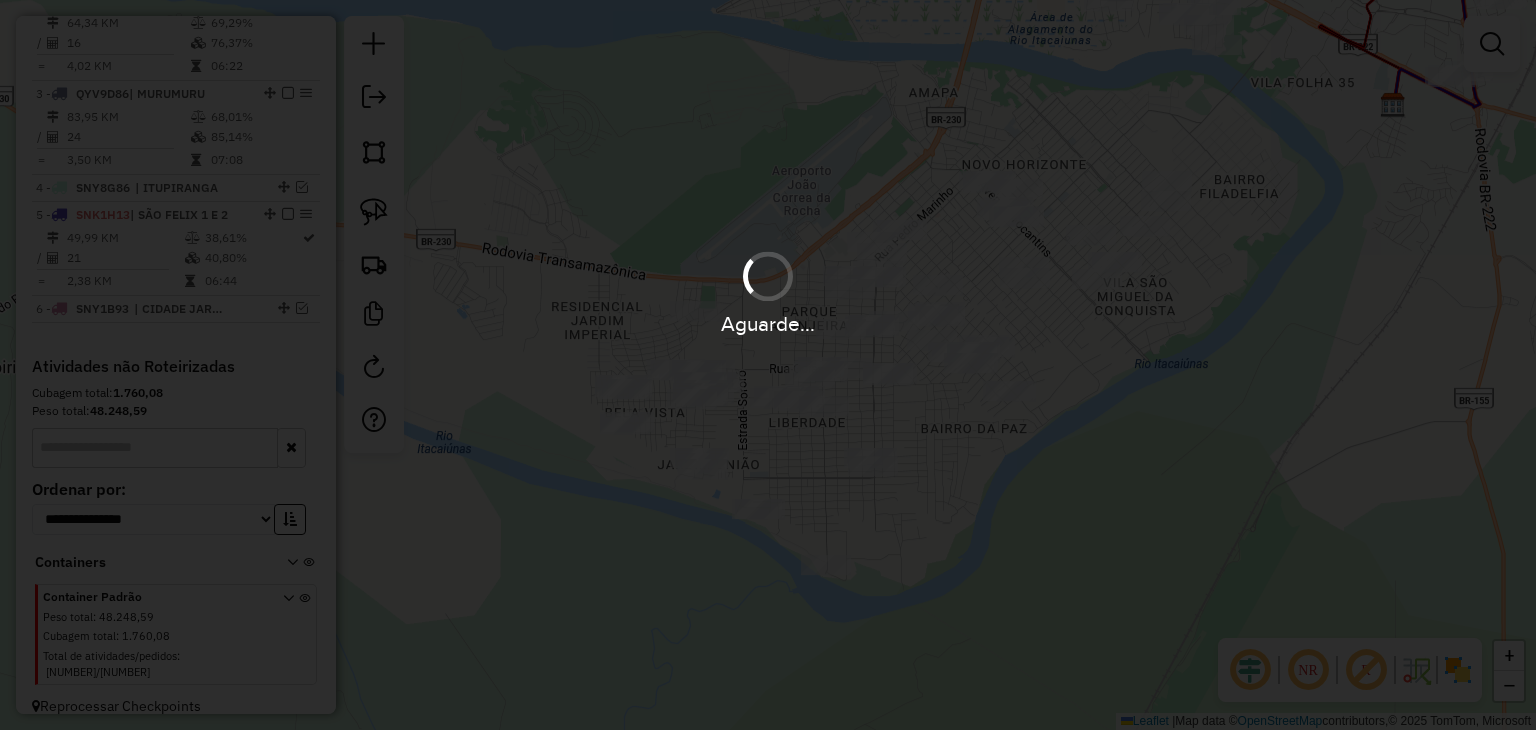 scroll, scrollTop: 936, scrollLeft: 0, axis: vertical 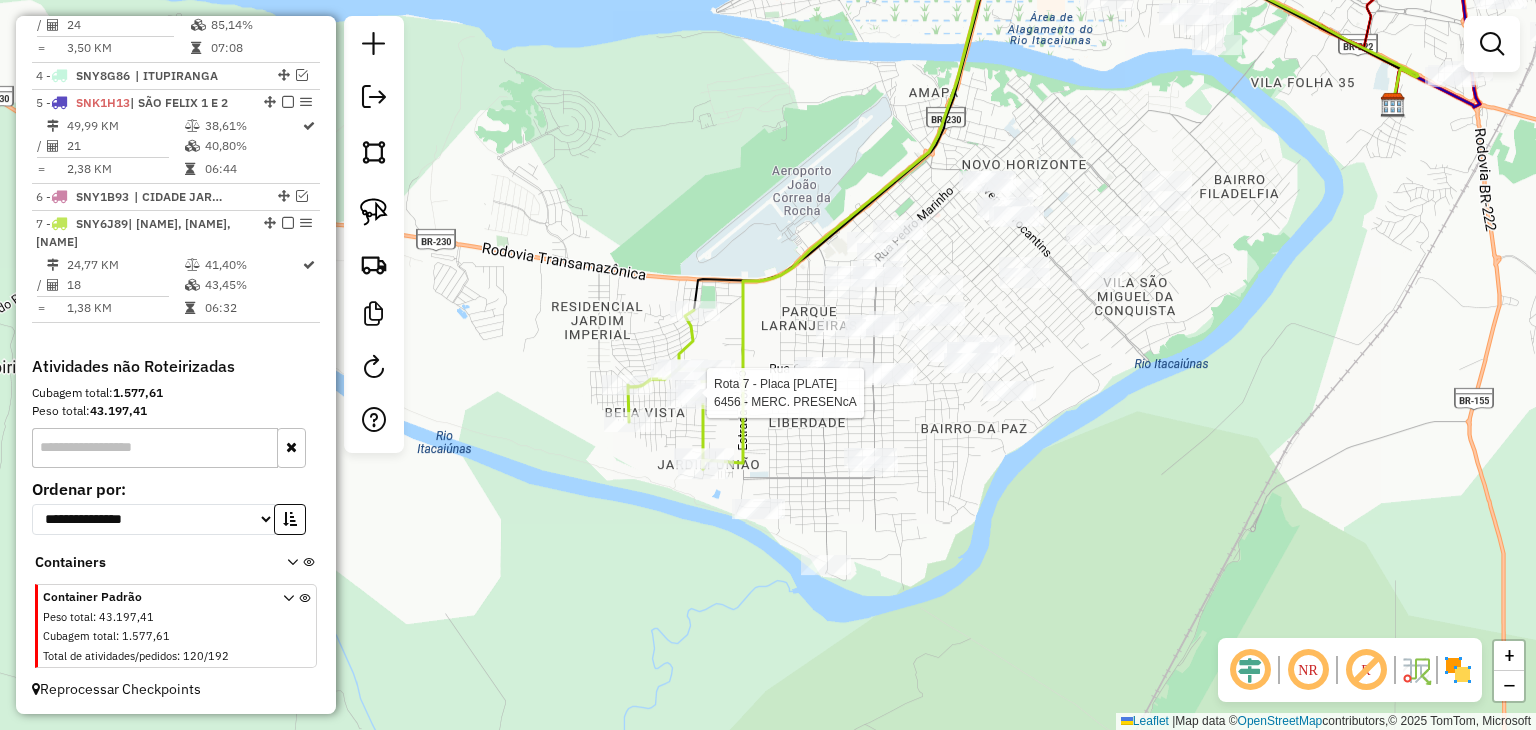 select on "**********" 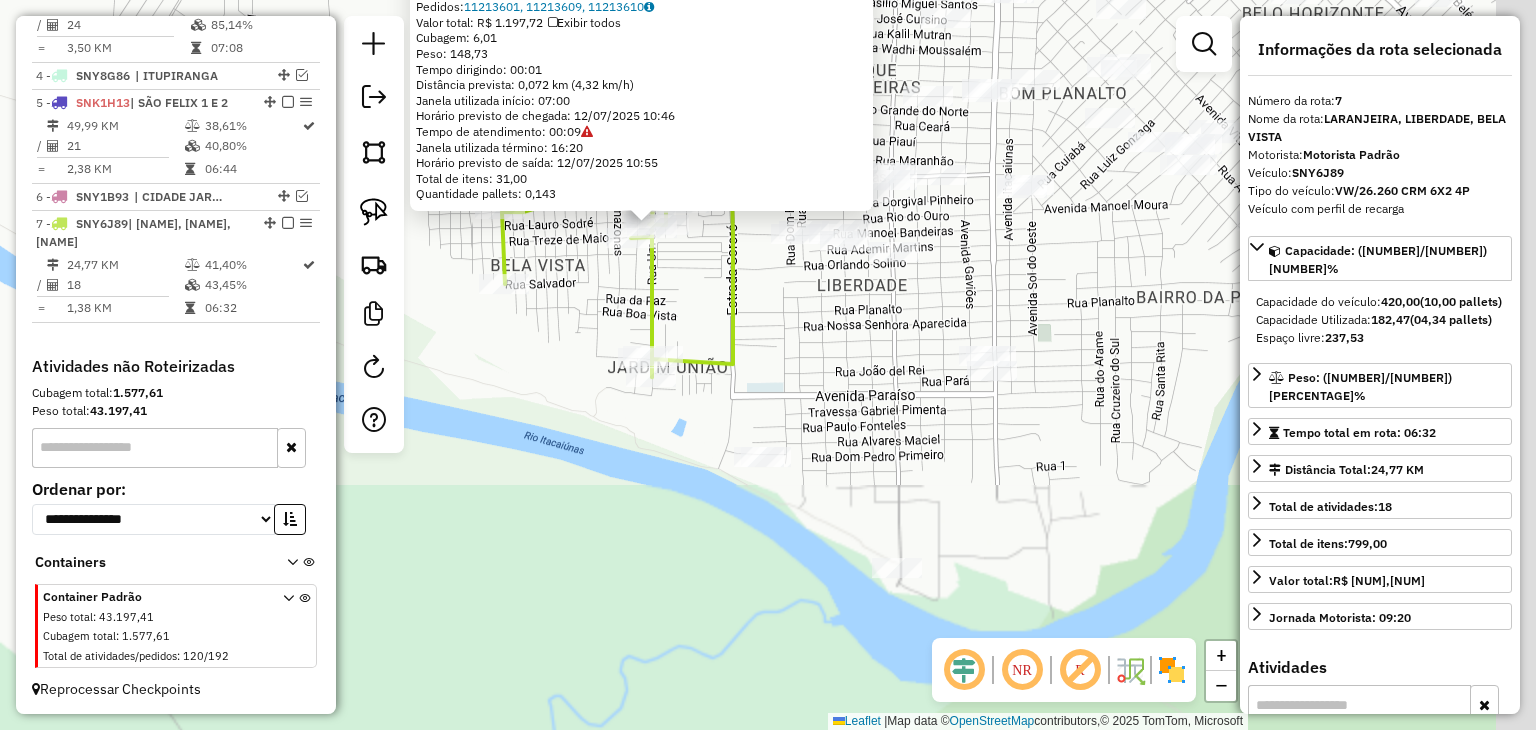 drag, startPoint x: 902, startPoint y: 473, endPoint x: 731, endPoint y: 362, distance: 203.8676 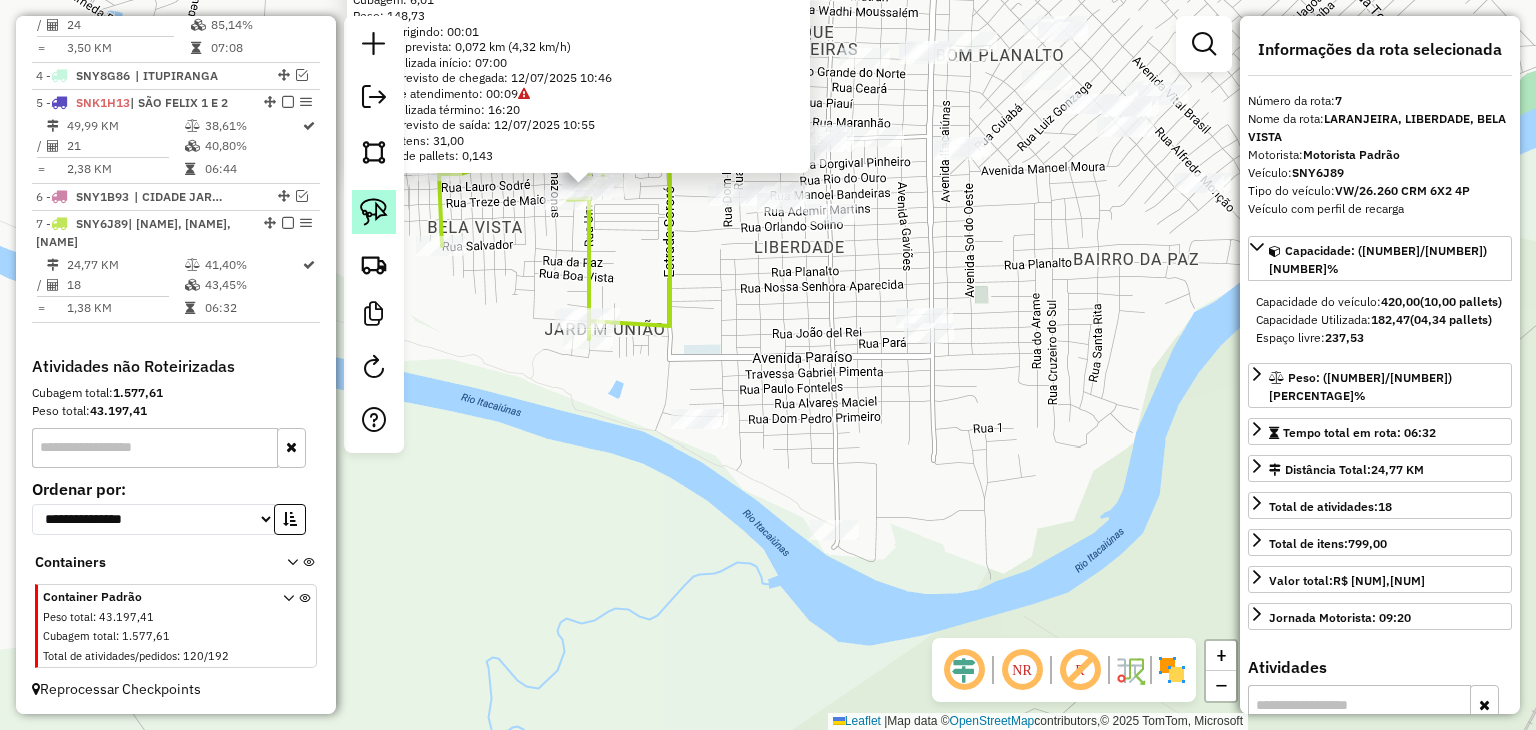 click 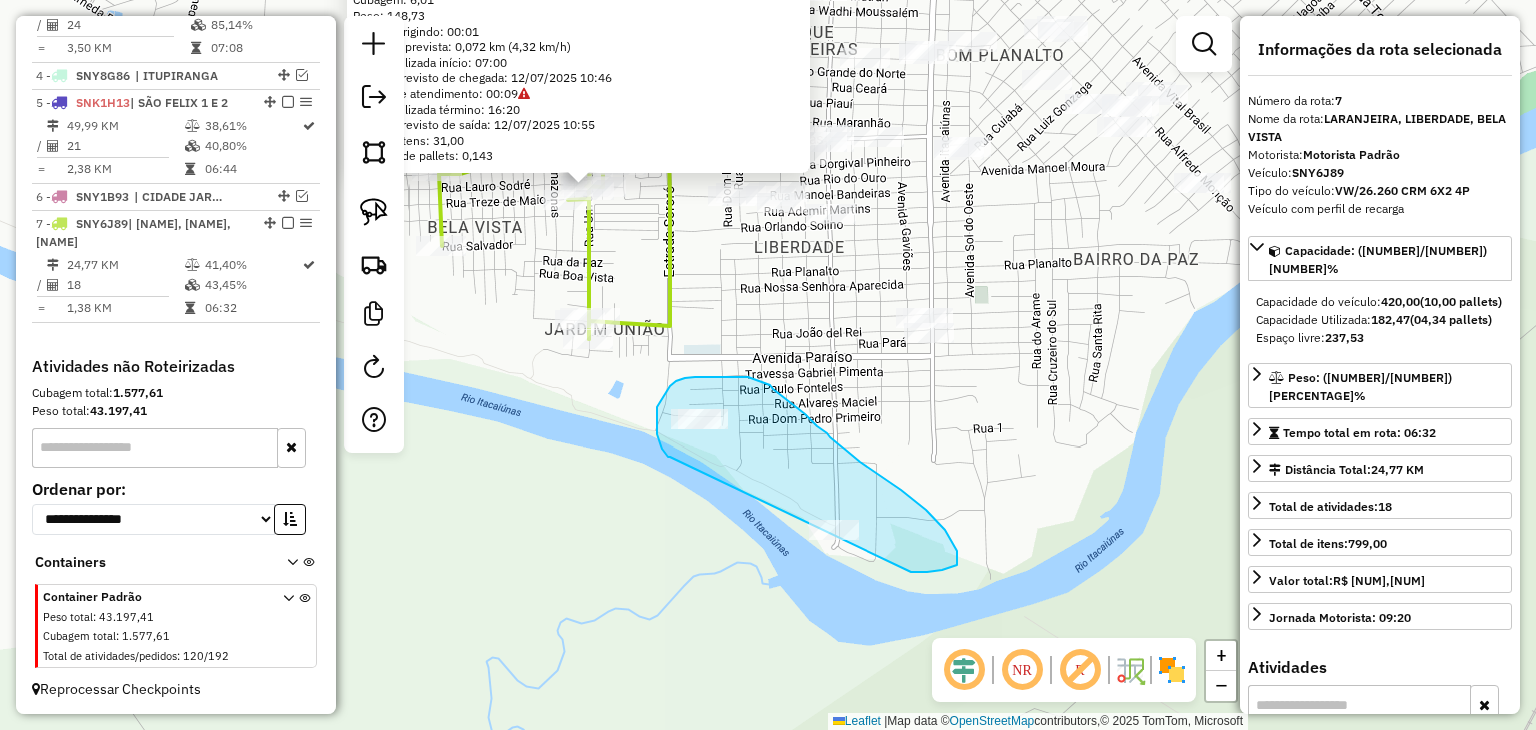 drag, startPoint x: 670, startPoint y: 457, endPoint x: 819, endPoint y: 570, distance: 187.00267 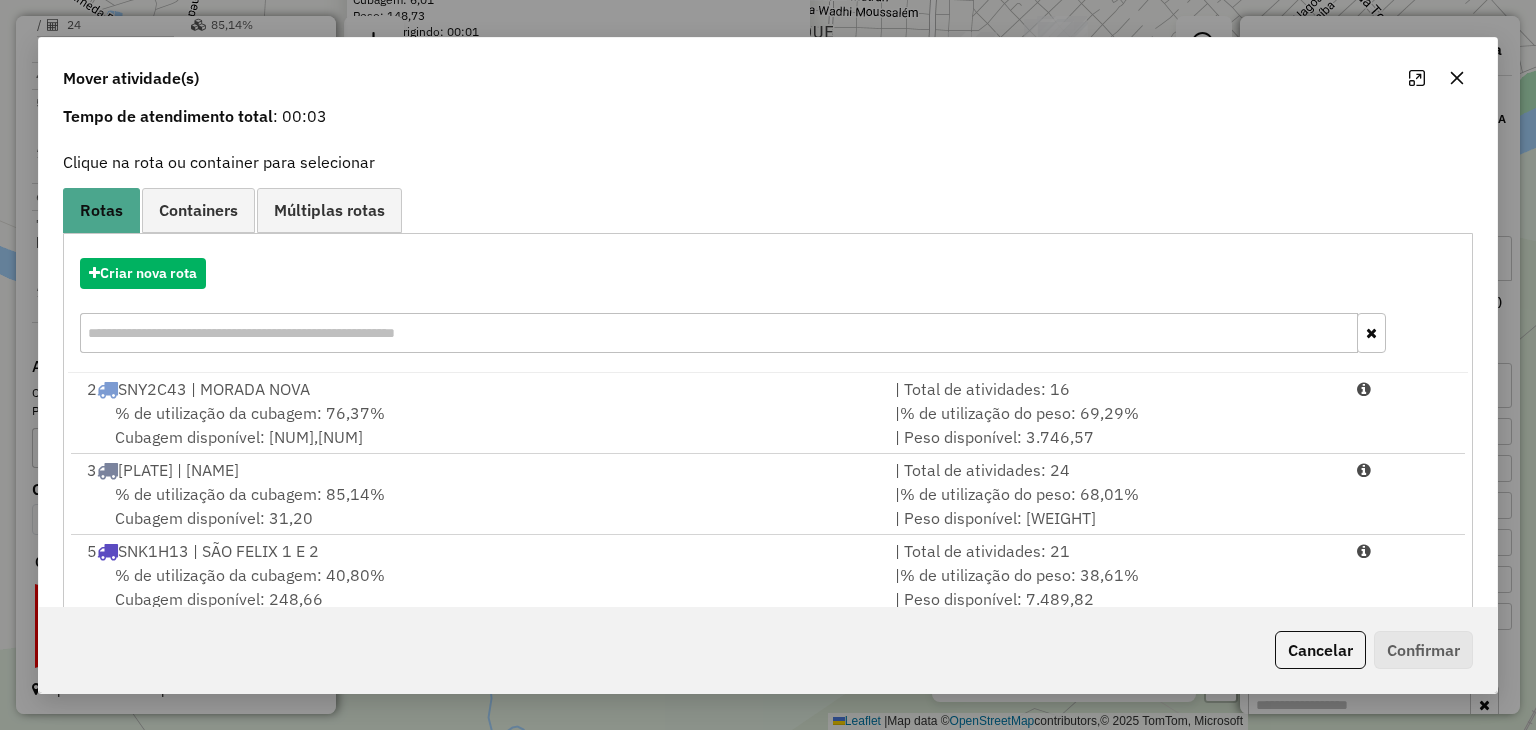 scroll, scrollTop: 209, scrollLeft: 0, axis: vertical 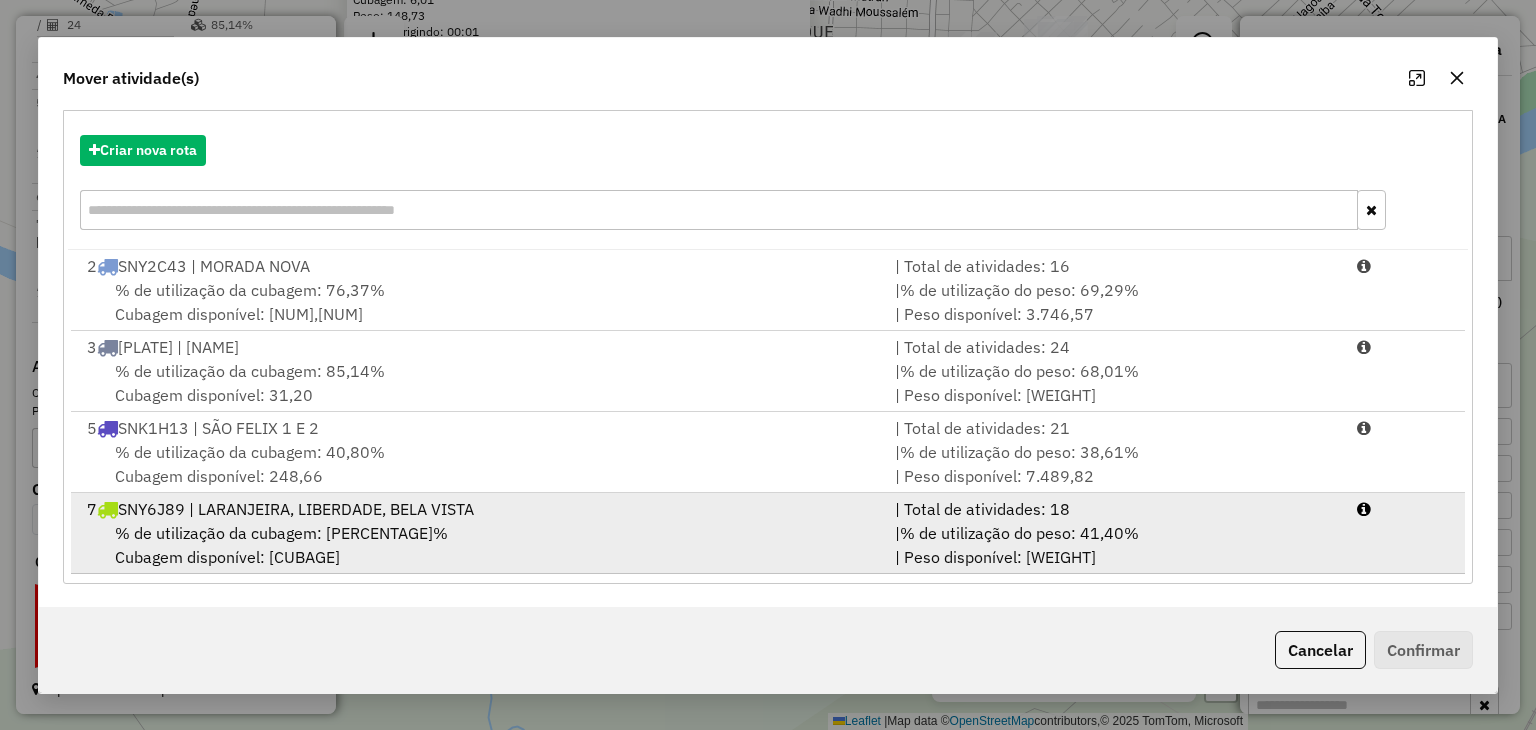 click on "% de utilização da cubagem: 43,45%  Cubagem disponível: 237,53" at bounding box center [479, 545] 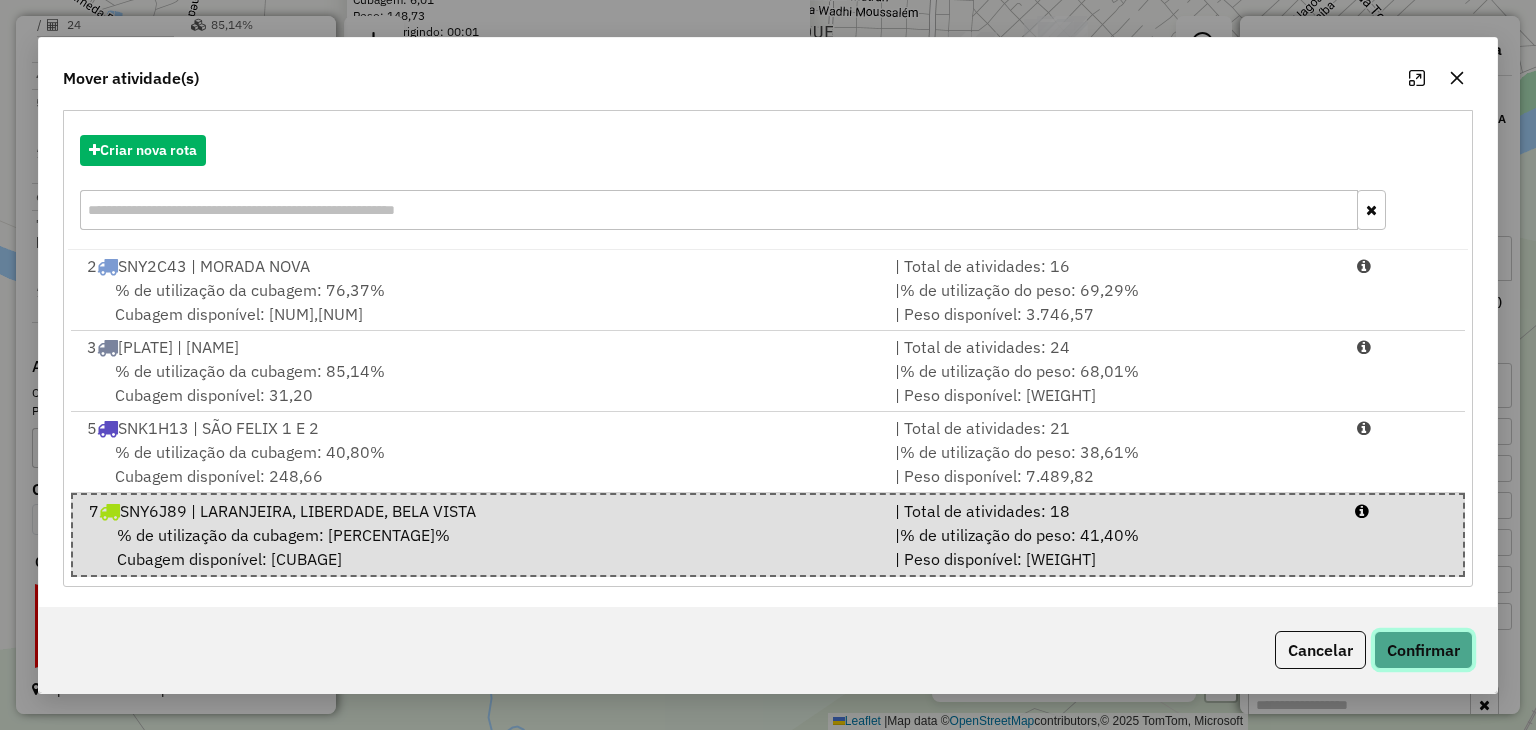 click on "Confirmar" 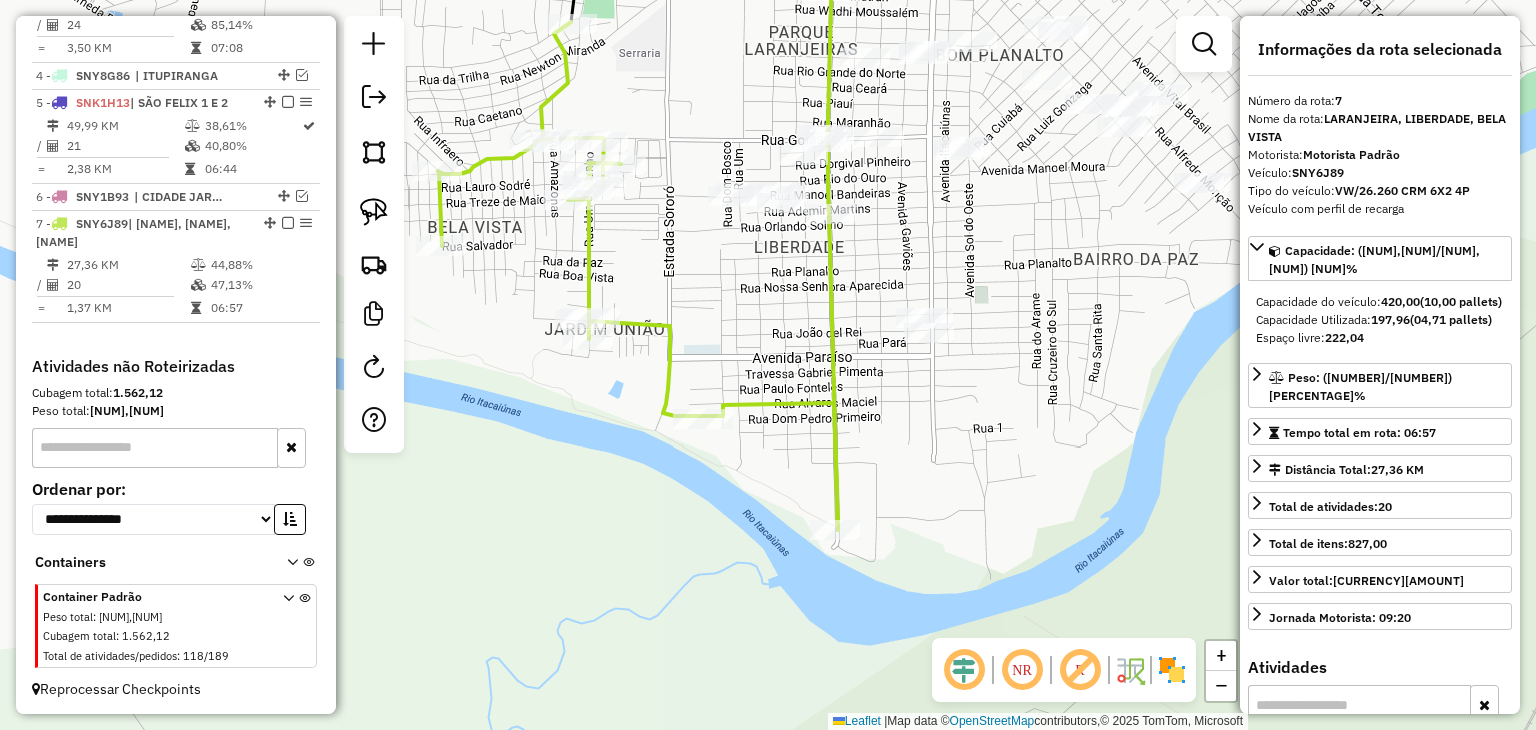 scroll, scrollTop: 0, scrollLeft: 0, axis: both 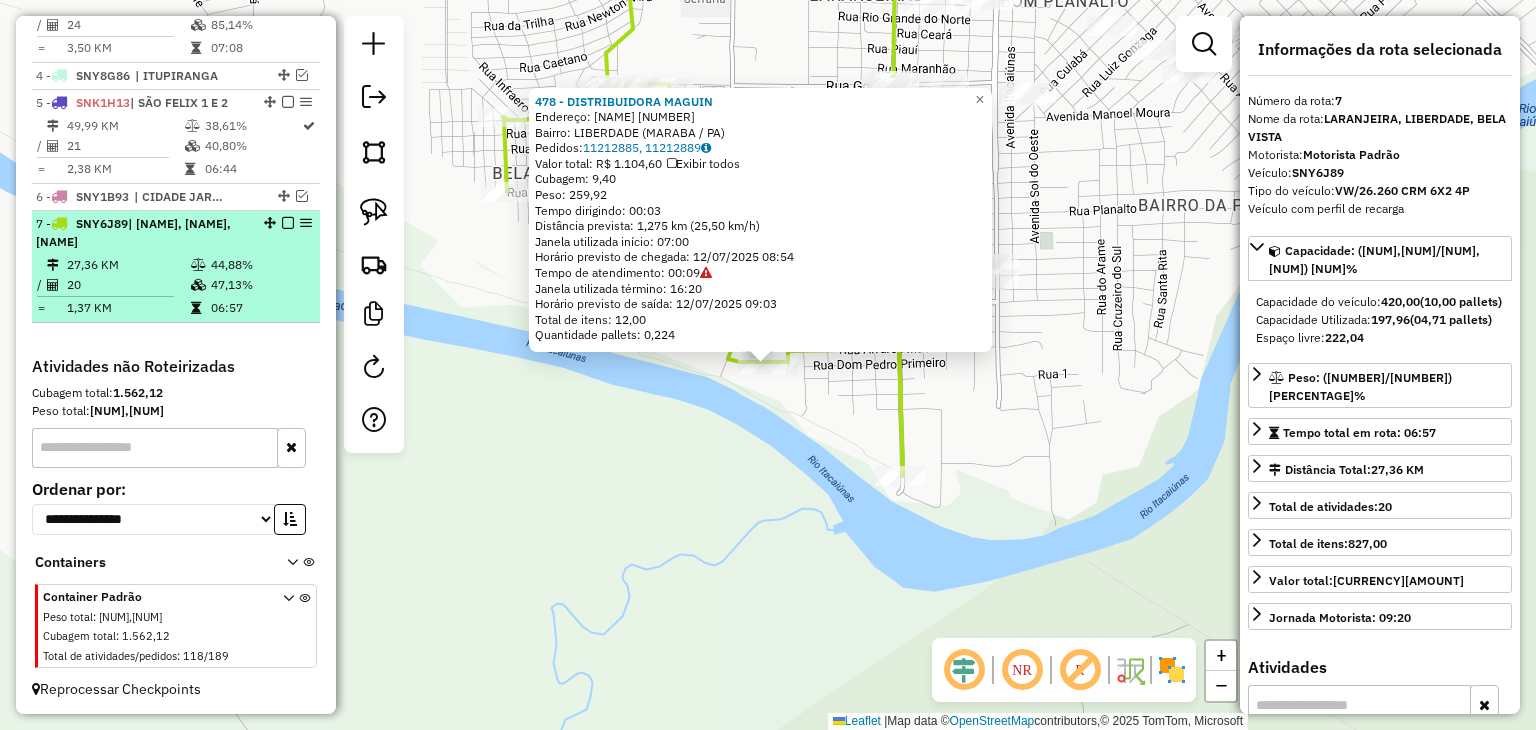 click at bounding box center [288, 223] 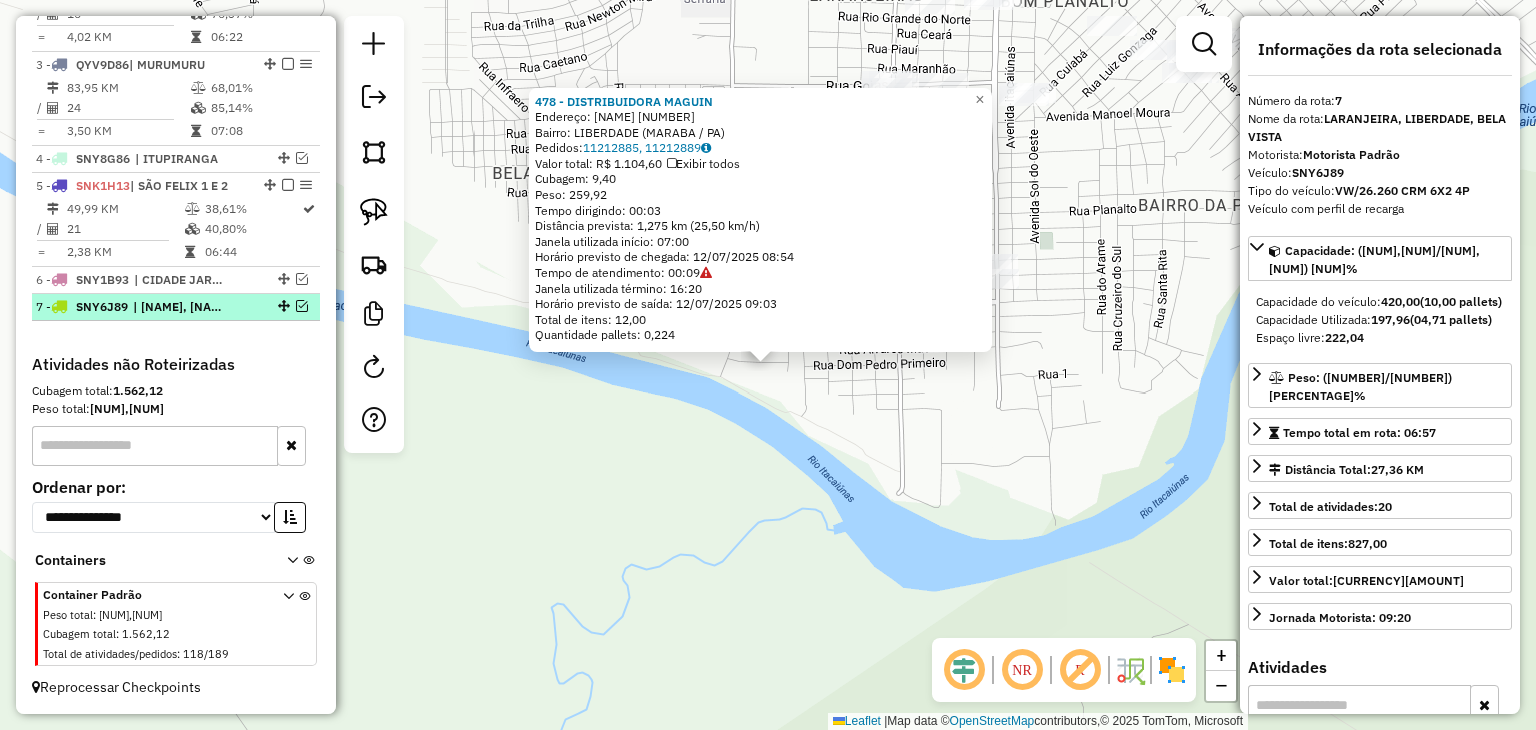 scroll, scrollTop: 851, scrollLeft: 0, axis: vertical 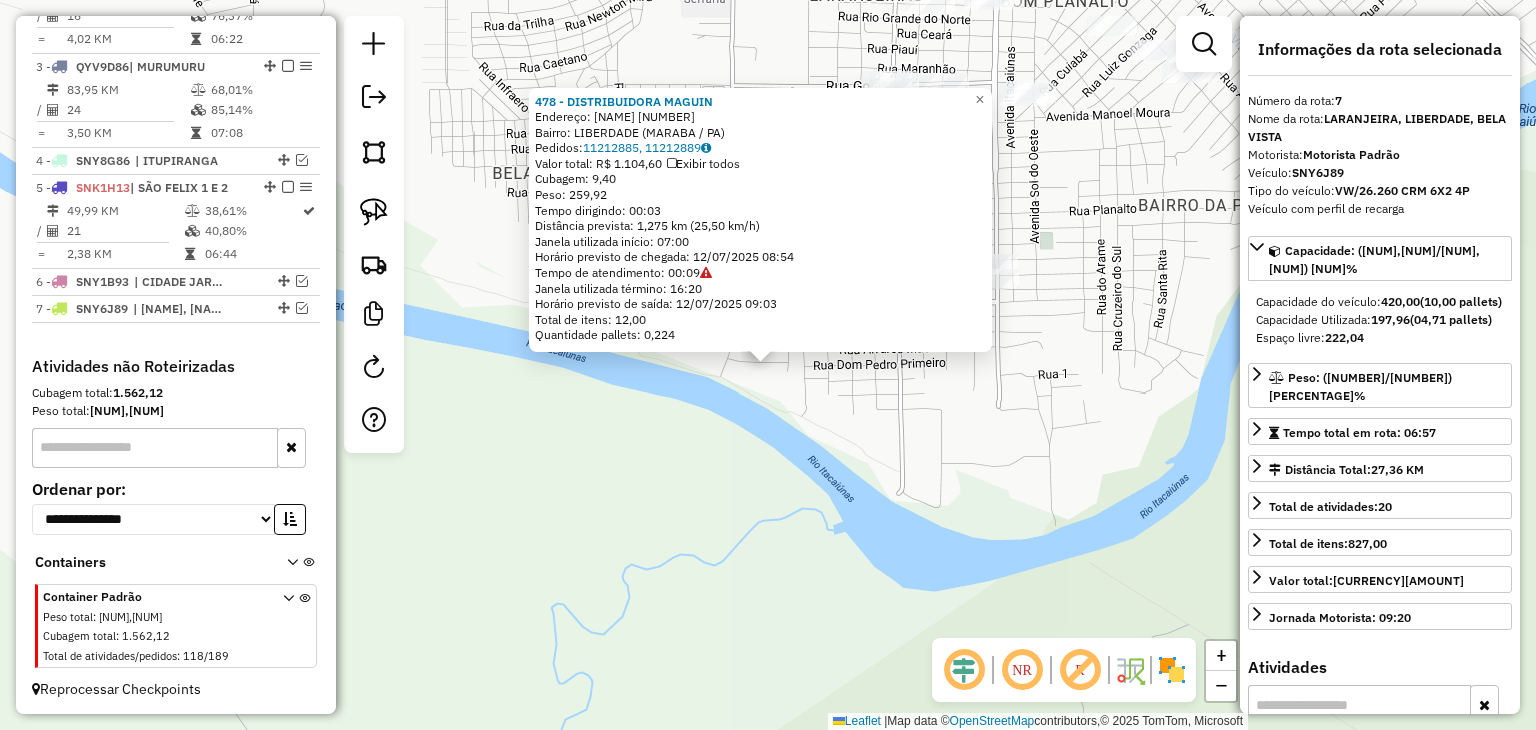 click on "478 - DISTRIBUIDORA MAGUIN  Endereço:  JOEL COSTA (KM 12) 09   Bairro: LIBERDADE (MARABA / PA)   Pedidos:  11212885, 11212889   Valor total: R$ 1.104,60   Exibir todos   Cubagem: 9,40  Peso: 259,92  Tempo dirigindo: 00:03   Distância prevista: 1,275 km (25,50 km/h)   Janela utilizada início: 07:00   Horário previsto de chegada: 12/07/2025 08:54   Tempo de atendimento: 00:09   Janela utilizada término: 16:20   Horário previsto de saída: 12/07/2025 09:03   Total de itens: 12,00   Quantidade pallets: 0,224  × Janela de atendimento Grade de atendimento Capacidade Transportadoras Veículos Cliente Pedidos  Rotas Selecione os dias de semana para filtrar as janelas de atendimento  Seg   Ter   Qua   Qui   Sex   Sáb   Dom  Informe o período da janela de atendimento: De: Até:  Filtrar exatamente a janela do cliente  Considerar janela de atendimento padrão  Selecione os dias de semana para filtrar as grades de atendimento  Seg   Ter   Qua   Qui   Sex   Sáb   Dom   Peso mínimo:   Peso máximo:   De:   De:" 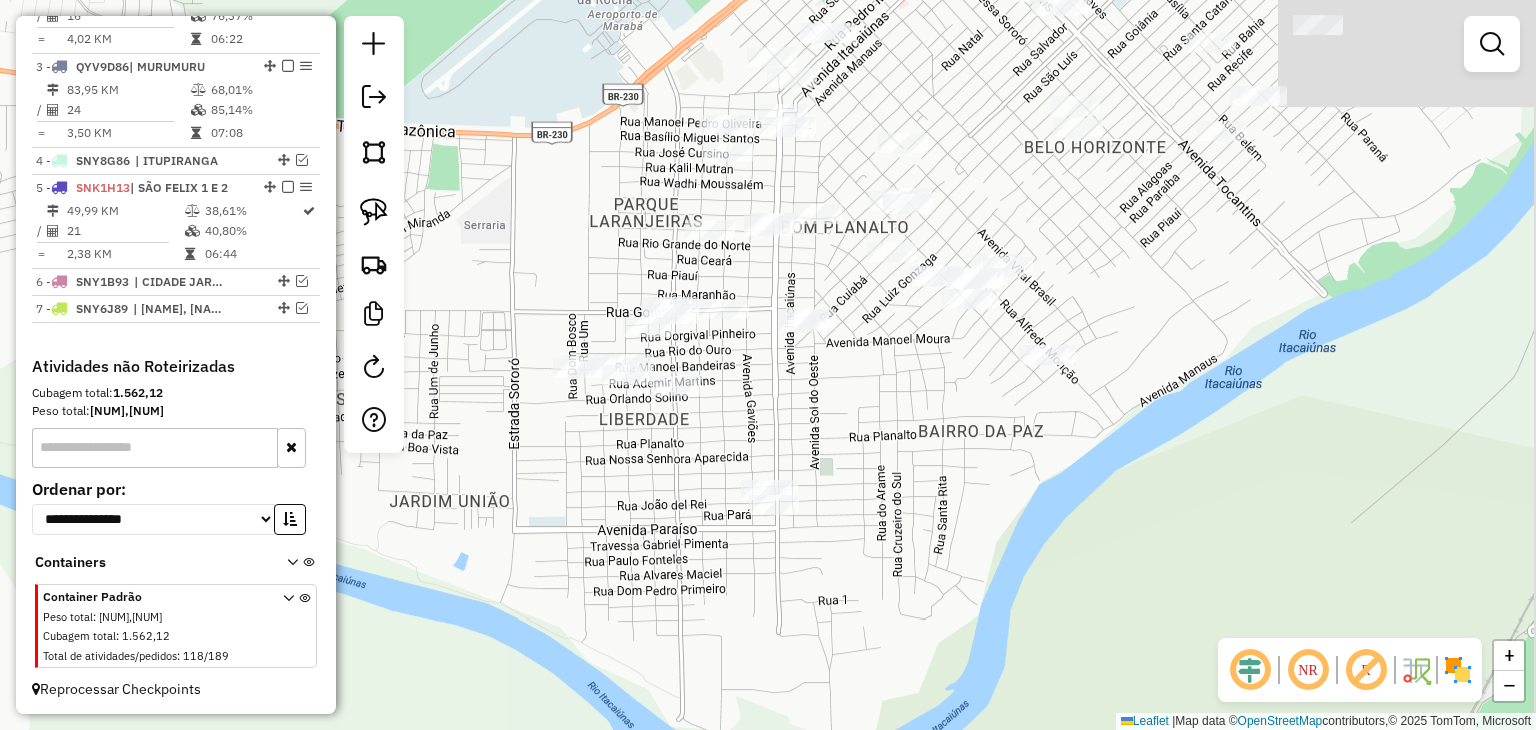 drag, startPoint x: 992, startPoint y: 395, endPoint x: 740, endPoint y: 638, distance: 350.0757 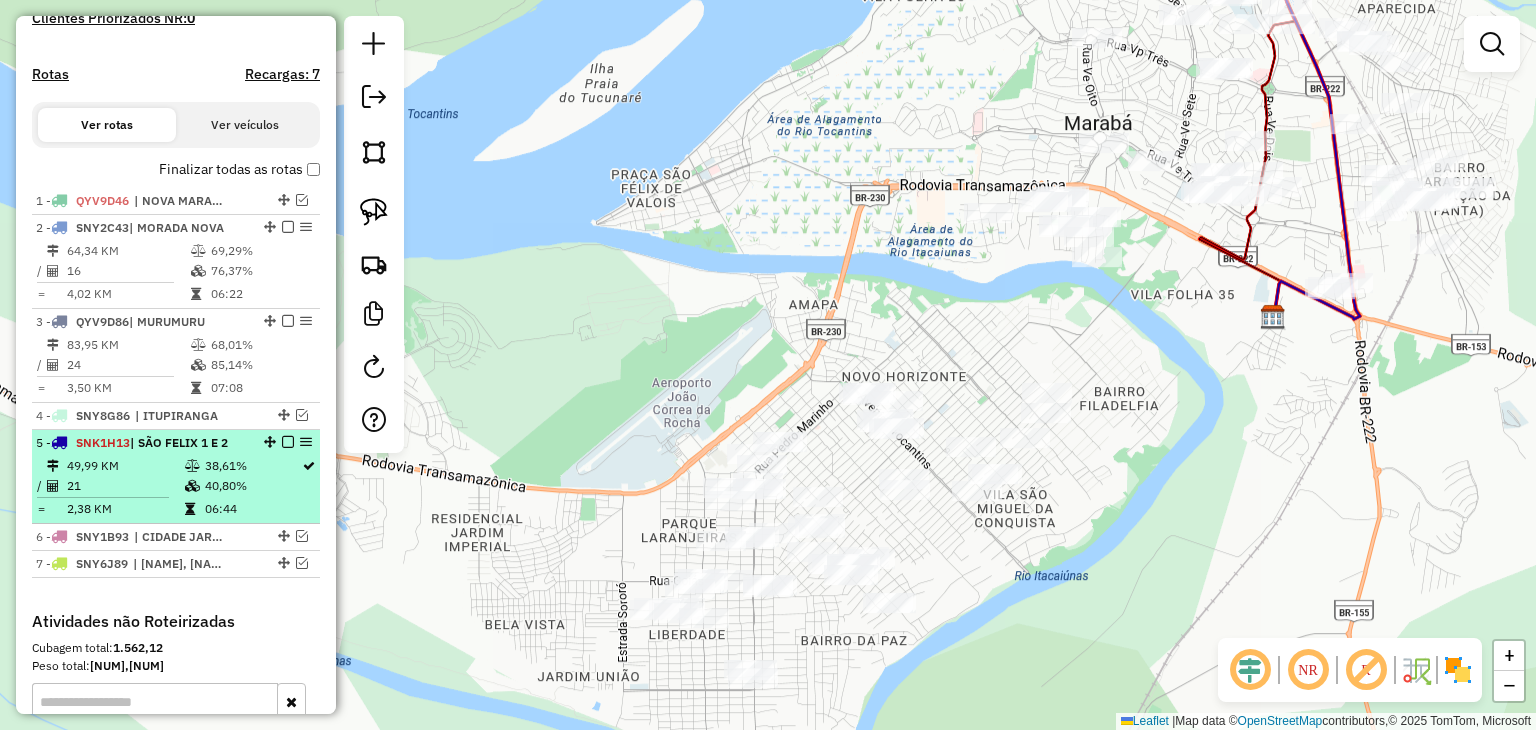 scroll, scrollTop: 551, scrollLeft: 0, axis: vertical 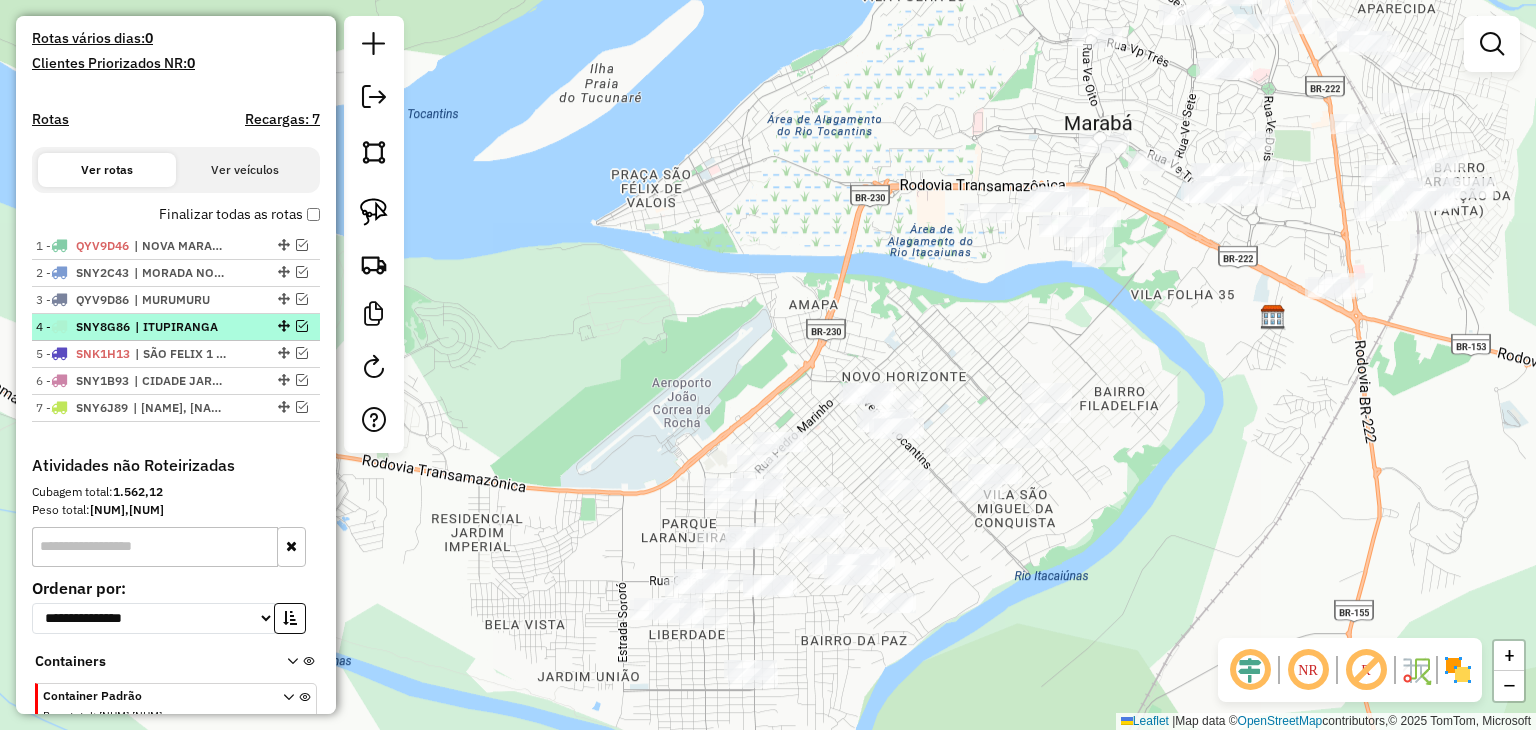 click at bounding box center [302, 326] 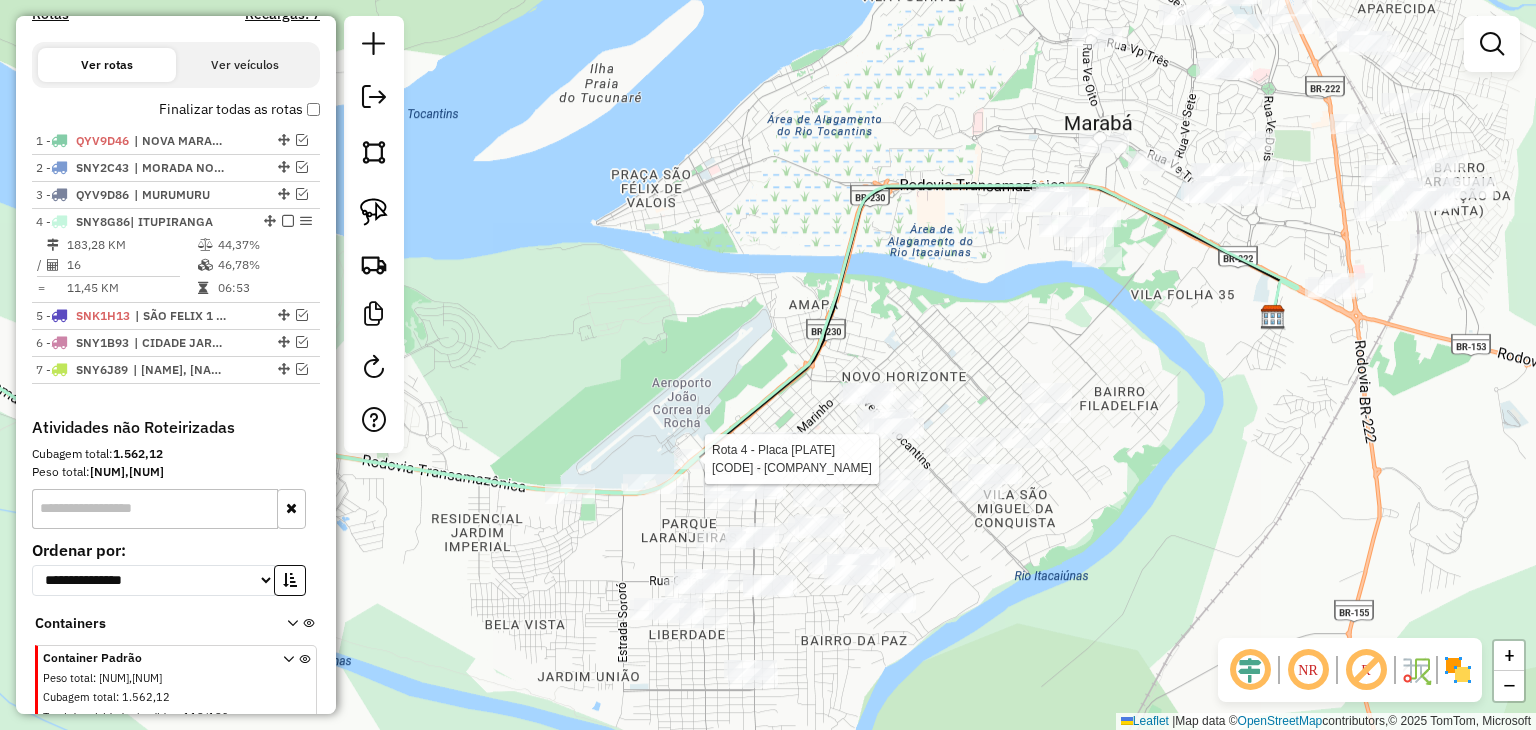 select on "**********" 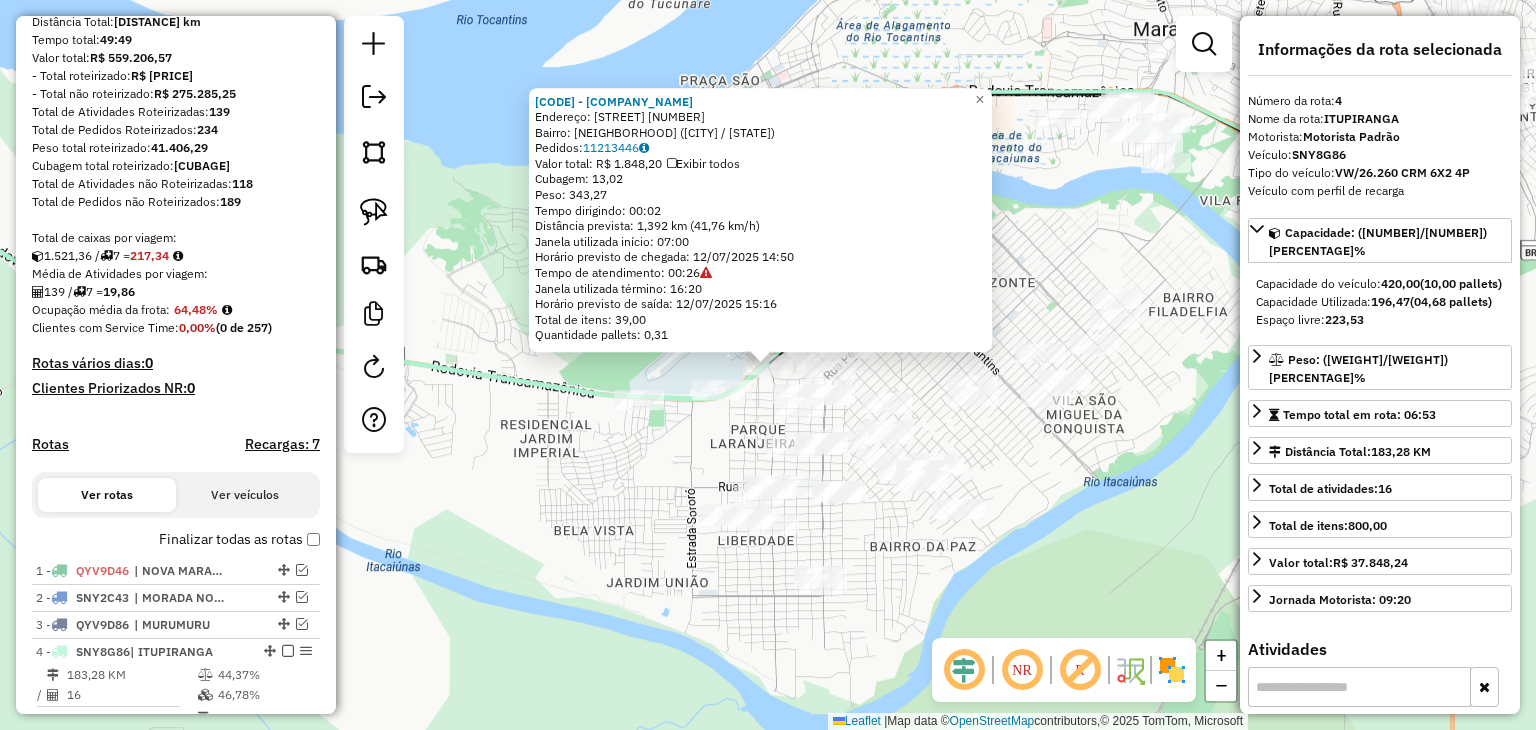 scroll, scrollTop: 216, scrollLeft: 0, axis: vertical 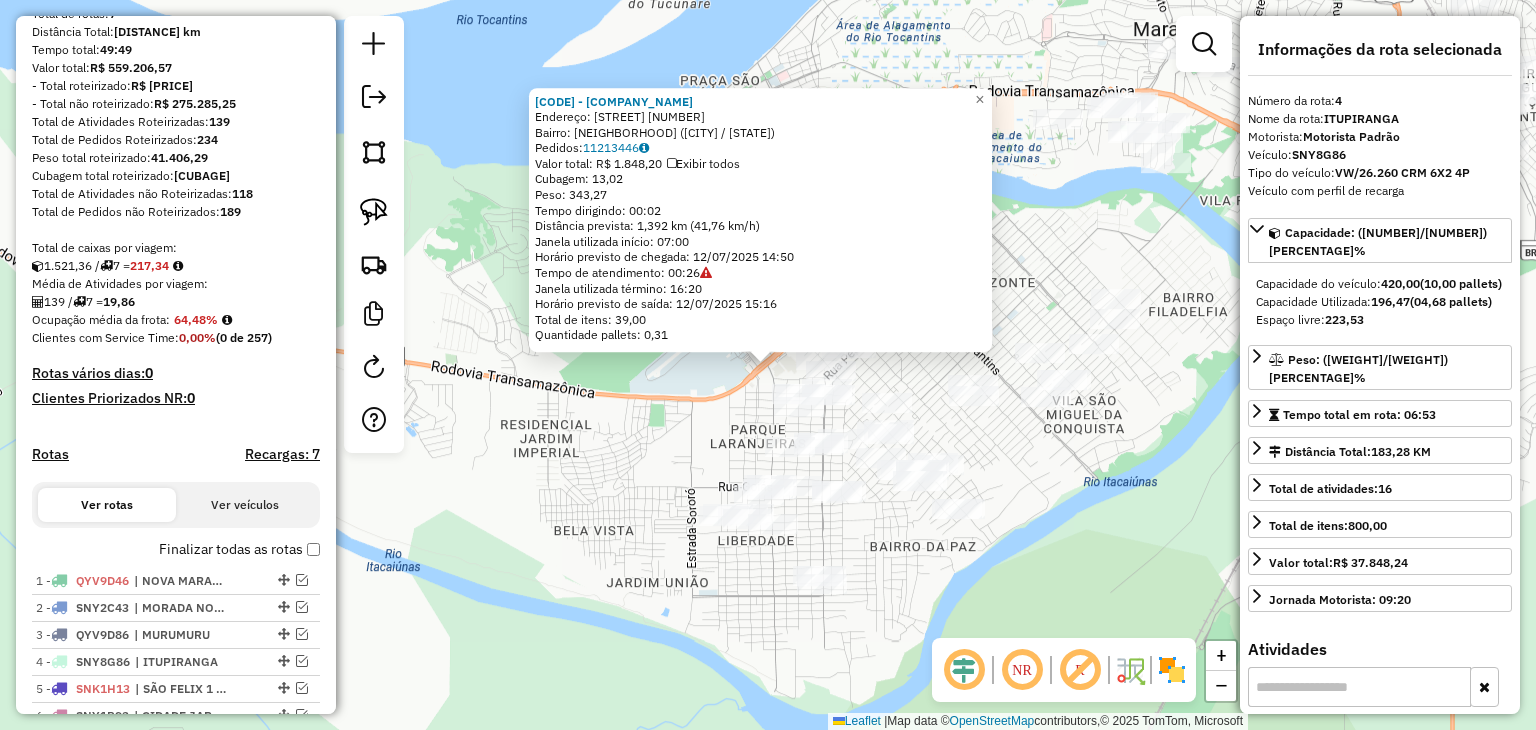 click on "11888 - PIZZARIA HOLANDA  Endereço:  ANTONIO VILHENA 1   Bairro: INDEPENDENCIA (MARABA / PA)   Pedidos:  11213446   Valor total: R$ 1.848,20   Exibir todos   Cubagem: 13,02  Peso: 343,27  Tempo dirigindo: 00:02   Distância prevista: 1,392 km (41,76 km/h)   Janela utilizada início: 07:00   Horário previsto de chegada: 12/07/2025 14:50   Tempo de atendimento: 00:26   Janela utilizada término: 16:20   Horário previsto de saída: 12/07/2025 15:16   Total de itens: 39,00   Quantidade pallets: 0,31  × Janela de atendimento Grade de atendimento Capacidade Transportadoras Veículos Cliente Pedidos  Rotas Selecione os dias de semana para filtrar as janelas de atendimento  Seg   Ter   Qua   Qui   Sex   Sáb   Dom  Informe o período da janela de atendimento: De: Até:  Filtrar exatamente a janela do cliente  Considerar janela de atendimento padrão  Selecione os dias de semana para filtrar as grades de atendimento  Seg   Ter   Qua   Qui   Sex   Sáb   Dom   Considerar clientes sem dia de atendimento cadastrado +" 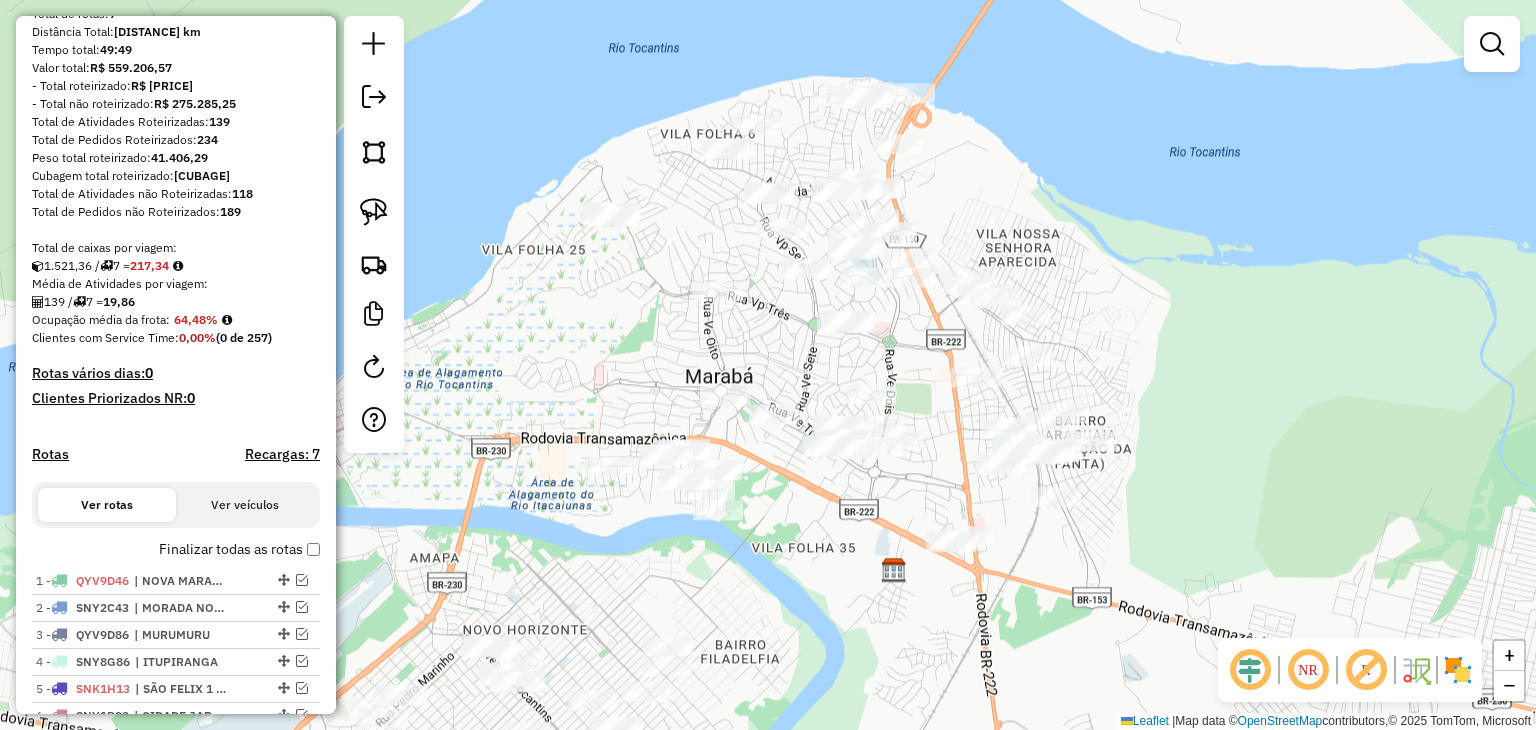 drag, startPoint x: 1156, startPoint y: 414, endPoint x: 708, endPoint y: 761, distance: 566.66833 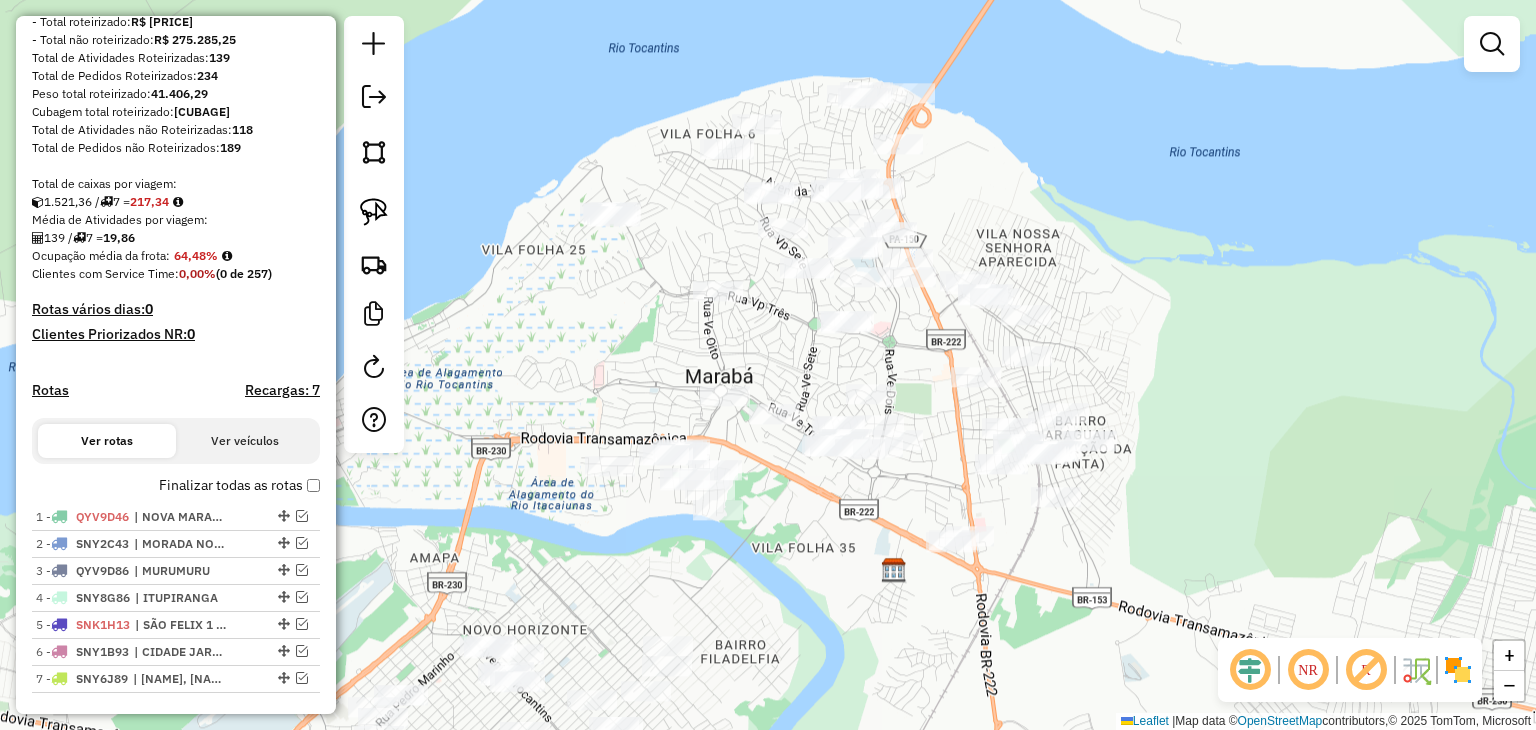 scroll, scrollTop: 316, scrollLeft: 0, axis: vertical 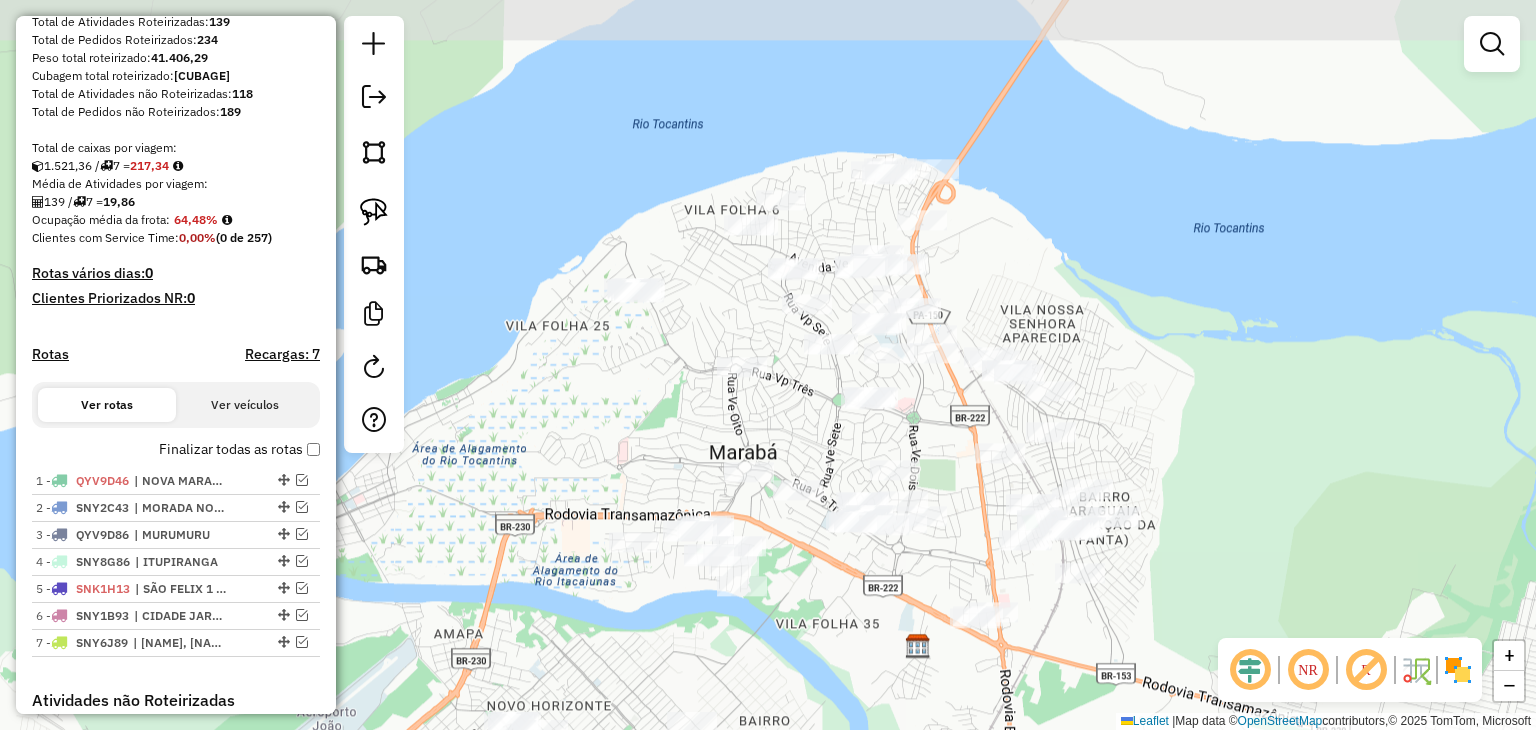 drag, startPoint x: 640, startPoint y: 369, endPoint x: 642, endPoint y: 421, distance: 52.03845 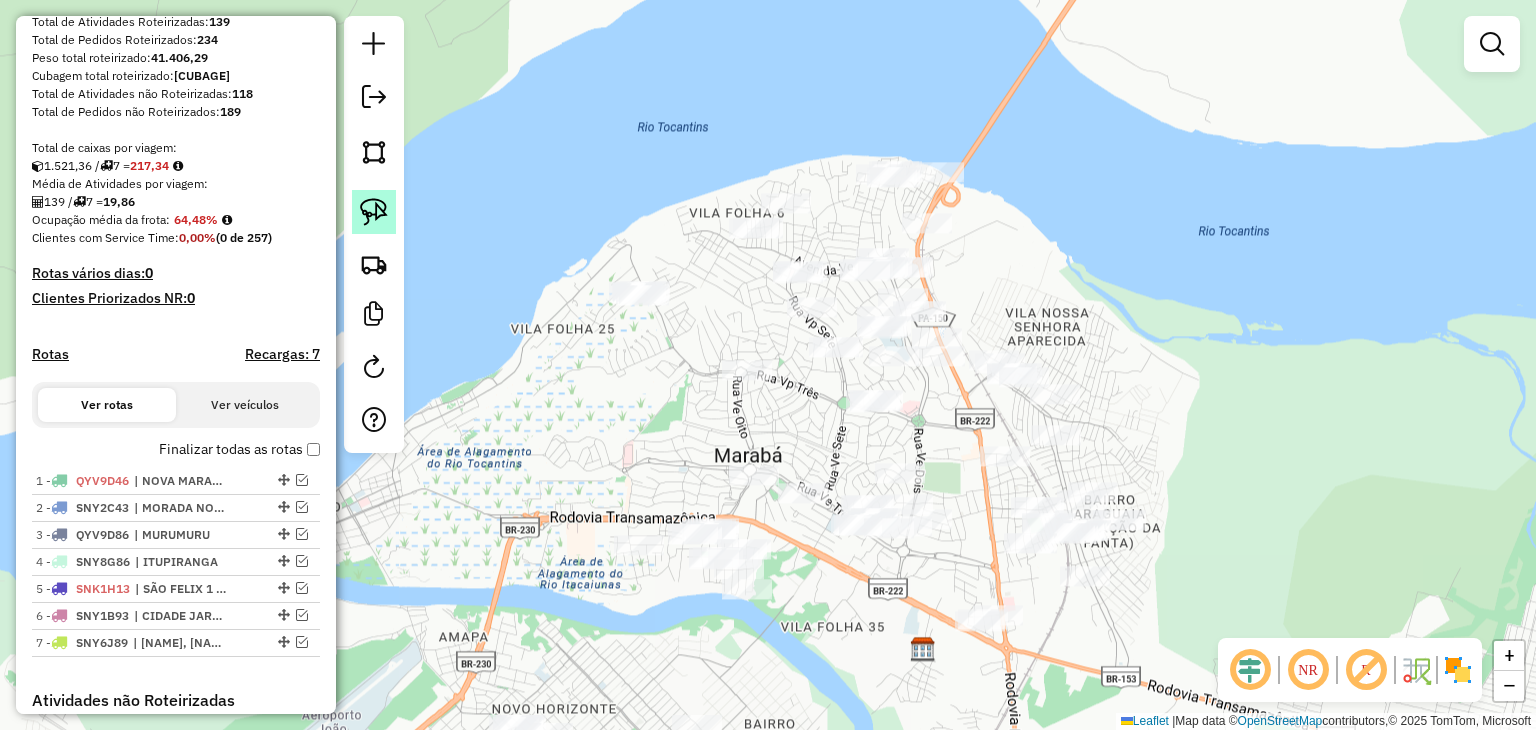 click 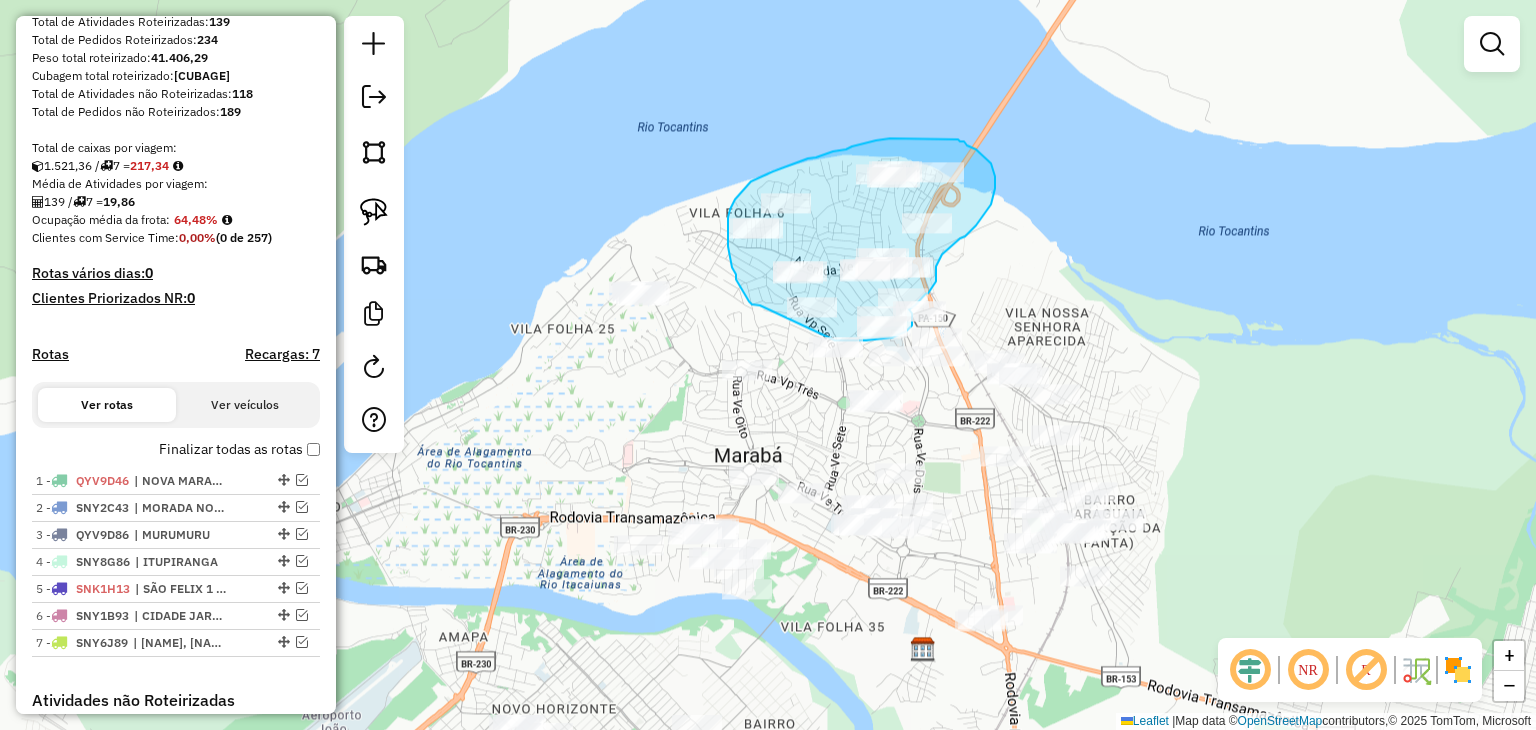 drag, startPoint x: 760, startPoint y: 305, endPoint x: 828, endPoint y: 330, distance: 72.44998 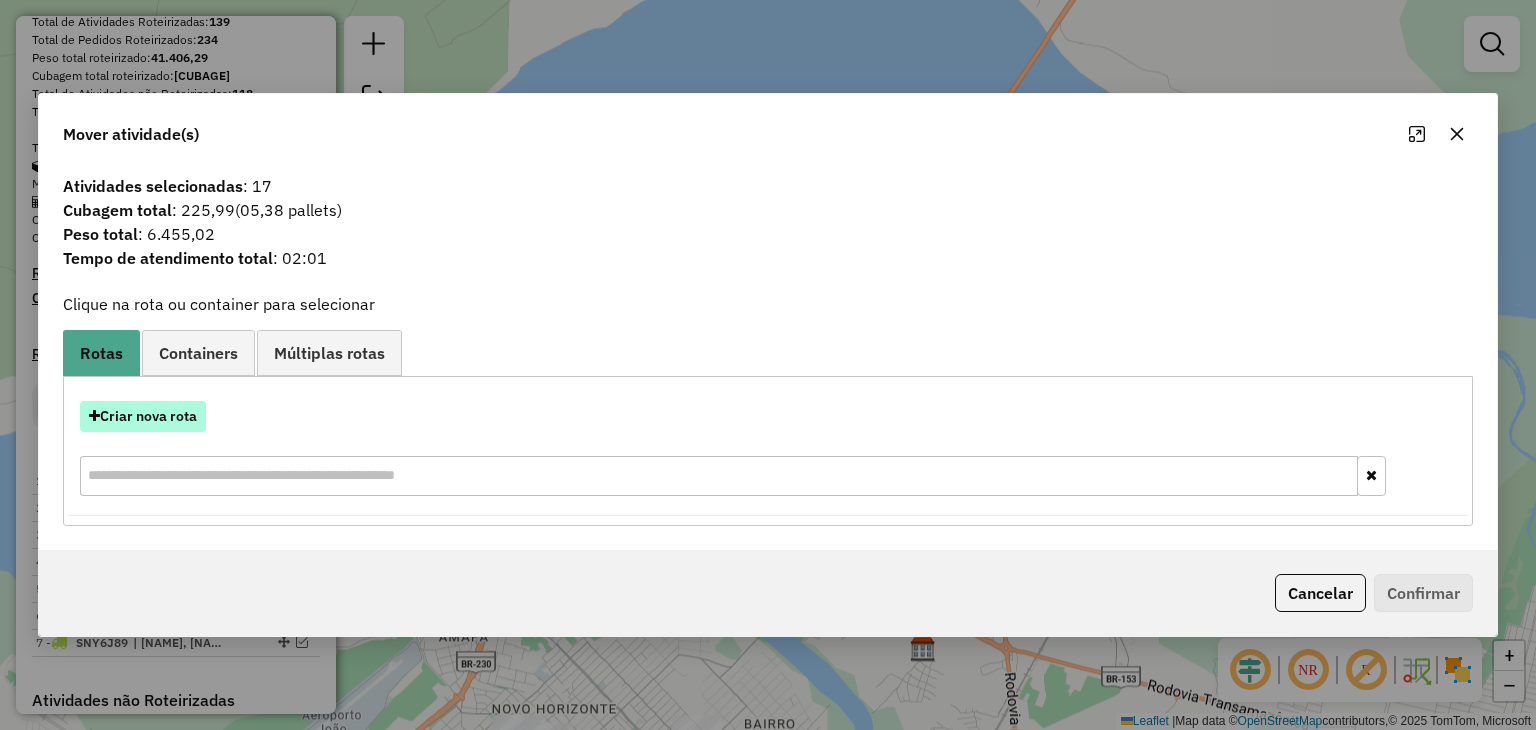 click on "Criar nova rota" at bounding box center (143, 416) 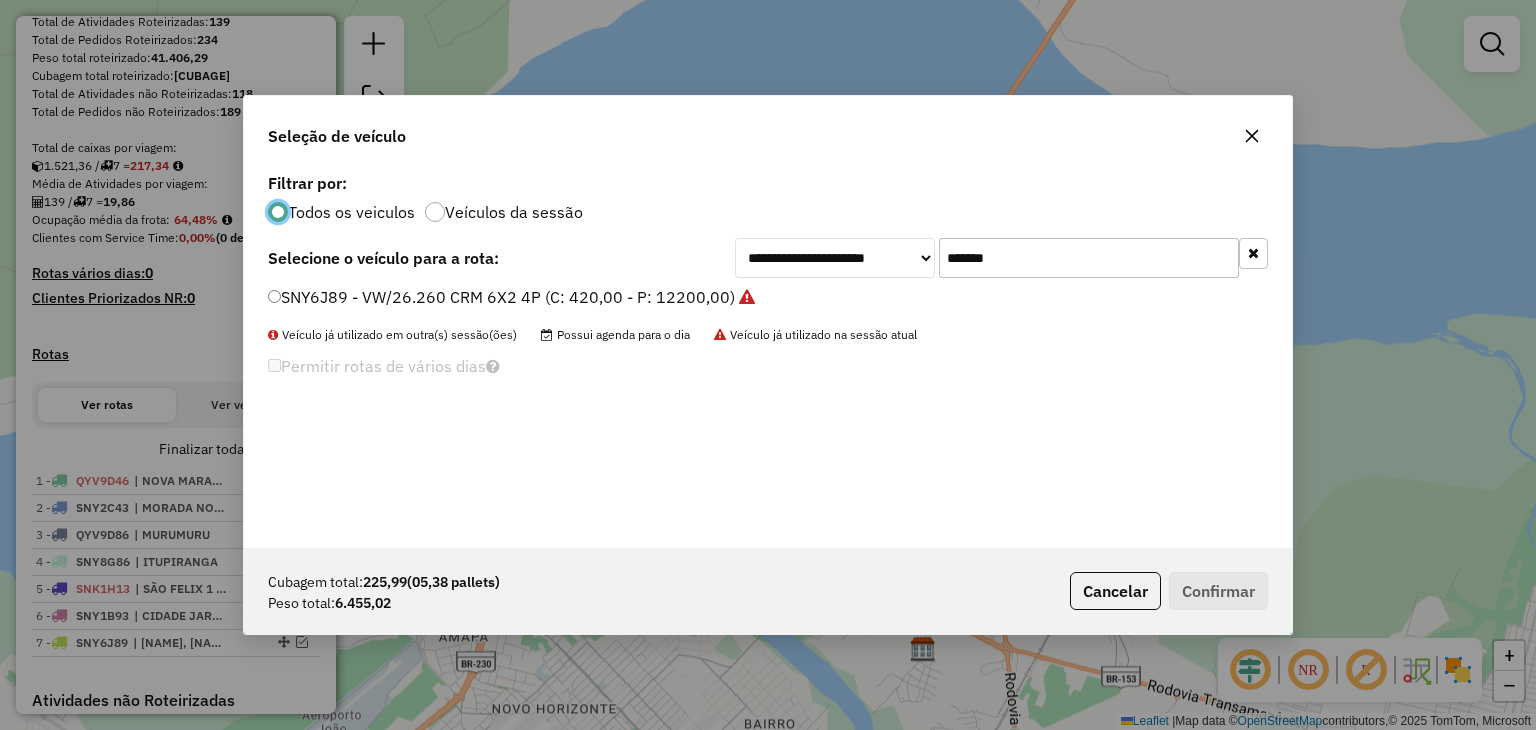 scroll, scrollTop: 10, scrollLeft: 6, axis: both 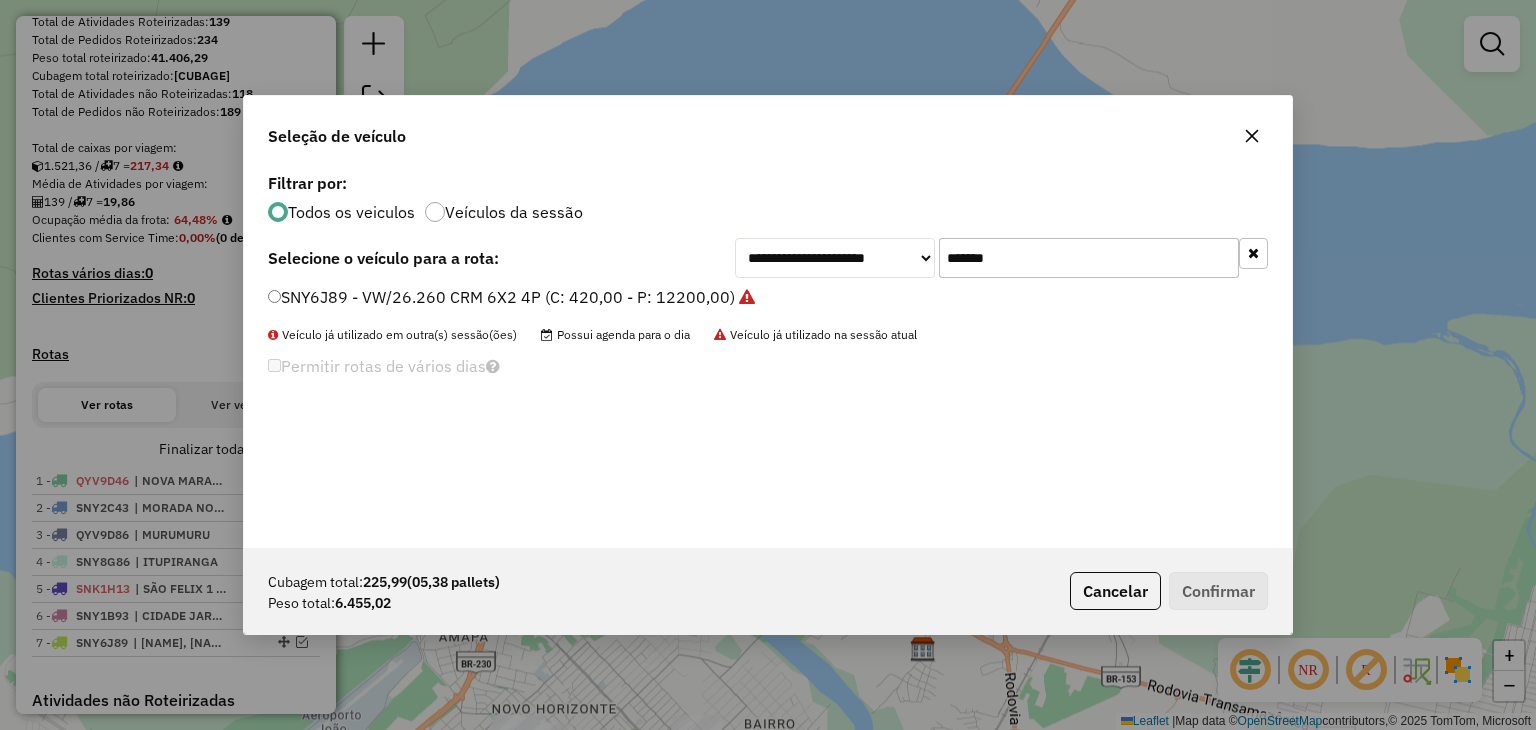 click on "*******" 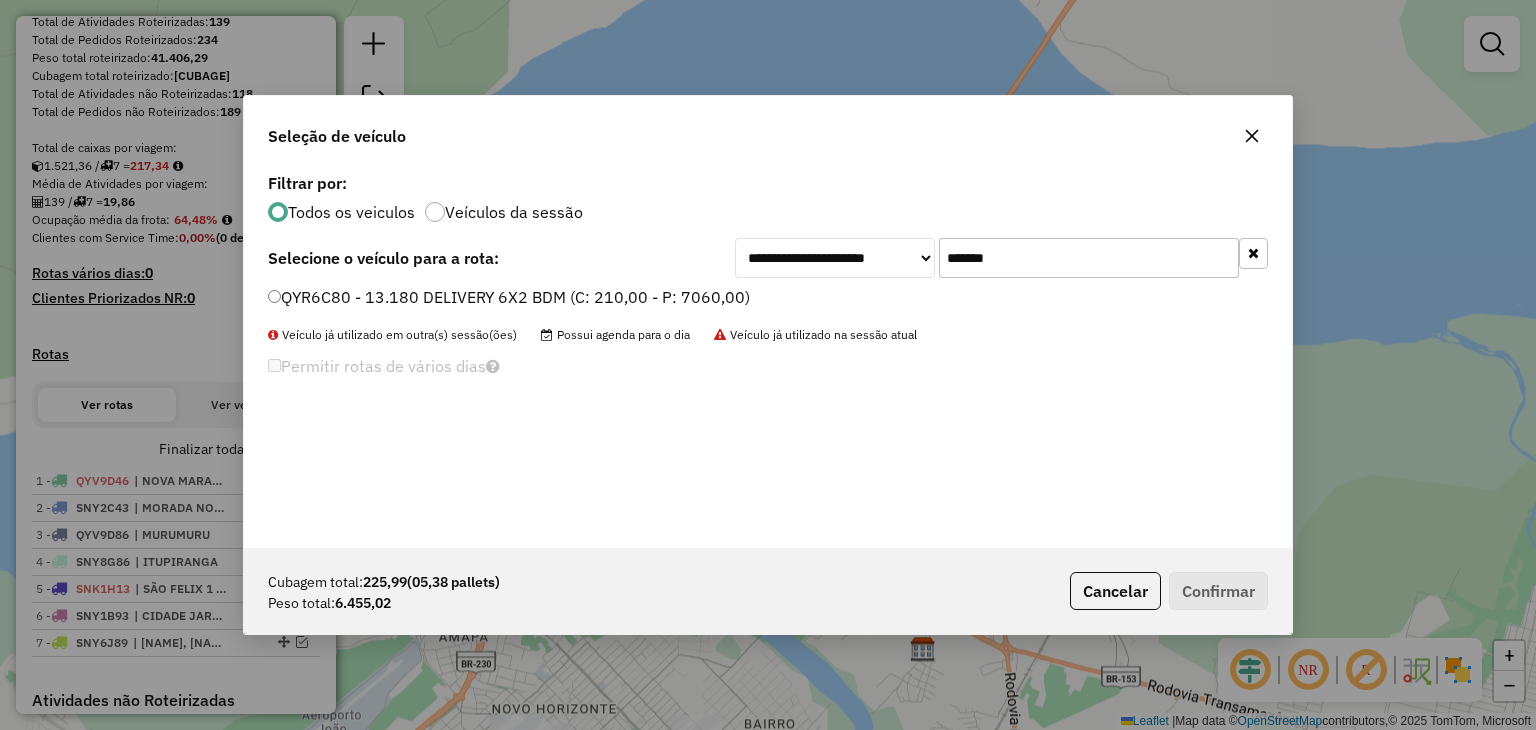type on "*******" 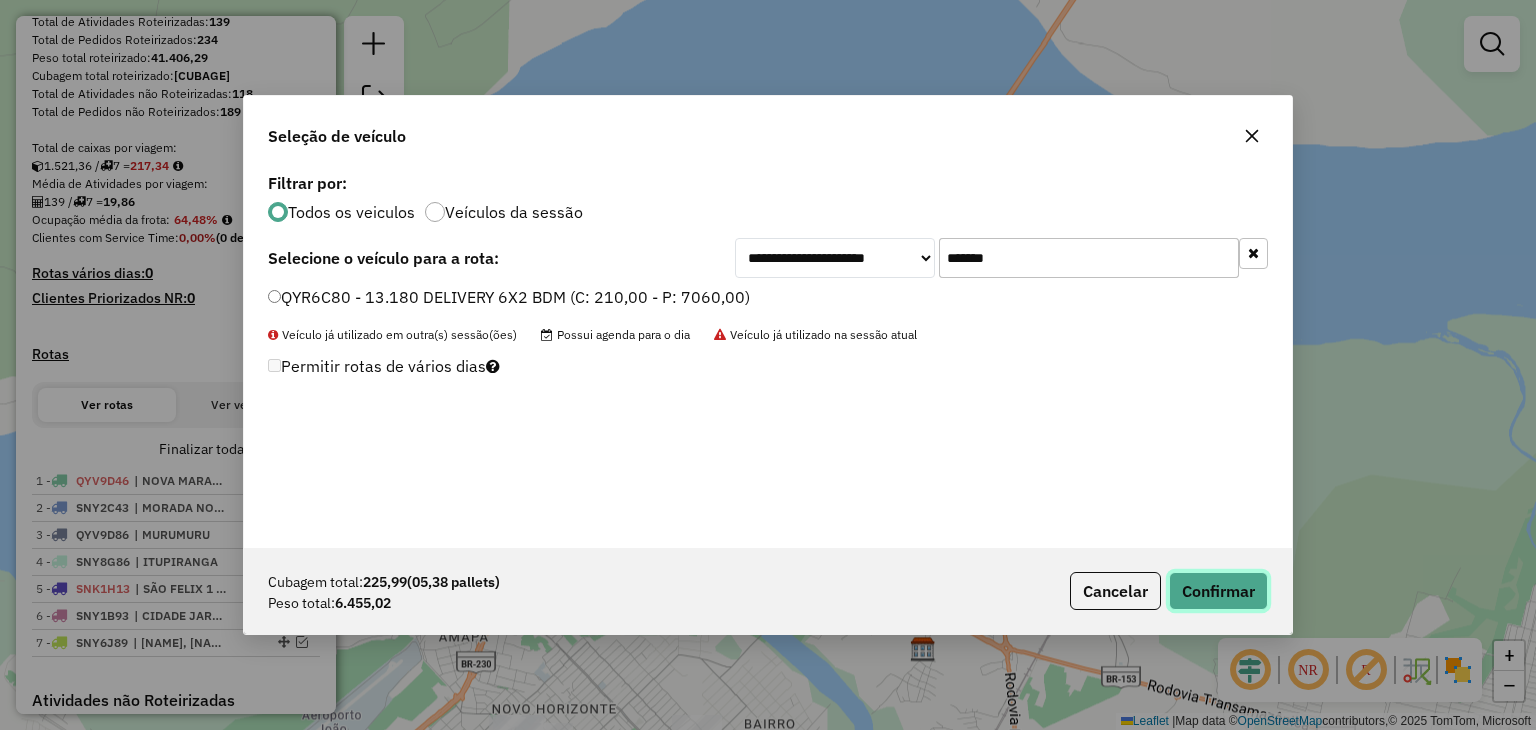 click on "Confirmar" 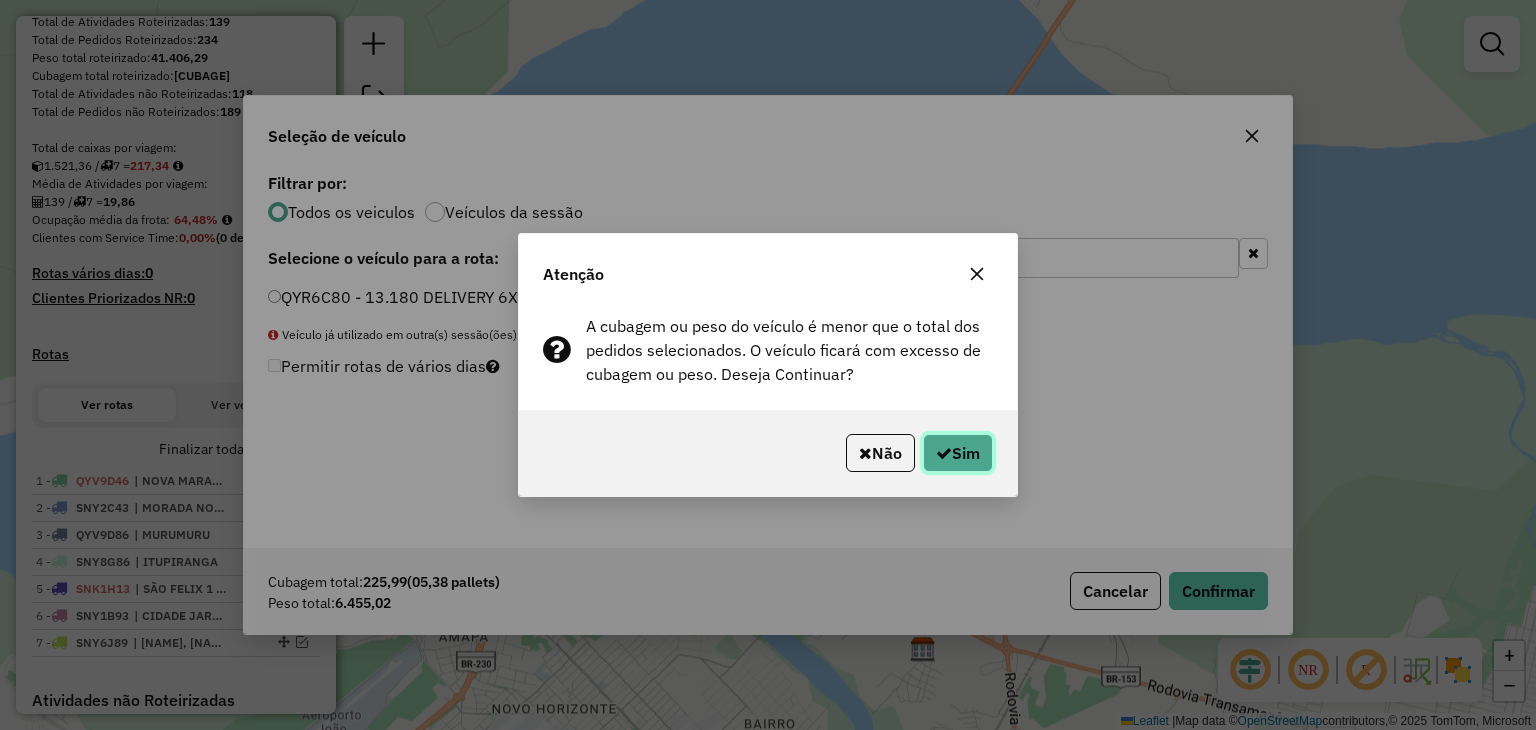 click on "Sim" 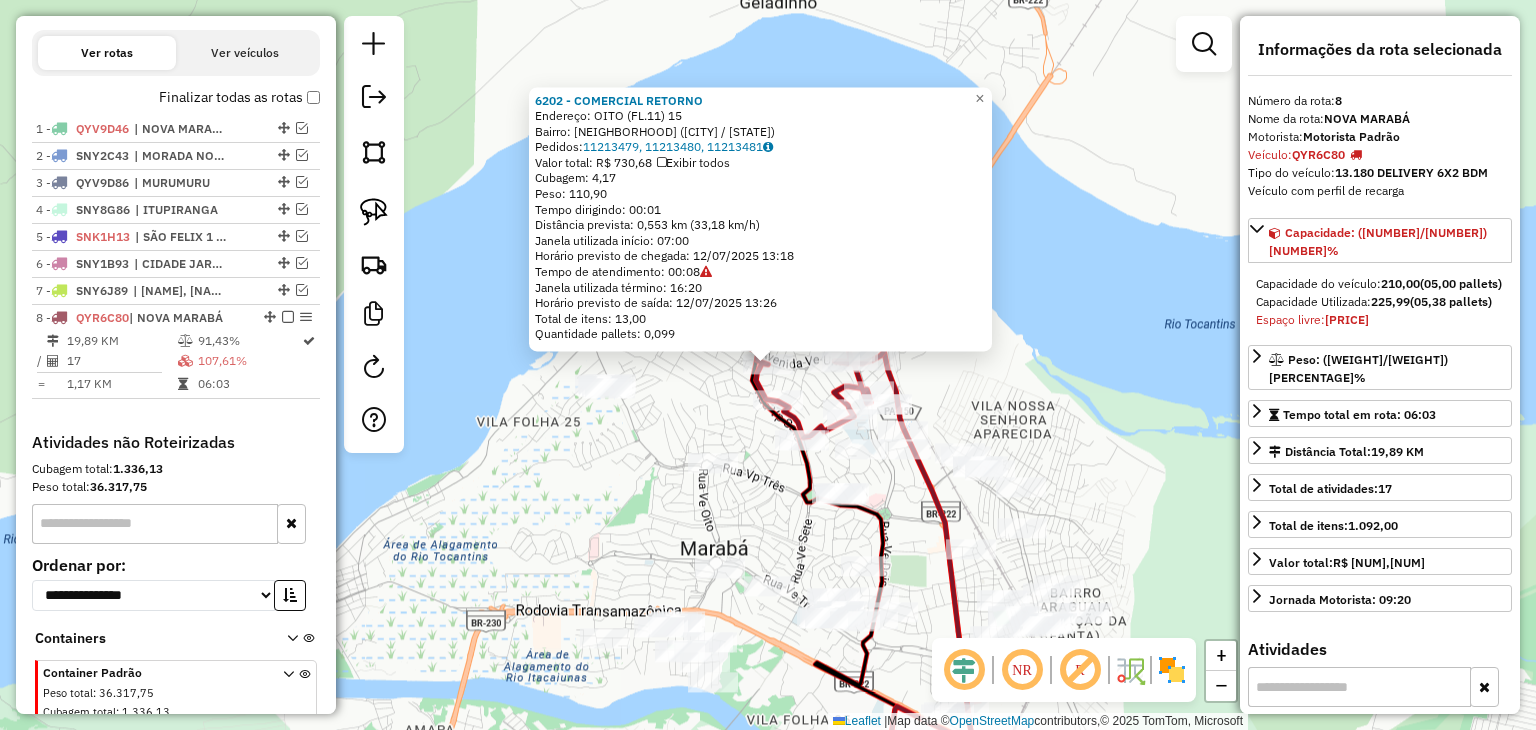 scroll, scrollTop: 744, scrollLeft: 0, axis: vertical 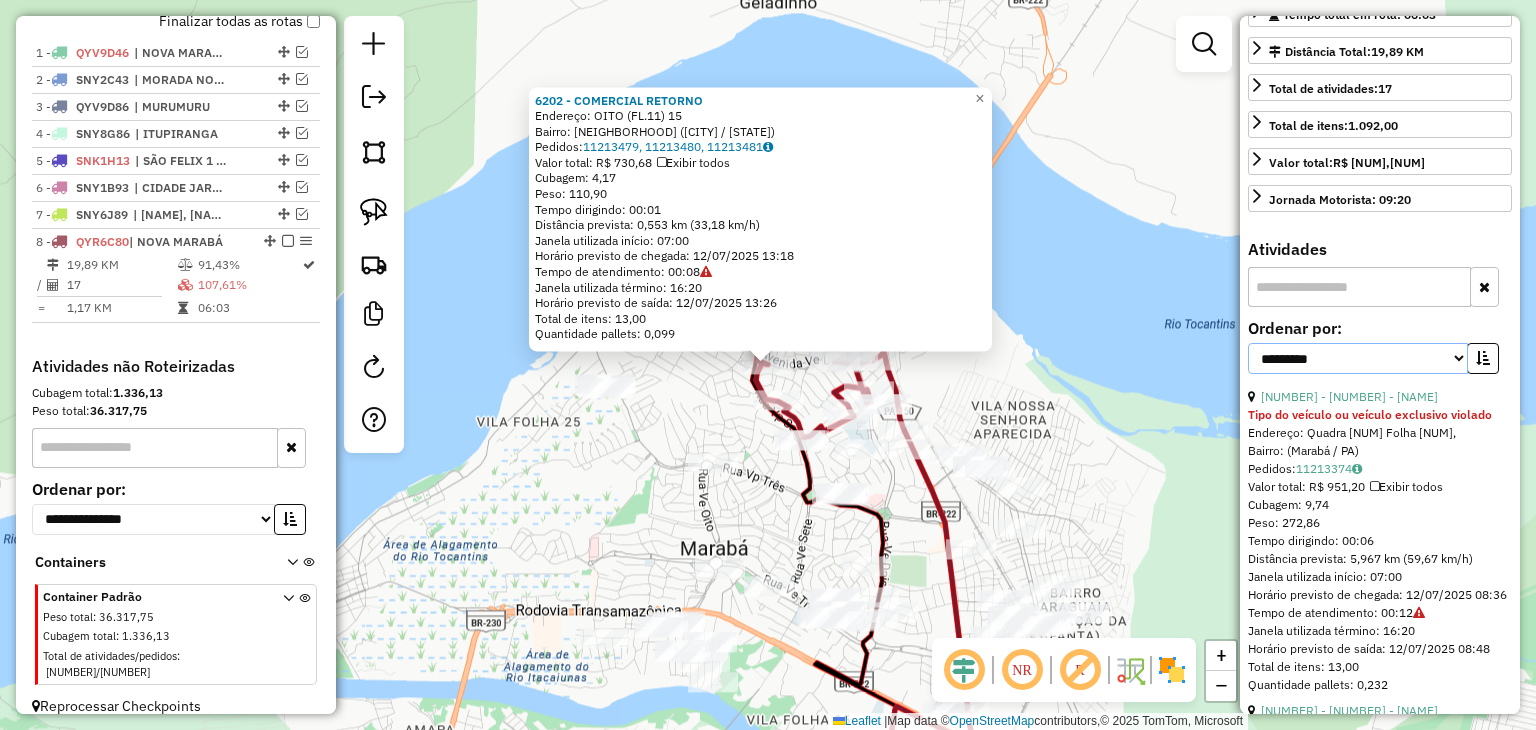 click on "**********" at bounding box center (1358, 358) 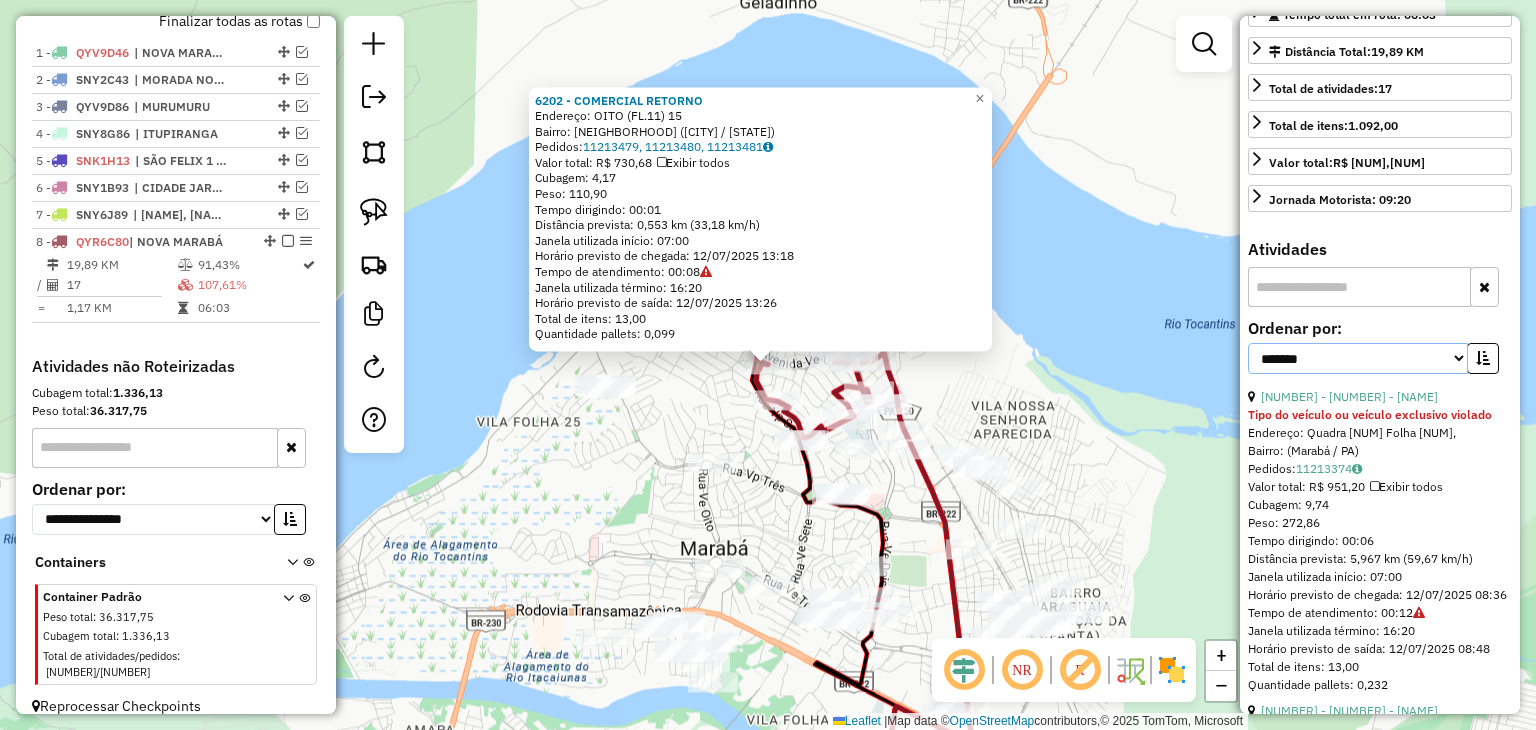 click on "**********" at bounding box center [1358, 358] 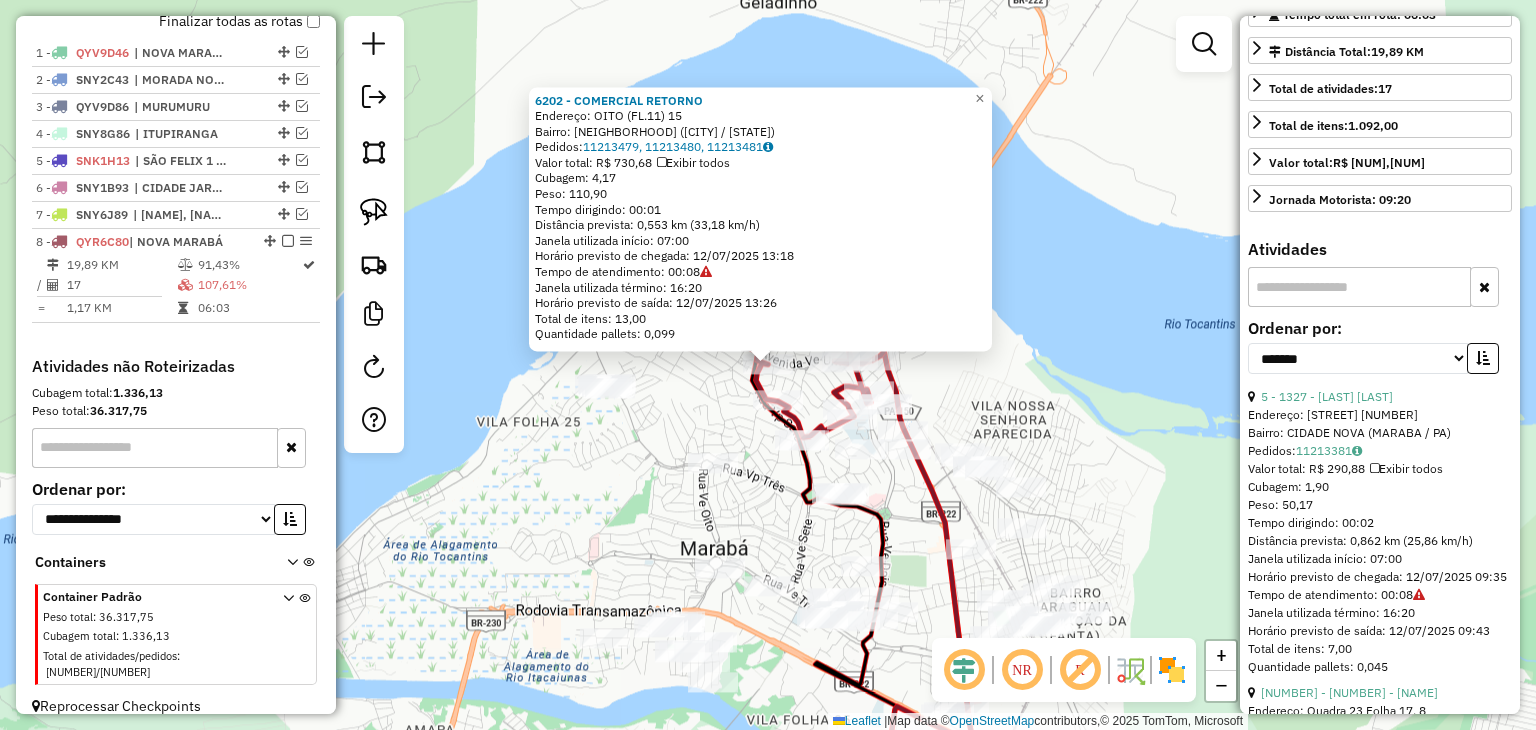 click on "**********" at bounding box center (1380, 354) 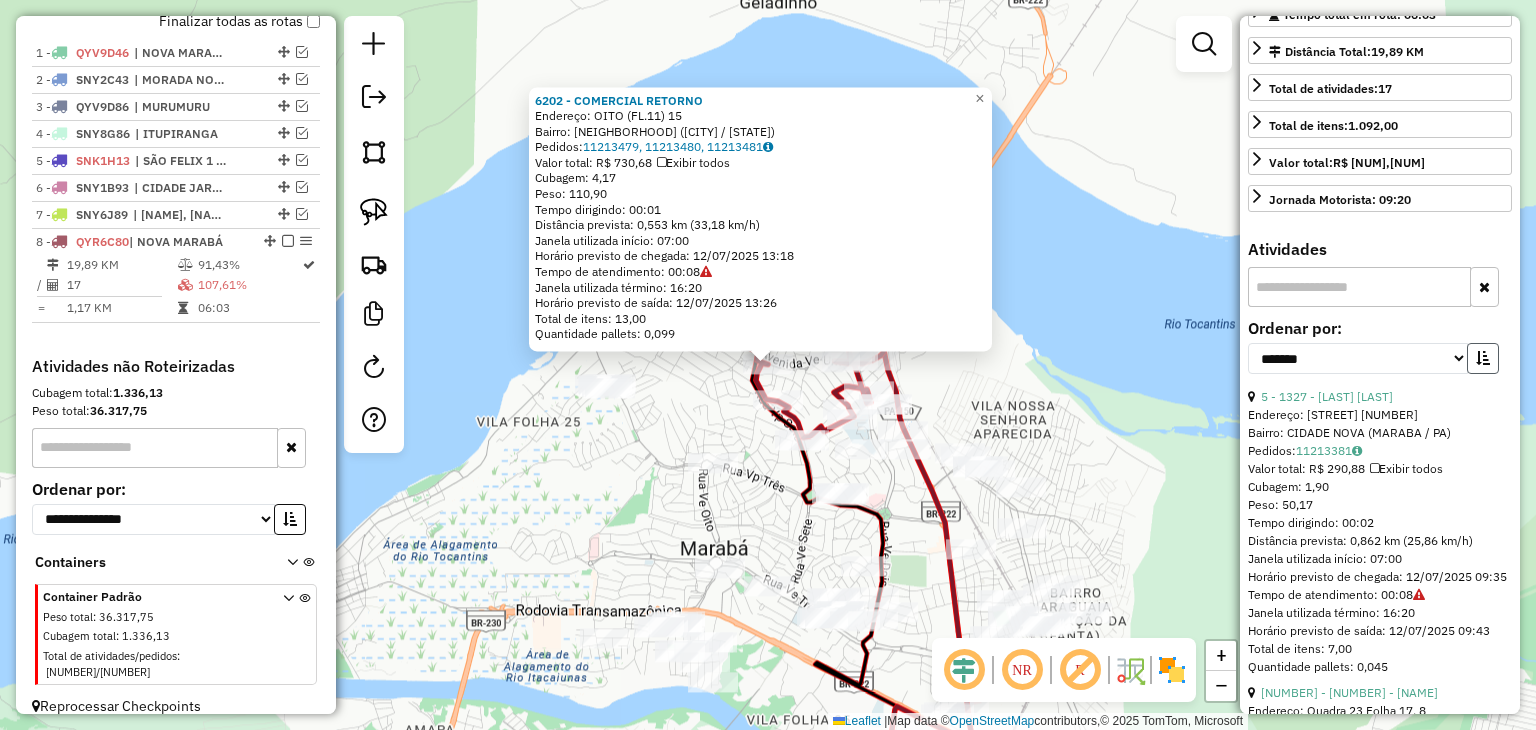 click at bounding box center [1483, 358] 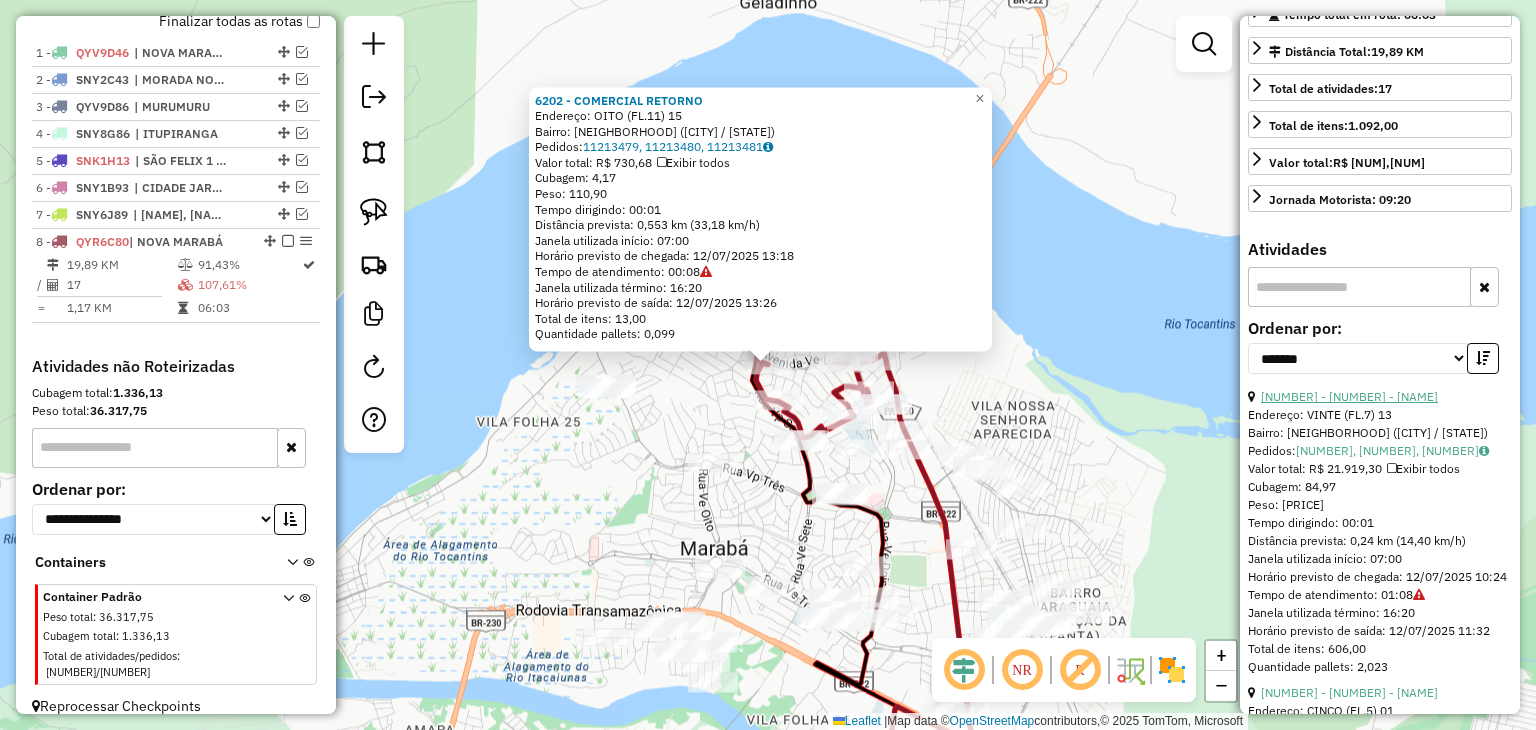 click on "10 - 10618 - MERCADO BIG GAS" at bounding box center (1349, 396) 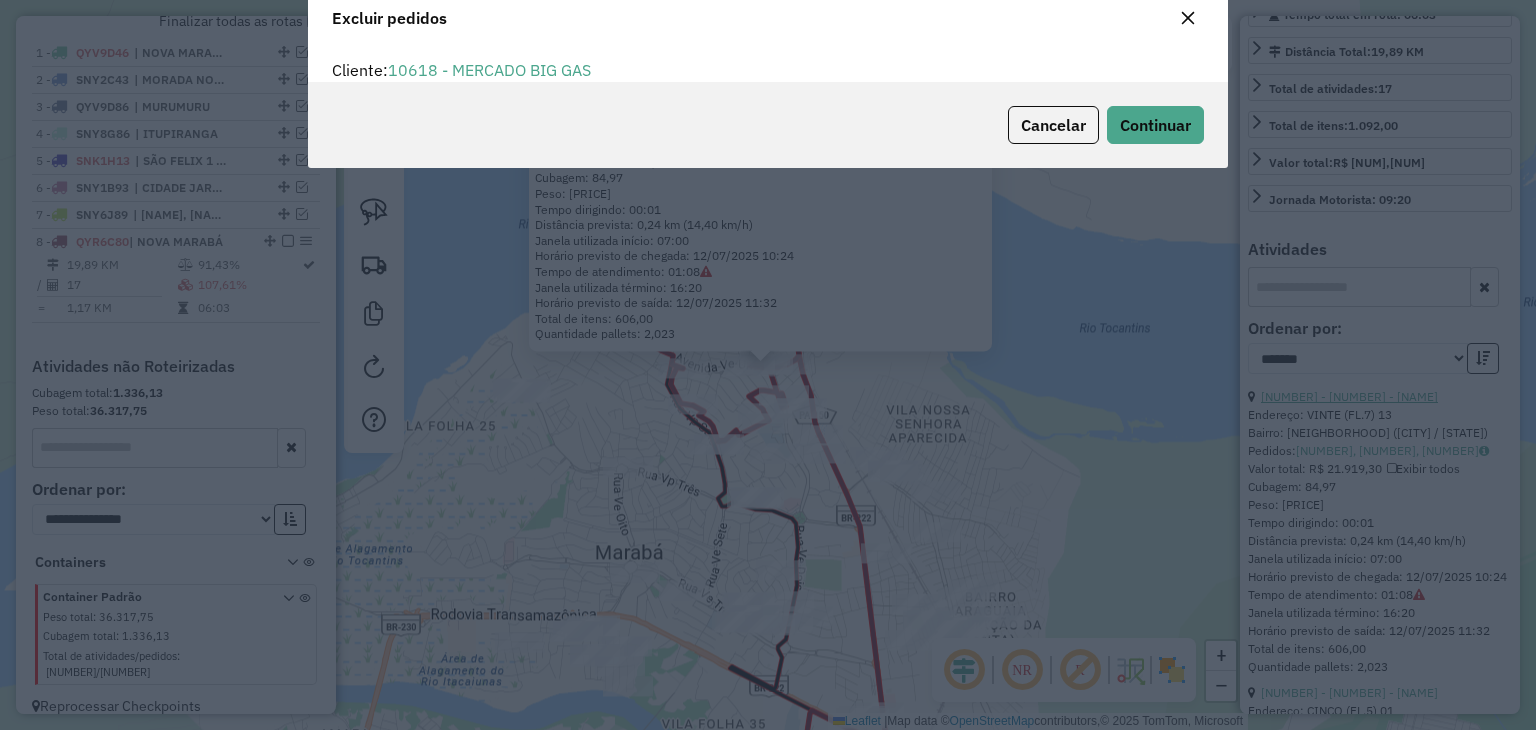 scroll, scrollTop: 69, scrollLeft: 0, axis: vertical 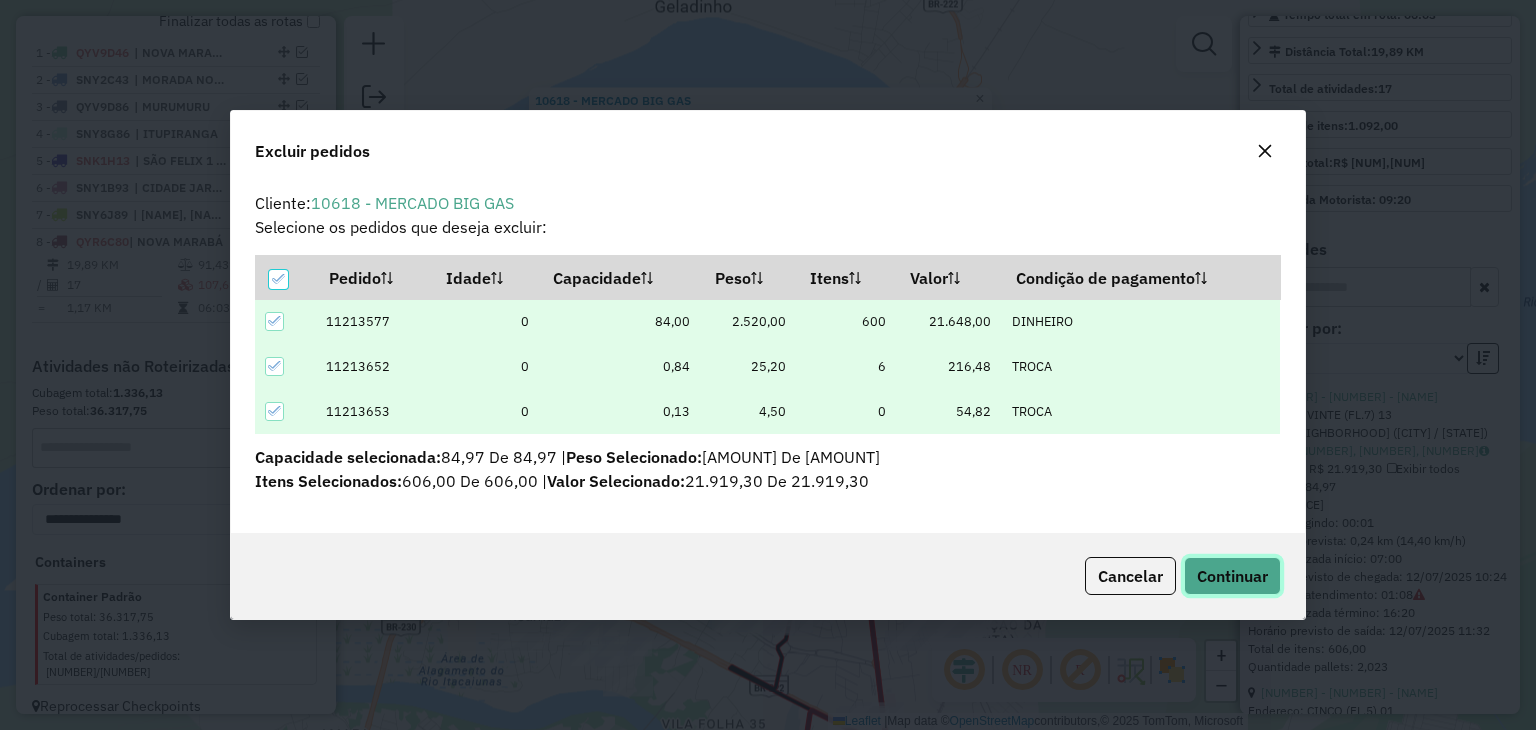 click on "Continuar" 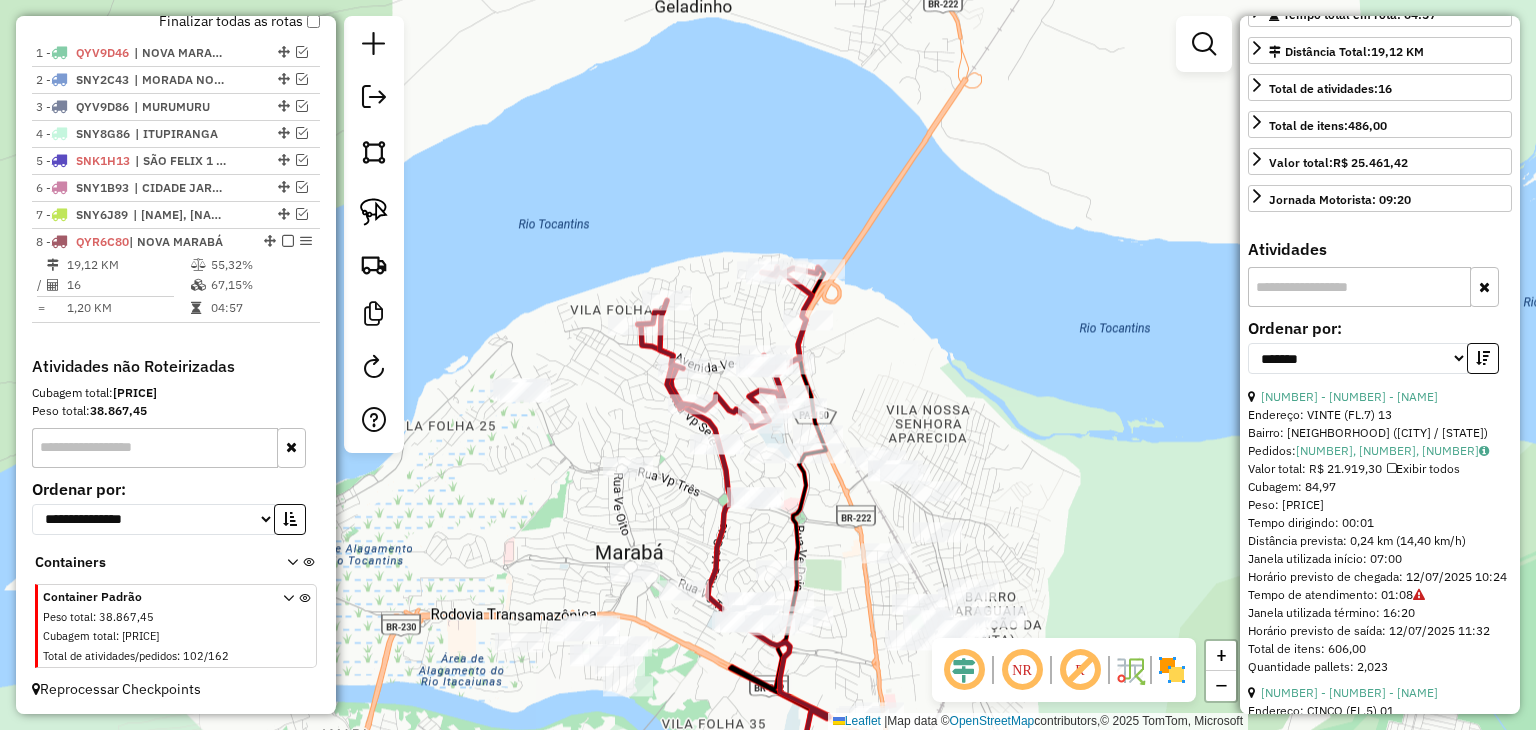 scroll, scrollTop: 382, scrollLeft: 0, axis: vertical 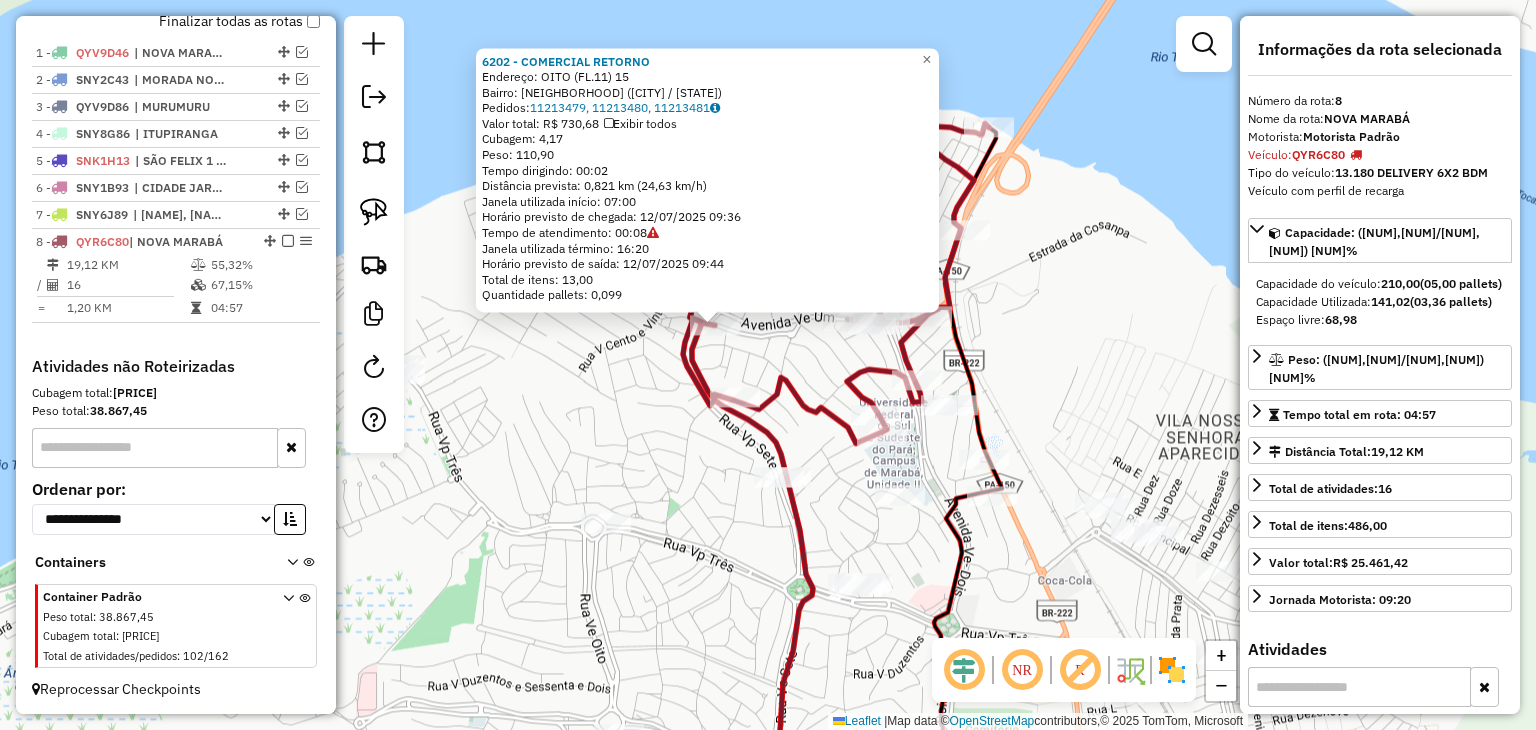 click on "6202 - COMERCIAL RETORNO  Endereço:  OITO (FL.11) 15   Bairro: NOVA MARABA (MARABA / PA)   Pedidos:  11213479, 11213480, 11213481   Valor total: R$ 730,68   Exibir todos   Cubagem: 4,17  Peso: 110,90  Tempo dirigindo: 00:02   Distância prevista: 0,821 km (24,63 km/h)   Janela utilizada início: 07:00   Horário previsto de chegada: 12/07/2025 09:36   Tempo de atendimento: 00:08   Janela utilizada término: 16:20   Horário previsto de saída: 12/07/2025 09:44   Total de itens: 13,00   Quantidade pallets: 0,099  × Janela de atendimento Grade de atendimento Capacidade Transportadoras Veículos Cliente Pedidos  Rotas Selecione os dias de semana para filtrar as janelas de atendimento  Seg   Ter   Qua   Qui   Sex   Sáb   Dom  Informe o período da janela de atendimento: De: Até:  Filtrar exatamente a janela do cliente  Considerar janela de atendimento padrão  Selecione os dias de semana para filtrar as grades de atendimento  Seg   Ter   Qua   Qui   Sex   Sáb   Dom   Peso mínimo:   Peso máximo:   De:  De:" 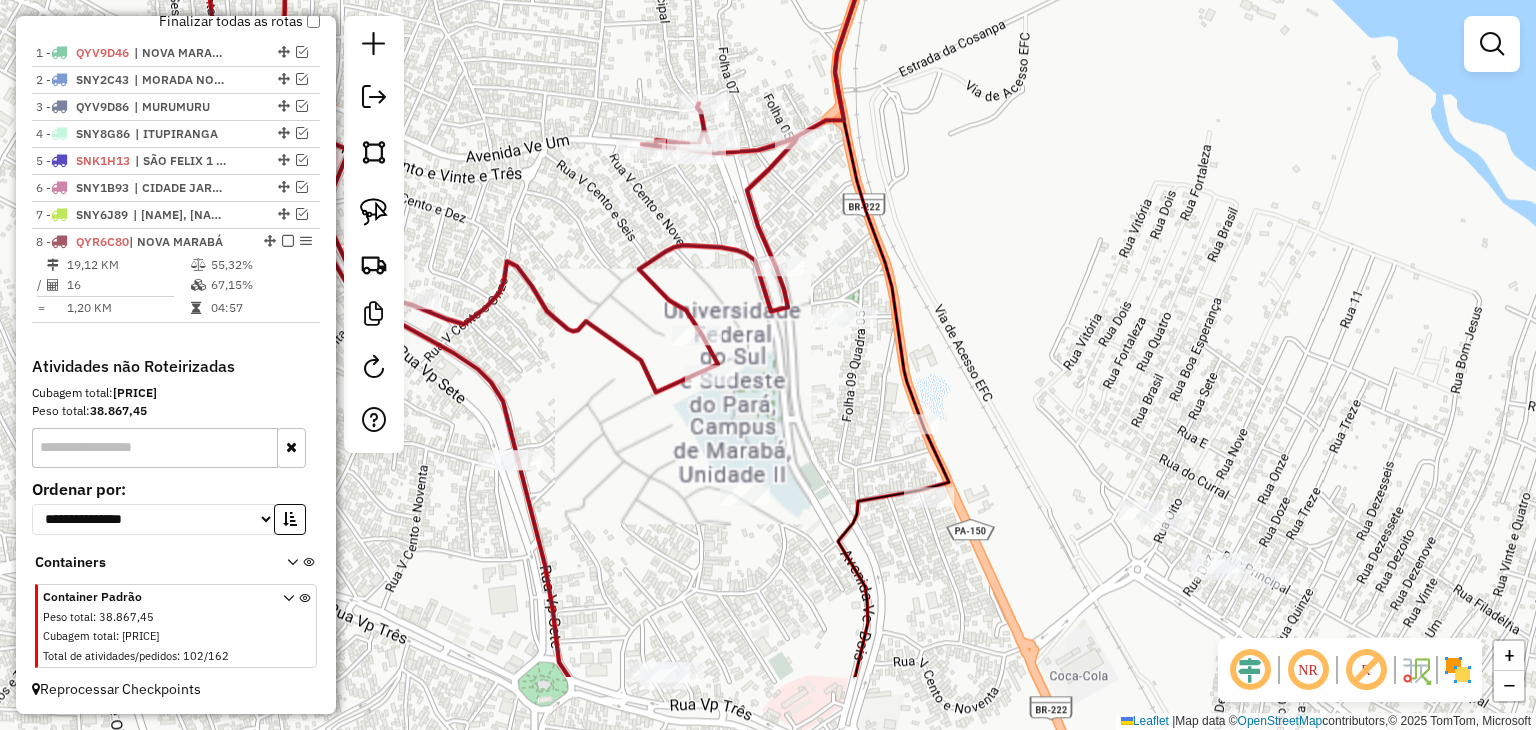 drag, startPoint x: 1043, startPoint y: 453, endPoint x: 1019, endPoint y: 325, distance: 130.23056 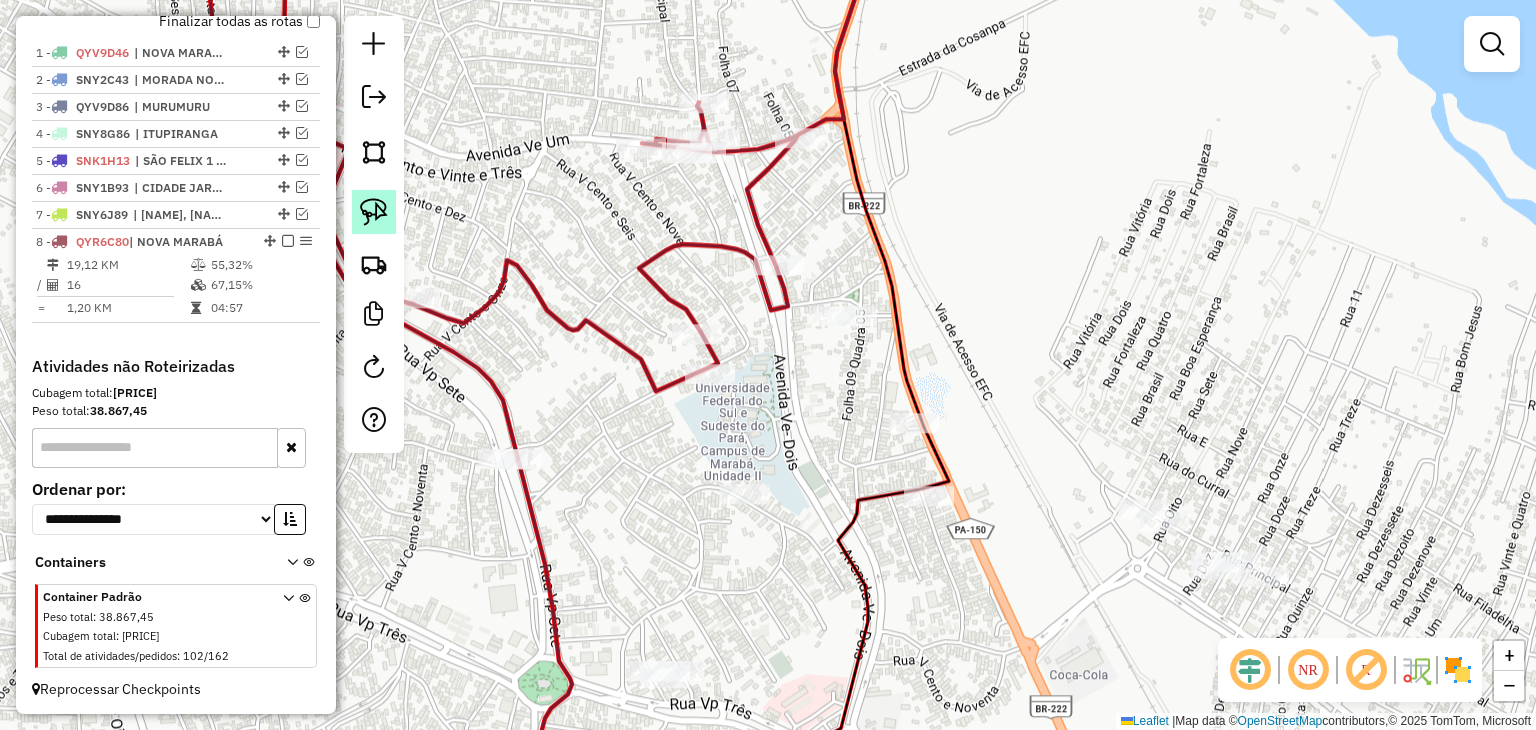 click 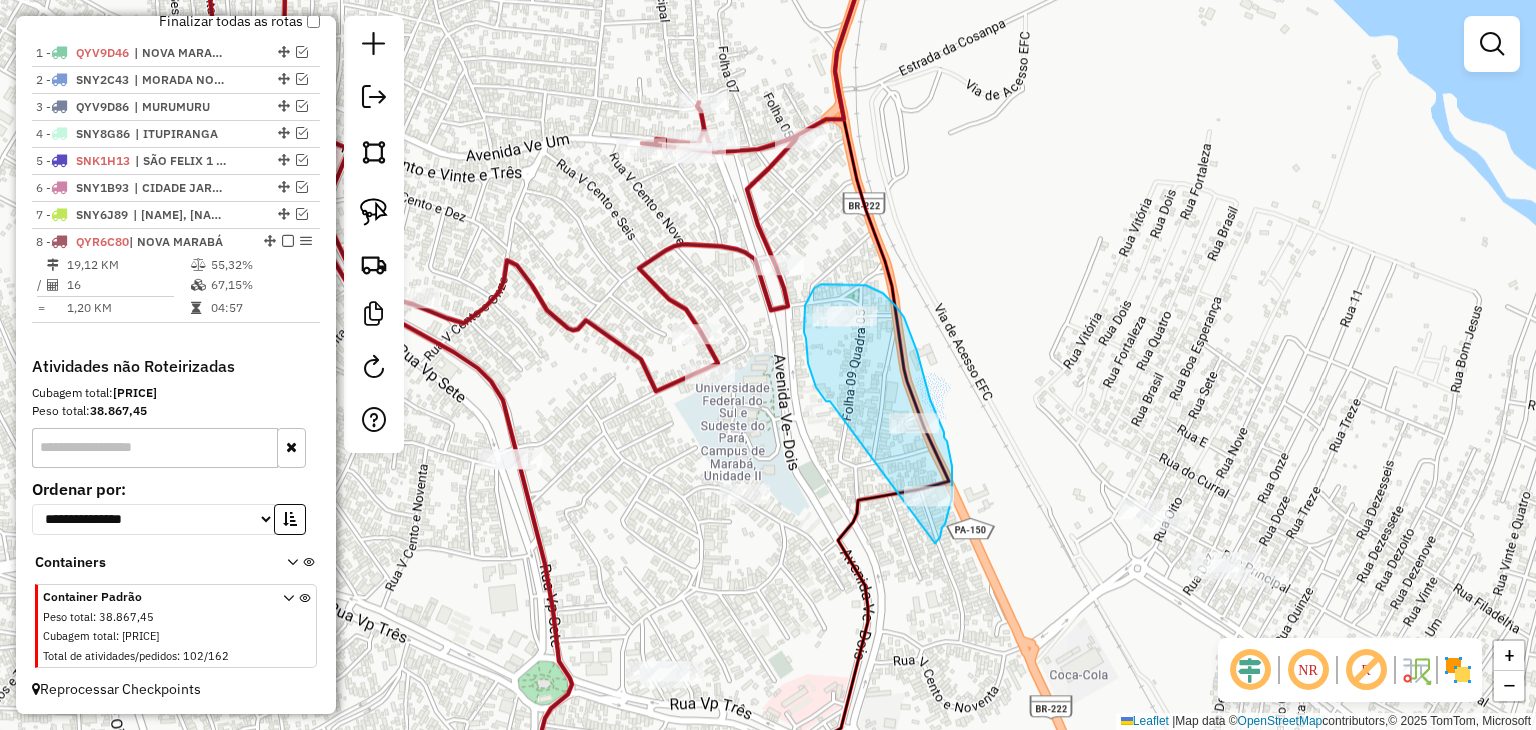drag, startPoint x: 830, startPoint y: 401, endPoint x: 920, endPoint y: 537, distance: 163.0828 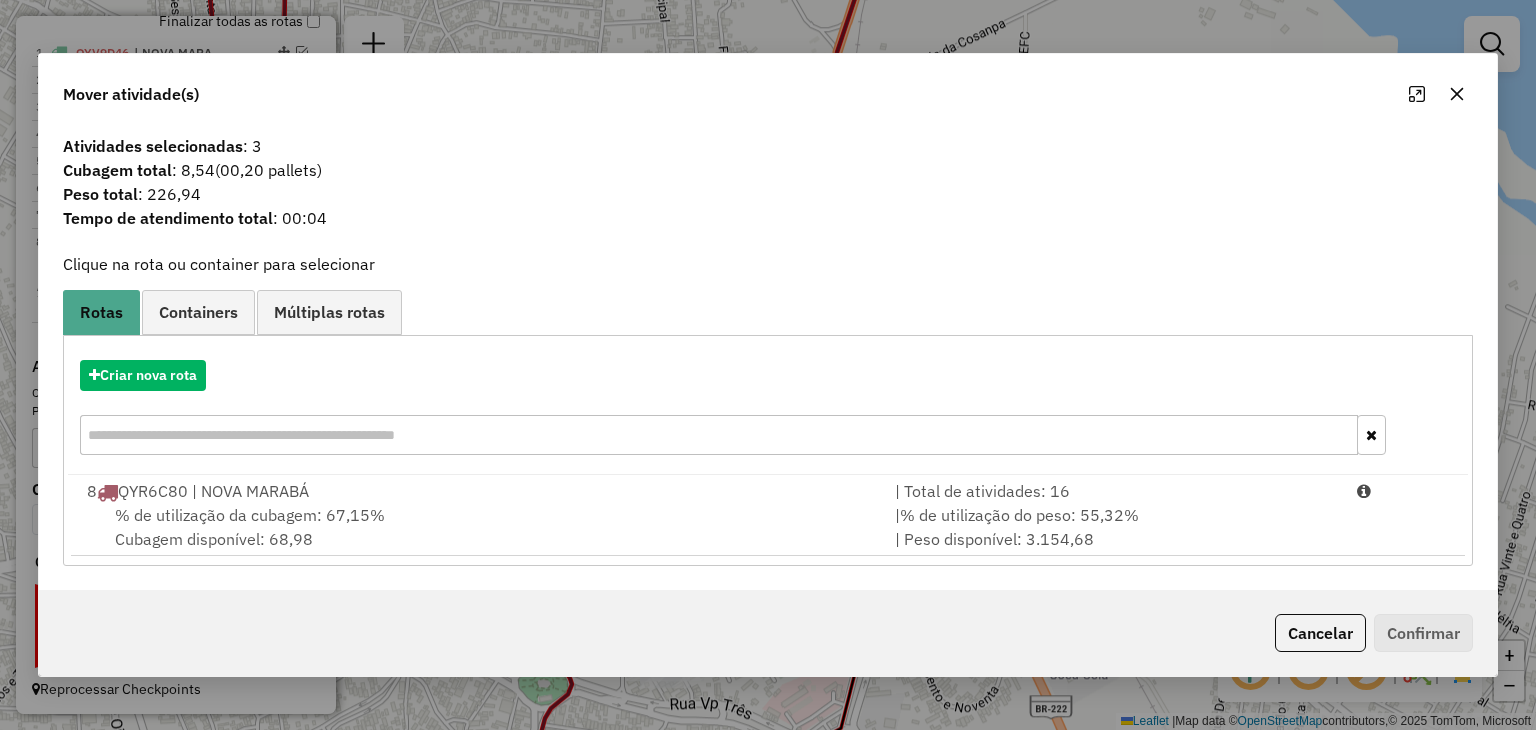 click on "% de utilização da cubagem: 67,15%  Cubagem disponível: 68,98" at bounding box center [479, 527] 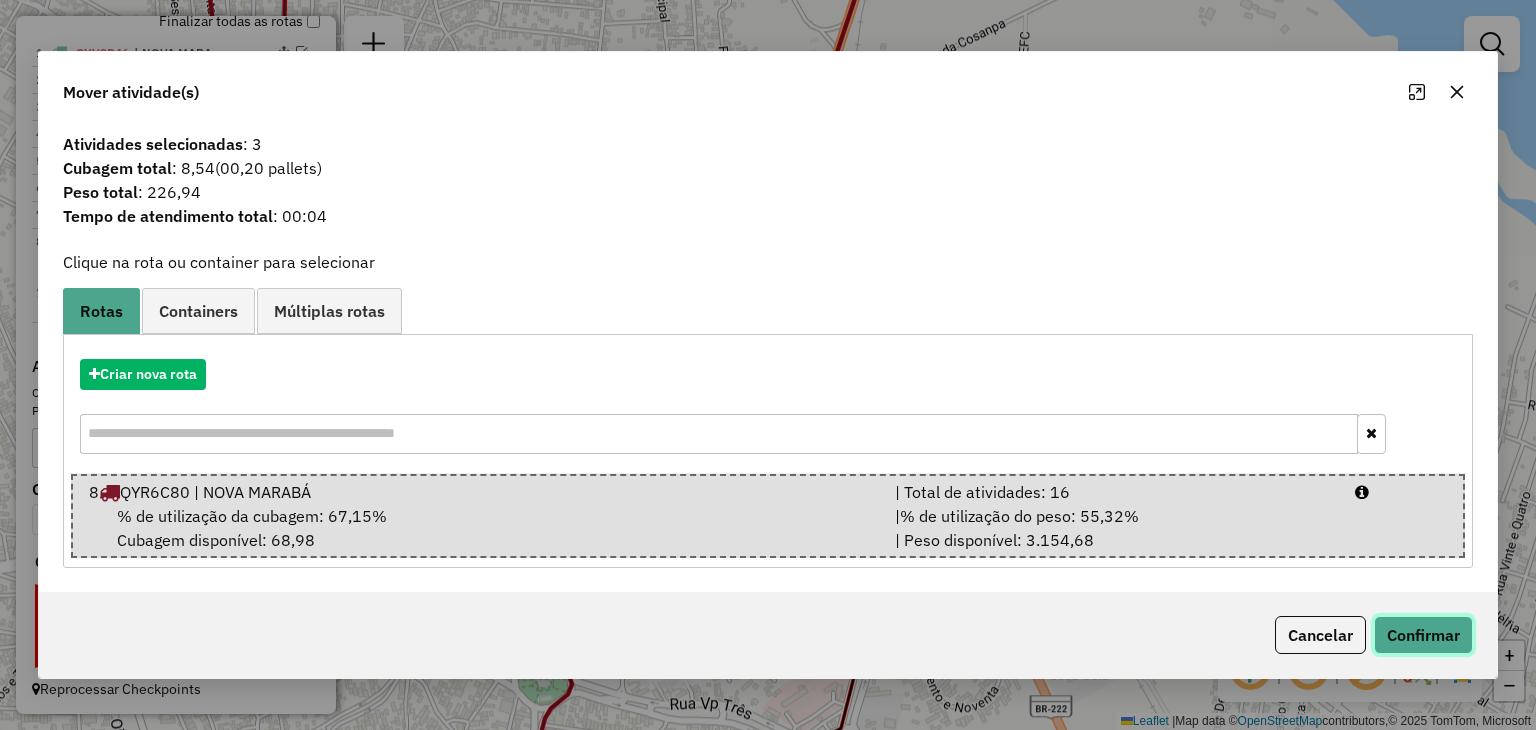 click on "Confirmar" 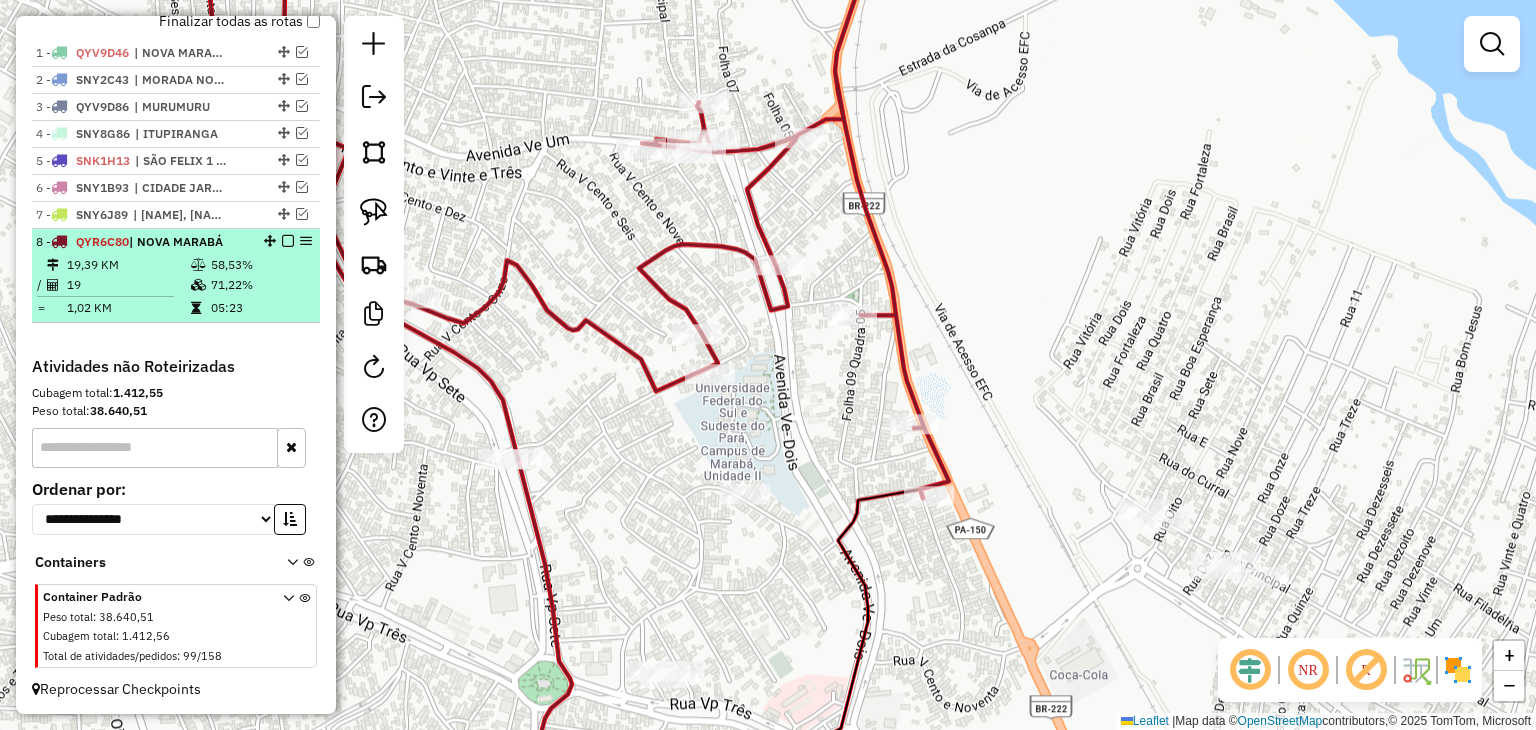 click on "58,53%" at bounding box center (260, 265) 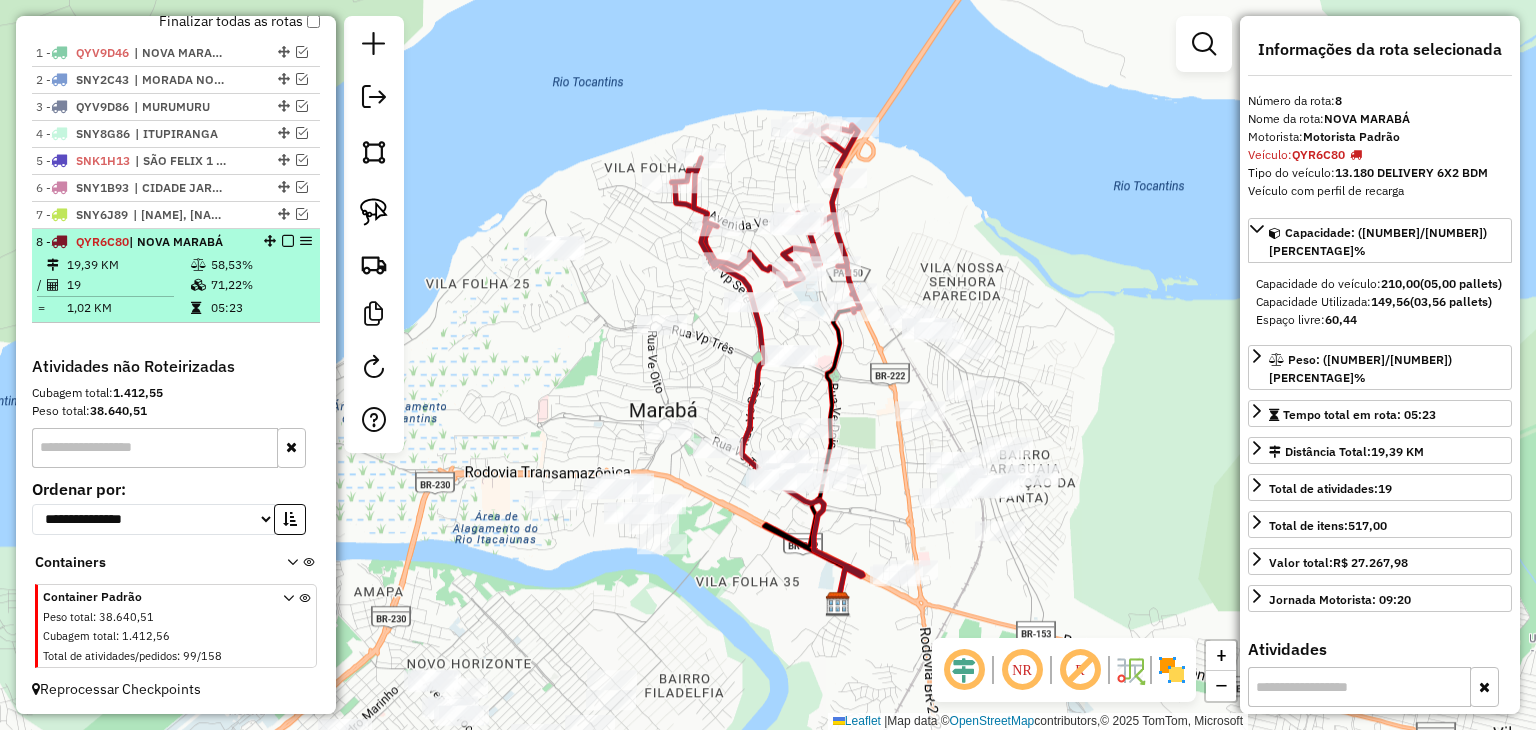 click at bounding box center (288, 241) 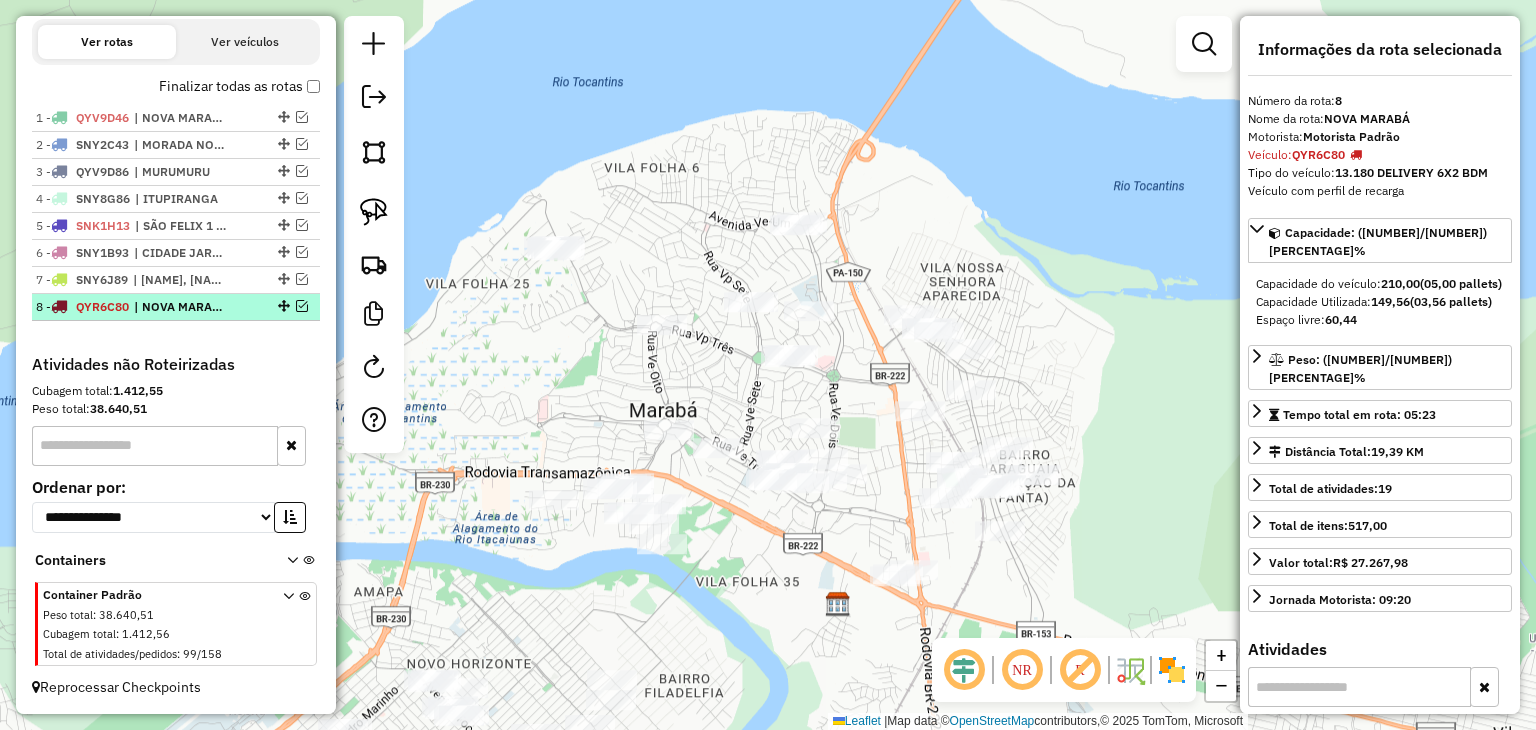 scroll, scrollTop: 676, scrollLeft: 0, axis: vertical 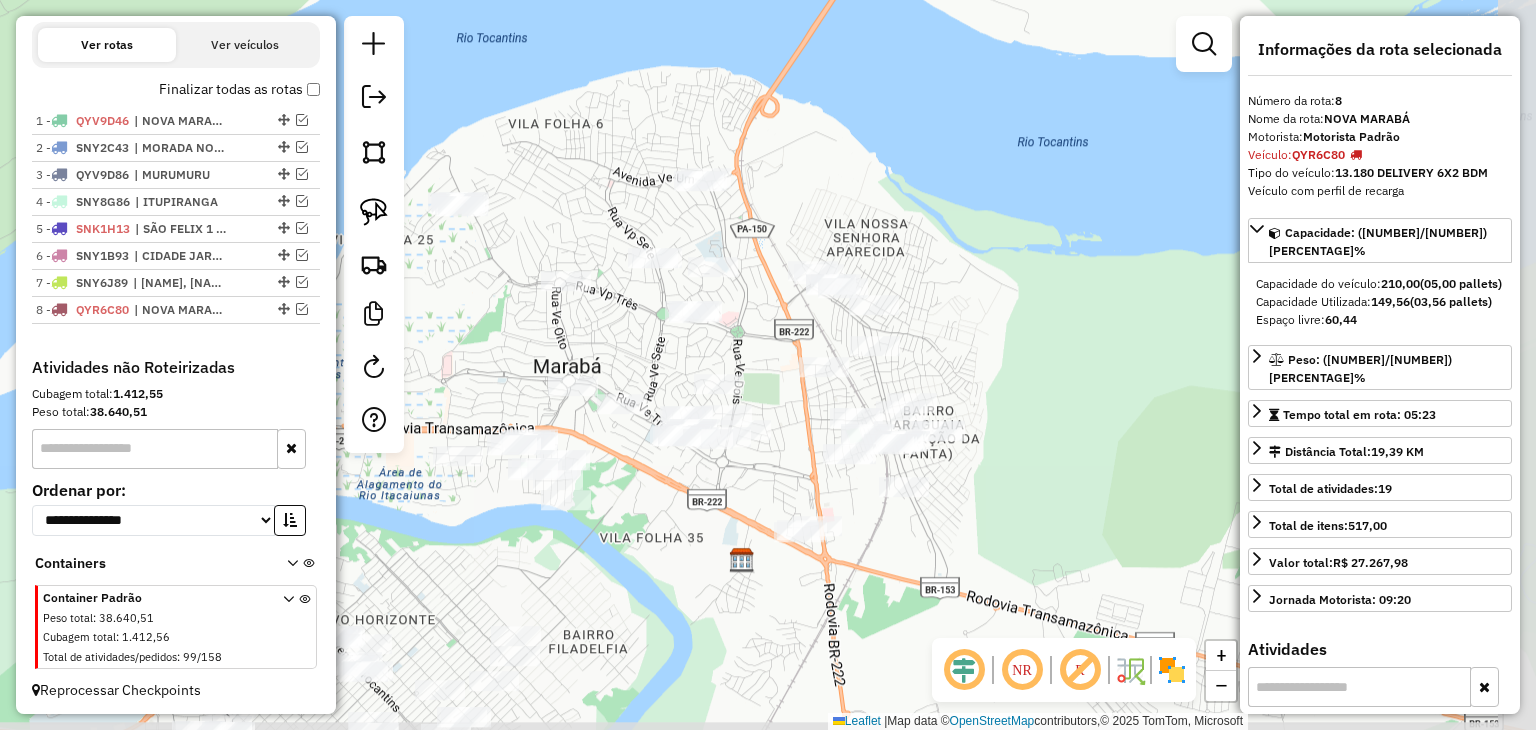 drag, startPoint x: 762, startPoint y: 257, endPoint x: 676, endPoint y: 213, distance: 96.60228 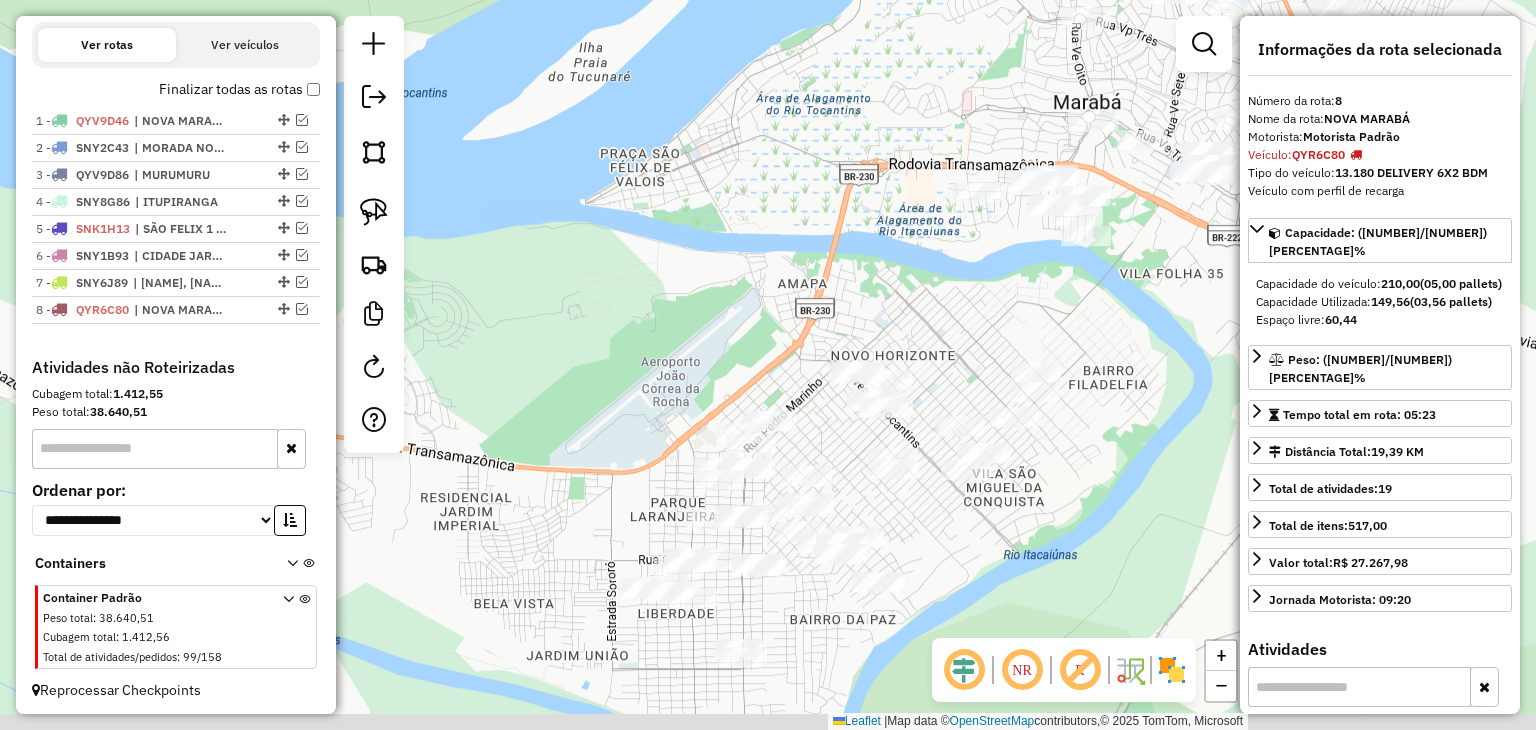 drag, startPoint x: 542, startPoint y: 233, endPoint x: 1050, endPoint y: -44, distance: 578.613 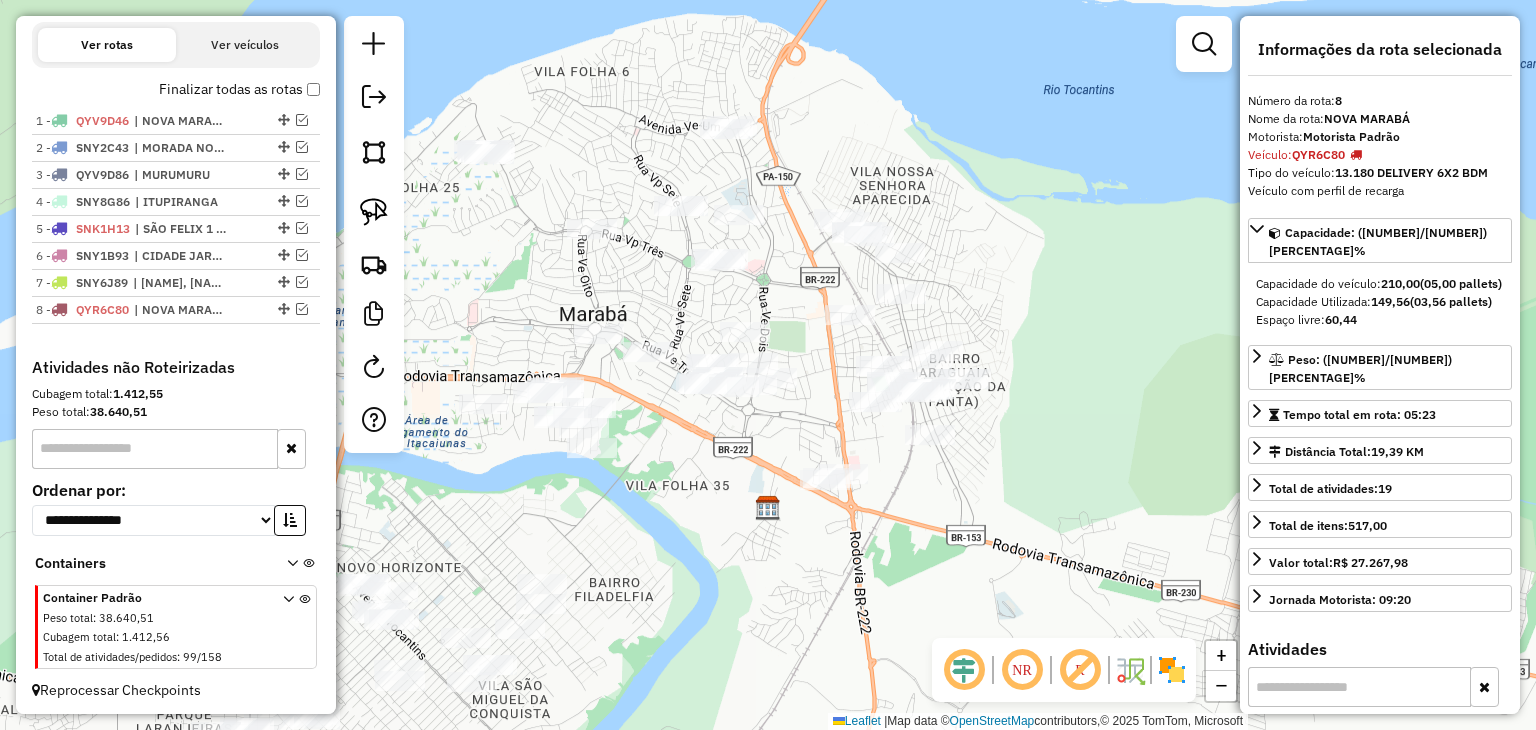 drag, startPoint x: 897, startPoint y: 257, endPoint x: 397, endPoint y: 505, distance: 558.1254 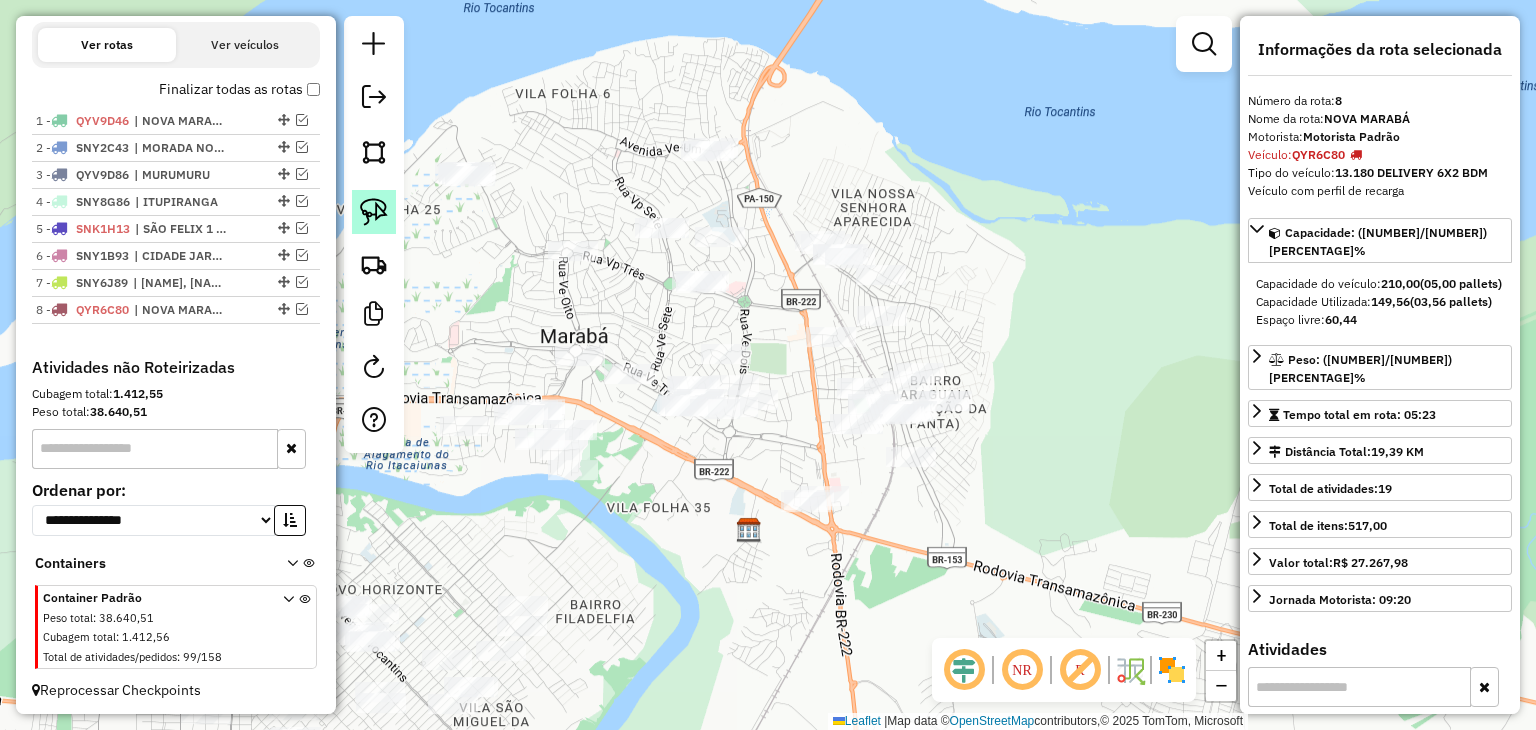 click 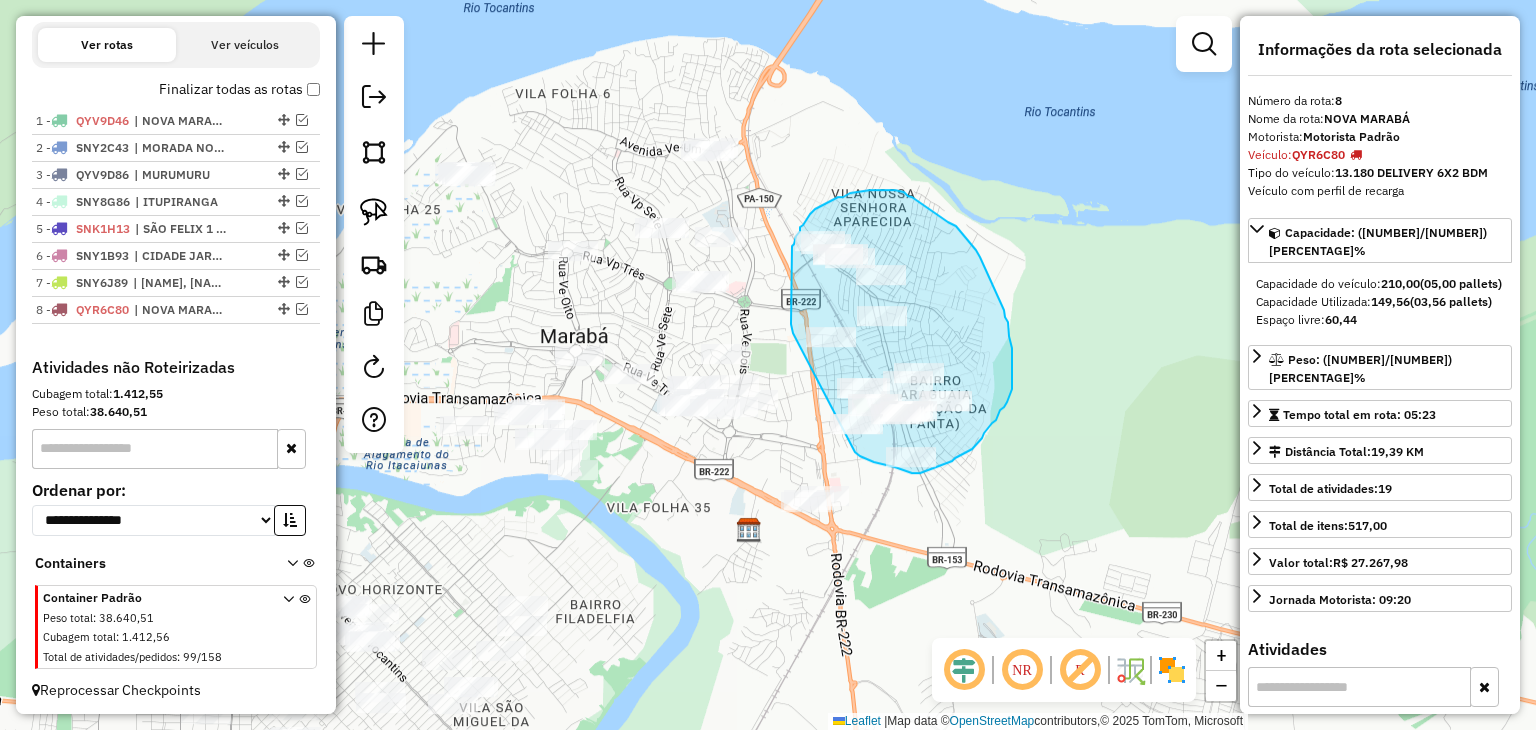 drag, startPoint x: 793, startPoint y: 333, endPoint x: 844, endPoint y: 444, distance: 122.15564 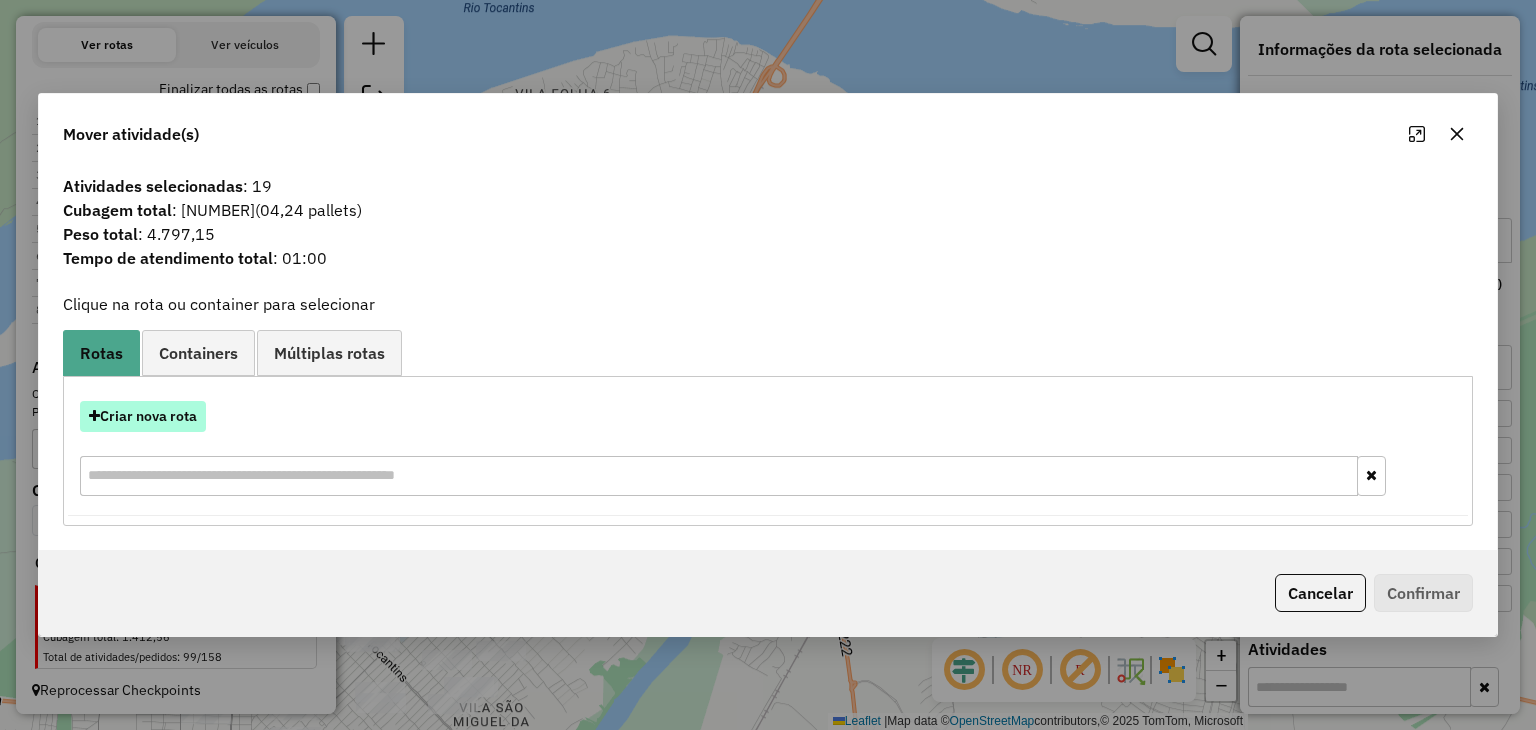 click on "Criar nova rota" at bounding box center (143, 416) 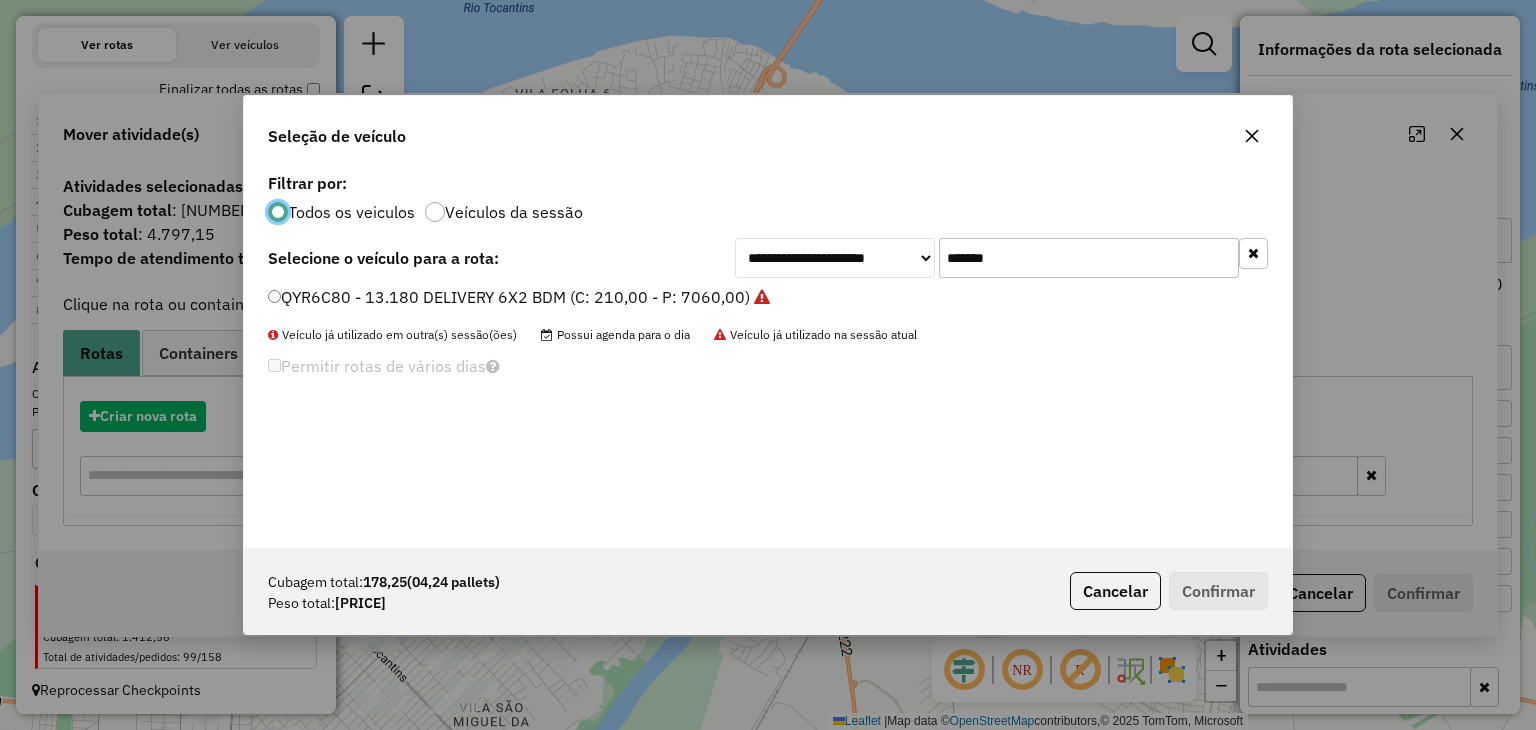 scroll, scrollTop: 10, scrollLeft: 6, axis: both 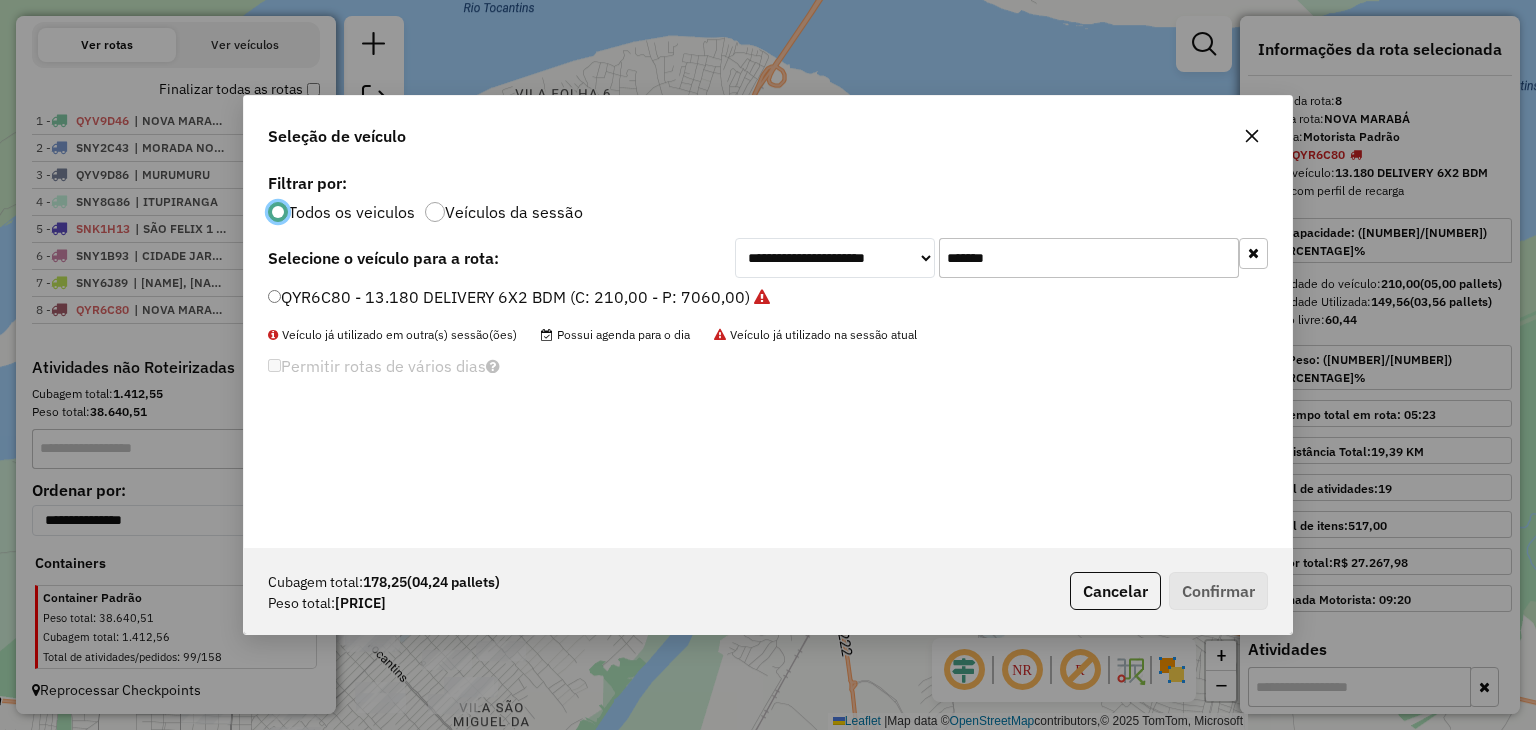 click on "*******" 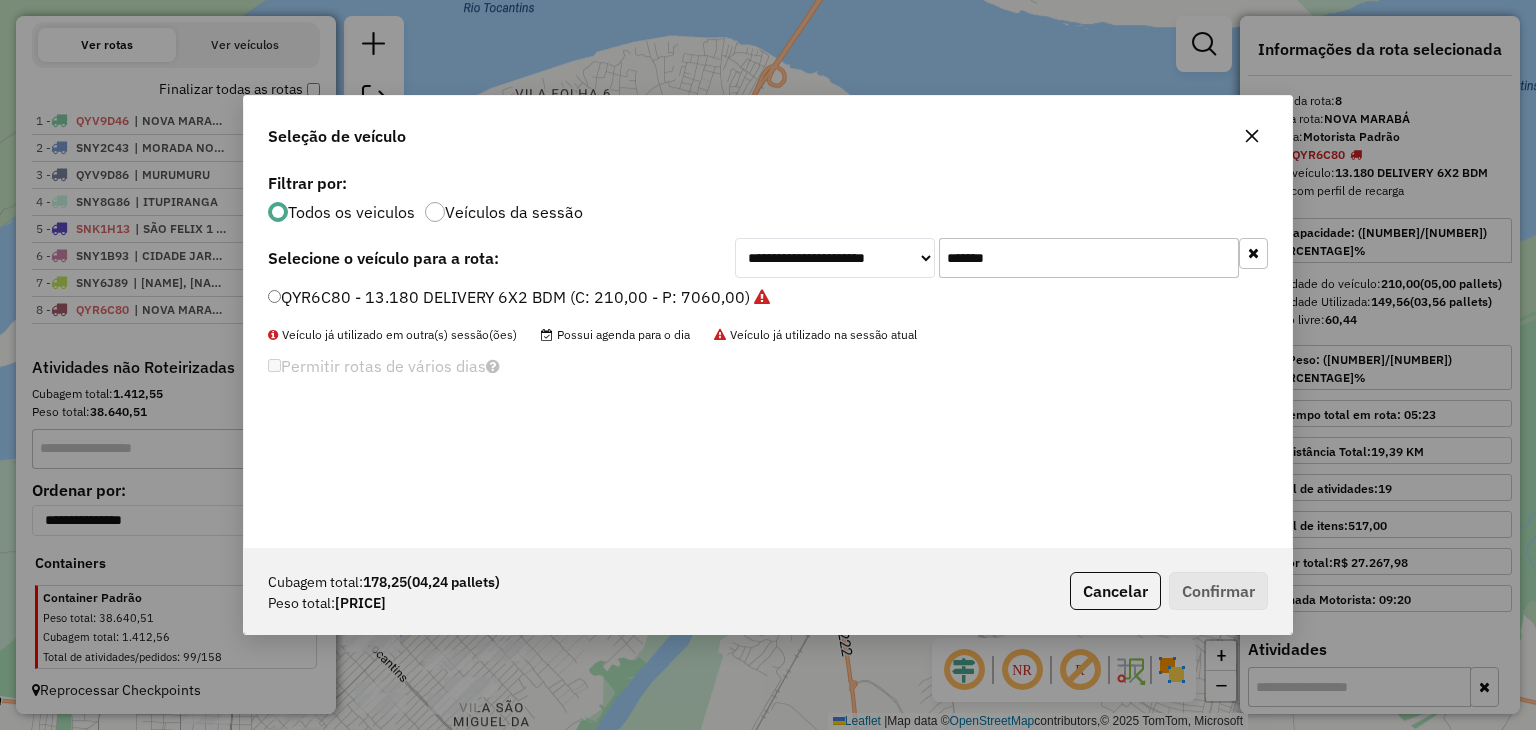 click on "*******" 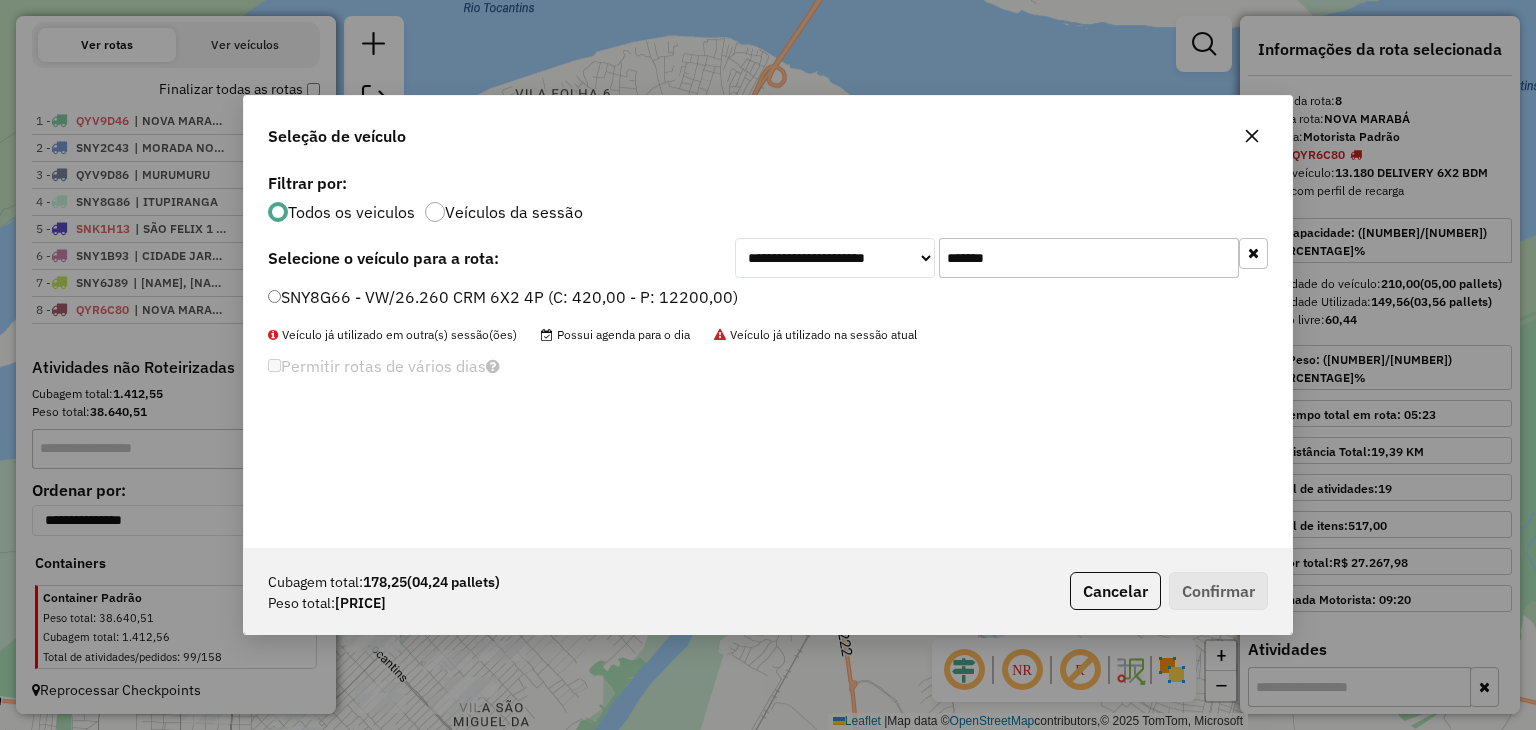 type on "*******" 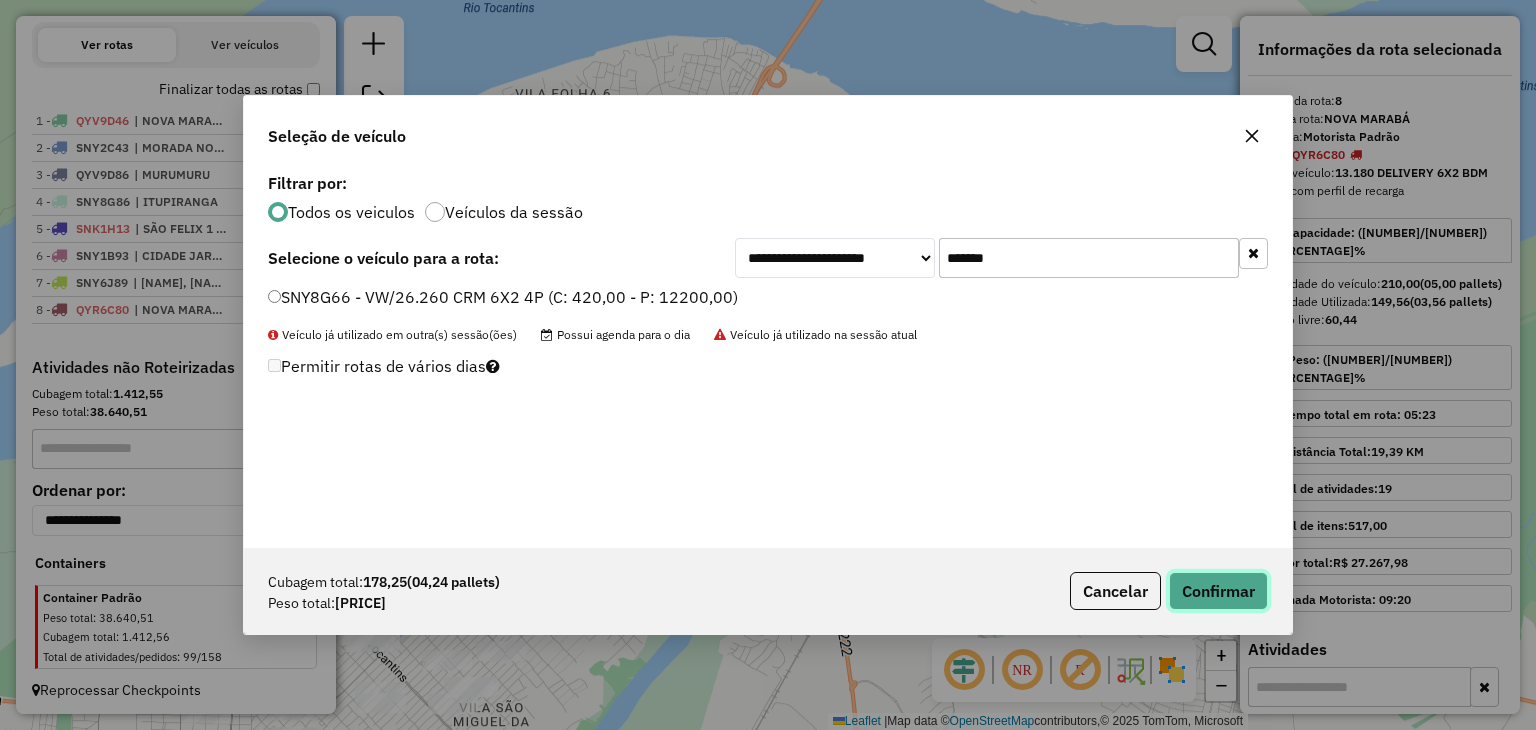 click on "Confirmar" 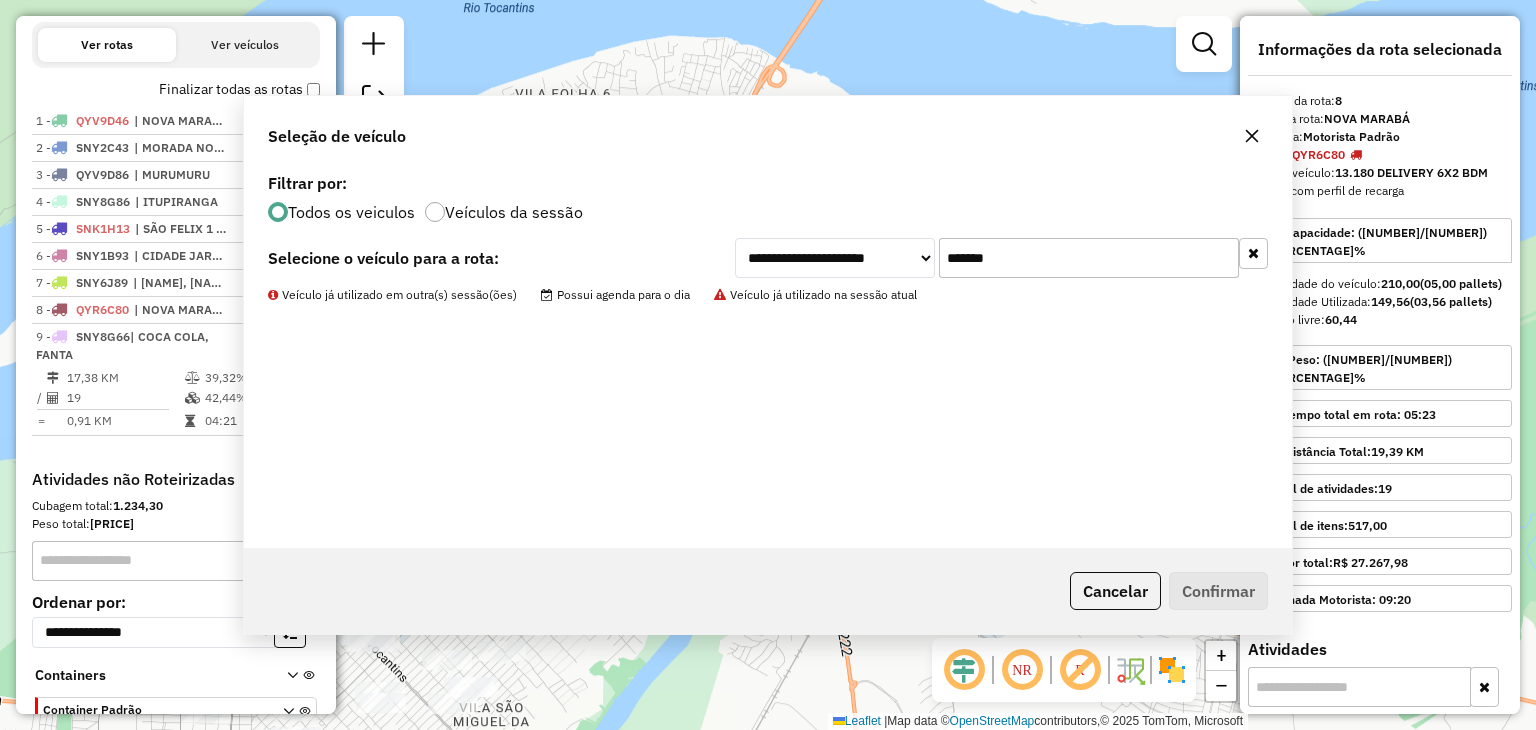 scroll, scrollTop: 788, scrollLeft: 0, axis: vertical 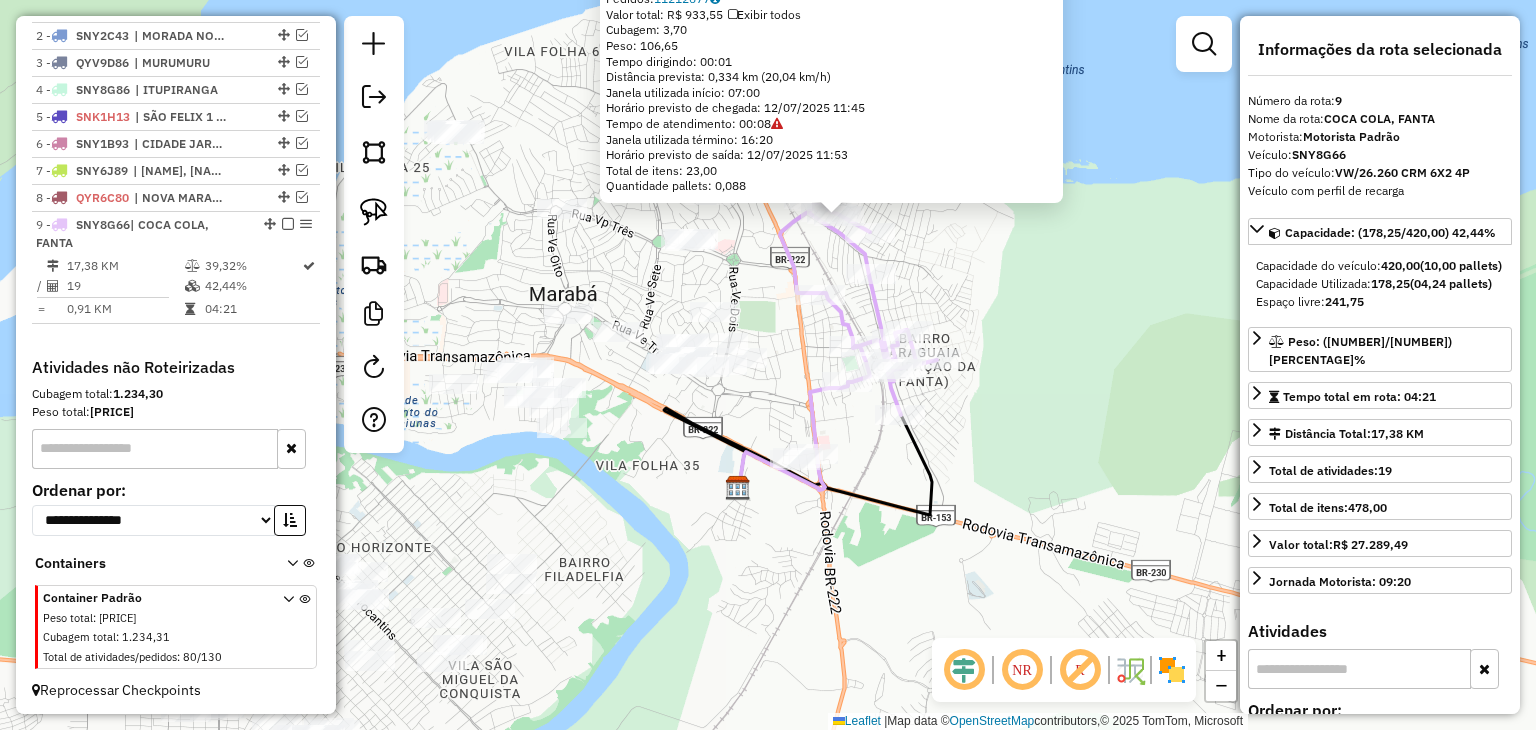drag, startPoint x: 919, startPoint y: 561, endPoint x: 1014, endPoint y: 362, distance: 220.51303 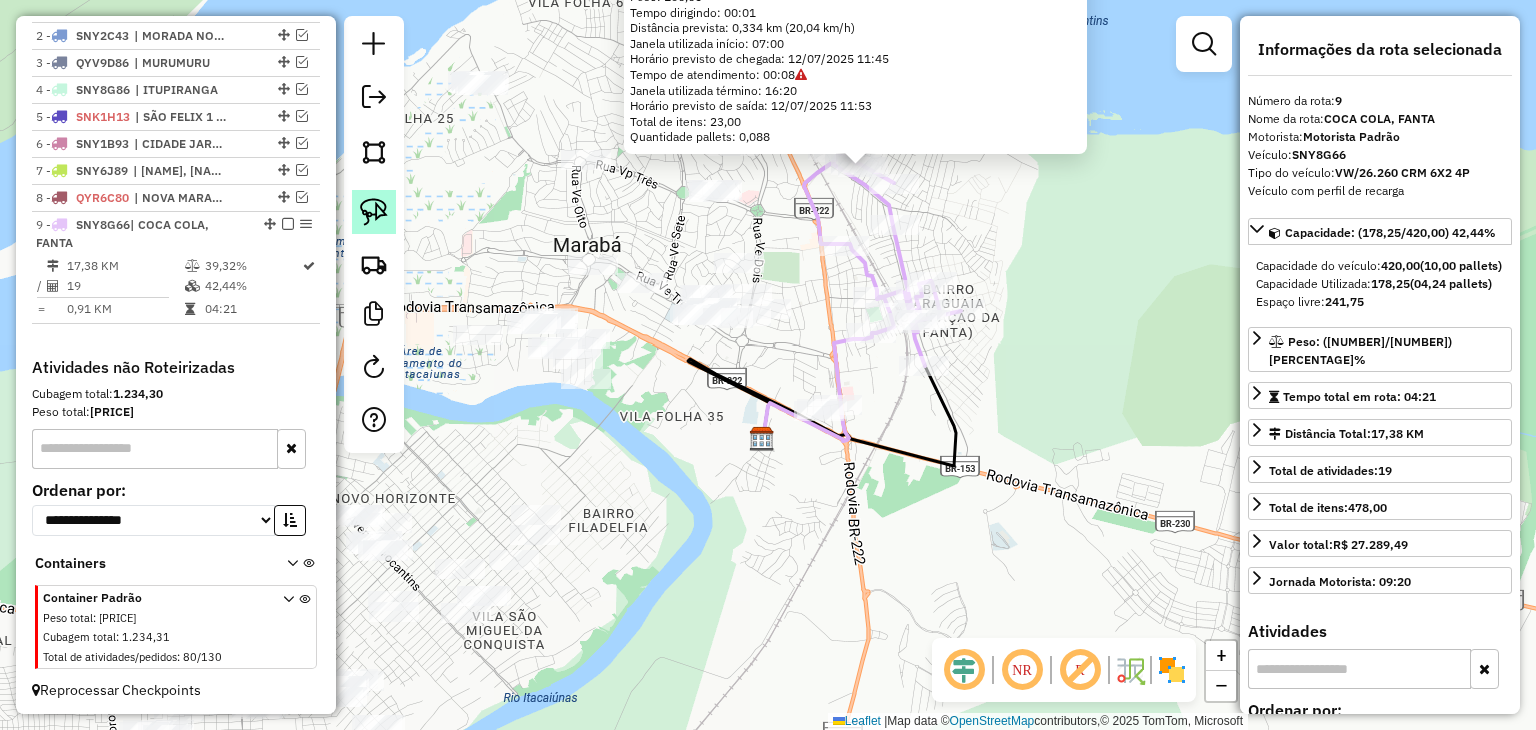 click 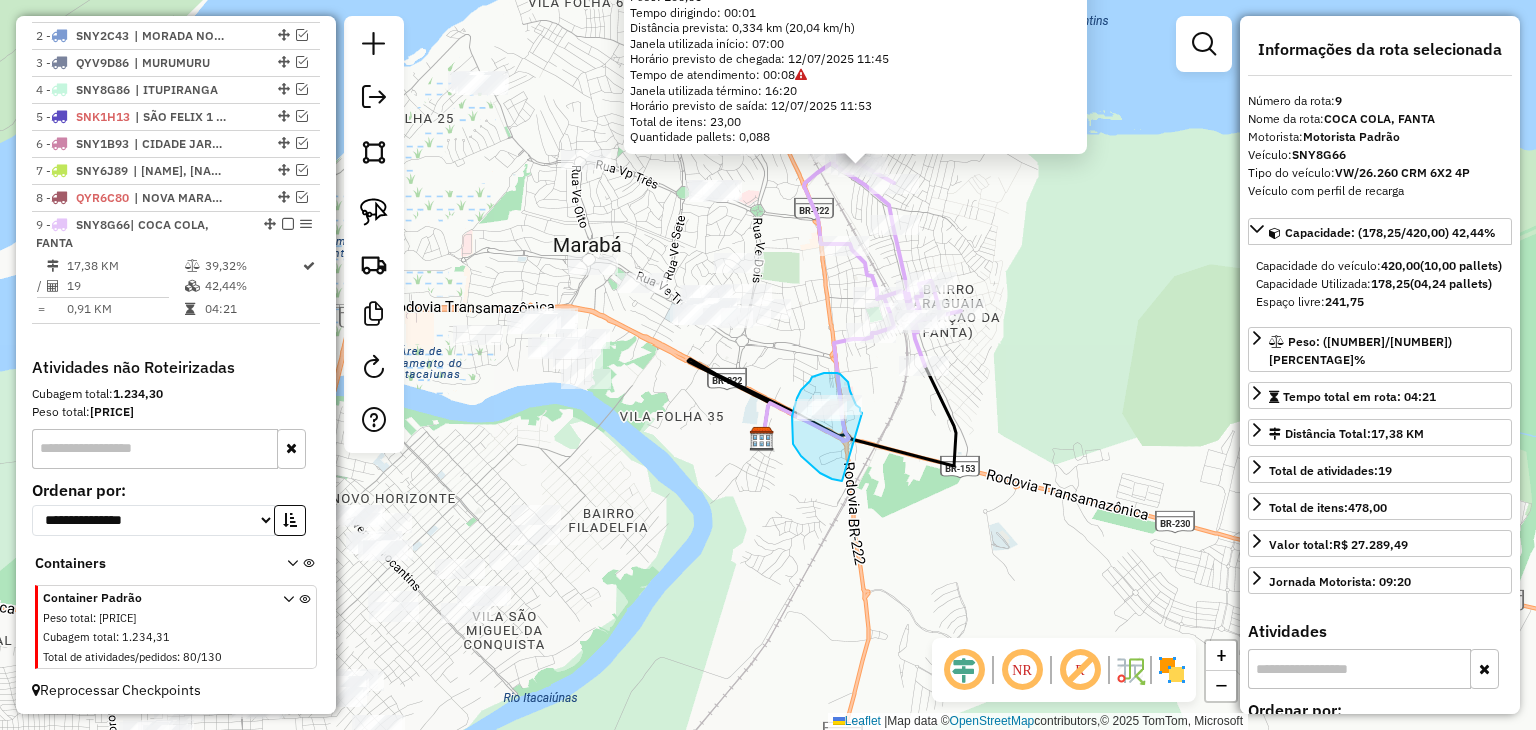 drag, startPoint x: 842, startPoint y: 481, endPoint x: 862, endPoint y: 413, distance: 70.88018 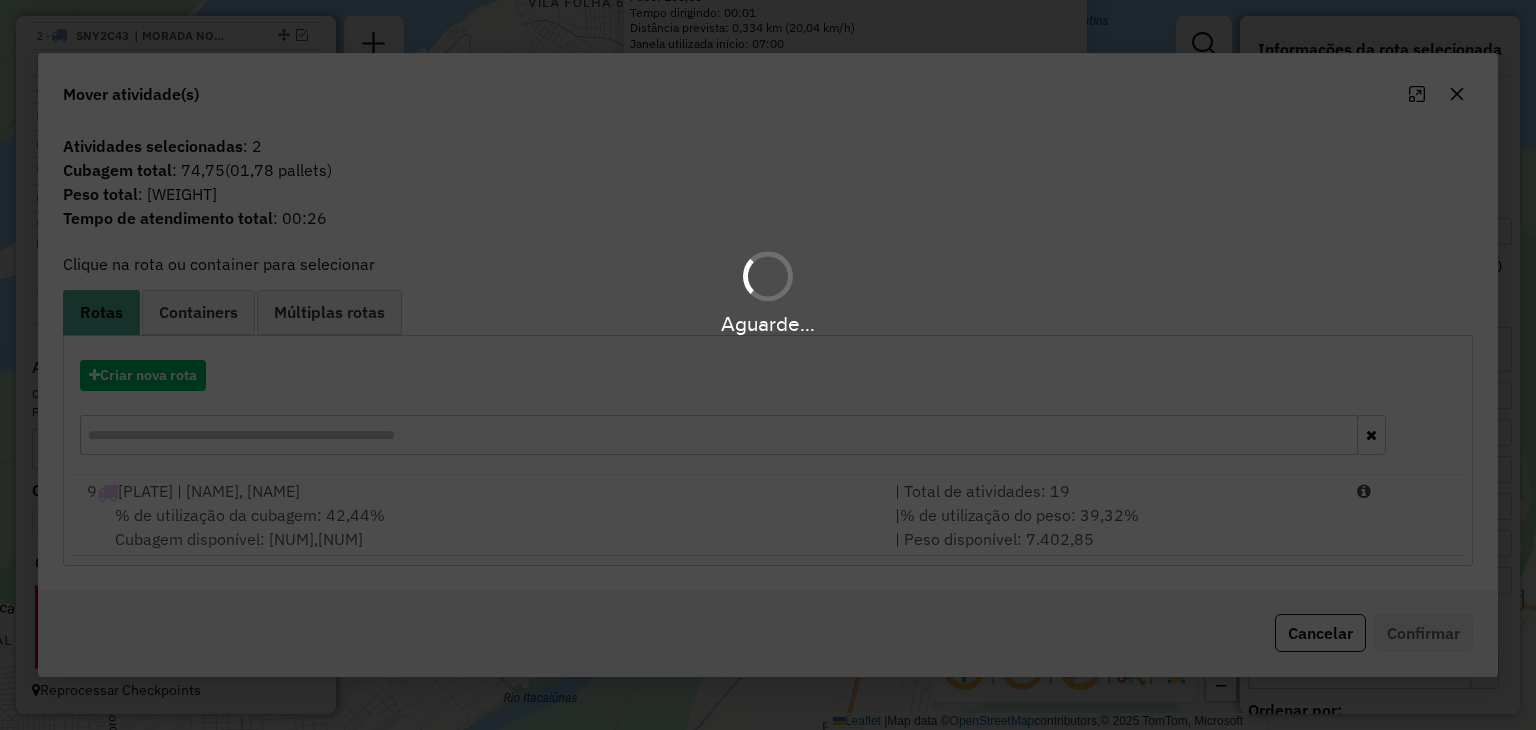 click on "Aguarde..." at bounding box center (768, 365) 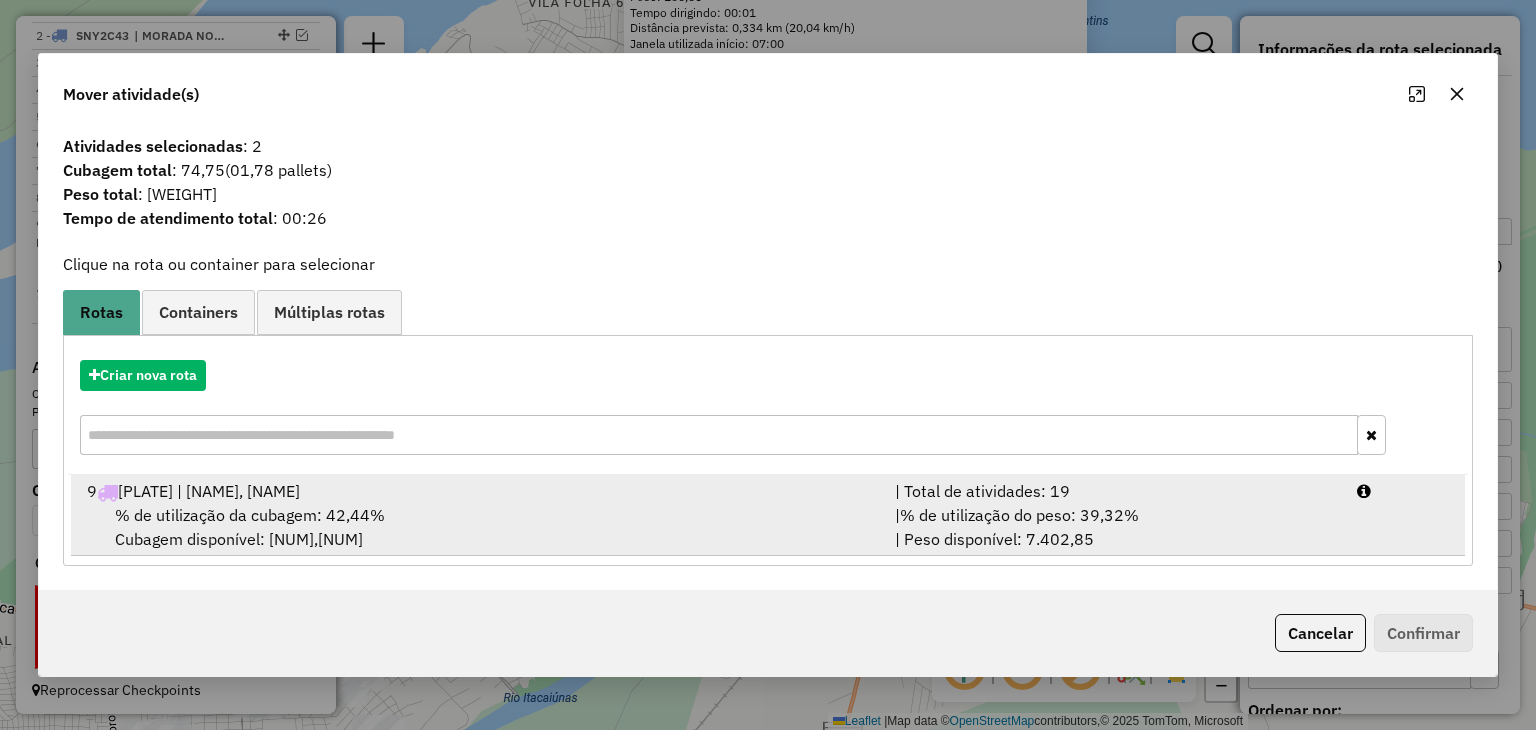click on "% de utilização da cubagem: 42,44%  Cubagem disponível: 241,75" at bounding box center (479, 527) 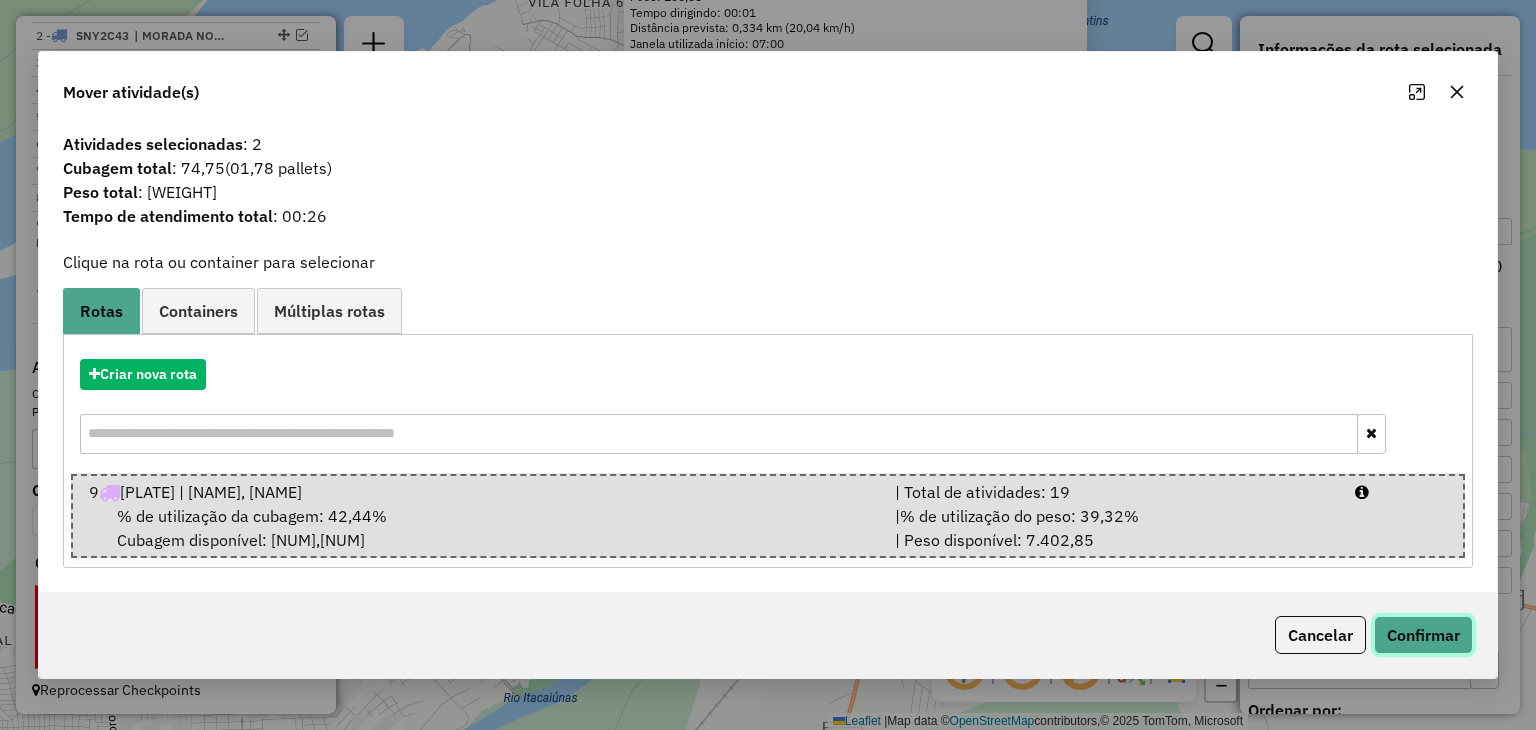 click on "Confirmar" 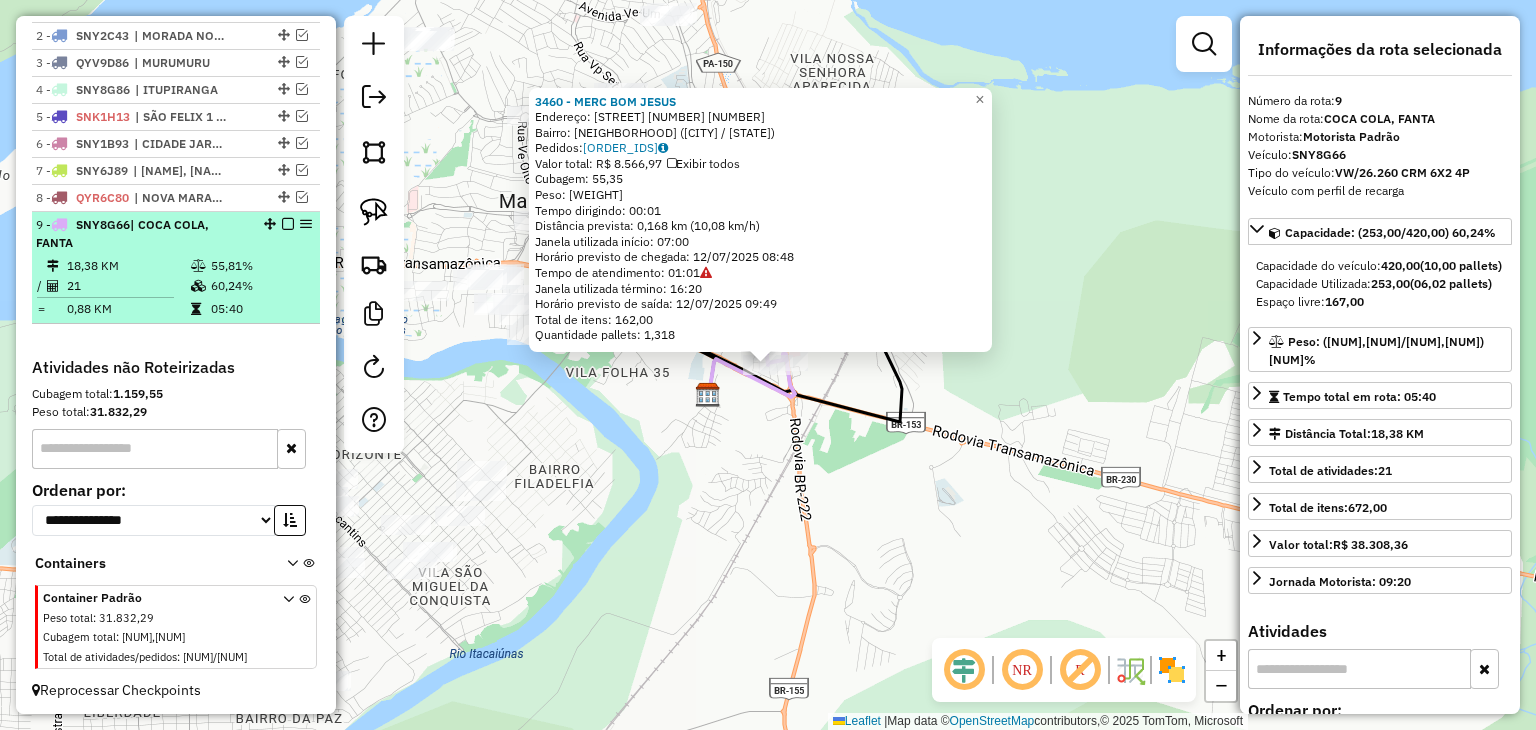 click at bounding box center [288, 224] 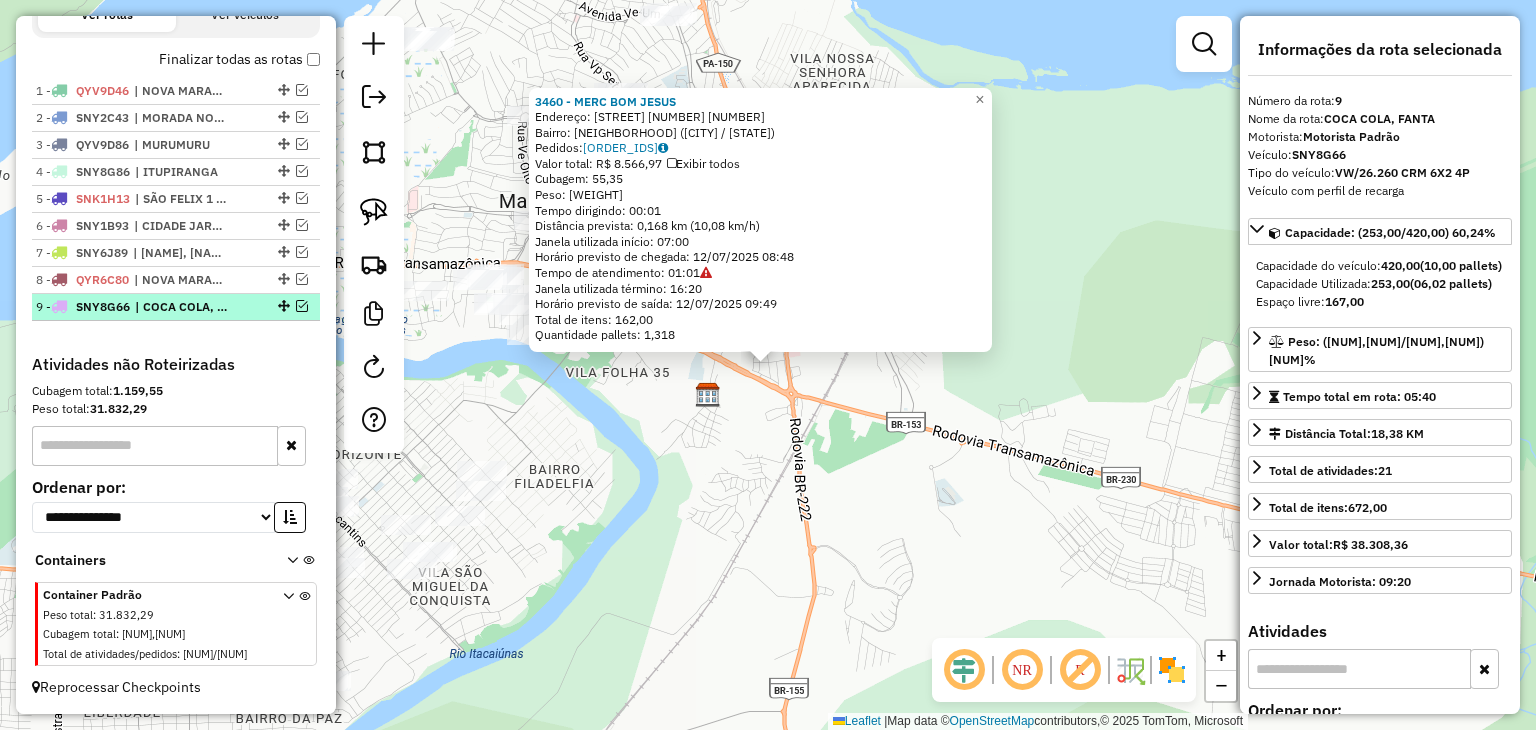 scroll, scrollTop: 704, scrollLeft: 0, axis: vertical 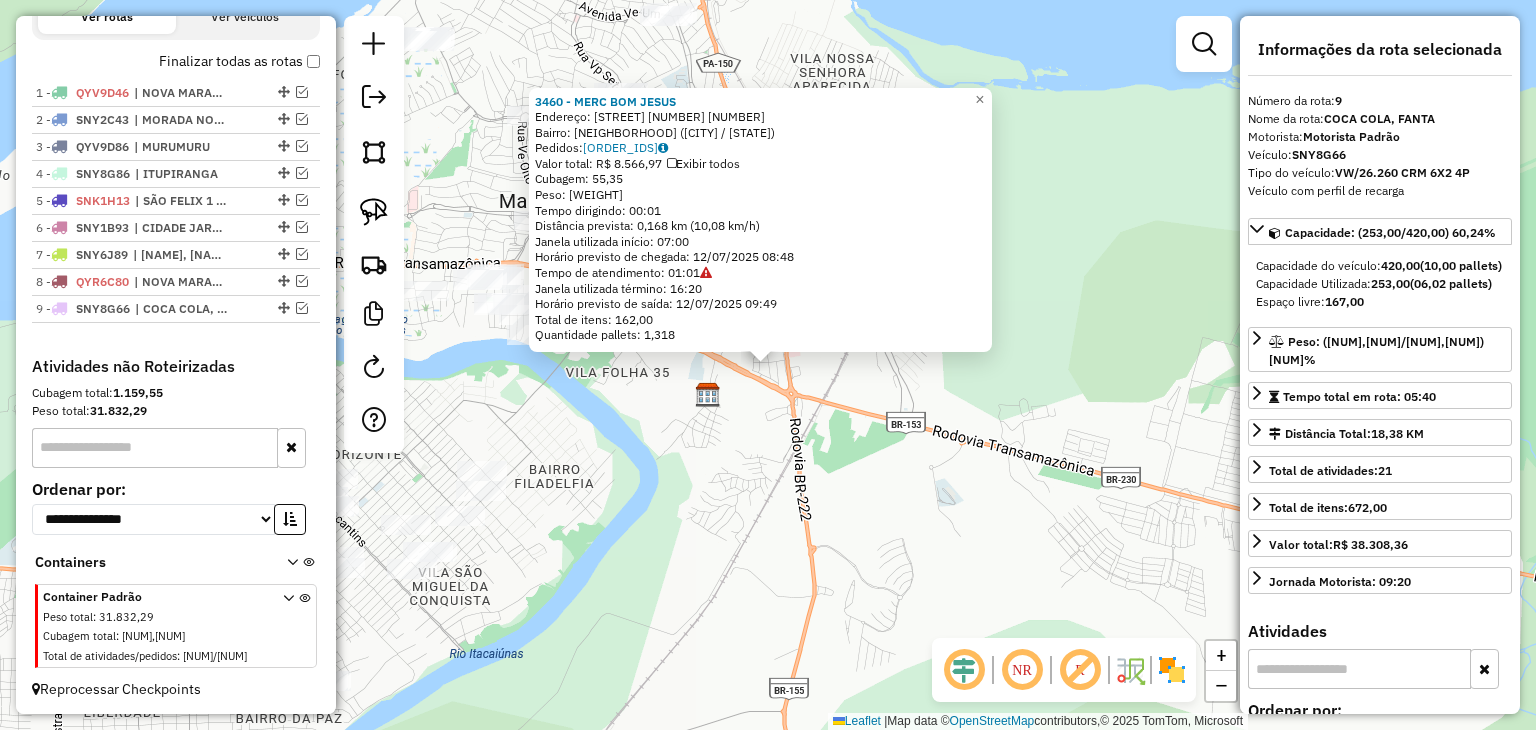 click on "3460 - MERC BOM JESUS  Endereço:  TRES  FL.34 4   Bairro: NOVA MARABA (MARABA / PA)   Pedidos:  11213474, 11213476   Valor total: R$ 8.566,97   Exibir todos   Cubagem: 55,35  Peso: 1.492,17  Tempo dirigindo: 00:01   Distância prevista: 0,168 km (10,08 km/h)   Janela utilizada início: 07:00   Horário previsto de chegada: 12/07/2025 08:48   Tempo de atendimento: 01:01   Janela utilizada término: 16:20   Horário previsto de saída: 12/07/2025 09:49   Total de itens: 162,00   Quantidade pallets: 1,318  × Janela de atendimento Grade de atendimento Capacidade Transportadoras Veículos Cliente Pedidos  Rotas Selecione os dias de semana para filtrar as janelas de atendimento  Seg   Ter   Qua   Qui   Sex   Sáb   Dom  Informe o período da janela de atendimento: De: Até:  Filtrar exatamente a janela do cliente  Considerar janela de atendimento padrão  Selecione os dias de semana para filtrar as grades de atendimento  Seg   Ter   Qua   Qui   Sex   Sáb   Dom   Clientes fora do dia de atendimento selecionado +" 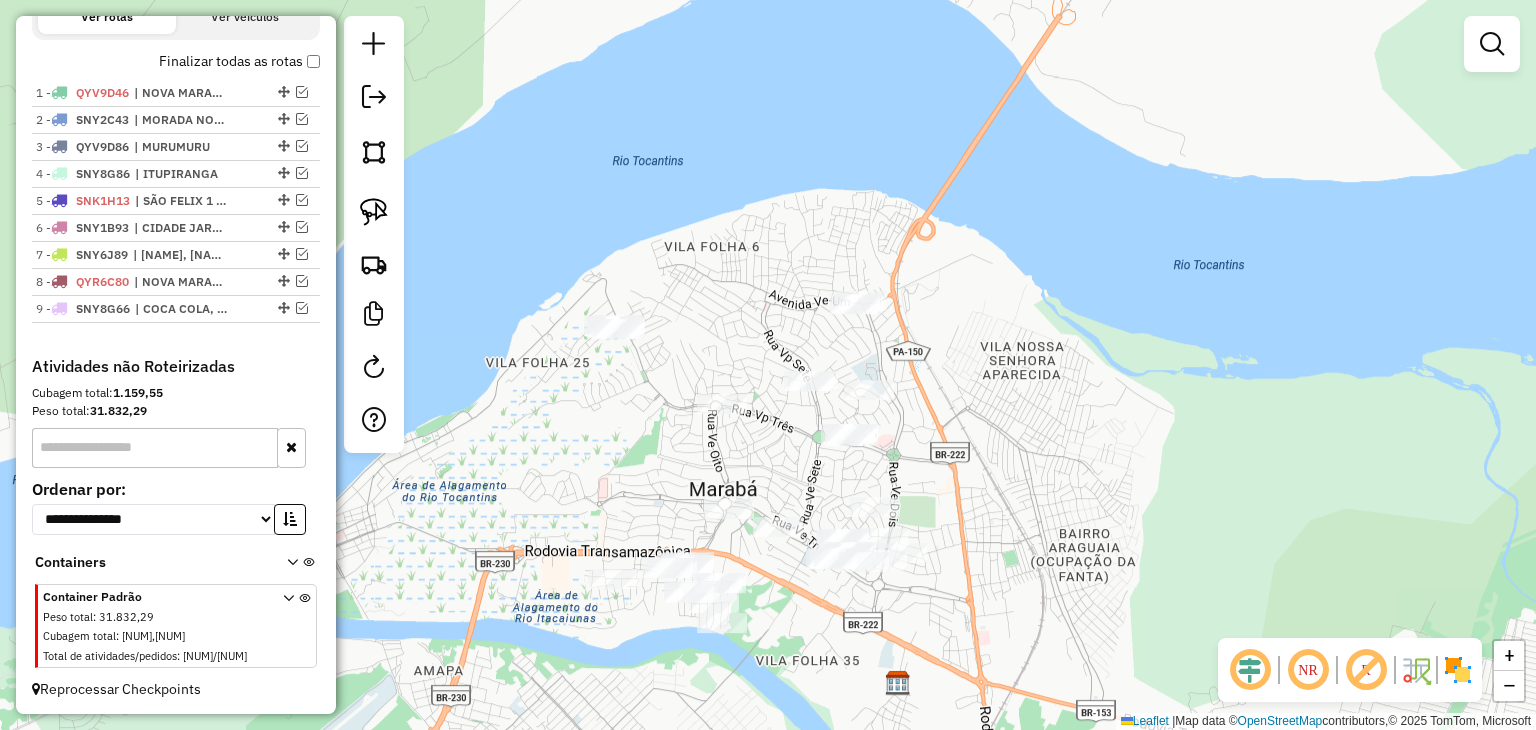 drag, startPoint x: 635, startPoint y: 413, endPoint x: 825, endPoint y: 701, distance: 345.02753 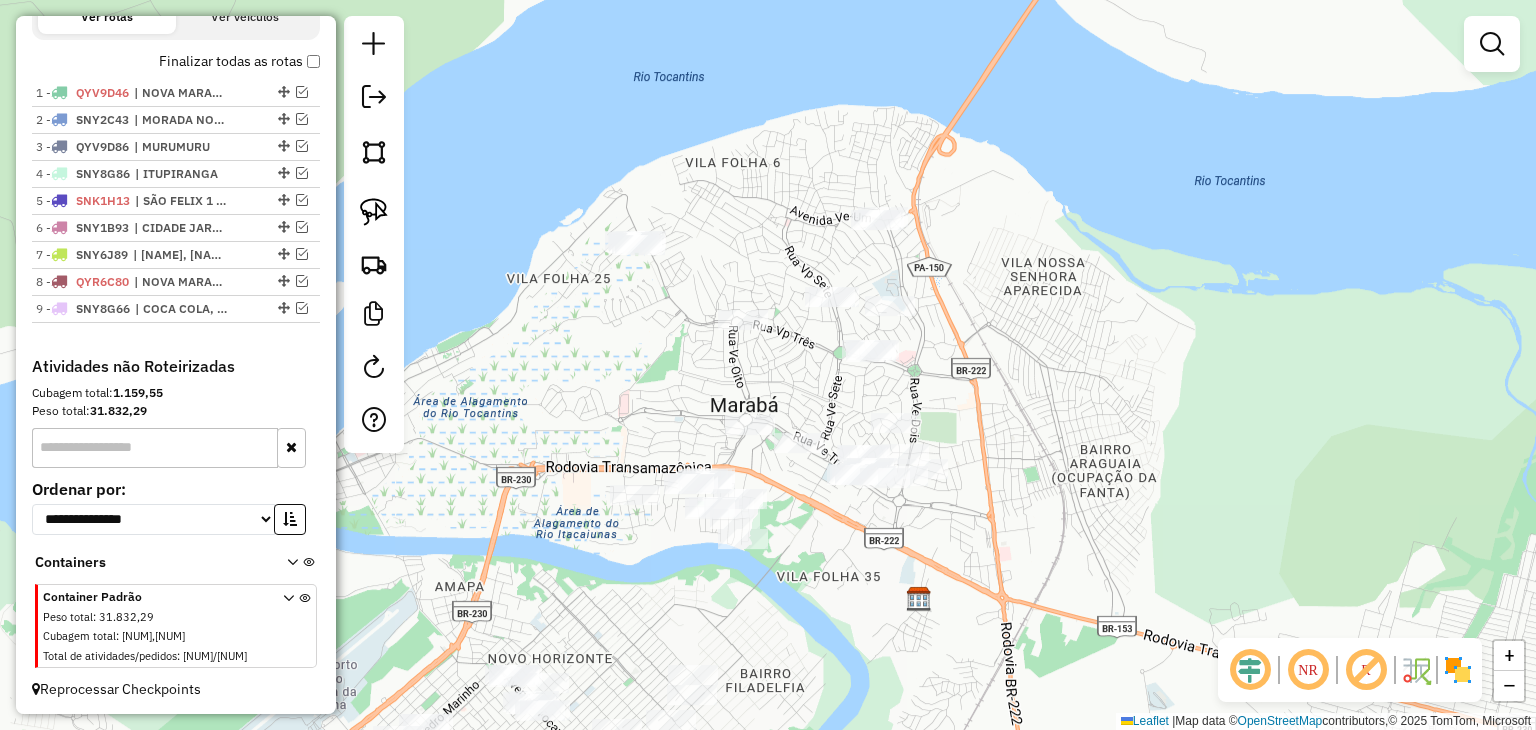 drag, startPoint x: 963, startPoint y: 517, endPoint x: 989, endPoint y: 417, distance: 103.32473 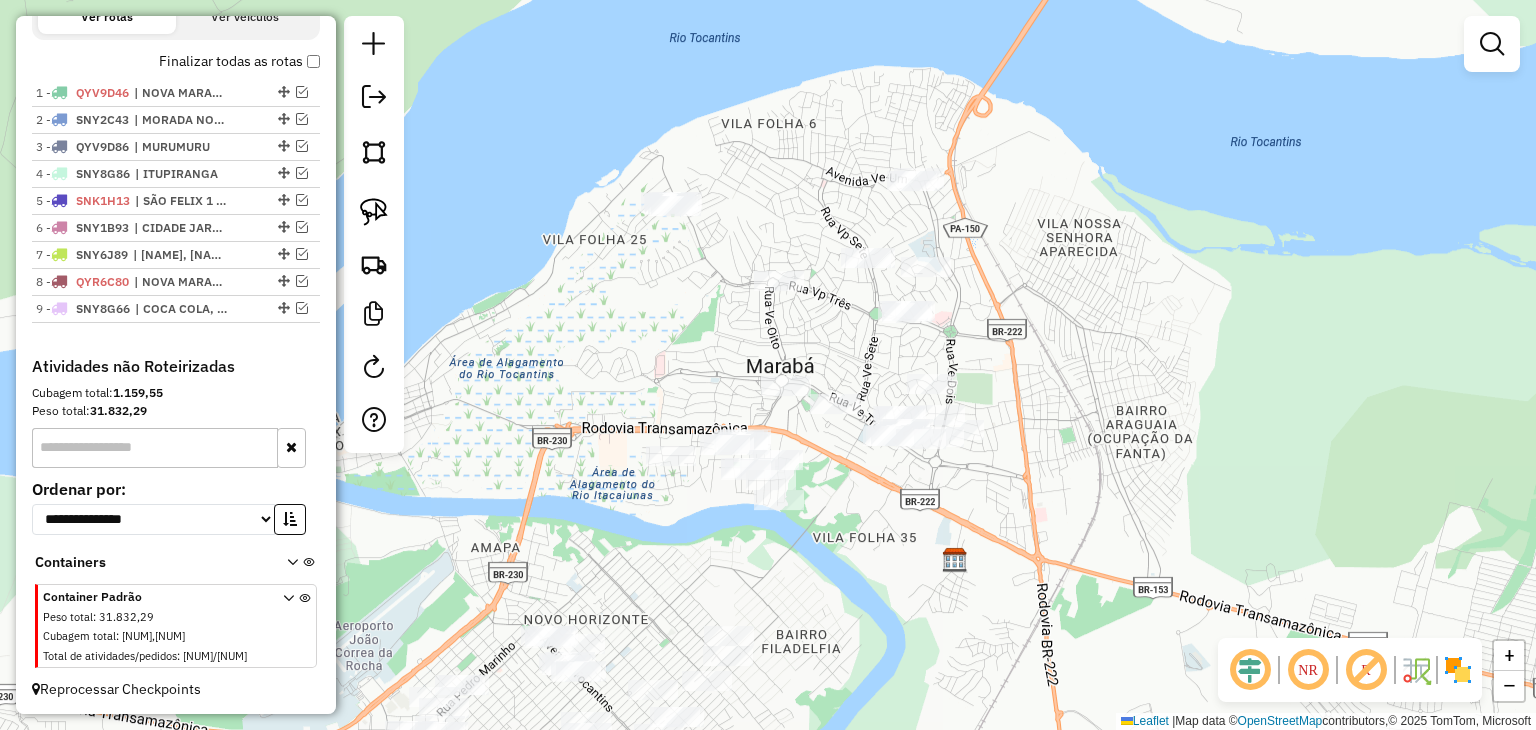 drag, startPoint x: 850, startPoint y: 555, endPoint x: 891, endPoint y: 525, distance: 50.803543 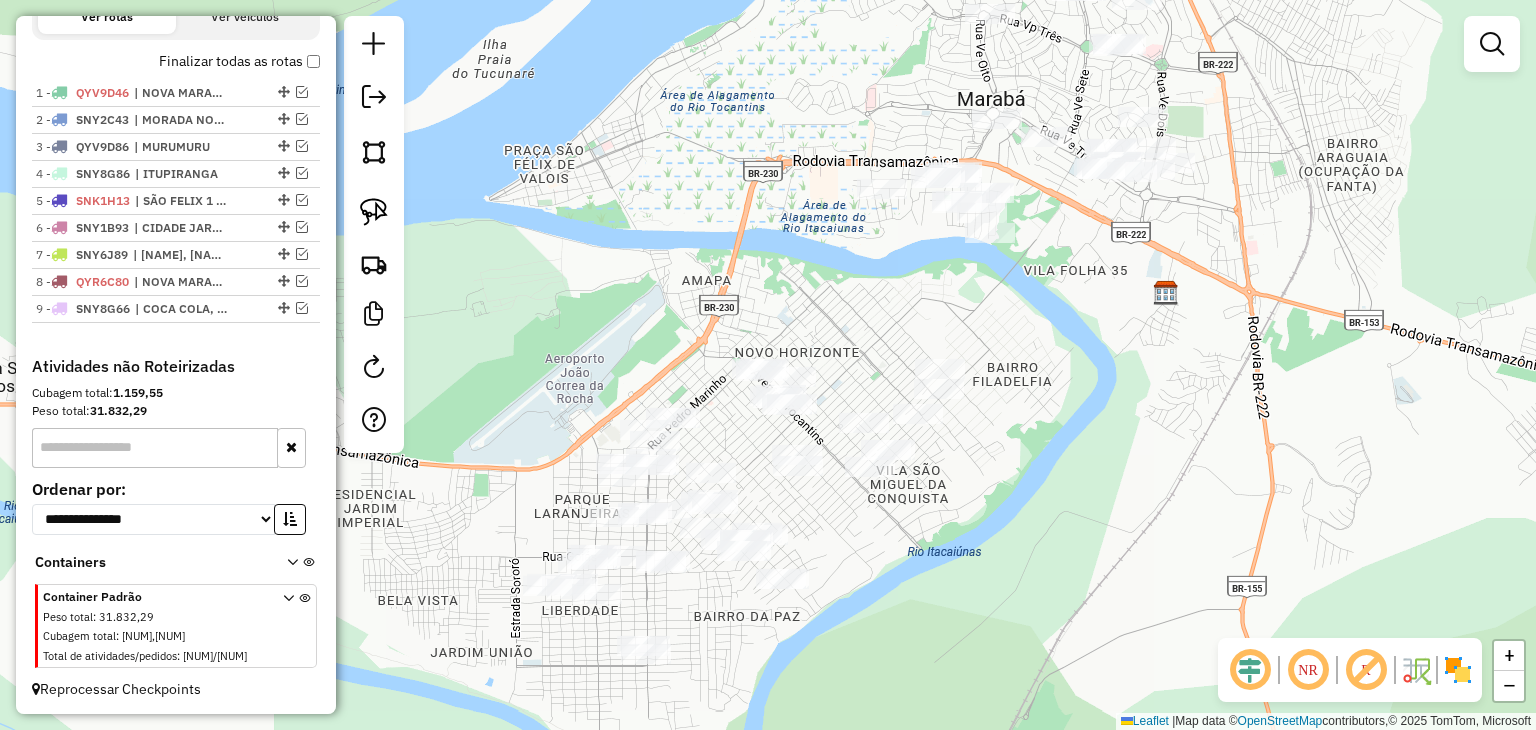 drag, startPoint x: 679, startPoint y: 578, endPoint x: 878, endPoint y: 321, distance: 325.03845 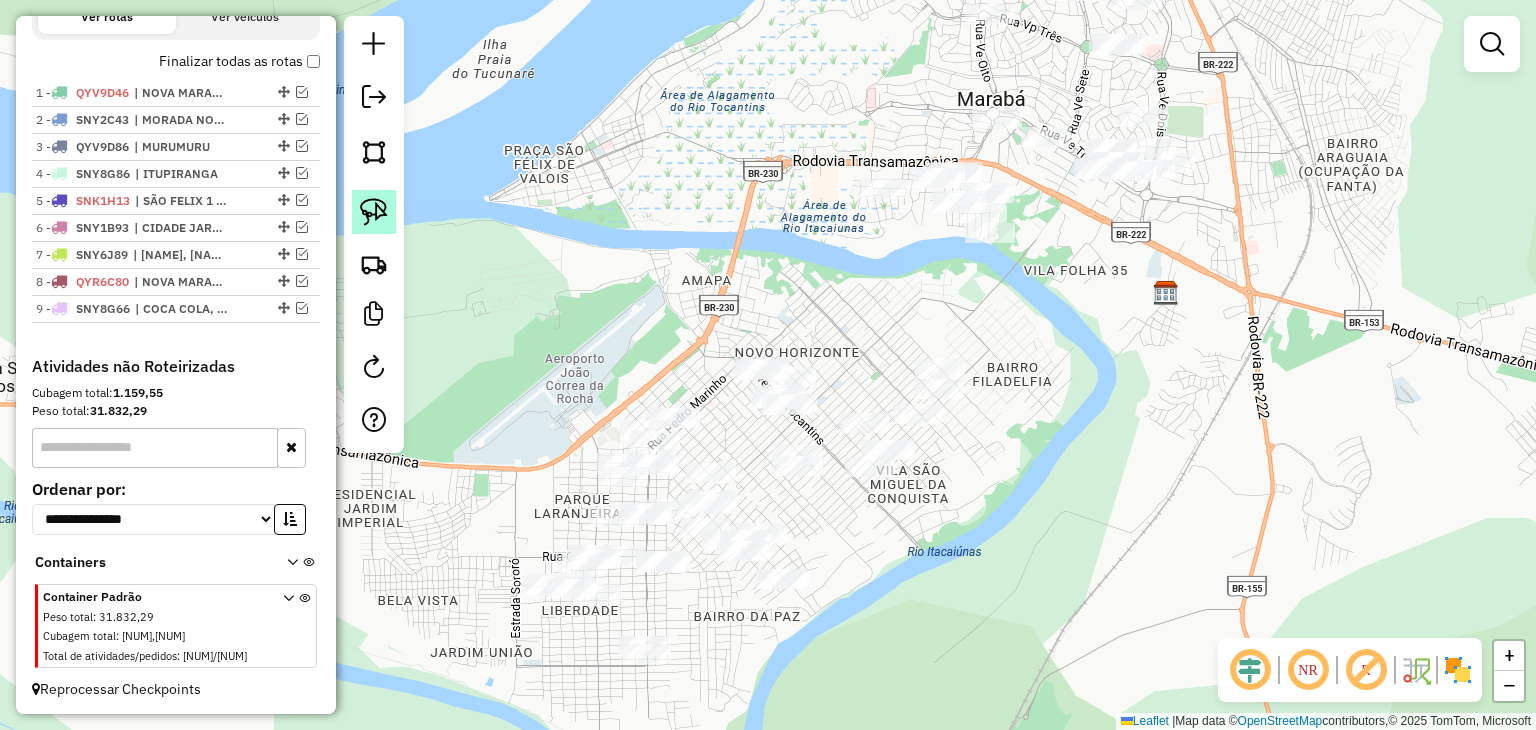 click 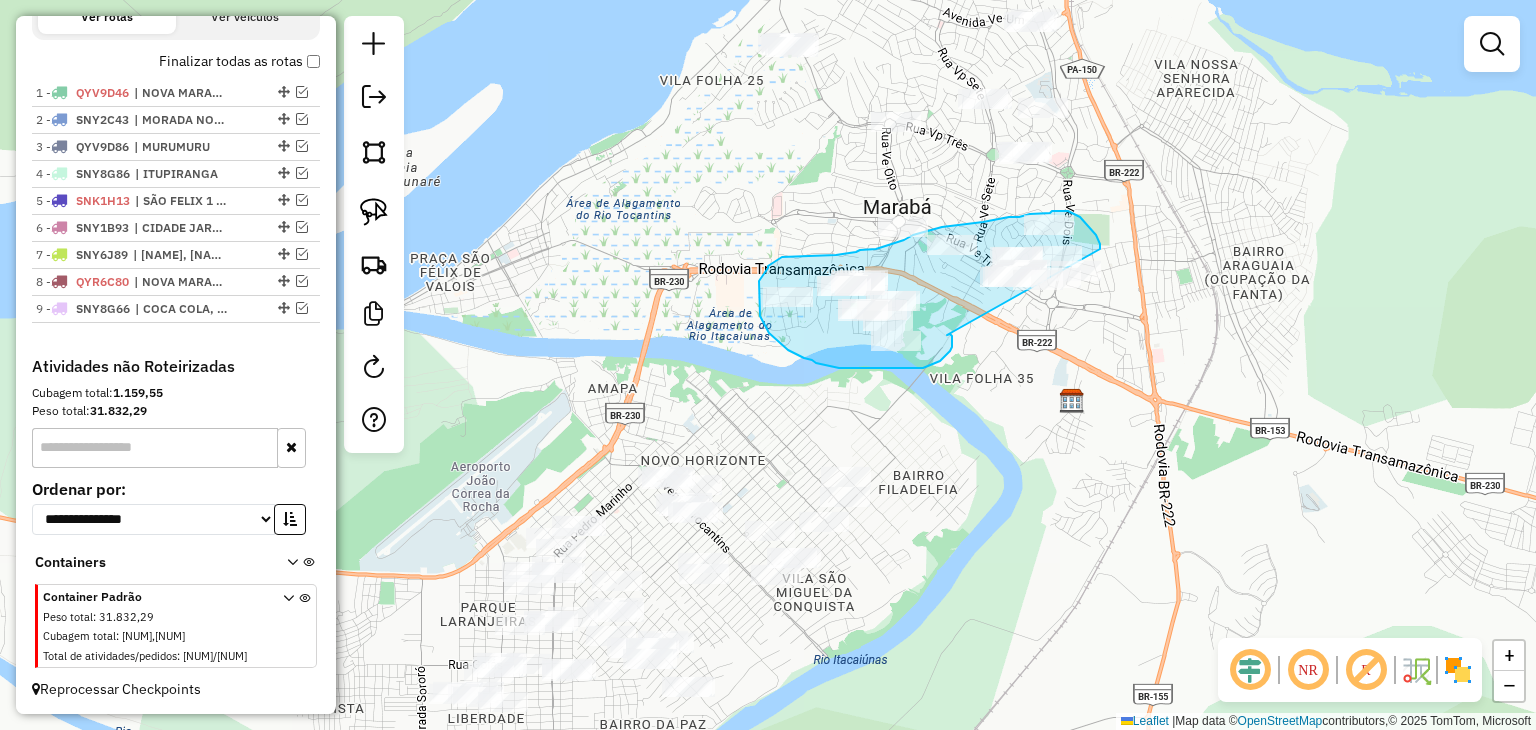 drag, startPoint x: 947, startPoint y: 335, endPoint x: 1098, endPoint y: 311, distance: 152.89539 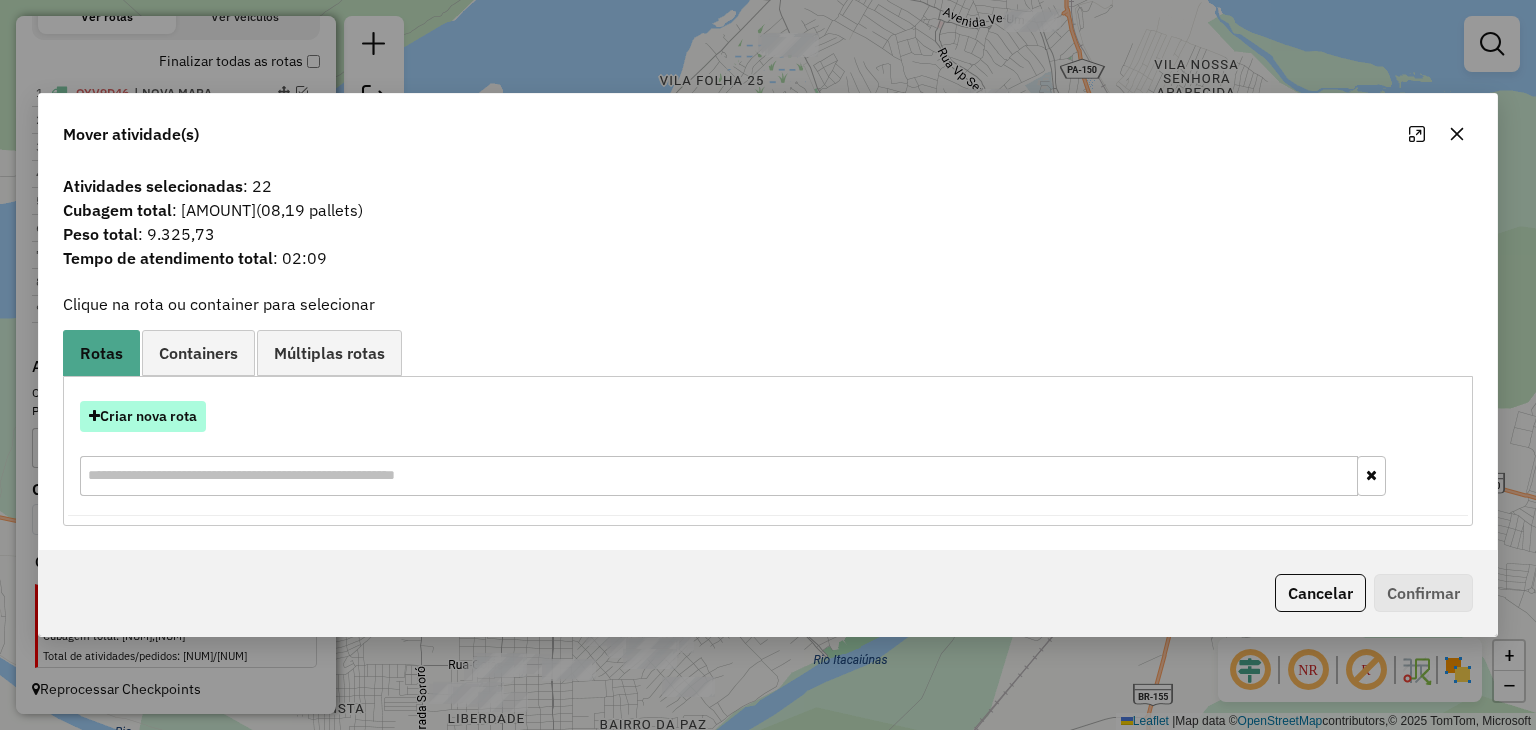 click on "Criar nova rota" at bounding box center (143, 416) 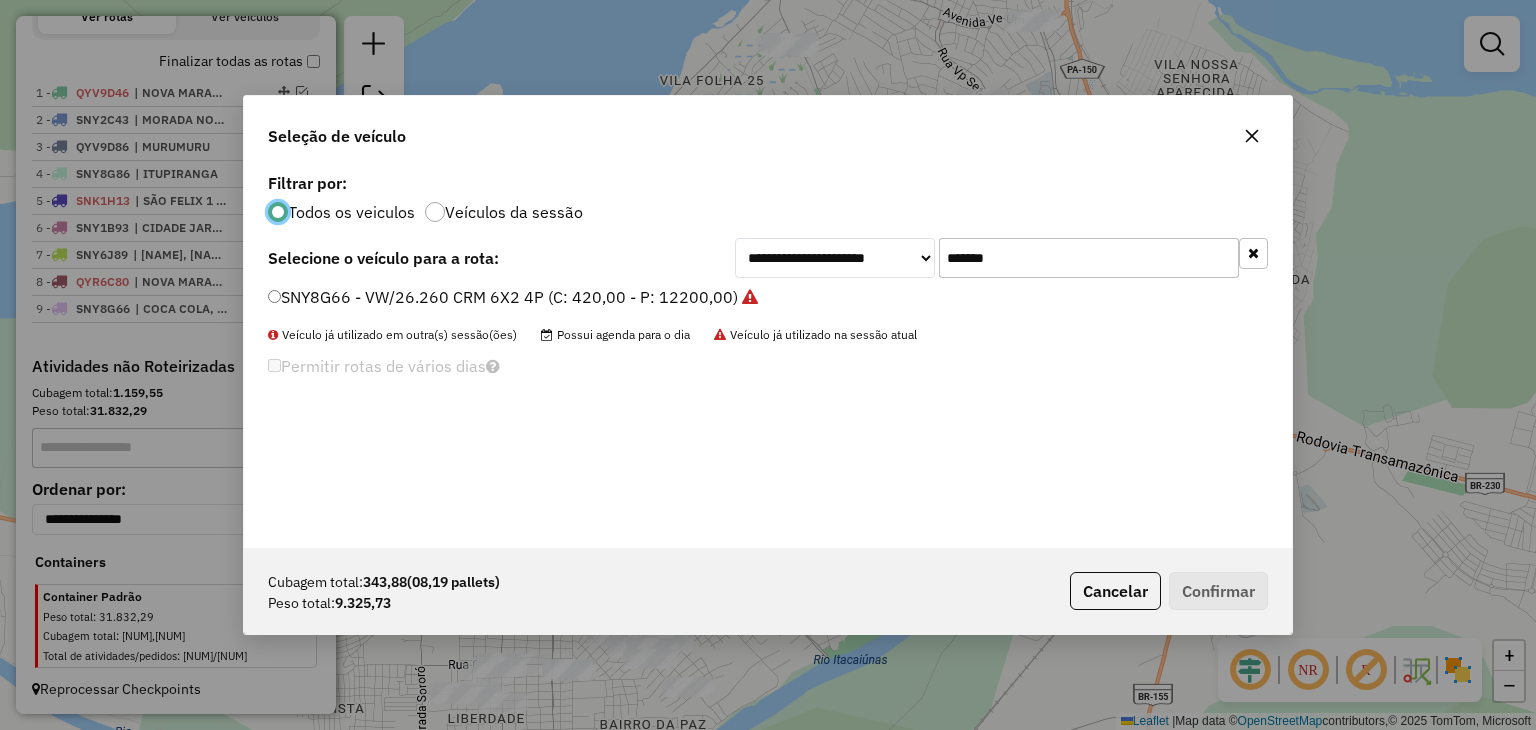 scroll, scrollTop: 10, scrollLeft: 6, axis: both 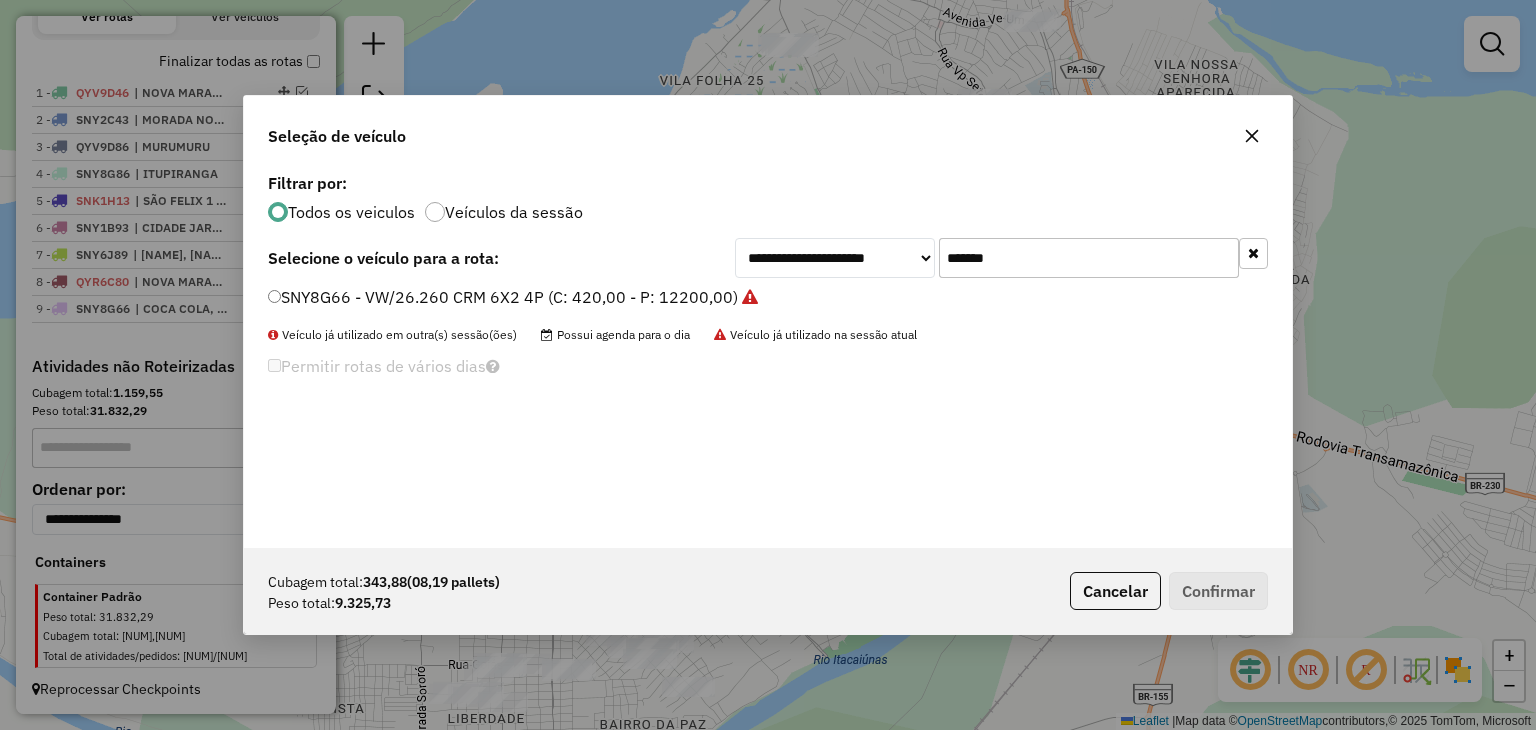 click on "*******" 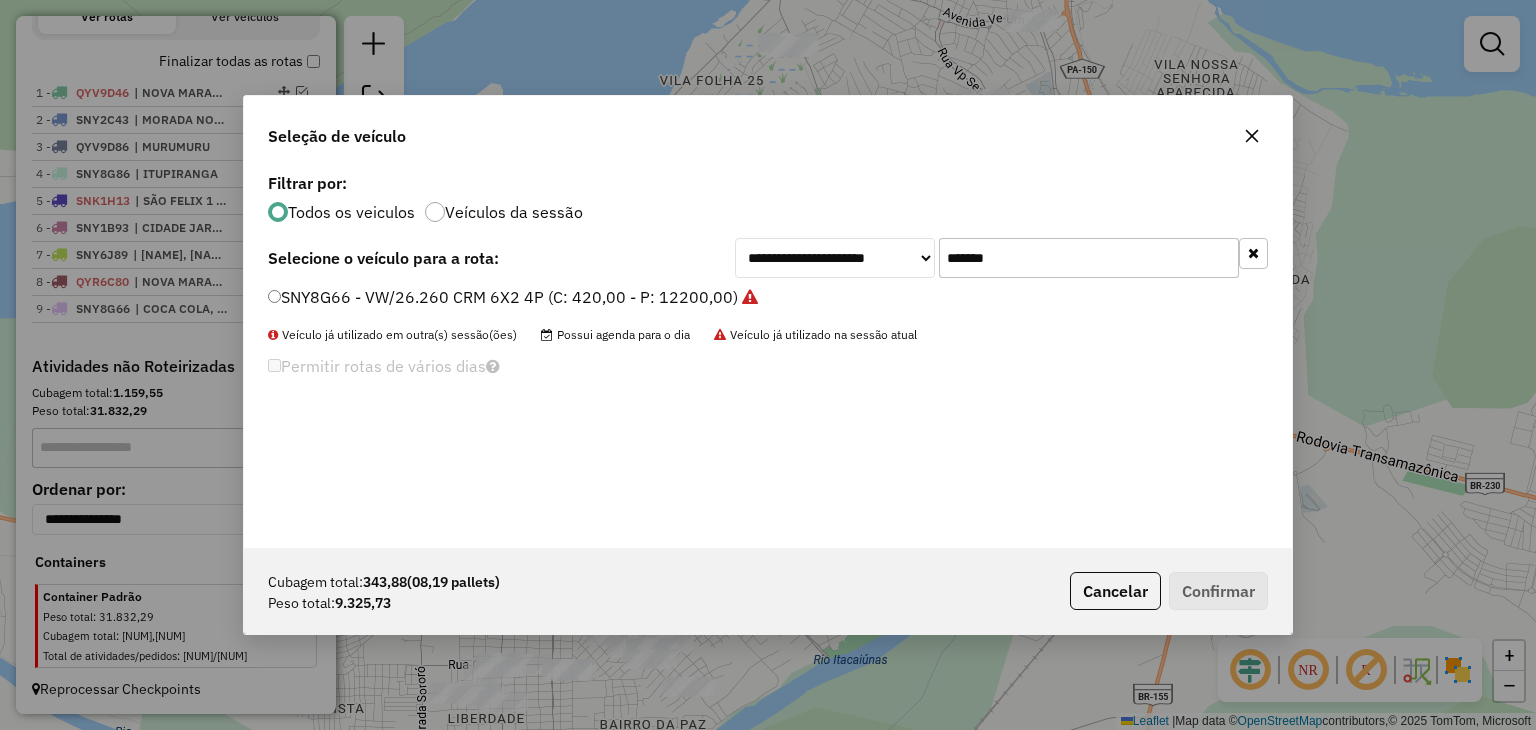 paste 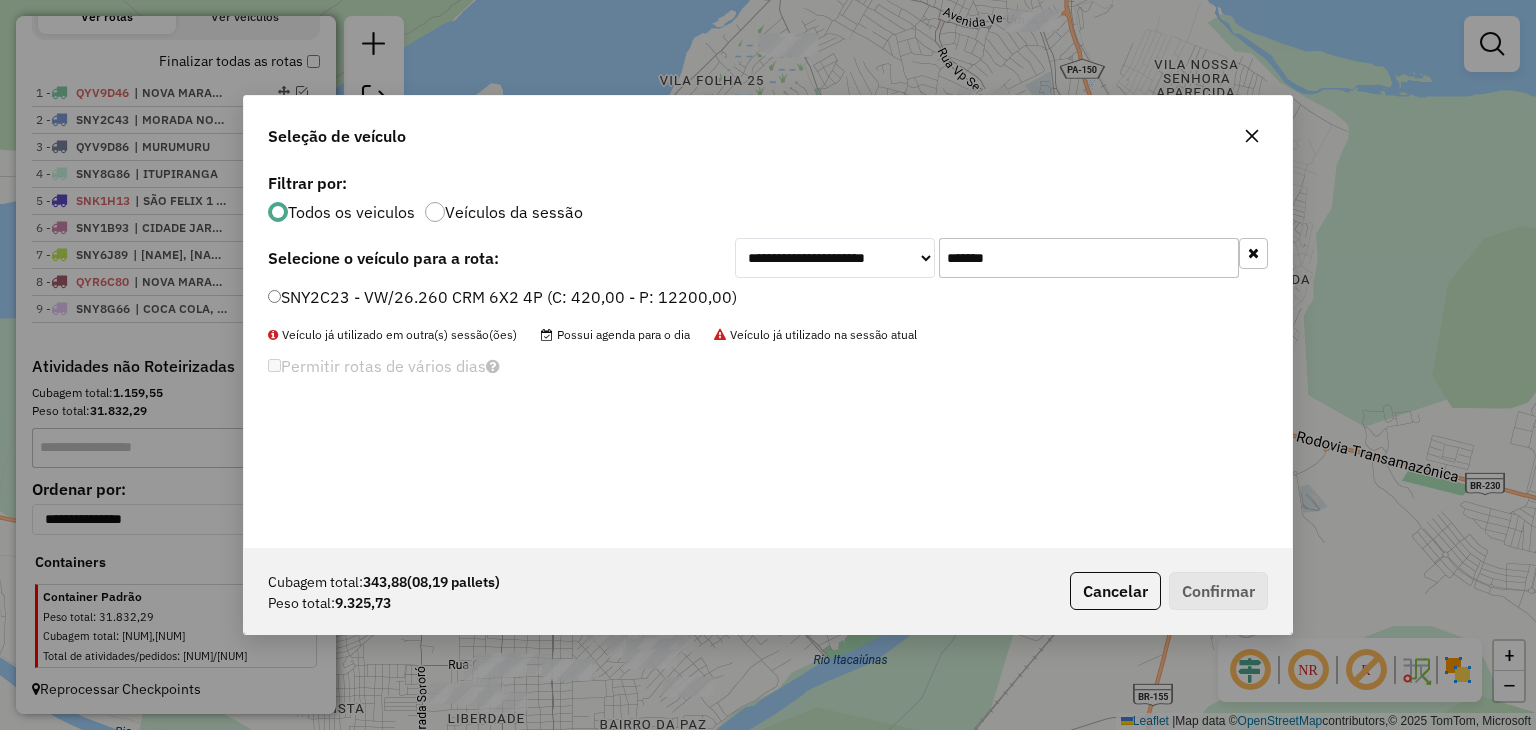 type on "*******" 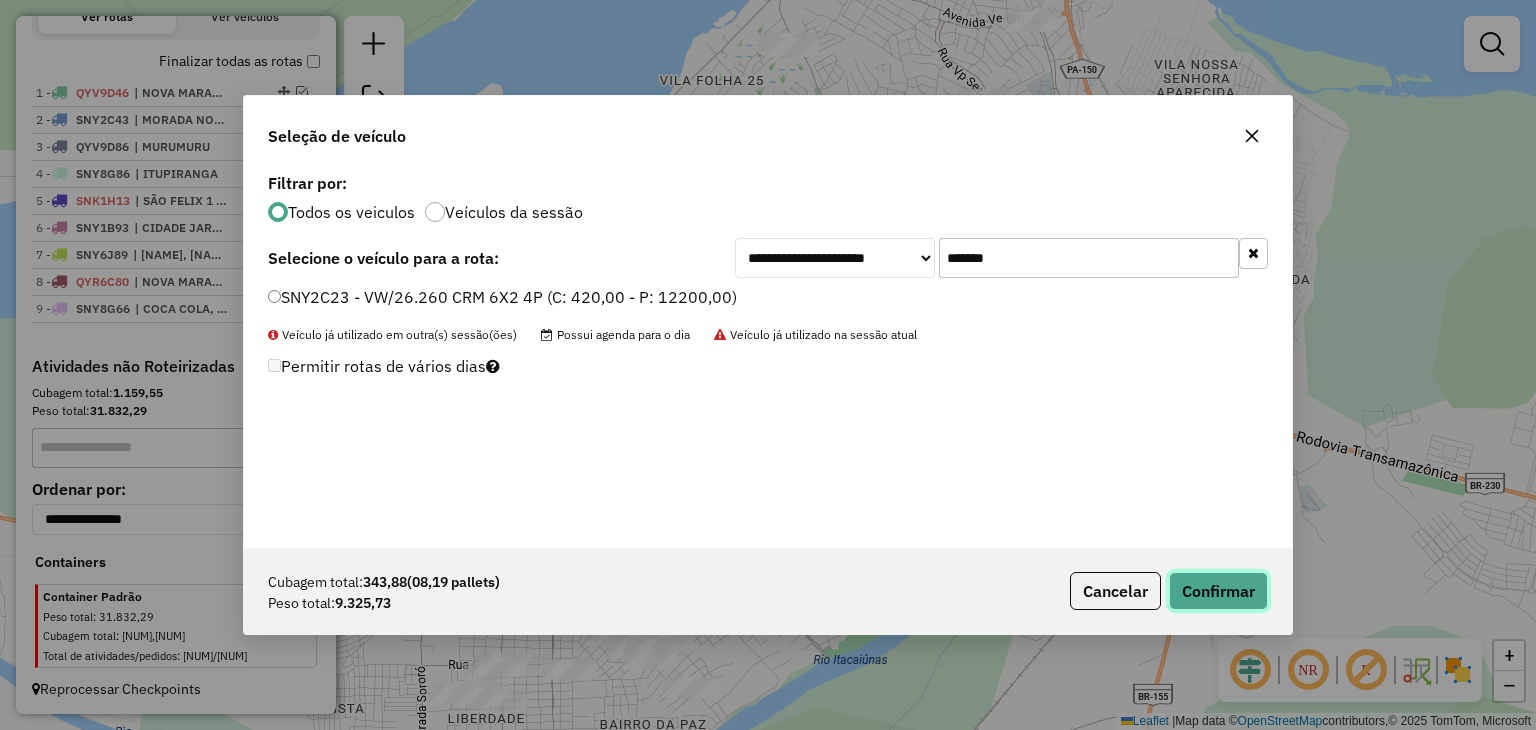 click on "Confirmar" 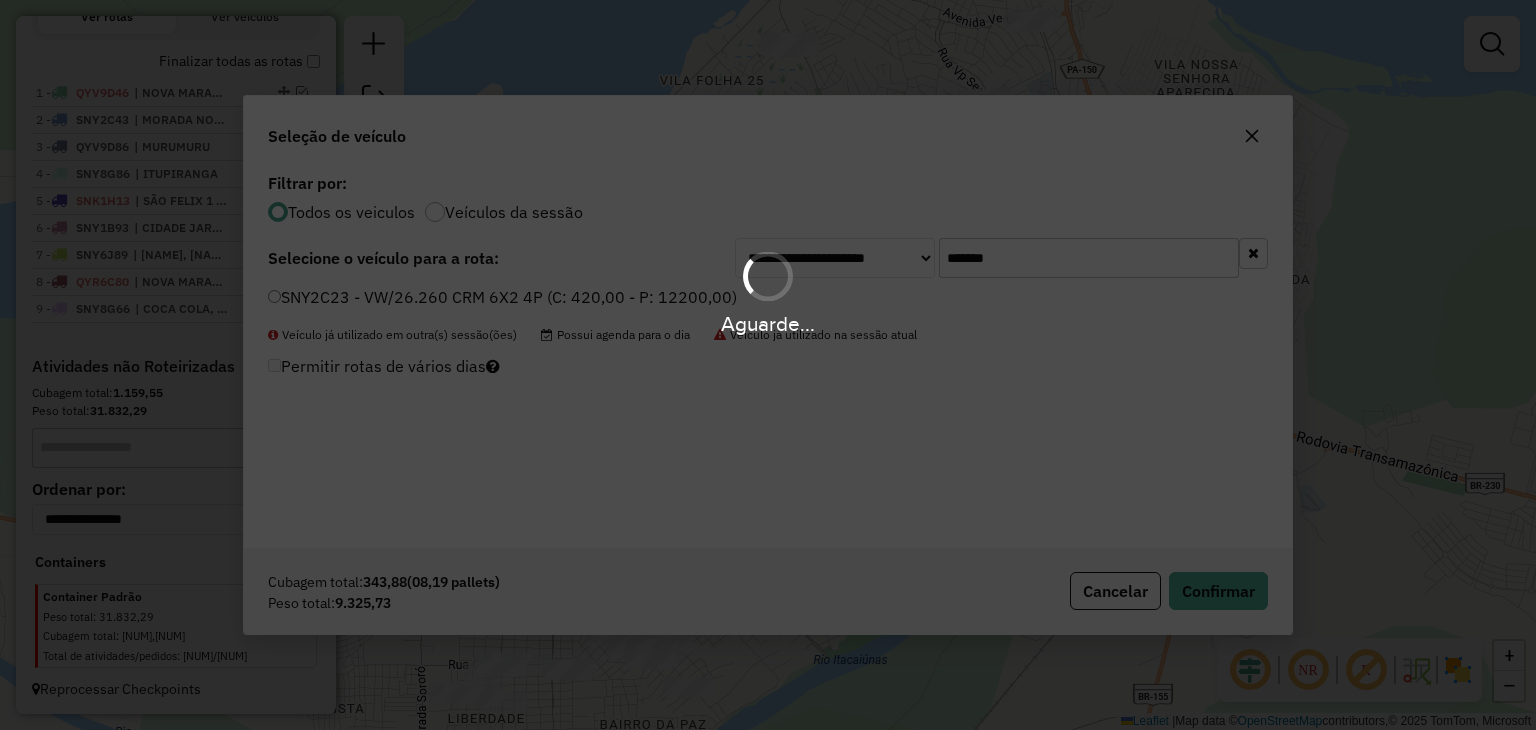 scroll, scrollTop: 788, scrollLeft: 0, axis: vertical 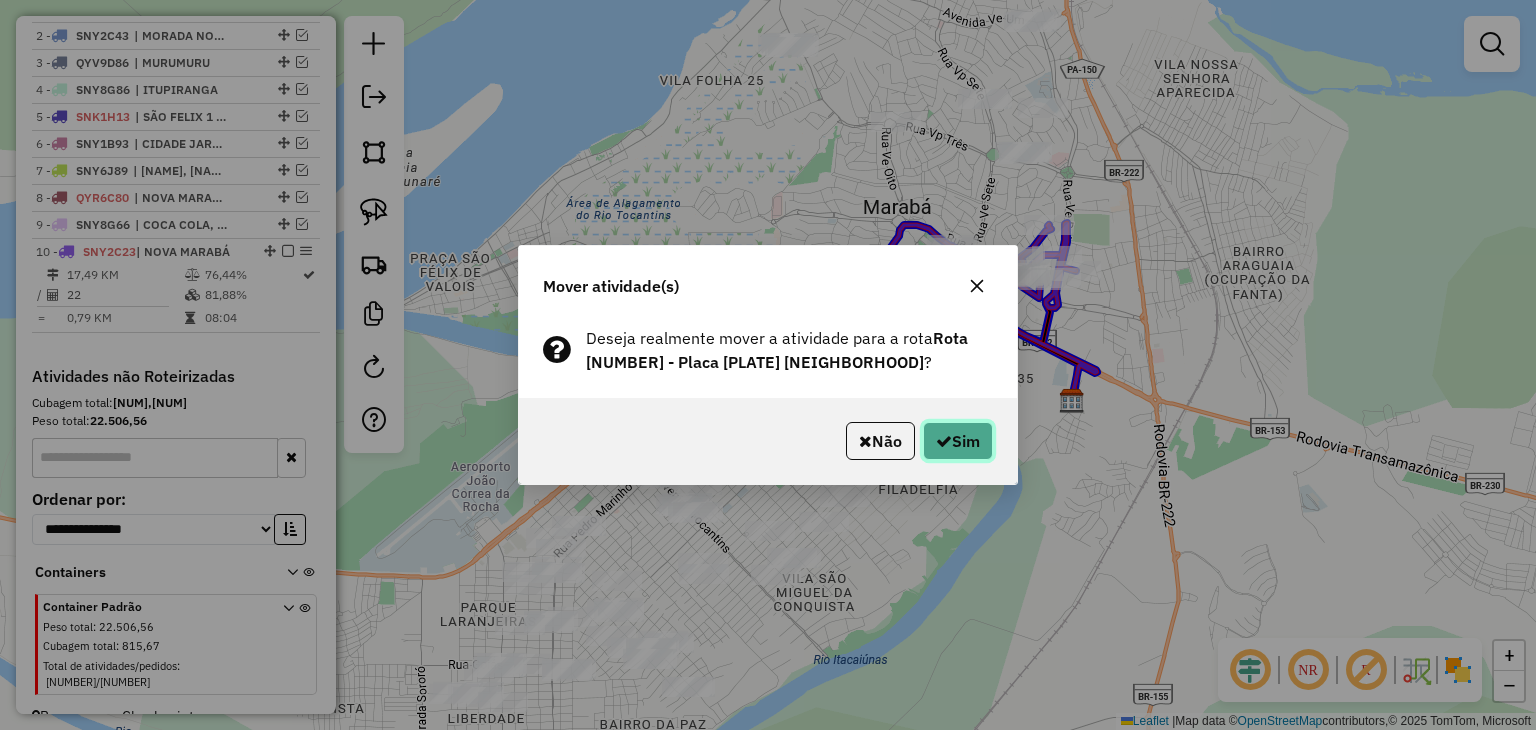 click on "Sim" 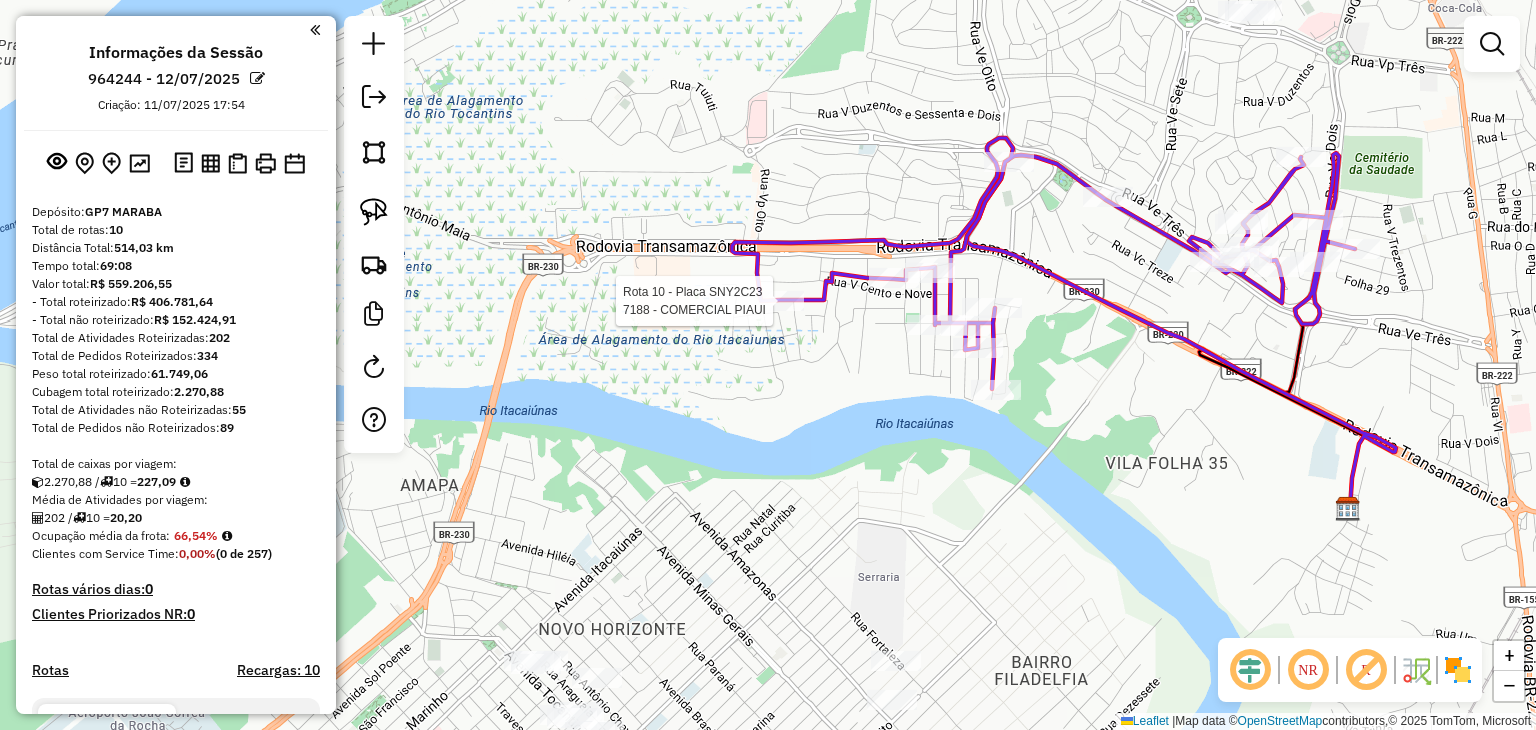scroll, scrollTop: 0, scrollLeft: 0, axis: both 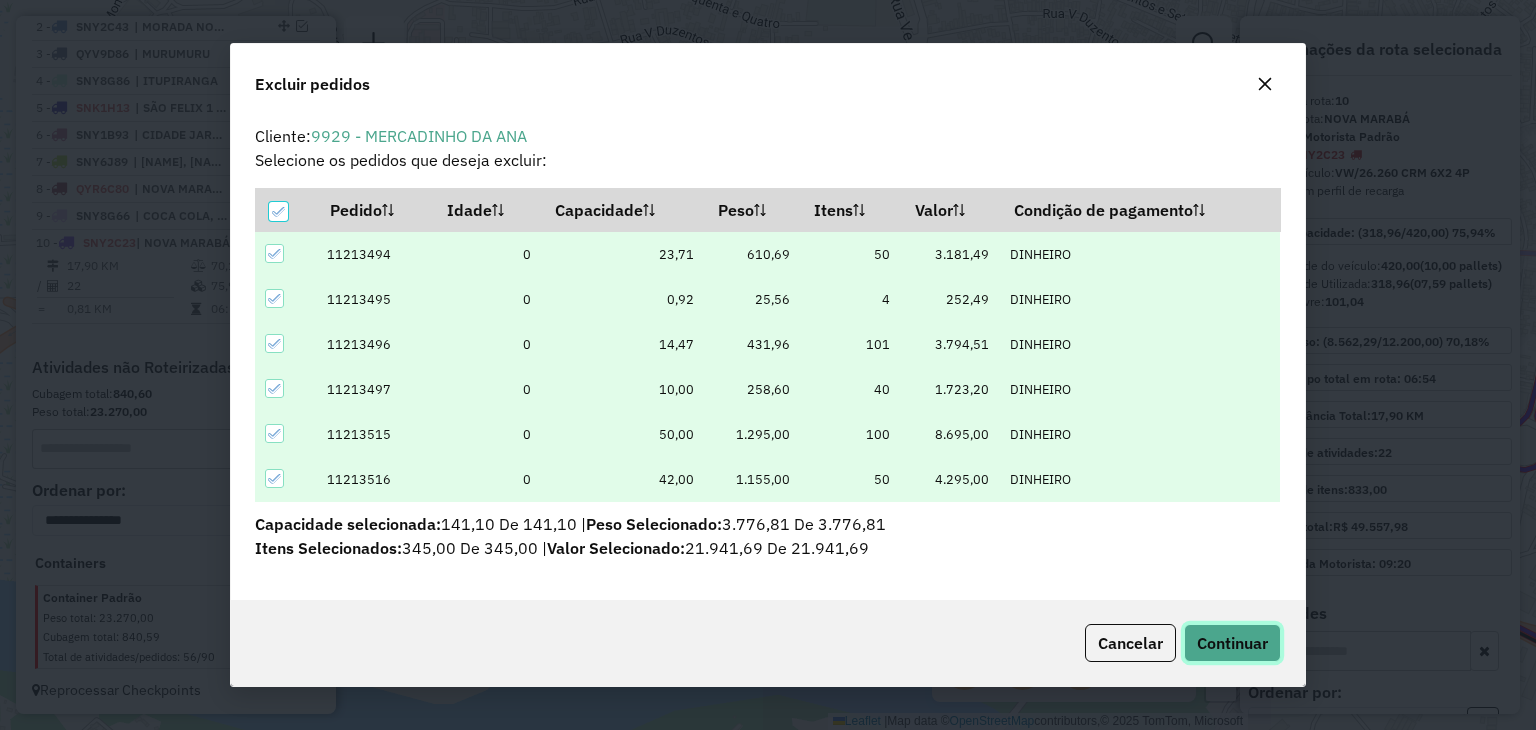 click on "Continuar" 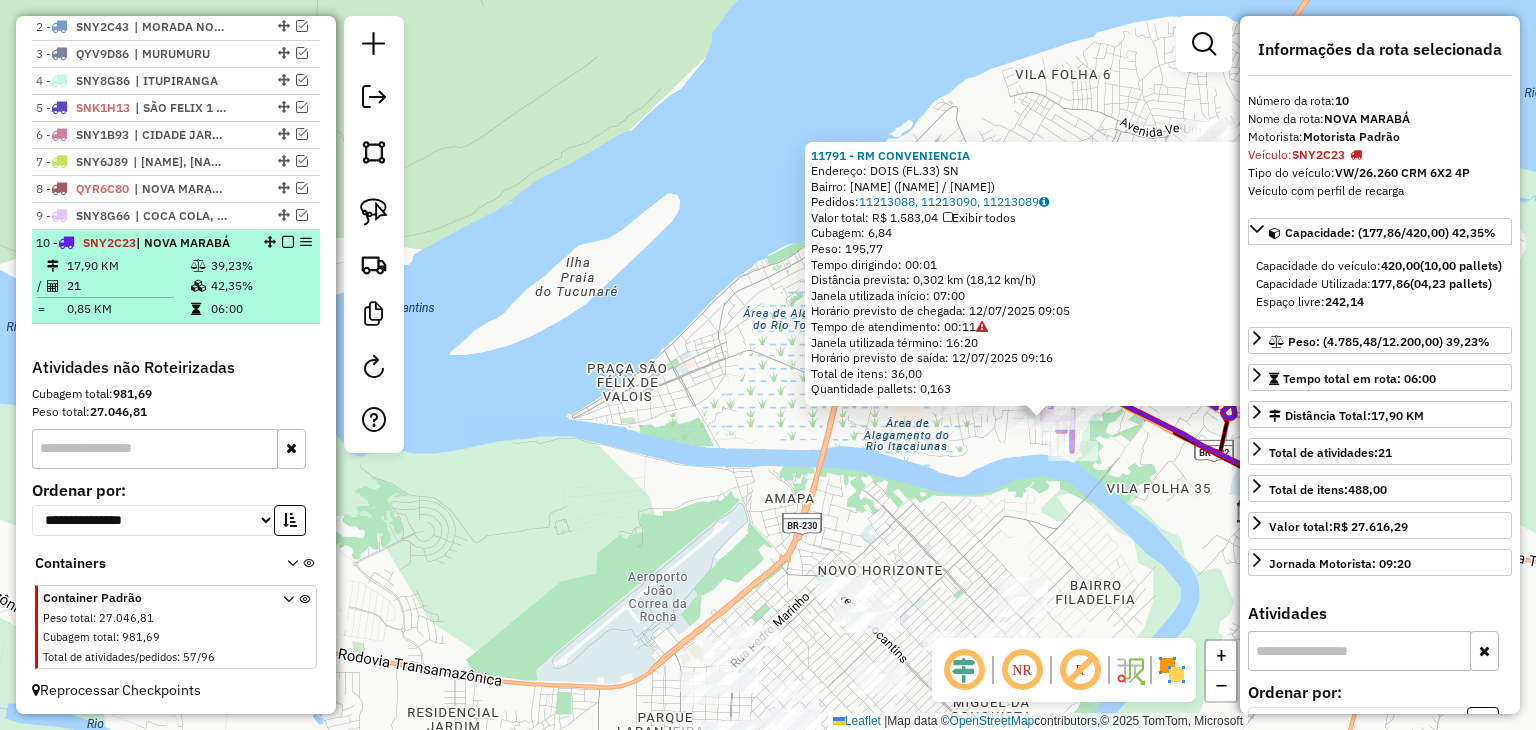 click at bounding box center [288, 242] 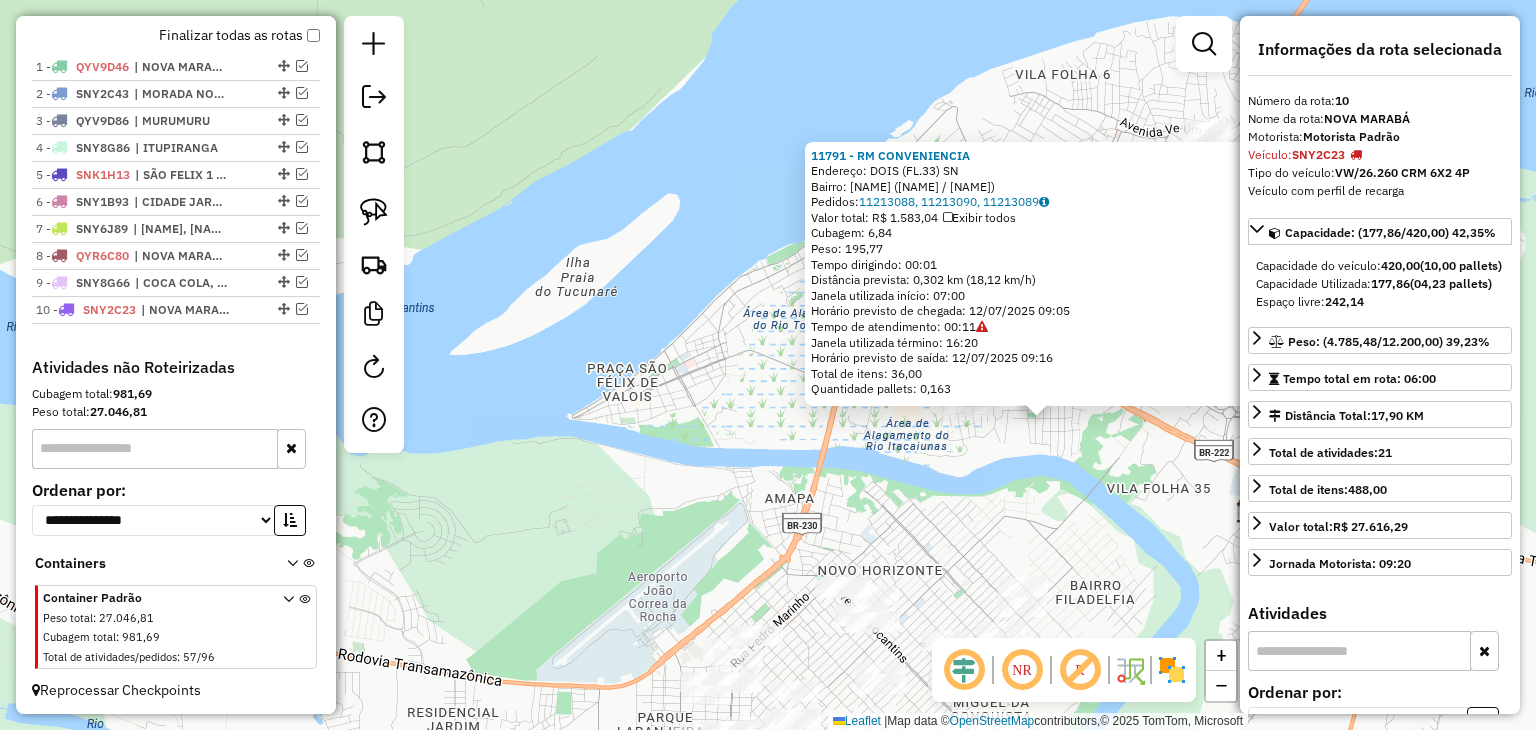 click on "Endereço: DOIS (FL.33) SN Bairro: [CITY] ([CITY] / [STATE]) Pedidos: [ORDER_ID], [ORDER_ID], [ORDER_ID] Valor total: R$ [PRICE] Exibir todos Cubagem: 6,84 Peso: 195,77 Tempo dirigindo: 00:01 Distância prevista: 0,302 km (18,12 km/h) Janela utilizada início: 07:00 Horário previsto de chegada: 12/07/2025 09:05 Tempo de atendimento: 00:11 Janela utilizada término: 16:20 Horário previsto de saída: 12/07/2025 09:16 Total de itens: 36,00 Quantidade pallets: 0,163 × Janela de atendimento Grade de atendimento Capacidade Transportadoras Veículos Cliente Pedidos Rotas Selecione os dias de semana para filtrar as janelas de atendimento Seg Ter Qua Qui Sex Sáb Dom Informe o período da janela de atendimento: De: Até: Filtrar exatamente a janela do cliente Considerar janela de atendimento padrão Selecione os dias de semana para filtrar as grades de atendimento Seg Ter Qua Qui Sex Sáb Dom Peso mínimo: Peso máximo: De: De:" 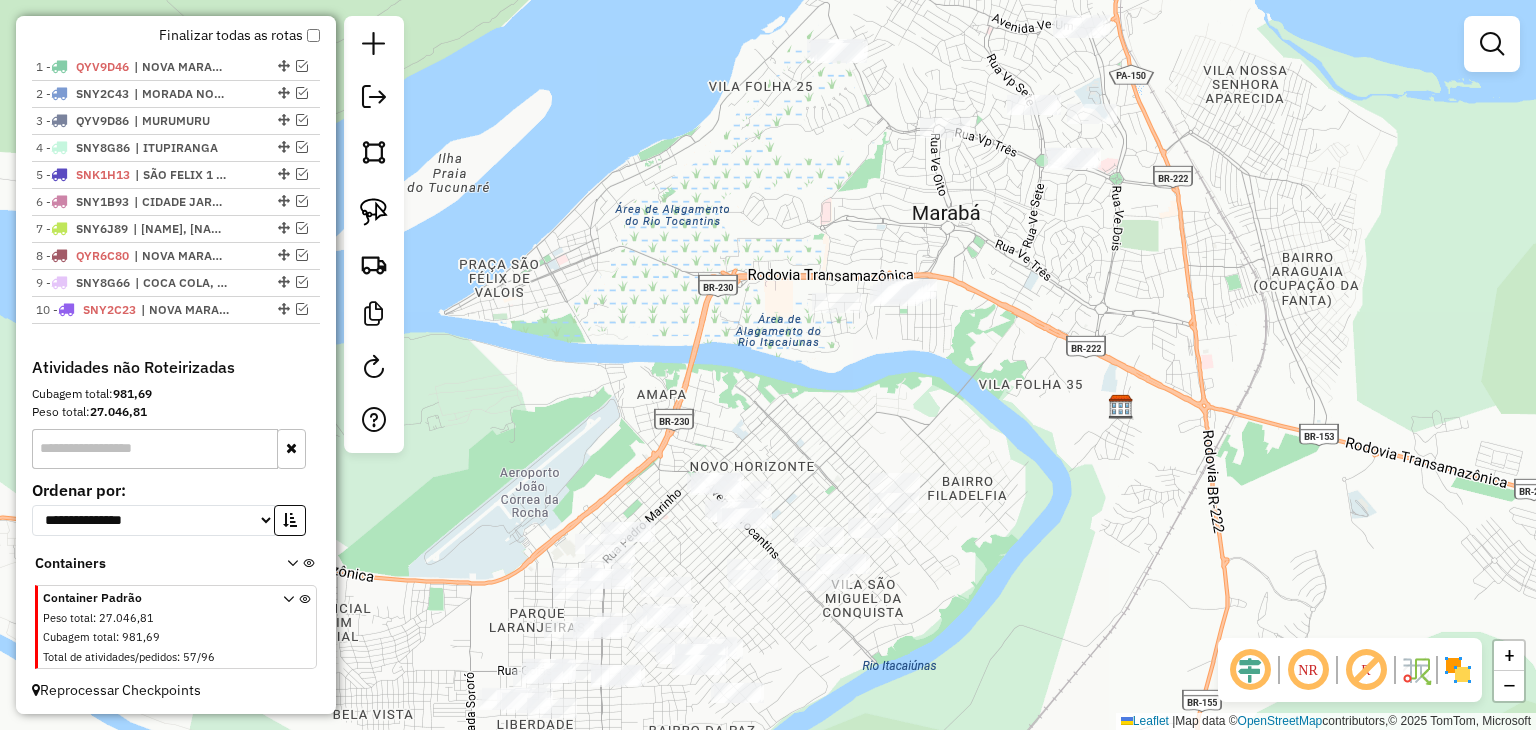 drag, startPoint x: 1148, startPoint y: 458, endPoint x: 1020, endPoint y: 354, distance: 164.92422 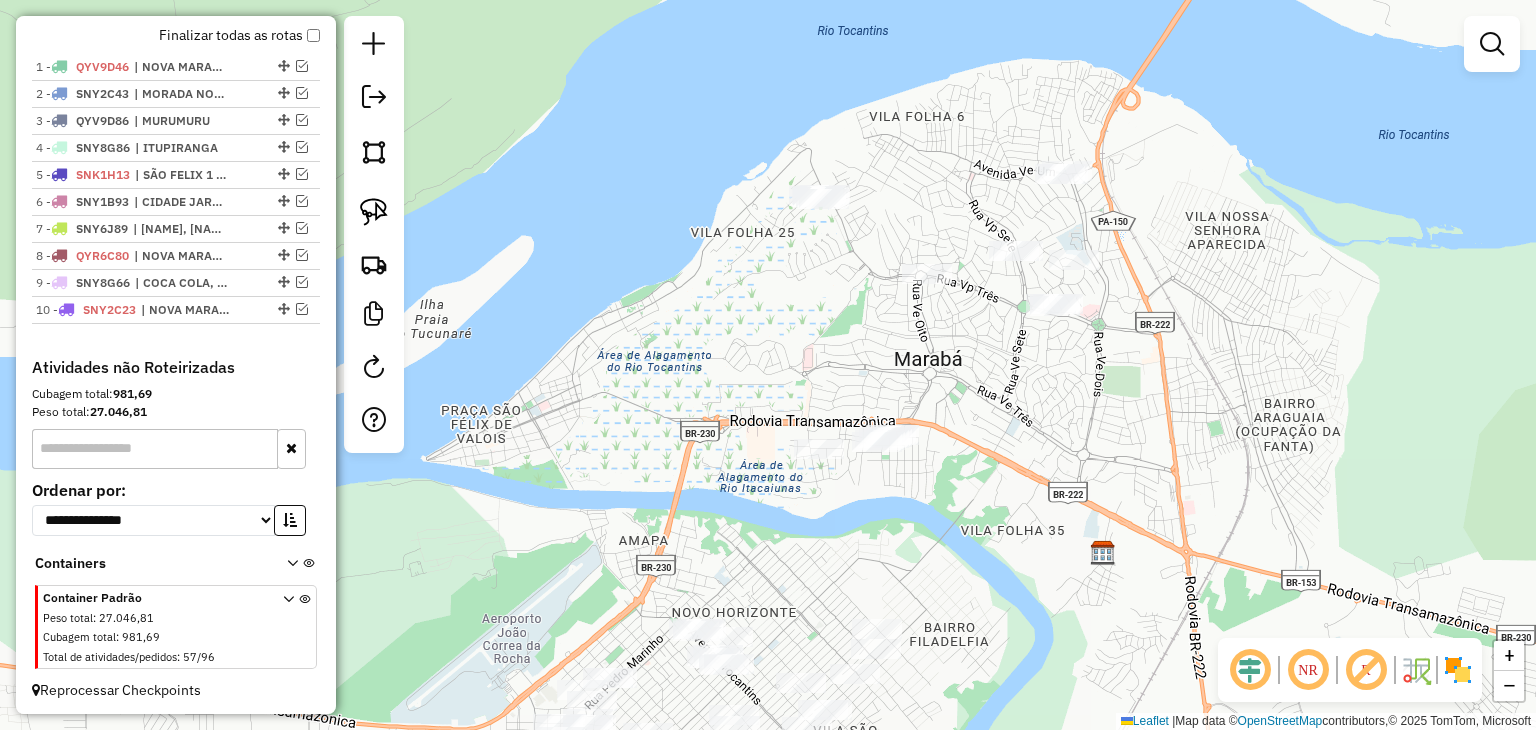 drag, startPoint x: 784, startPoint y: 191, endPoint x: 746, endPoint y: 371, distance: 183.96739 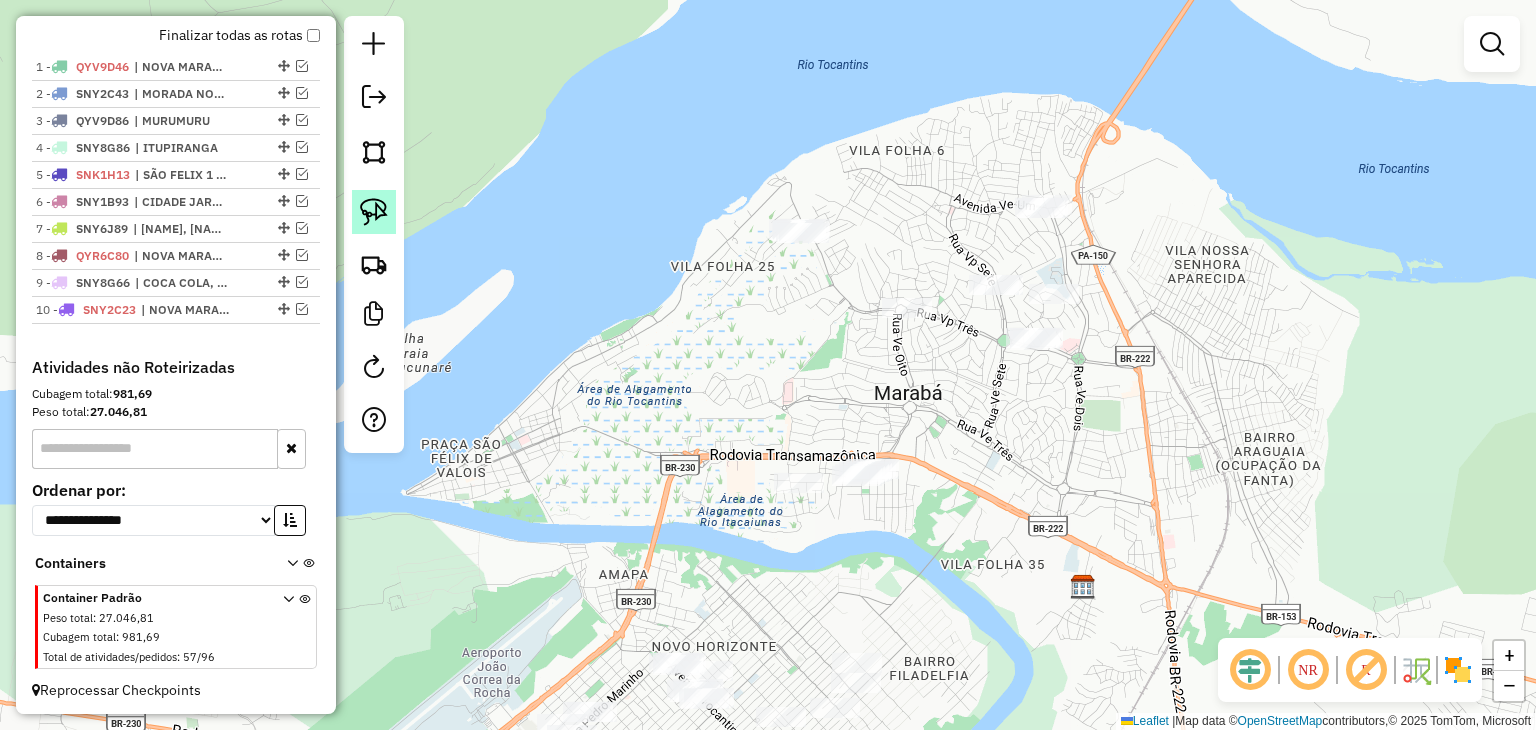 click 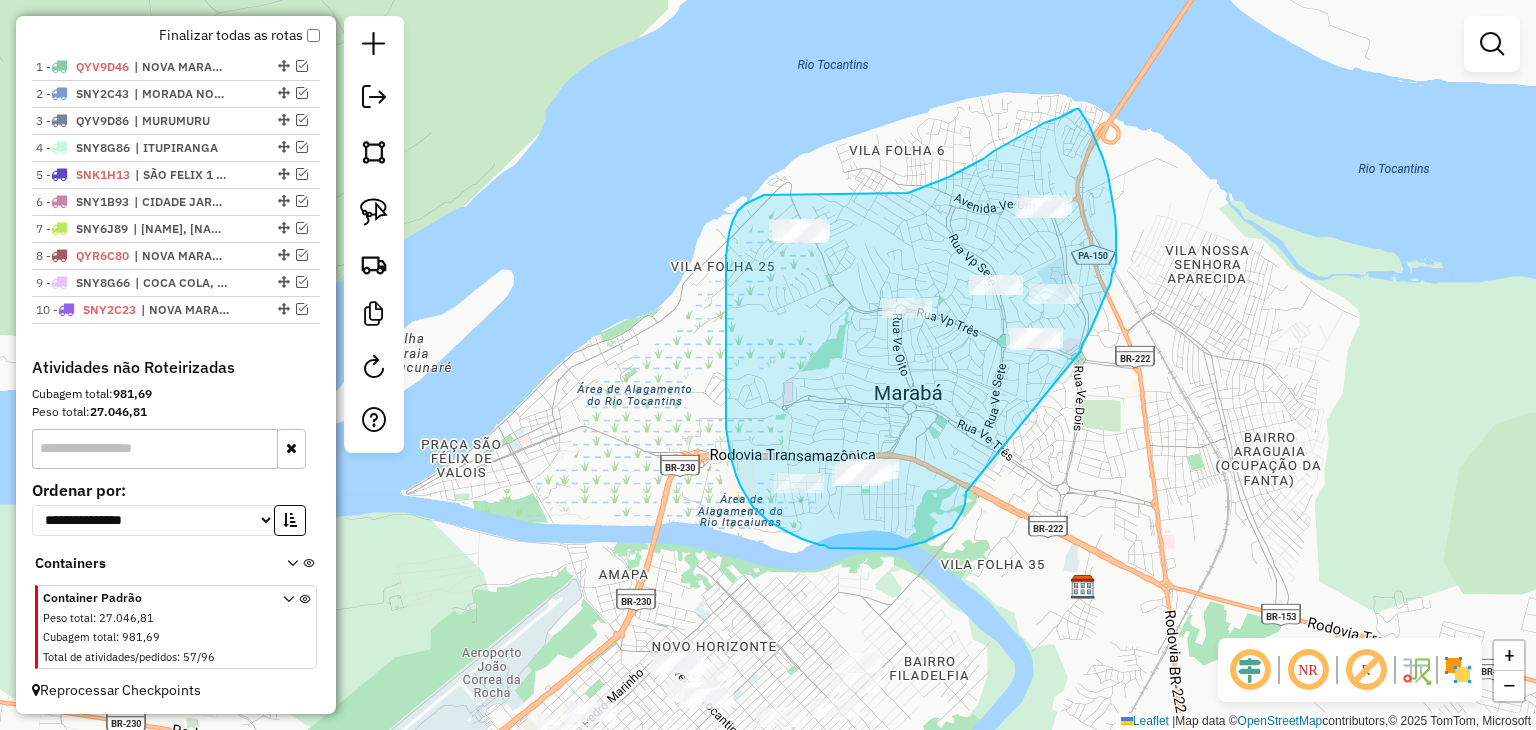 drag, startPoint x: 966, startPoint y: 492, endPoint x: 1076, endPoint y: 361, distance: 171.05847 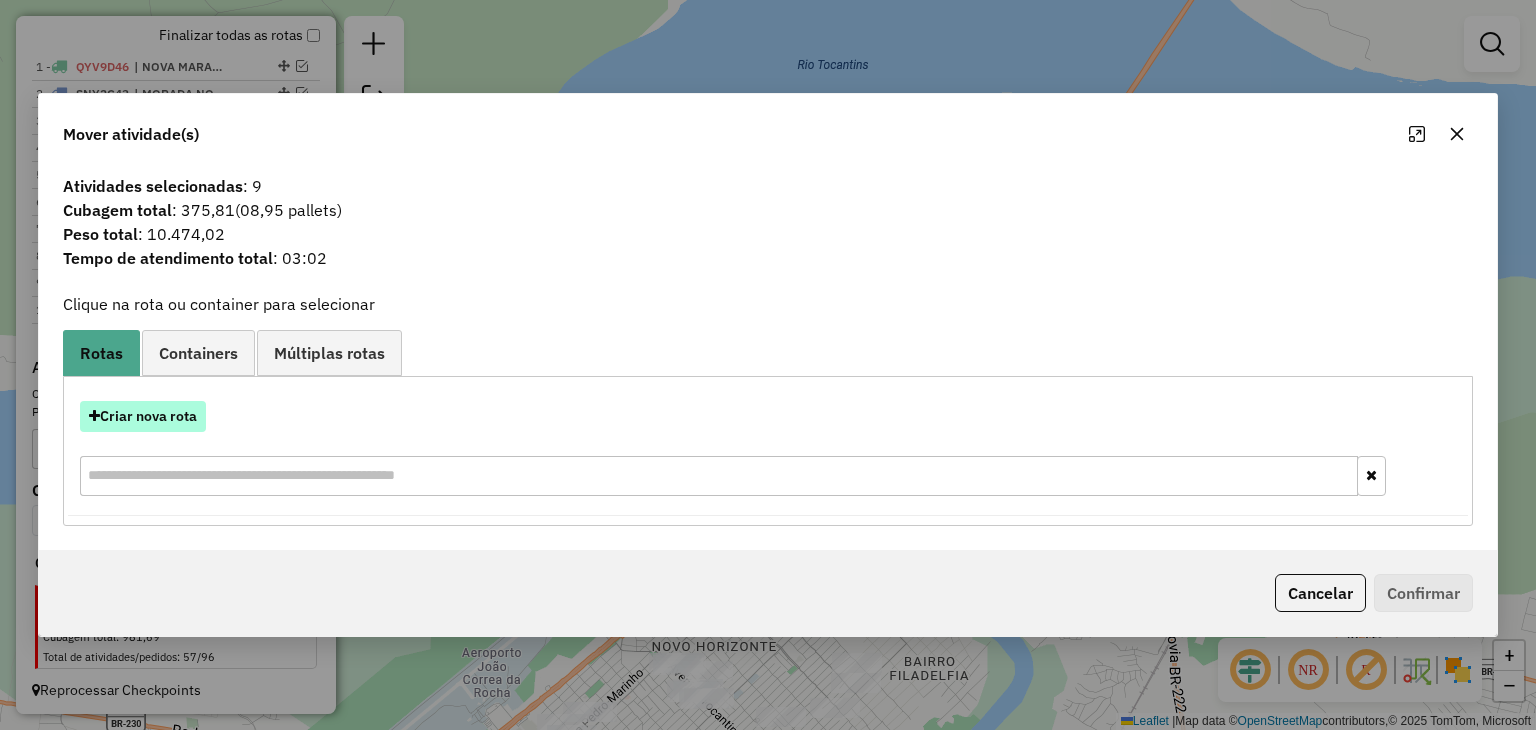 click on "Criar nova rota" at bounding box center (143, 416) 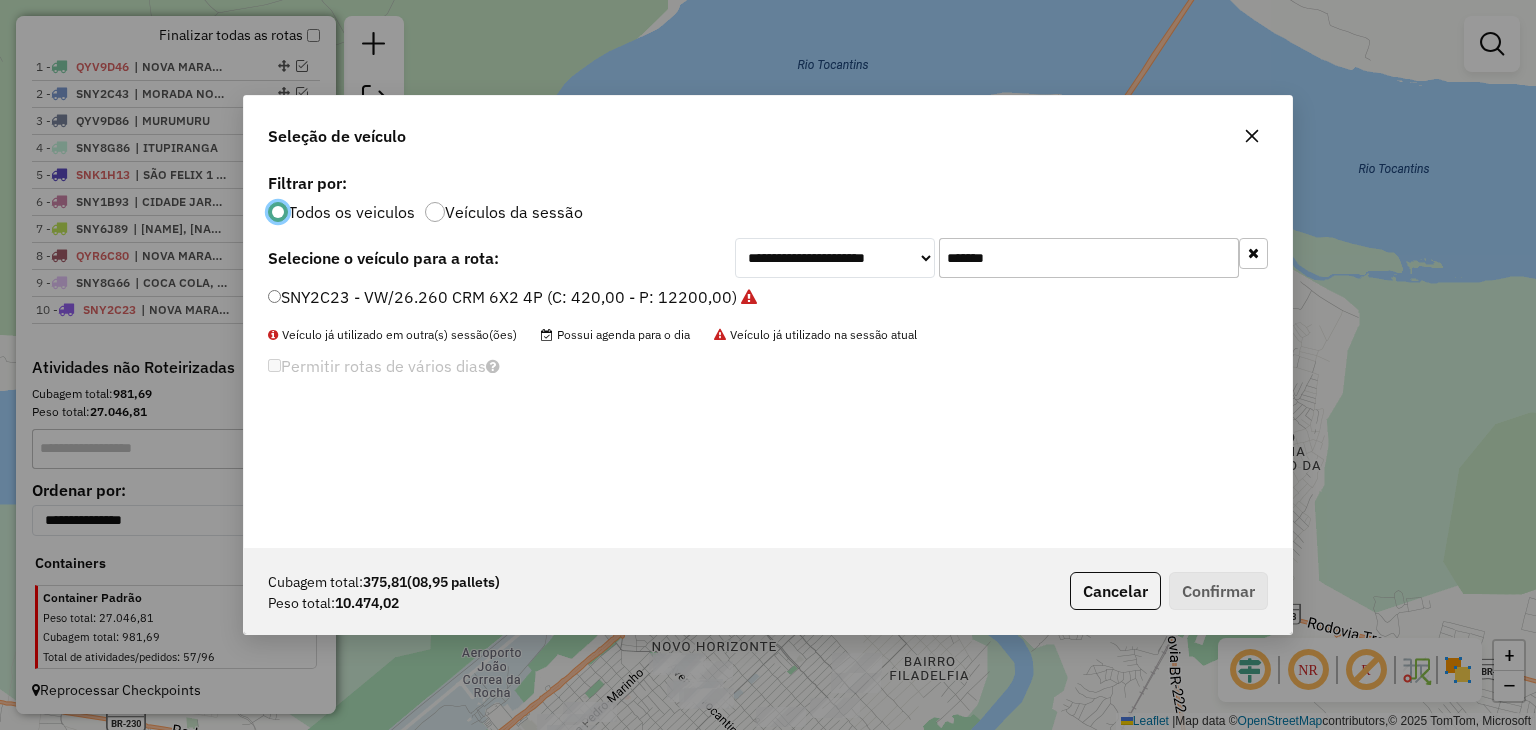 scroll, scrollTop: 10, scrollLeft: 6, axis: both 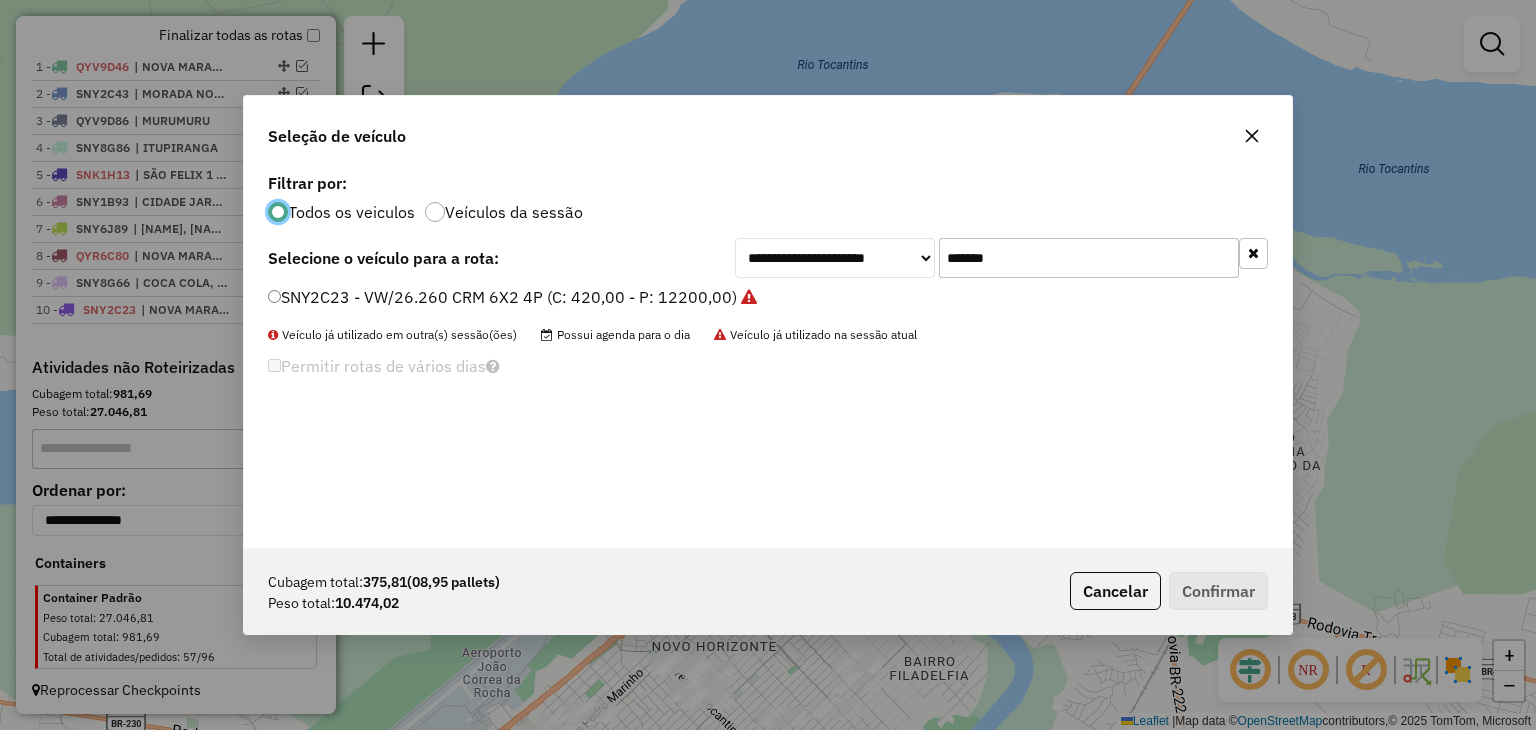 click on "*******" 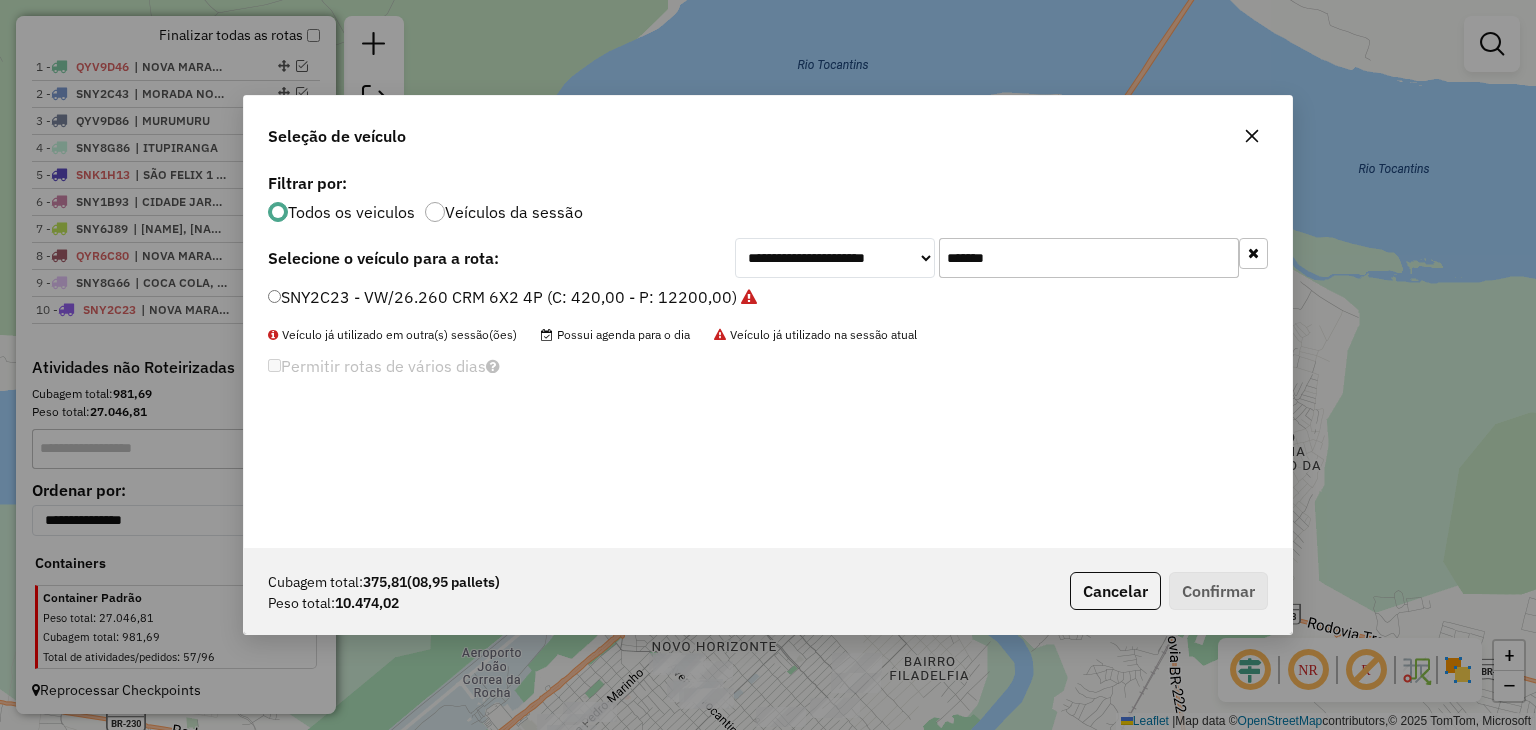 paste 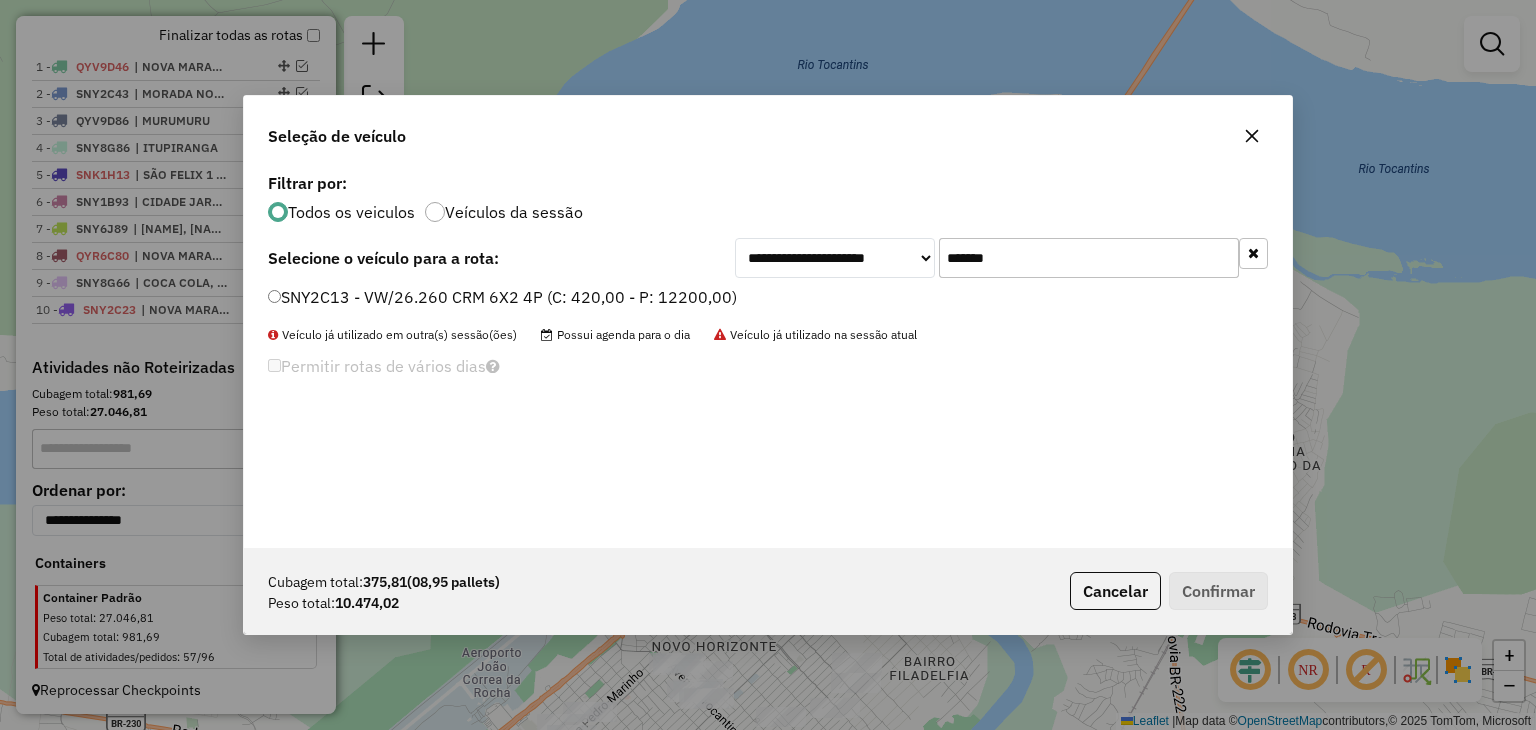 type on "*******" 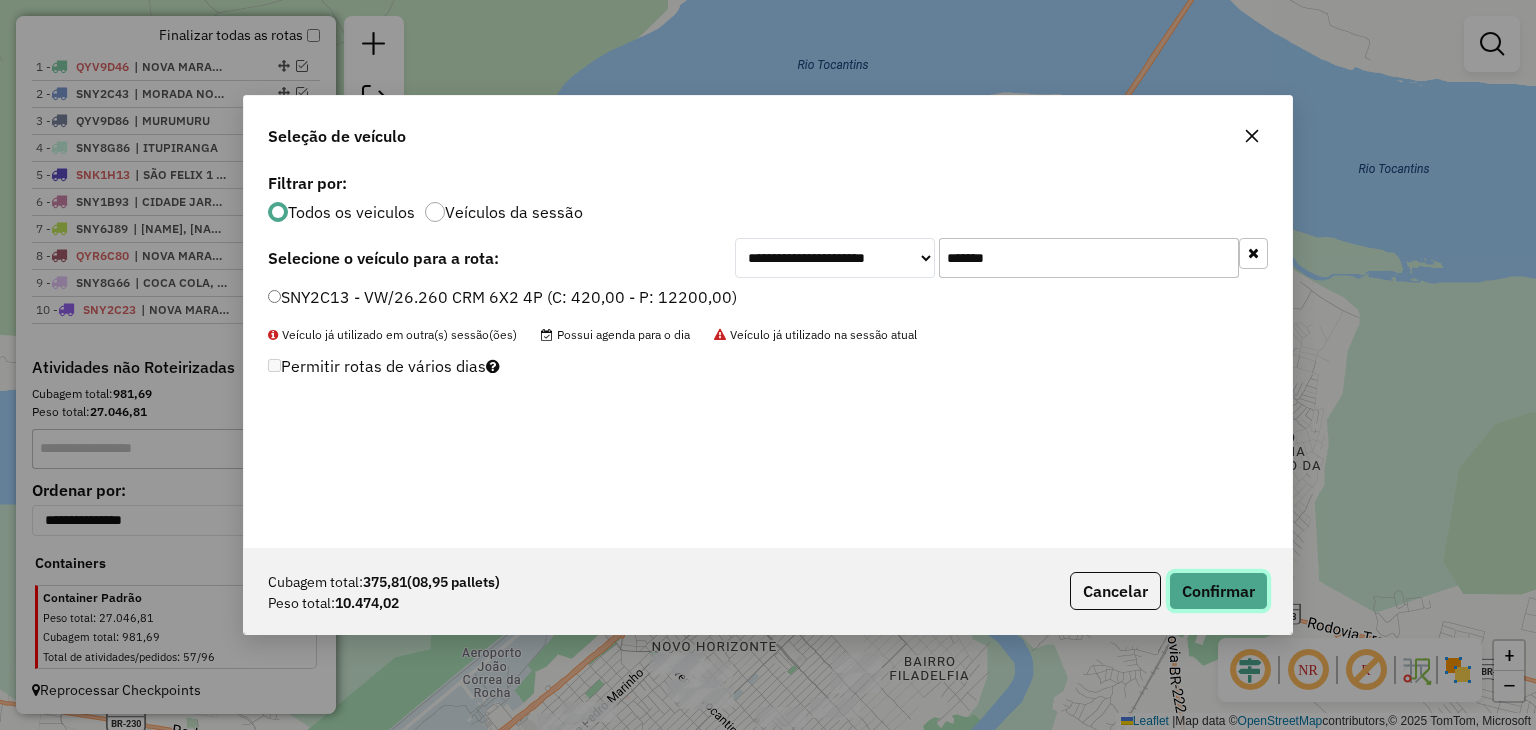 click on "Confirmar" 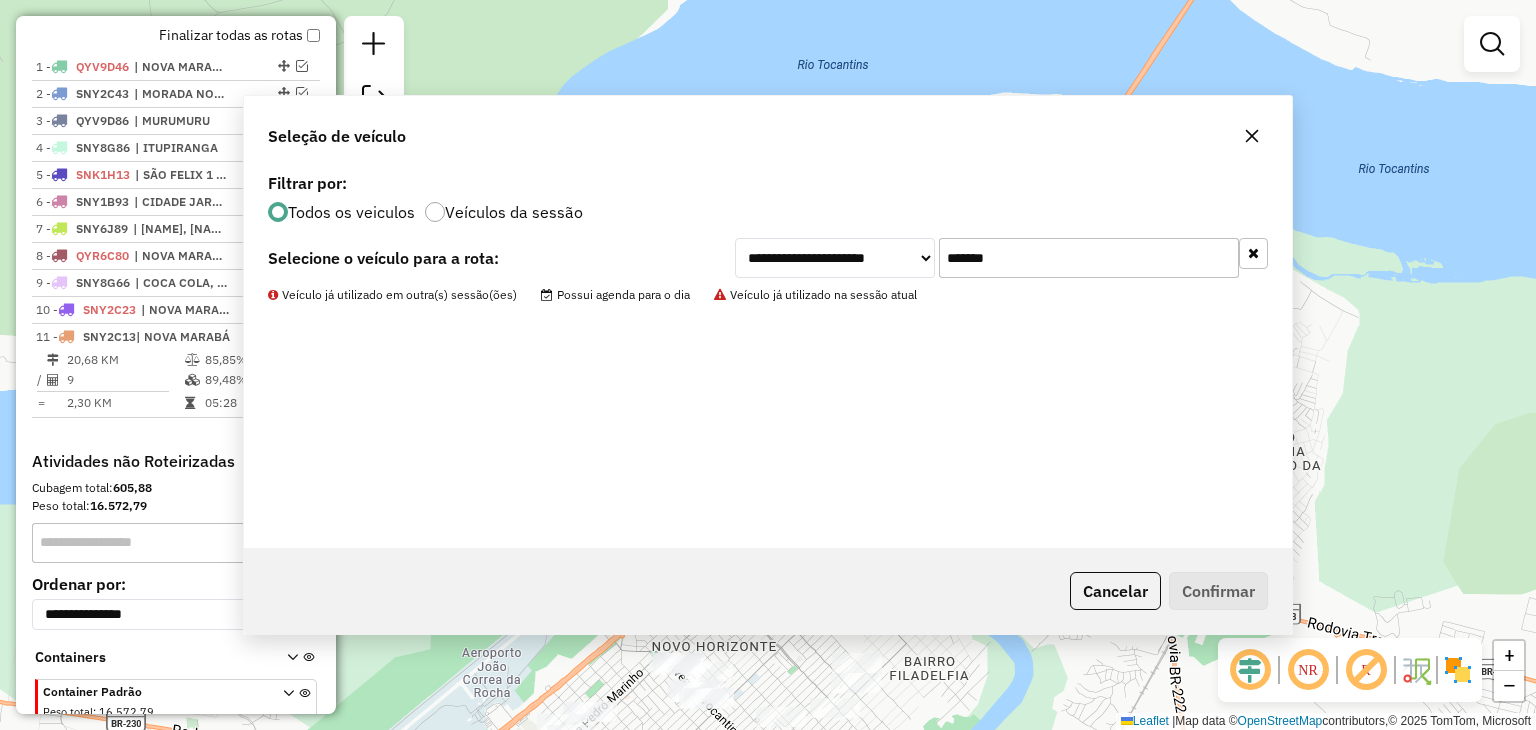 scroll, scrollTop: 797, scrollLeft: 0, axis: vertical 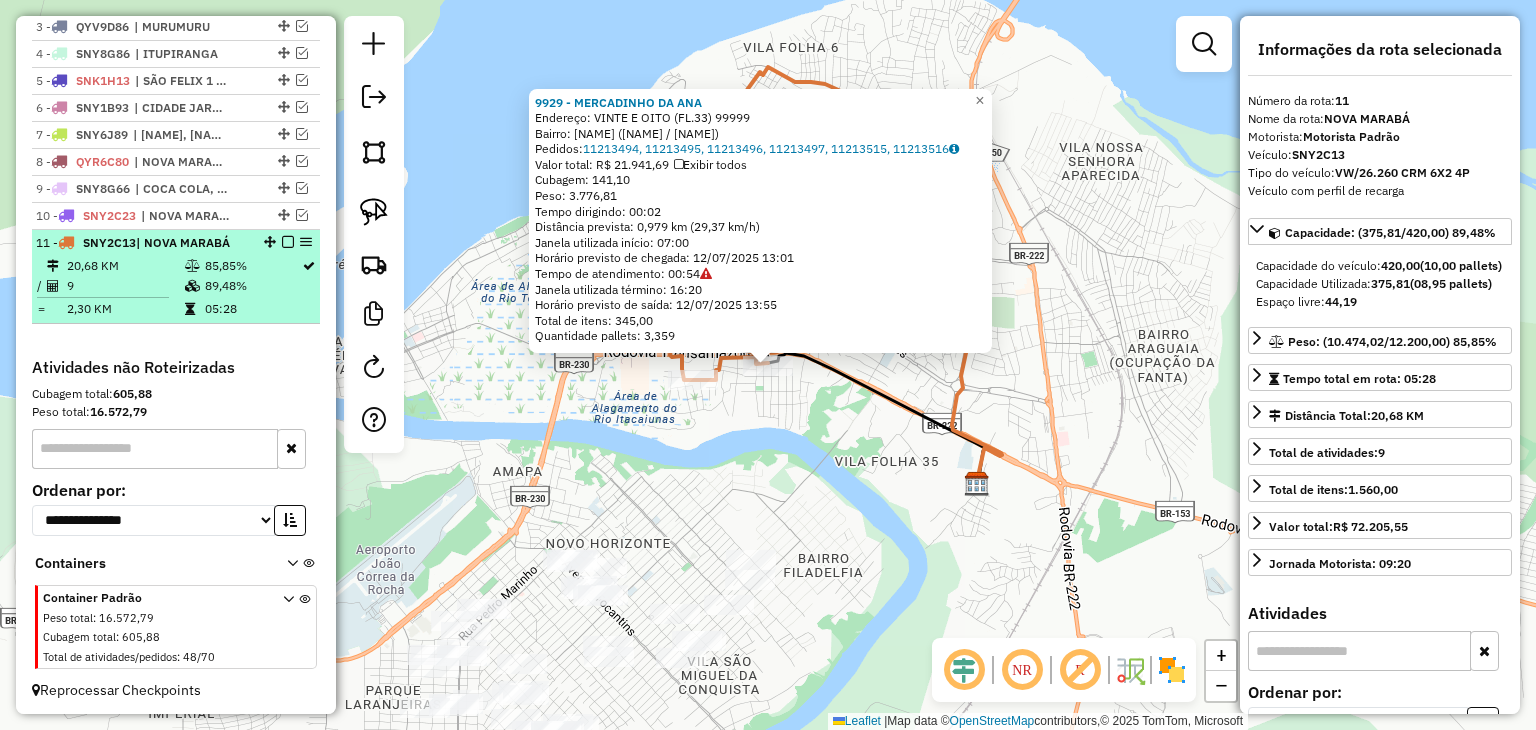 click at bounding box center (288, 242) 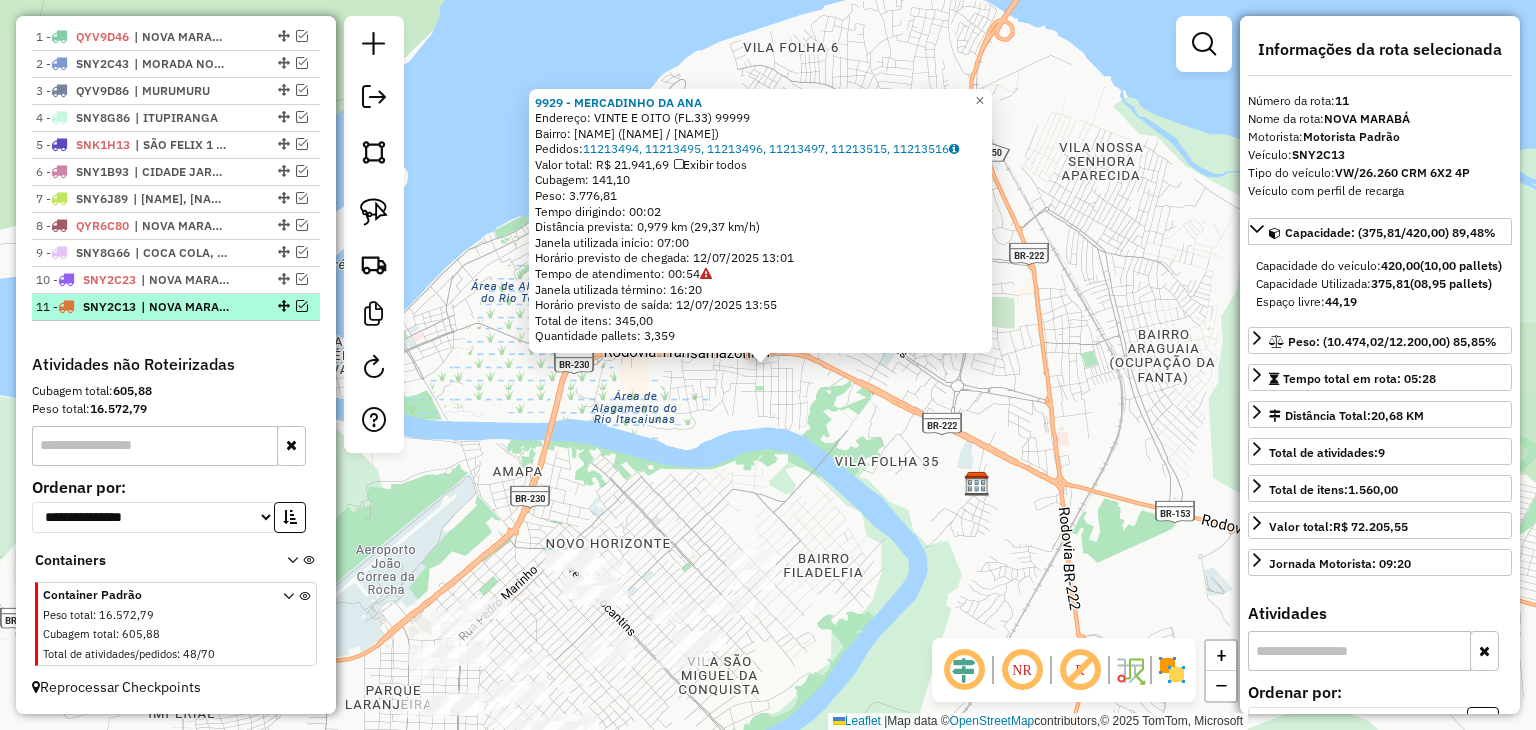 scroll, scrollTop: 757, scrollLeft: 0, axis: vertical 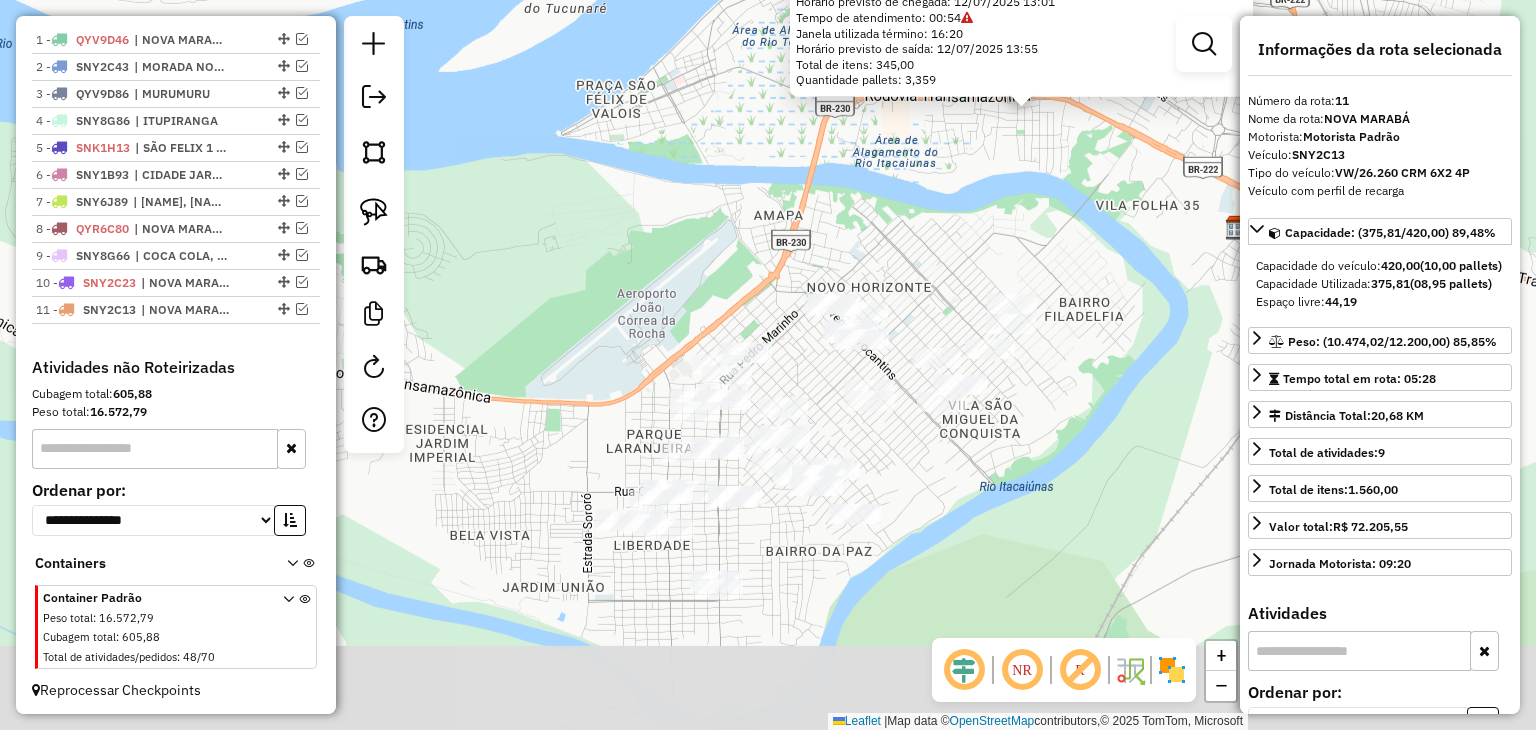 drag, startPoint x: 587, startPoint y: 506, endPoint x: 848, endPoint y: 250, distance: 365.5913 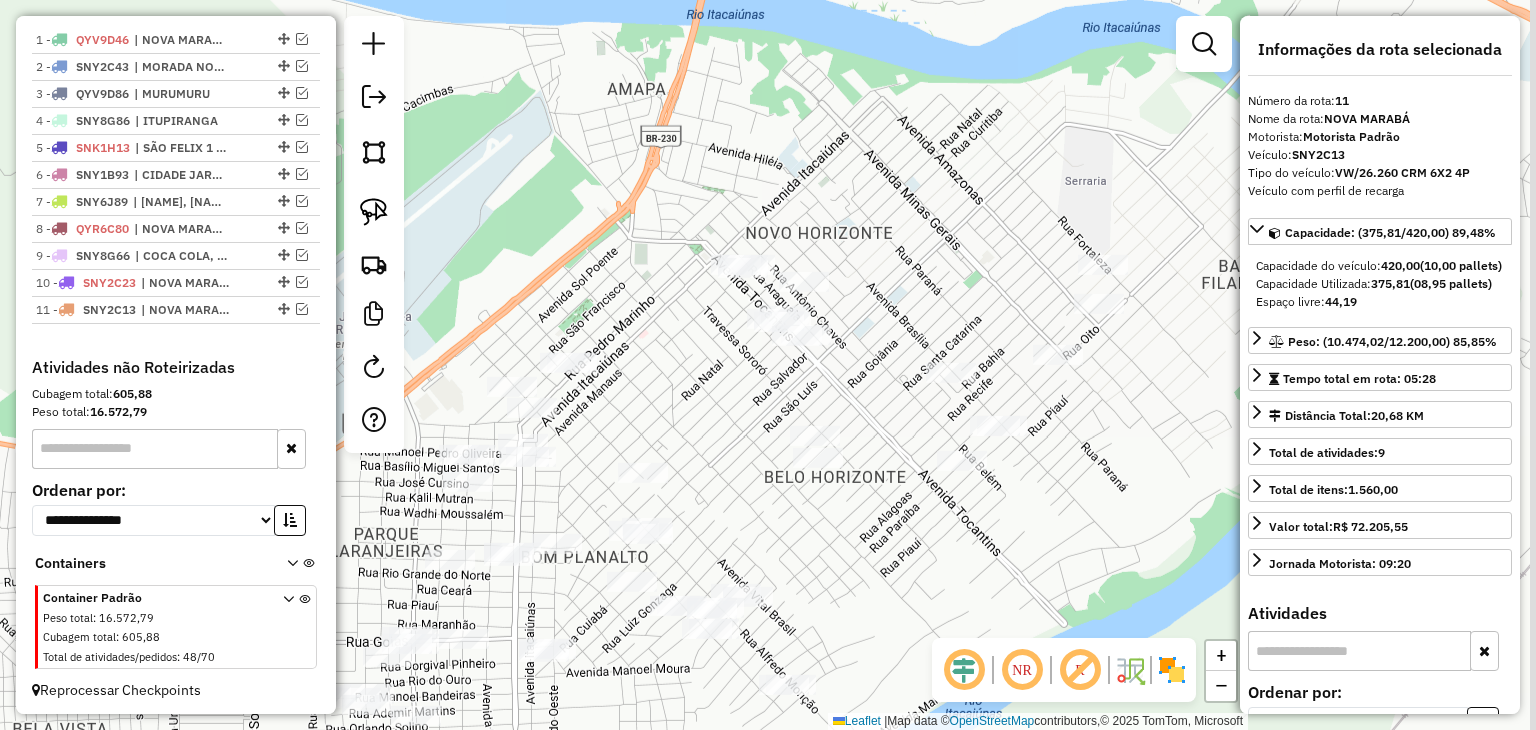 drag, startPoint x: 831, startPoint y: 361, endPoint x: 589, endPoint y: 431, distance: 251.92062 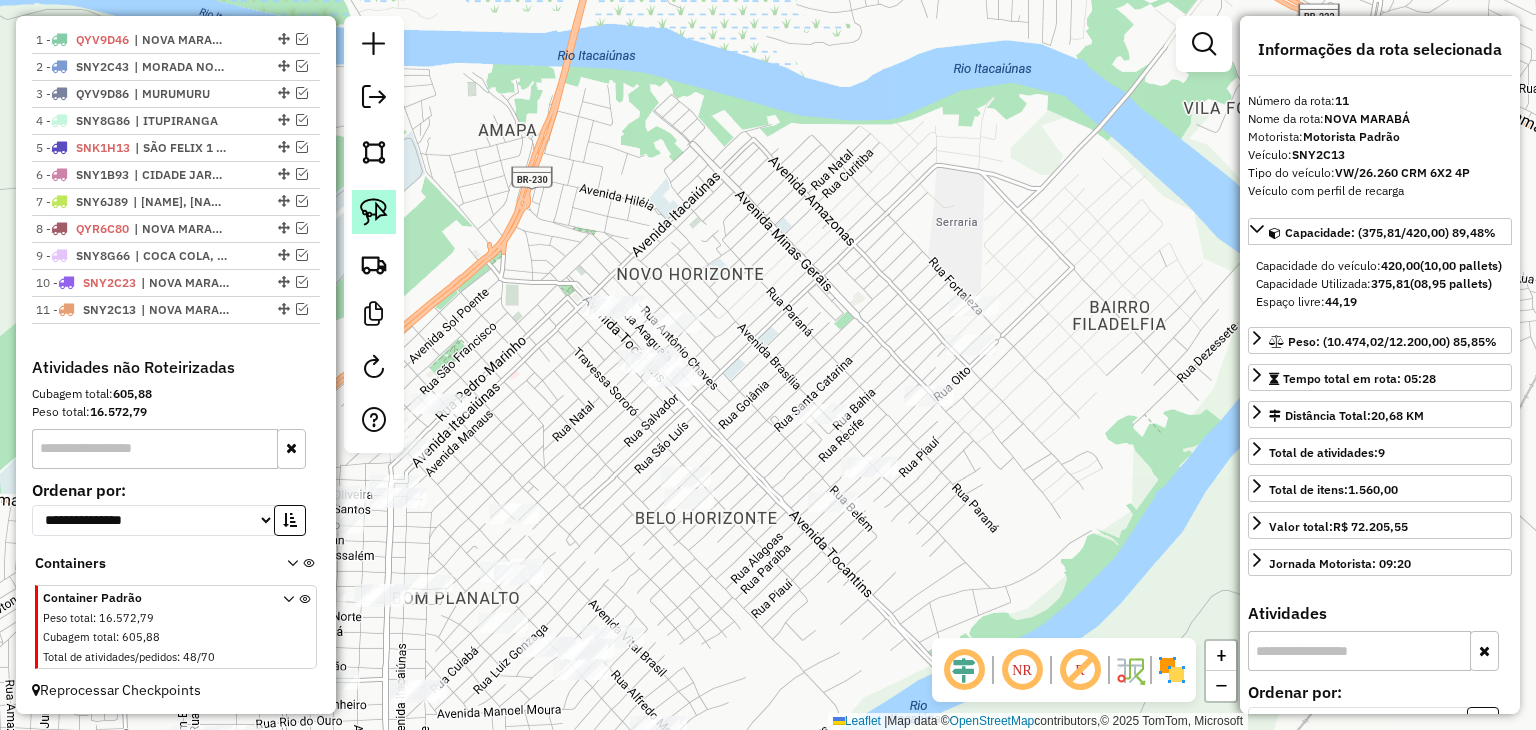 click 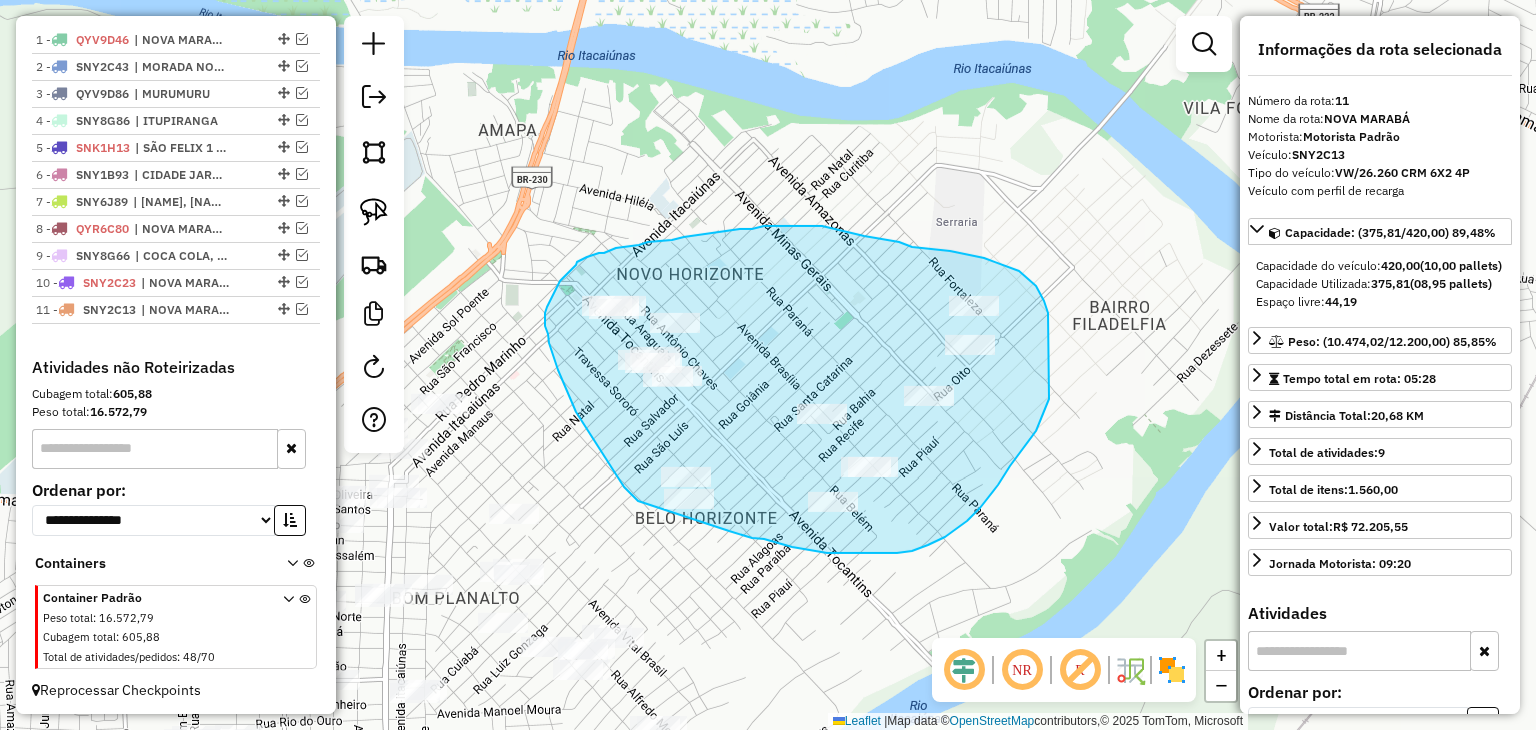 drag, startPoint x: 638, startPoint y: 501, endPoint x: 729, endPoint y: 531, distance: 95.817535 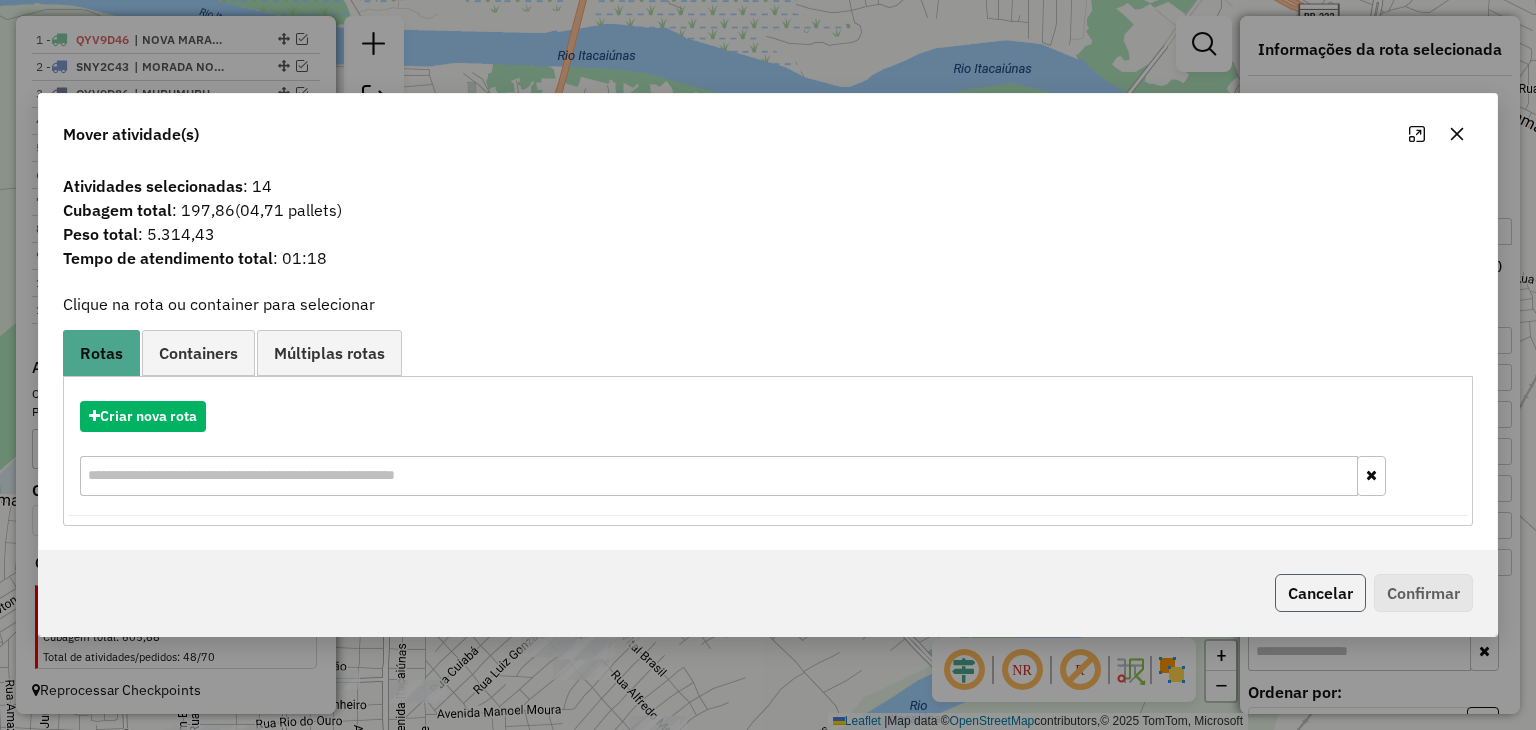click on "Cancelar" 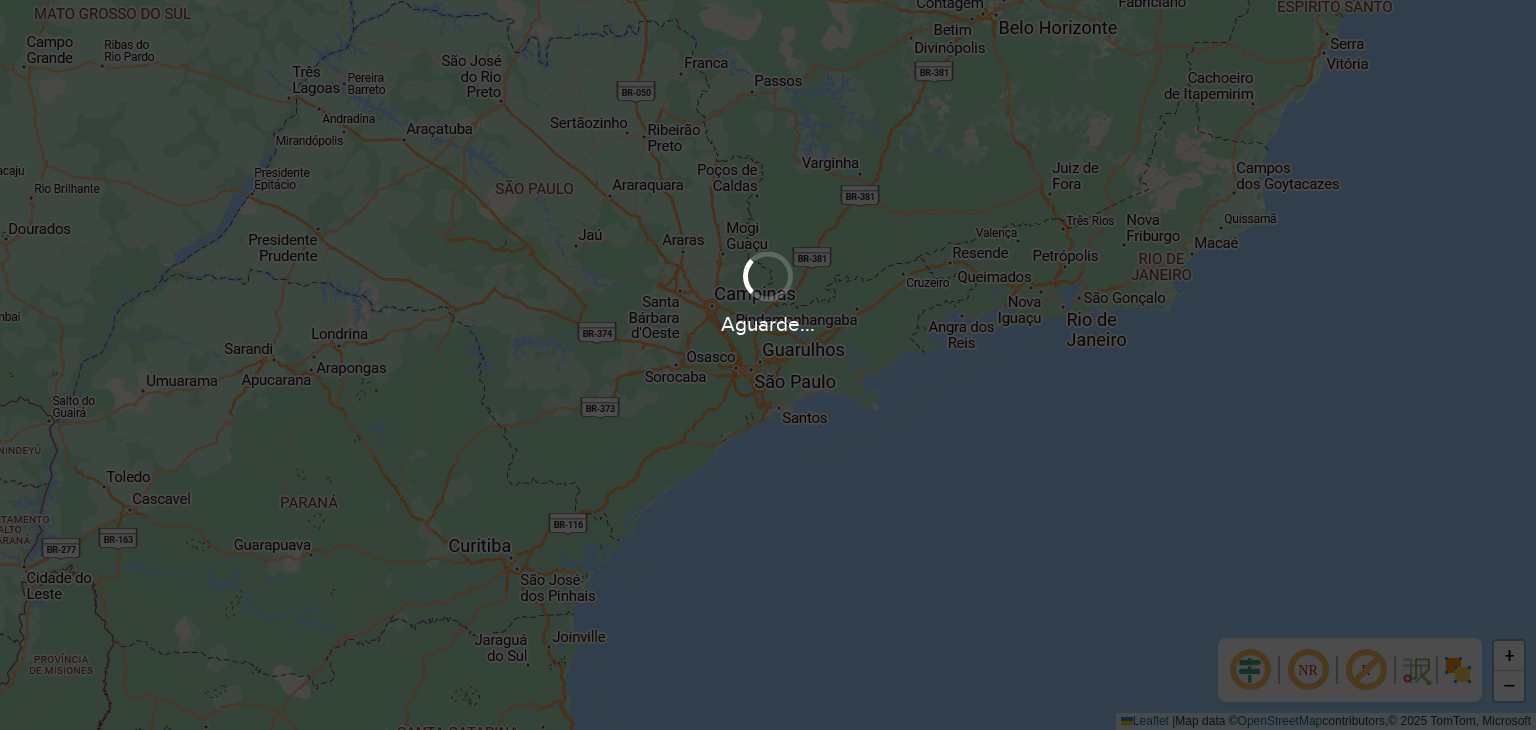 scroll, scrollTop: 0, scrollLeft: 0, axis: both 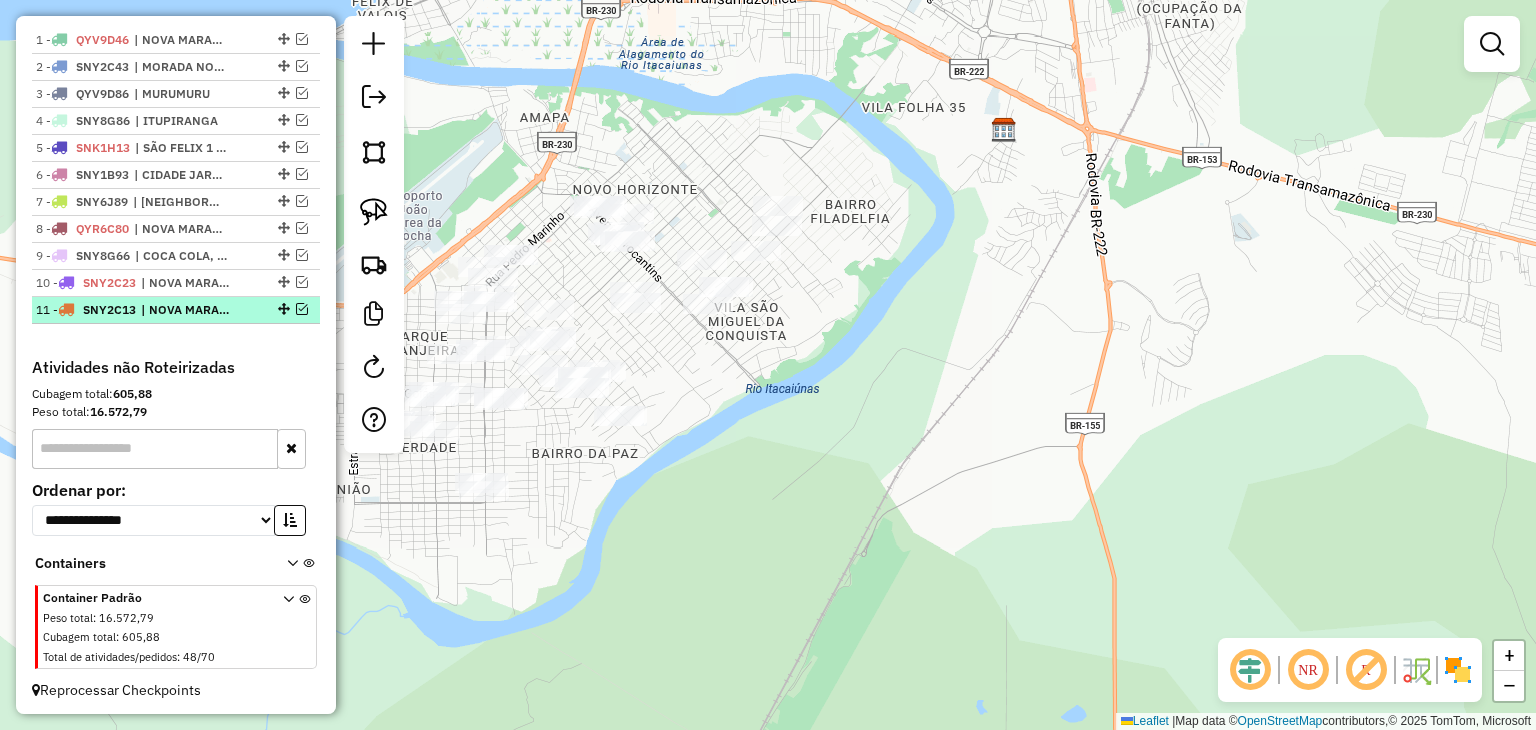 click at bounding box center (302, 309) 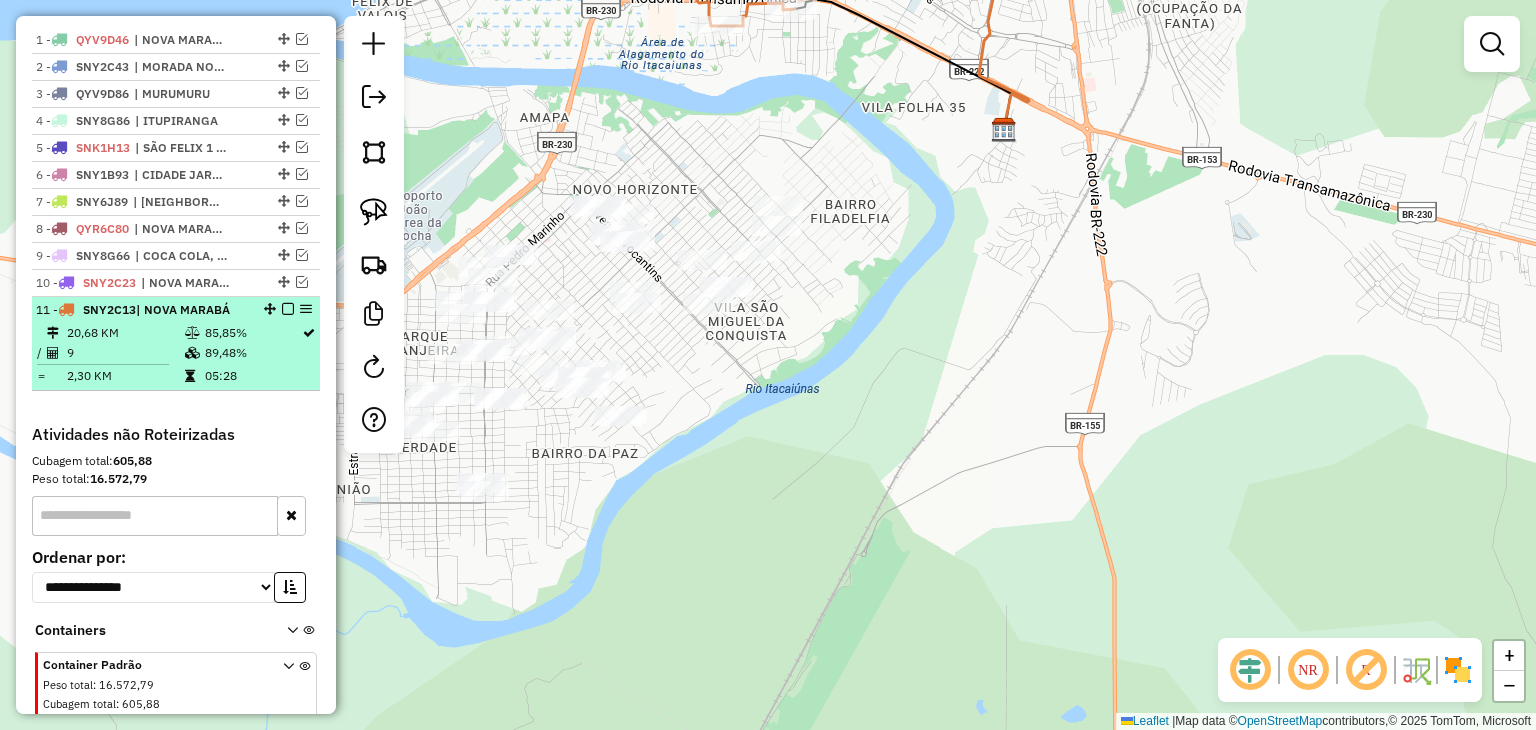 click on "85,85%" at bounding box center (252, 333) 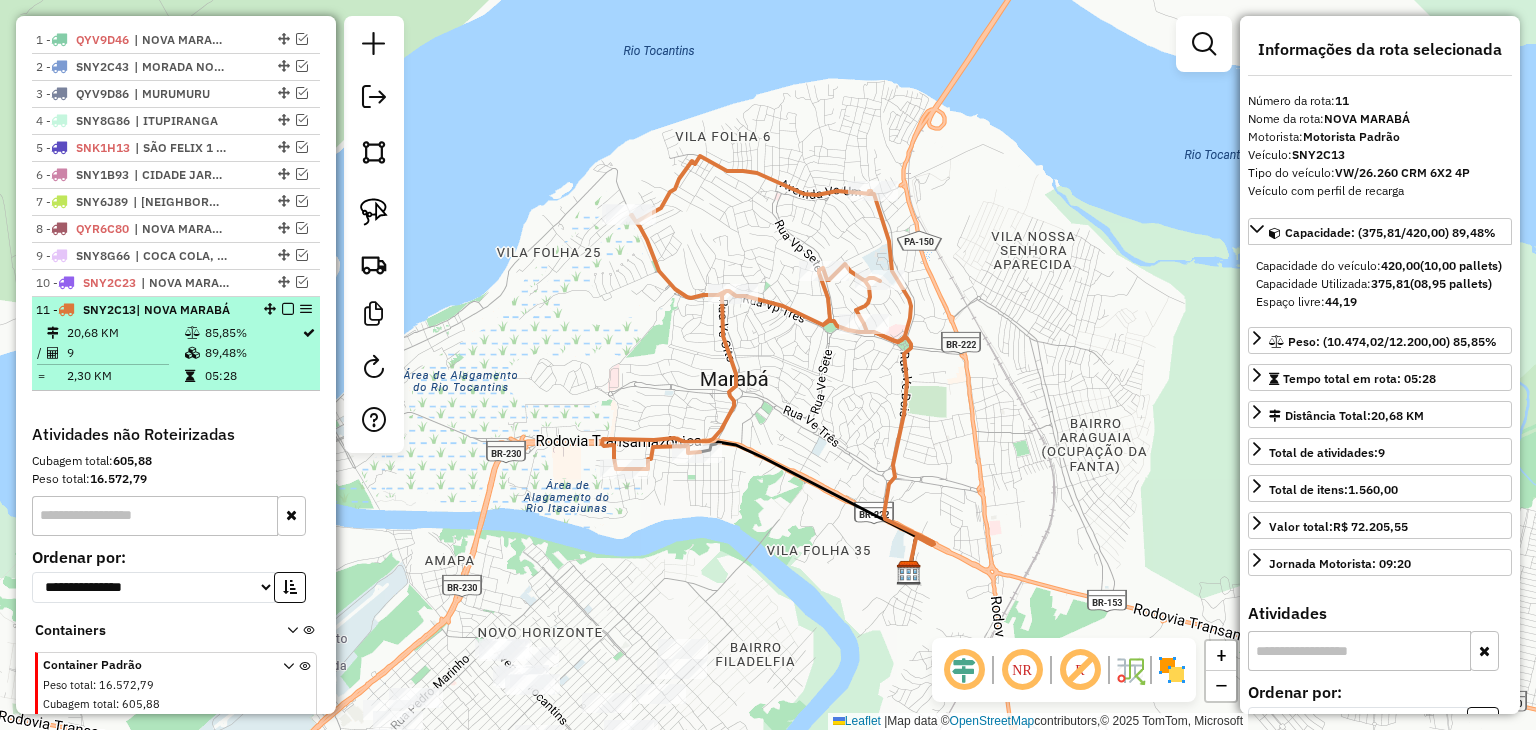 click at bounding box center (288, 309) 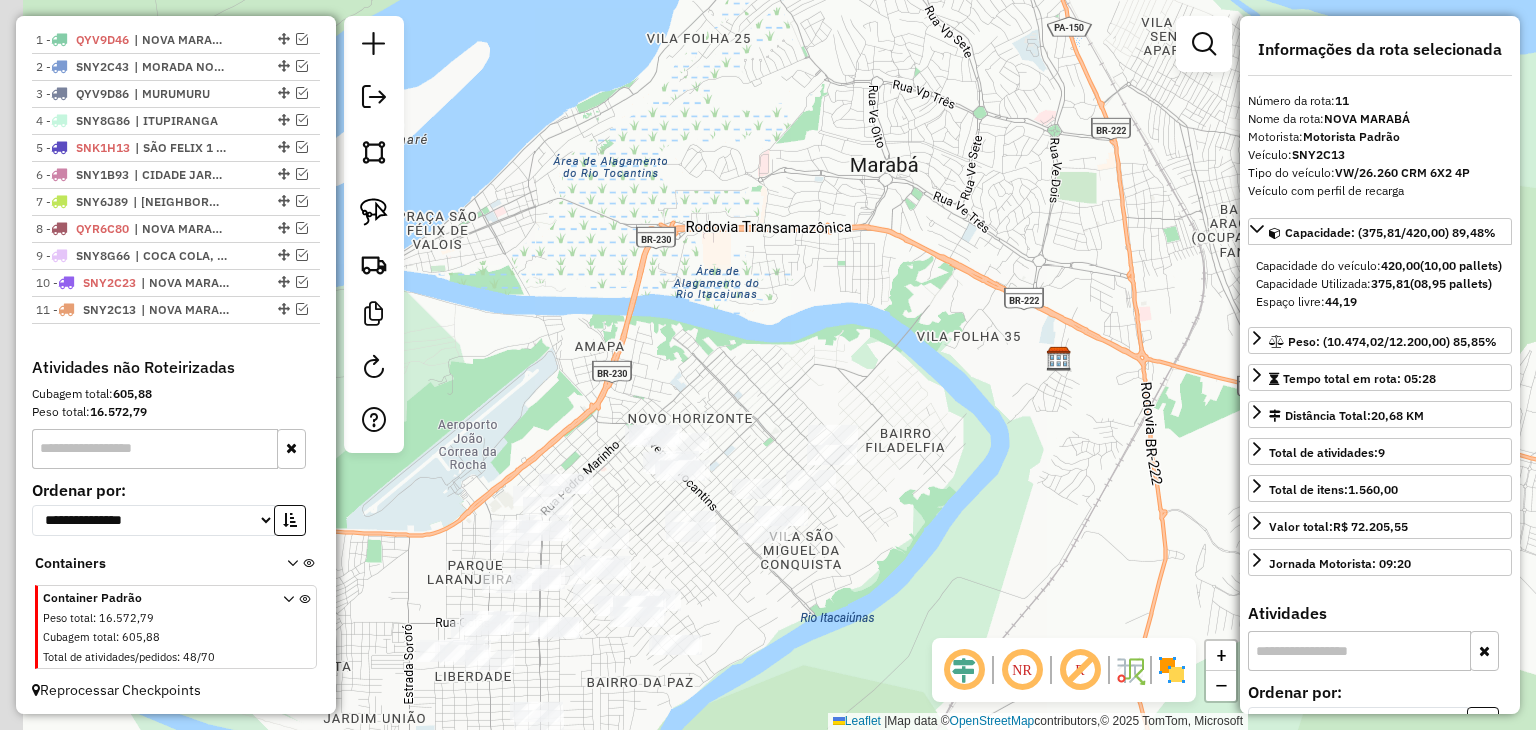 drag, startPoint x: 500, startPoint y: 518, endPoint x: 659, endPoint y: 275, distance: 290.39627 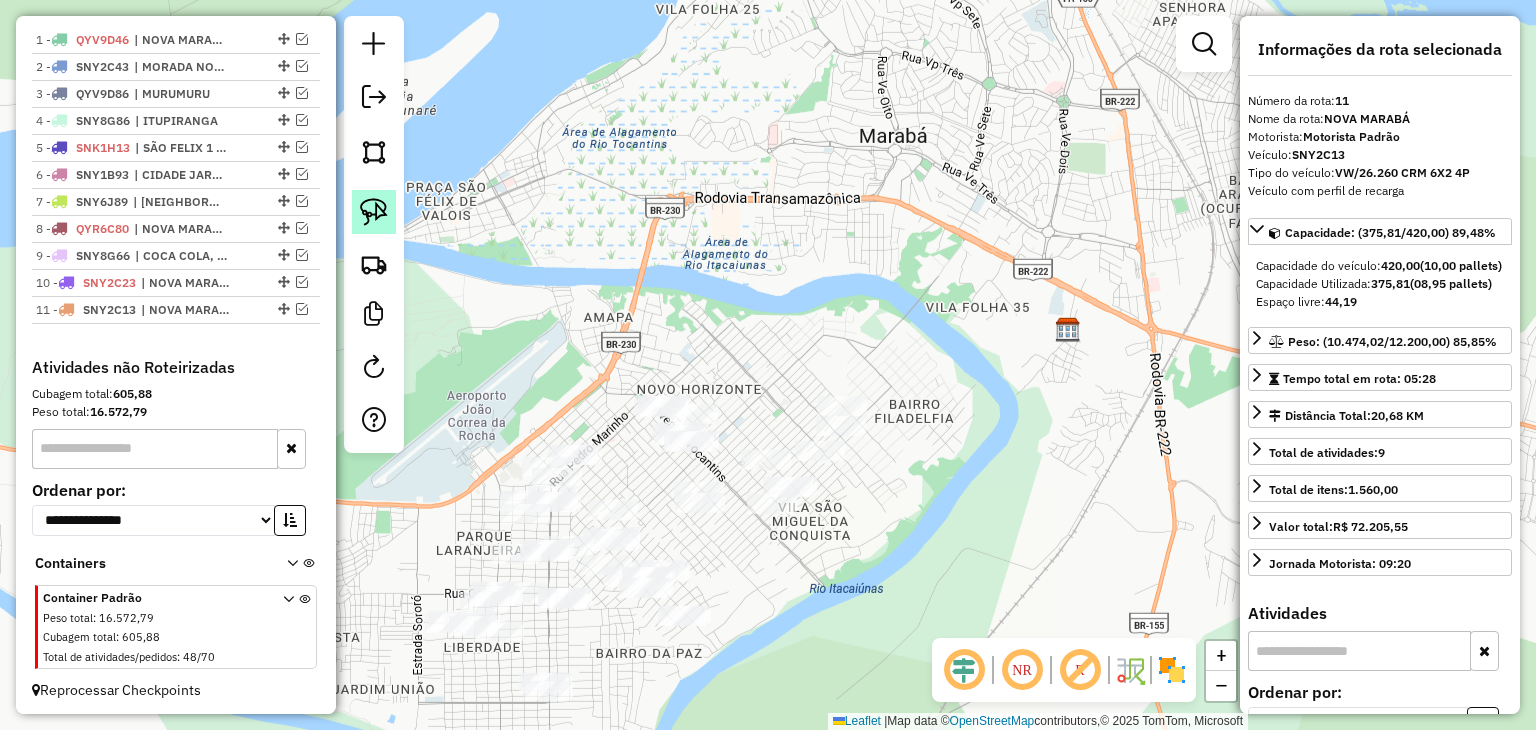 click 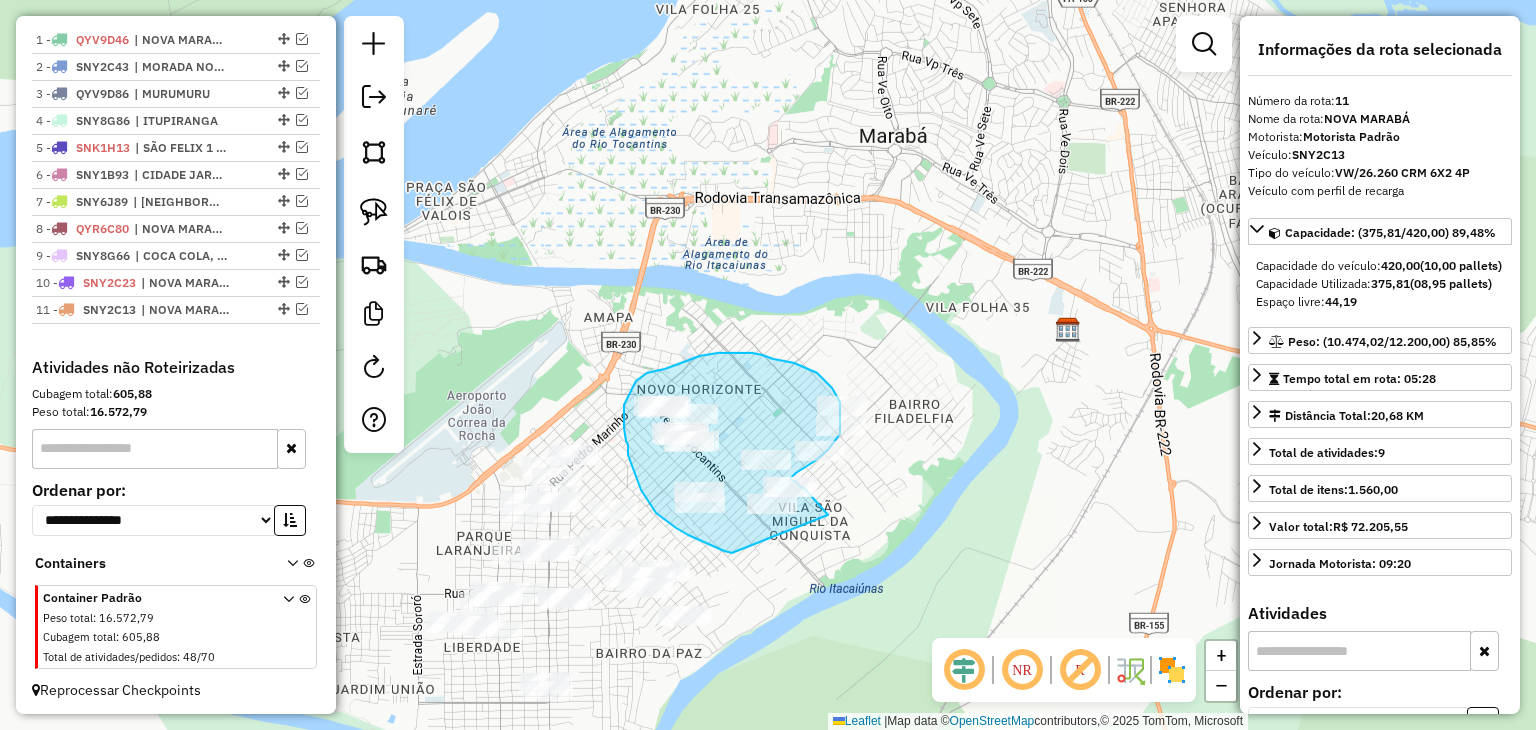 drag, startPoint x: 732, startPoint y: 553, endPoint x: 828, endPoint y: 515, distance: 103.24728 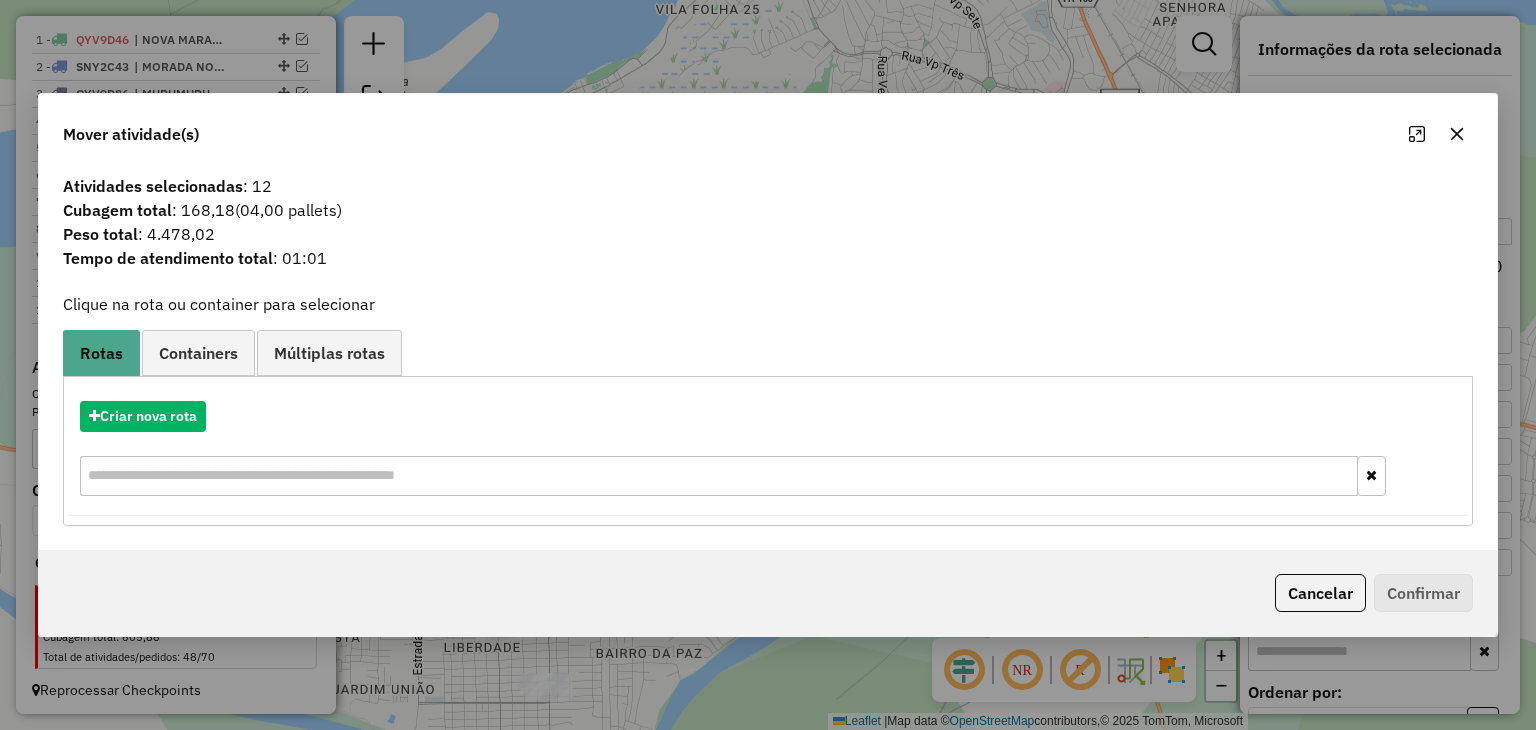 click on "Criar nova rota" at bounding box center [767, 451] 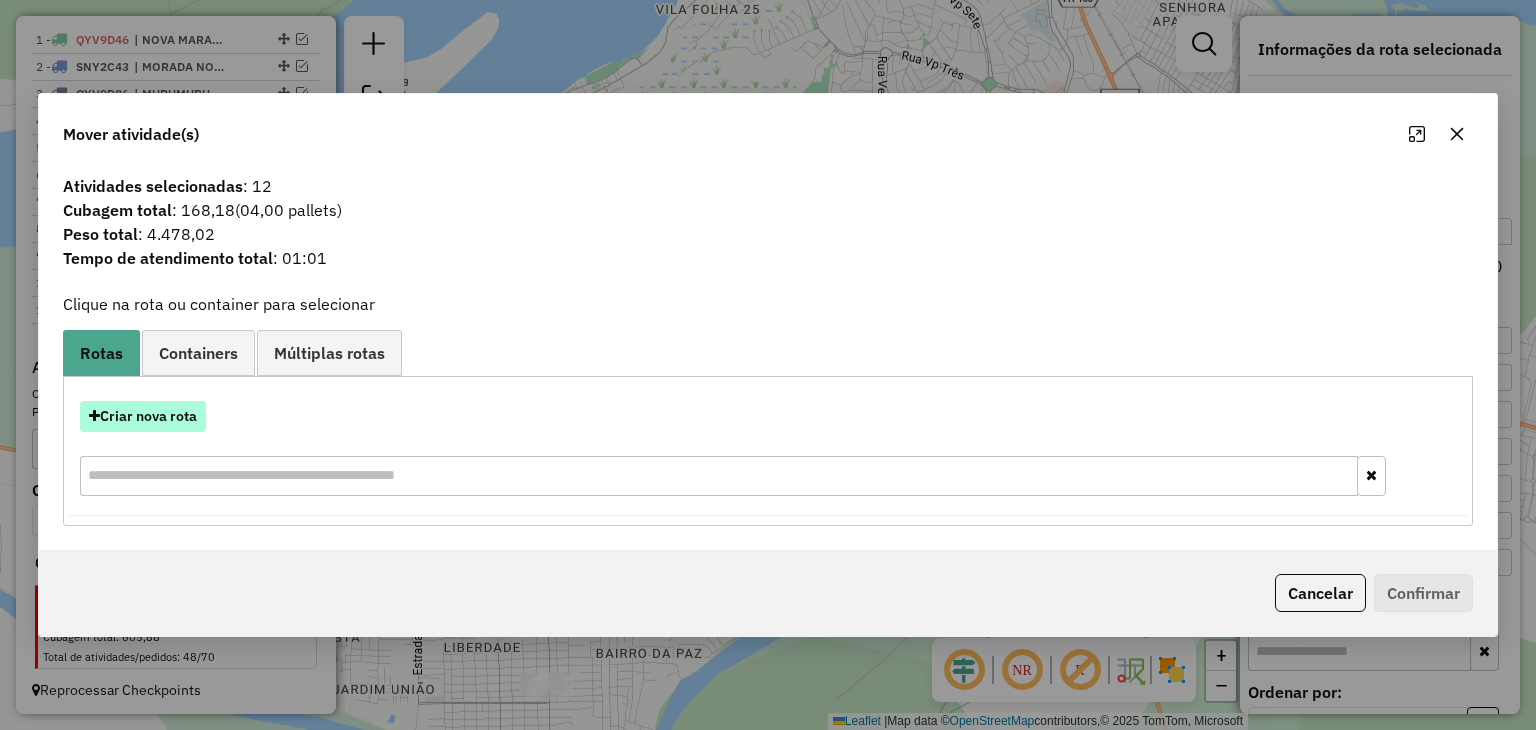click on "Criar nova rota" at bounding box center (143, 416) 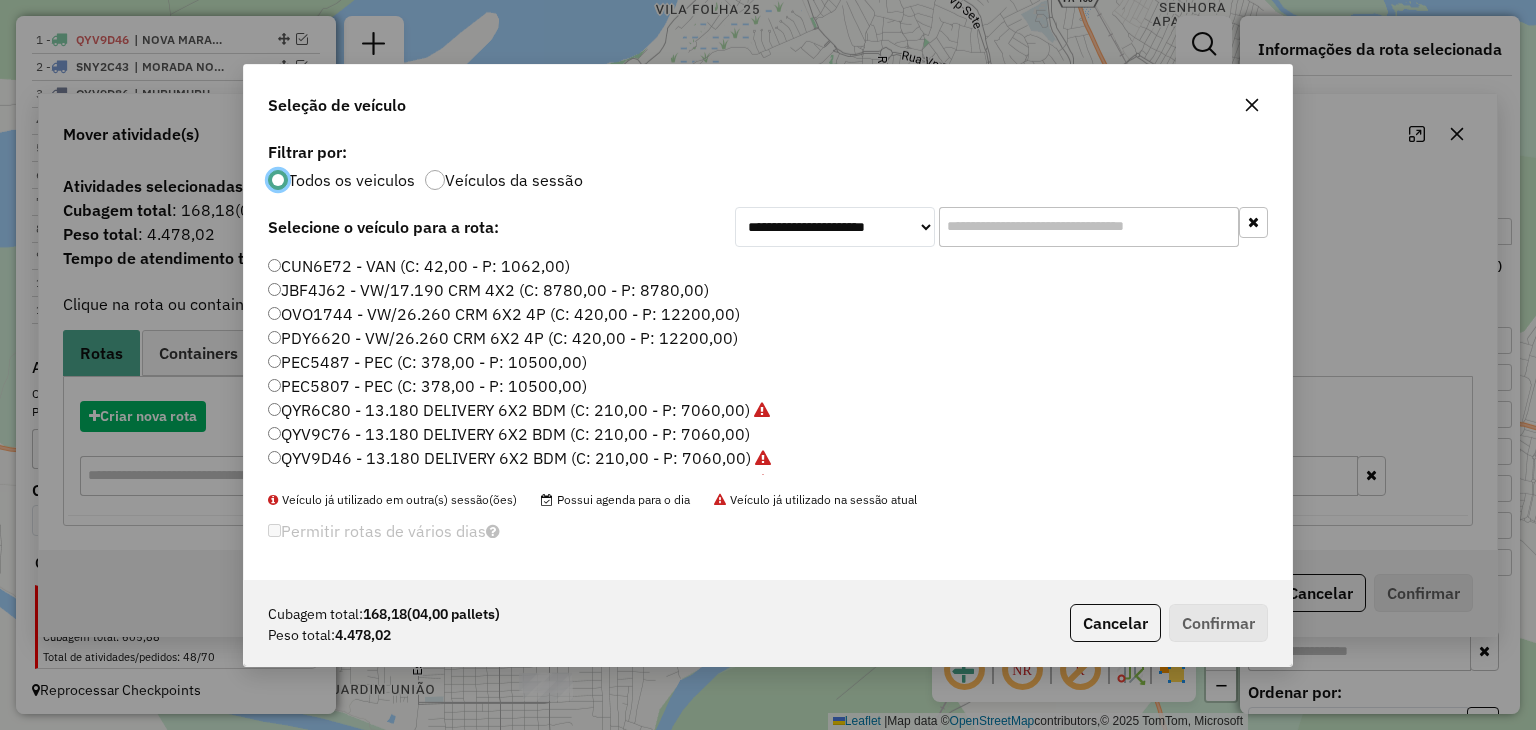 scroll, scrollTop: 10, scrollLeft: 6, axis: both 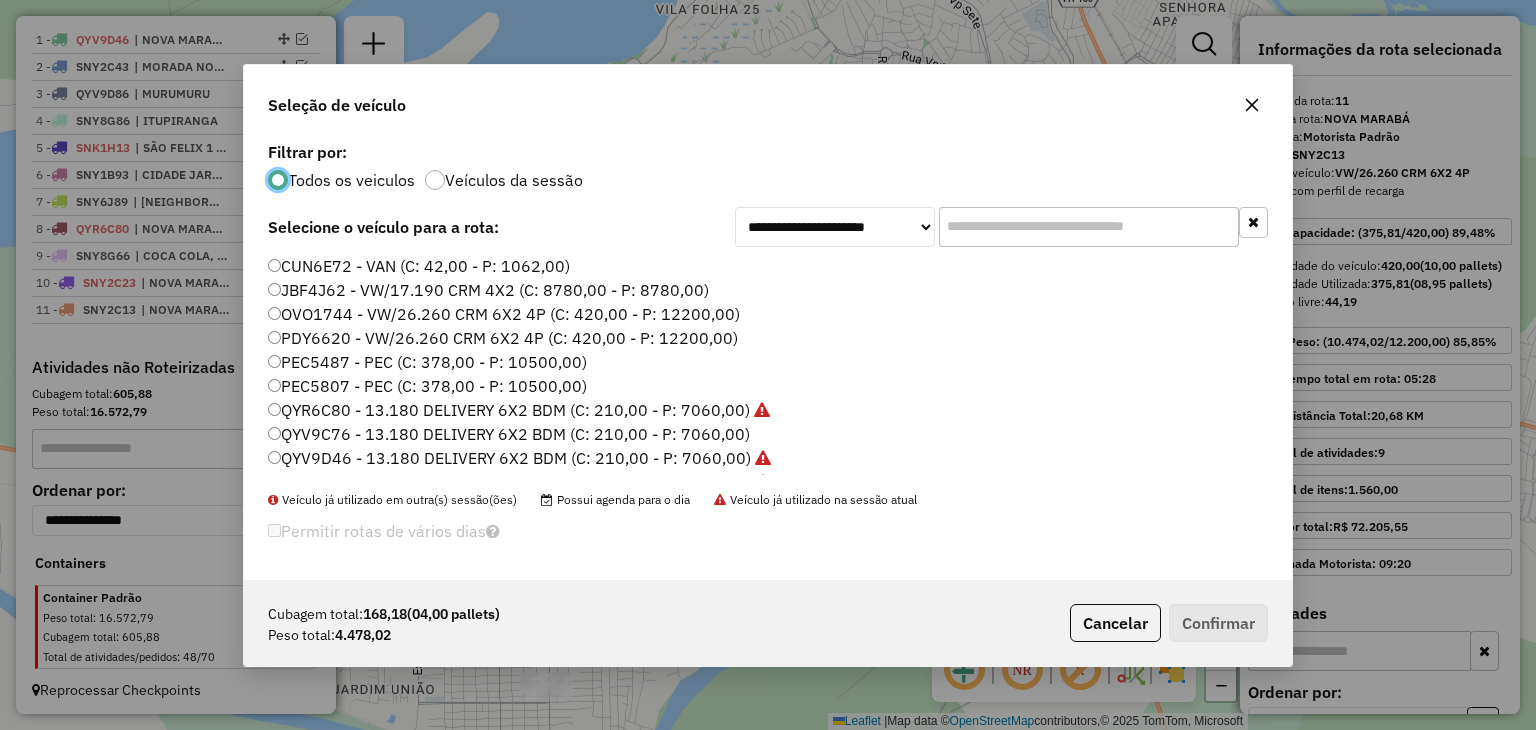 click 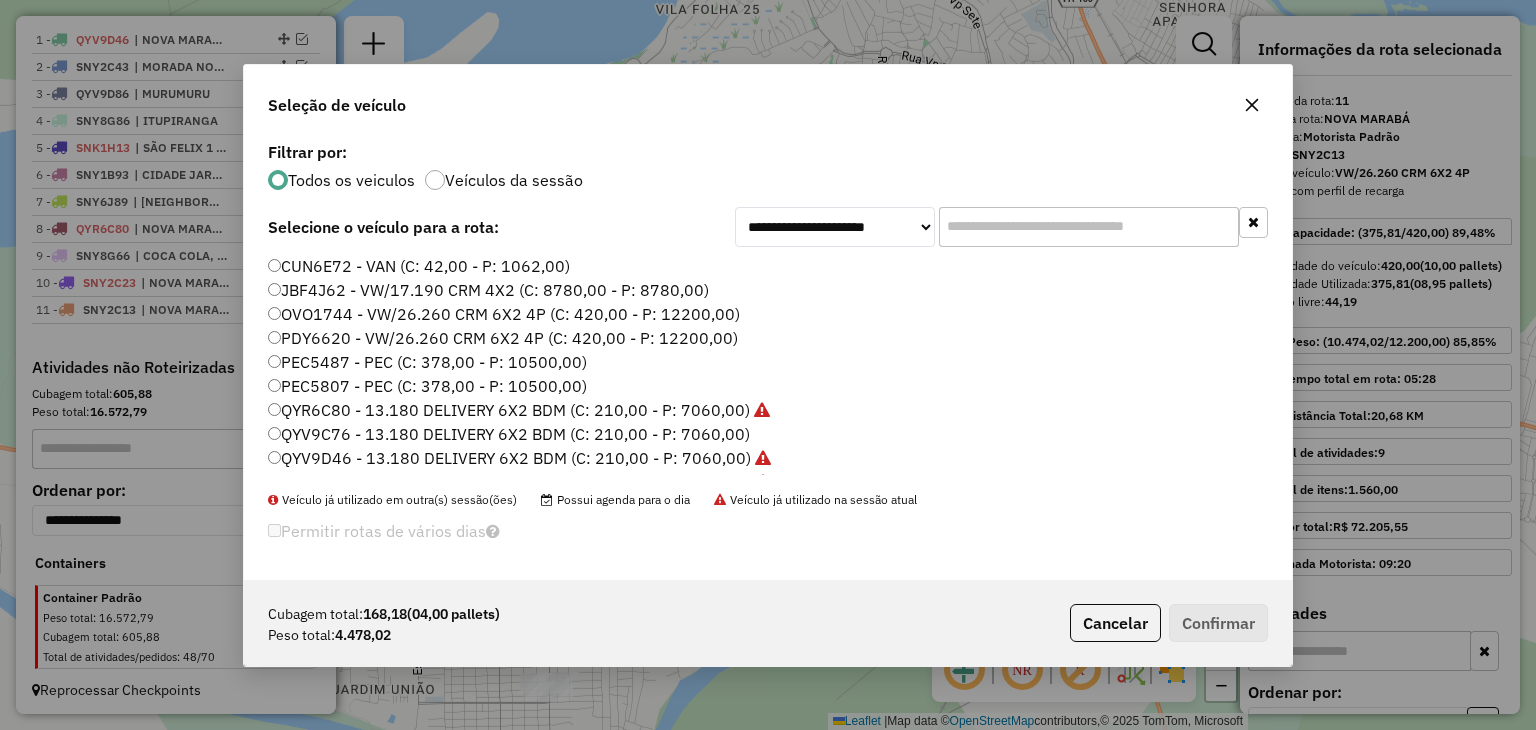 paste on "*******" 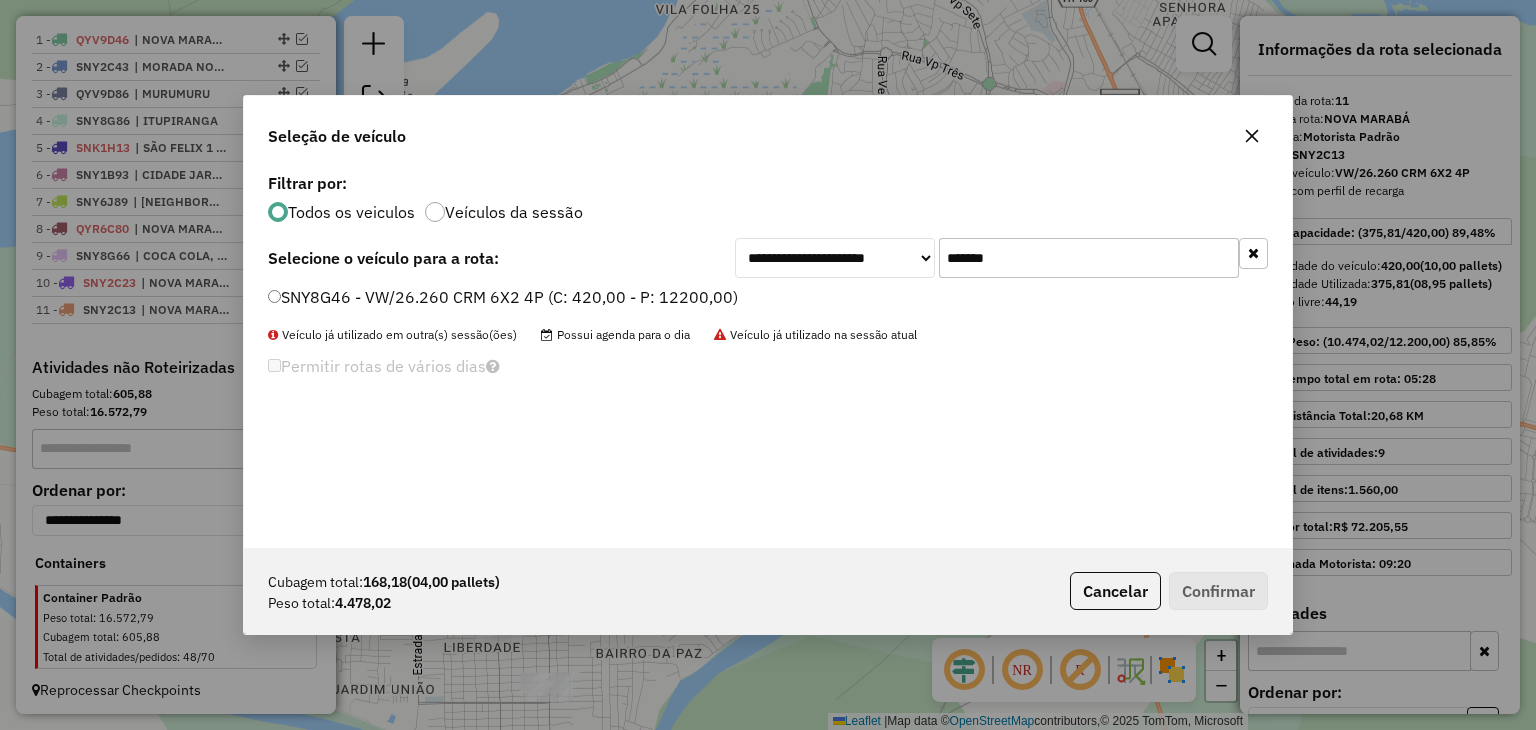 type on "*******" 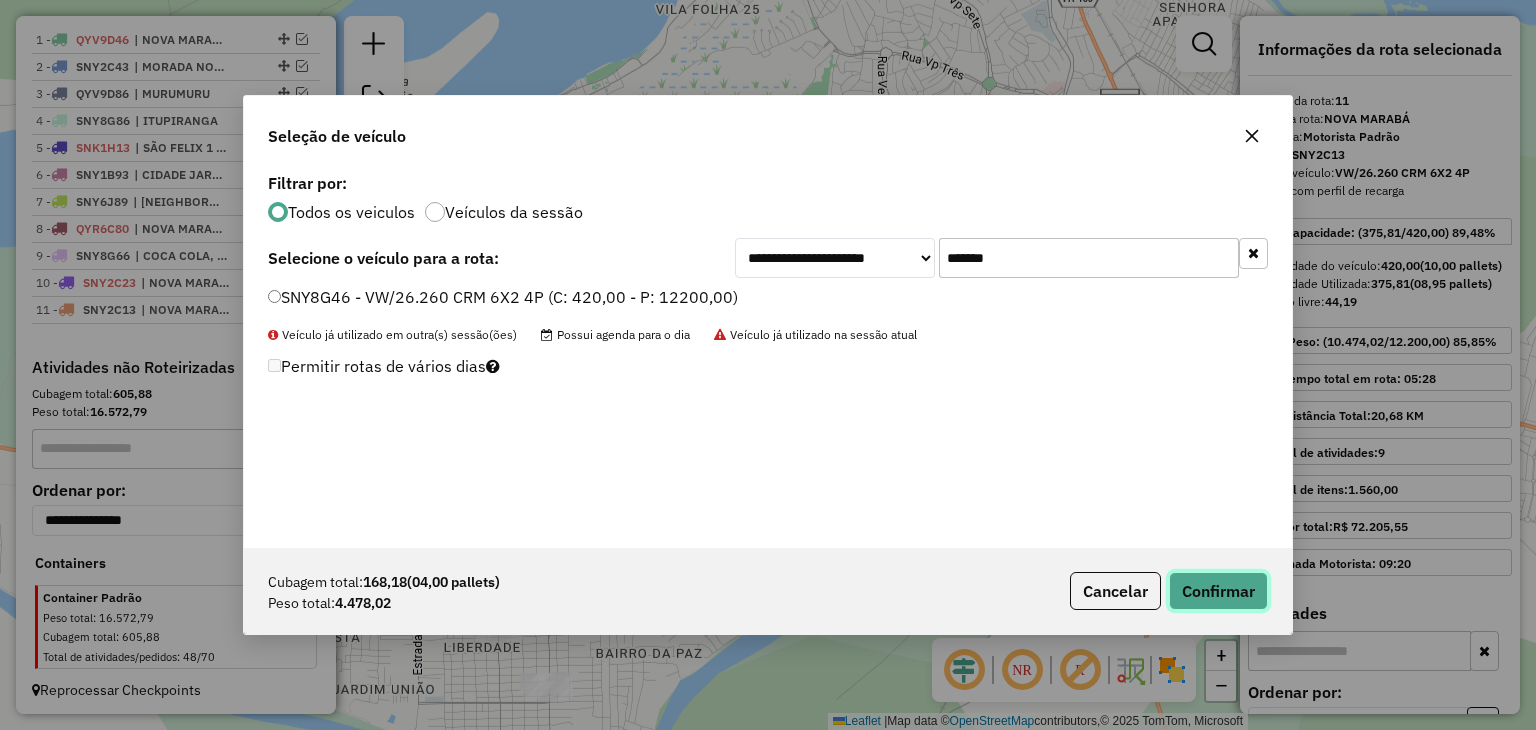 click on "Confirmar" 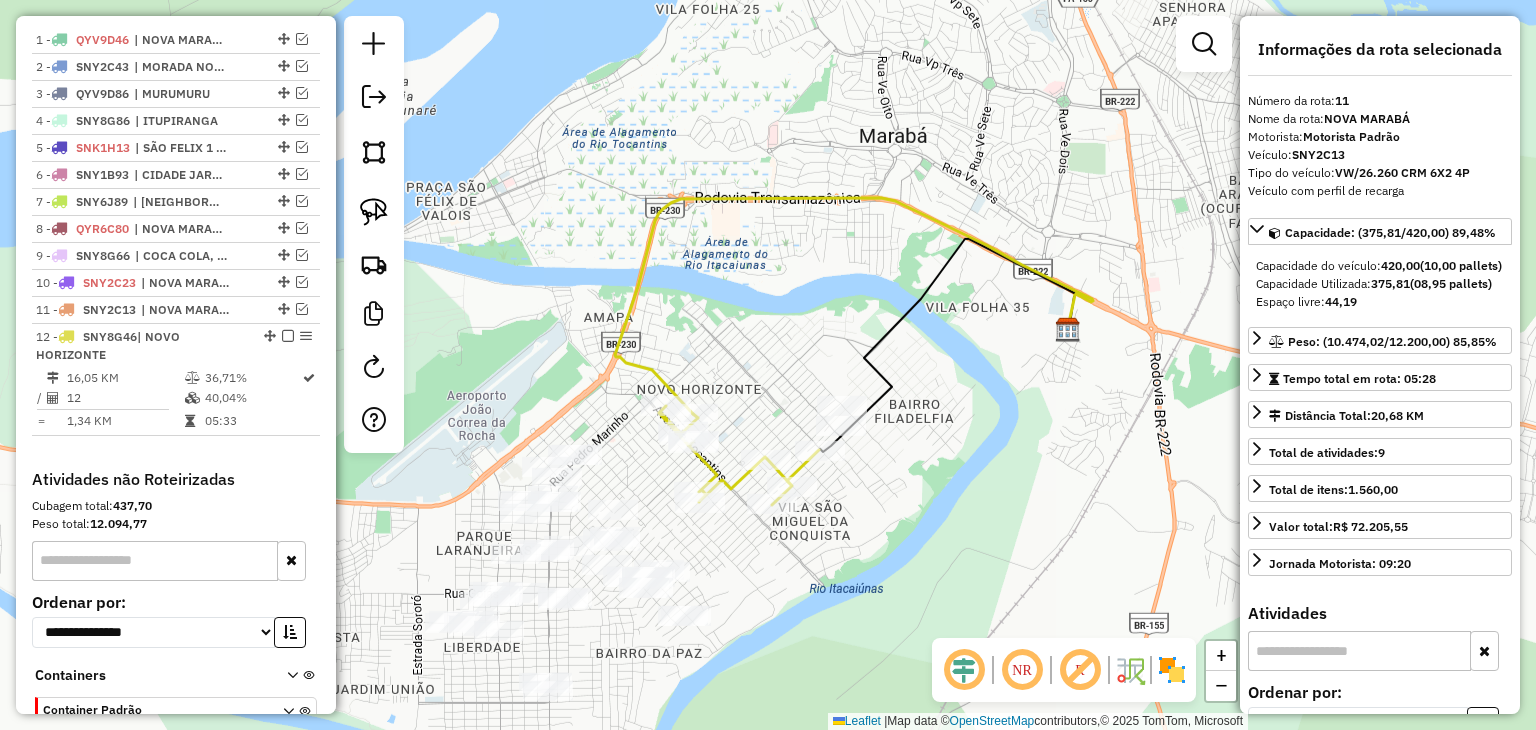 scroll, scrollTop: 868, scrollLeft: 0, axis: vertical 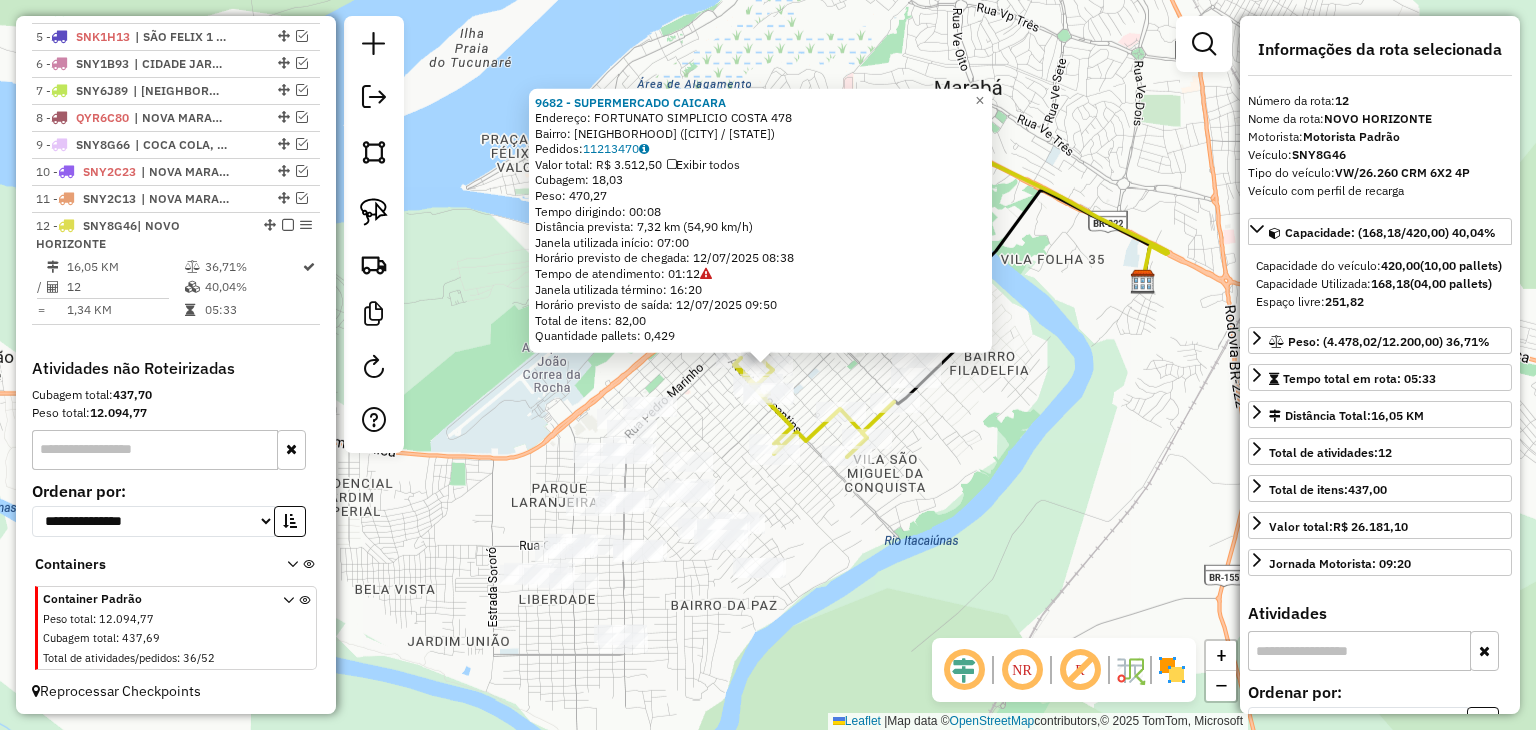 click on "[NUMBER] - [NAME] Endereço: [NAME] [NUMBER] Bairro: [NAME] ([CITY] / [STATE]) Pedidos: [NUMBER] Valor total: [CURRENCY] [AMOUNT] Exibir todos Cubagem: [CUBAGE] Peso: [WEIGHT] Tempo dirigindo: [TIME] Distância prevista: [DISTANCE] km ([SPEED] km/h) Janela utilizada início: [TIME] Horário previsto de chegada: [DATE] [TIME] Tempo de atendimento: [TIME] Janela utilizada término: [TIME] Horário previsto de saída: [DATE] [TIME] Total de itens: [ITEMS] Quantidade pallets: [PALLETS] × Janela de atendimento Grade de atendimento Capacidade Transportadoras Veículos Cliente Pedidos Rotas Selecione os dias de semana para filtrar as janelas de atendimento Seg Ter Qua Qui Sex Sáb Dom Informe o período da janela de atendimento: De: Até: Filtrar exatamente a janela do cliente Considerar janela de atendimento padrão Selecione os dias de semana para filtrar as grades de atendimento Seg Ter Qua Qui Sex Sáb Dom Peso mínimo: Peso máximo: De: +" 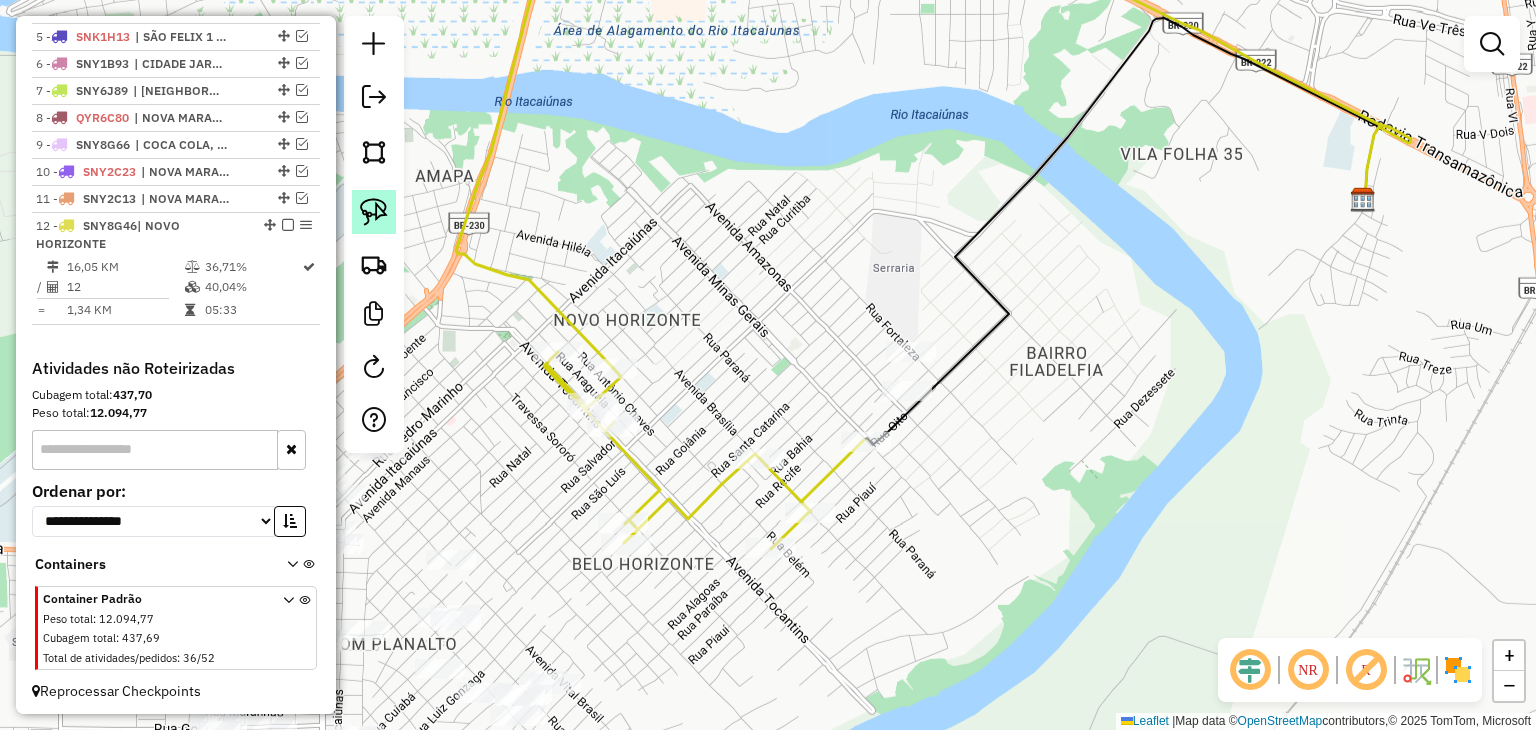 click 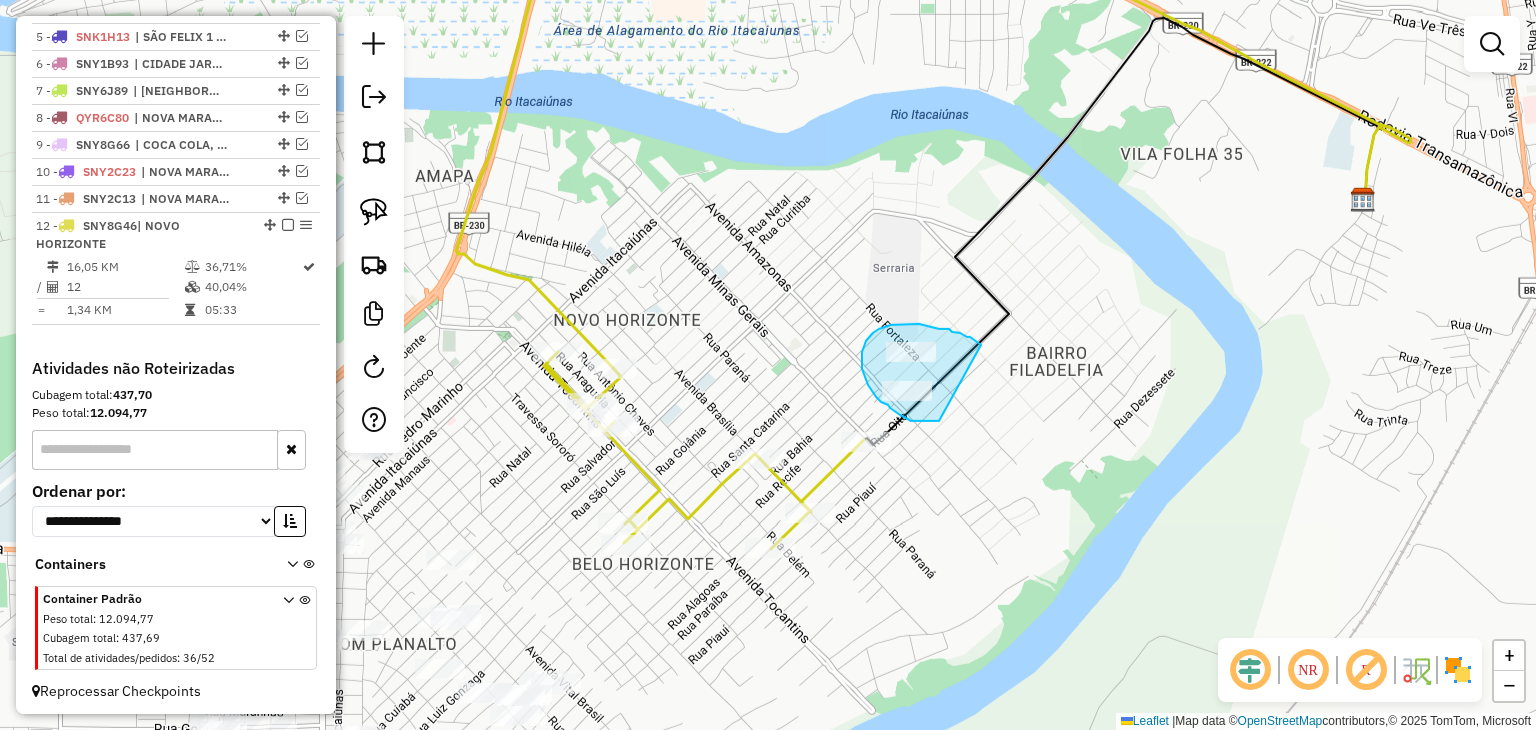 drag, startPoint x: 939, startPoint y: 421, endPoint x: 984, endPoint y: 348, distance: 85.75546 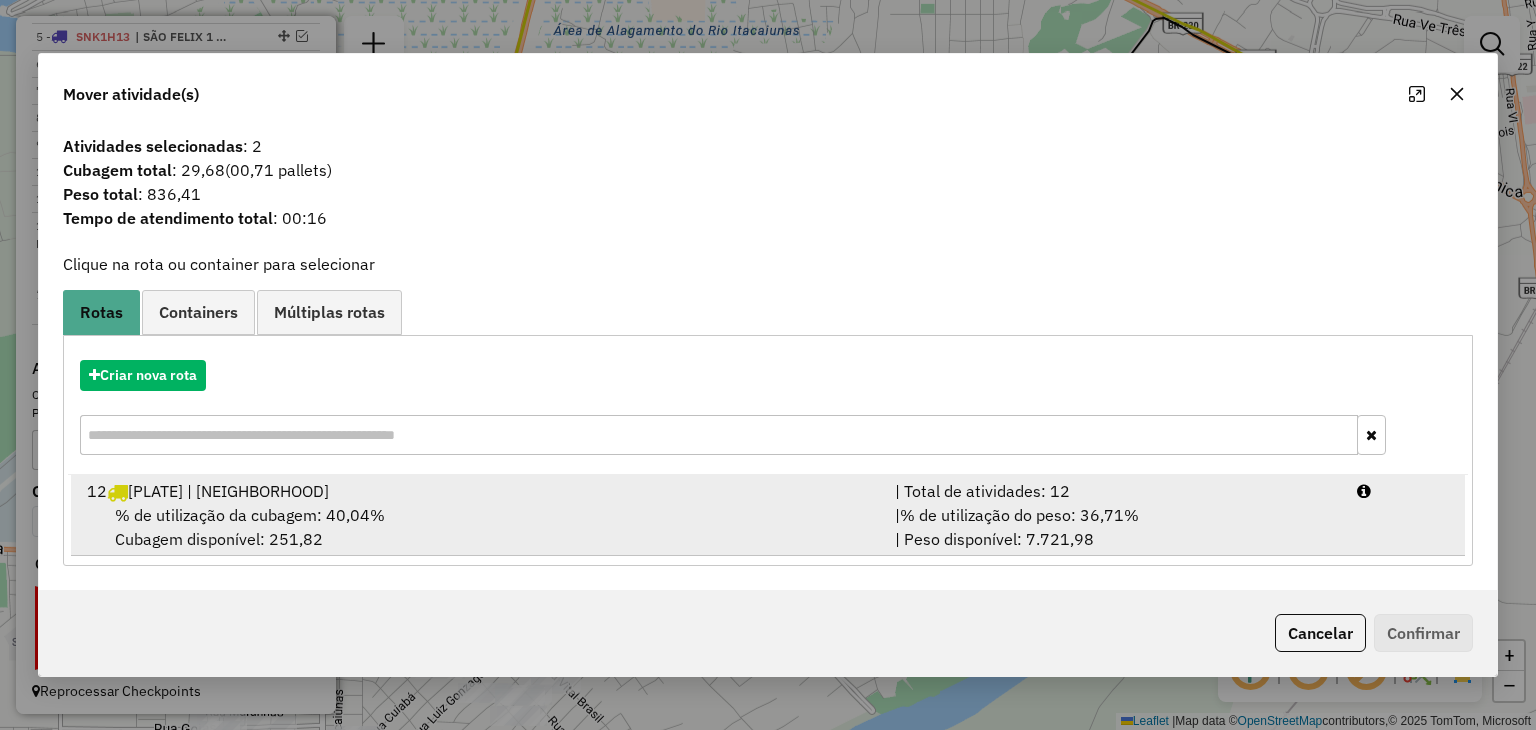 click on "Rota [NUMBER] - Placa [PLATE] | [CITY], [NAME], [NAME]" at bounding box center (479, 491) 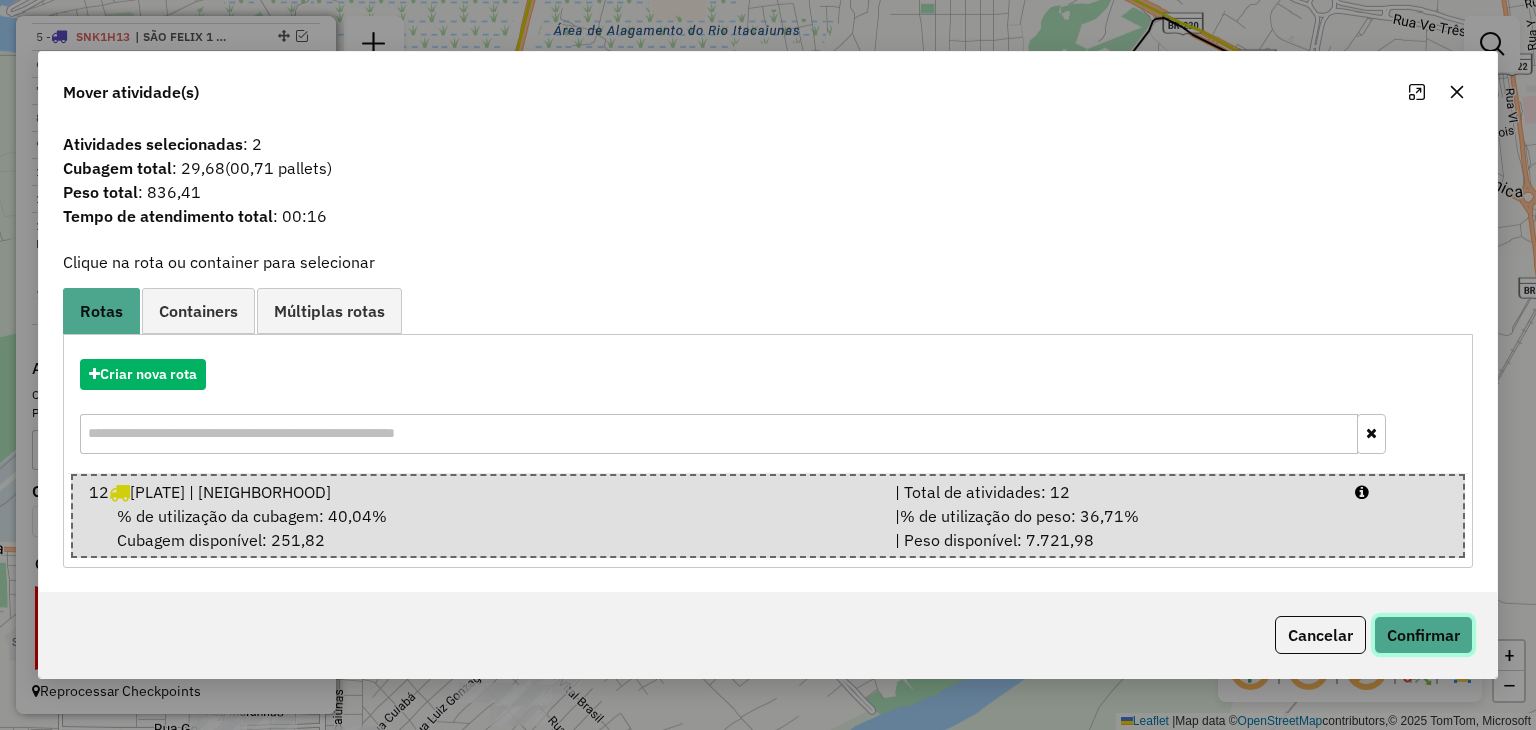 click on "Confirmar" 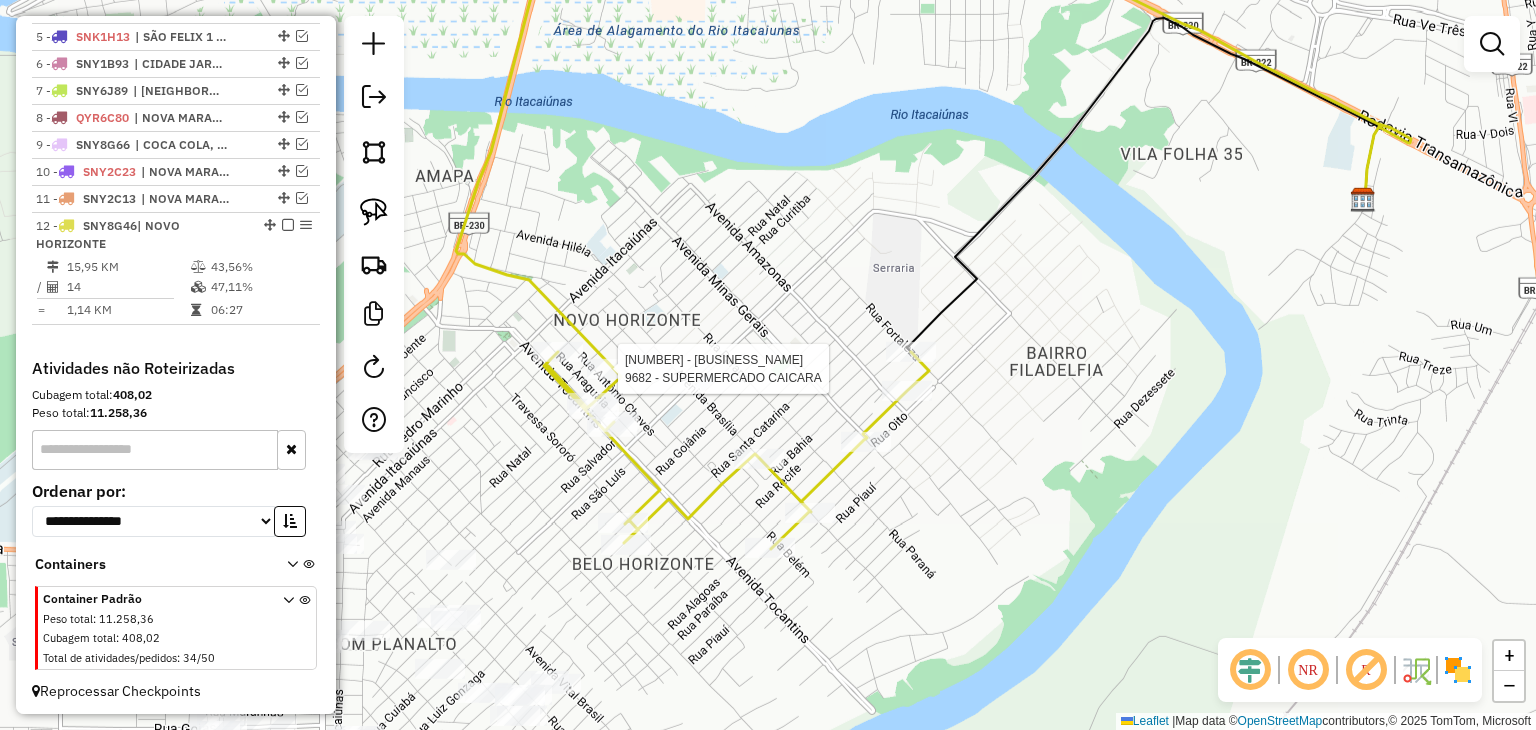 select on "**********" 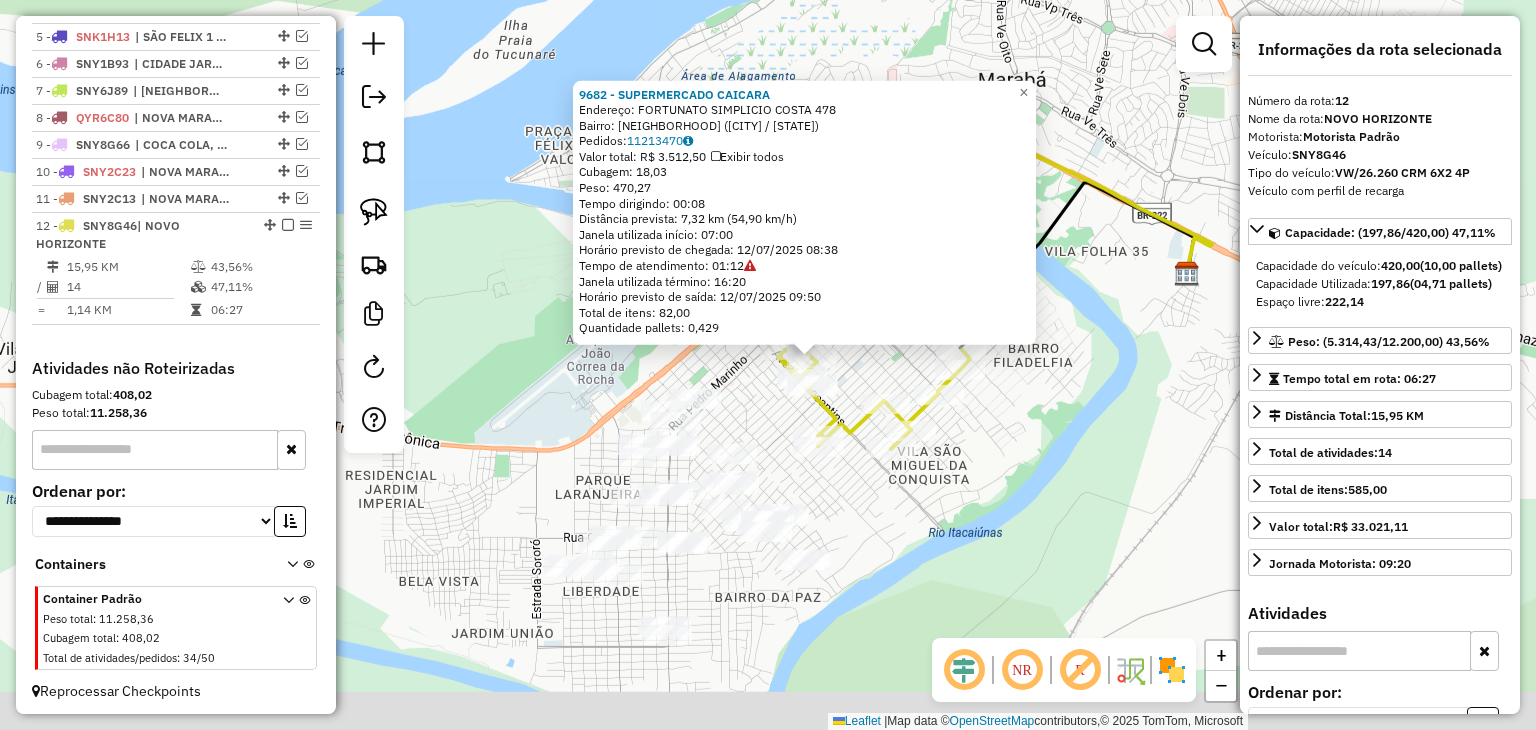 drag, startPoint x: 615, startPoint y: 469, endPoint x: 748, endPoint y: 405, distance: 147.59743 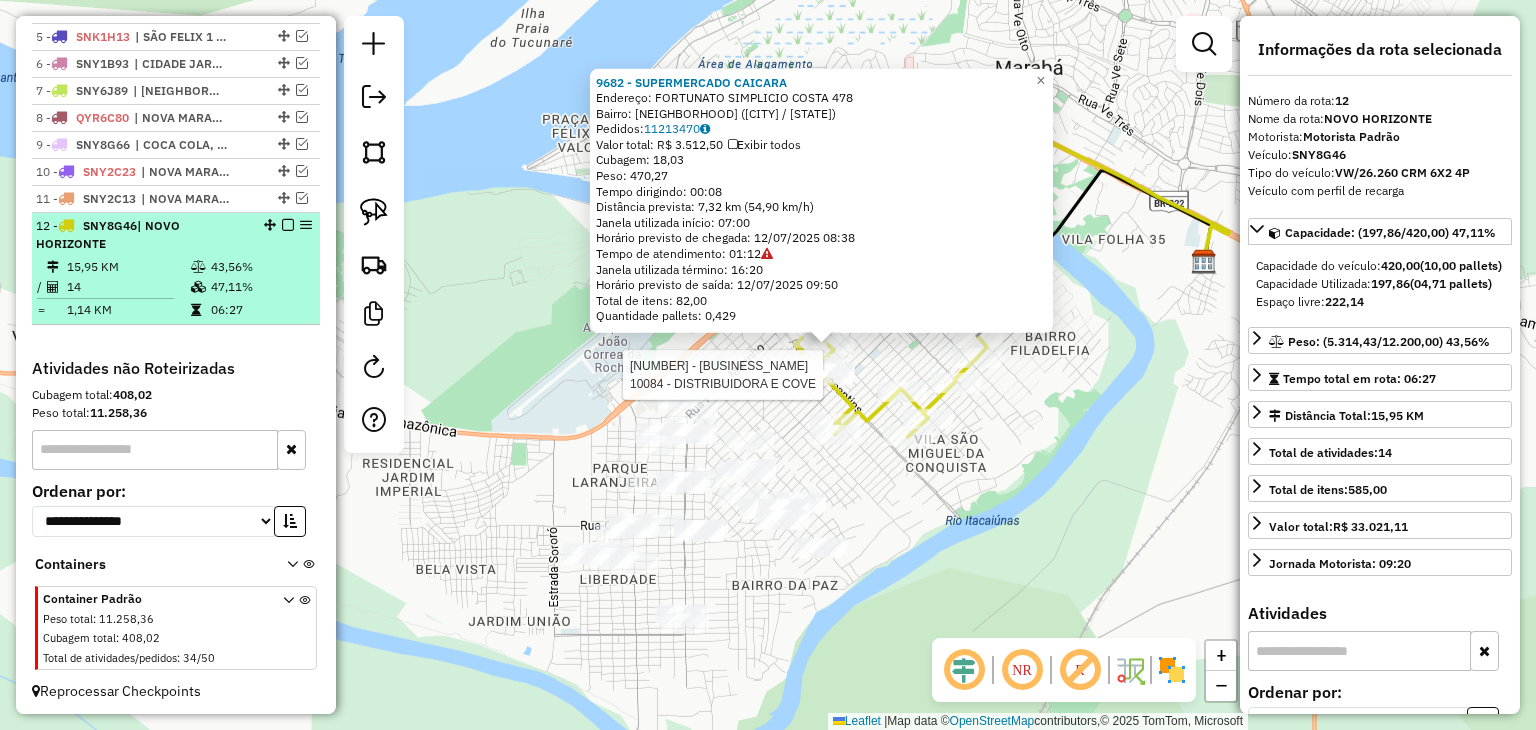 click at bounding box center (288, 225) 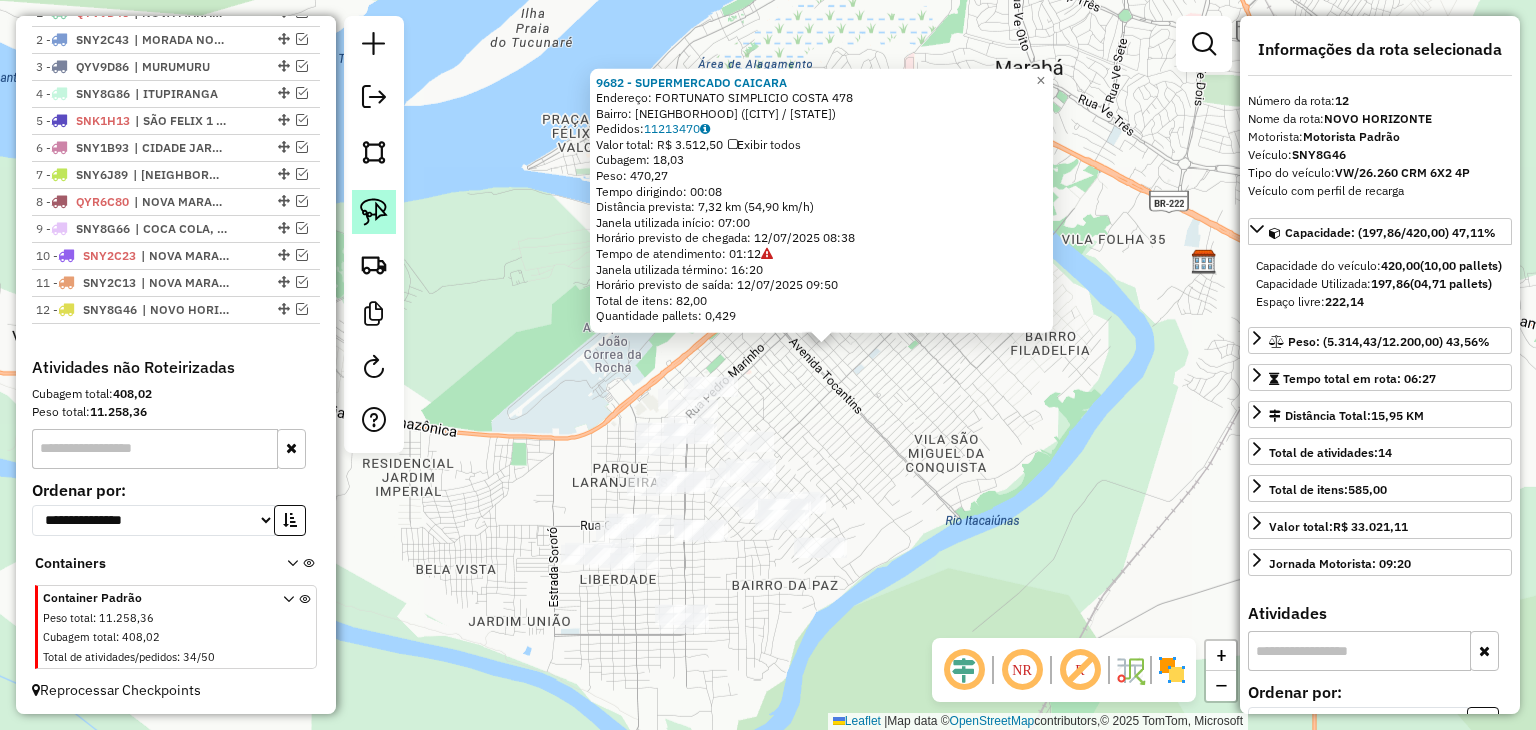 click 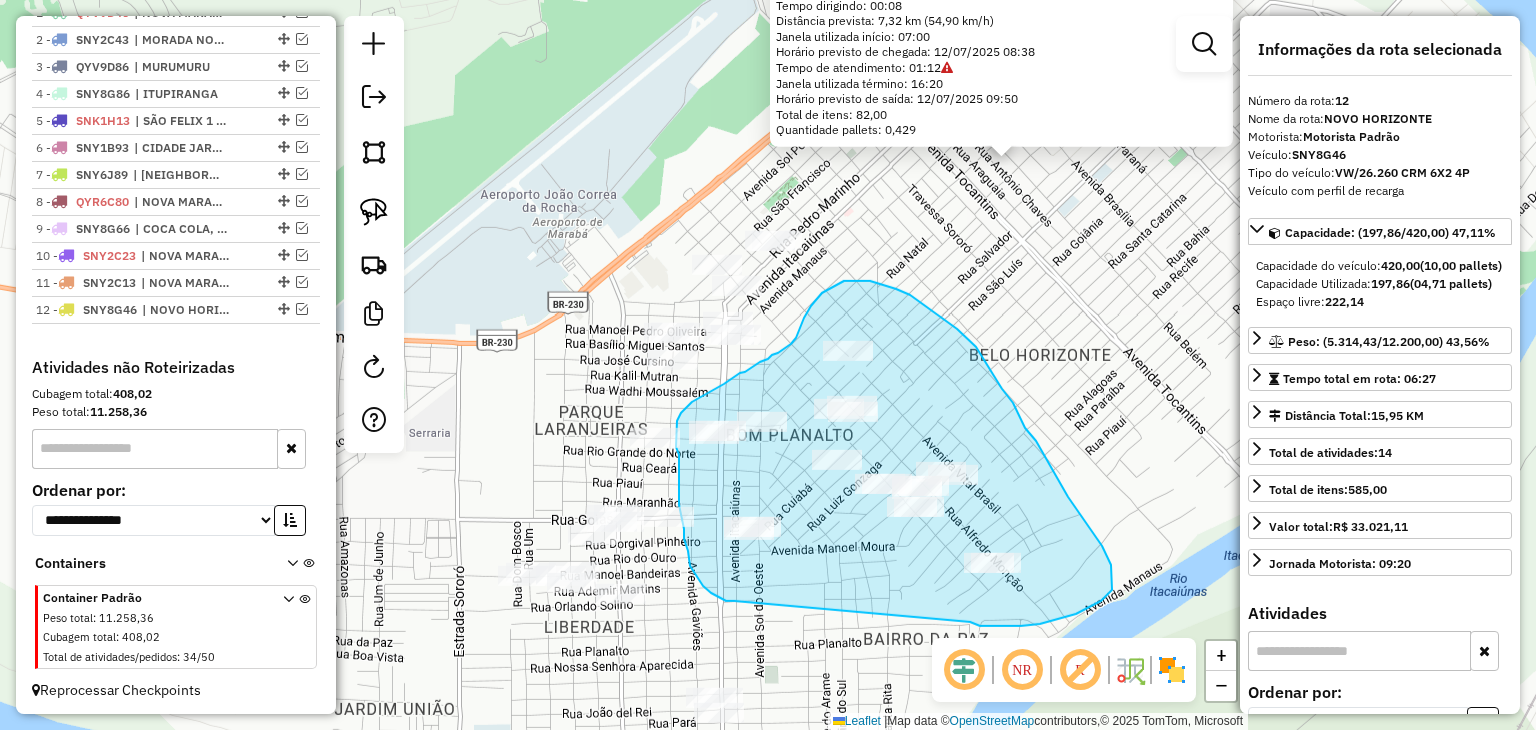 drag, startPoint x: 734, startPoint y: 601, endPoint x: 970, endPoint y: 621, distance: 236.84595 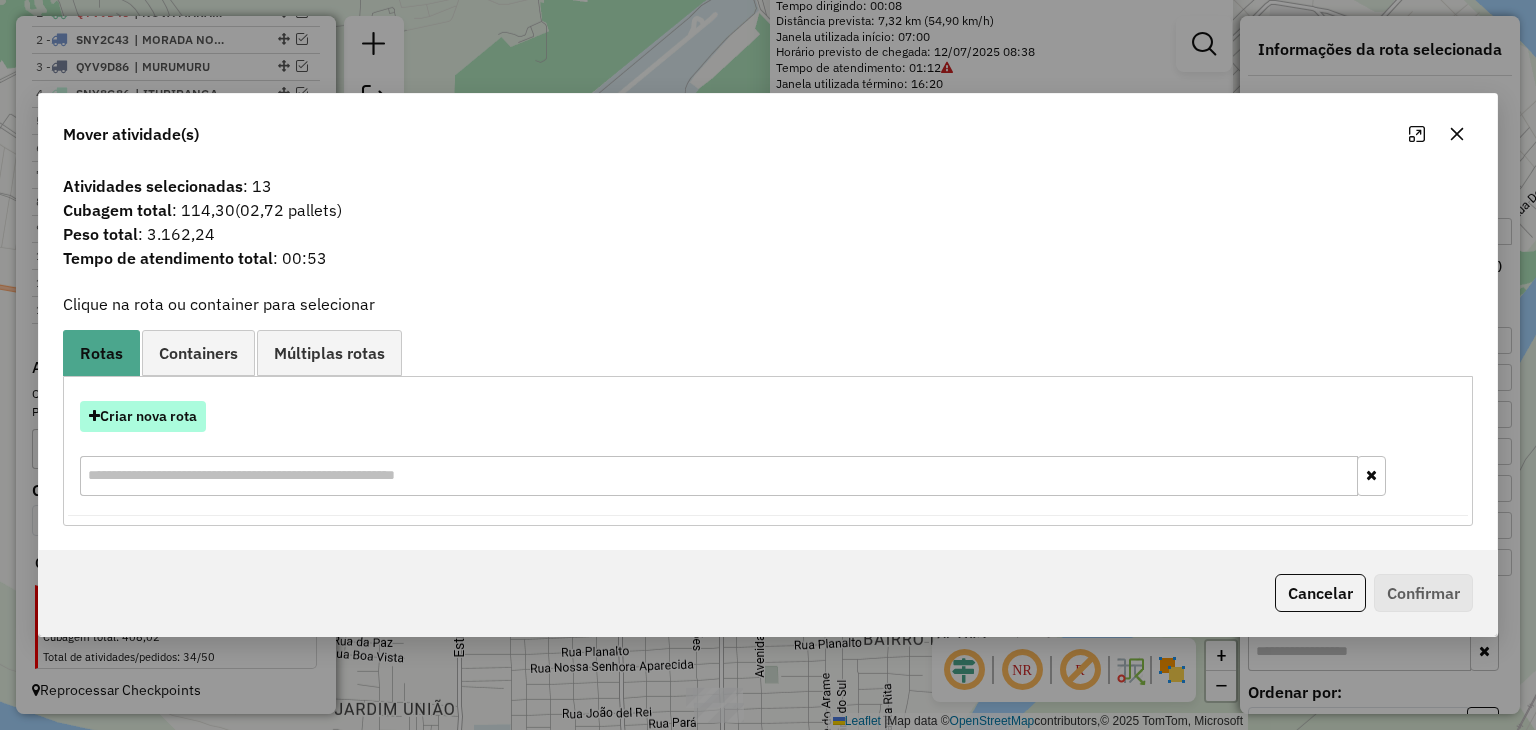 click on "Criar nova rota" at bounding box center [143, 416] 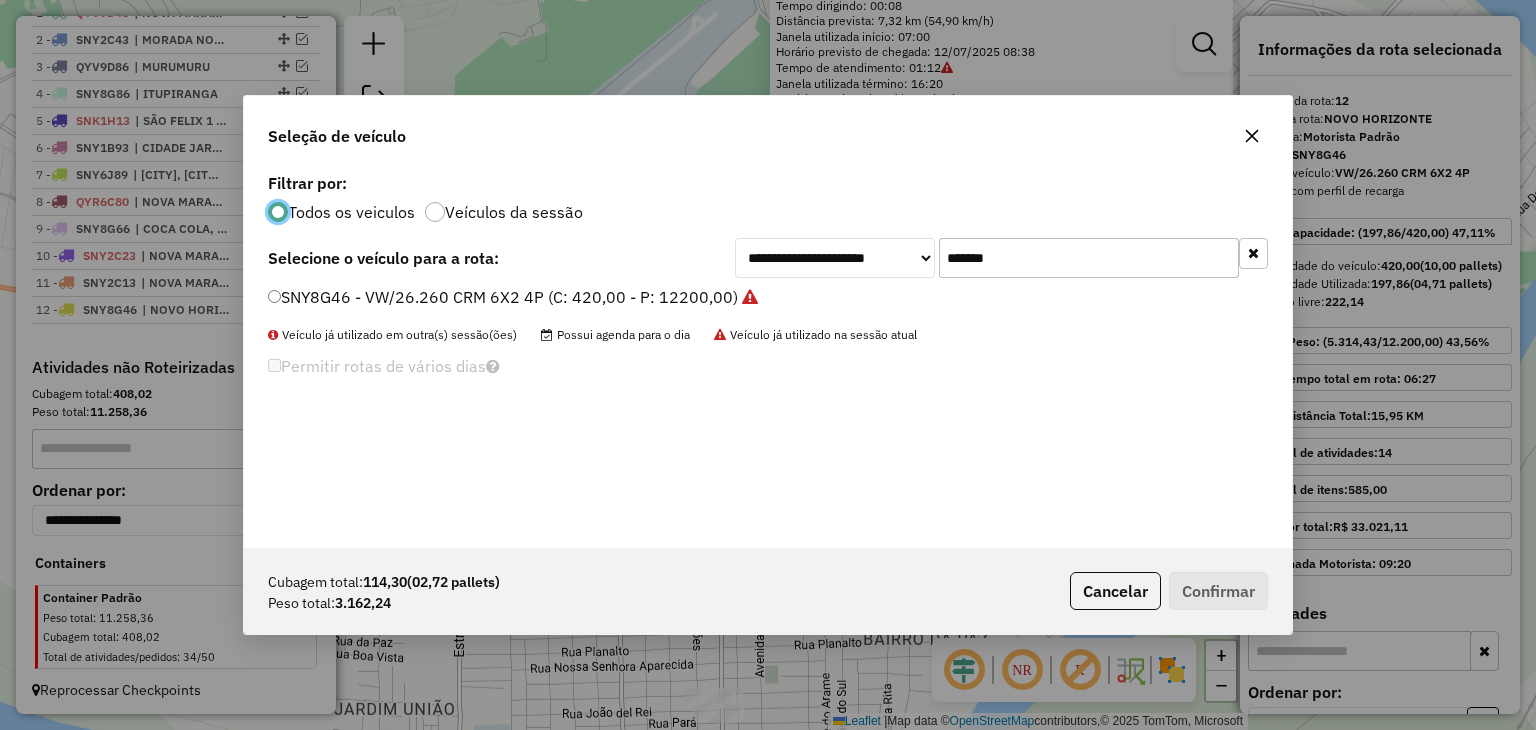 scroll, scrollTop: 10, scrollLeft: 6, axis: both 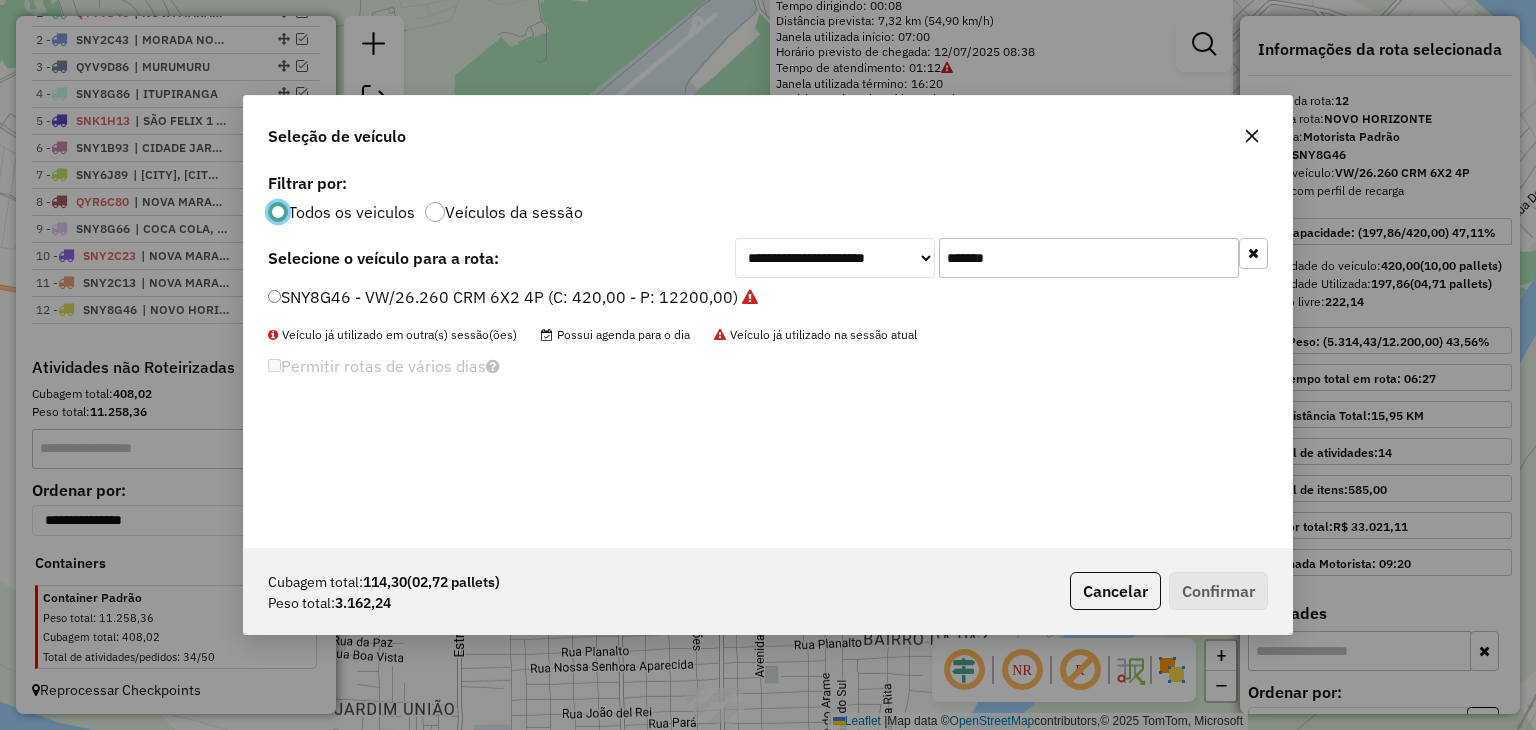 click on "*******" 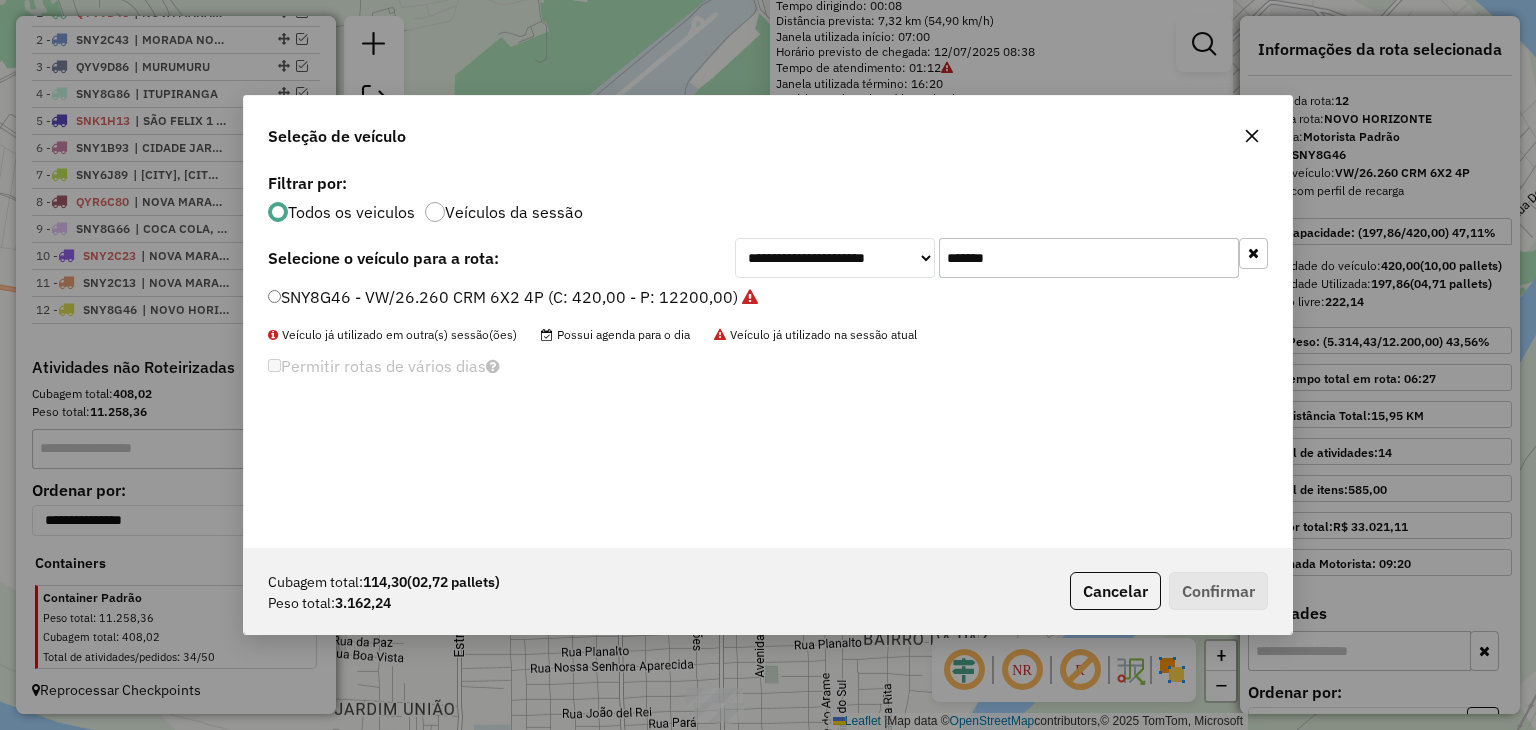 click on "*******" 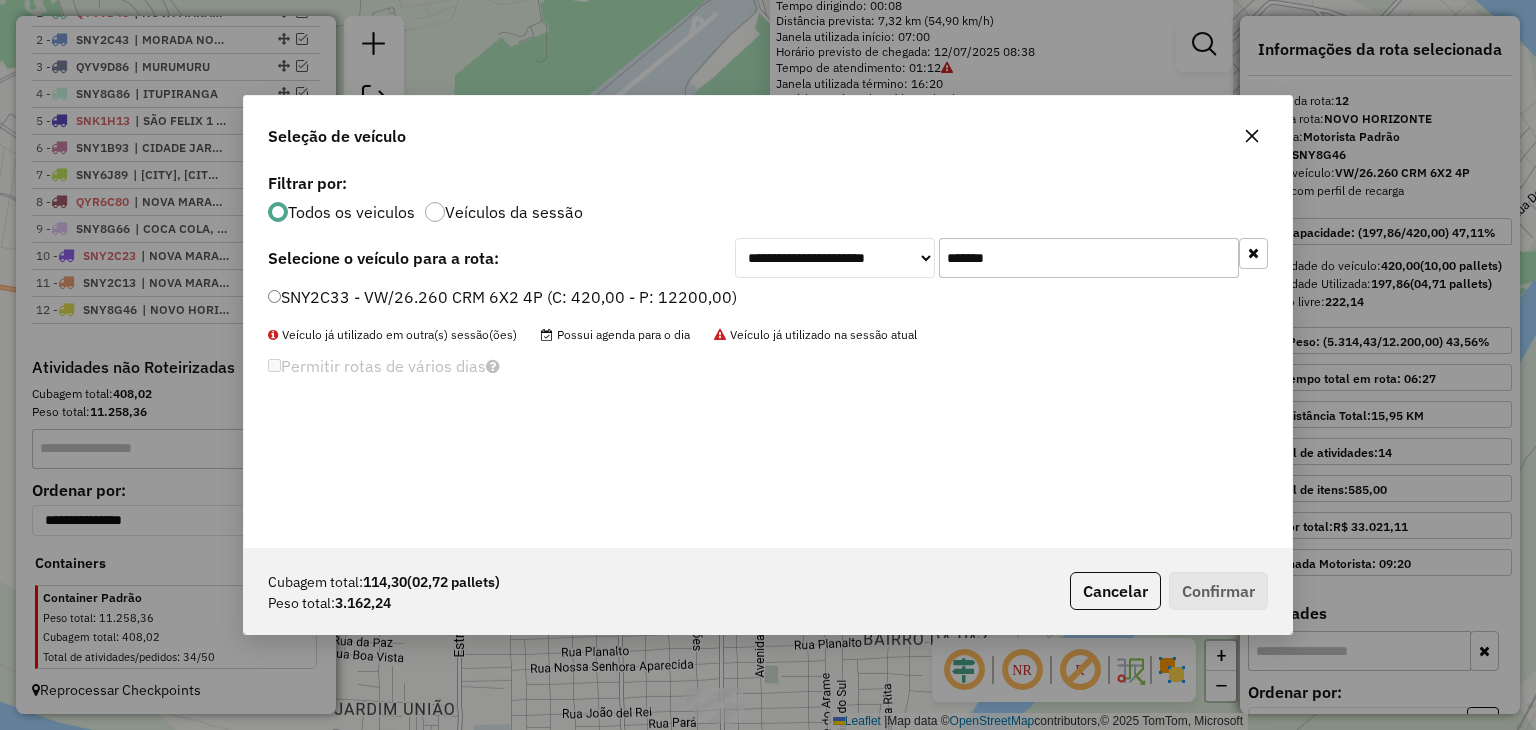 type on "*******" 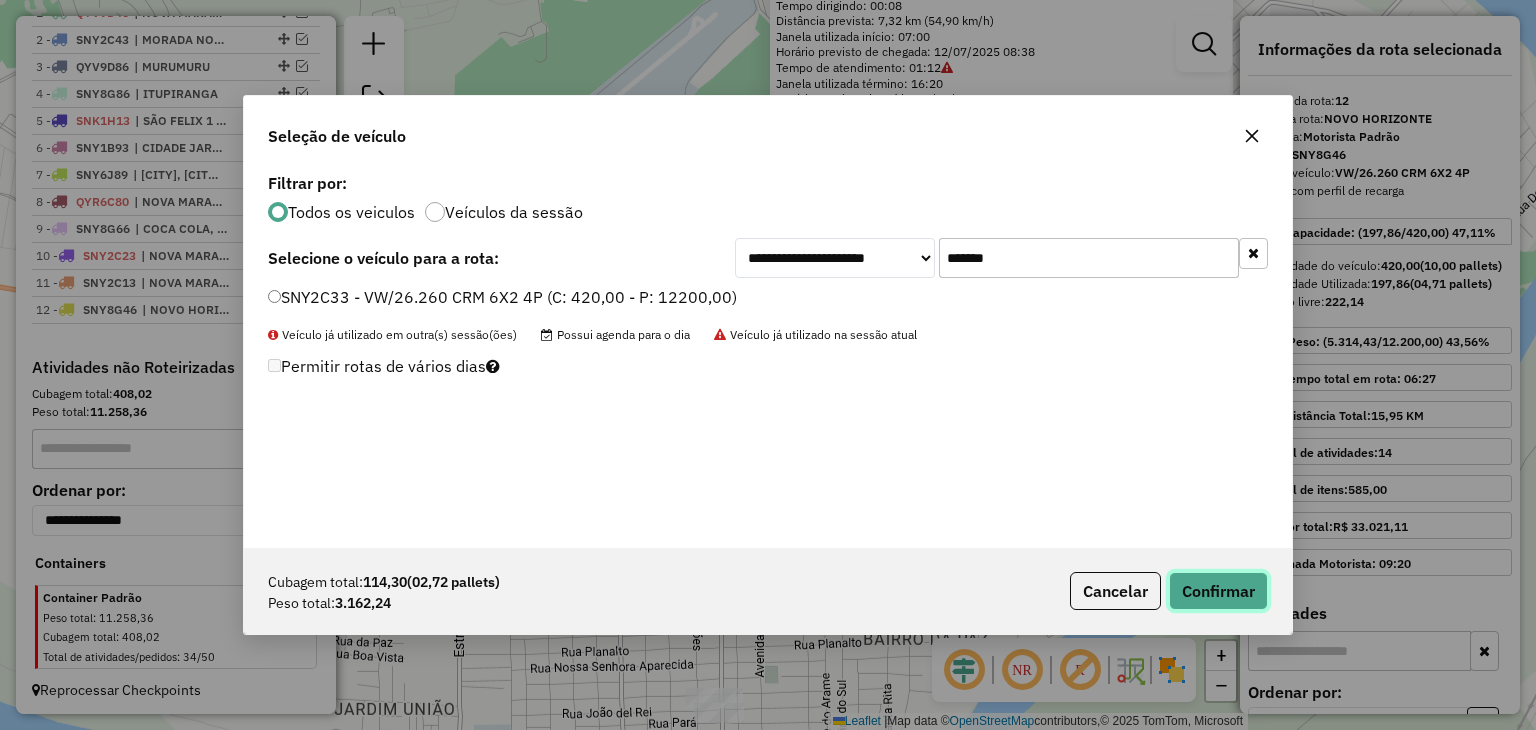 click on "Confirmar" 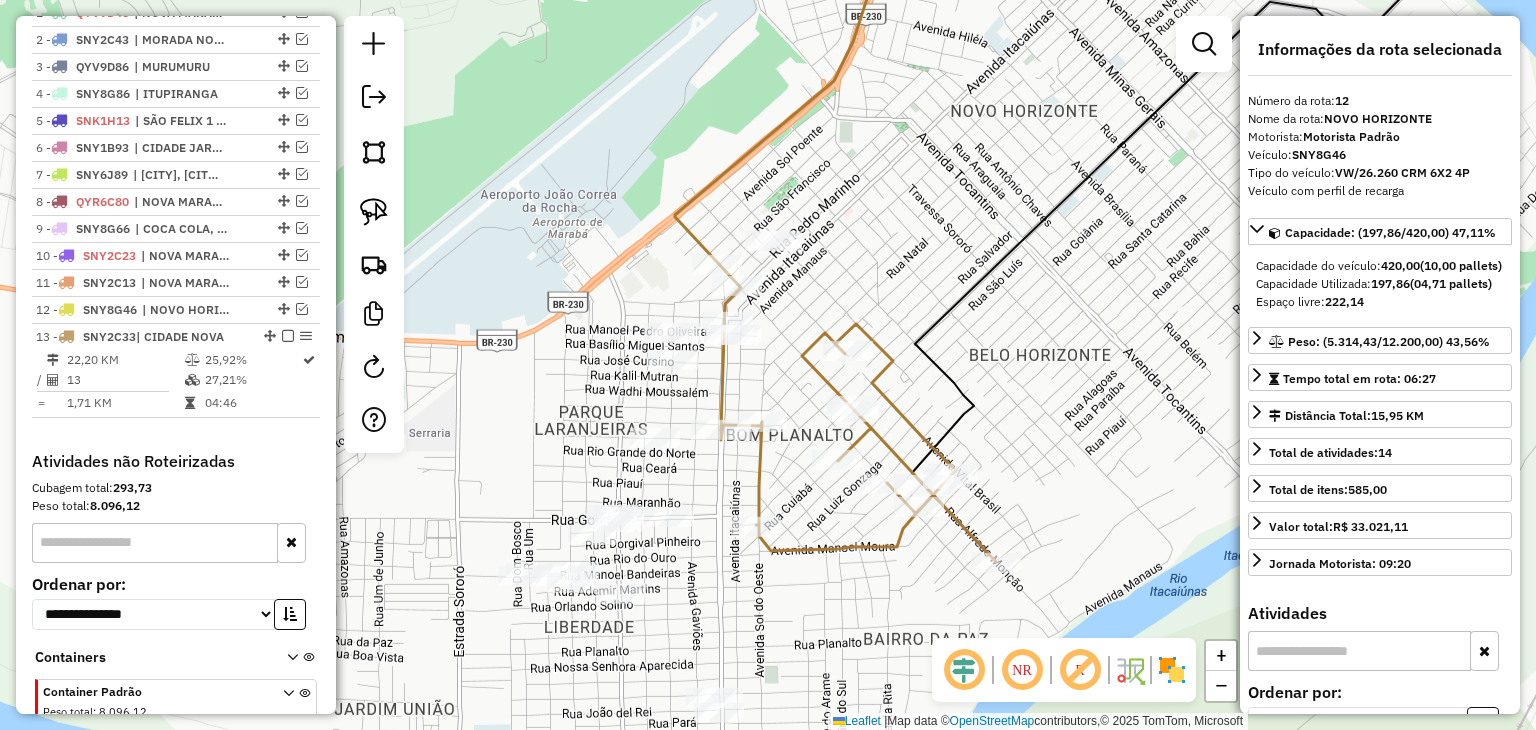scroll, scrollTop: 877, scrollLeft: 0, axis: vertical 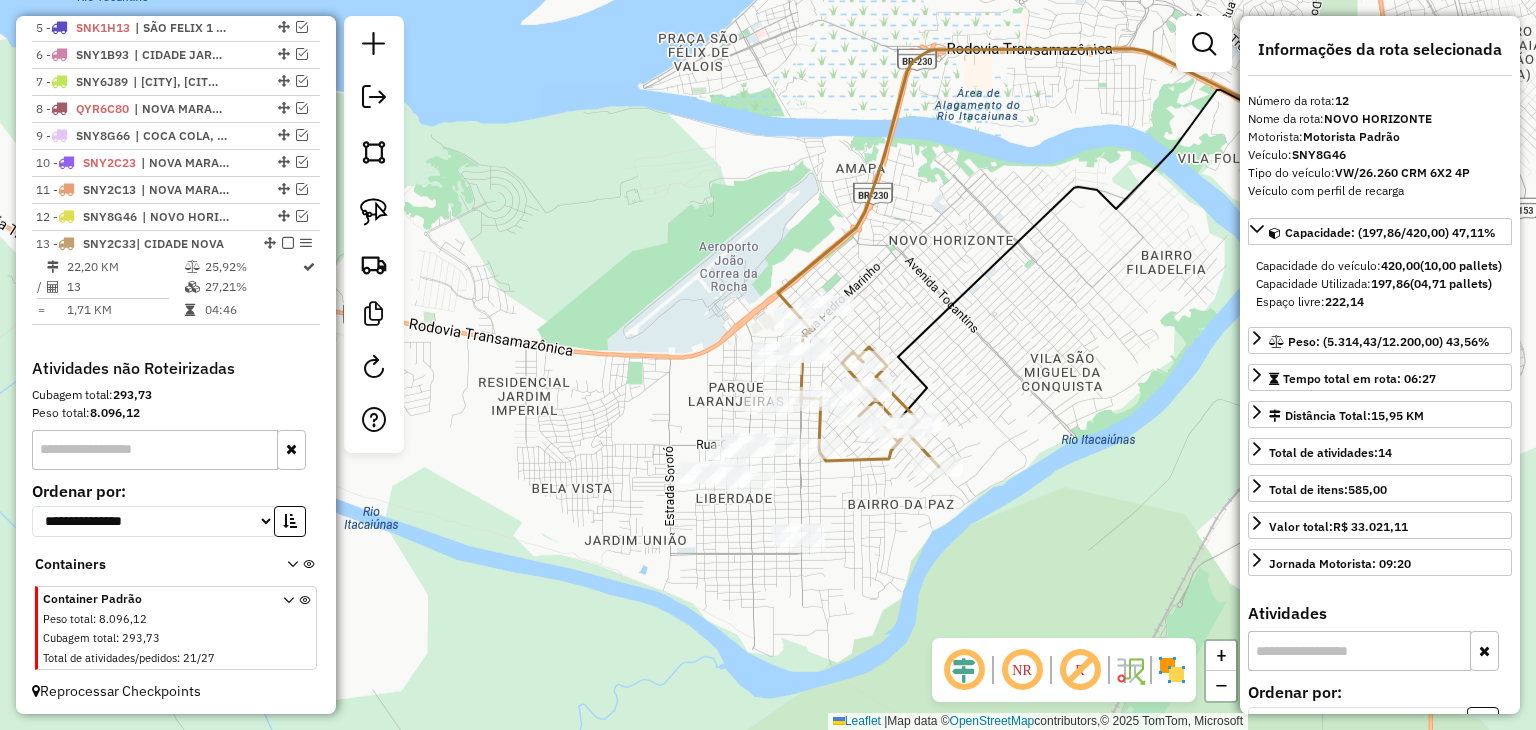 drag, startPoint x: 844, startPoint y: 288, endPoint x: 867, endPoint y: 374, distance: 89.02247 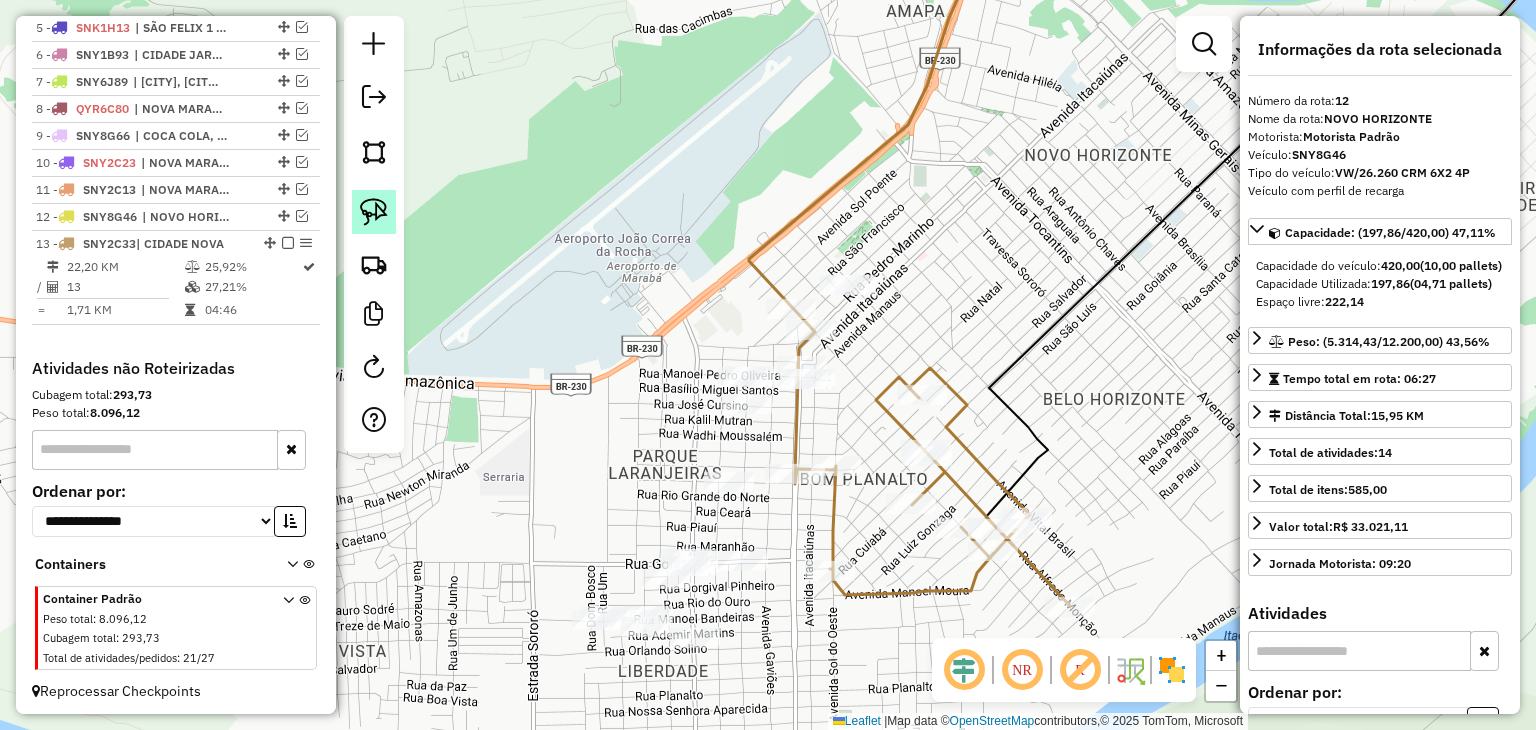 click 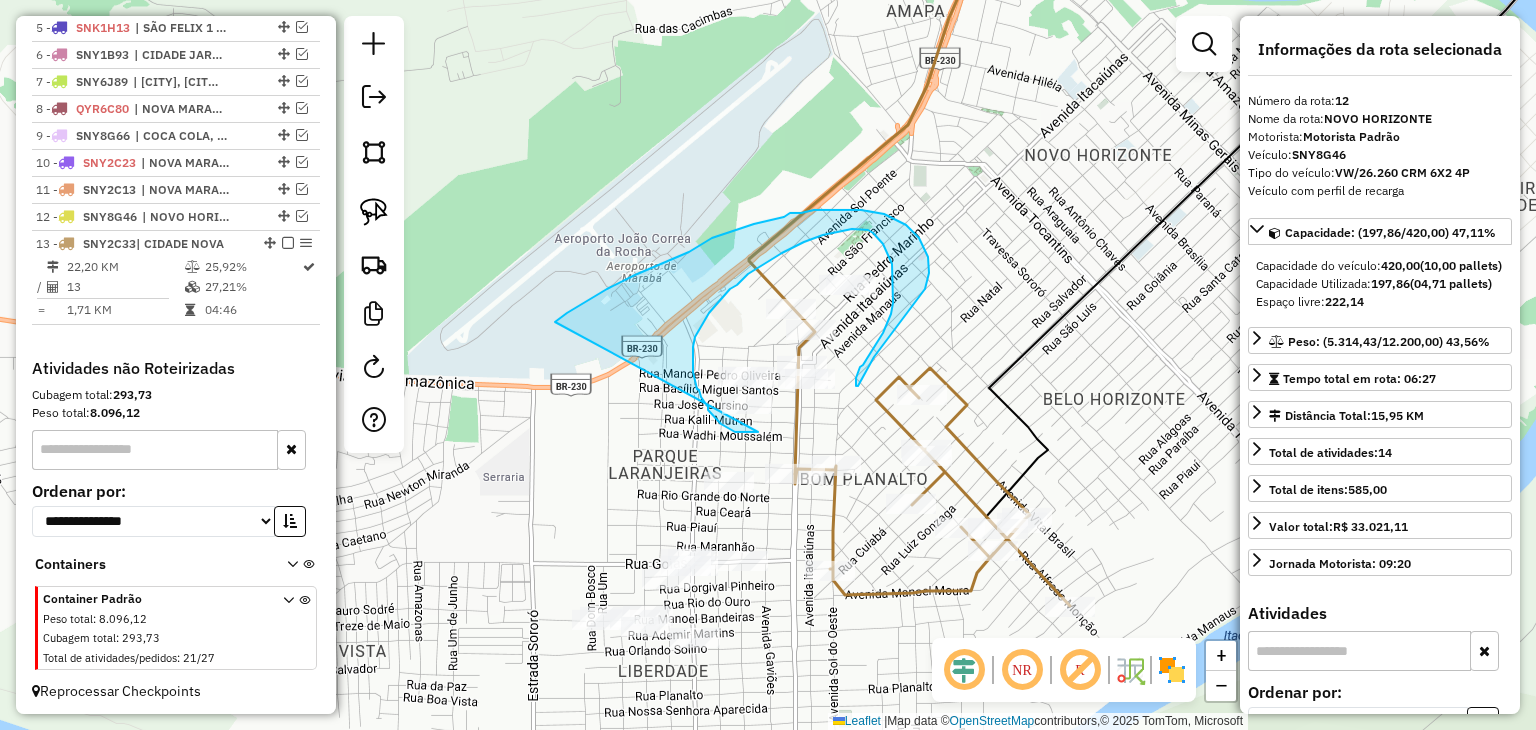 drag, startPoint x: 757, startPoint y: 433, endPoint x: 555, endPoint y: 322, distance: 230.48862 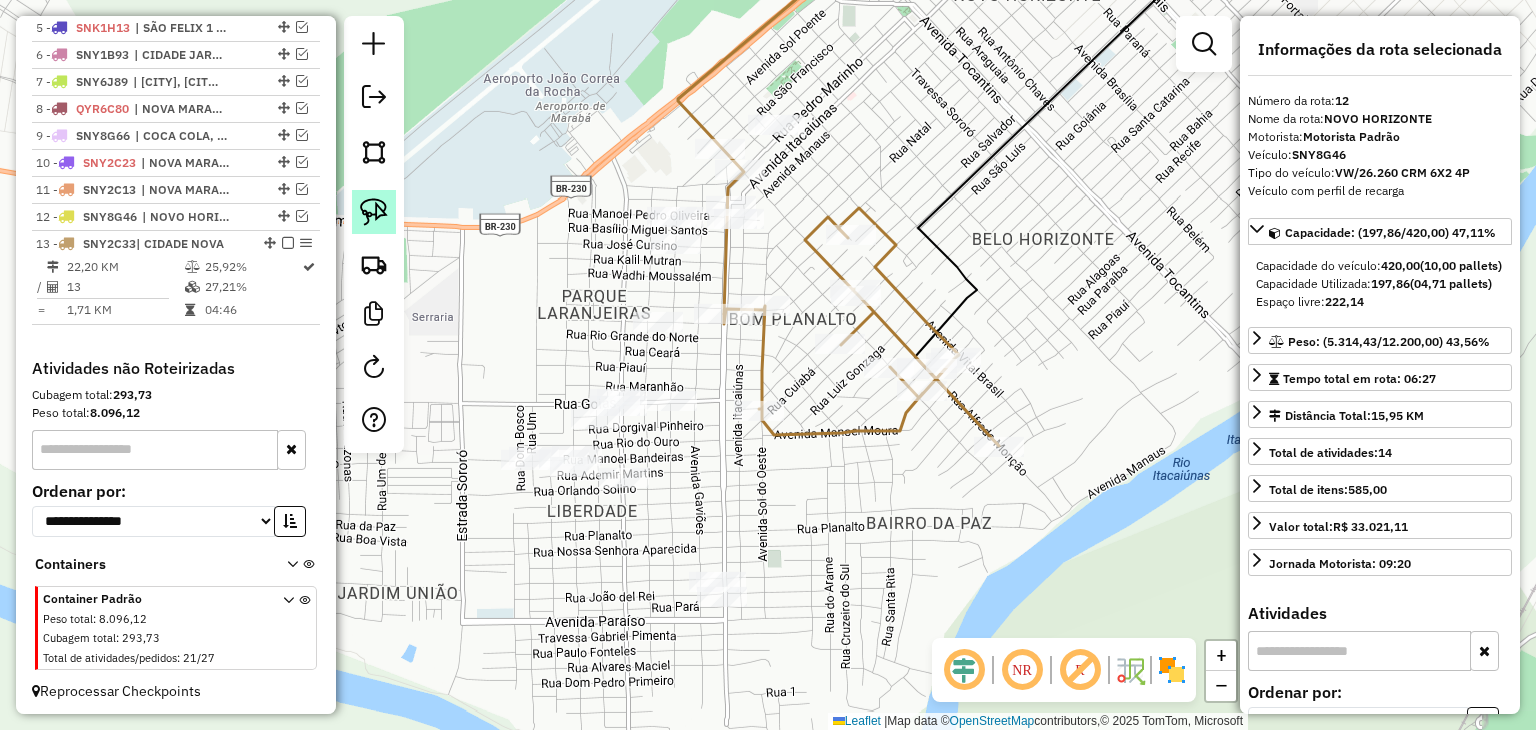 click 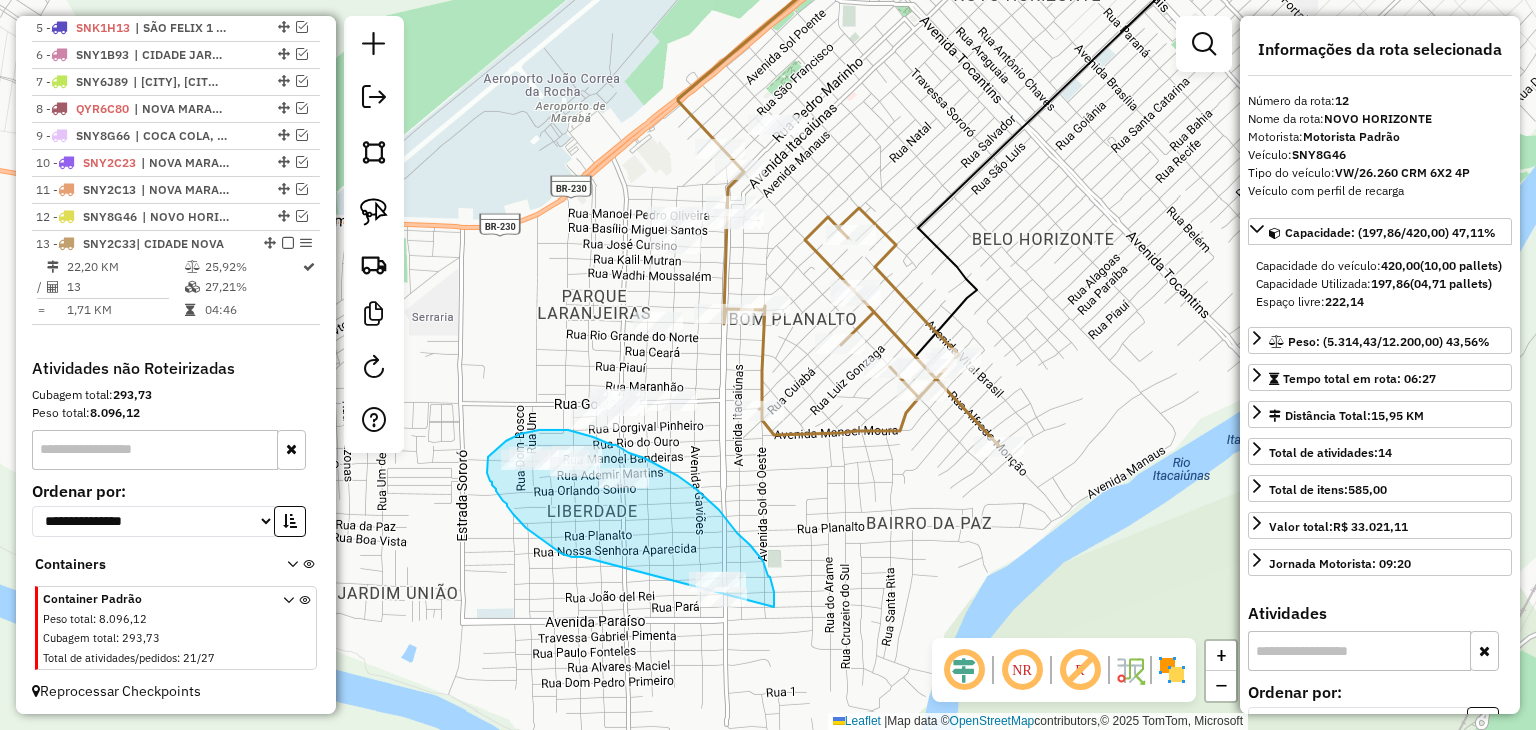 drag, startPoint x: 578, startPoint y: 557, endPoint x: 726, endPoint y: 636, distance: 167.76471 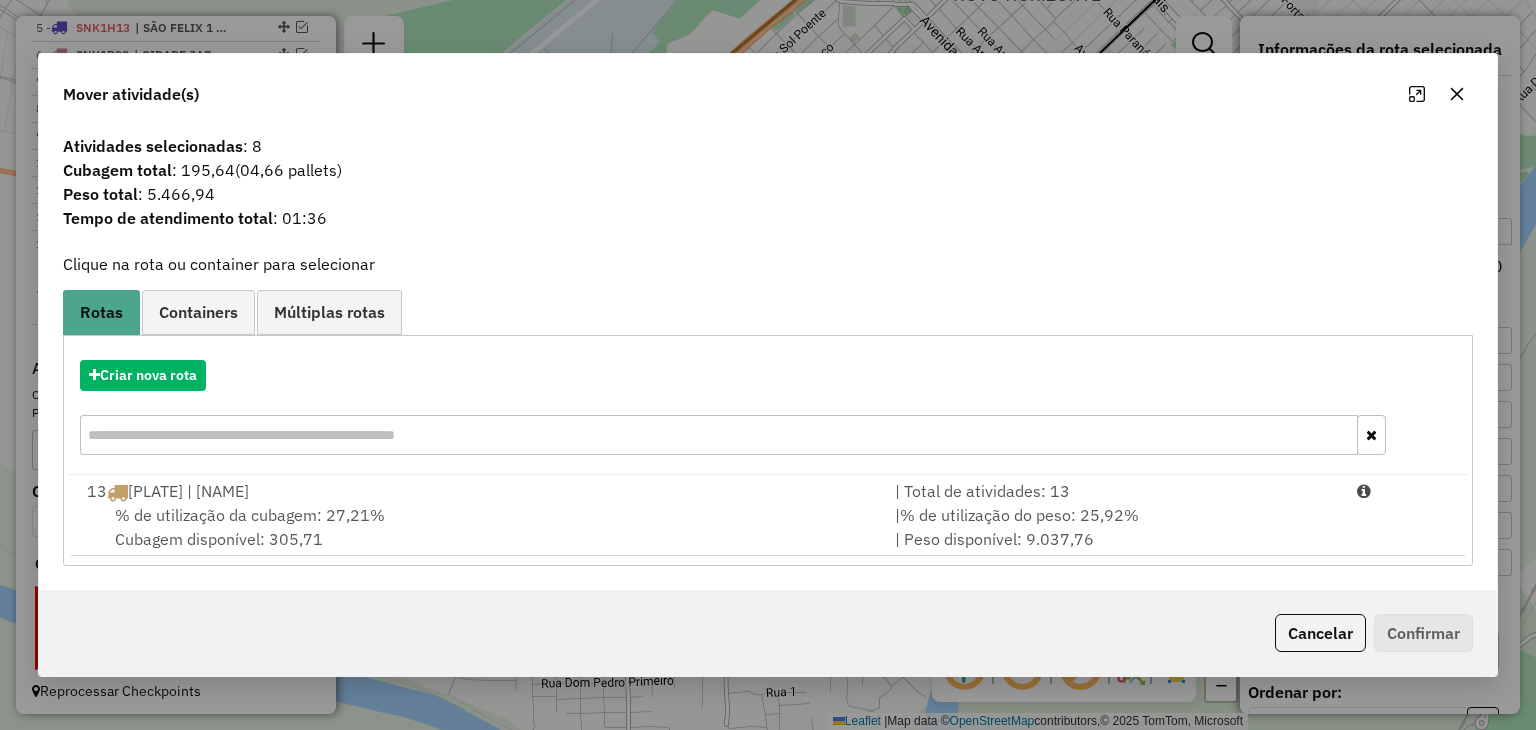 click on "% de utilização da cubagem: 27,21%  Cubagem disponível: 305,71" at bounding box center [479, 527] 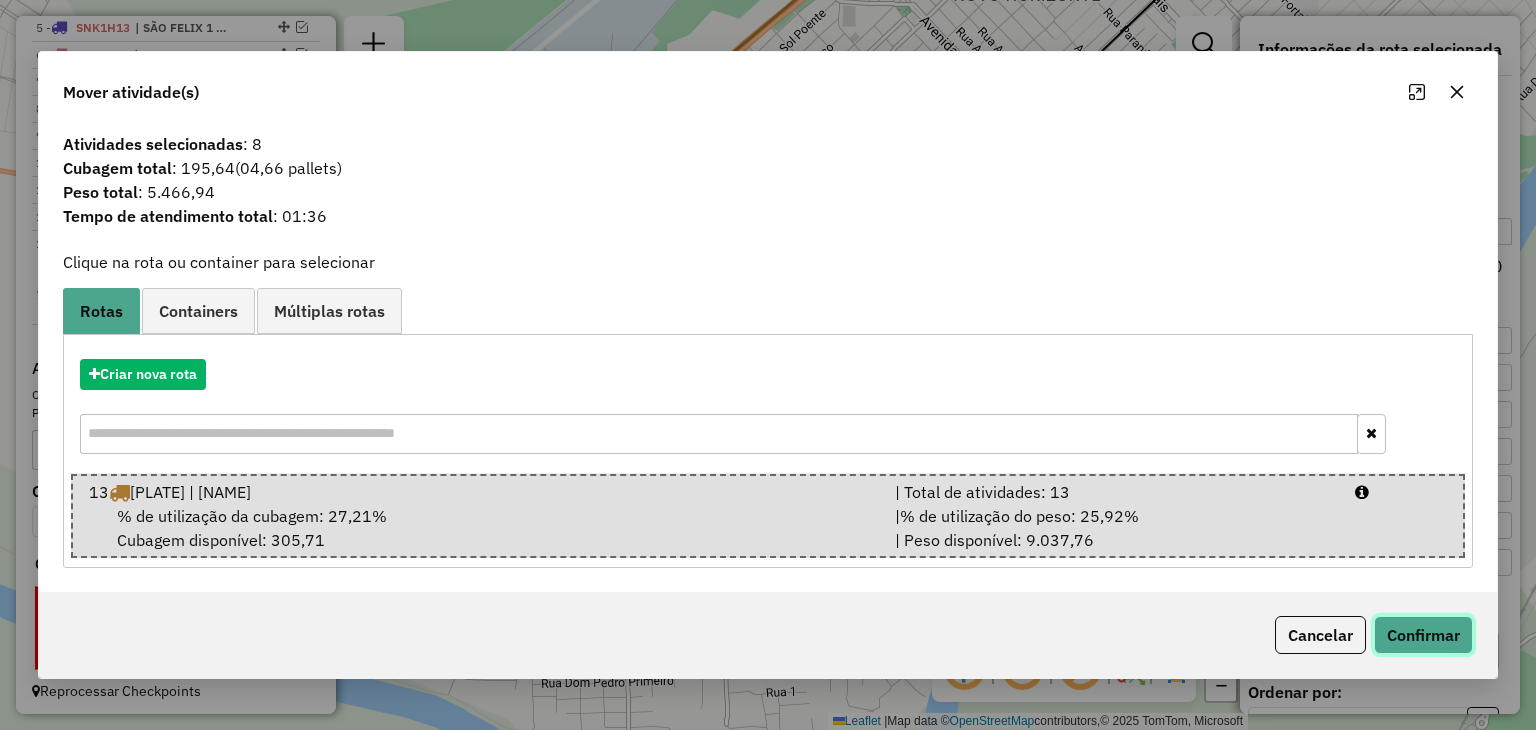 click on "Confirmar" 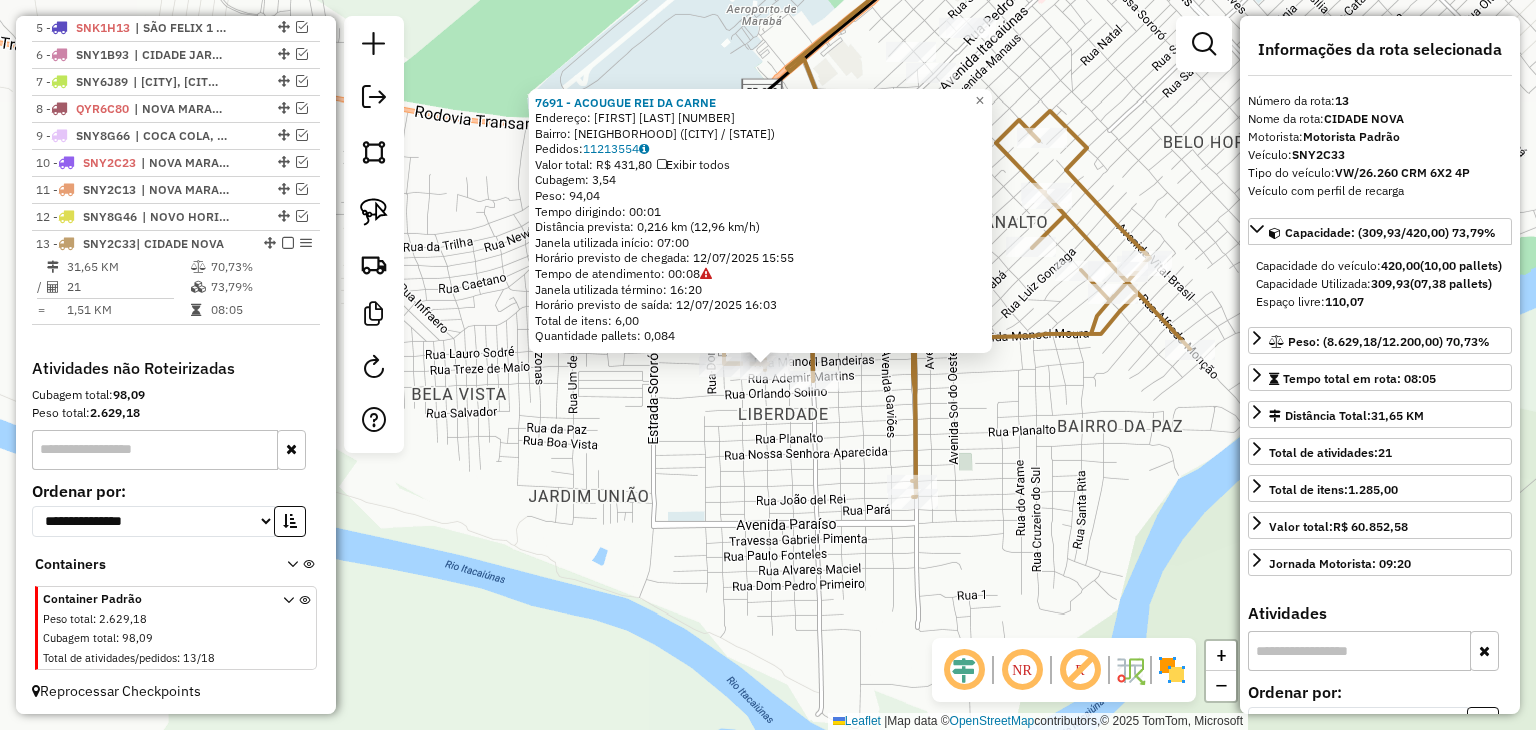 click on "[NUMBER] - [NAME] Endereço: [NAME] [NUMBER] Bairro: [NAME] ([CITY] / [STATE]) Pedidos: [NUMBER] Valor total: [CURRENCY] [AMOUNT] Exibir todos Cubagem: [CUBAGE] Peso: [WEIGHT] Tempo dirigindo: [TIME] Distância prevista: [DISTANCE] km ([SPEED] km/h) Janela utilizada início: [TIME] Horário previsto de chegada: [DATE] [TIME] Tempo de atendimento: [TIME] Janela utilizada término: [TIME] Horário previsto de saída: [DATE] [TIME] Total de itens: [ITEMS] Quantidade pallets: [PALLETS] × Janela de atendimento Grade de atendimento Capacidade Transportadoras Veículos Cliente Pedidos Rotas Selecione os dias de semana para filtrar as janelas de atendimento Seg Ter Qua Qui Sex Sáb Dom Informe o período da janela de atendimento: De: Até: Filtrar exatamente a janela do cliente Considerar janela de atendimento padrão Selecione os dias de semana para filtrar as grades de atendimento Seg Ter Qua Qui Sex Sáb Dom Considerar clientes sem dia de atendimento cadastrado De:" 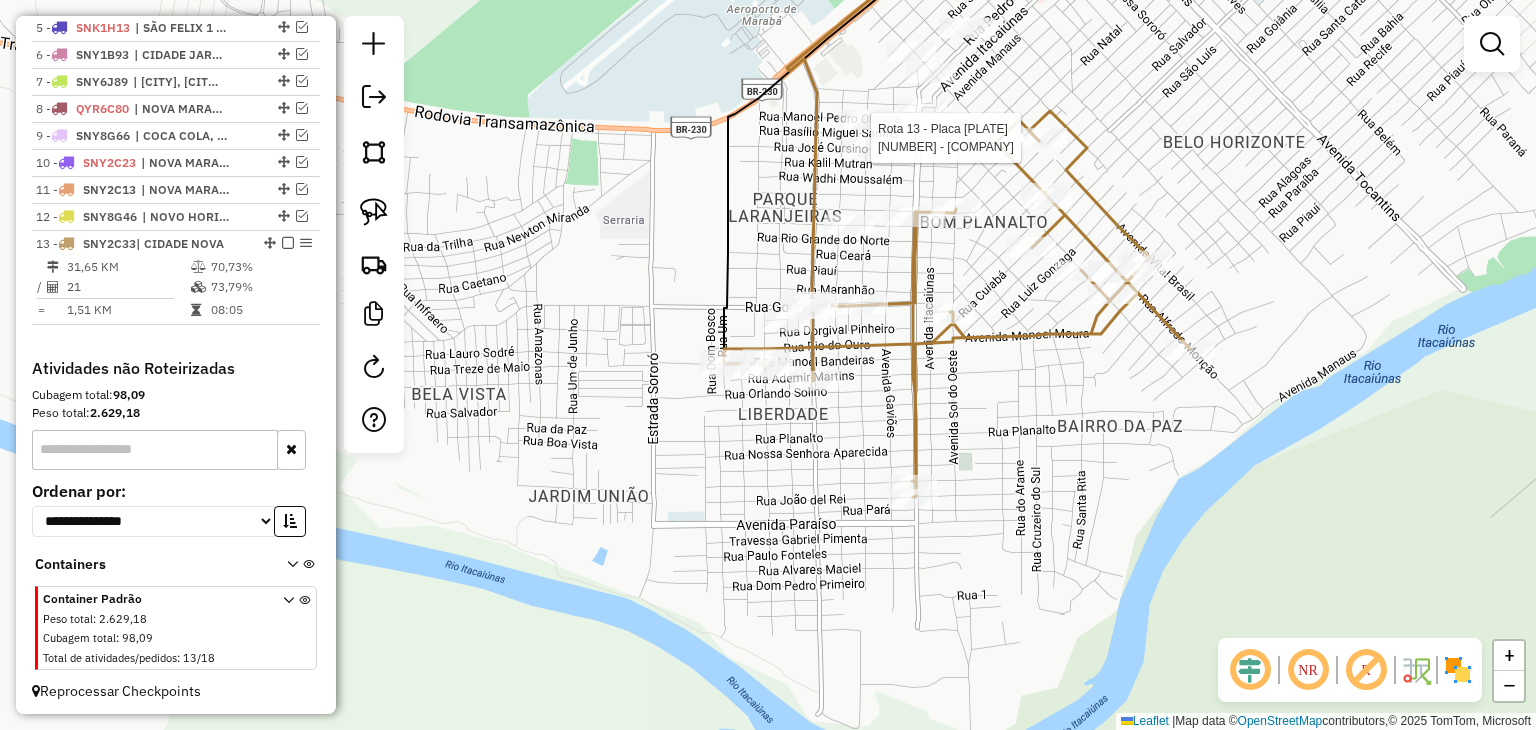 click 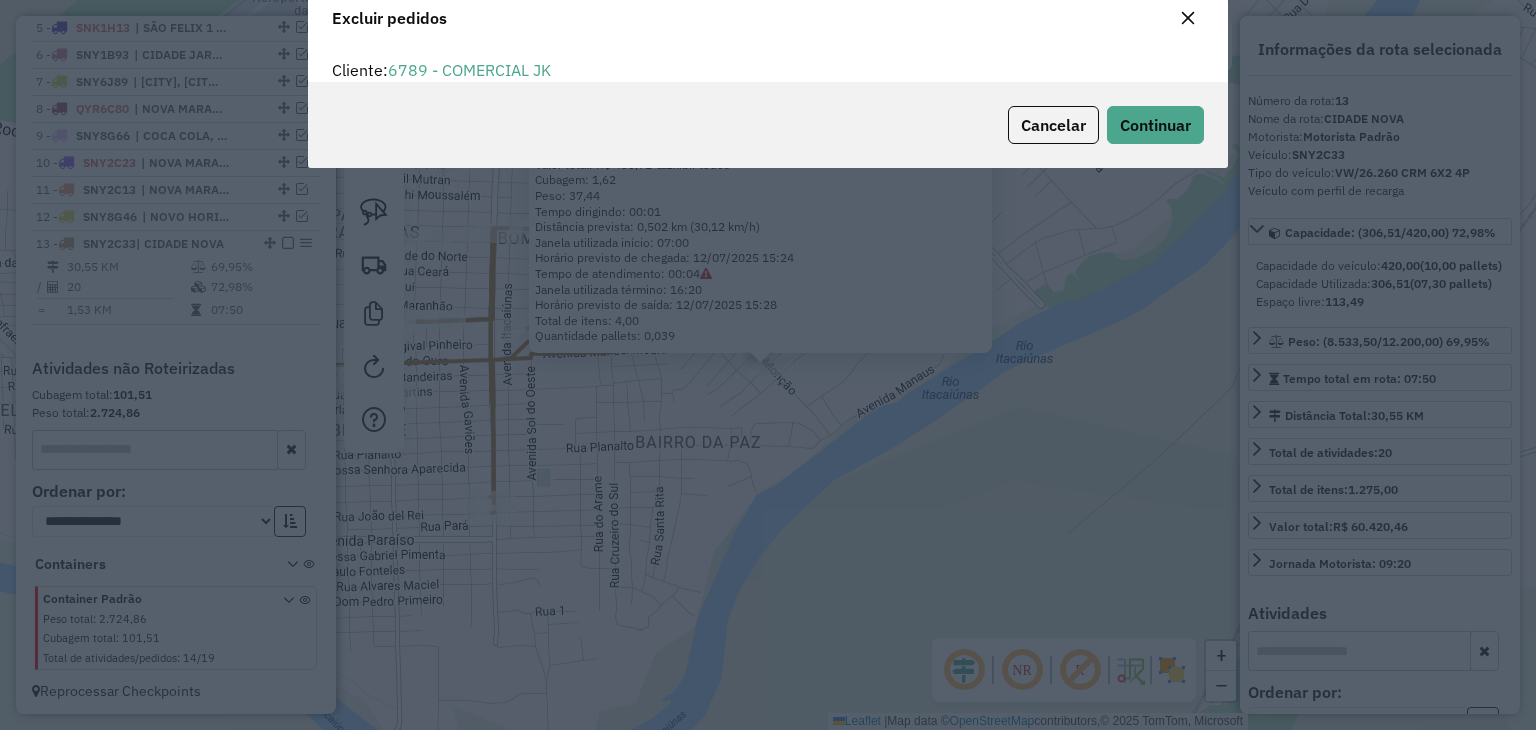 scroll, scrollTop: 10, scrollLeft: 6, axis: both 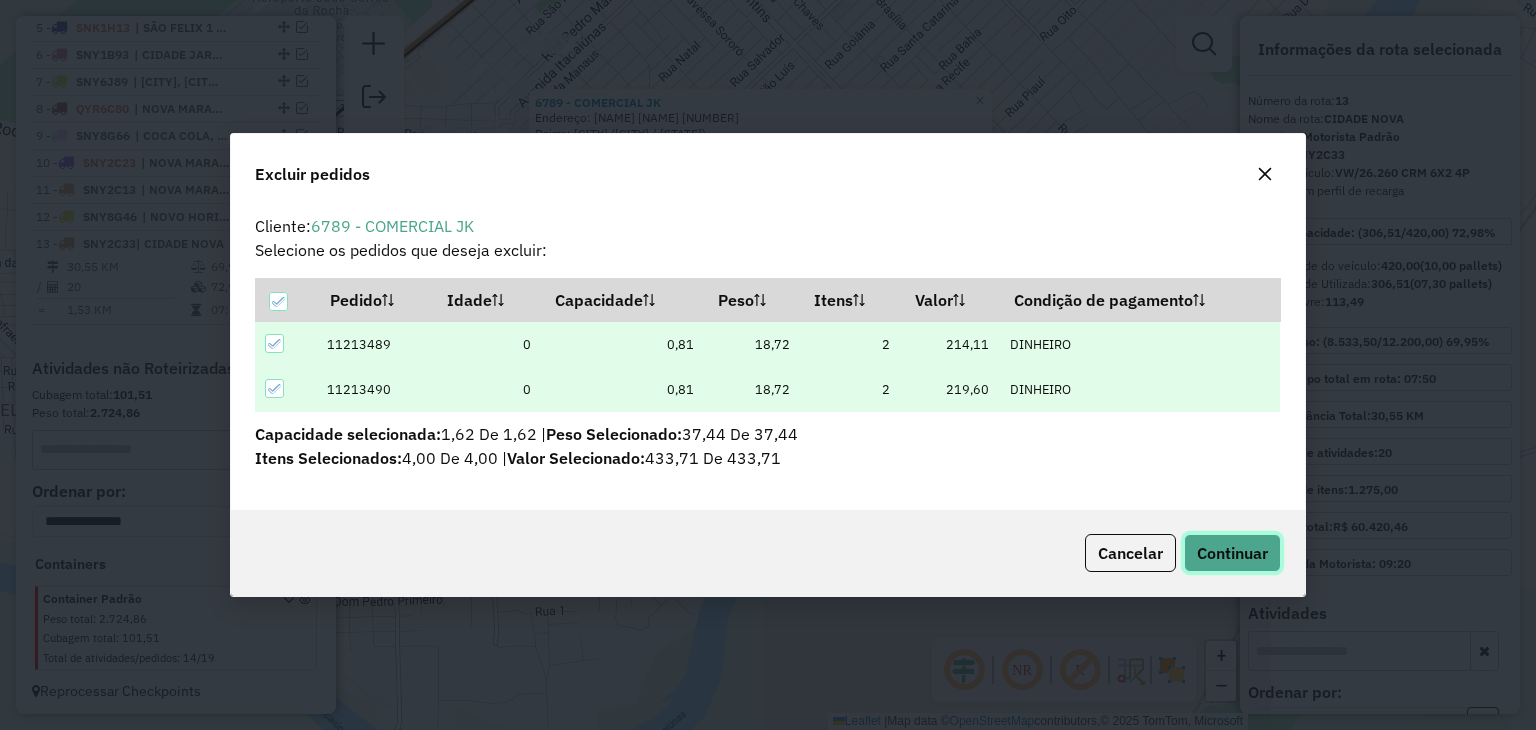 click on "Continuar" 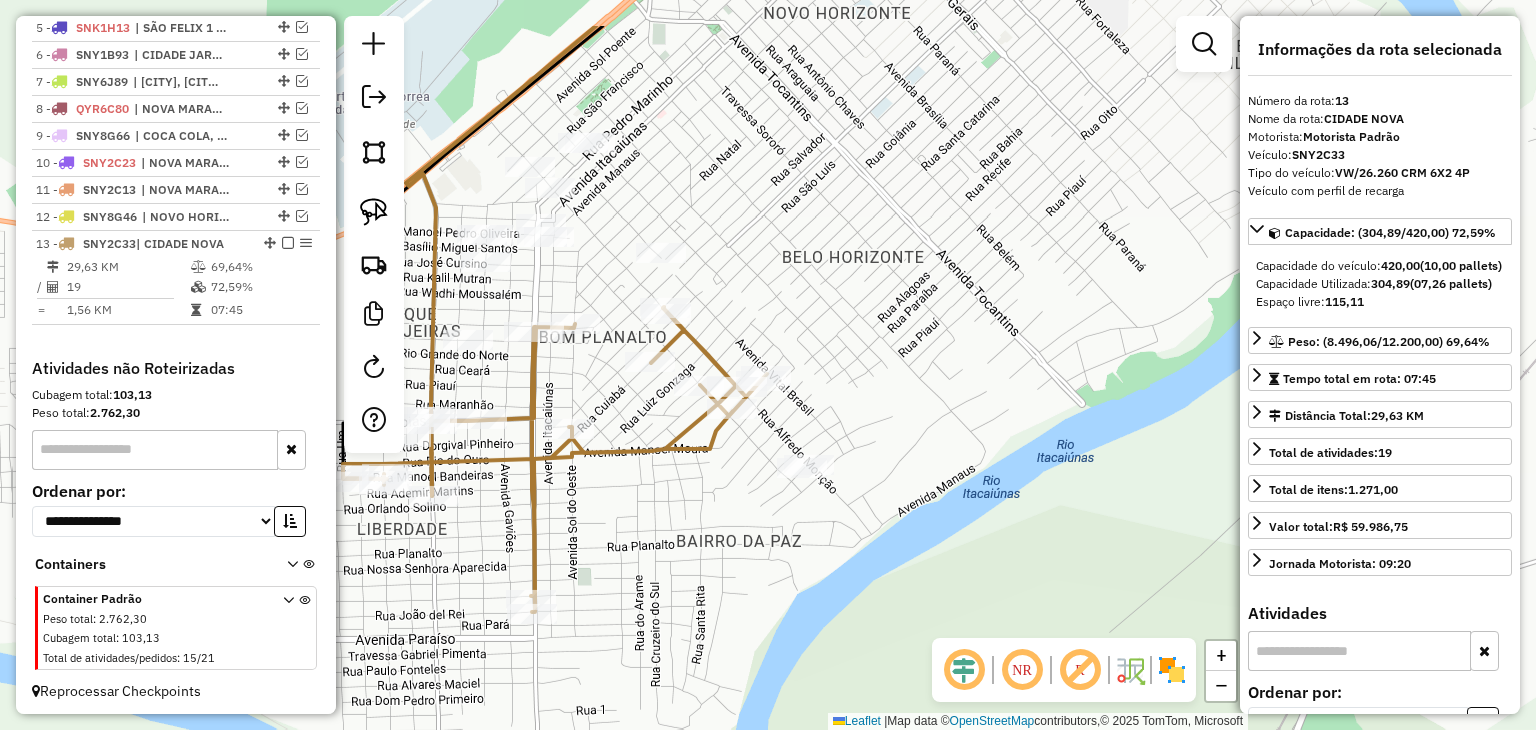 drag, startPoint x: 652, startPoint y: 417, endPoint x: 699, endPoint y: 518, distance: 111.40018 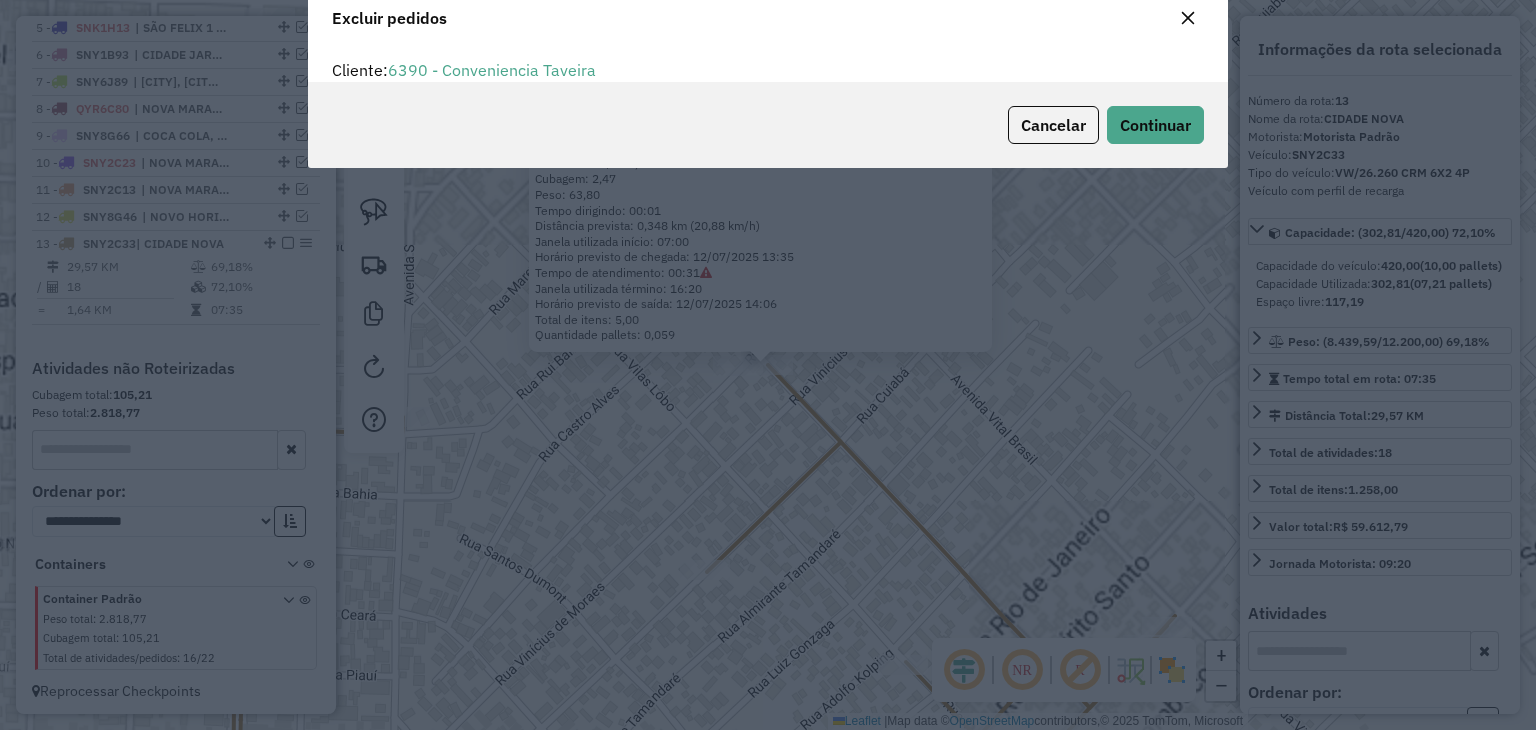 scroll, scrollTop: 10, scrollLeft: 6, axis: both 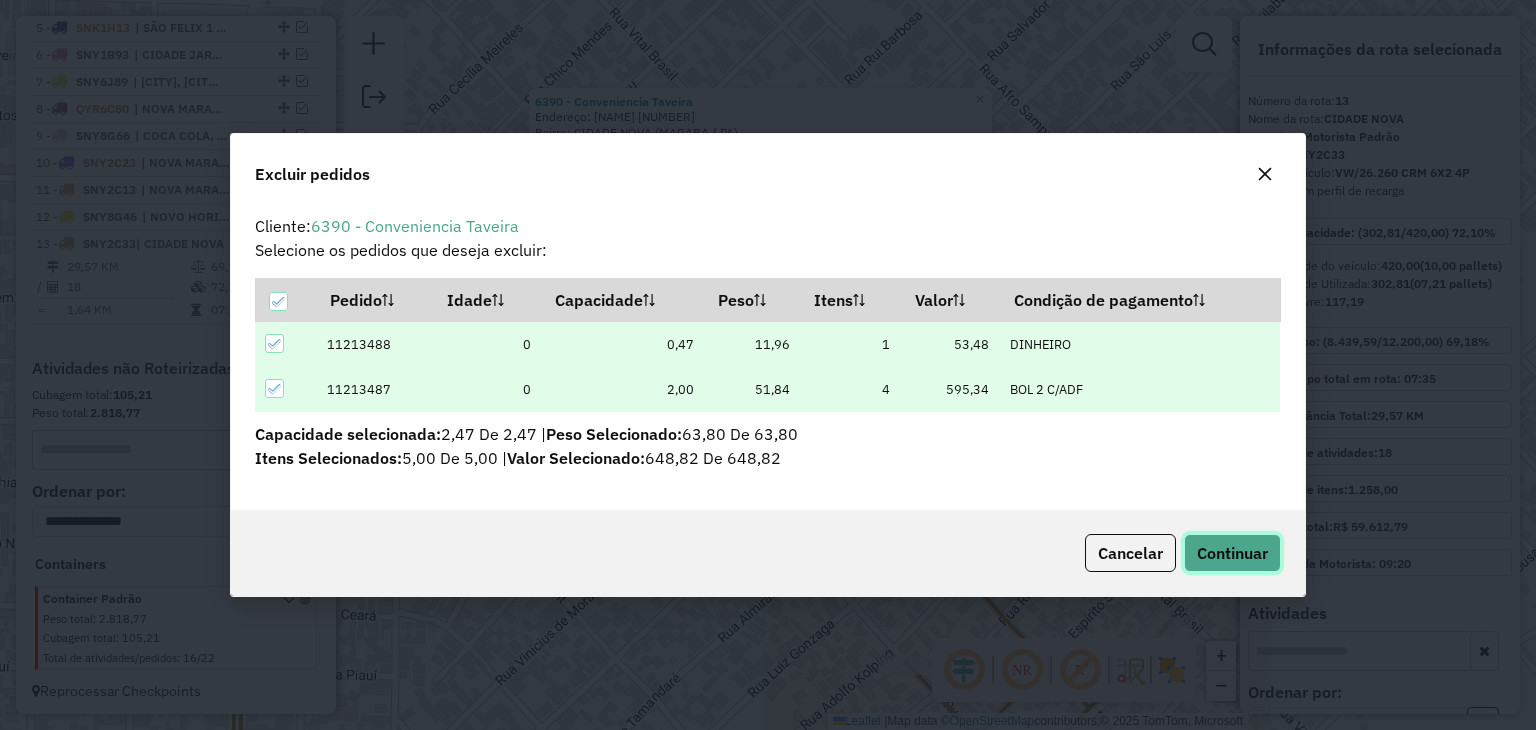 click on "Continuar" 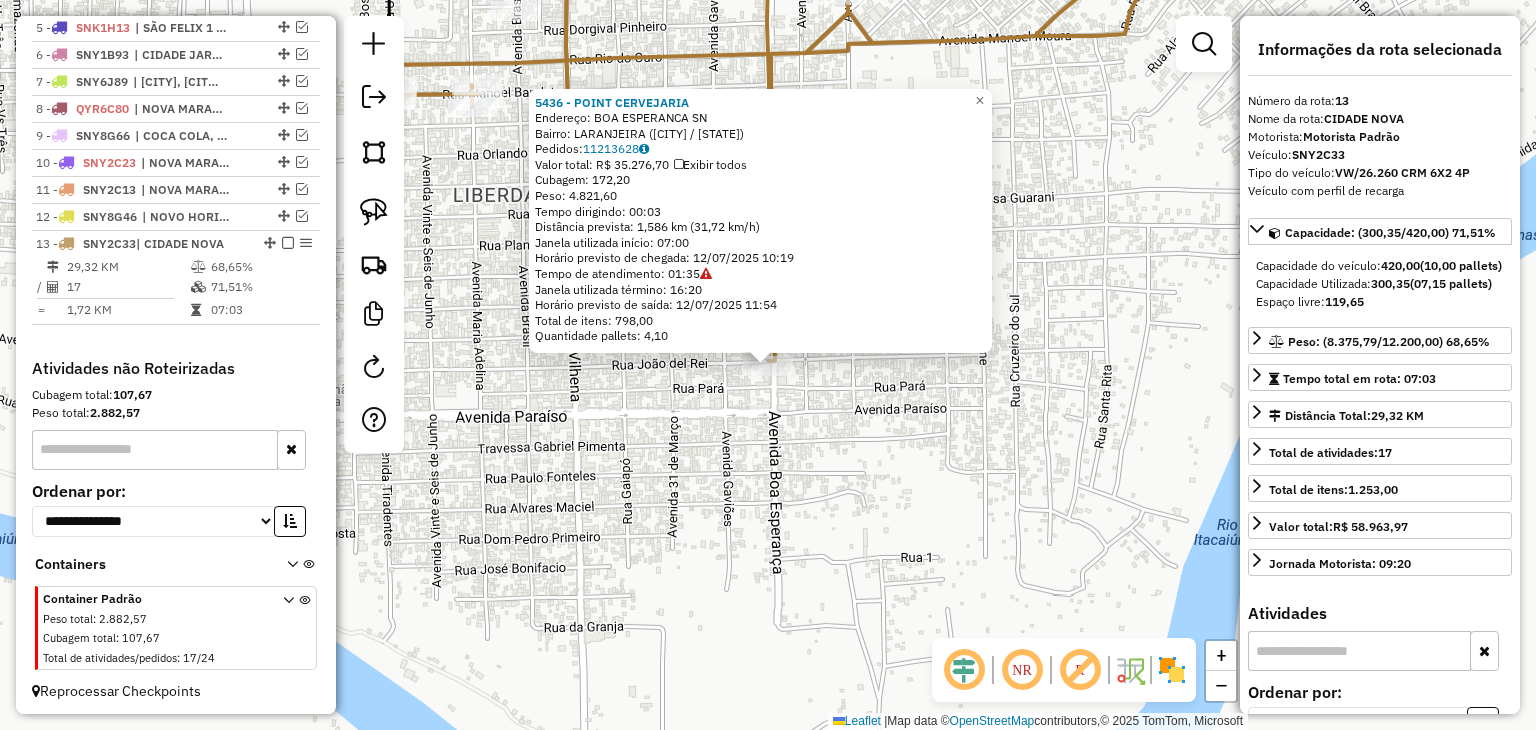 click on "[NUMBER] - [COMPANY]  Endereço:  [STREET] [NUMBER]   Bairro: [NEIGHBORHOOD] ([CITY] / [STATE])   Pedidos:  [NUMBER]   Valor total: [CURRENCY] [PRICE]   Exibir todos   Cubagem: [PRICE]  Peso: [PRICE]  Tempo dirigindo: [TIME]   Distância prevista: [PRICE] km ([PRICE] km/h)   Janela utilizada início: [TIME]   Horário previsto de chegada: [DATE] [TIME]   Tempo de atendimento: [TIME]   Janela utilizada término: [TIME]   Horário previsto de saída: [DATE] [TIME]   Total de itens: [PRICE]   Quantidade pallets: [PRICE]  × Janela de atendimento Grade de atendimento Capacidade Transportadoras Veículos Cliente Pedidos  Rotas Selecione os dias de semana para filtrar as janelas de atendimento  Seg   Ter   Qua   Qui   Sex   Sáb   Dom  Informe o período da janela de atendimento: De: Até:  Filtrar exatamente a janela do cliente  Considerar janela de atendimento padrão  Selecione os dias de semana para filtrar as grades de atendimento  Seg   Ter   Qua   Qui   Sex   Sáb   Dom   Considerar clientes sem dia de atendimento cadastrado +" 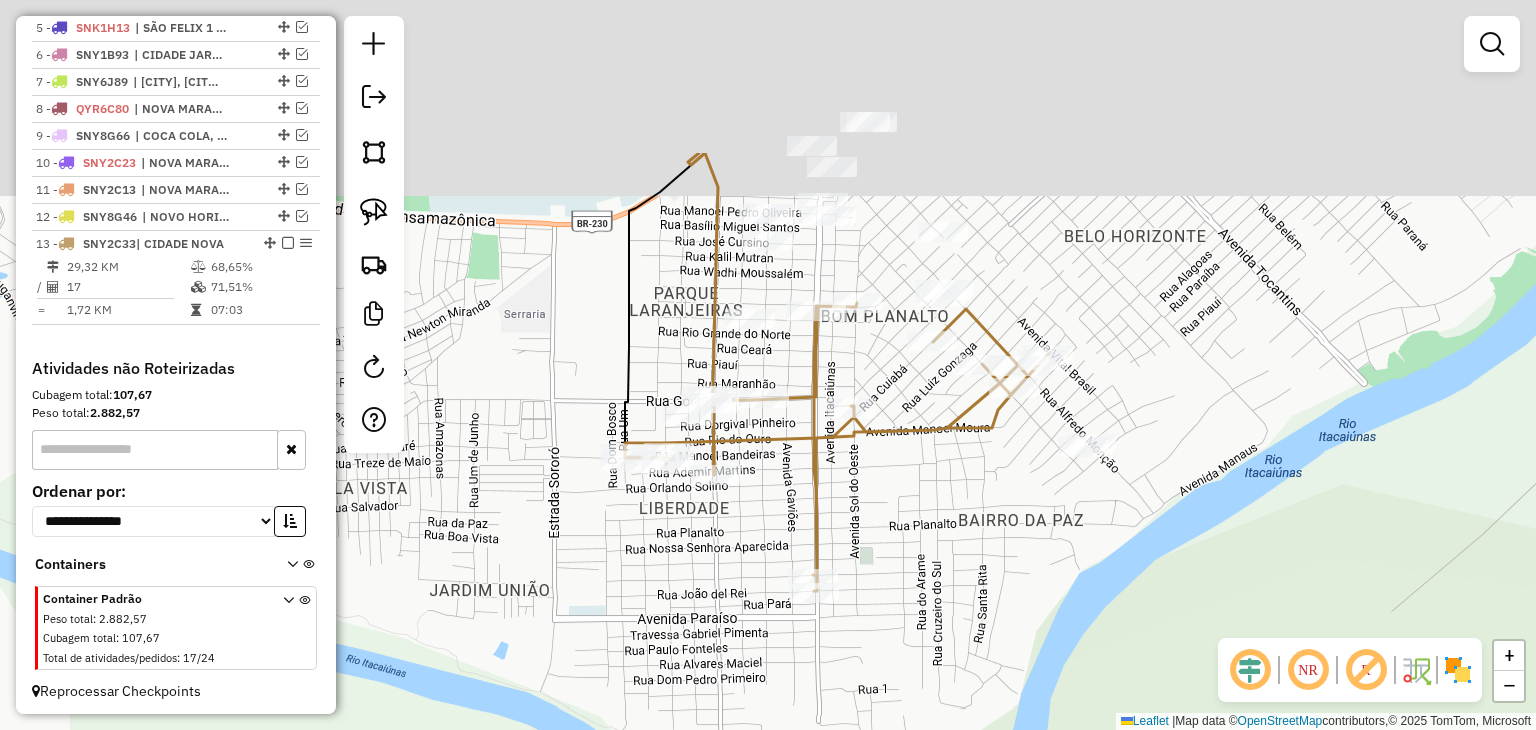 drag, startPoint x: 943, startPoint y: 330, endPoint x: 916, endPoint y: 626, distance: 297.22888 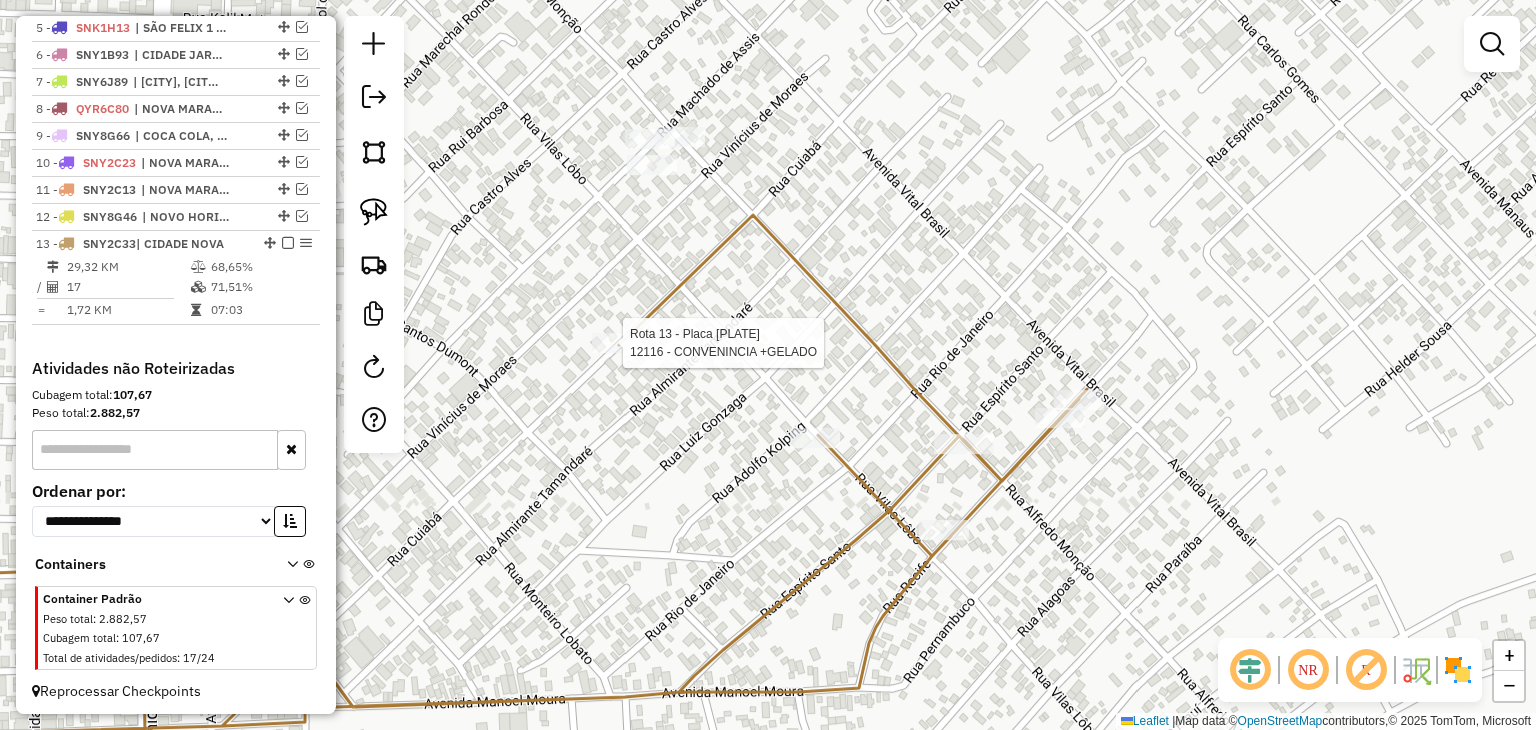 select on "**********" 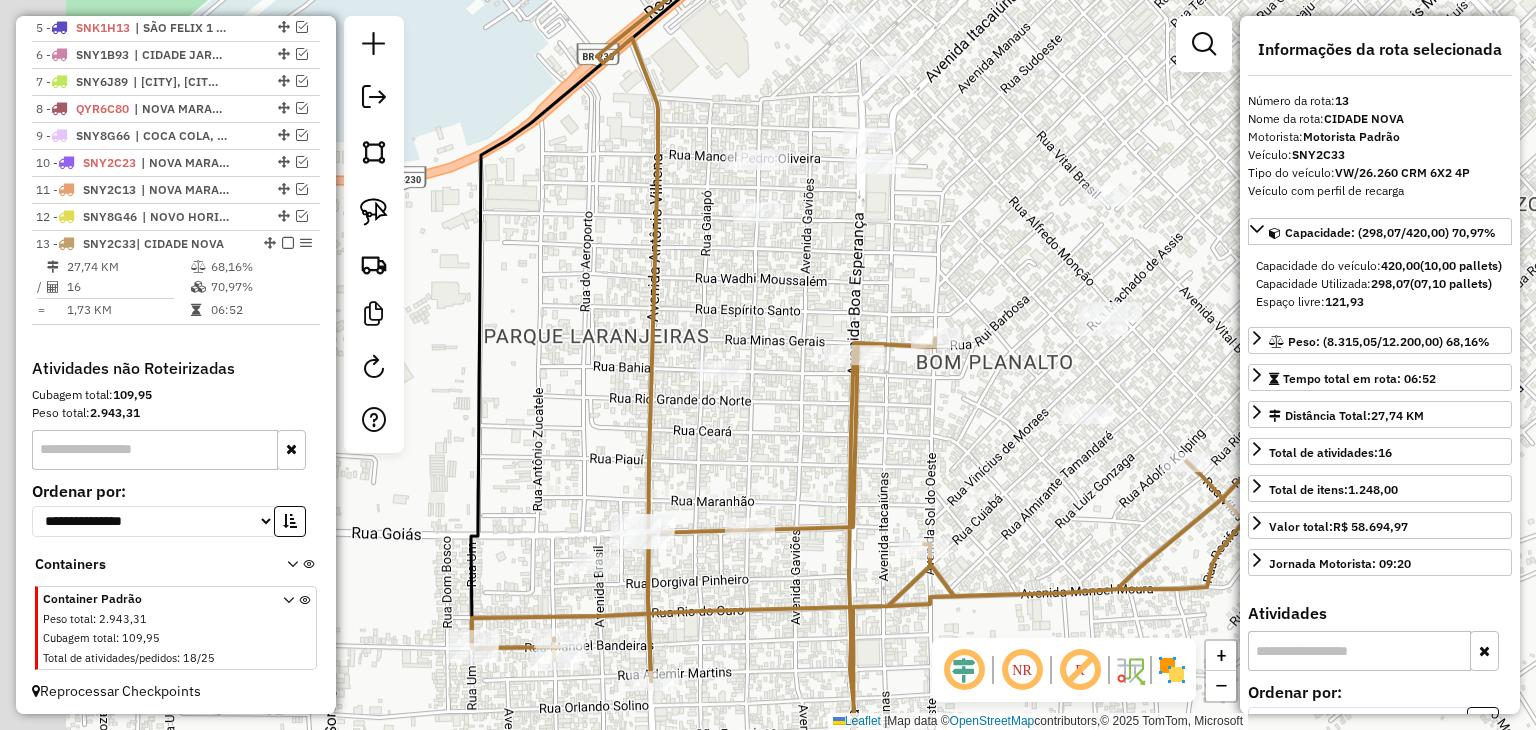 drag, startPoint x: 410, startPoint y: 474, endPoint x: 752, endPoint y: 466, distance: 342.09357 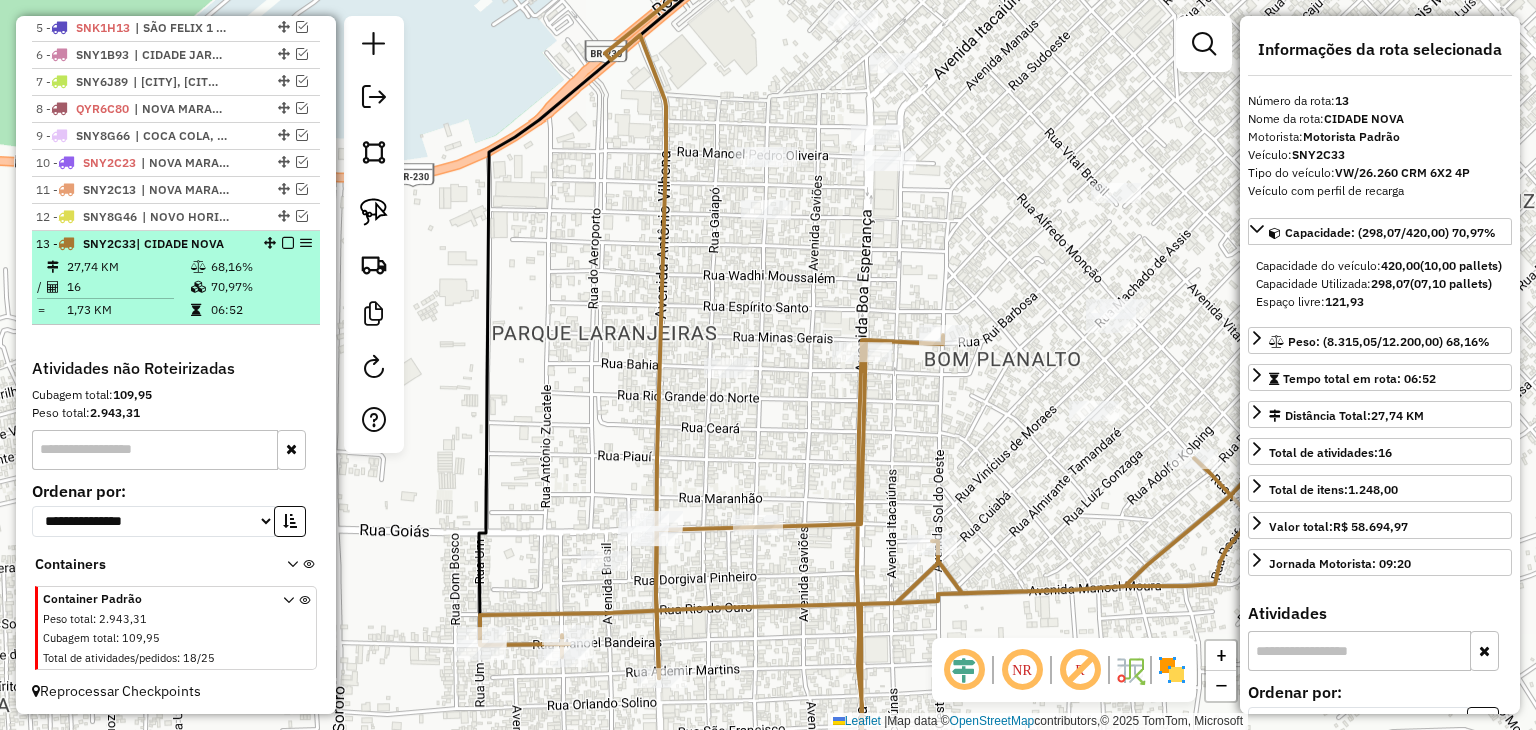 click at bounding box center [288, 243] 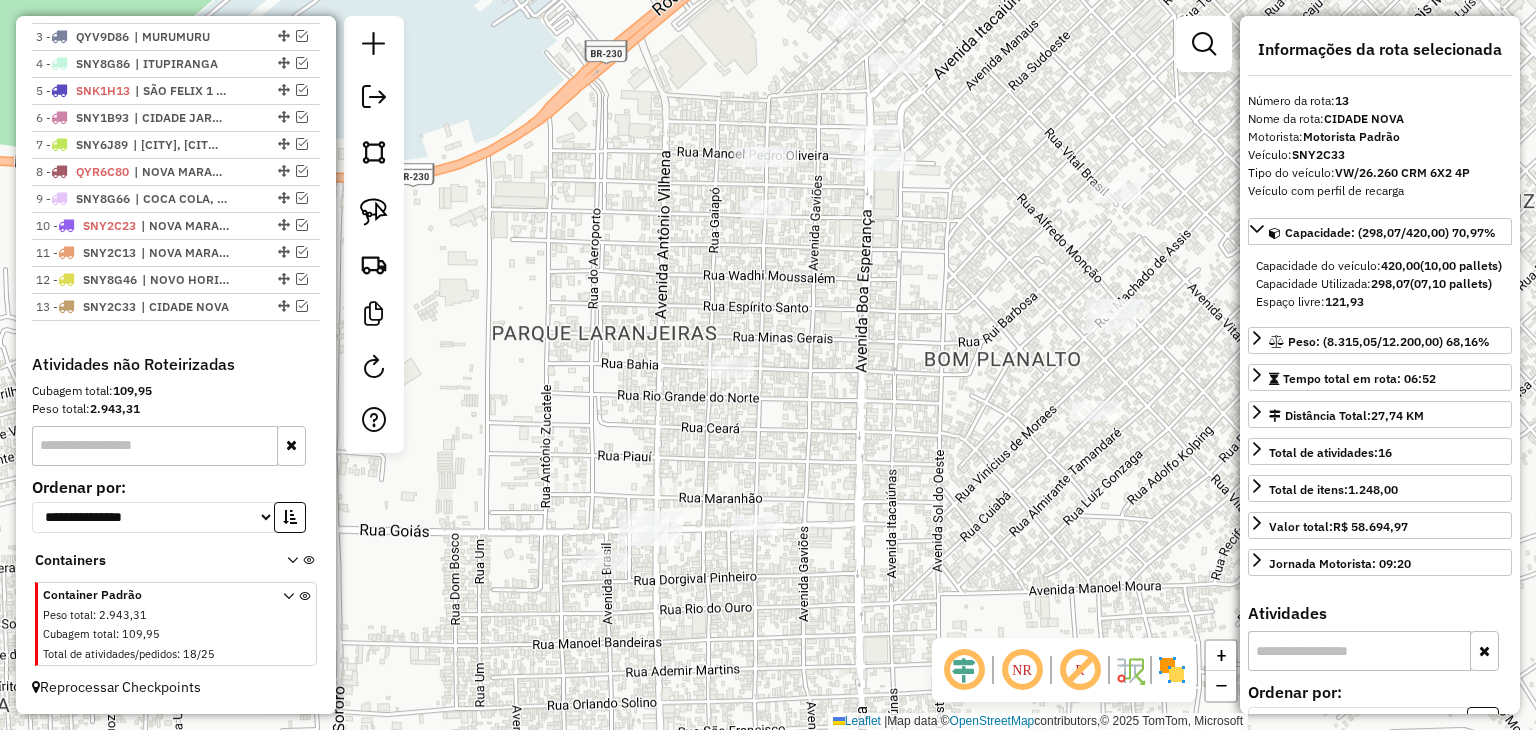 scroll, scrollTop: 811, scrollLeft: 0, axis: vertical 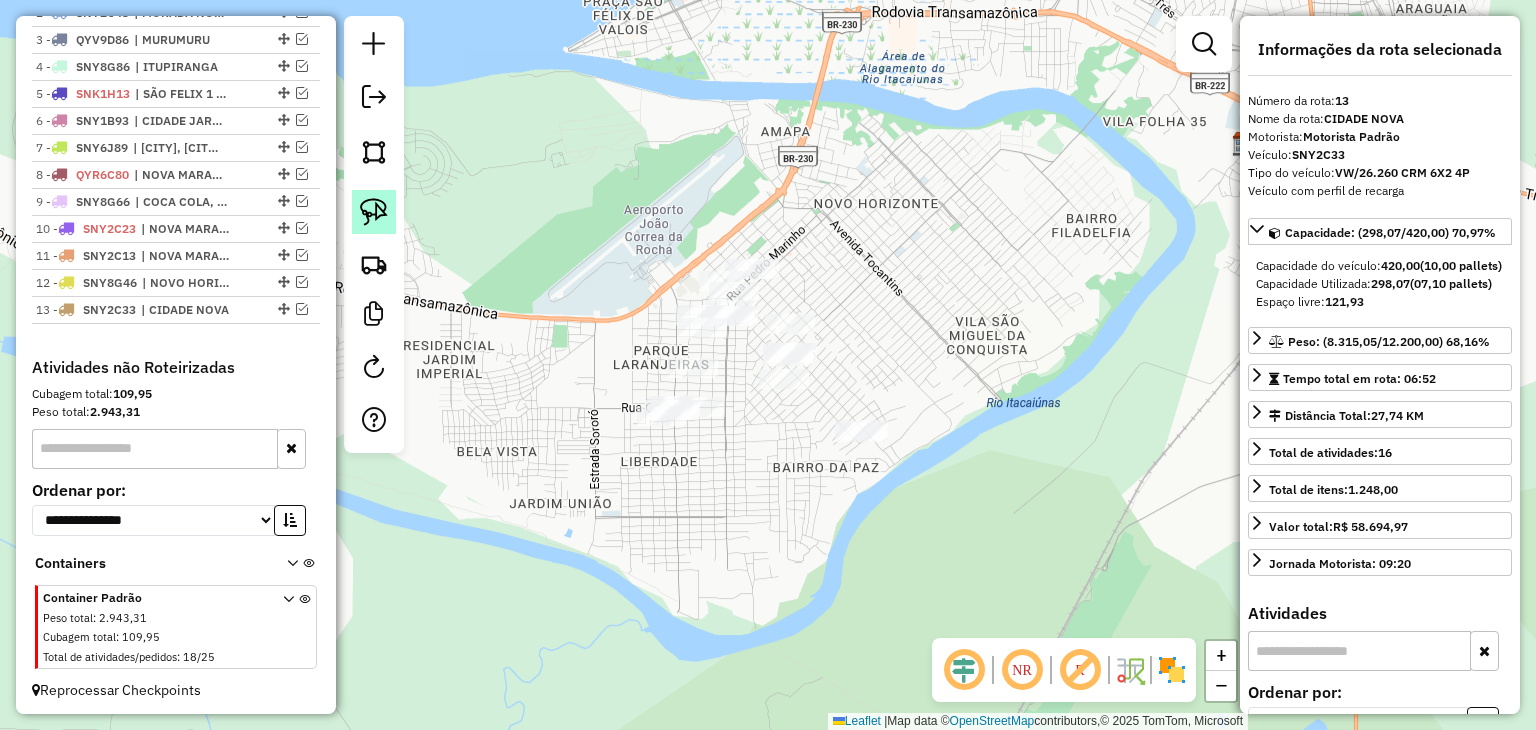 click 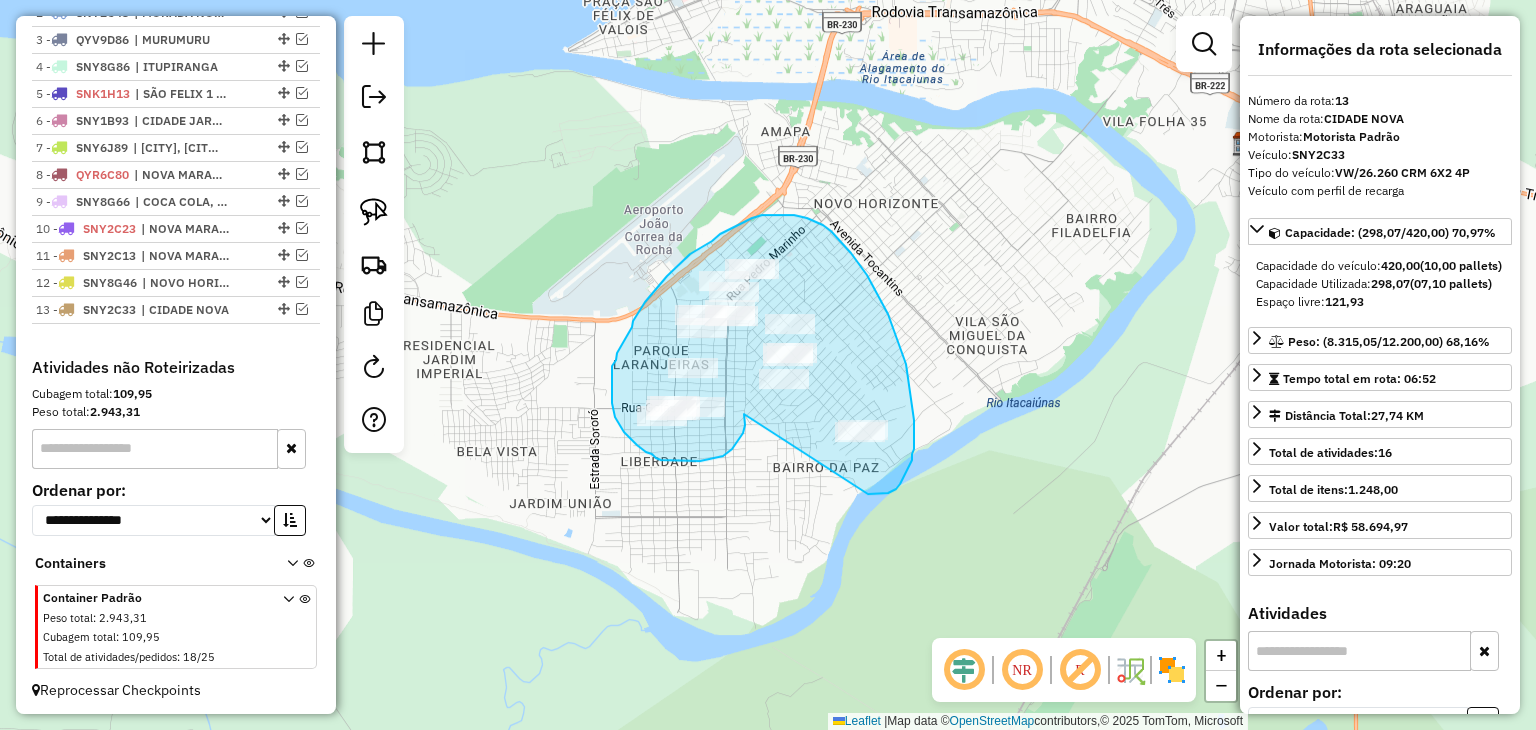 drag, startPoint x: 744, startPoint y: 416, endPoint x: 852, endPoint y: 484, distance: 127.62445 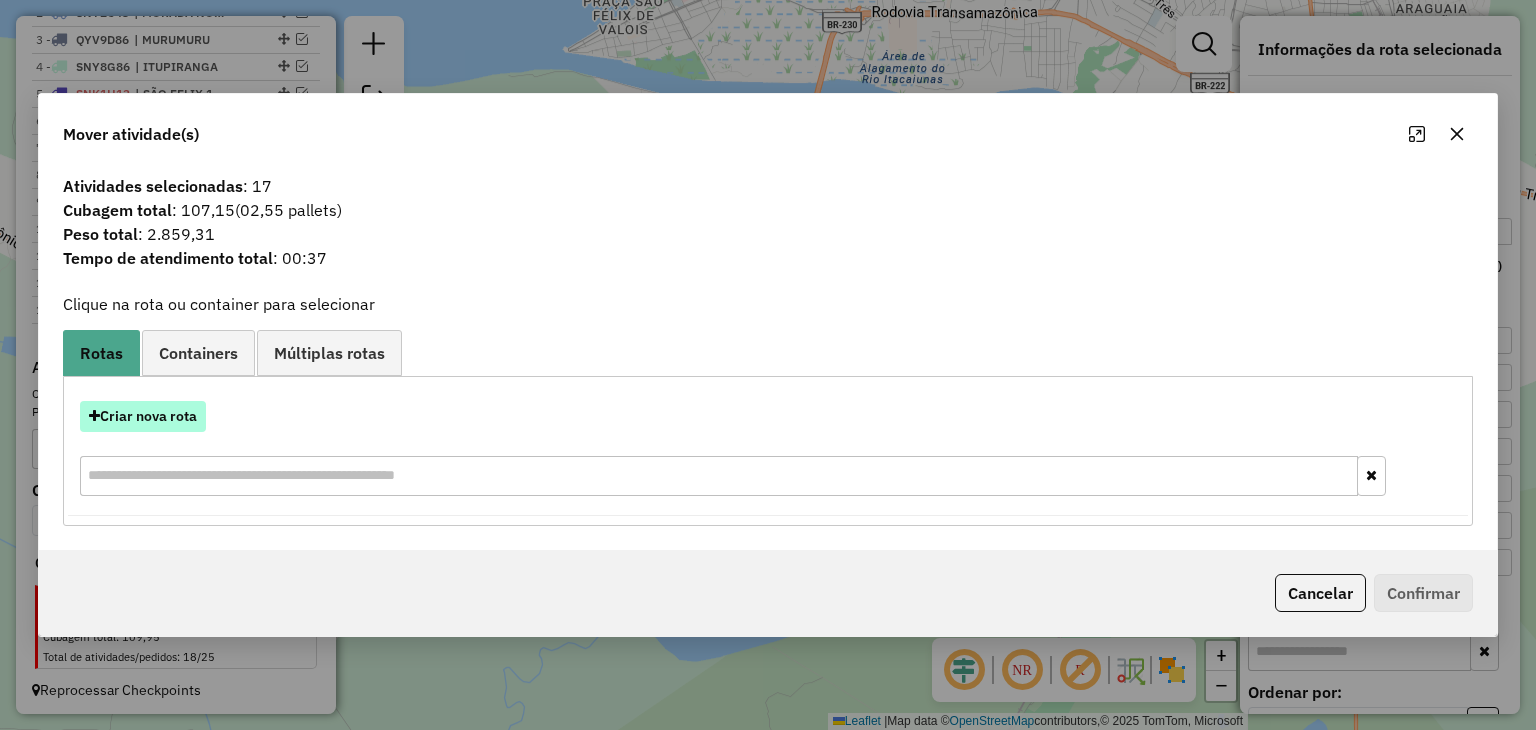 click on "Criar nova rota" at bounding box center (143, 416) 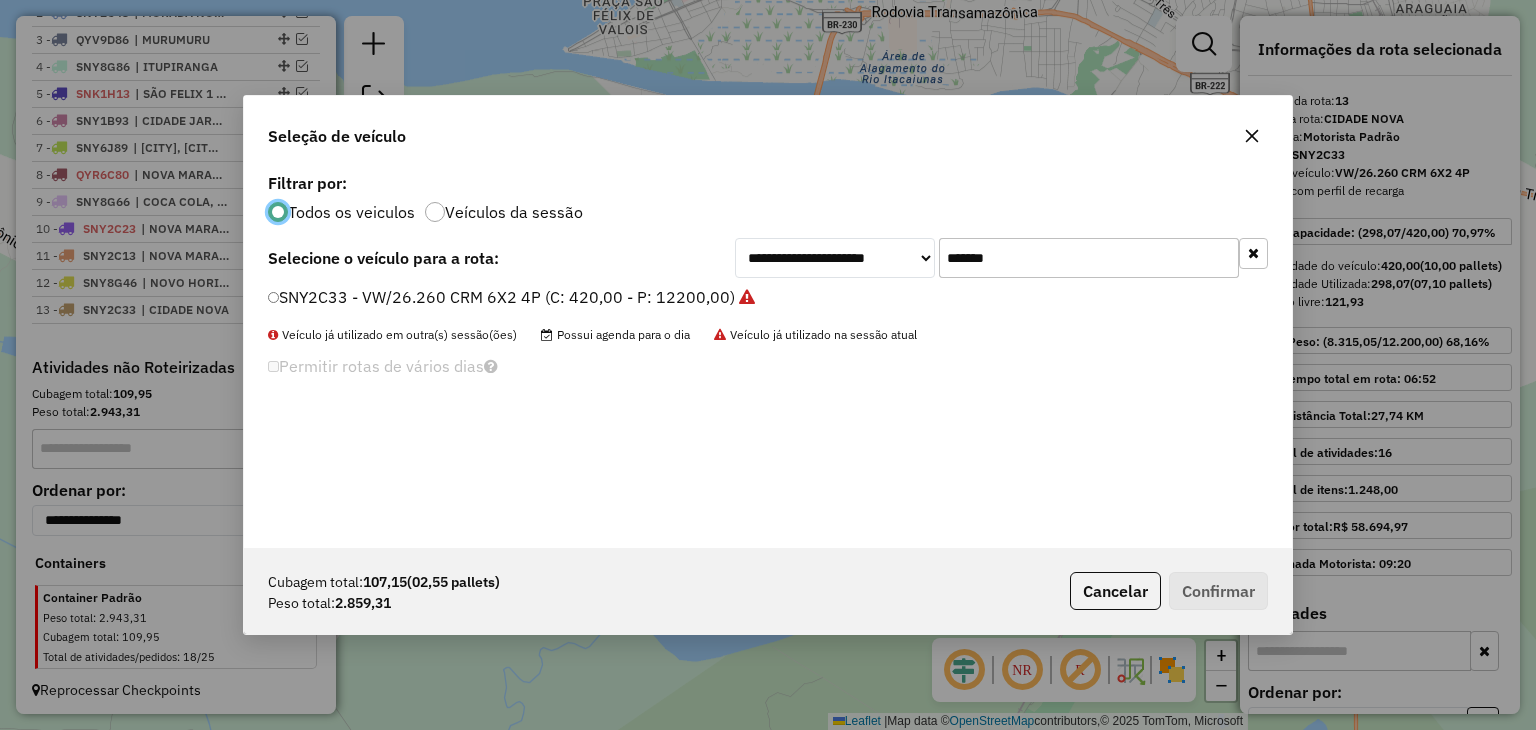 scroll, scrollTop: 10, scrollLeft: 6, axis: both 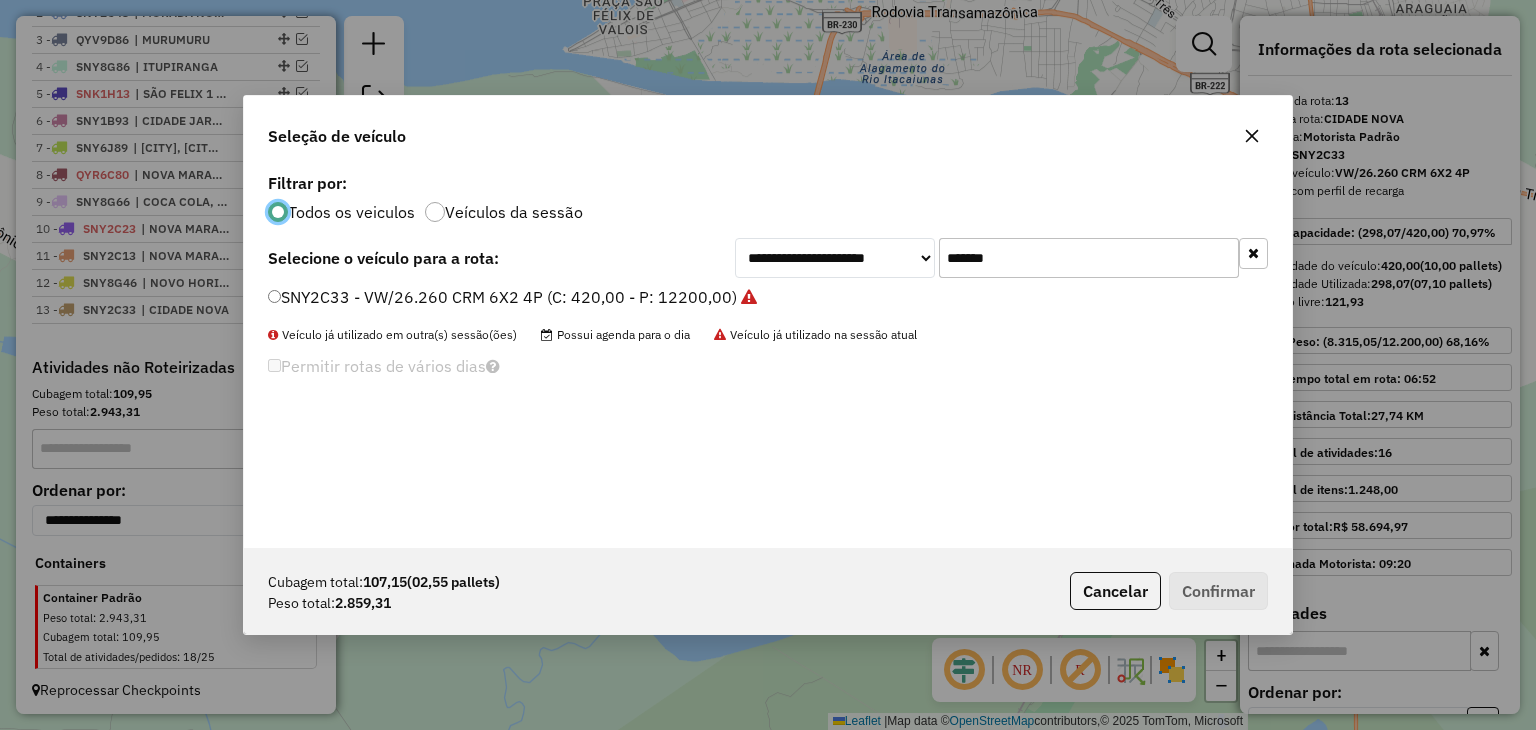 click on "*******" 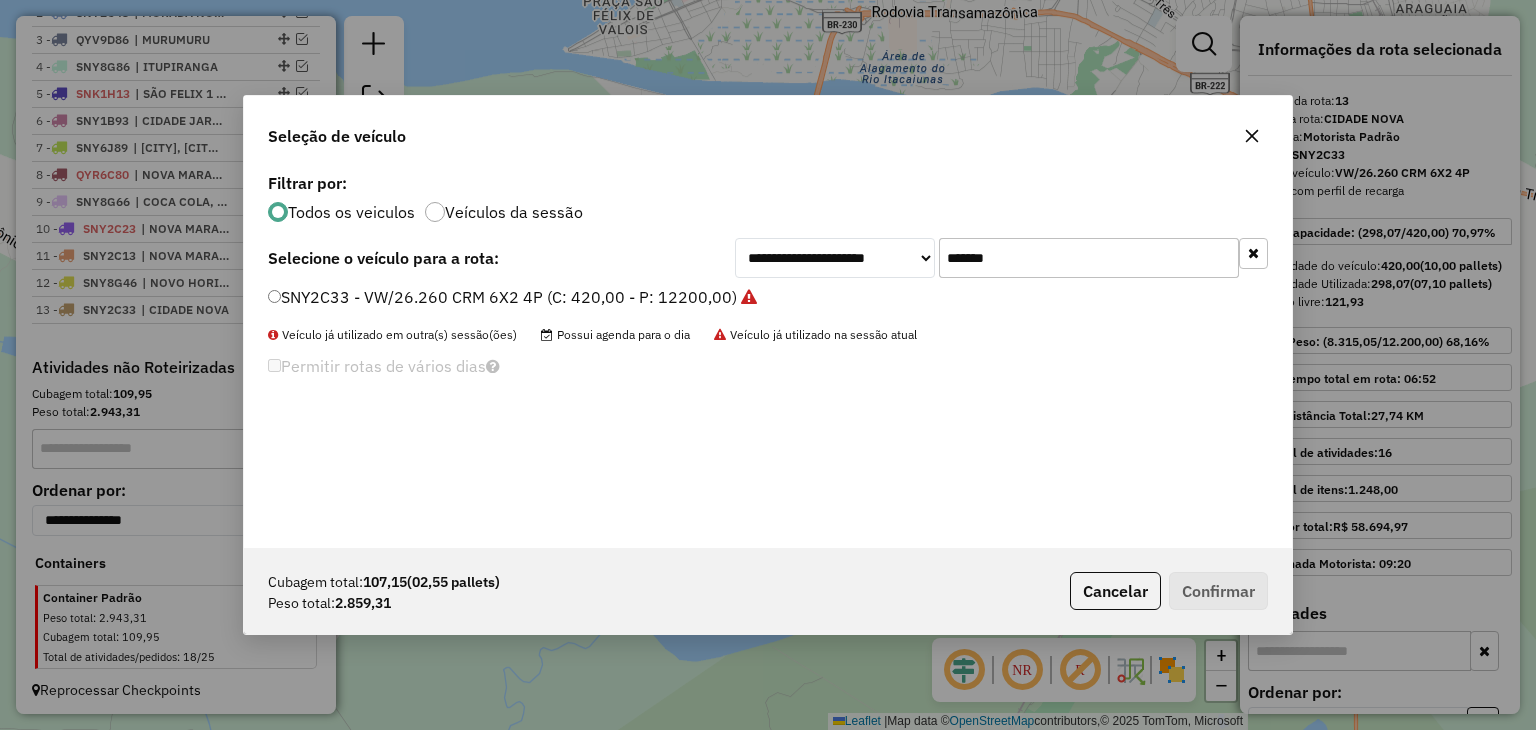 paste 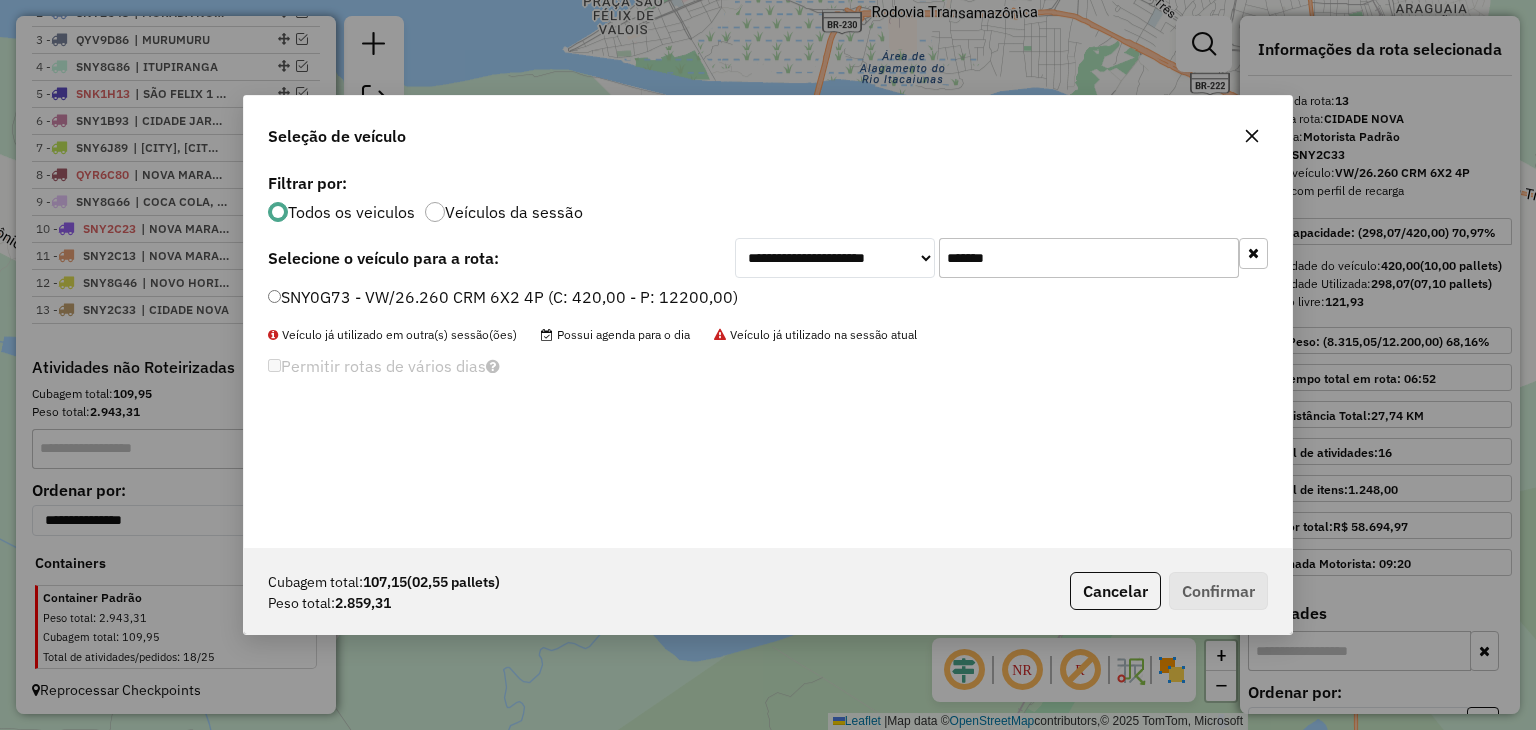 type on "*******" 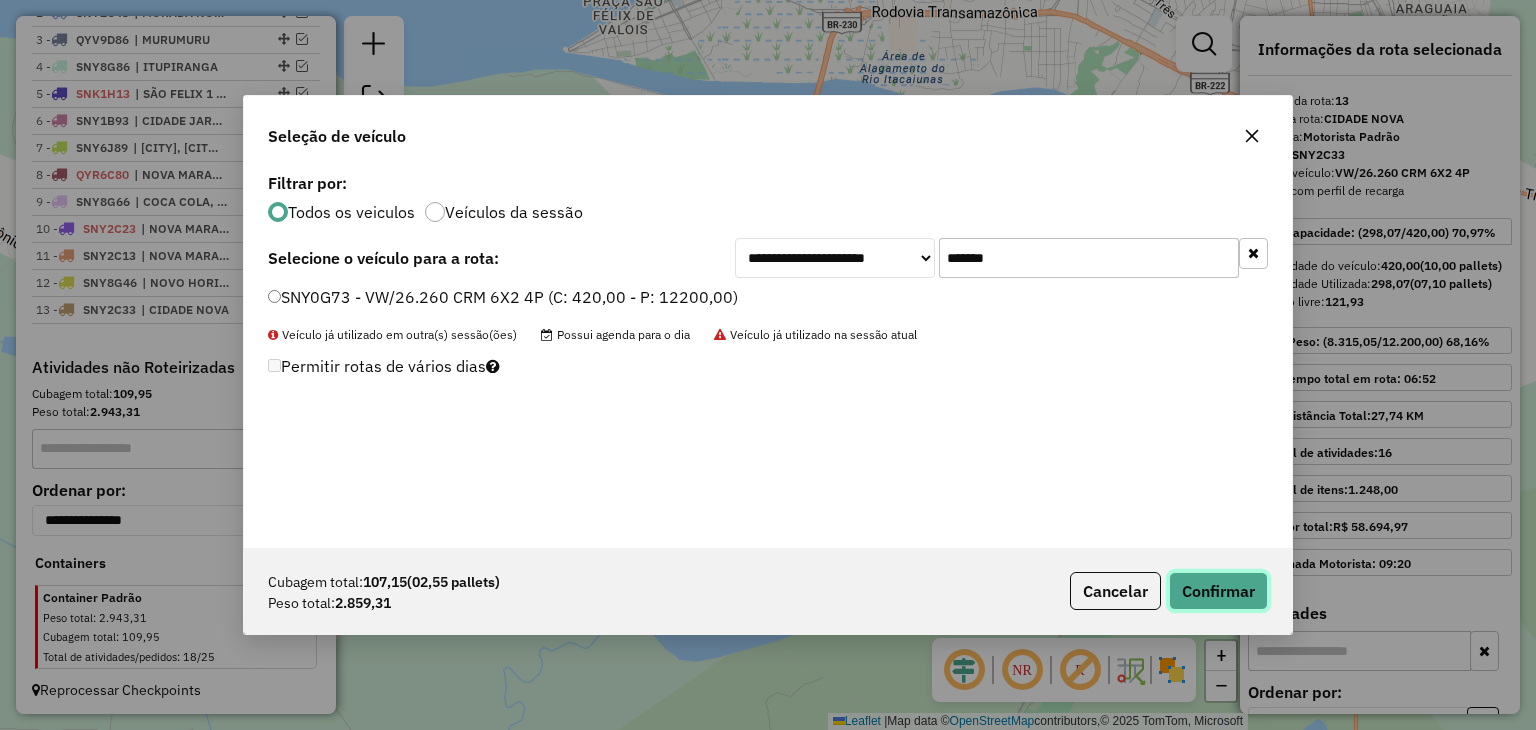 click on "Confirmar" 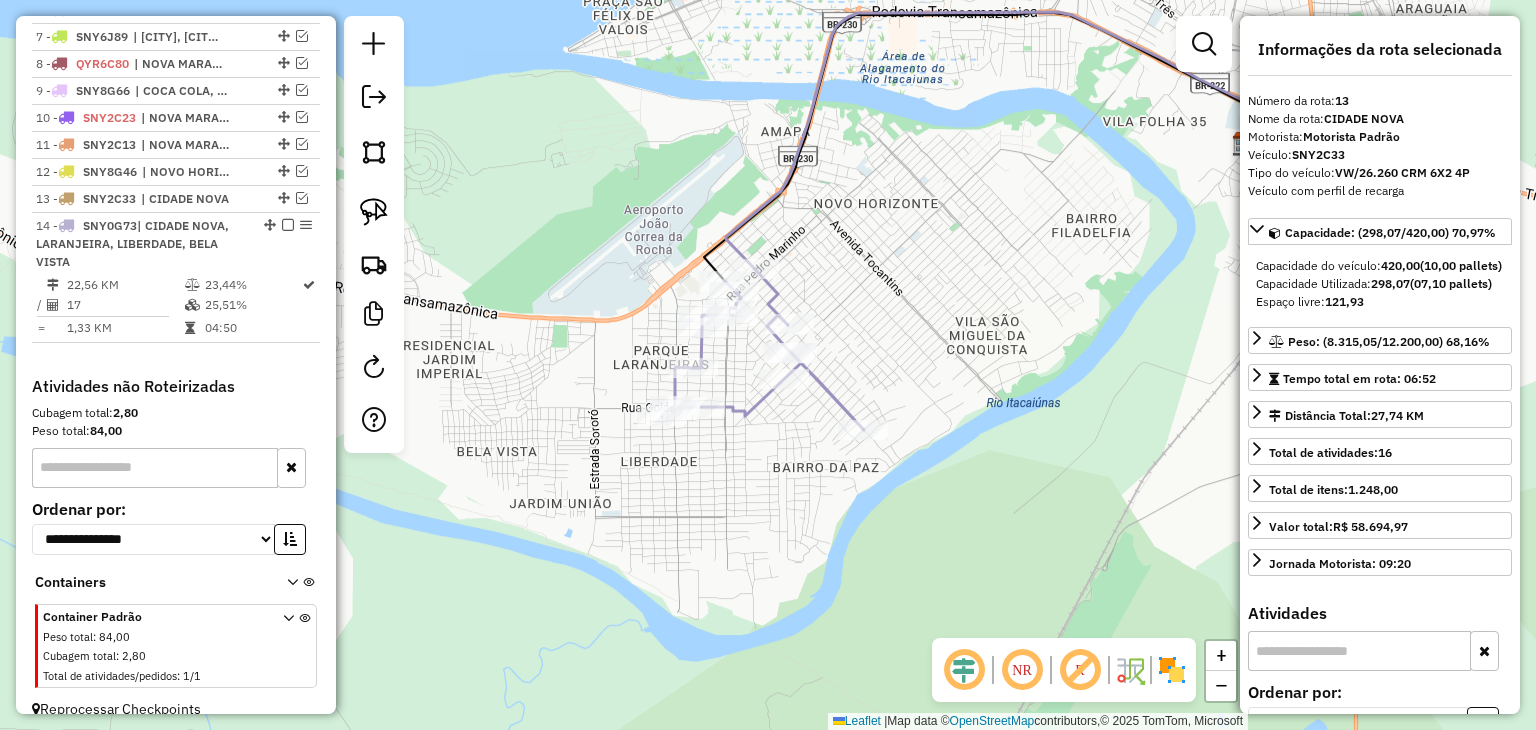 scroll, scrollTop: 940, scrollLeft: 0, axis: vertical 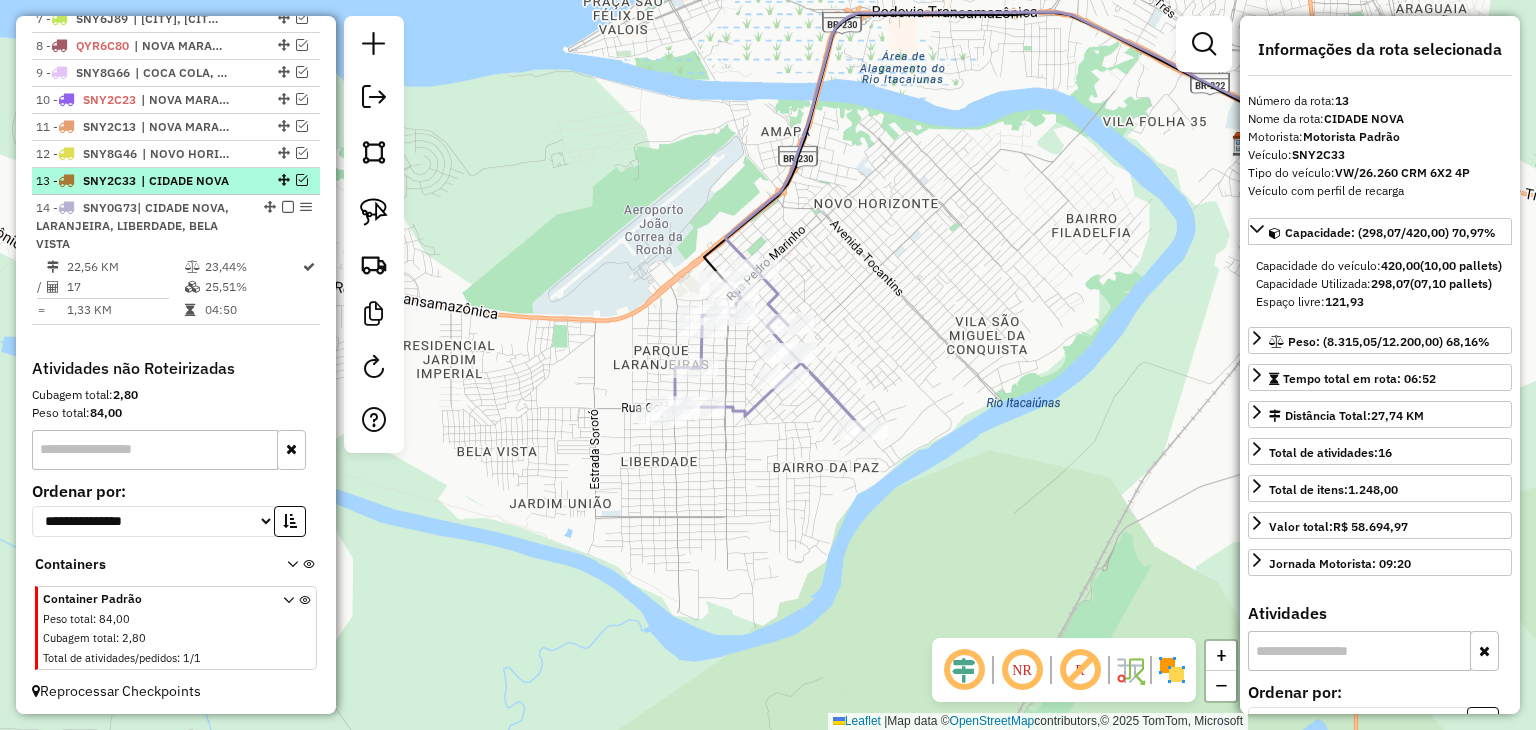 click at bounding box center [302, 180] 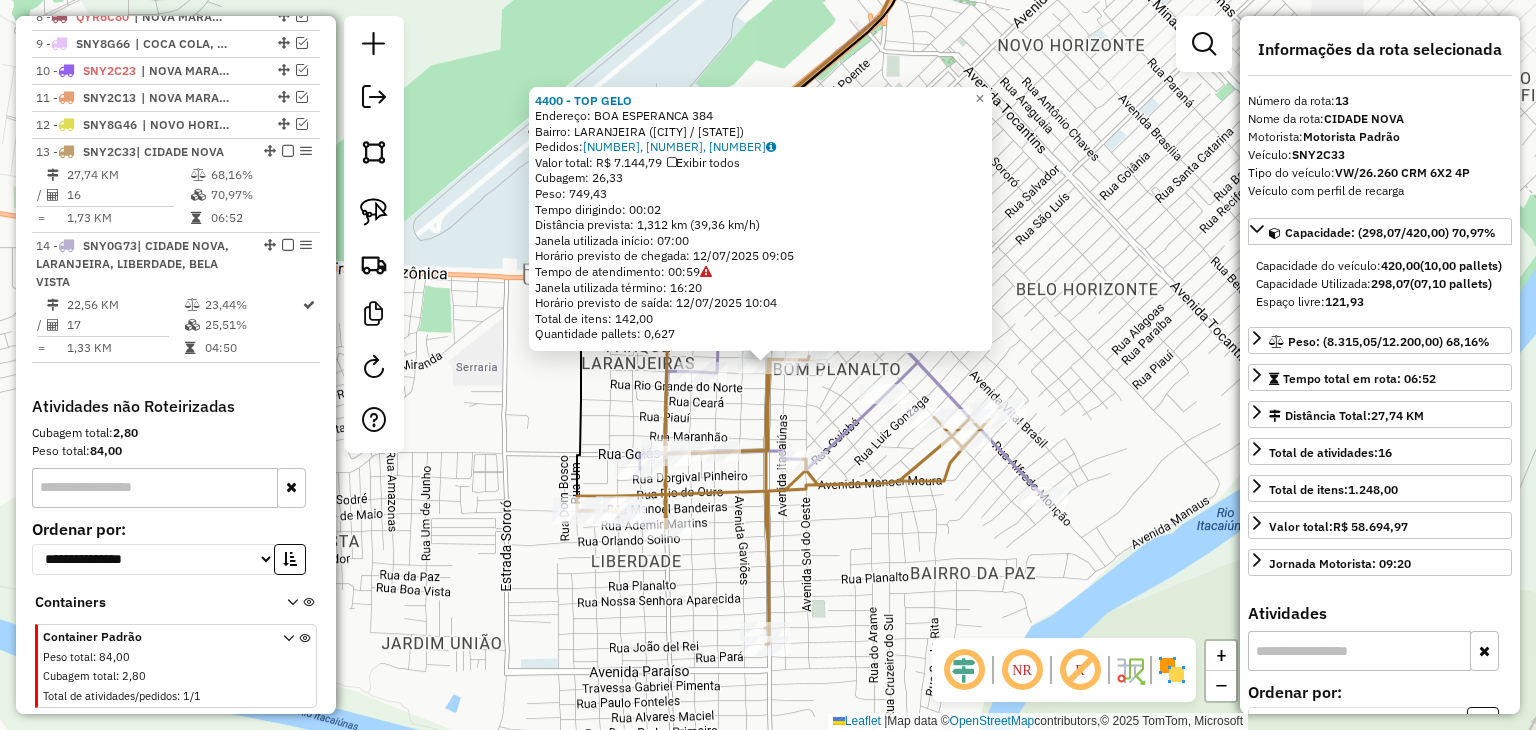 scroll, scrollTop: 1008, scrollLeft: 0, axis: vertical 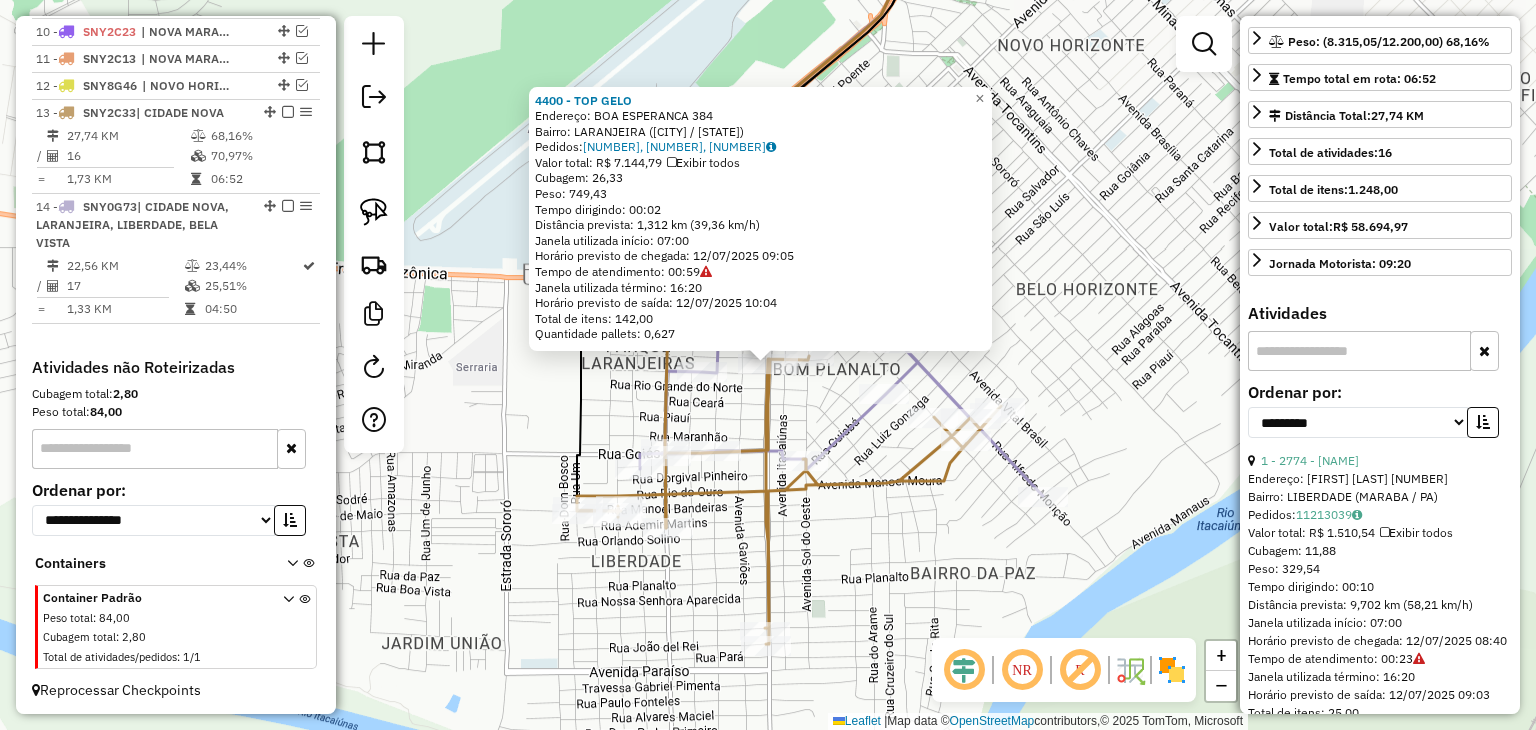 click on "1 - 2774 - [NAME]" at bounding box center [1380, 461] 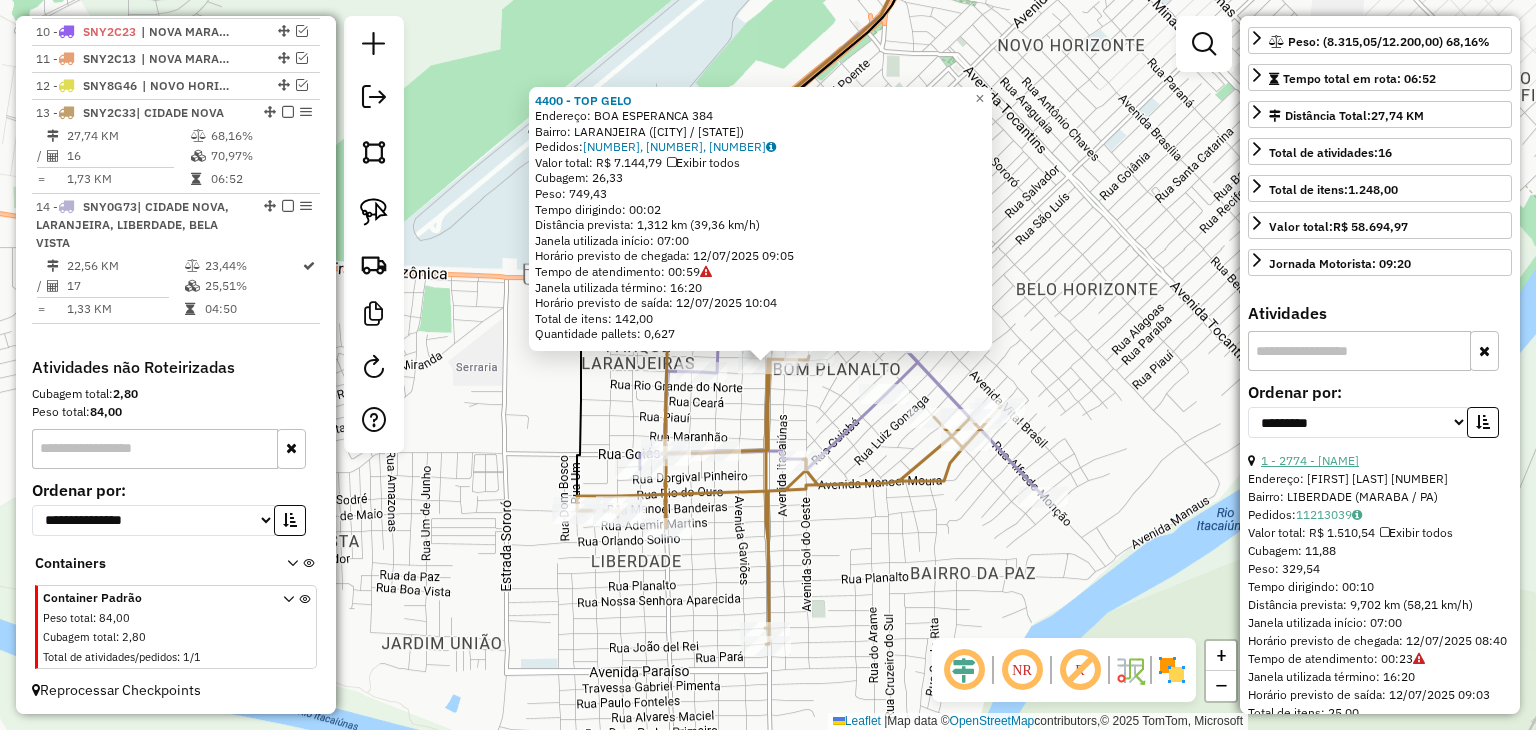 click on "1 - 2774 - [NAME]" at bounding box center (1310, 460) 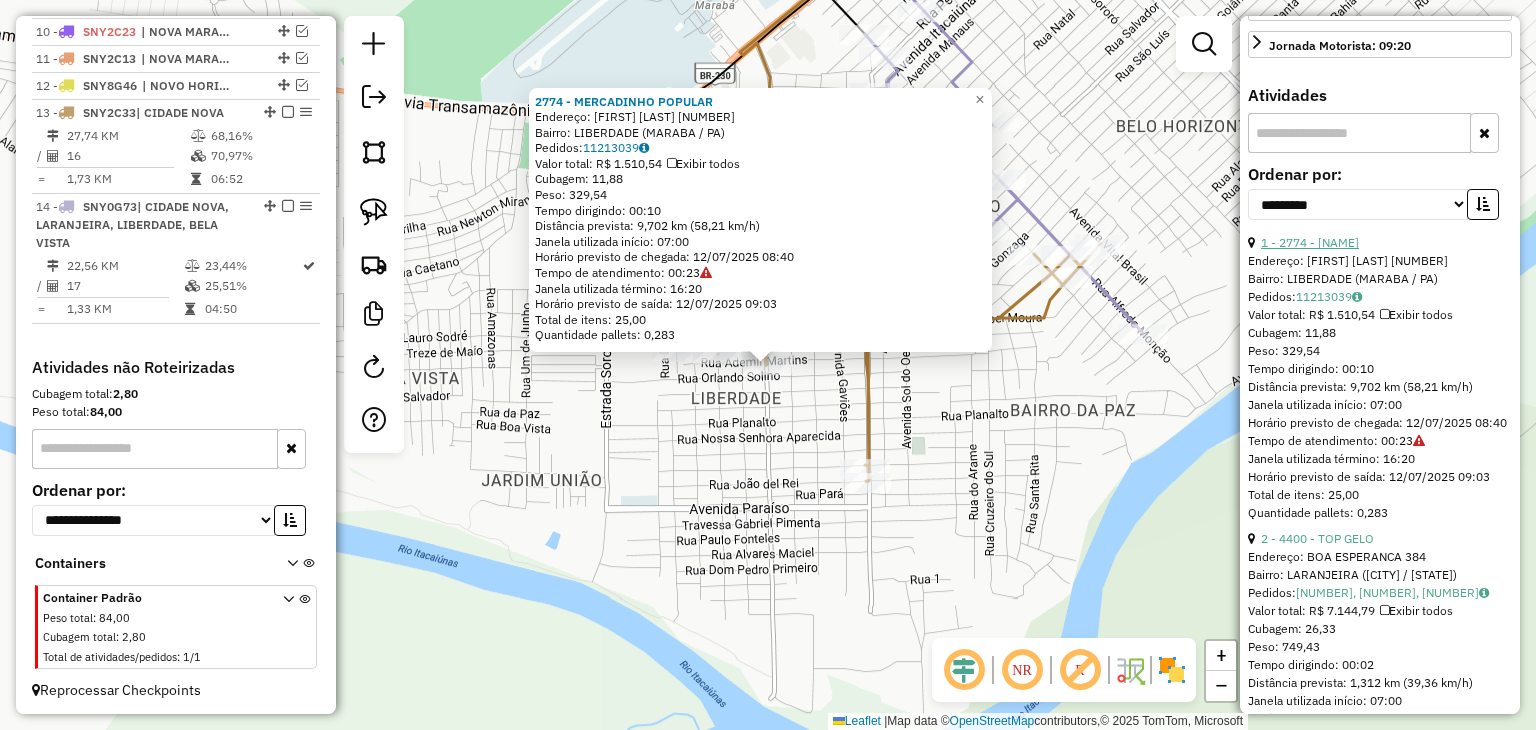 scroll, scrollTop: 700, scrollLeft: 0, axis: vertical 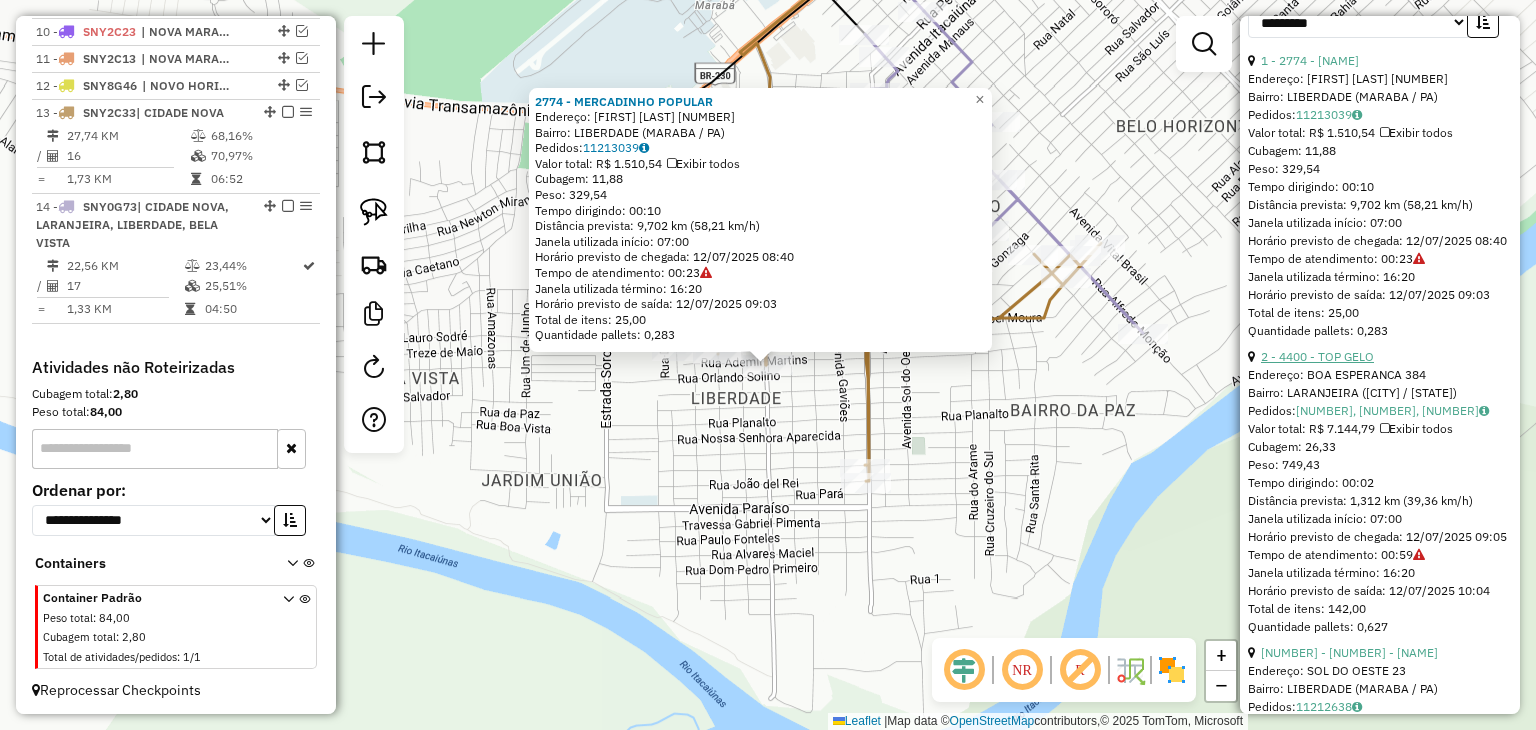 click on "2 - 4400 - TOP GELO" at bounding box center [1317, 356] 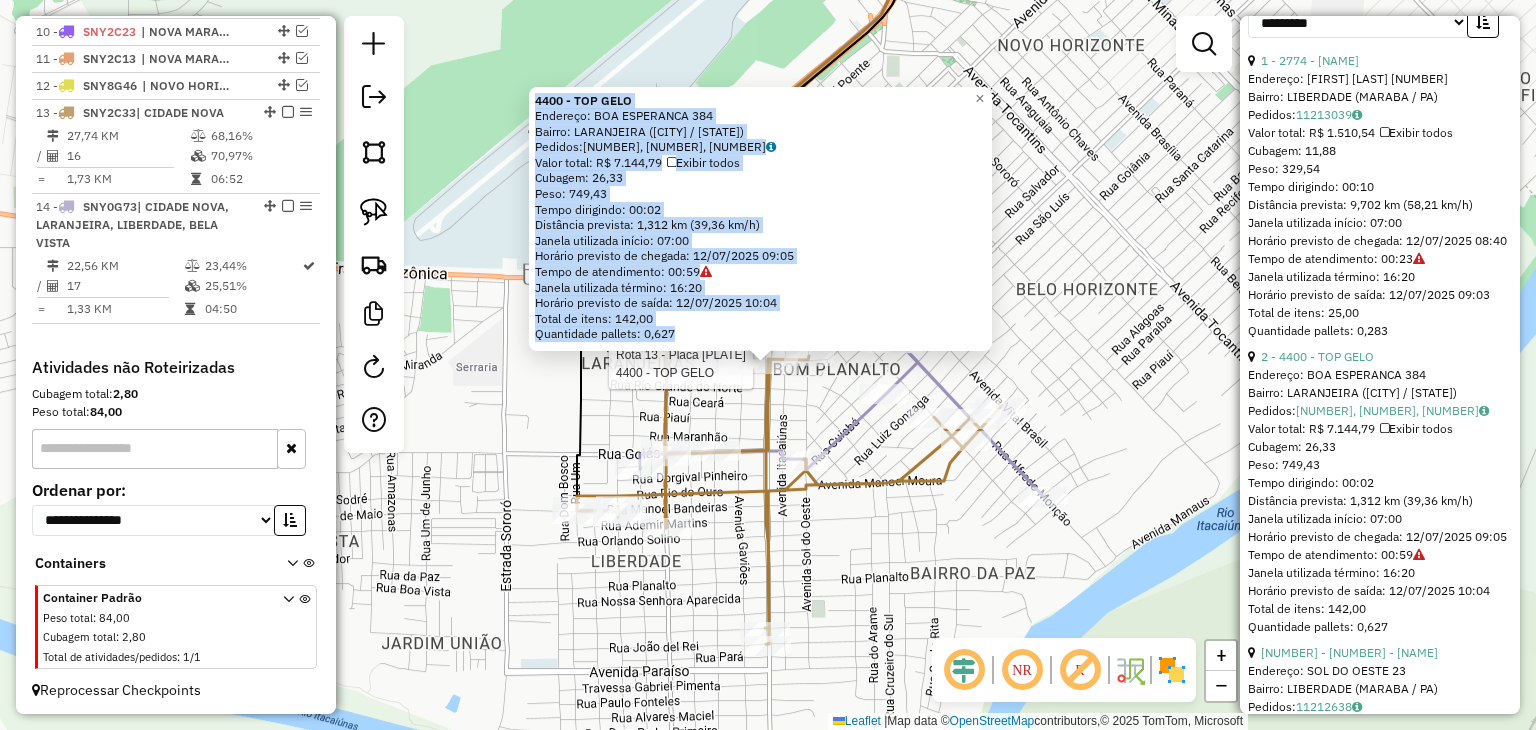 click on "Rota [NUMBER] - Placa [PLATE]  [NUMBER] - [BRAND] [NUMBER] - [BRAND]  Endereço:  [NAME] [NUMBER]   Bairro: [CITY] ([CITY] / [STATE])   Pedidos:  [NUMBER], [NUMBER], [NUMBER]   Valor total: [CURRENCY] [PRICE]   Exibir todos   Cubagem: [PRICE]  Peso: [PRICE]  Tempo dirigindo: [TIME]   Distância prevista: [PRICE] km ([PRICE] km/h)   Janela utilizada início: [TIME]   Horário previsto de chegada: [DATE] [TIME]   Tempo de atendimento: [TIME]   Janela utilizada término: [TIME]   Horário previsto de saída: [DATE] [TIME]   Total de itens: [PRICE]   Quantidade pallets: [PRICE]  ×" 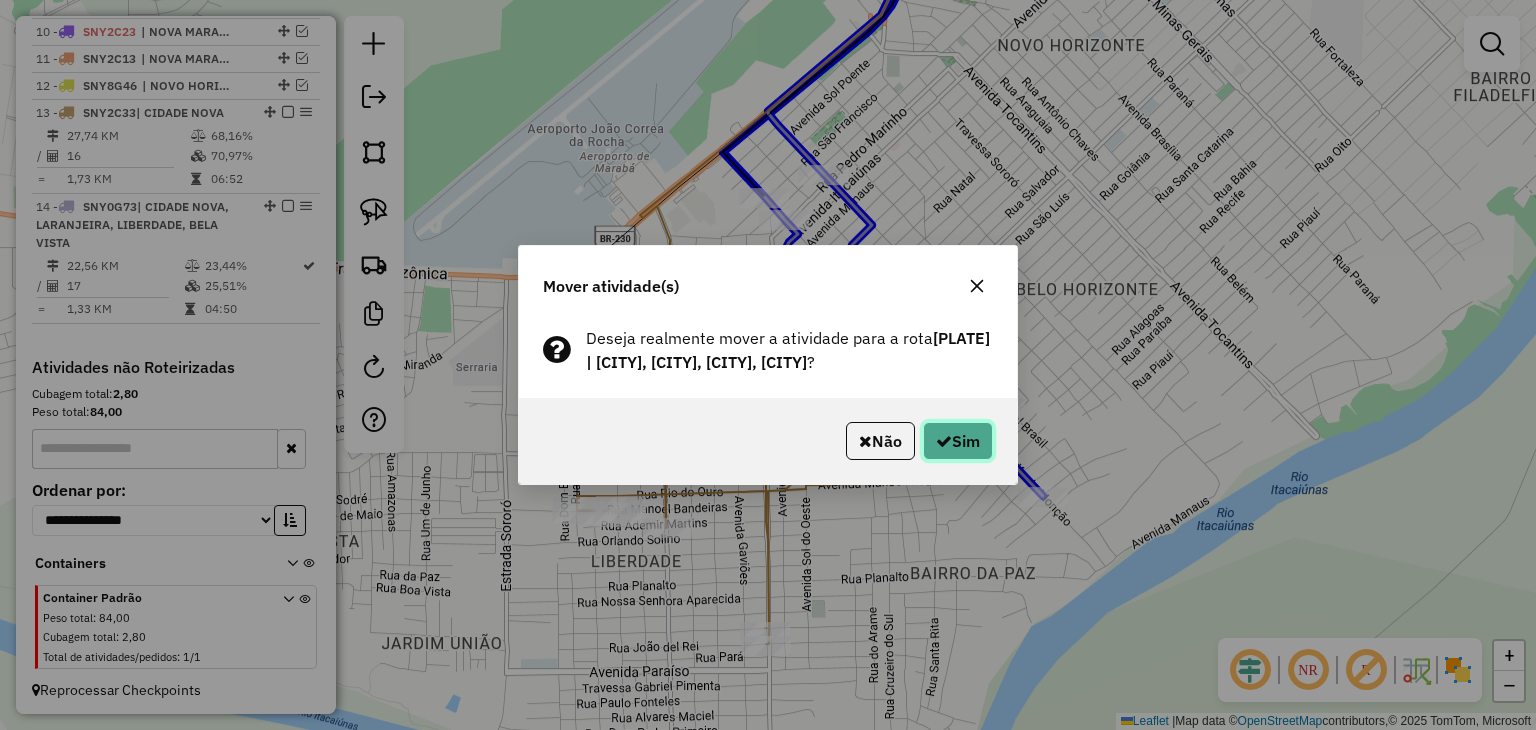 click on "Sim" 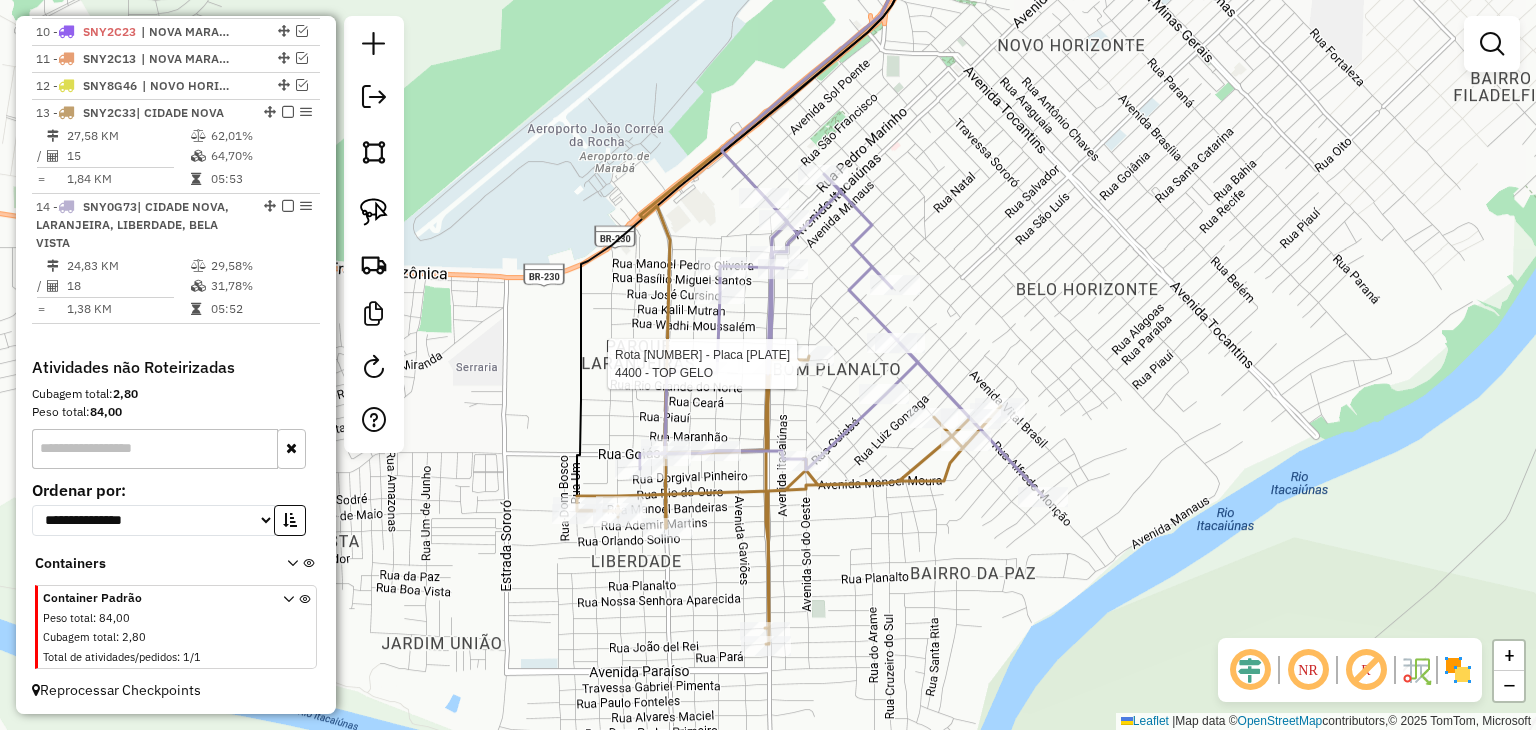 select on "**********" 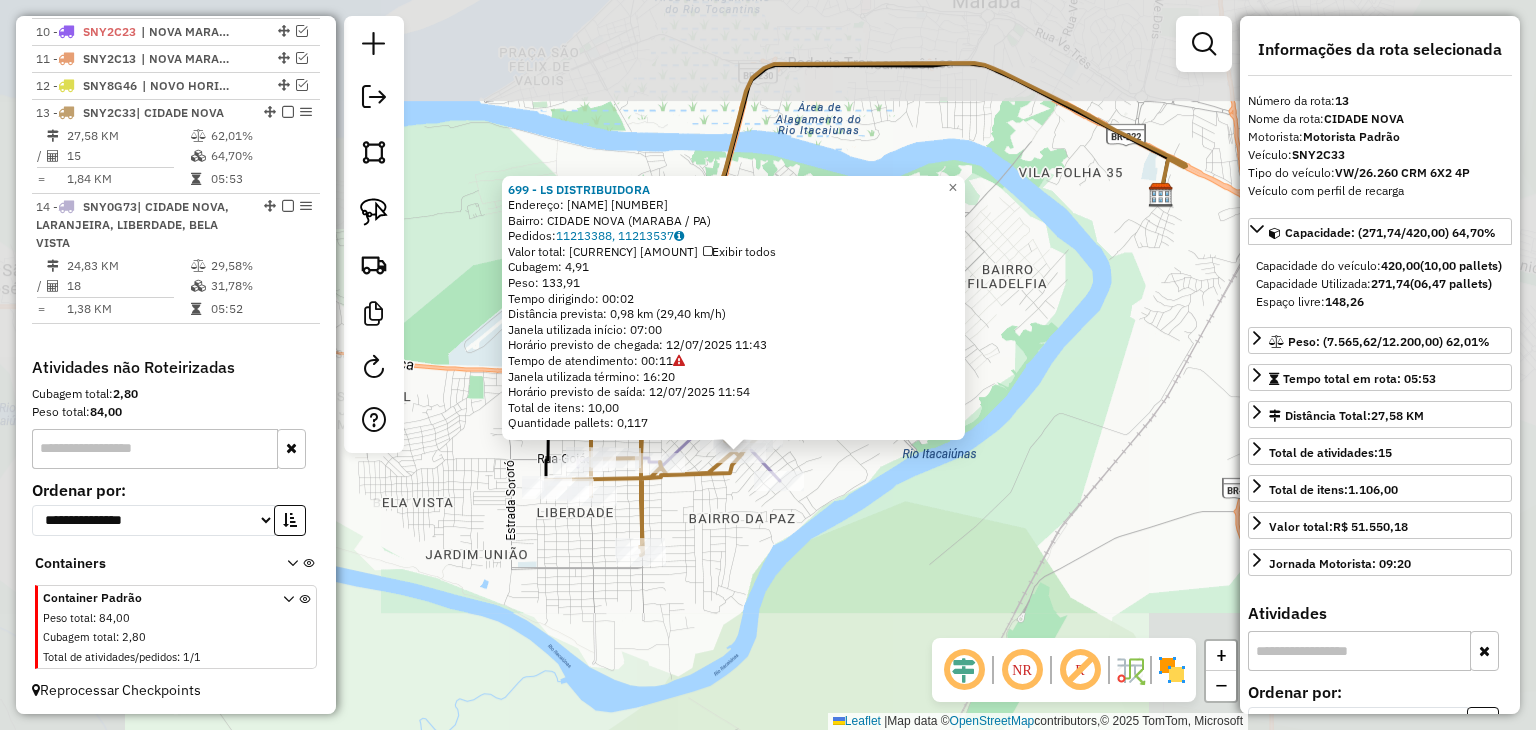 click on "[NUMBER] - [NAME] Endereço: [NAME] [NUMBER] Bairro: [NAME] ([CITY] / [STATE]) Pedidos: [NUMBER], [NUMBER] Valor total: [CURRENCY] [AMOUNT] Exibir todos Cubagem: [CUBAGE] Peso: [WEIGHT] Tempo dirigindo: [TIME] Distância prevista: [DISTANCE] km ([SPEED] km/h) Janela utilizada início: [TIME] Horário previsto de chegada: [DATE] [TIME] Tempo de atendimento: [TIME] Janela utilizada término: [TIME] Horário previsto de saída: [DATE] [TIME] Total de itens: [ITEMS] Quantidade pallets: [PALLETS] × Janela de atendimento Grade de atendimento Capacidade Transportadoras Veículos Cliente Pedidos Rotas Selecione os dias de semana para filtrar as janelas de atendimento Seg Ter Qua Qui Sex Sáb Dom Informe o período da janela de atendimento: De: Até: Filtrar exatamente a janela do cliente Considerar janela de atendimento padrão Selecione os dias de semana para filtrar as grades de atendimento Seg Ter Qua Qui Sex Sáb Dom Considerar clientes sem dia de atendimento cadastrado De:" 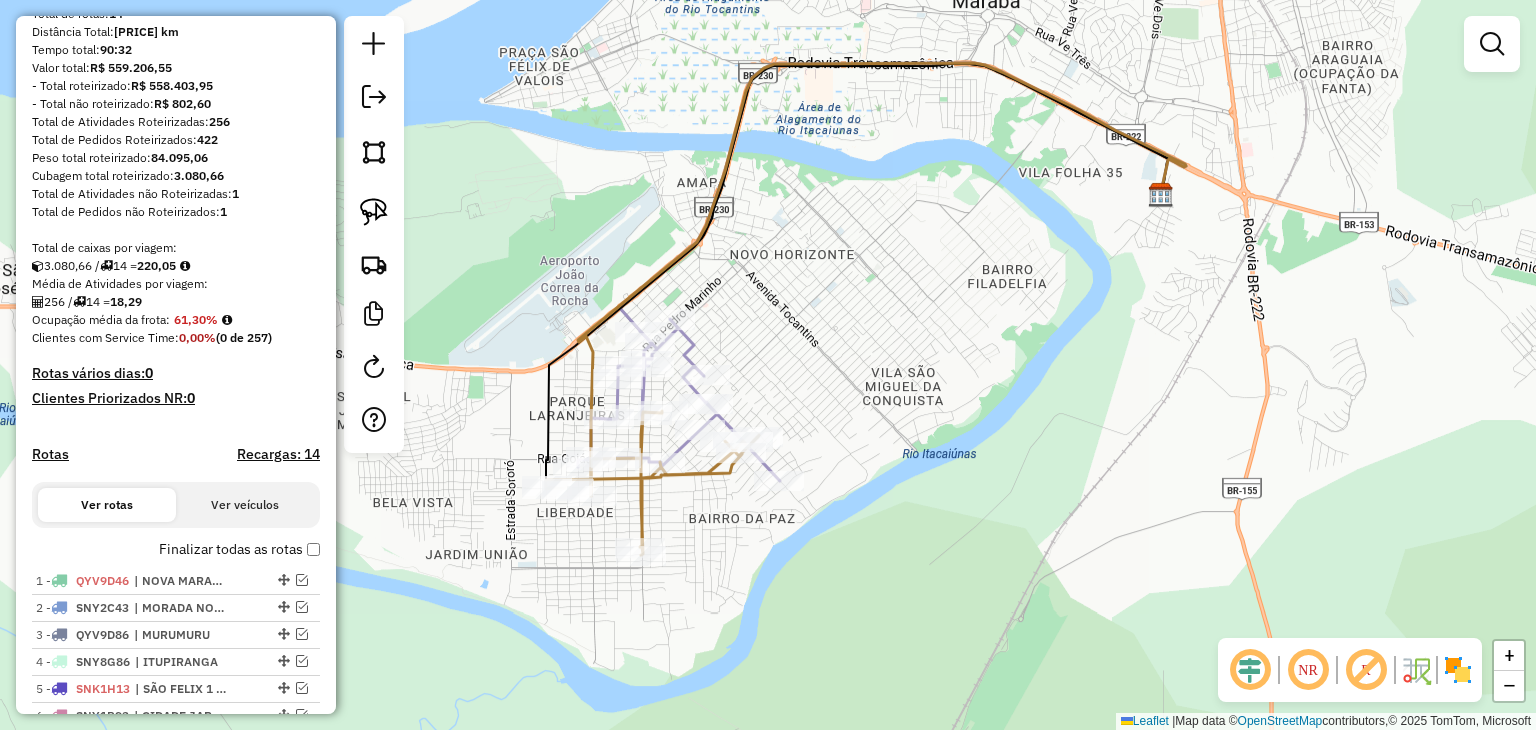 scroll, scrollTop: 208, scrollLeft: 0, axis: vertical 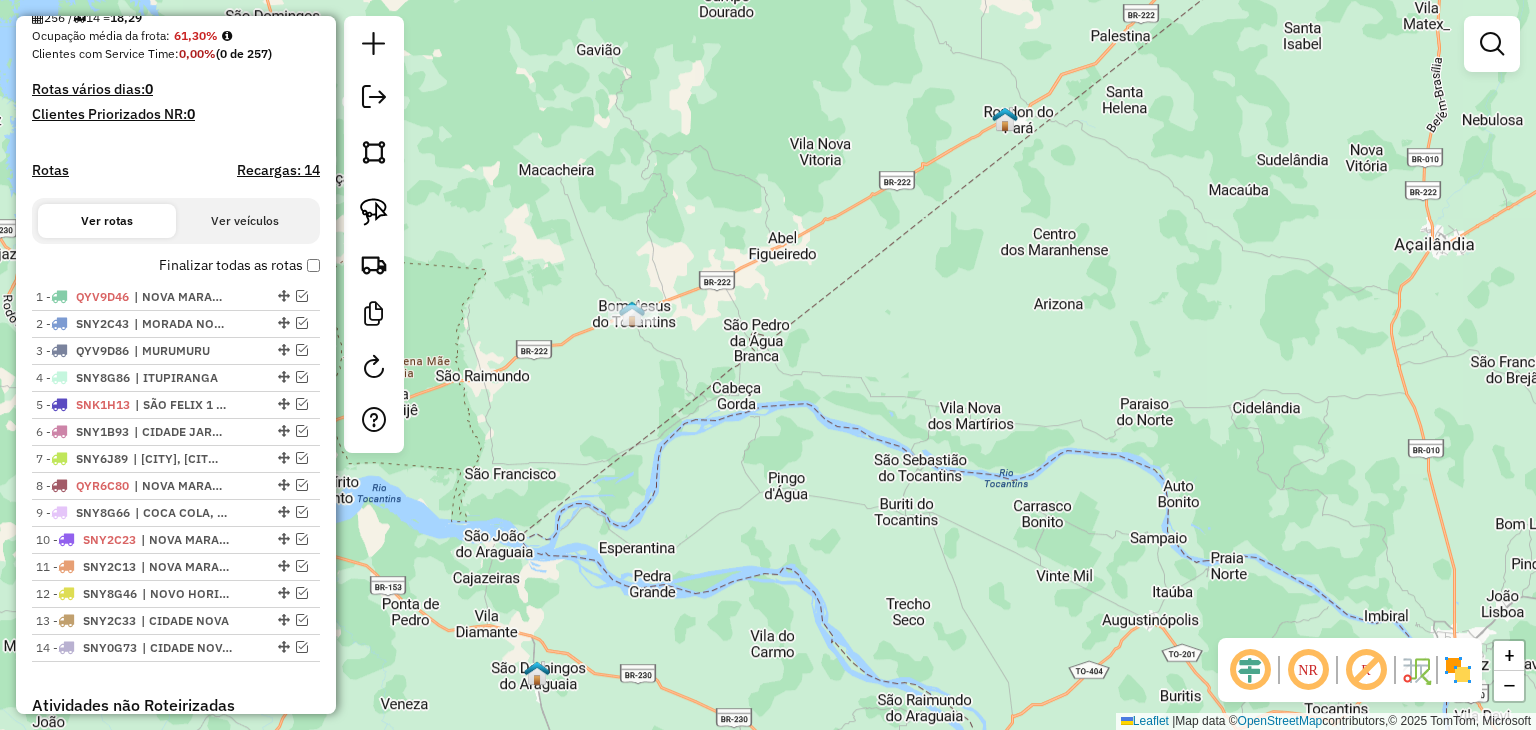 drag, startPoint x: 595, startPoint y: 169, endPoint x: 588, endPoint y: 328, distance: 159.154 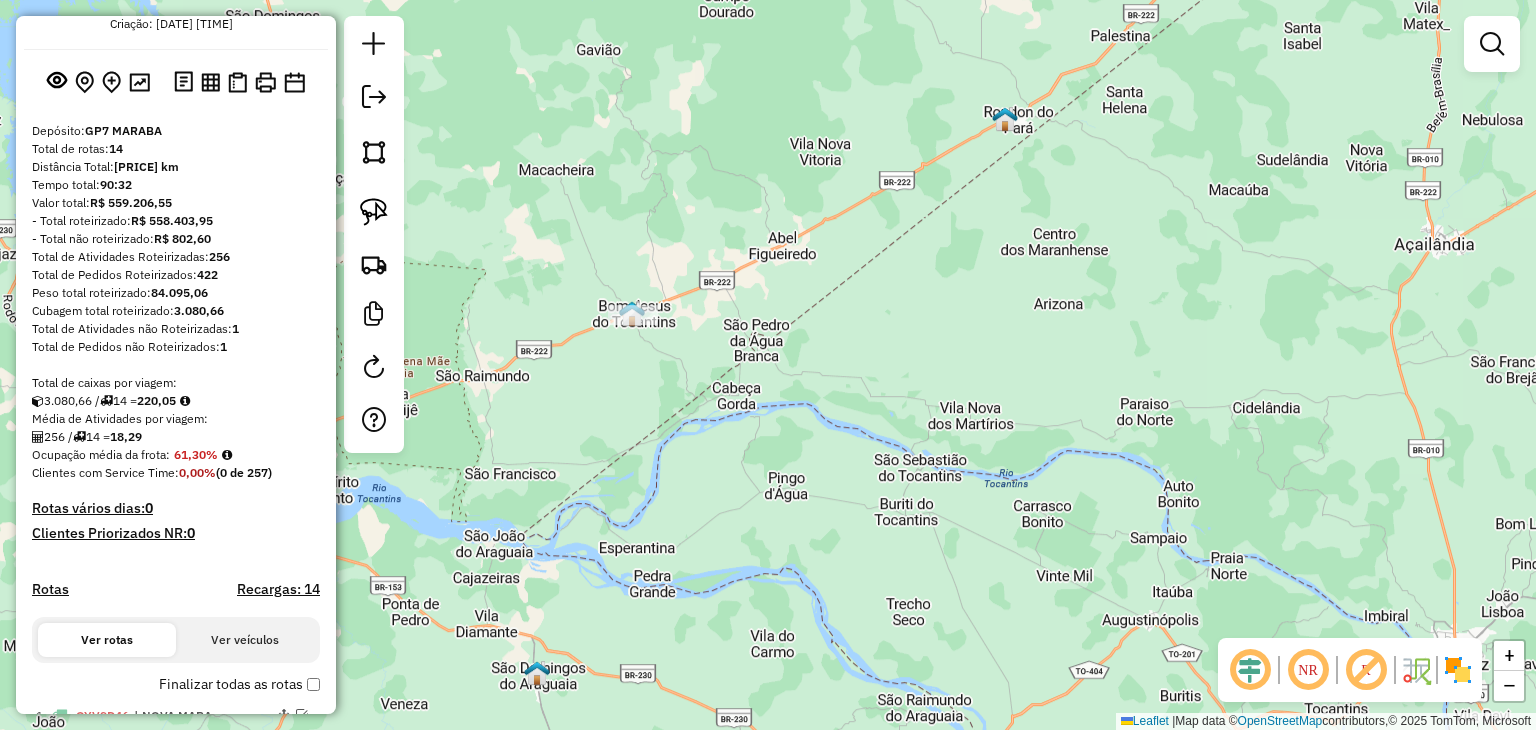 scroll, scrollTop: 0, scrollLeft: 0, axis: both 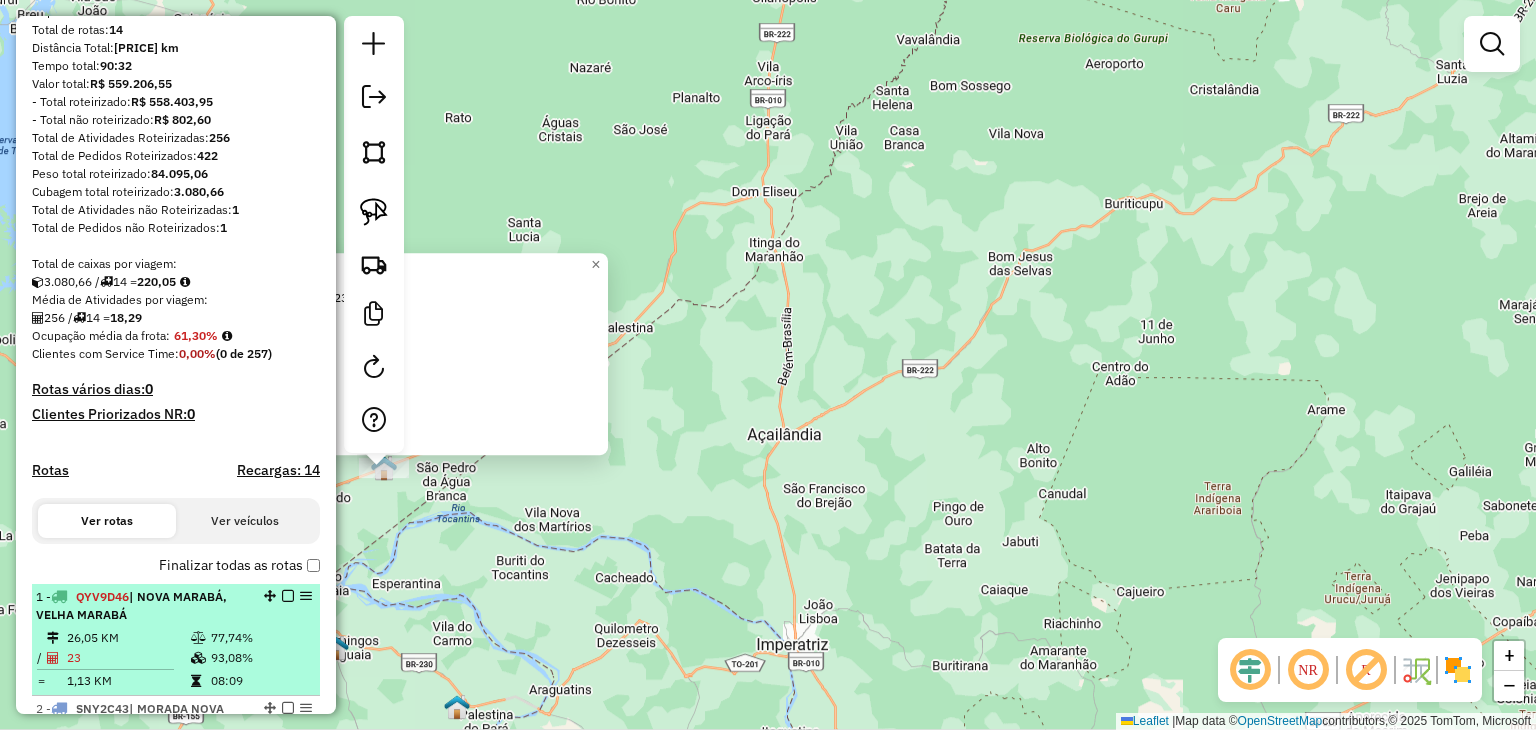 click on "Rota 11 - Placa [PLATE]   [CLIENT_NAME], [CITY] [CITY]" at bounding box center (142, 606) 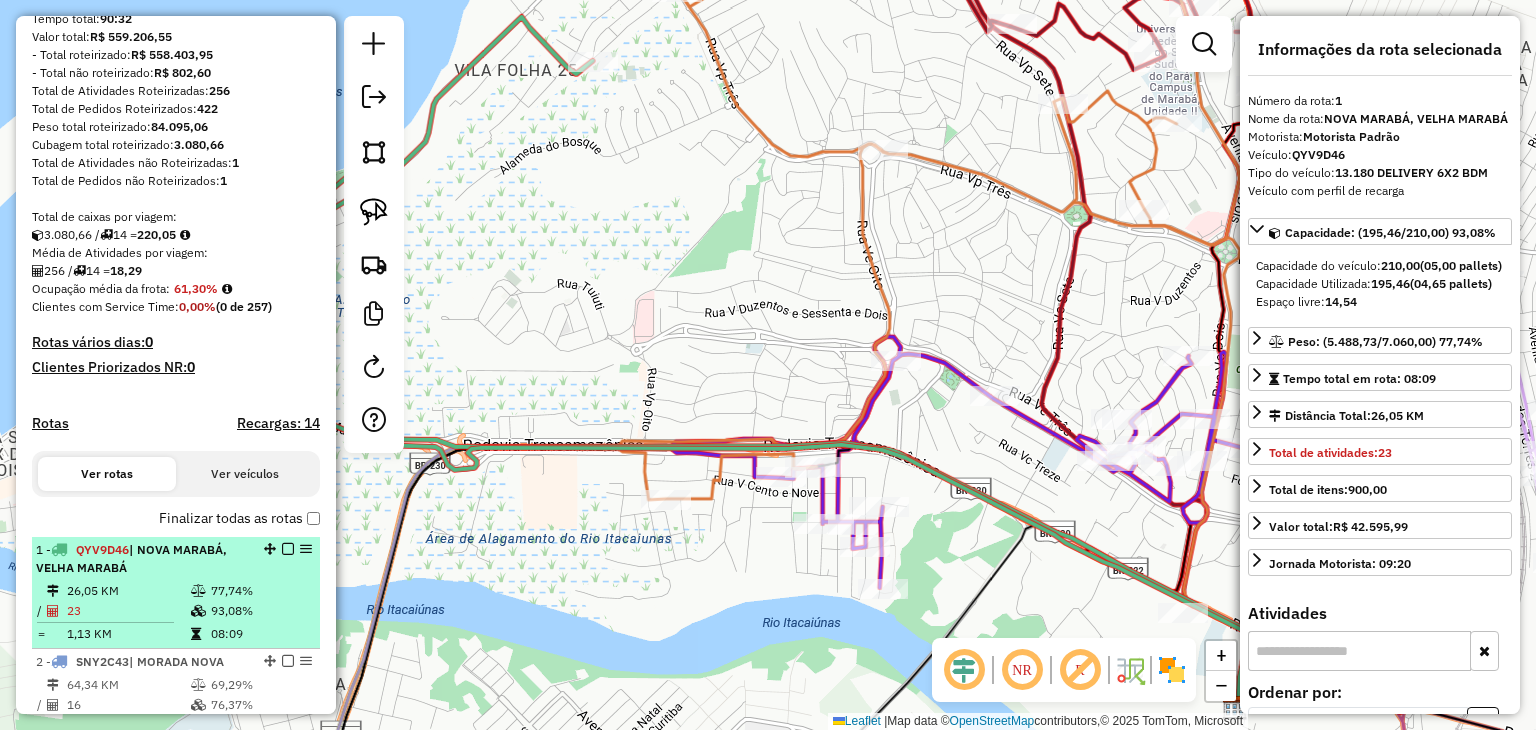 scroll, scrollTop: 500, scrollLeft: 0, axis: vertical 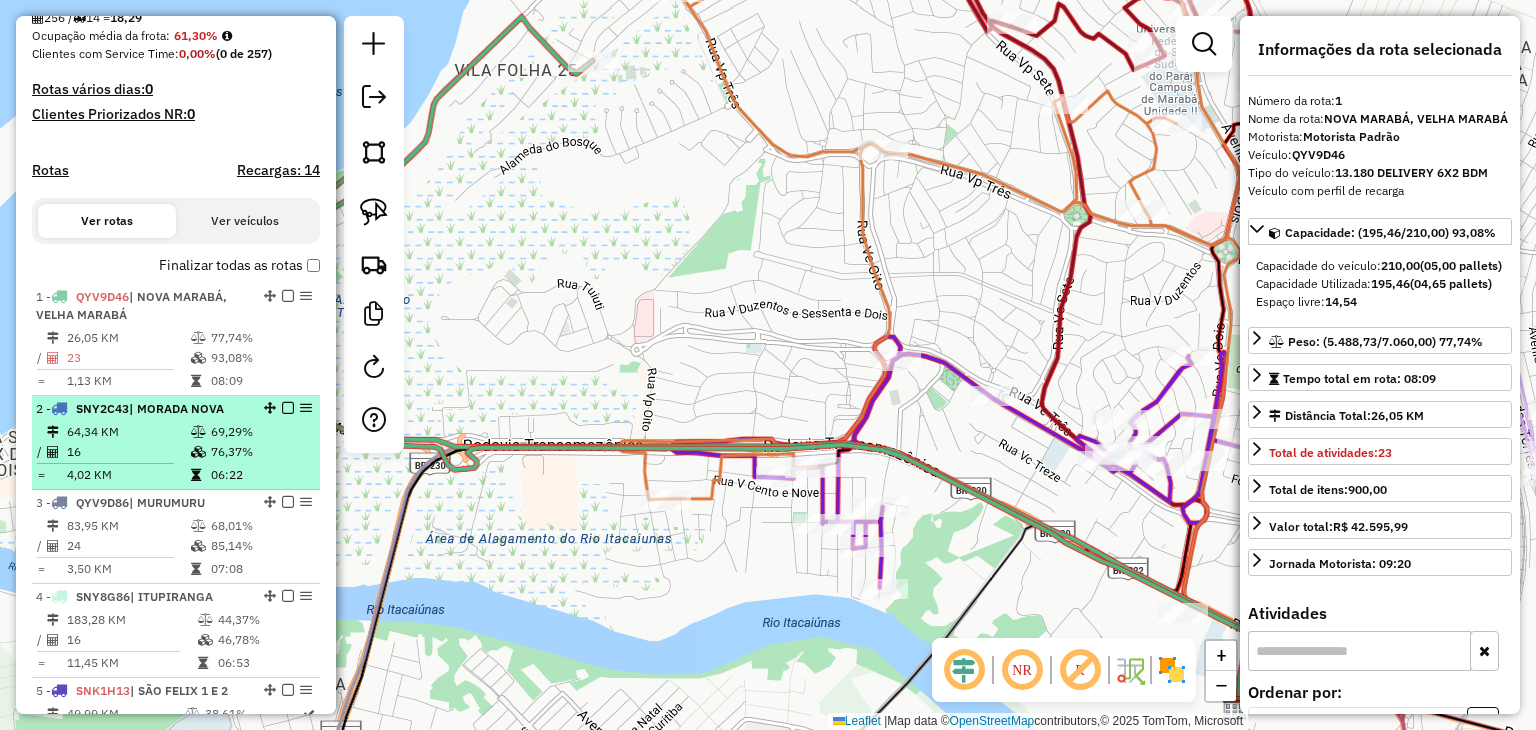 click on "4,02 KM" at bounding box center [128, 475] 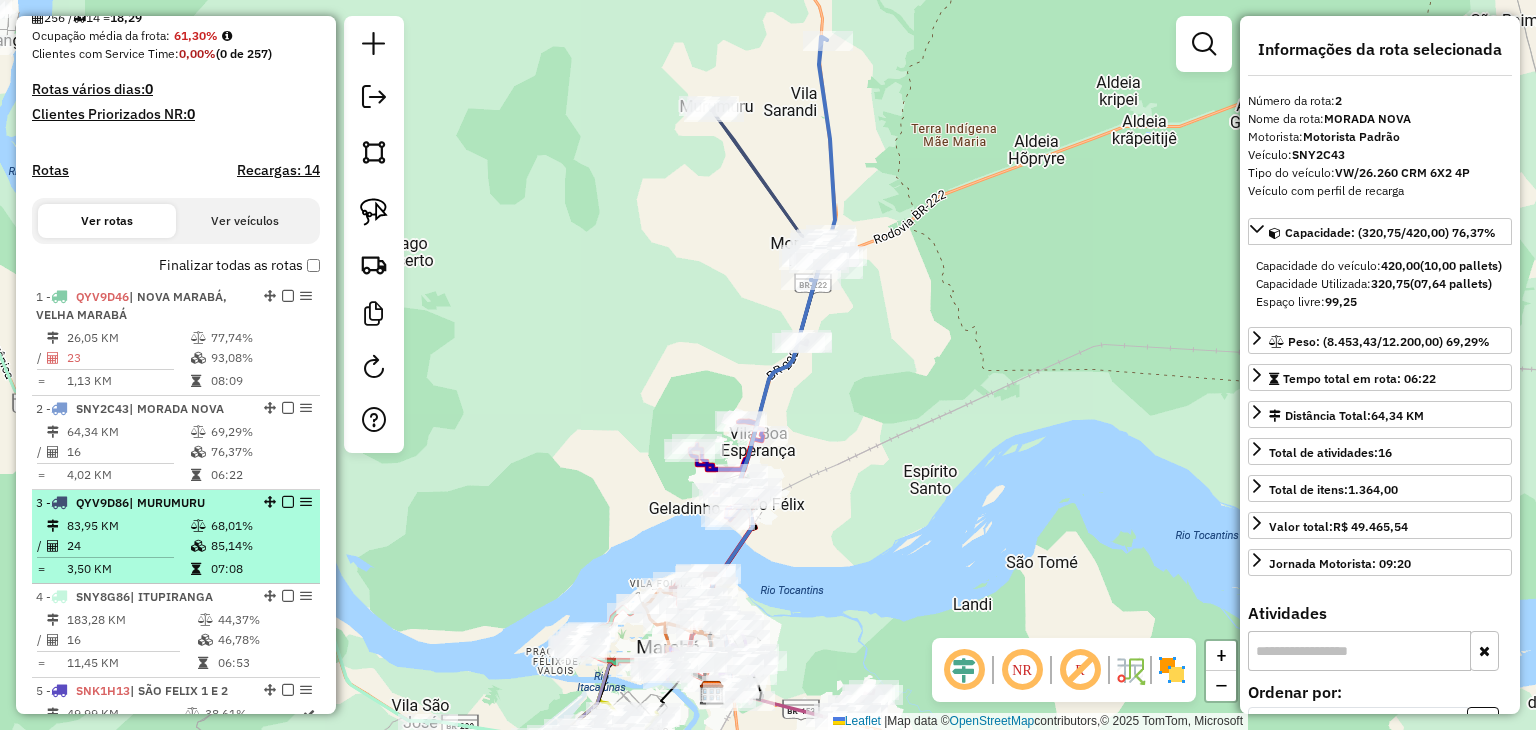 click at bounding box center [198, 526] 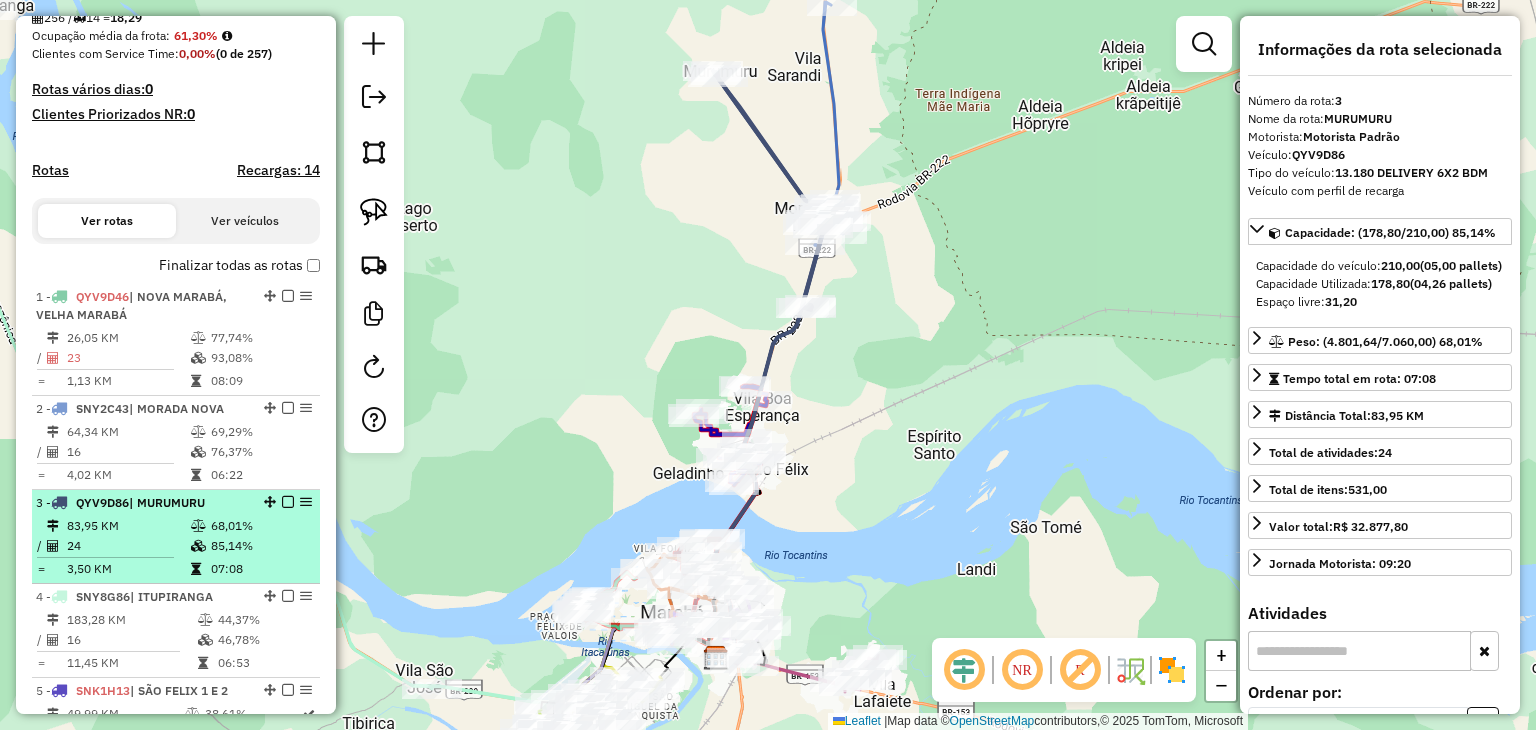 scroll, scrollTop: 600, scrollLeft: 0, axis: vertical 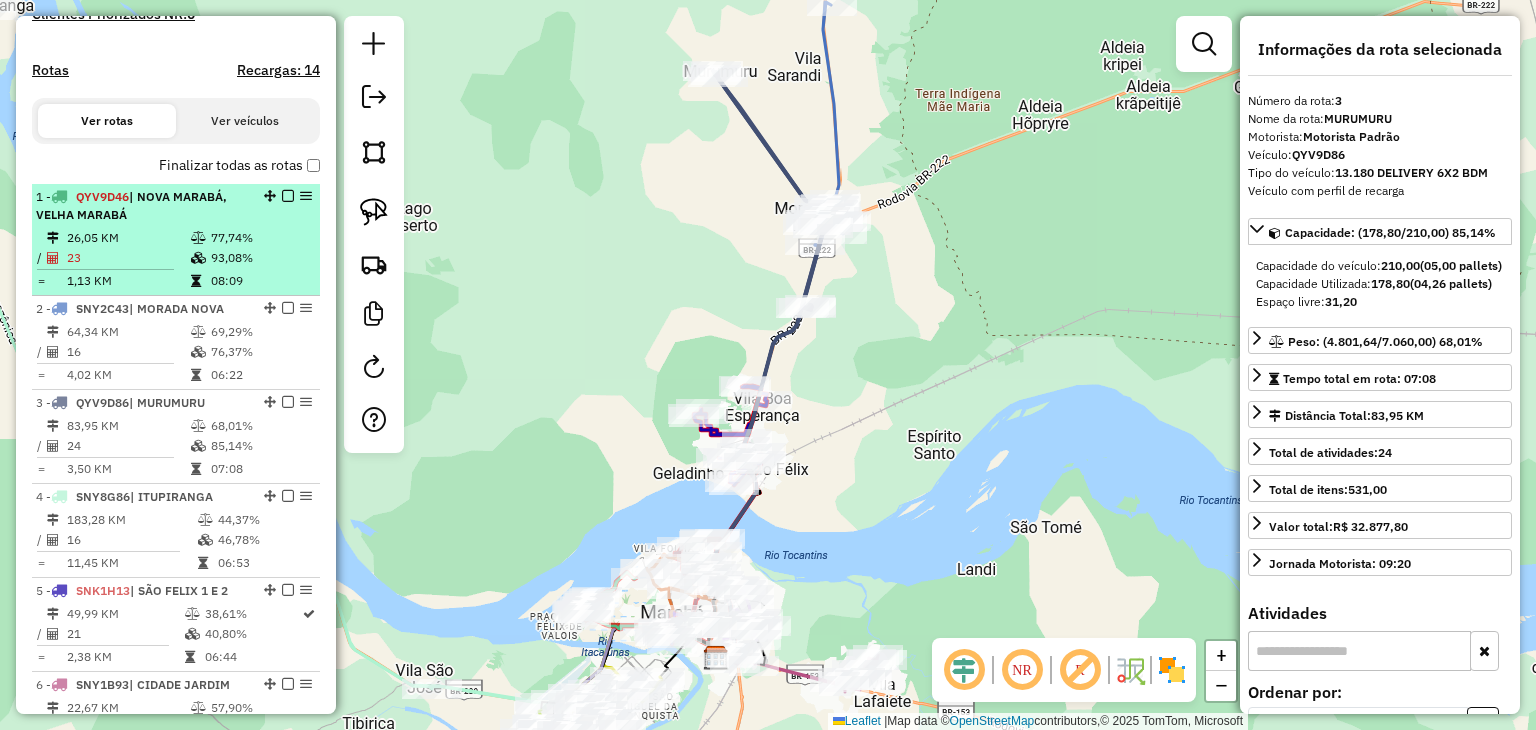 click on "Rota 11 - Placa [PLATE]   [CLIENT_NAME], [CITY] [CITY]" at bounding box center (142, 206) 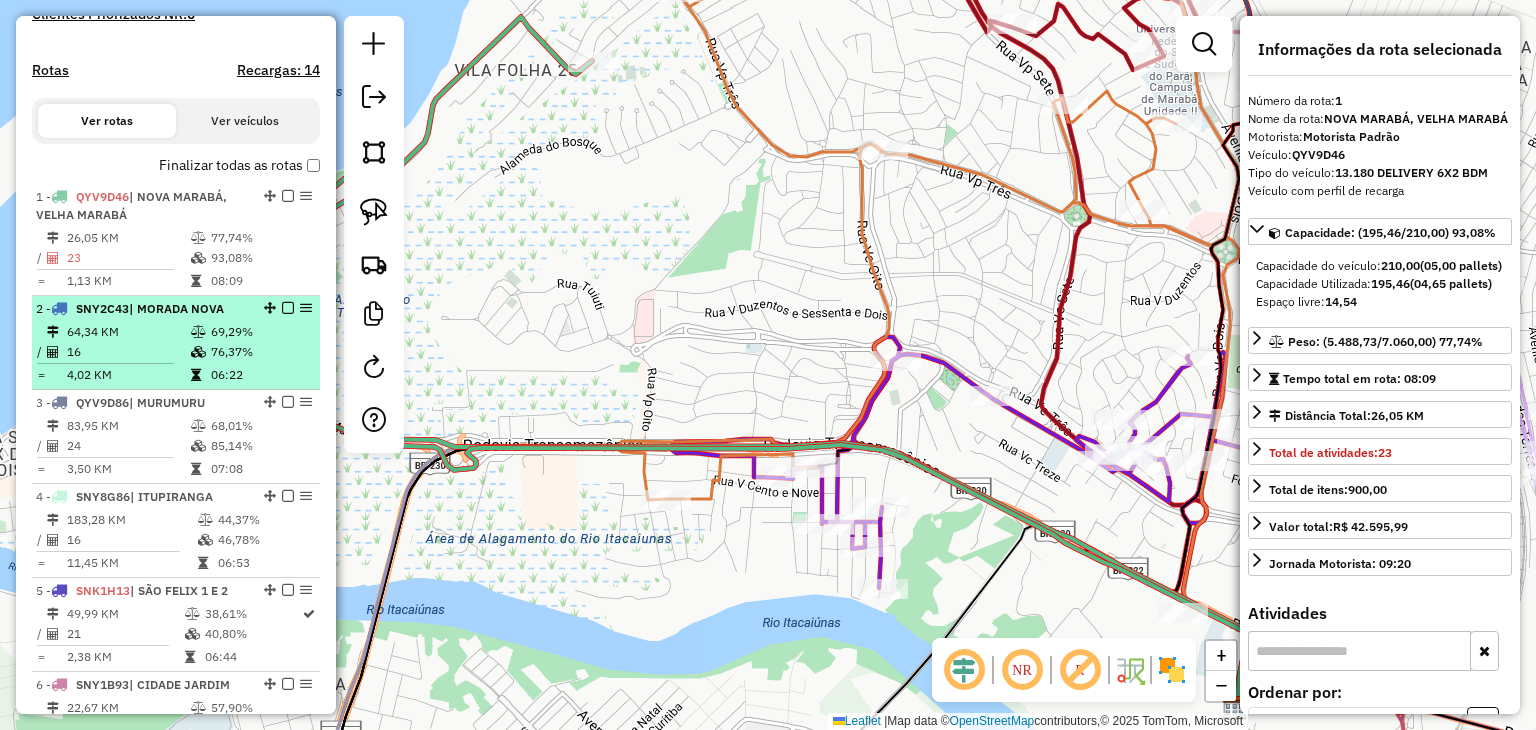 click at bounding box center [198, 332] 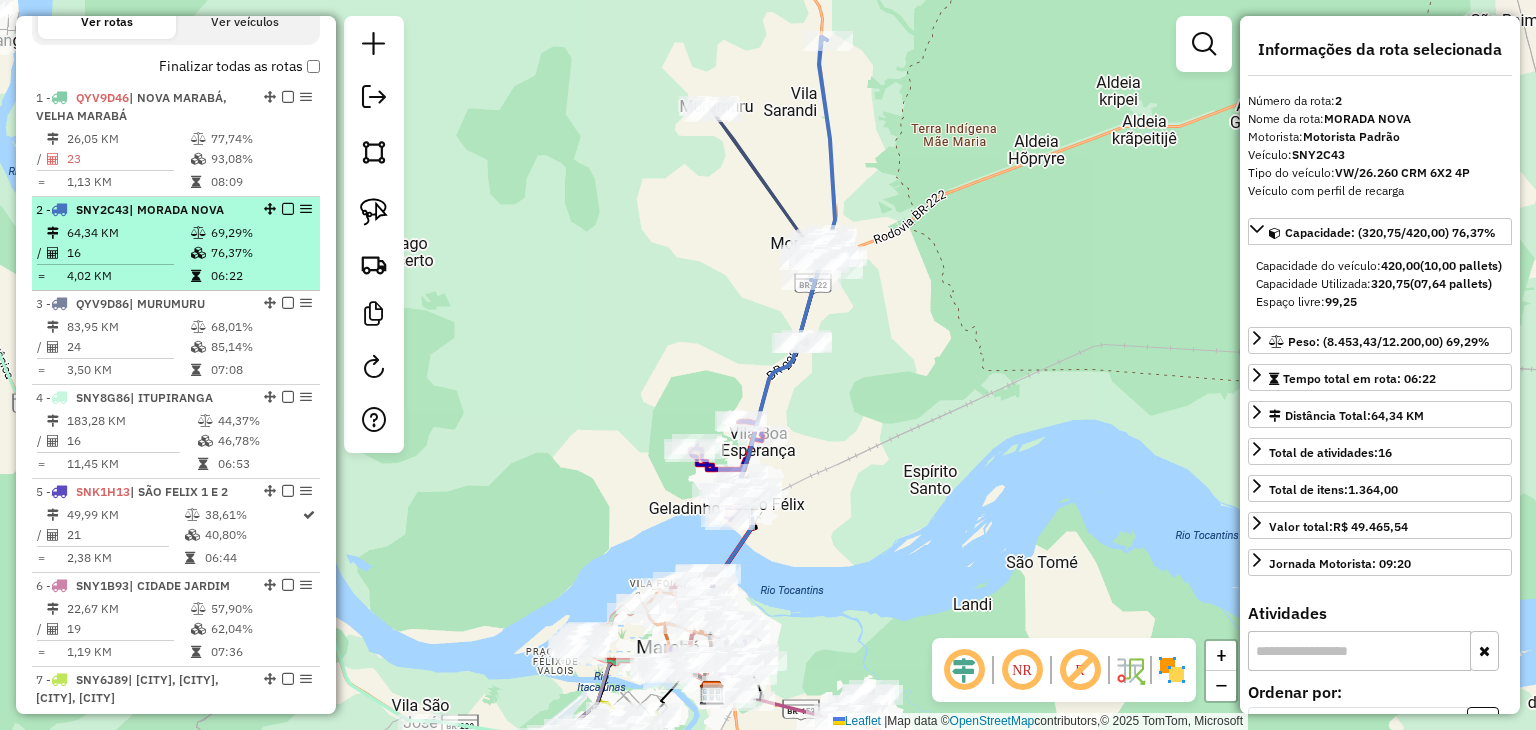 scroll, scrollTop: 700, scrollLeft: 0, axis: vertical 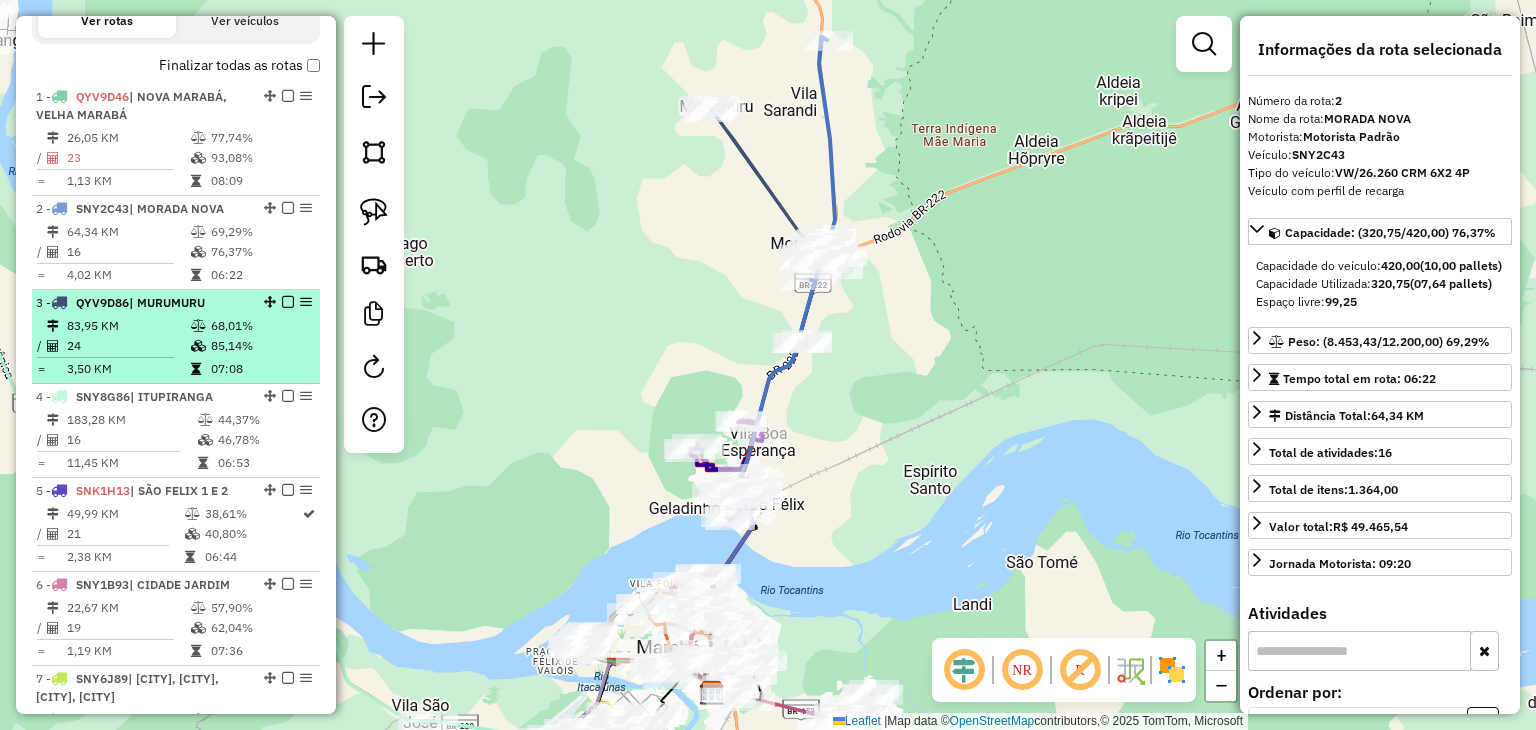 click on "85,14%" at bounding box center [260, 346] 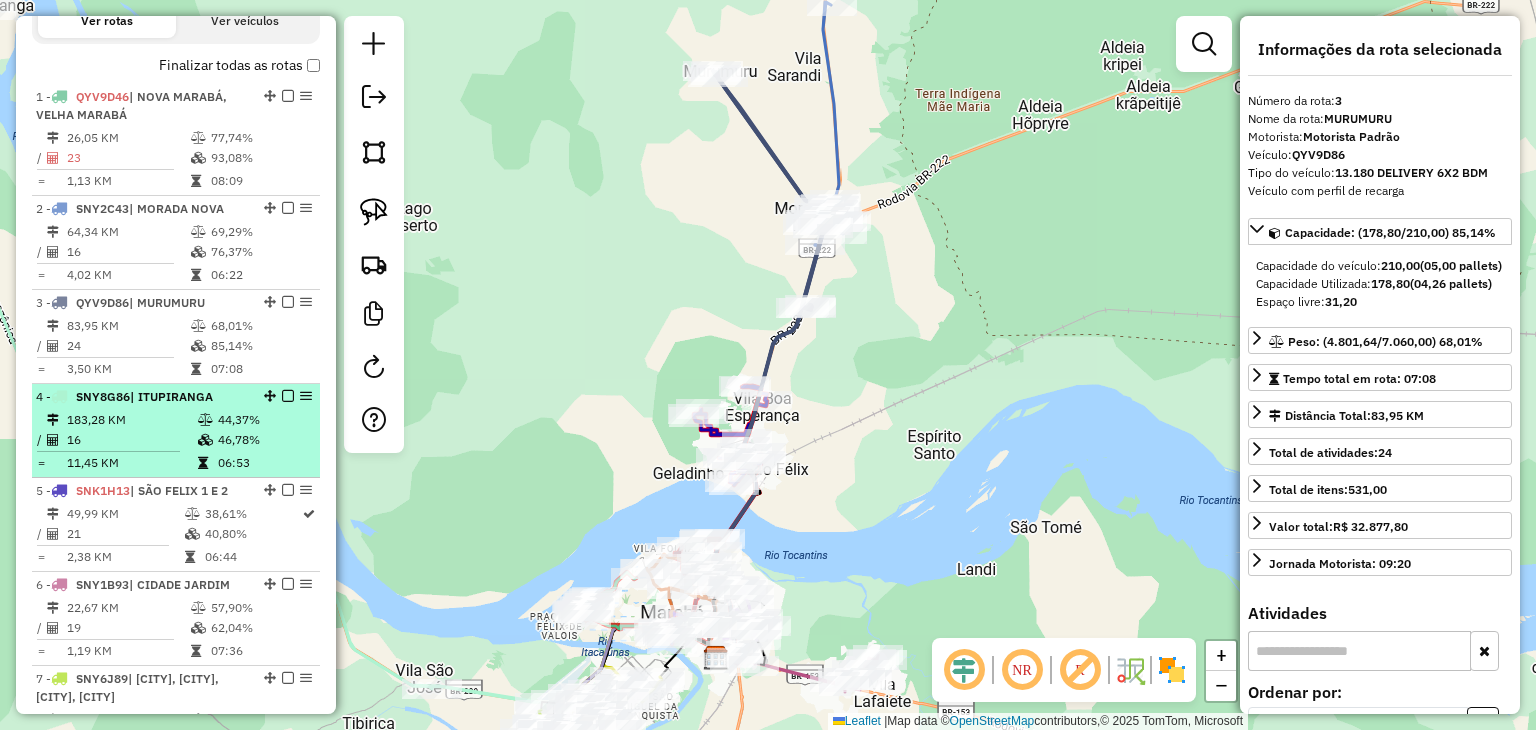 click on "| ITUPIRANGA" at bounding box center [171, 396] 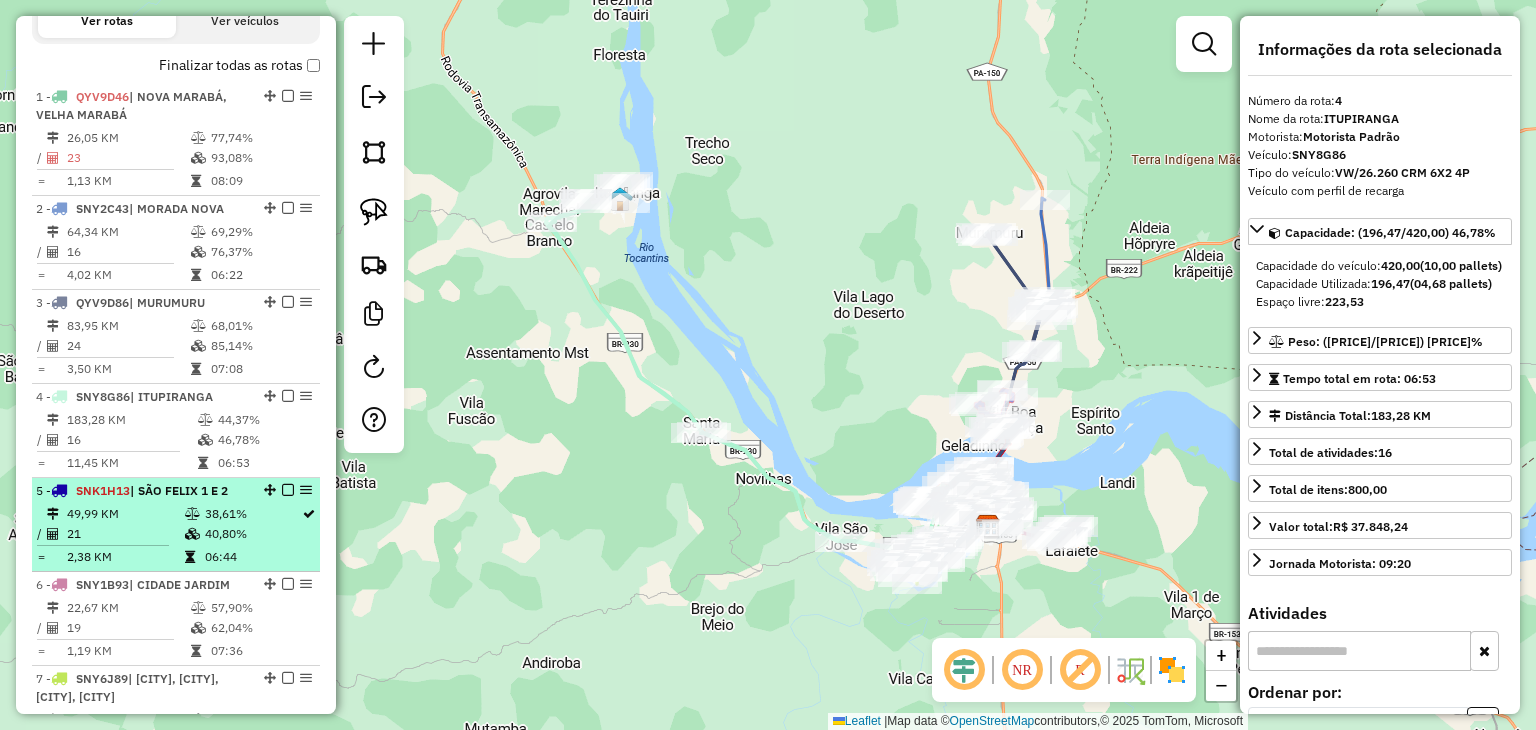 click at bounding box center [192, 514] 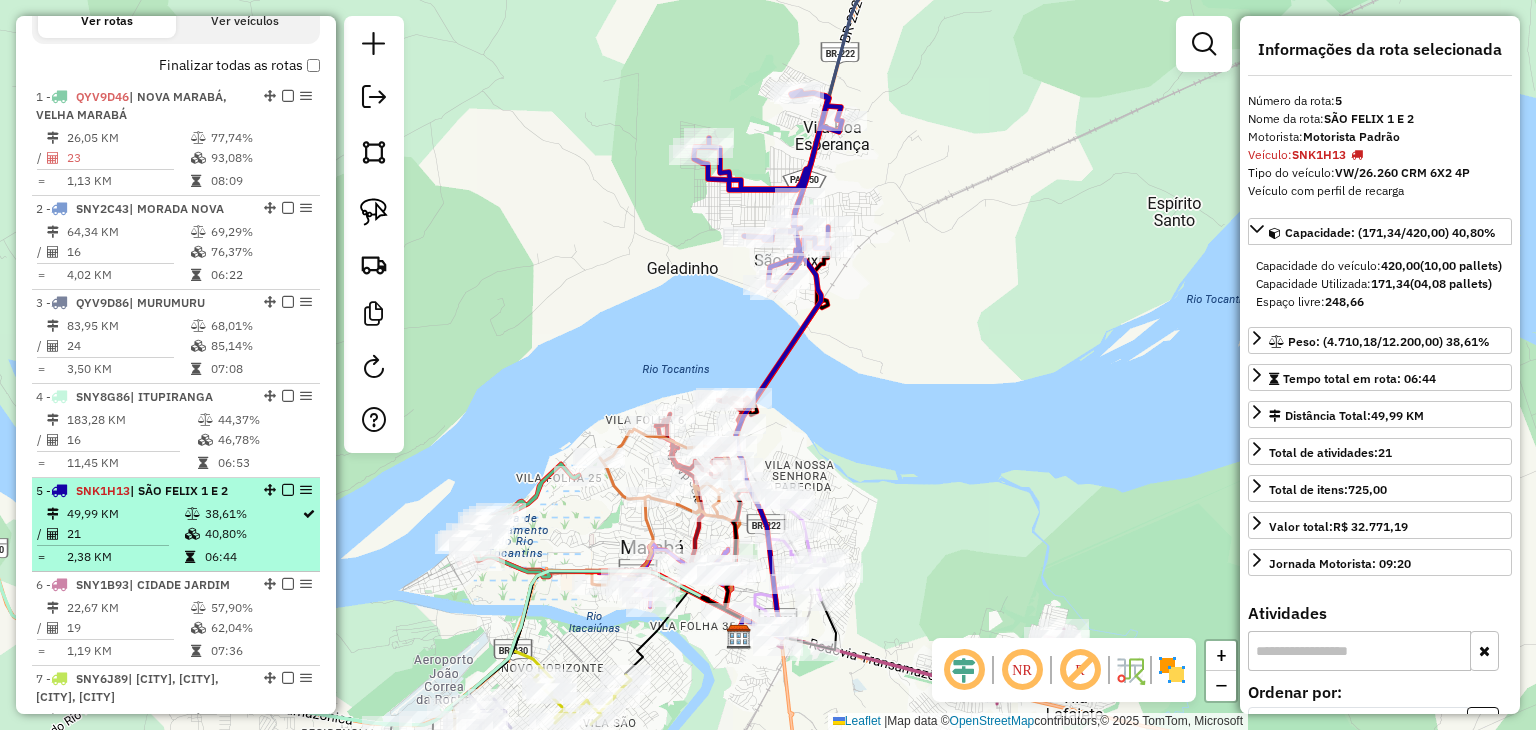 scroll, scrollTop: 800, scrollLeft: 0, axis: vertical 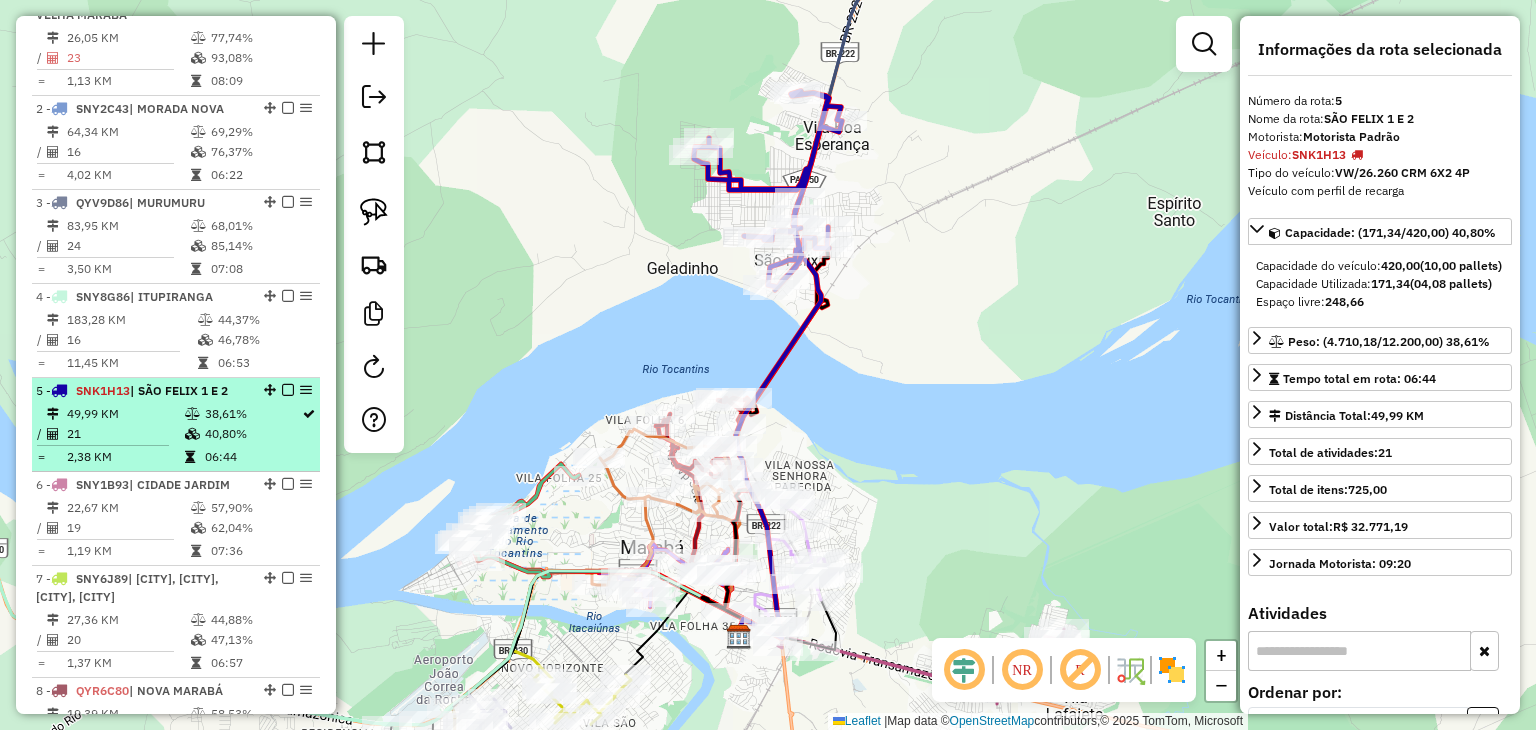click at bounding box center (200, 508) 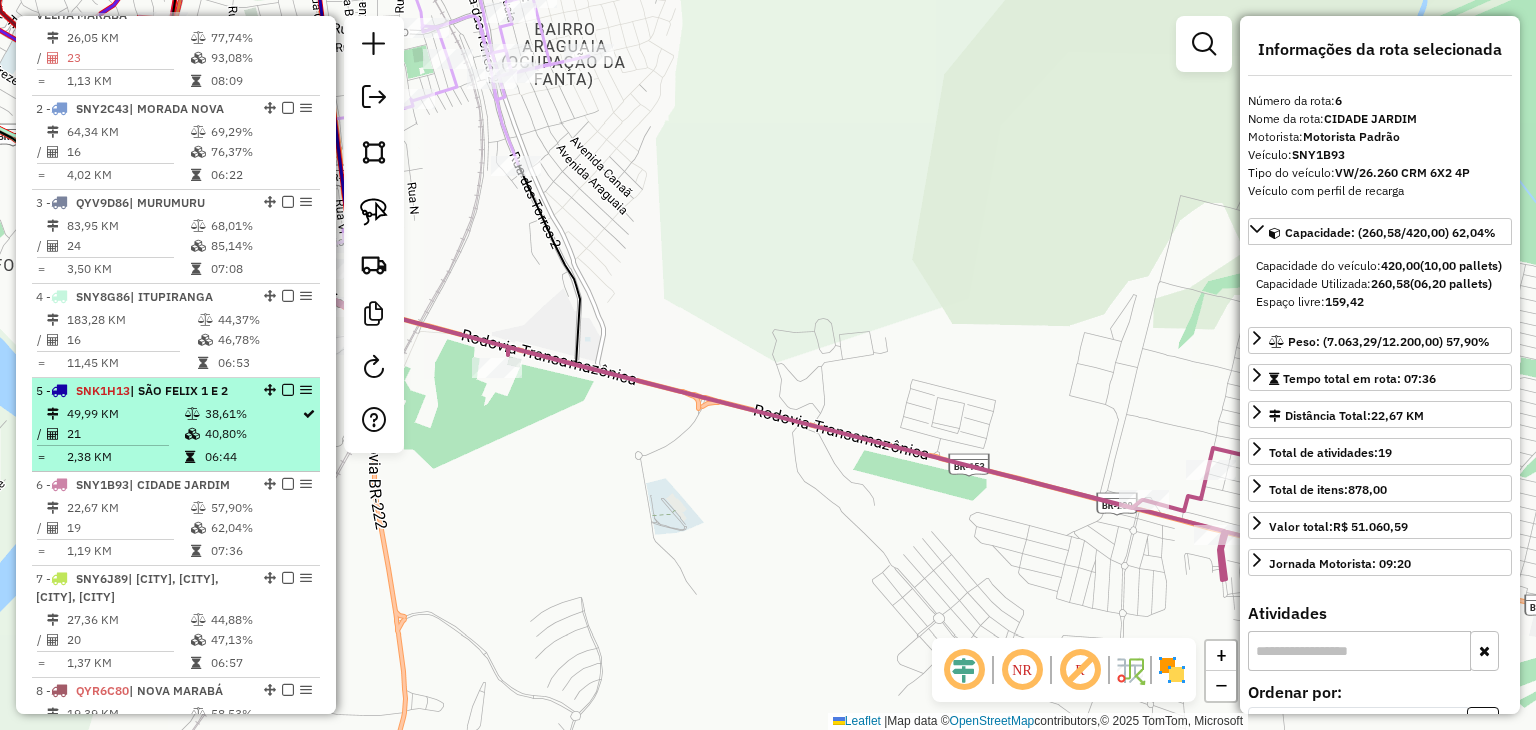 scroll, scrollTop: 900, scrollLeft: 0, axis: vertical 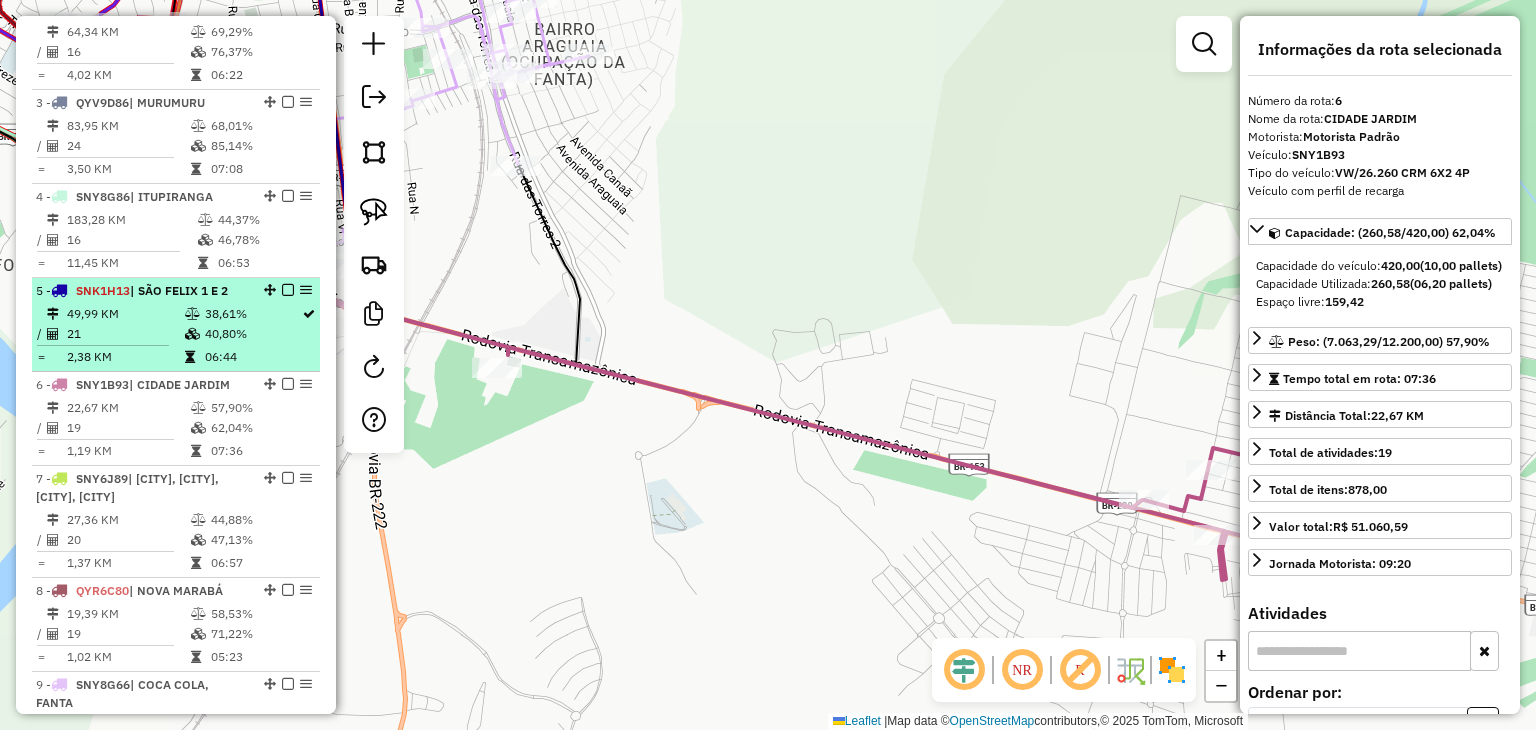 click at bounding box center (198, 520) 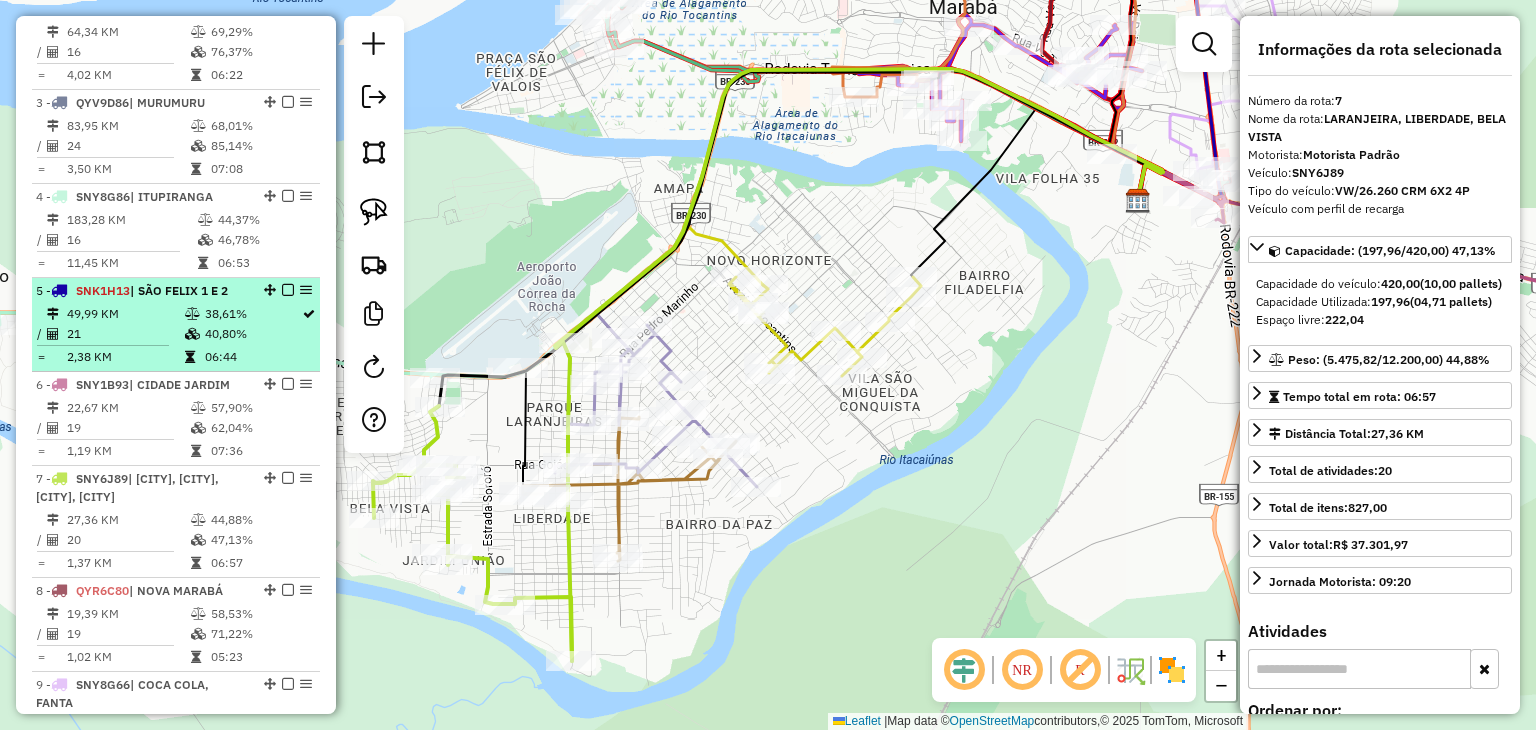 click at bounding box center [198, 520] 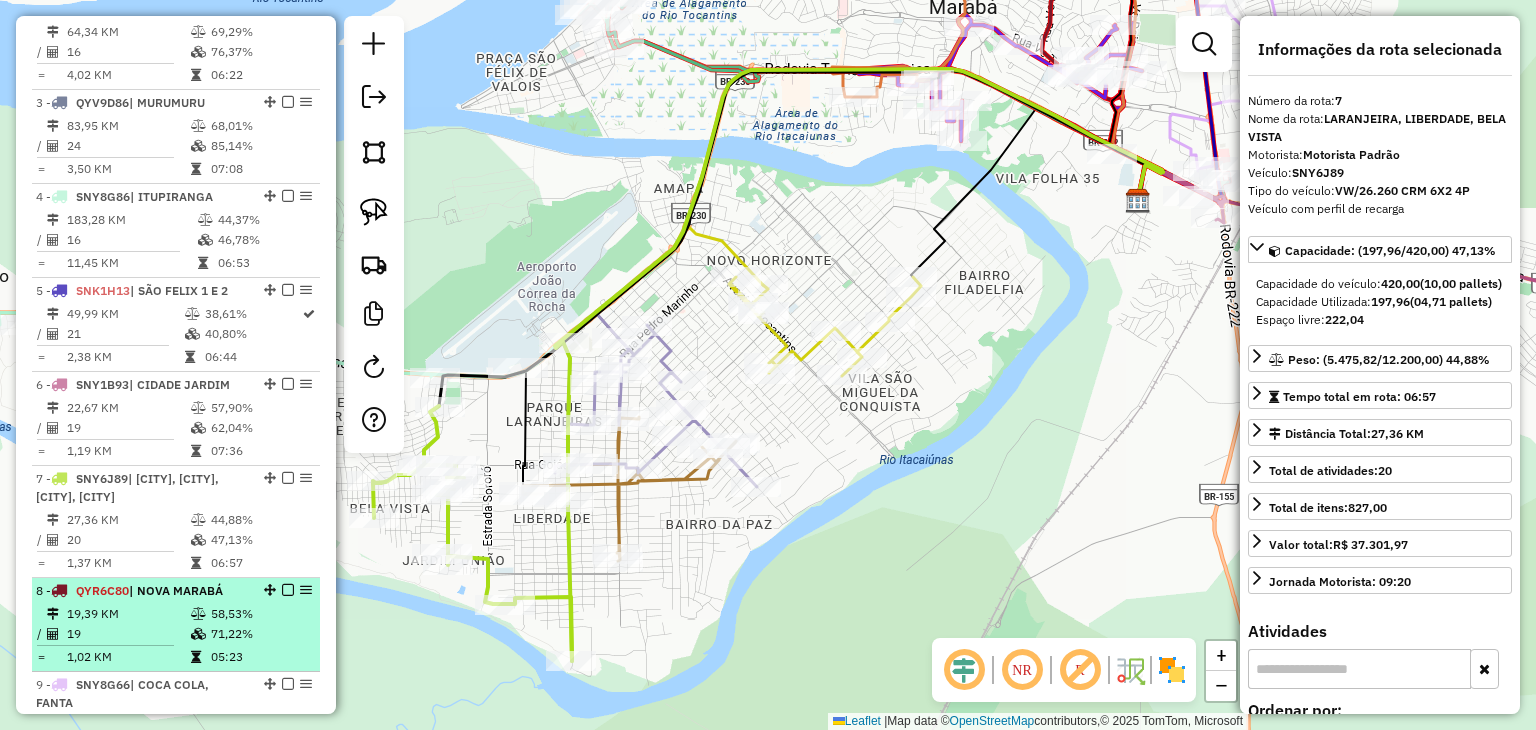 click on "19,39 KM" at bounding box center (128, 614) 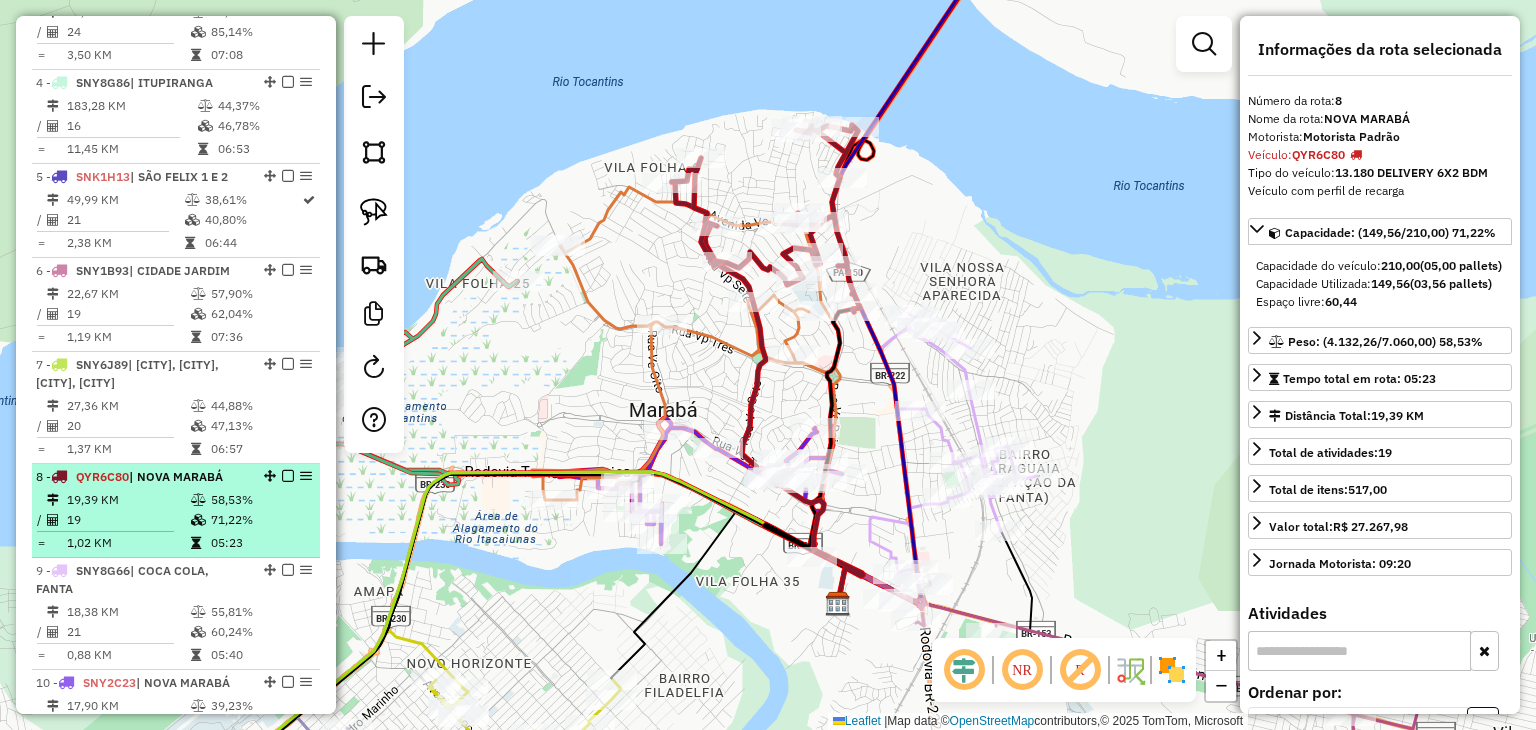 scroll, scrollTop: 1100, scrollLeft: 0, axis: vertical 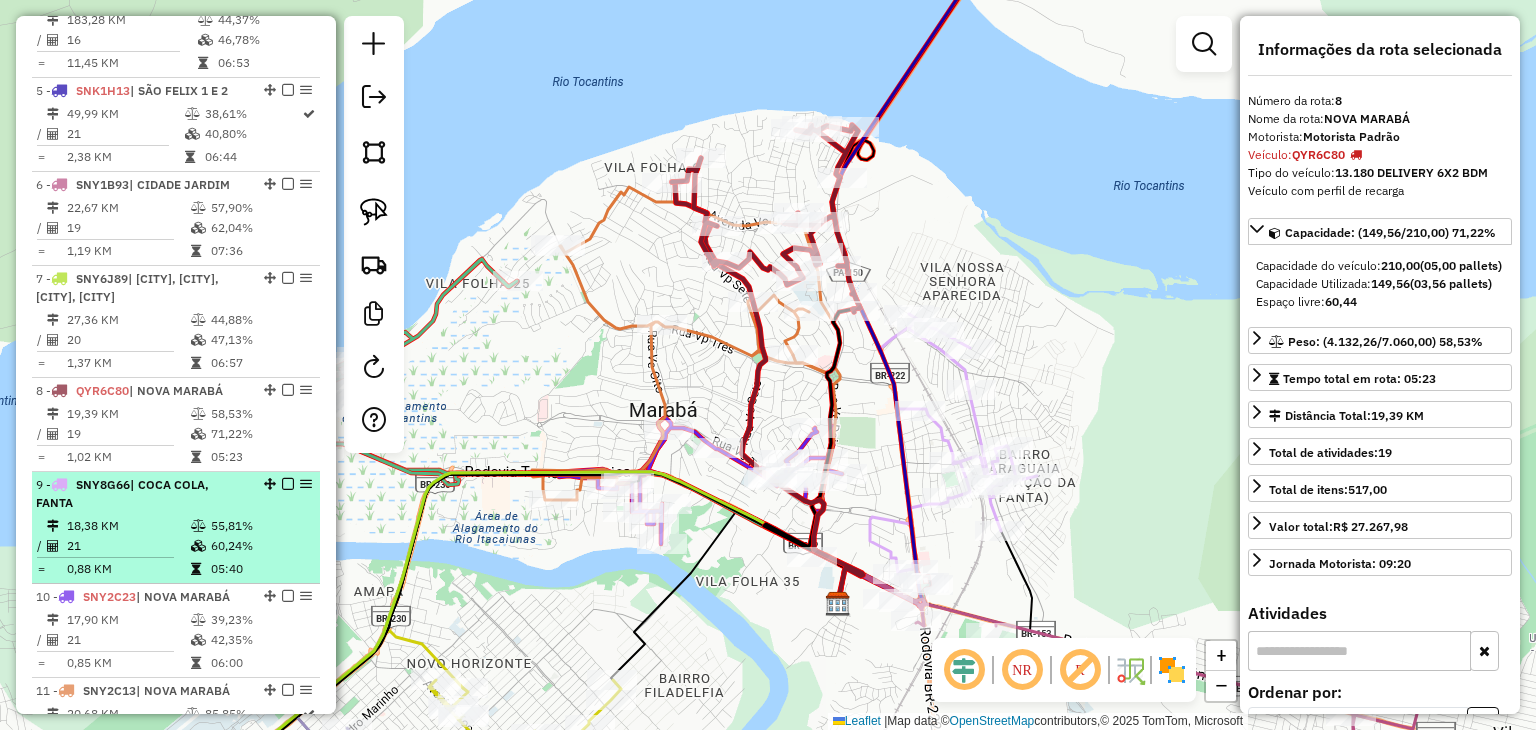 click on "18,38 KM" at bounding box center (128, 526) 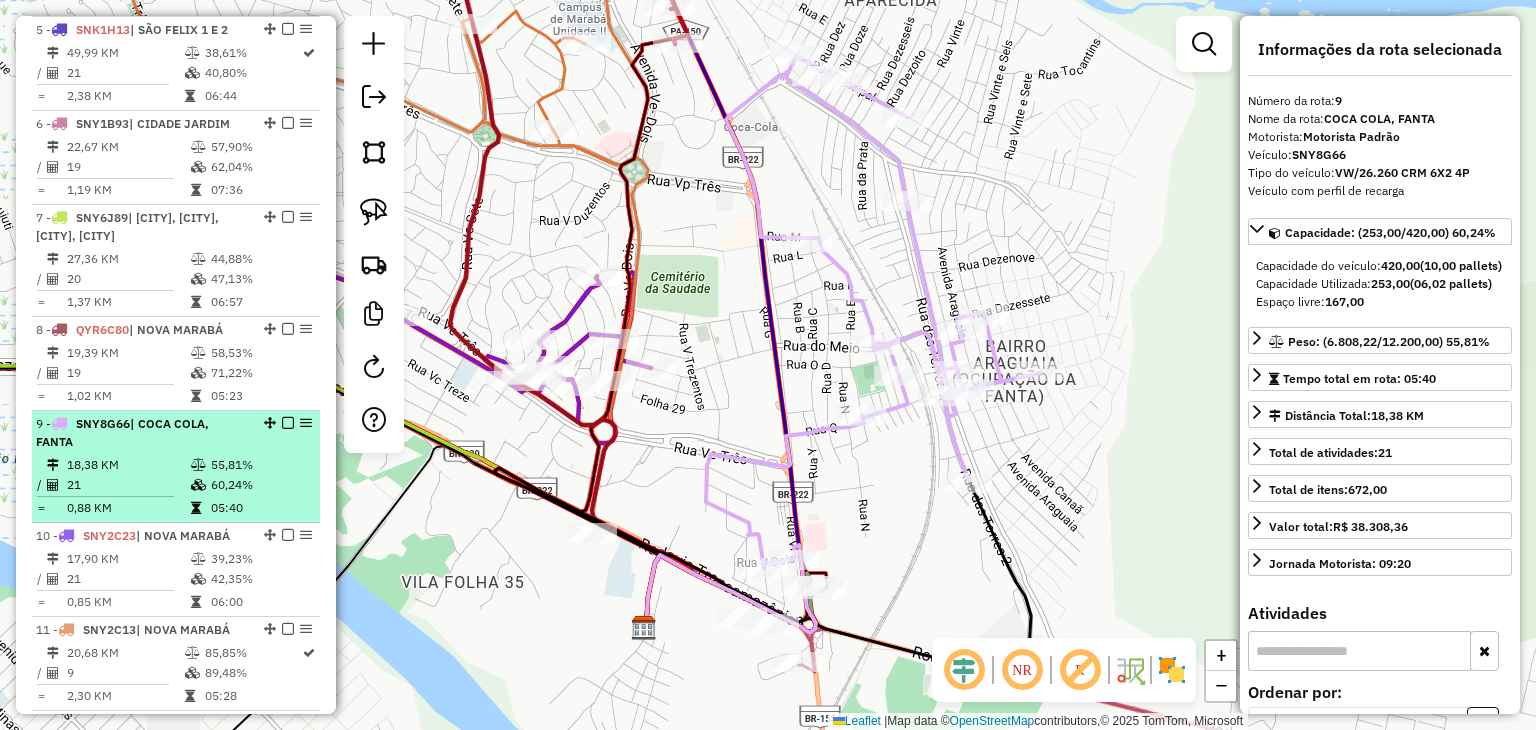 scroll, scrollTop: 1200, scrollLeft: 0, axis: vertical 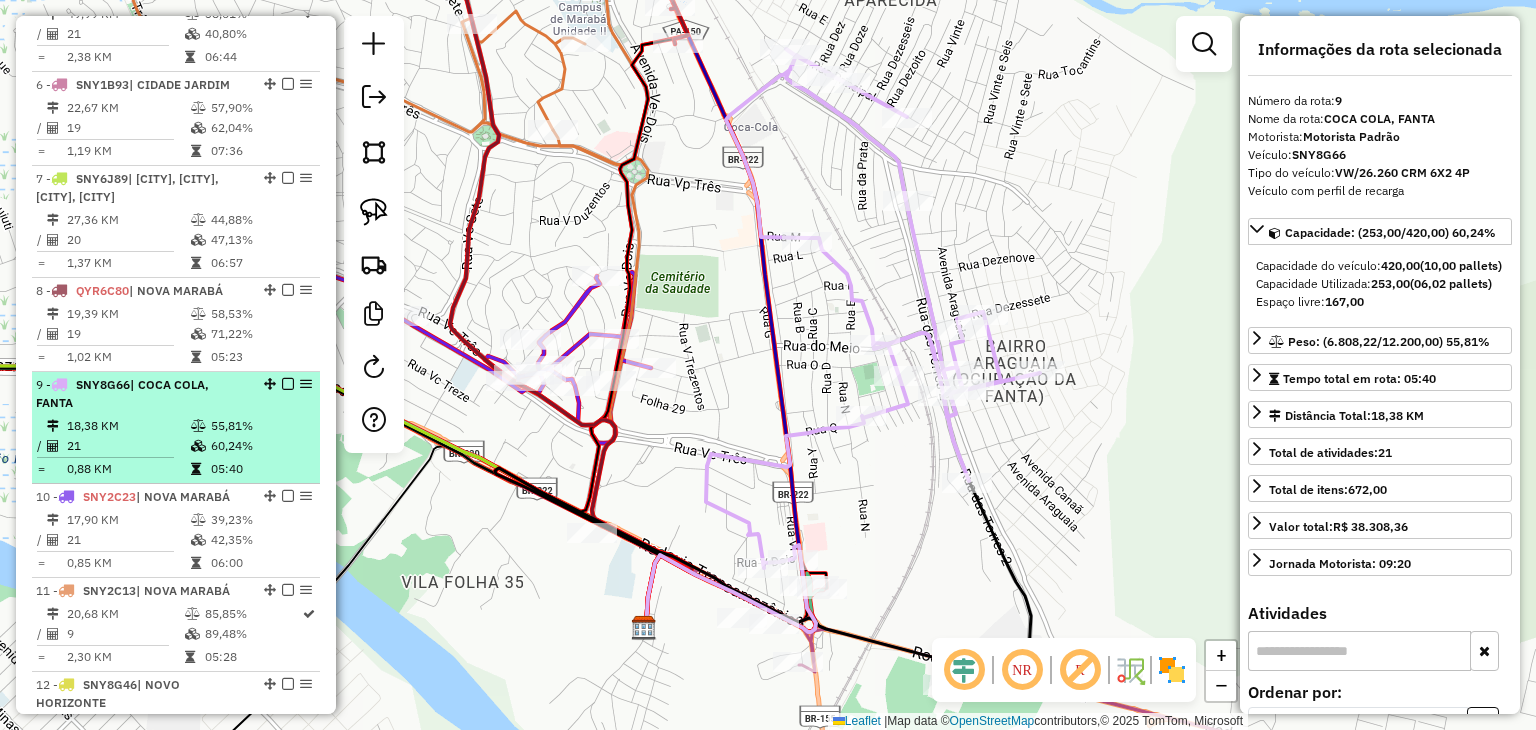 click on "21" at bounding box center [128, 540] 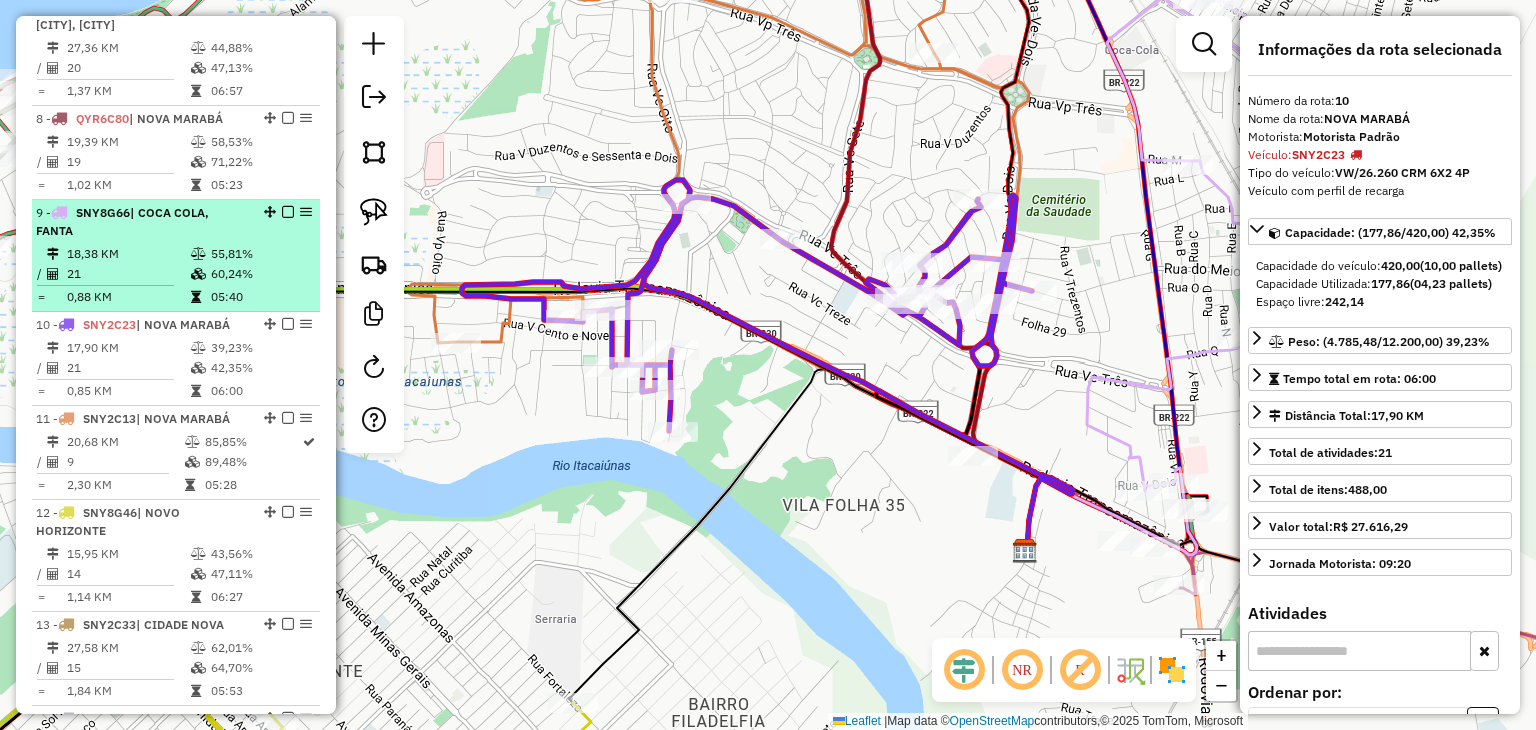 scroll, scrollTop: 1400, scrollLeft: 0, axis: vertical 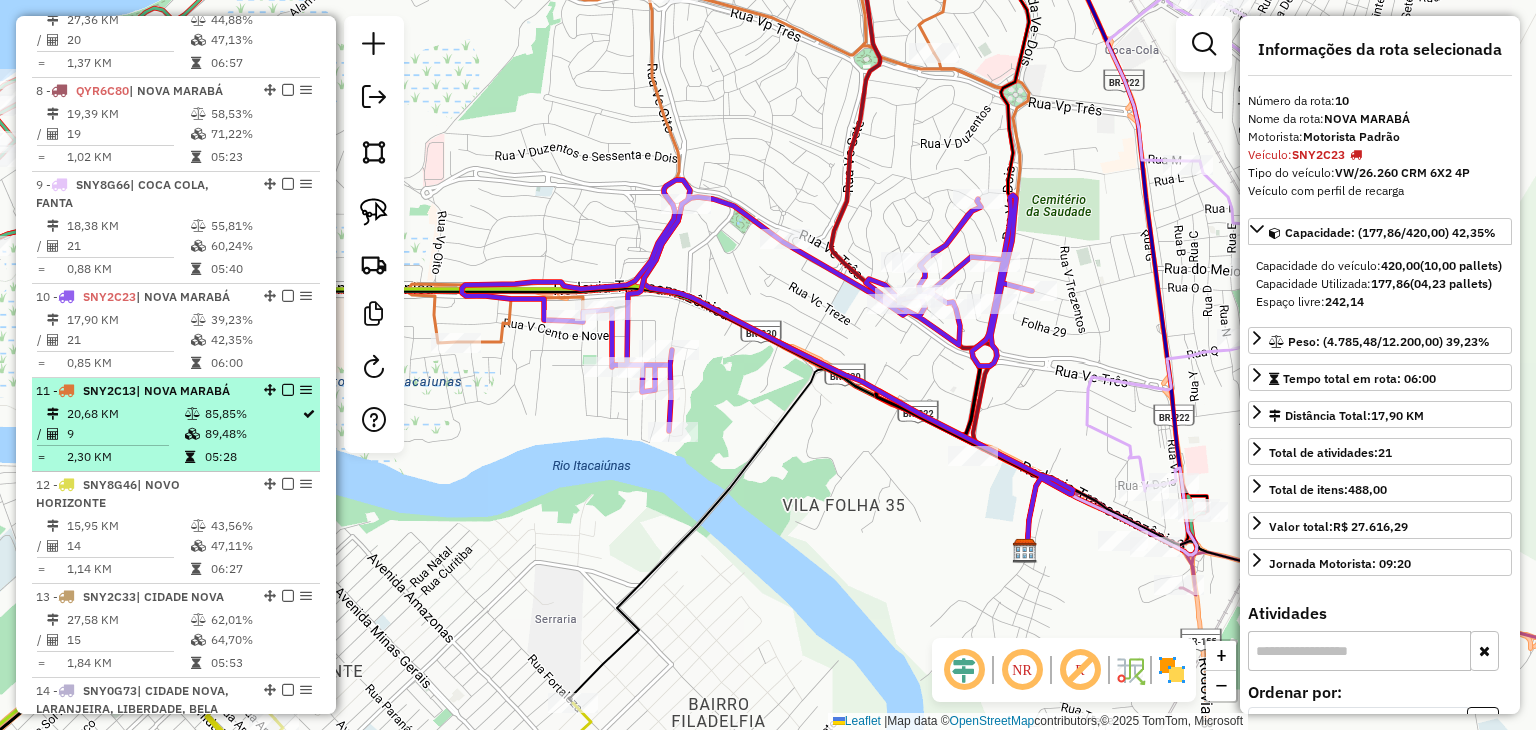 click at bounding box center (103, 445) 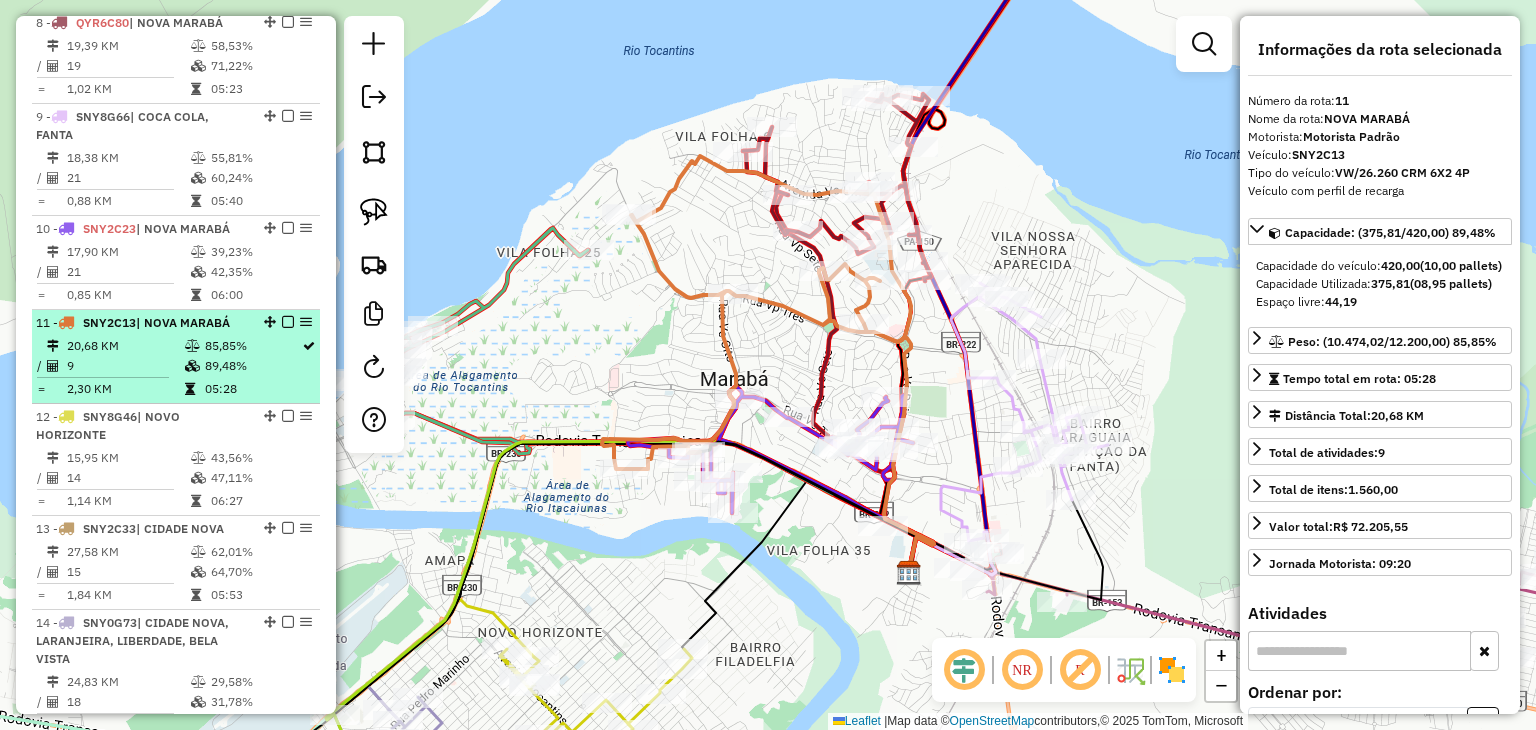 scroll, scrollTop: 1500, scrollLeft: 0, axis: vertical 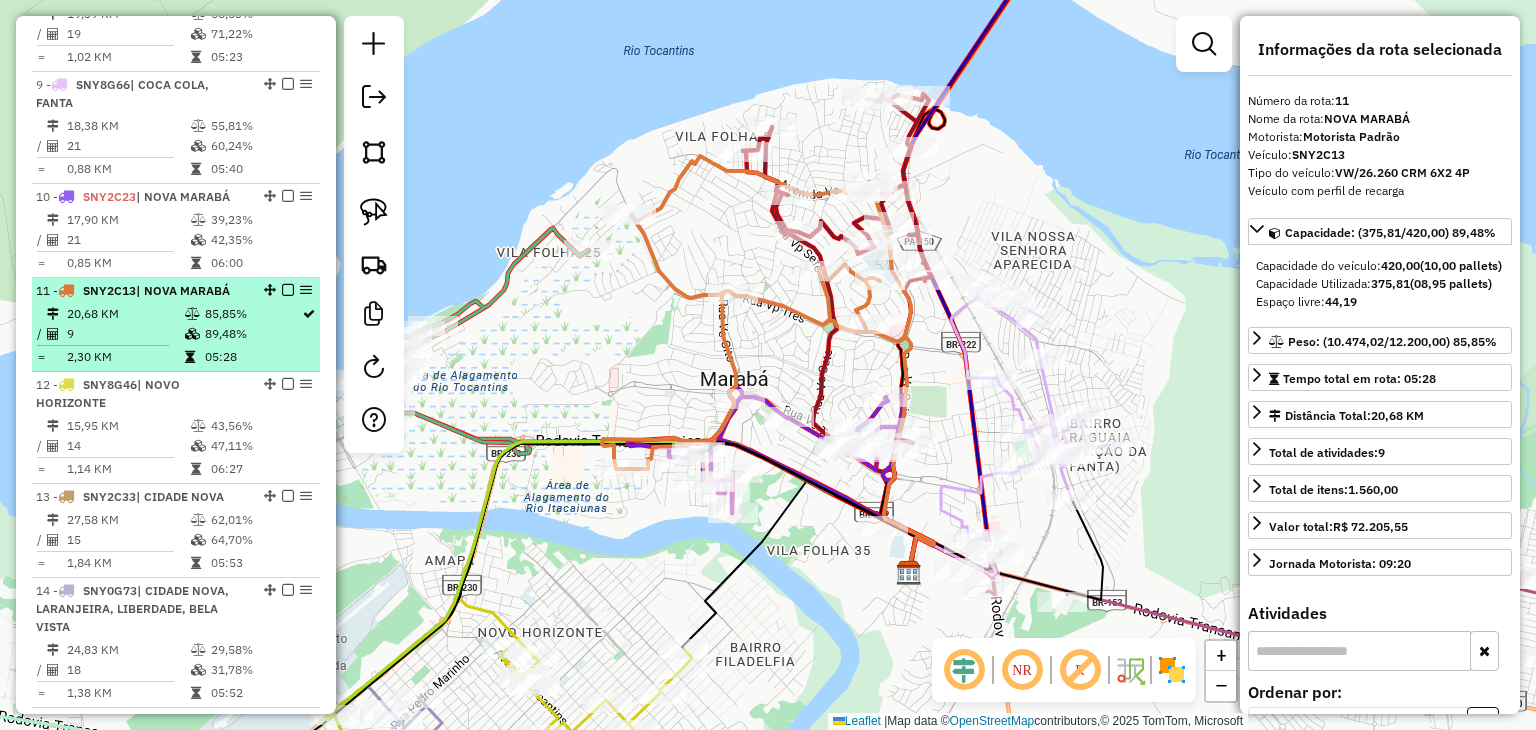 click on "14" at bounding box center (128, 446) 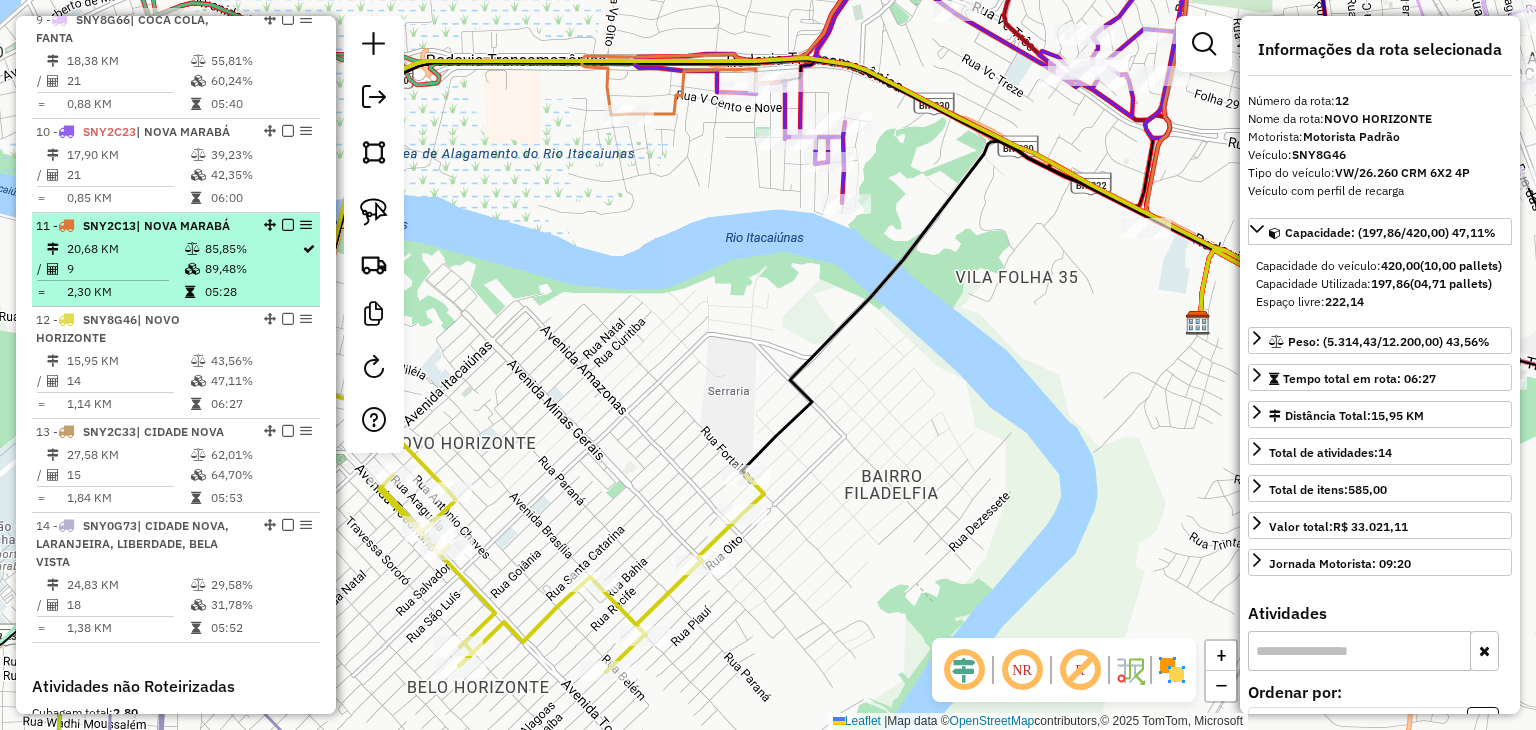 scroll, scrollTop: 1600, scrollLeft: 0, axis: vertical 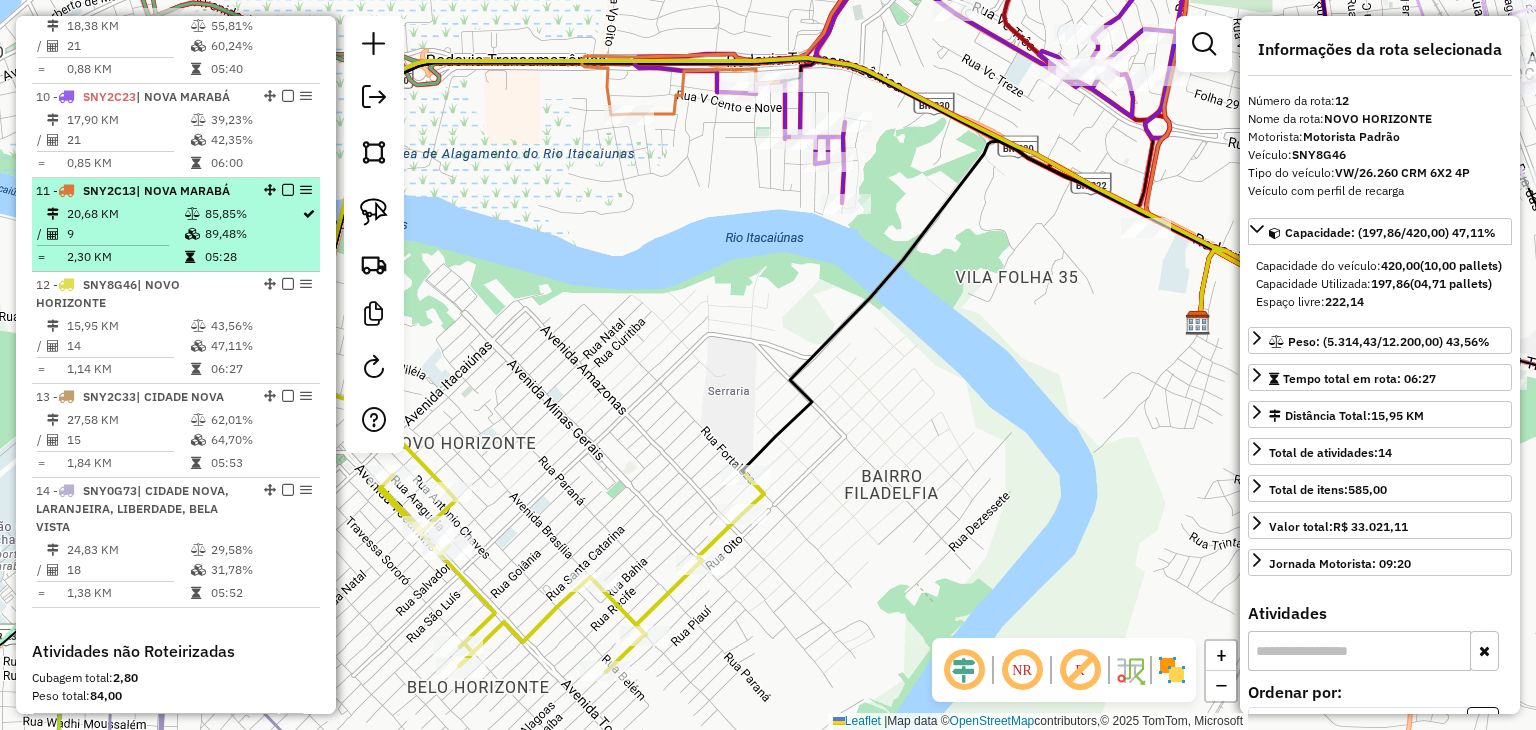 click on "15" at bounding box center (128, 440) 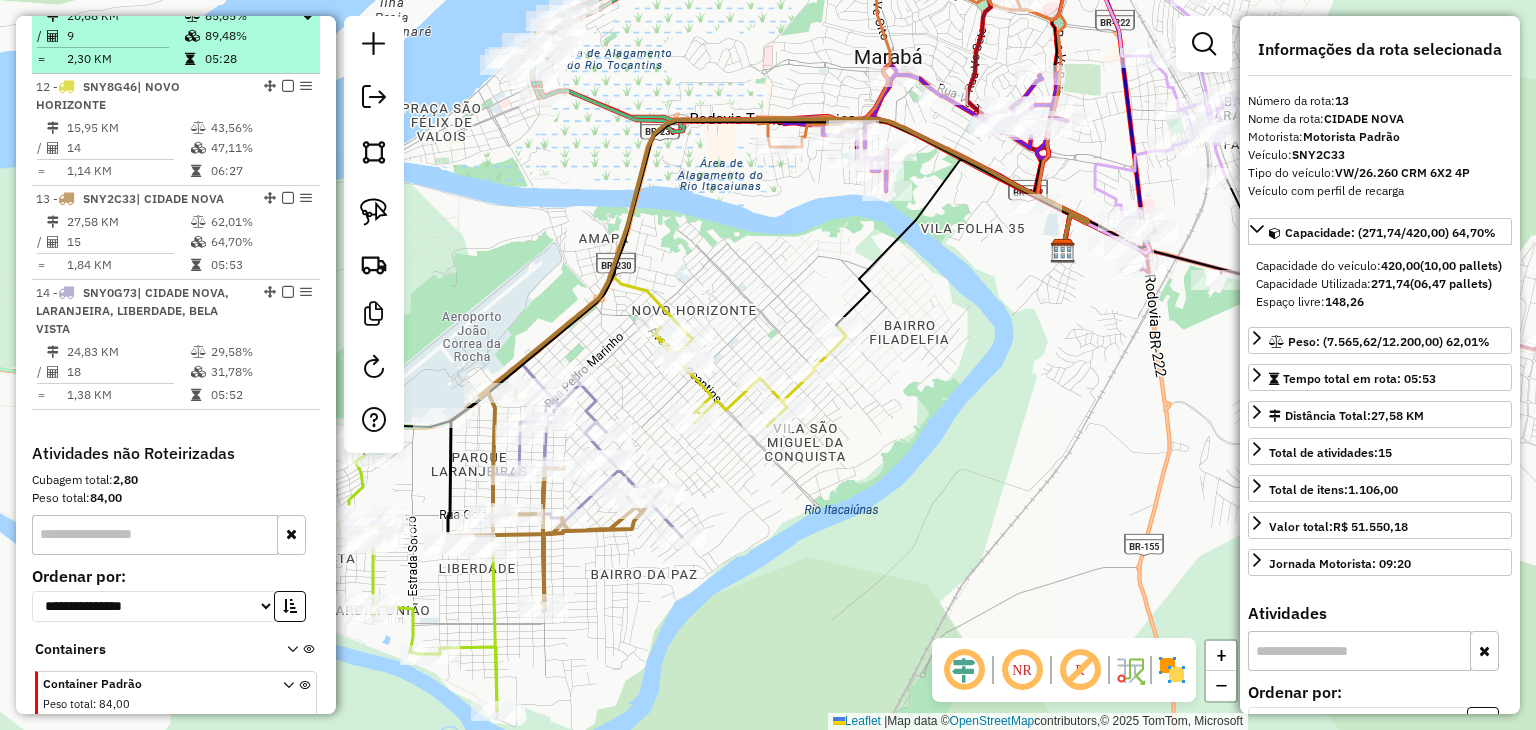 scroll, scrollTop: 1800, scrollLeft: 0, axis: vertical 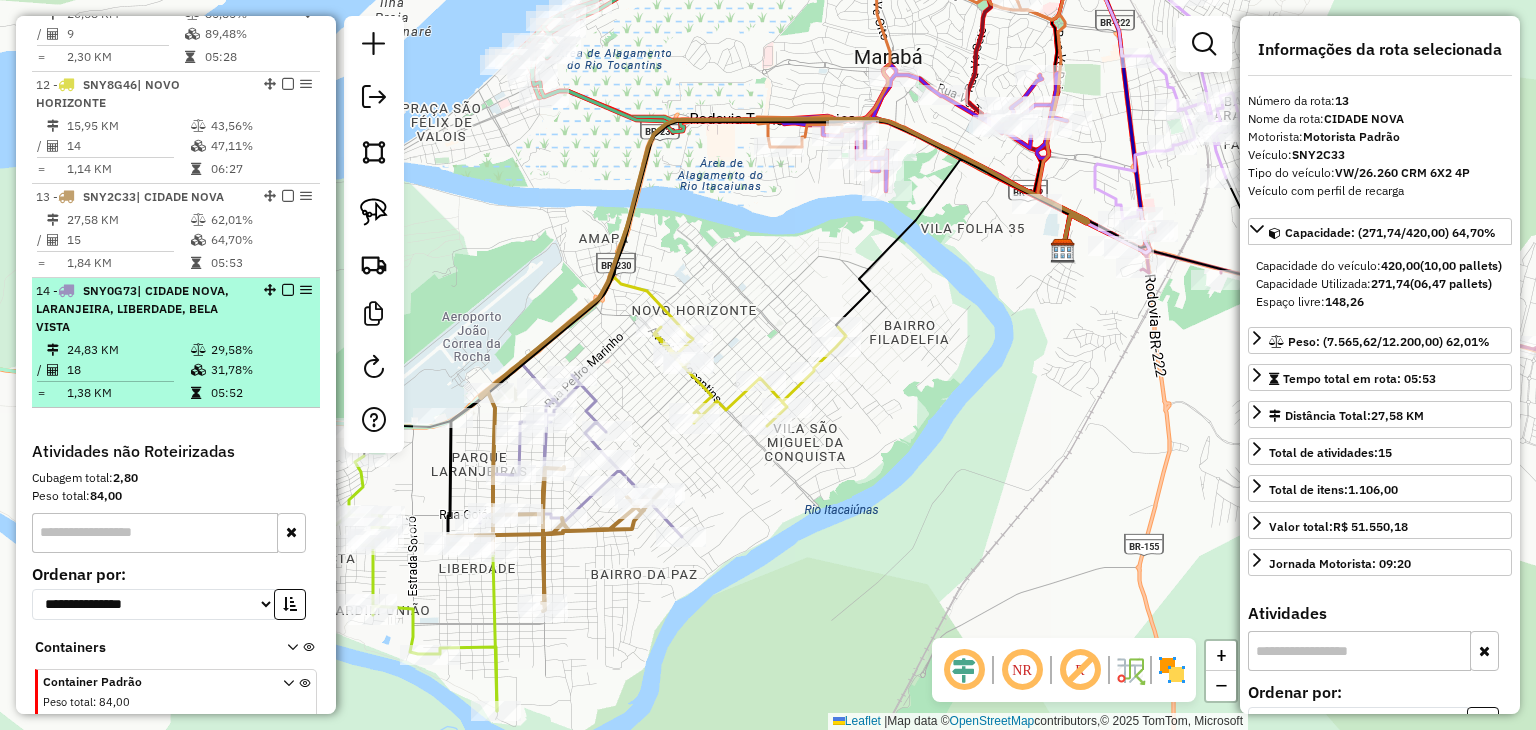click on "18" at bounding box center [128, 370] 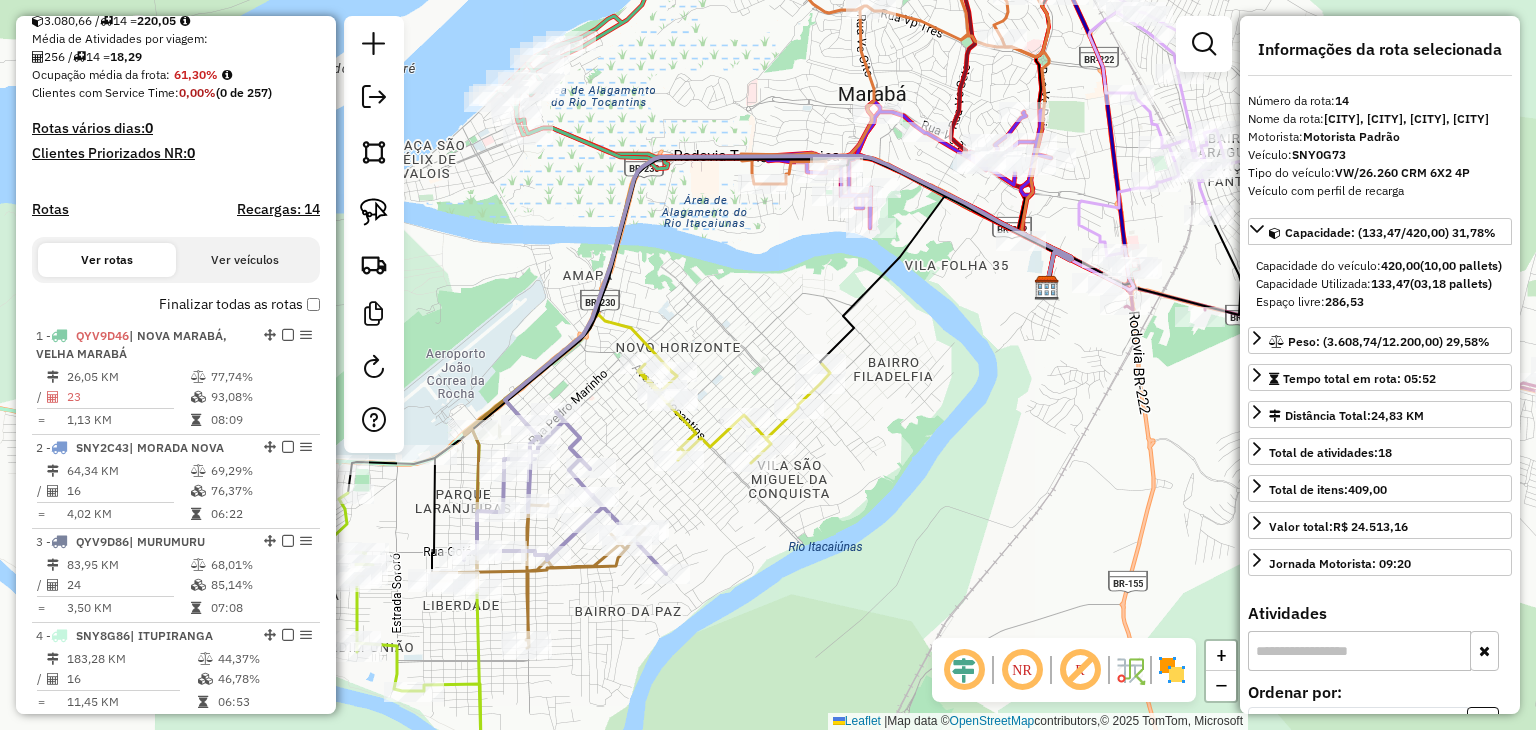 scroll, scrollTop: 200, scrollLeft: 0, axis: vertical 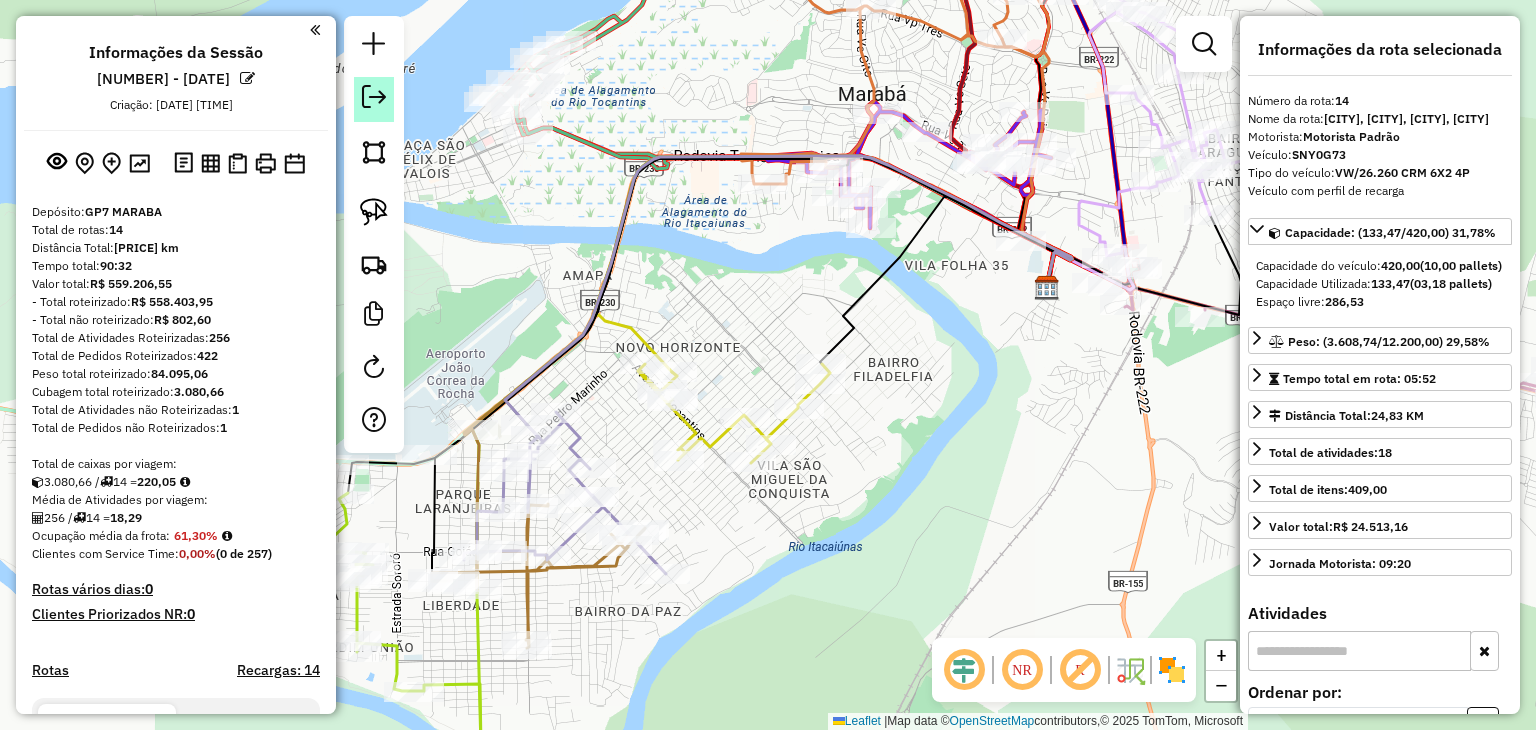 click 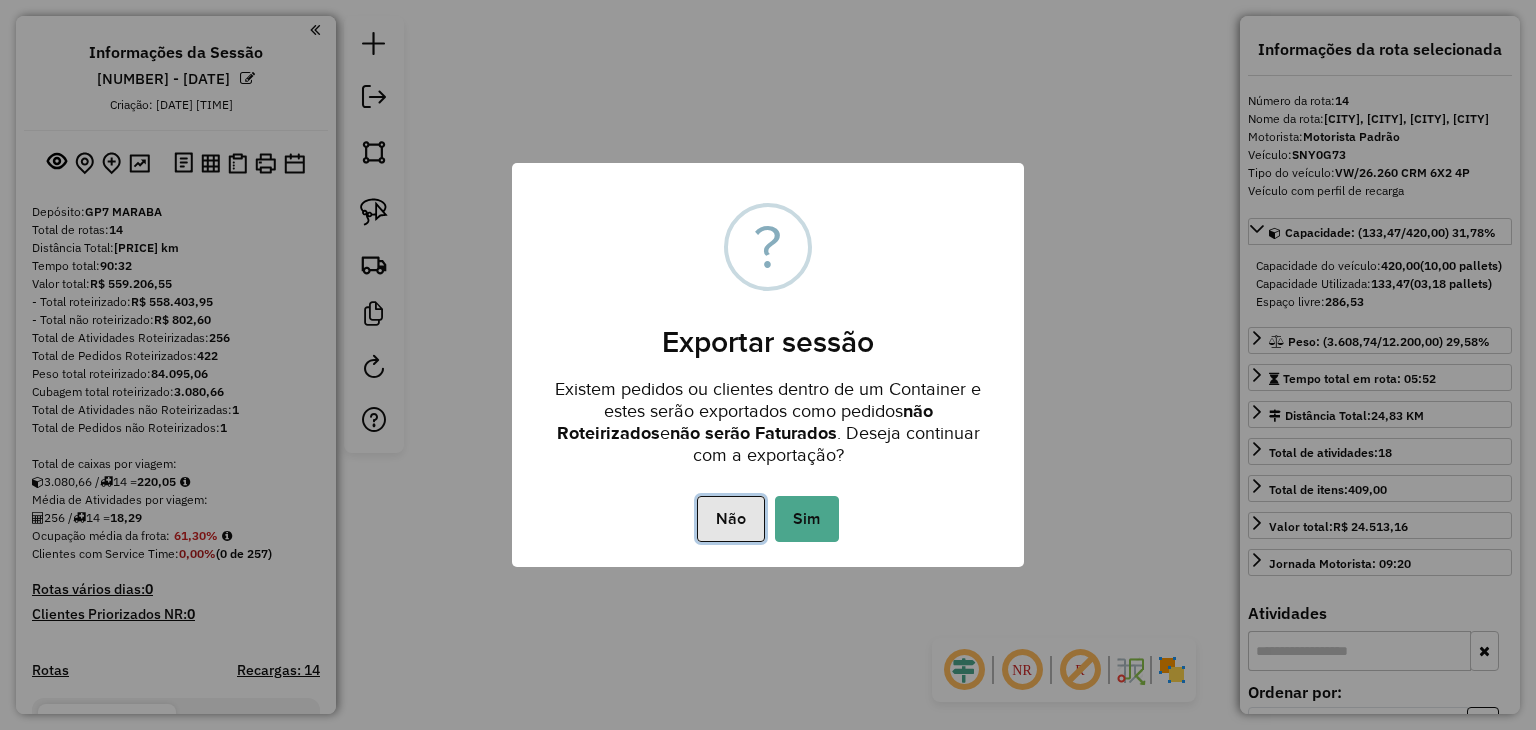 click on "Não" at bounding box center (730, 519) 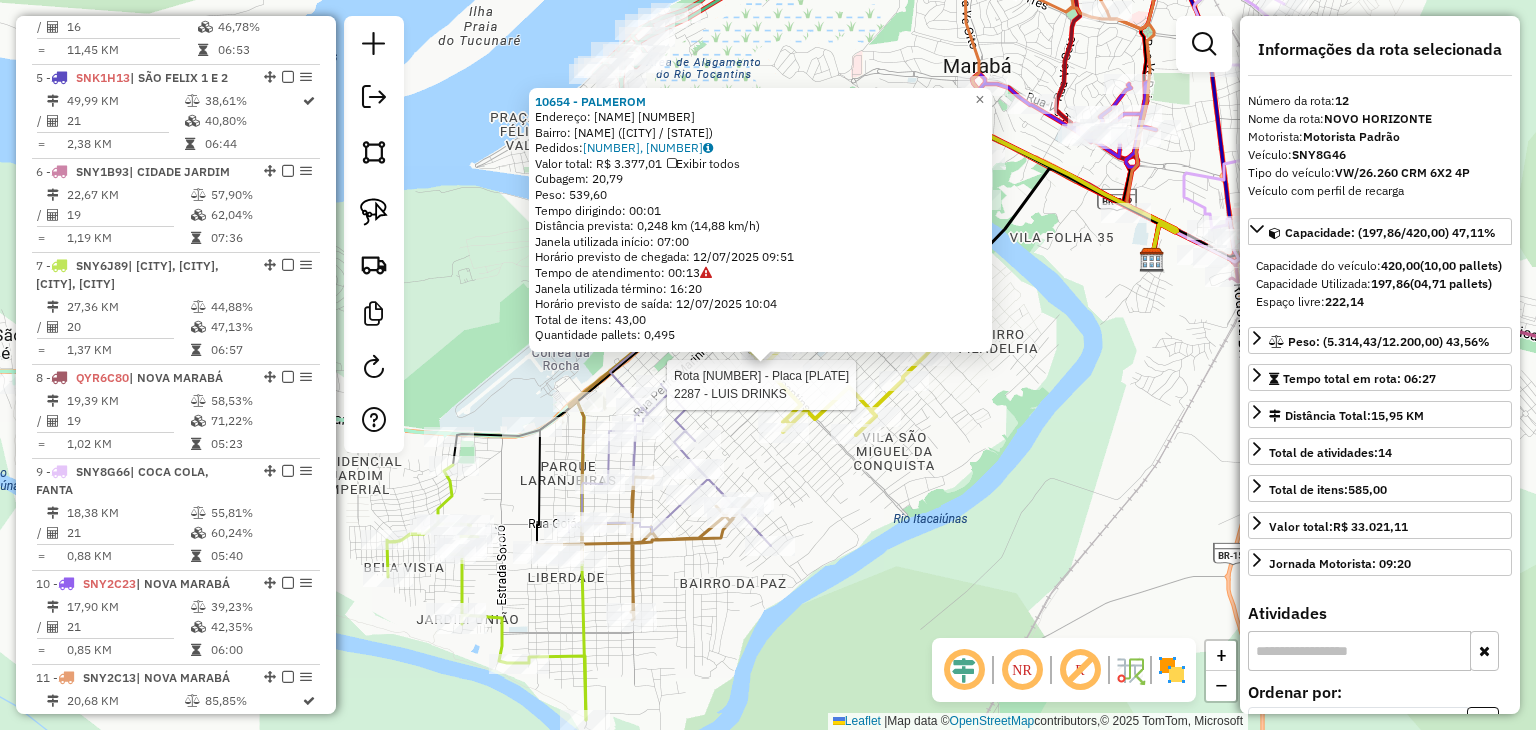scroll, scrollTop: 1852, scrollLeft: 0, axis: vertical 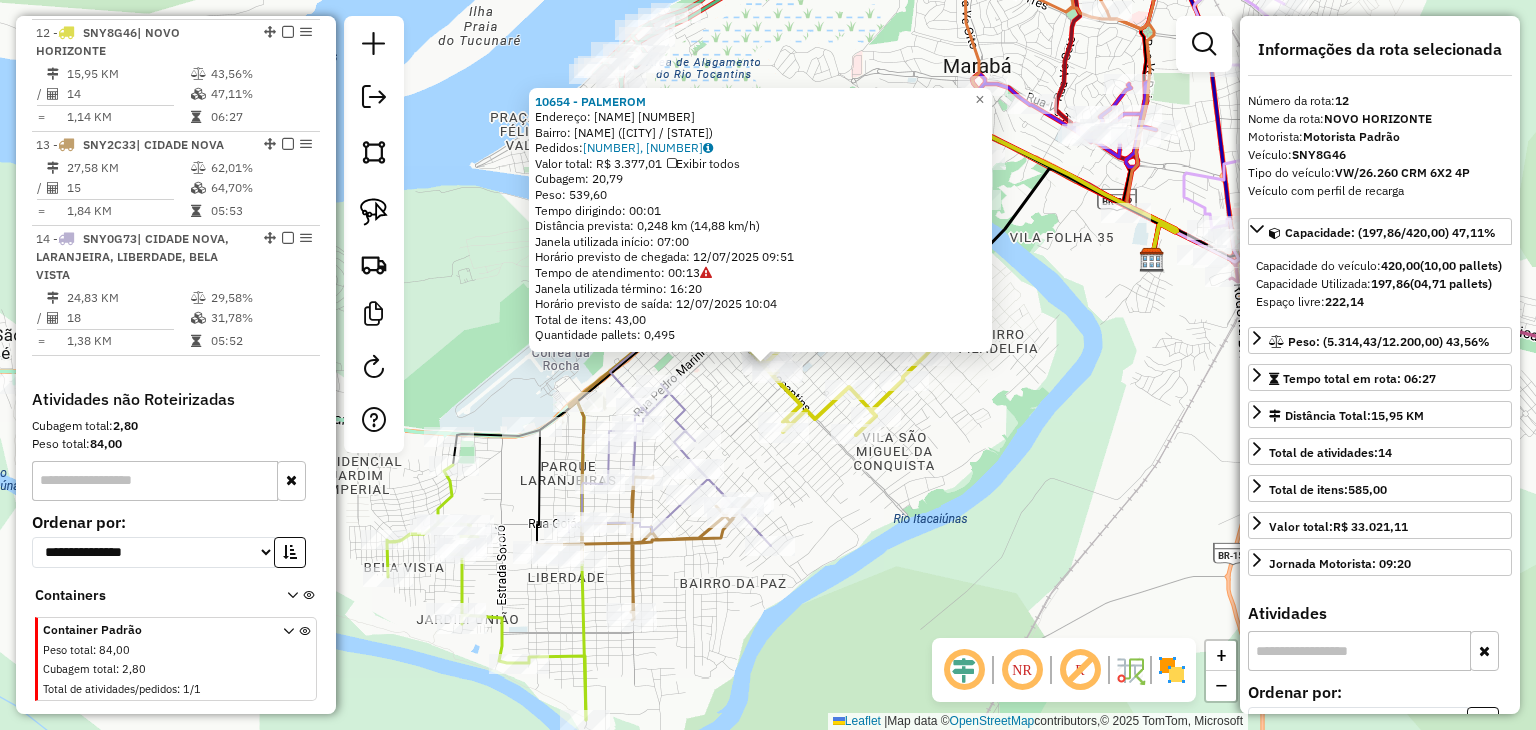 click 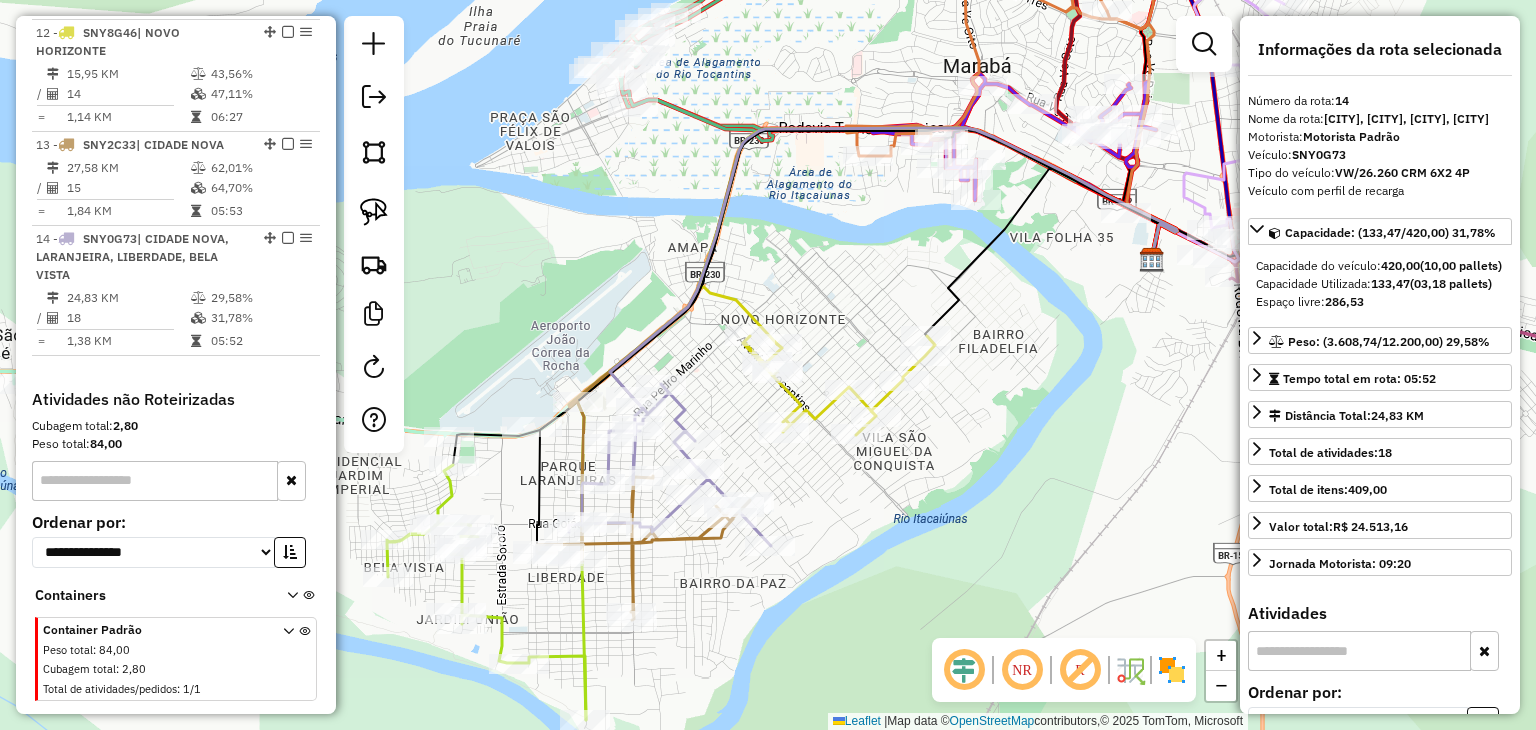 scroll, scrollTop: 1884, scrollLeft: 0, axis: vertical 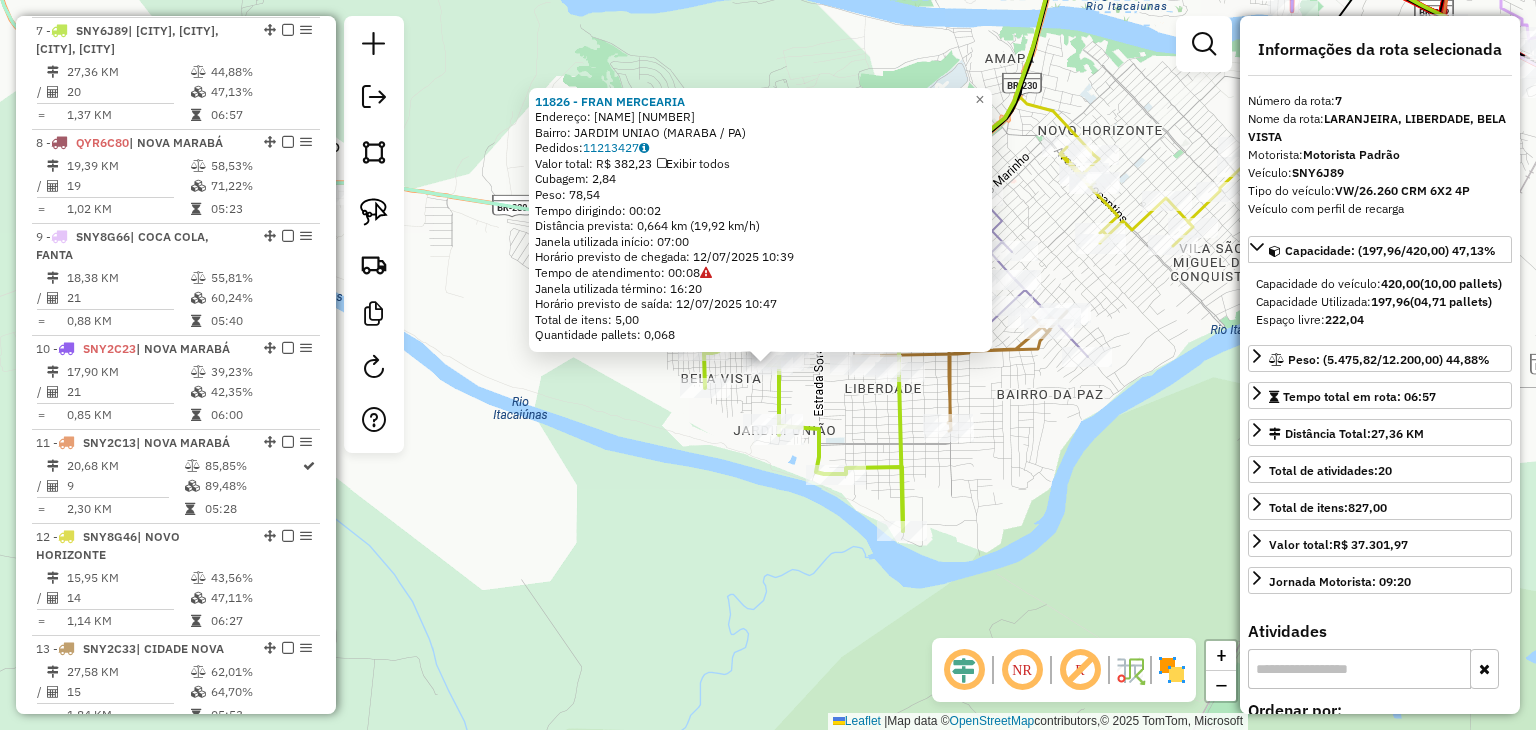 click on "Rota [NUMBER] - Placa [PLATE]  [NUMBER] - [BRAND]  Endereço:  [NAME] [NUMBER]   Bairro: [CITY] ([CITY] / [STATE])   Pedidos:  [NUMBER]   Valor total: [CURRENCY] [PRICE]   Exibir todos   Cubagem: [PRICE]  Peso: [PRICE]  Tempo dirigindo: [TIME]   Distância prevista: [PRICE] km ([PRICE] km/h)   Janela utilizada início: [TIME]   Horário previsto de chegada: [DATE] [TIME]   Tempo de atendimento: [TIME]   Janela utilizada término: [TIME]   Horário previsto de saída: [DATE] [TIME]   Total de itens: [PRICE]   Quantidade pallets: [PRICE]  × Janela de atendimento Grade de atendimento Capacidade Transportadoras Veículos Cliente Pedidos  Rotas Selecione os dias de semana para filtrar as janelas de atendimento  Seg   Ter   Qua   Qui   Sex   Sáb   Dom  Informe o período da janela de atendimento: De: Até:  Filtrar exatamente a janela do cliente  Considerar janela de atendimento padrão  Selecione os dias de semana para filtrar as grades de atendimento  Seg   Ter   Qua   Qui   Sex   Sáb   Dom   Considerar clientes sem dia de atendimento cadastrado  De:  +" 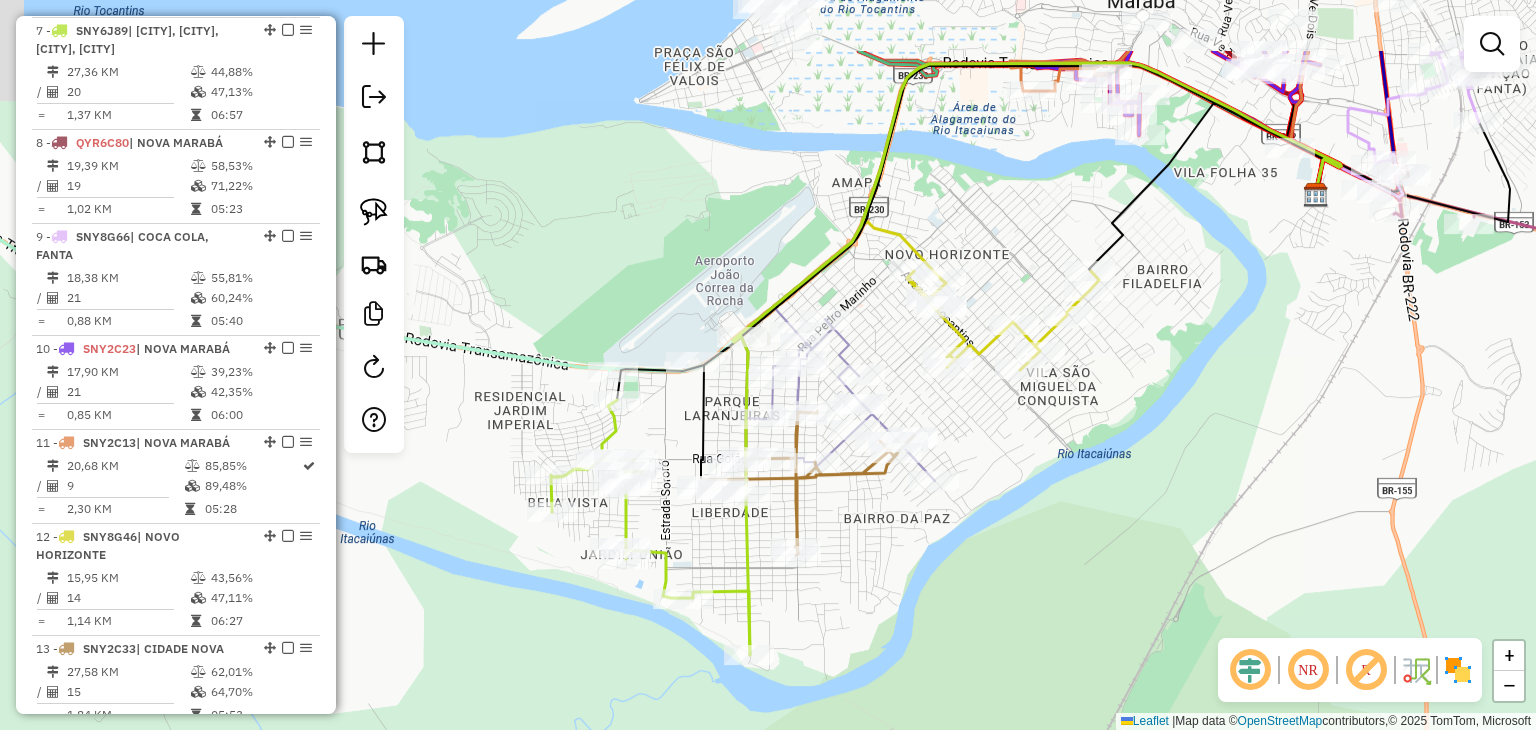 drag, startPoint x: 1155, startPoint y: 472, endPoint x: 924, endPoint y: 733, distance: 348.5427 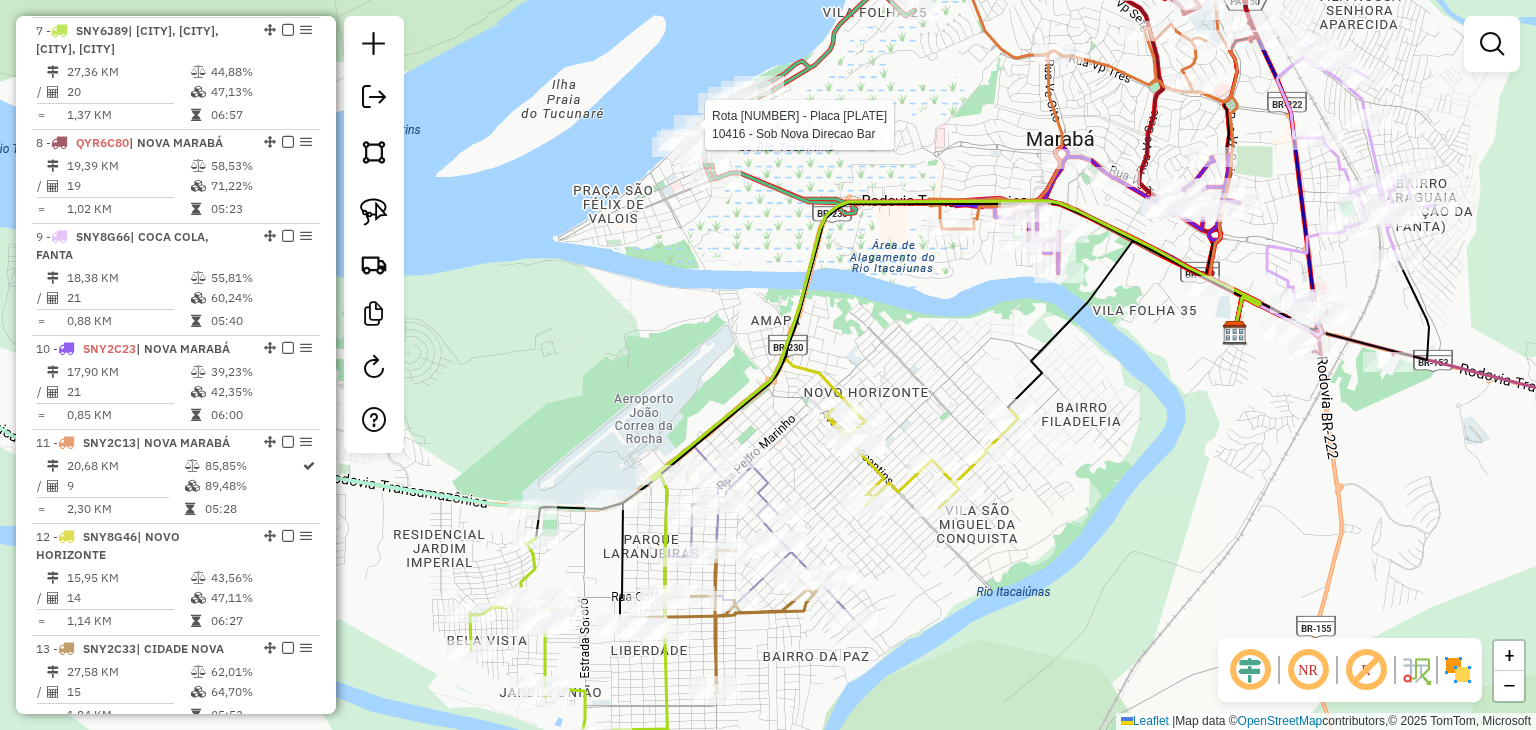 select on "**********" 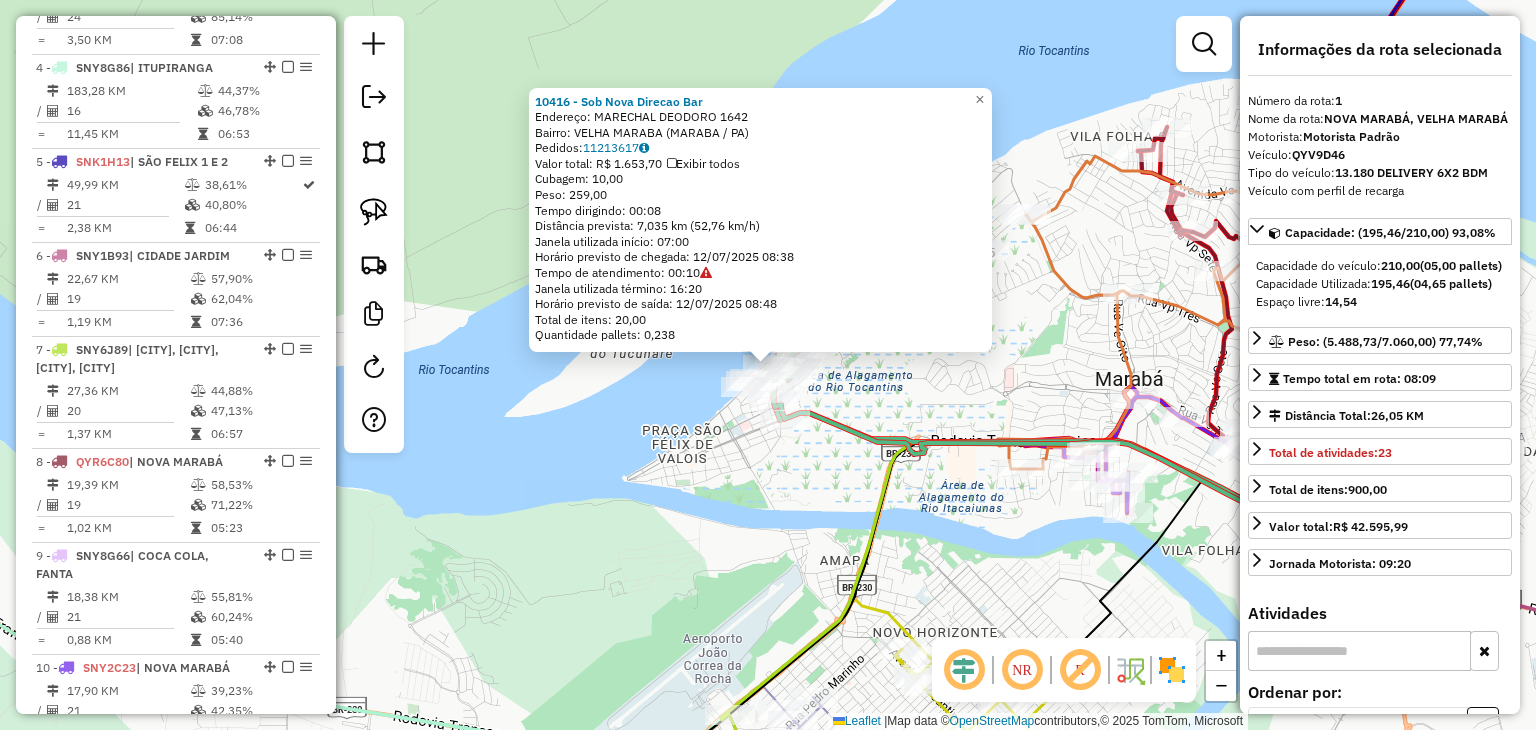 scroll, scrollTop: 767, scrollLeft: 0, axis: vertical 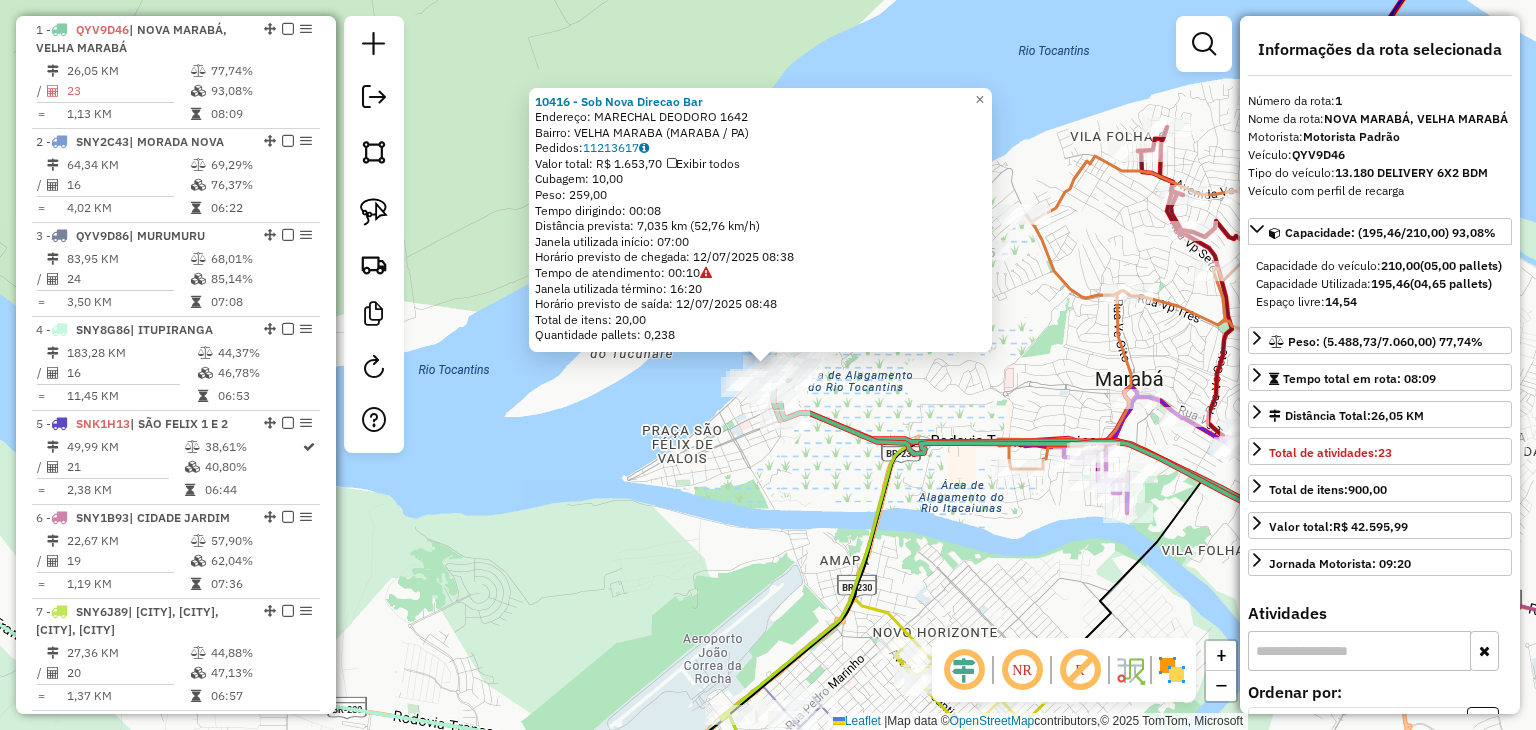 click on "10416 - Sob Nova Direcao Bar  Endereço:  MARECHAL DEODORO 1642   Bairro: VELHA MARABA (MARABA / PA)   Pedidos:  [ORDER_ID]   Valor total: R$ 1.653,70   Exibir todos   Cubagem: 10,00  Peso: 259,00  Tempo dirigindo: 00:08   Distância prevista: 7,035 km (52,76 km/h)   Janela utilizada início: 07:00   Horário previsto de chegada: 12/07/2025 08:38   Tempo de atendimento: 00:10   Janela utilizada término: 16:20   Horário previsto de saída: 12/07/2025 08:48   Total de itens: 20,00   Quantidade pallets: 0,238  × Janela de atendimento Grade de atendimento Capacidade Transportadoras Veículos Cliente Pedidos  Rotas Selecione os dias de semana para filtrar as janelas de atendimento  Seg   Ter   Qua   Qui   Sex   Sáb   Dom  Informe o período da janela de atendimento: De: Até:  Filtrar exatamente a janela do cliente  Considerar janela de atendimento padrão  Selecione os dias de semana para filtrar as grades de atendimento  Seg   Ter   Qua   Qui   Sex   Sáb   Dom   Clientes fora do dia de atendimento selecionado" 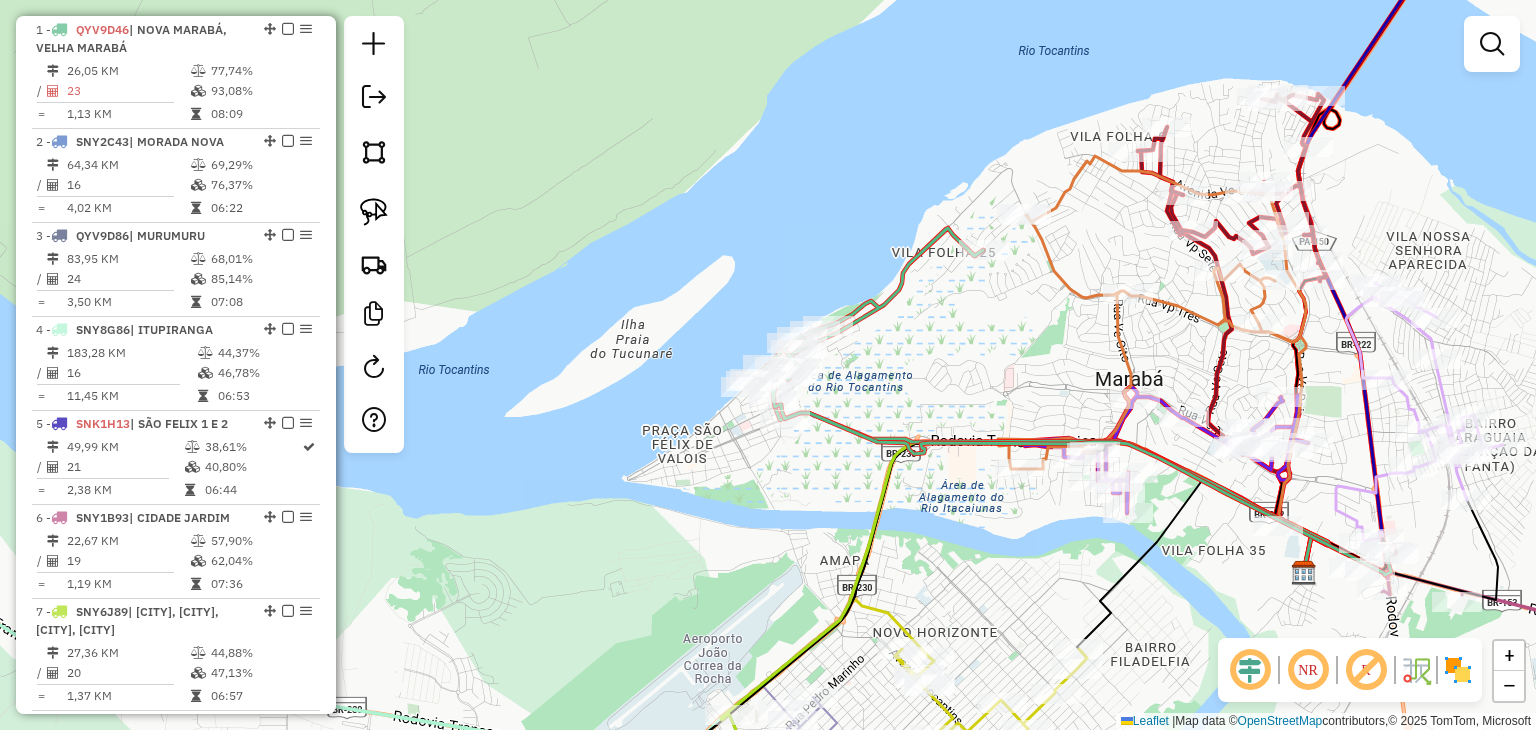 drag, startPoint x: 980, startPoint y: 565, endPoint x: 936, endPoint y: 577, distance: 45.607018 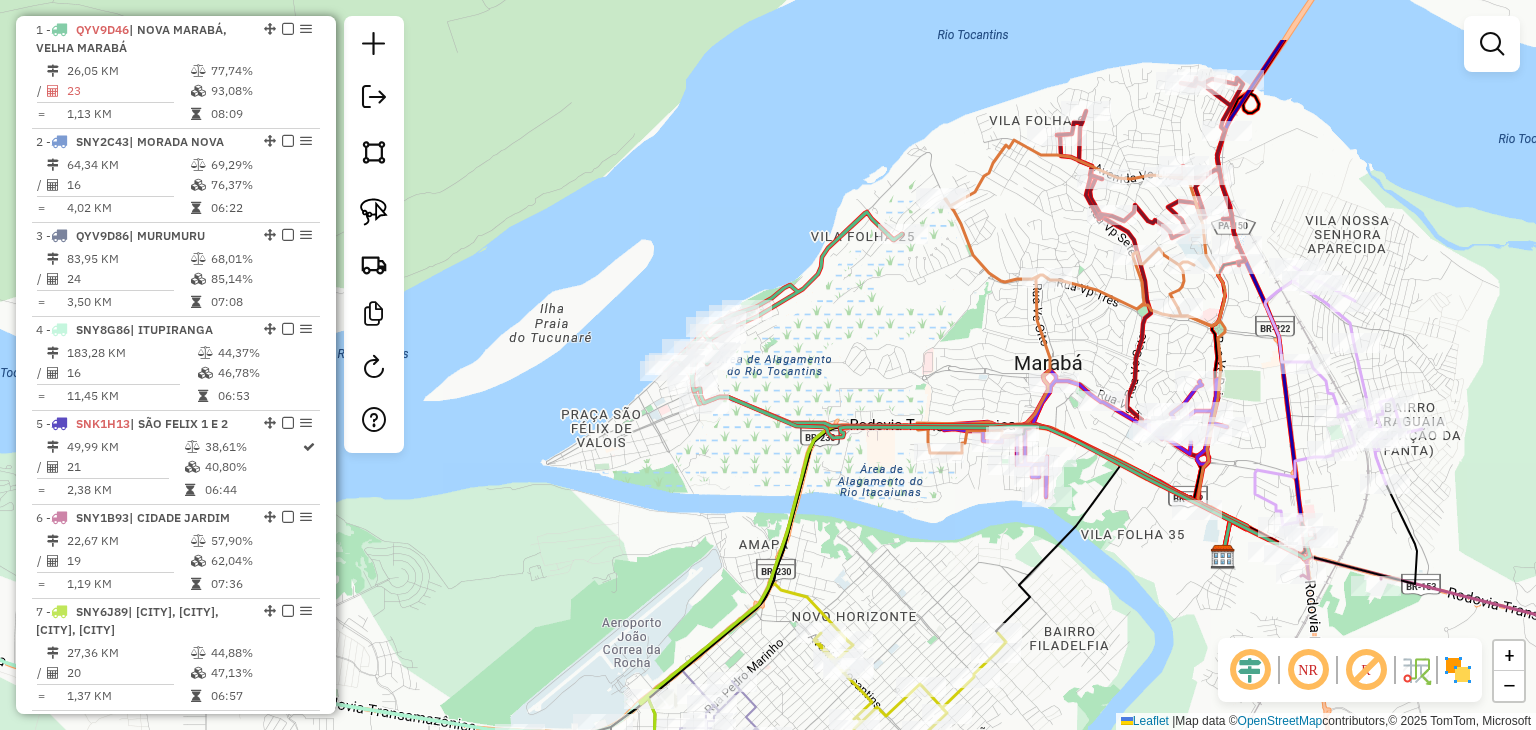drag, startPoint x: 930, startPoint y: 245, endPoint x: 905, endPoint y: 364, distance: 121.597694 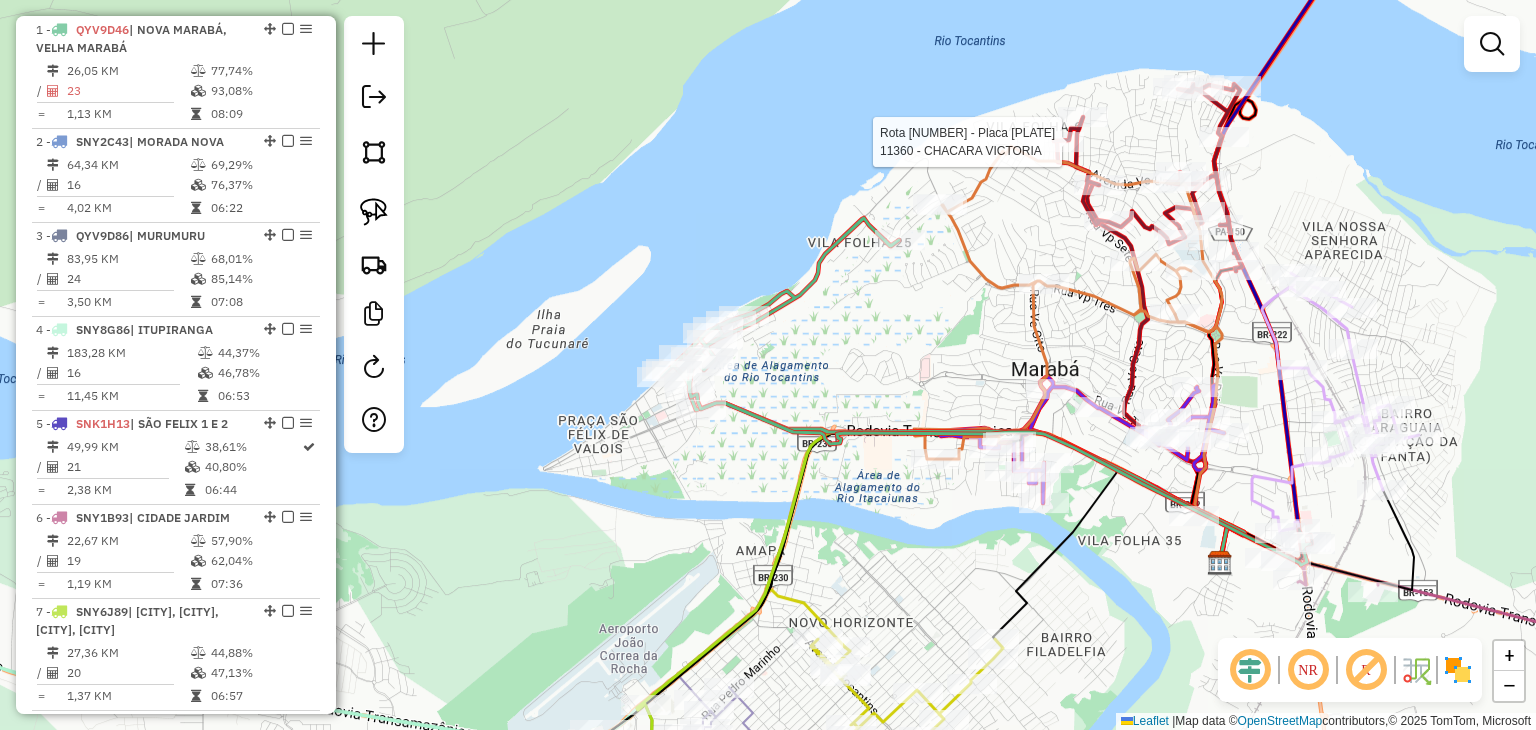select on "**********" 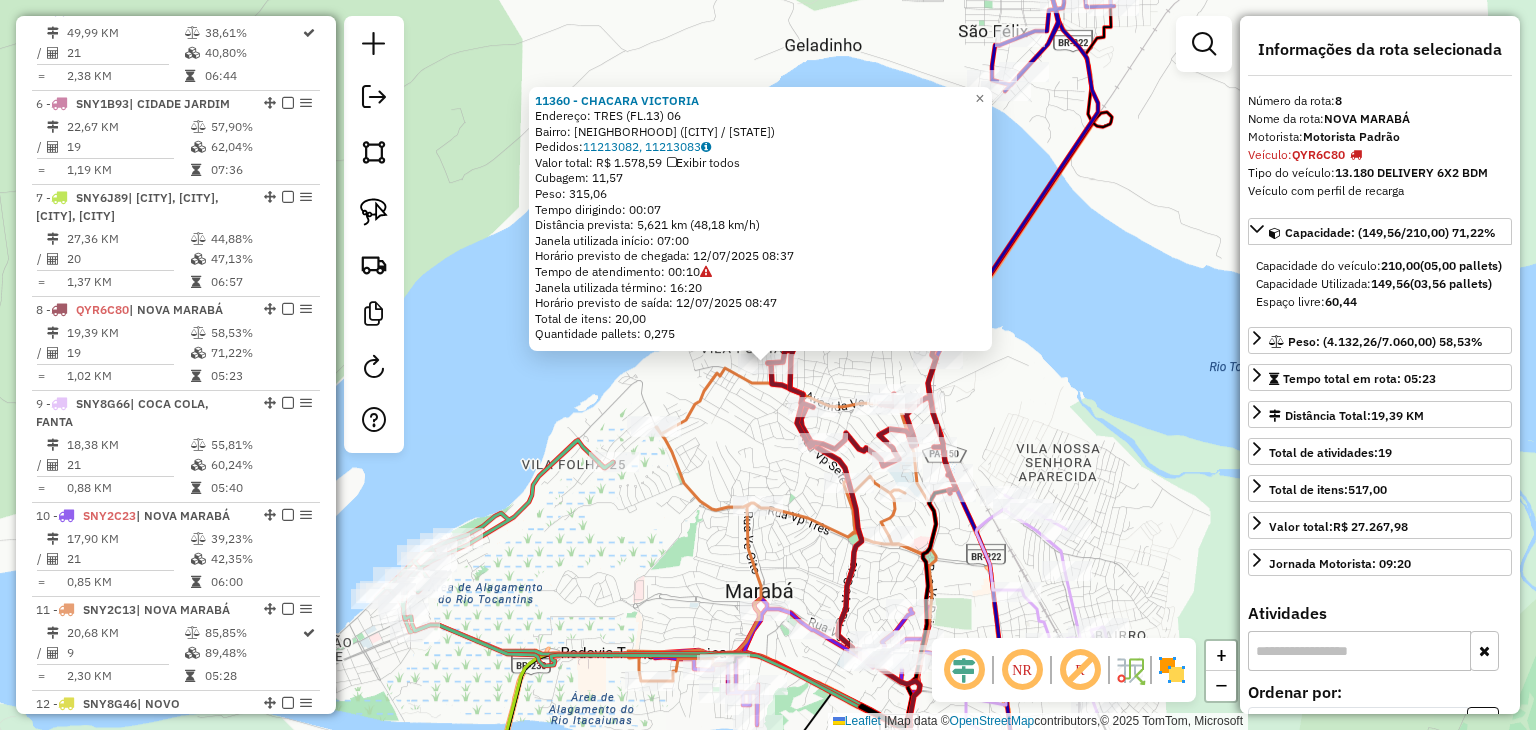 scroll, scrollTop: 1460, scrollLeft: 0, axis: vertical 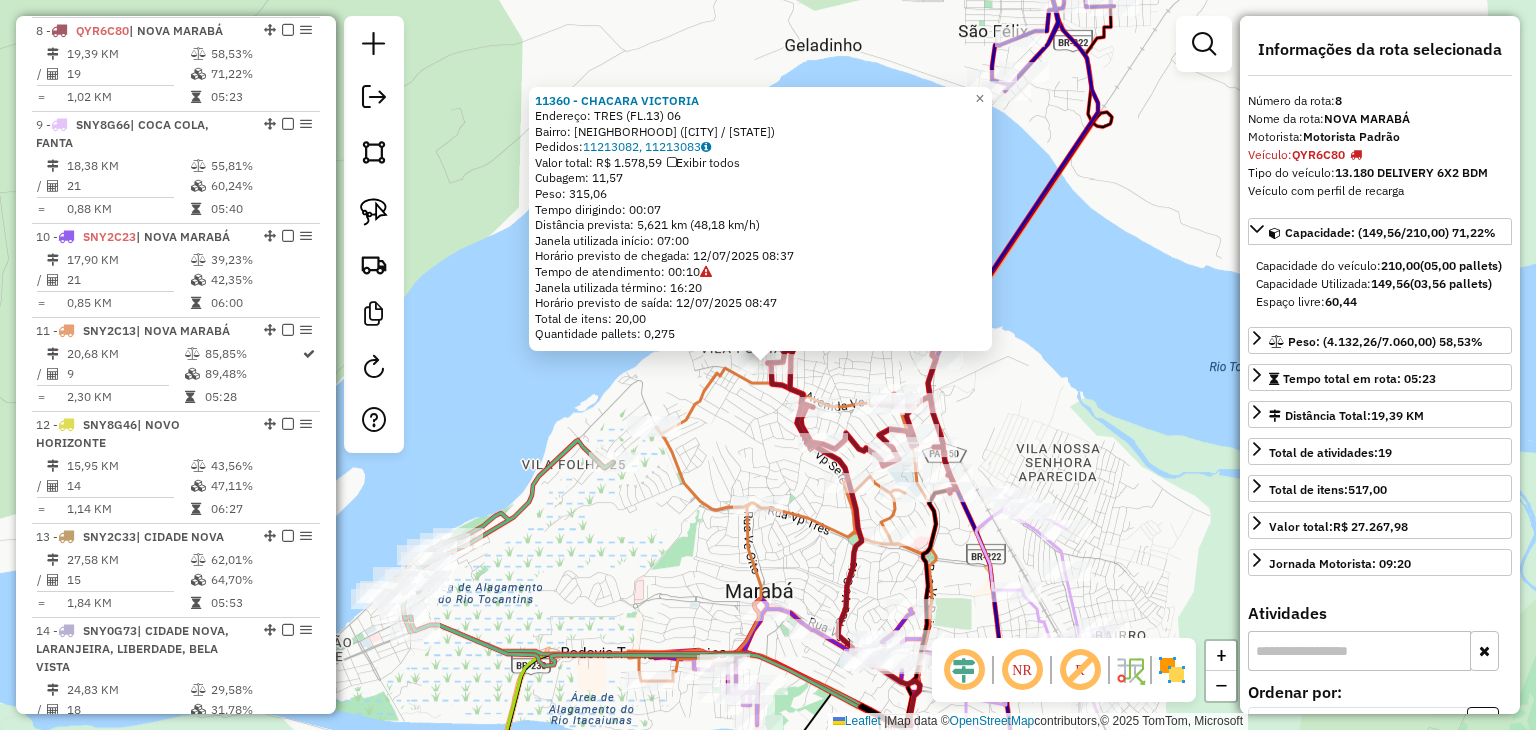 click on "[NUMBER] - CHACARA VICTORIA Endereço: TRES (FL.[NUMBER]) [NUMBER] Bairro: NOVA MARABA ([CITY] / [STATE]) Pedidos: 11213082, 11213083 Valor total: R$ 1.578,59 Exibir todos Cubagem: 11,57 Peso: 315,06 Tempo dirigindo: 00:07 Distância prevista: 5,621 km (48,18 km/h) Janela utilizada início: 07:00 Horário previsto de chegada: 12/07/2025 08:37 Tempo de atendimento: 00:10 Janela utilizada término: 16:20 Horário previsto de saída: 12/07/2025 08:47 Total de itens: 20,00 Quantidade pallets: 0,275 × Janela de atendimento Grade de atendimento Capacidade Transportadoras Veículos Cliente Pedidos Rotas Selecione os dias de semana para filtrar as janelas de atendimento Seg Ter Qua Qui Sex Sáb Dom Informe o período da janela de atendimento: De: Até: Filtrar exatamente a janela do cliente Considerar janela de atendimento padrão Selecione os dias de semana para filtrar as grades de atendimento Seg Ter Qua Qui Sex Sáb Dom Clientes fora do dia de atendimento selecionado" 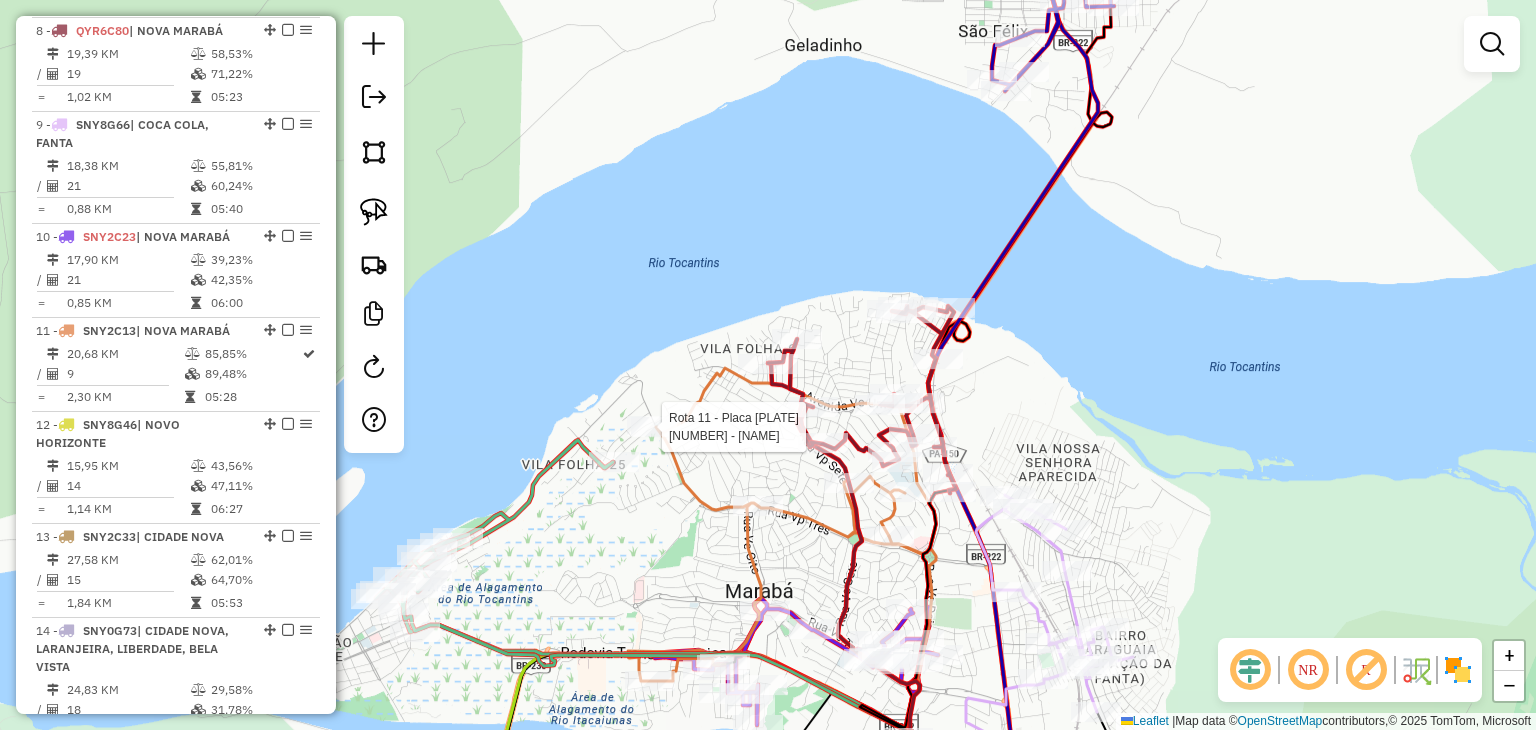 select on "**********" 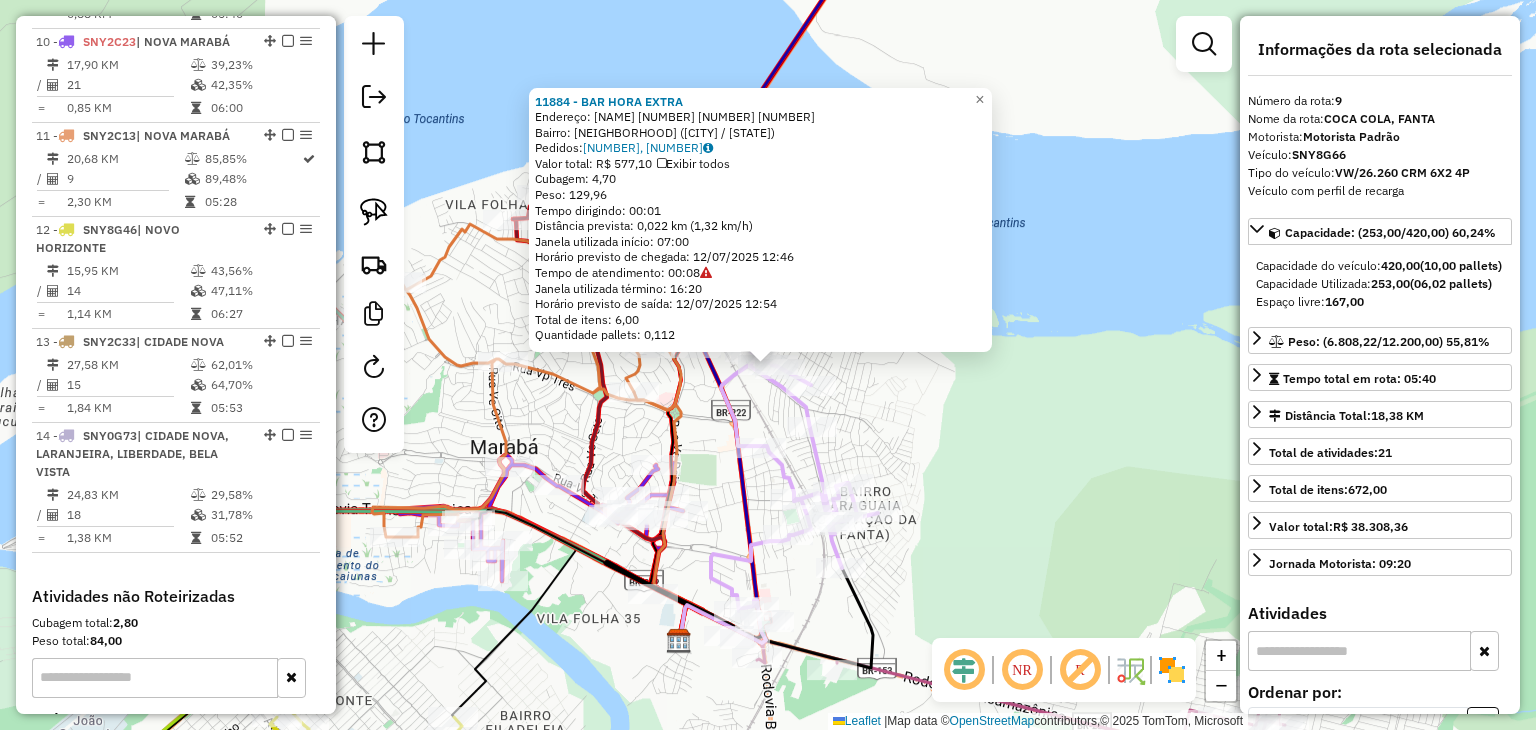 scroll, scrollTop: 1554, scrollLeft: 0, axis: vertical 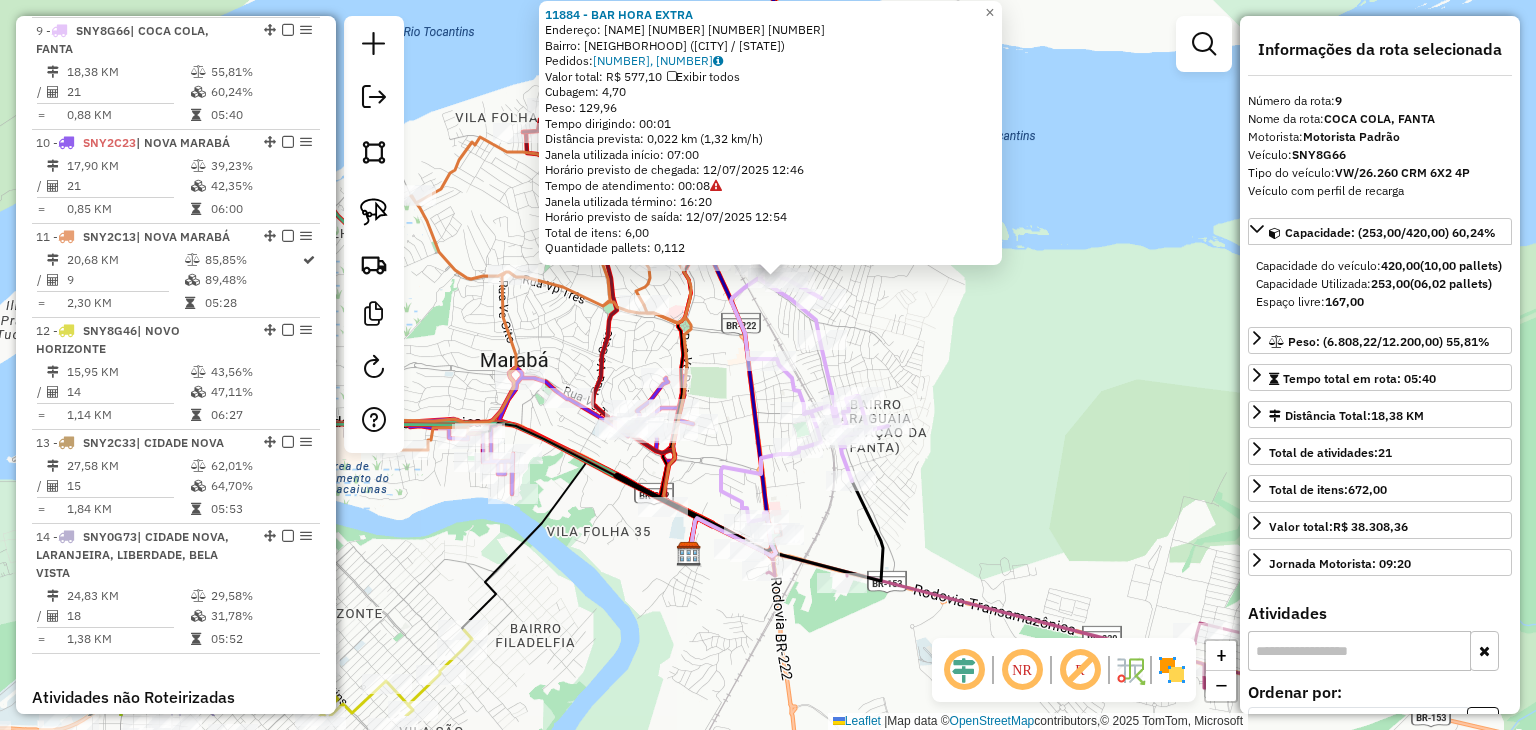 drag, startPoint x: 1004, startPoint y: 538, endPoint x: 1014, endPoint y: 451, distance: 87.57283 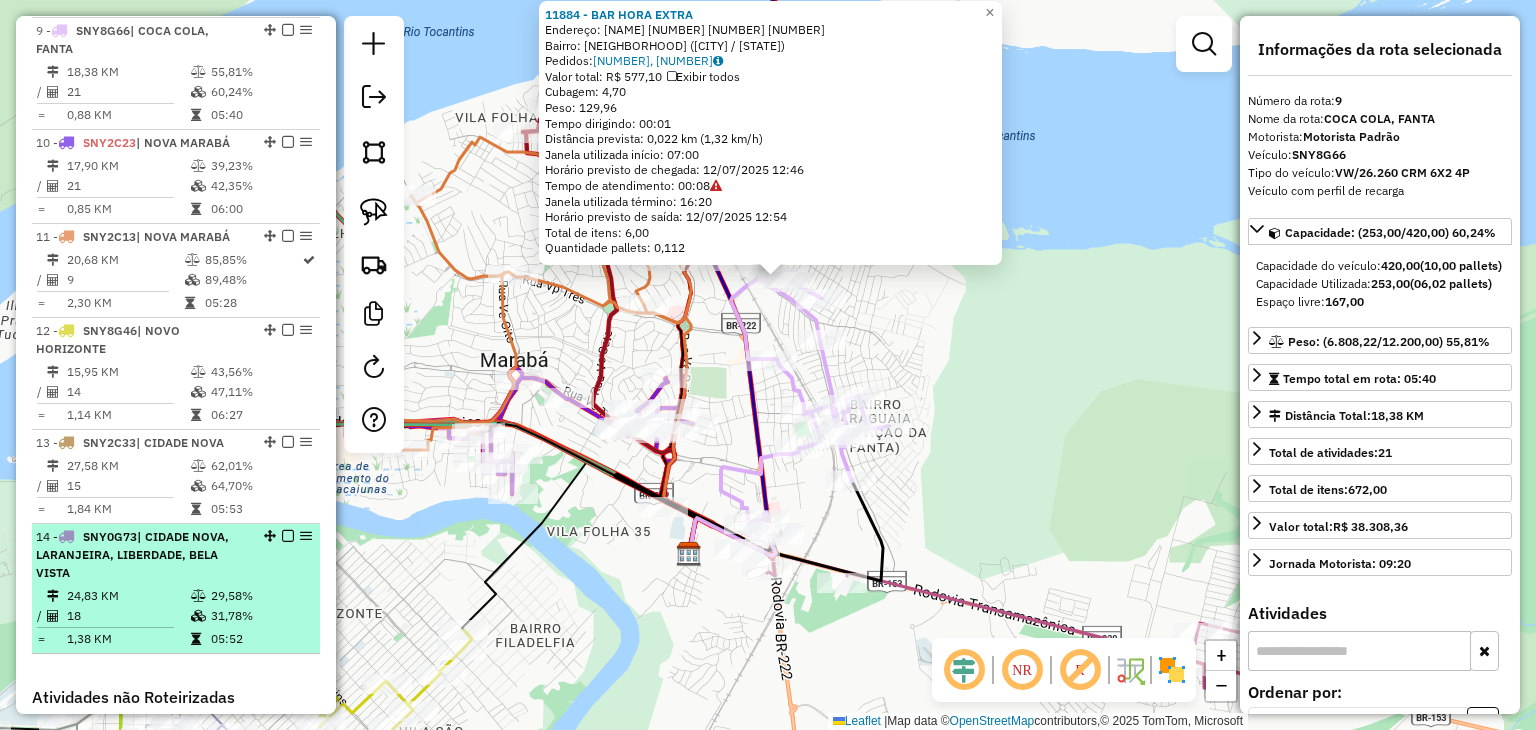 click on "Rota [NUMBER] - Placa [PLATE] | [CITY], [NAME], [NAME]" at bounding box center (142, 555) 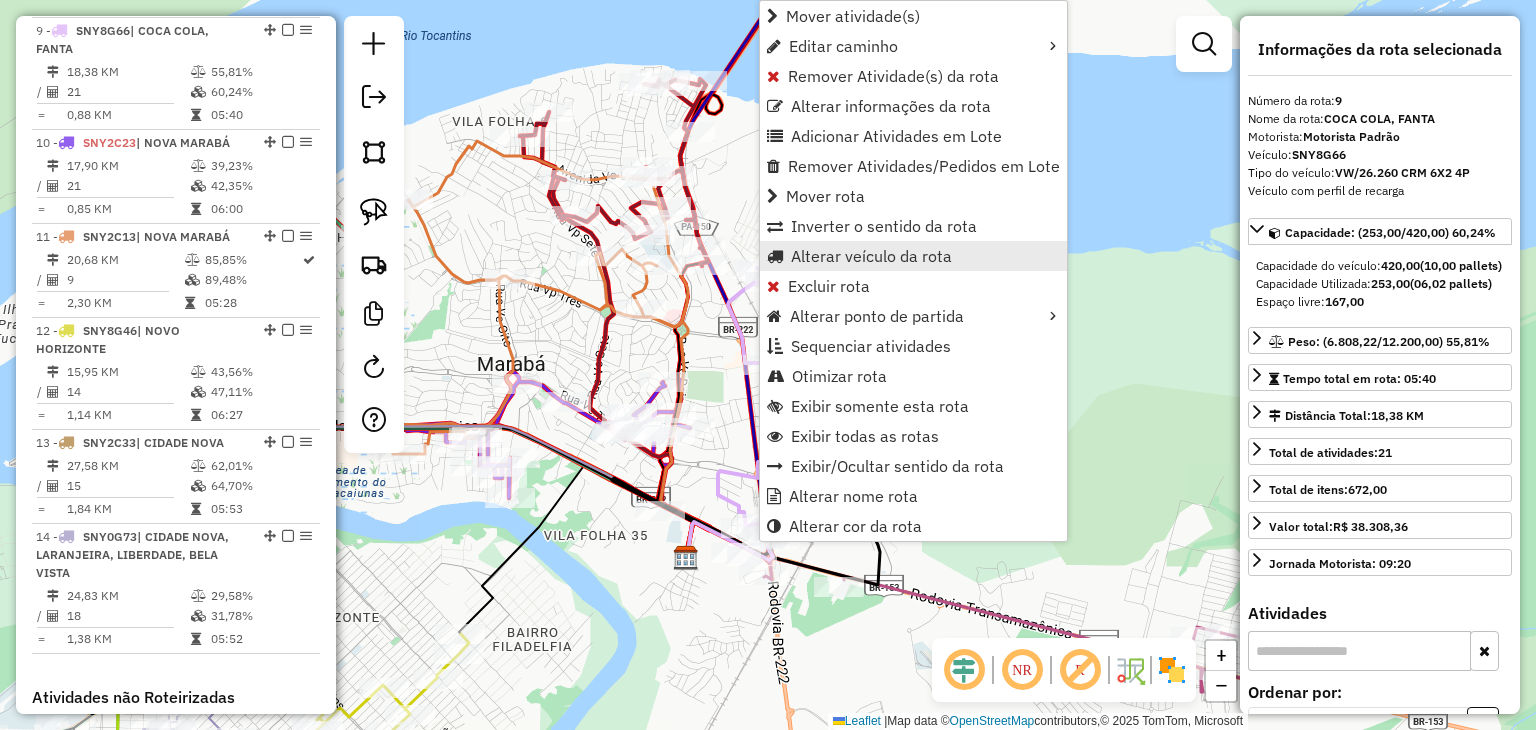 click on "Alterar veículo da rota" at bounding box center [871, 256] 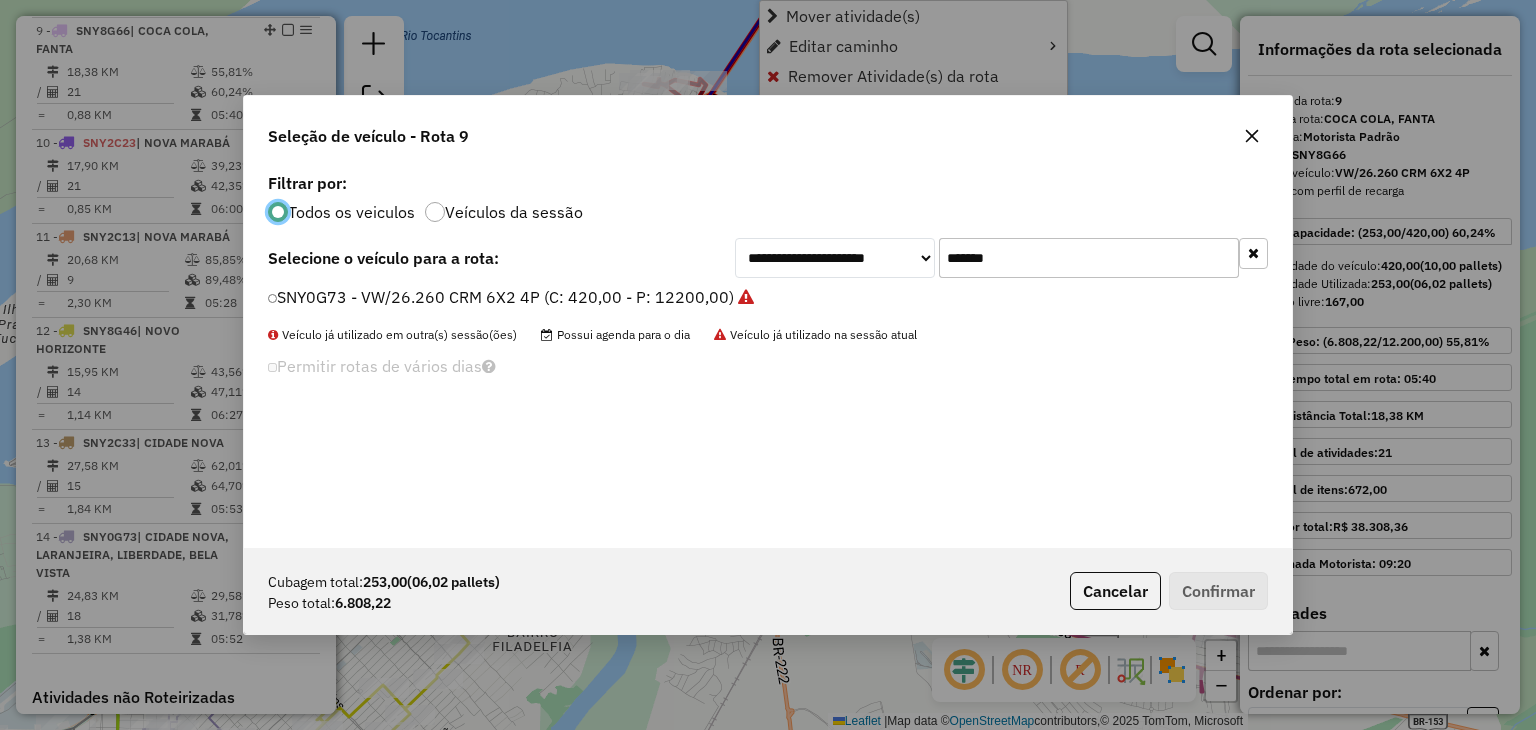 scroll, scrollTop: 10, scrollLeft: 6, axis: both 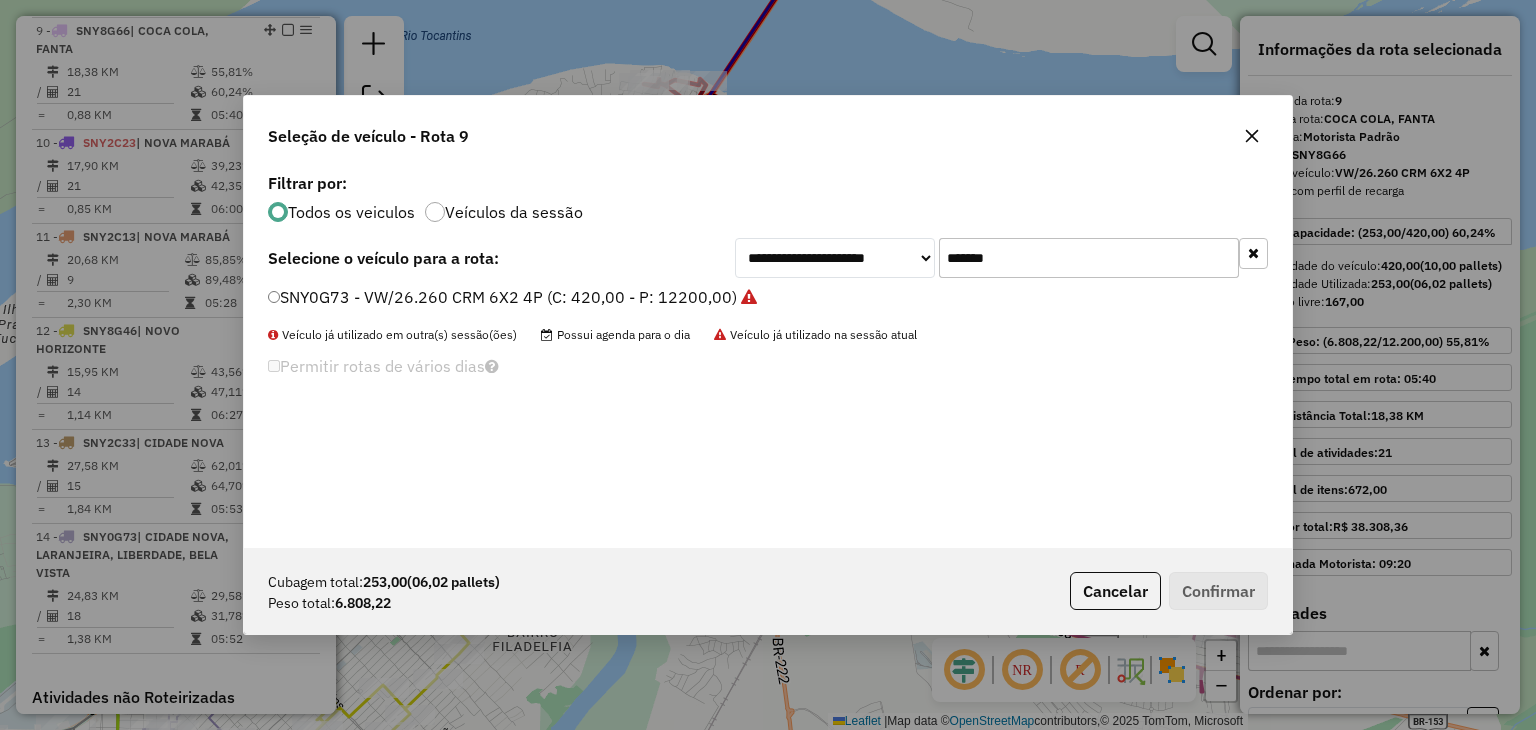 click on "*******" 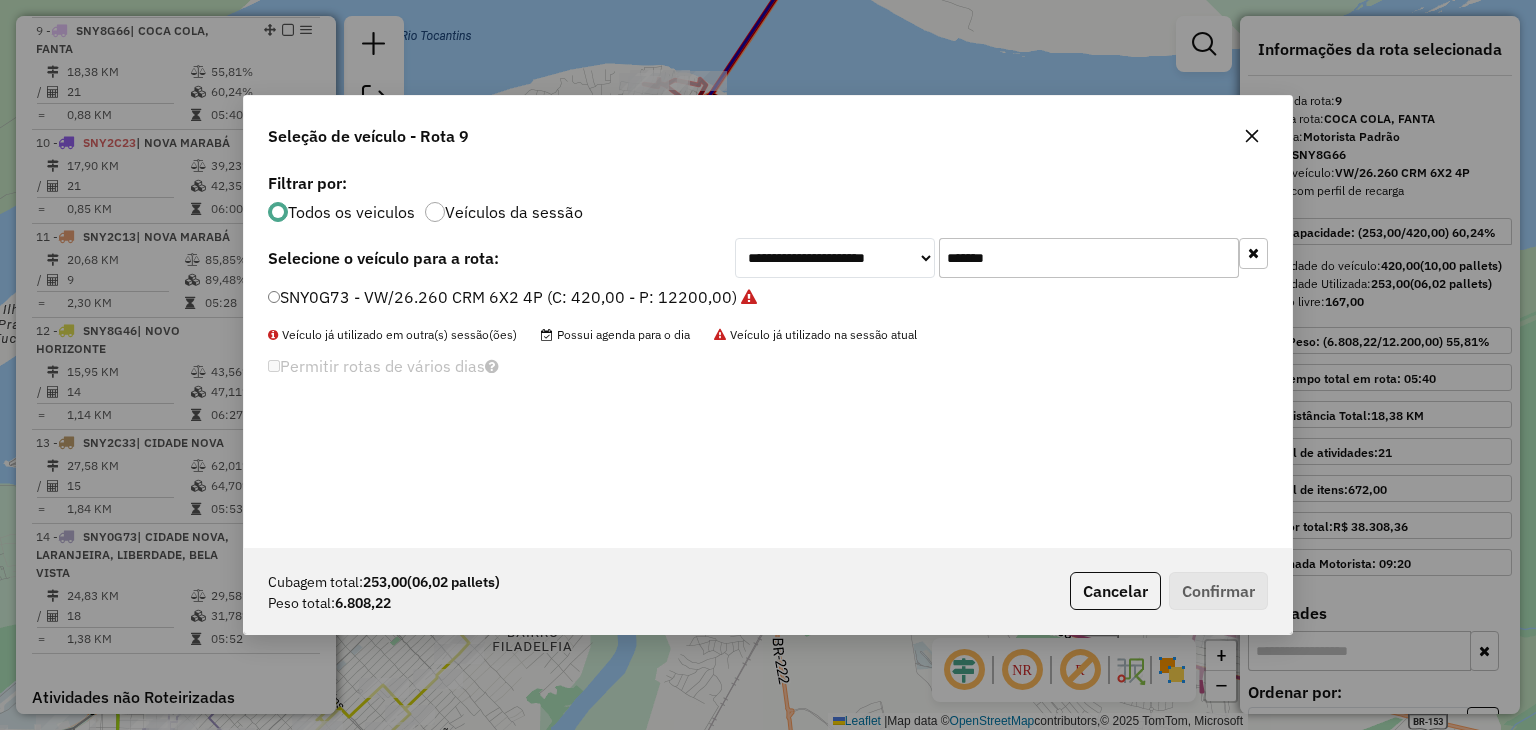 click on "SNY0G73 - VW/26.260 CRM 6X2 4P (C: 420,00 - P: 12200,00)" 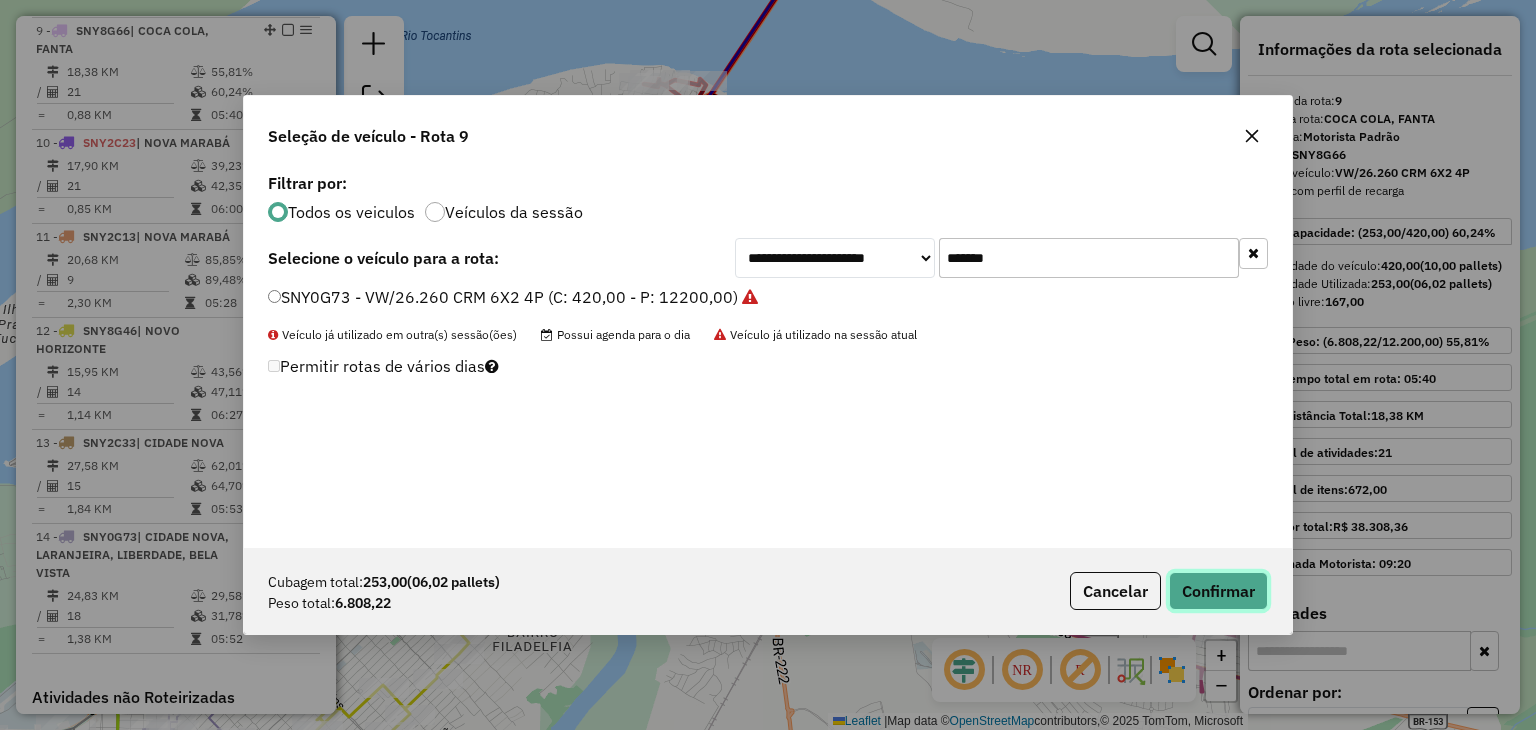 click on "Confirmar" 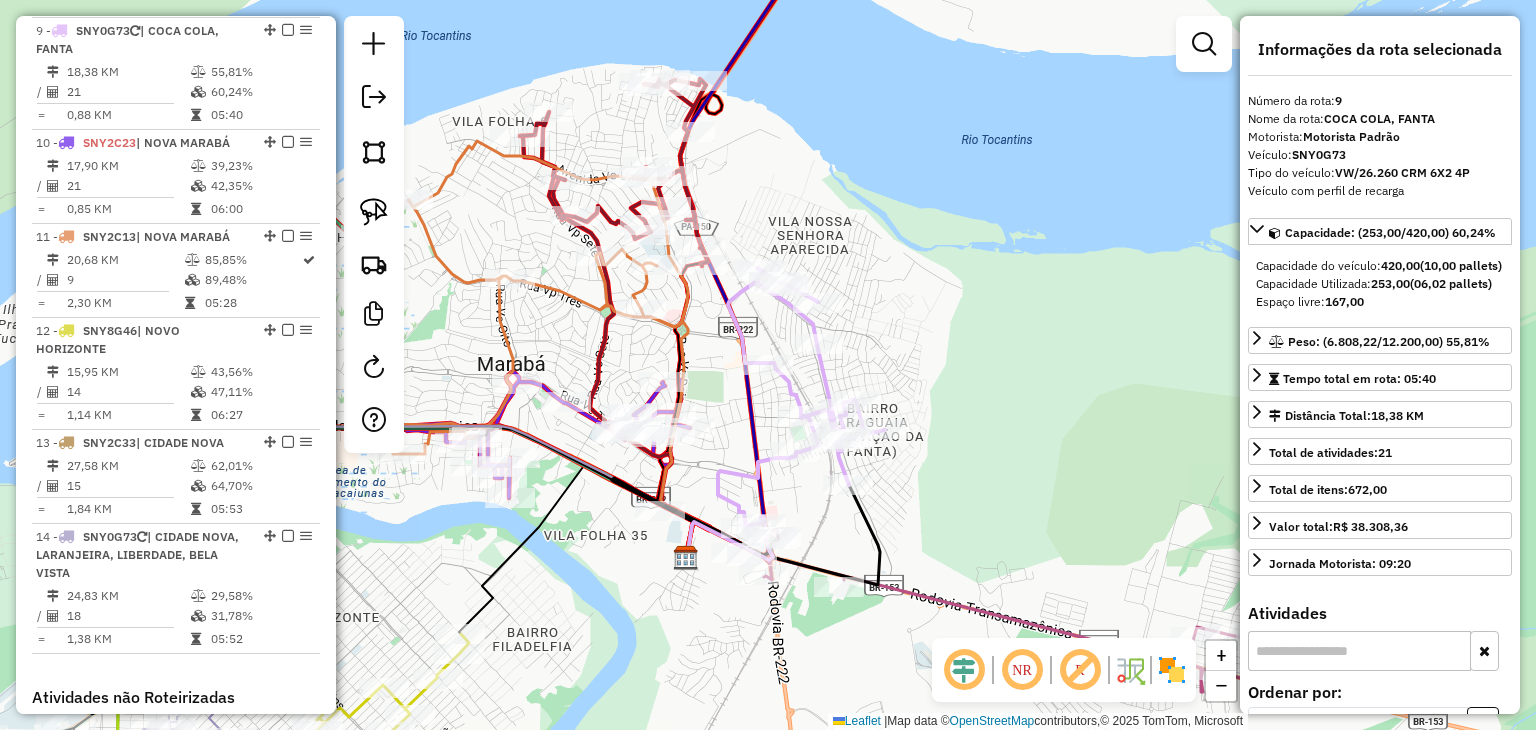 click on "Rota [NUMBER] - Placa [PLATE] | [CITY], [NAME], [NAME]" at bounding box center (142, 555) 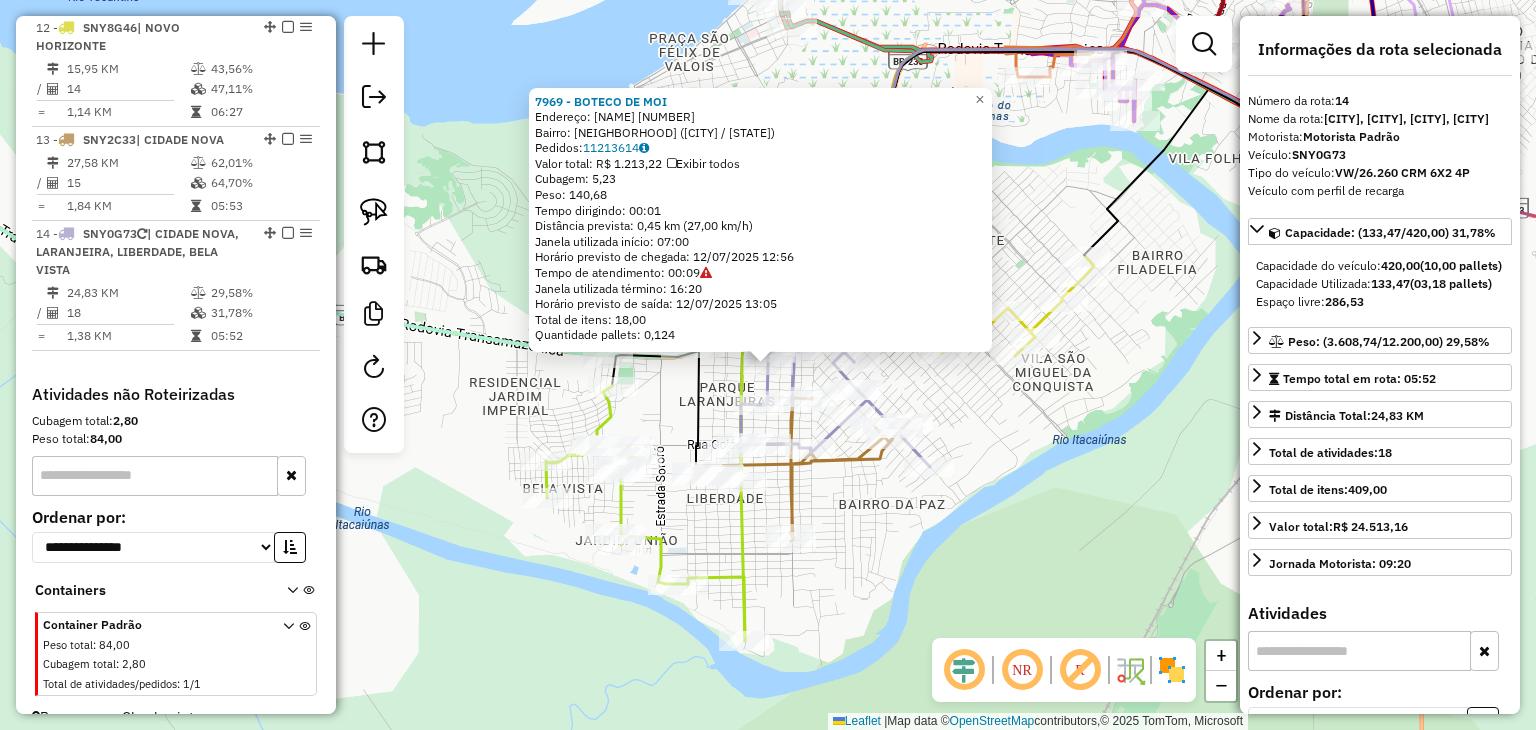 scroll, scrollTop: 1884, scrollLeft: 0, axis: vertical 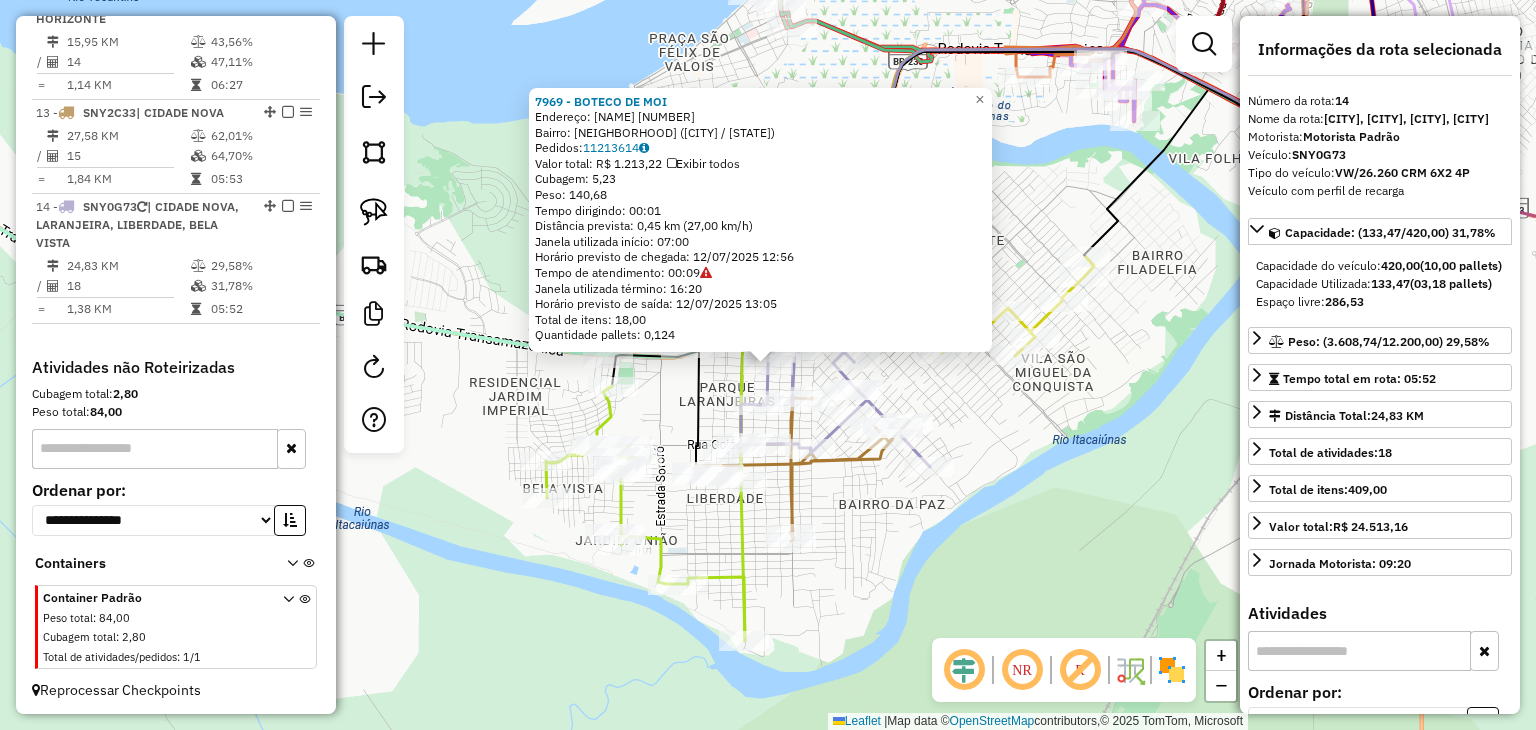 click on "[NUMBER] - [CLIENT_NAME]  Endereço:  [FIRST] [LAST] [NUMBER]   Bairro: [NEIGHBORHOOD] ([CITY] / [STATE])   Pedidos:  [NUMBER]   Valor total: R$ [AMOUNT]   Exibir todos   Cubagem: 5,23  Peso: 140,68  Tempo dirigindo: 00:01   Distância prevista: 0,45 km (27,00 km/h)   Janela utilizada início: [TIME]   Horário previsto de chegada: [DATE] [TIME]   Tempo de atendimento: 00:09   Janela utilizada término: [TIME]   Horário previsto de saída: [DATE] [TIME]   Total de itens: 18,00   Quantidade pallets: 0,124  × Janela de atendimento Grade de atendimento Capacidade Transportadoras Veículos Cliente Pedidos  Rotas Selecione os dias de semana para filtrar as janelas de atendimento  Seg   Ter   Qua   Qui   Sex   Sáb   Dom  Informe o período da janela de atendimento: De: Até:  Filtrar exatamente a janela do cliente  Considerar janela de atendimento padrão  Selecione os dias de semana para filtrar as grades de atendimento  Seg   Ter   Qua   Qui   Sex   Sáb   Dom   Considerar clientes sem dia de atendimento cadastrado  De:" 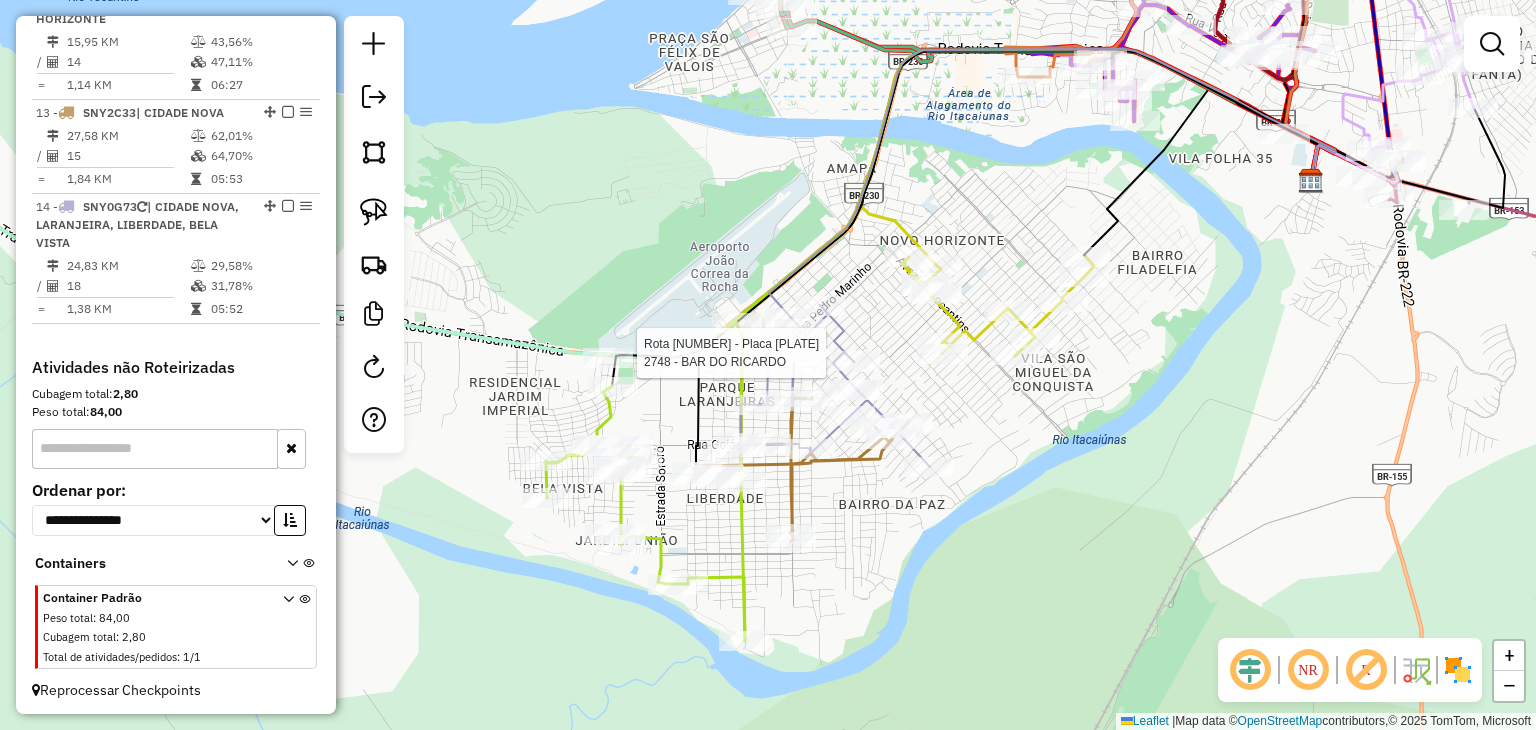 select on "**********" 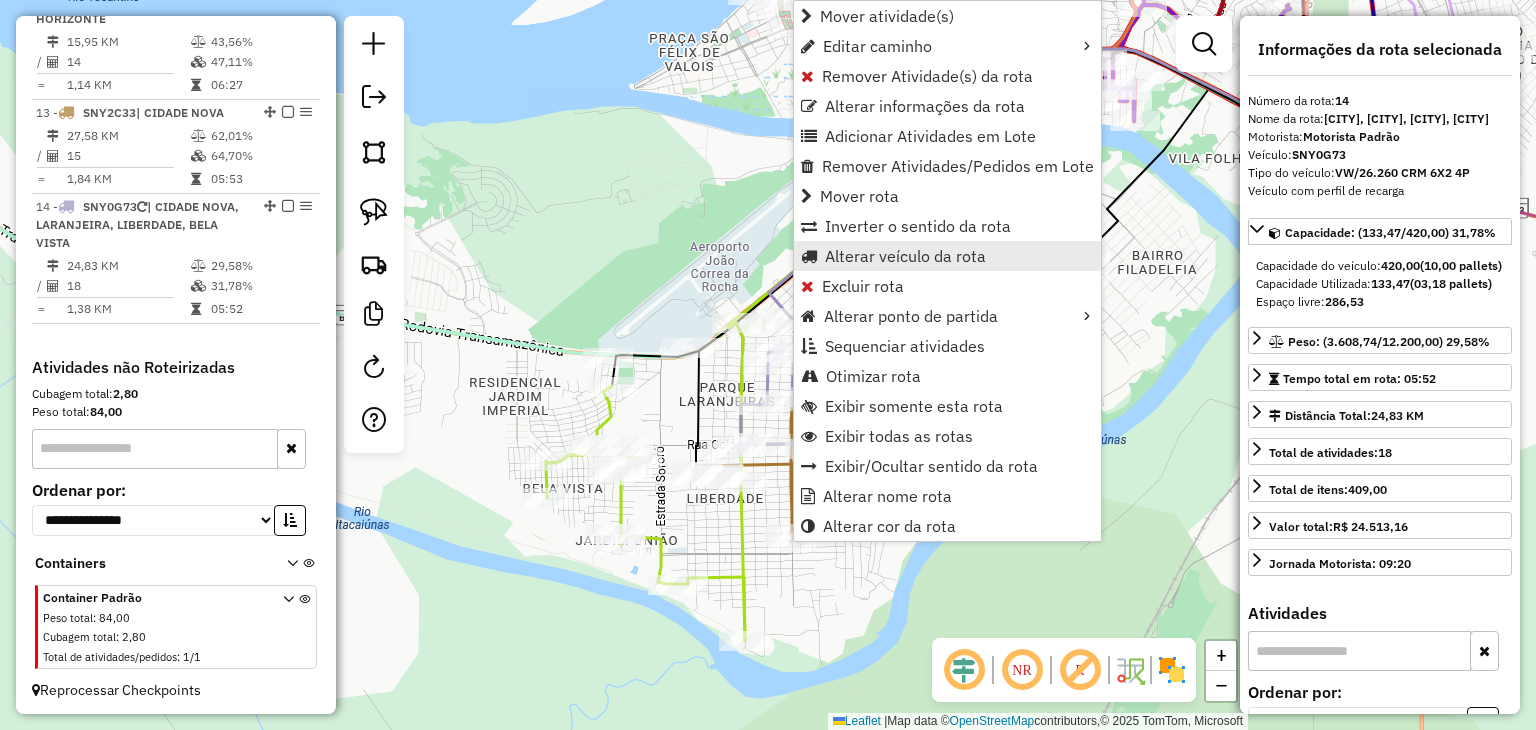 click on "Alterar veículo da rota" at bounding box center (905, 256) 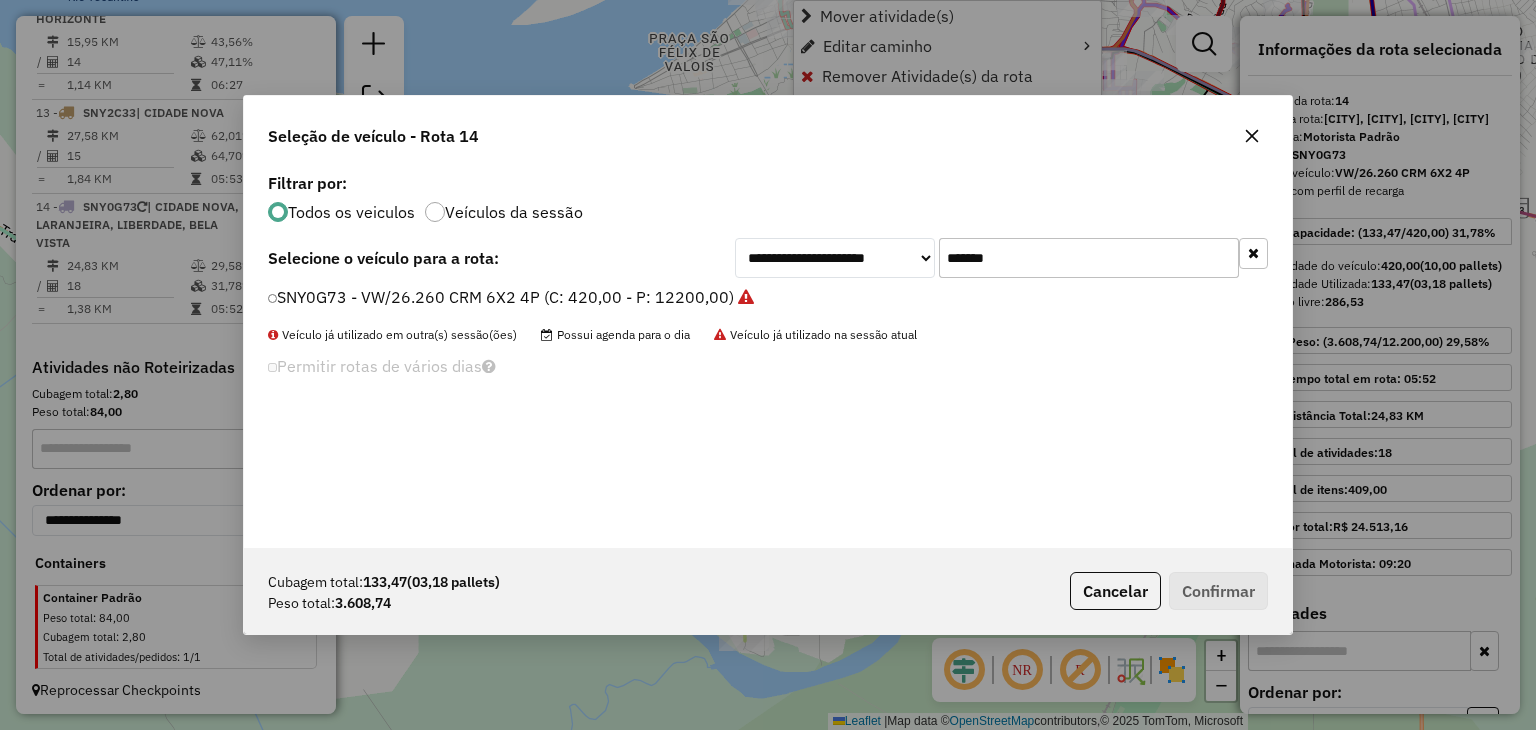 scroll, scrollTop: 10, scrollLeft: 6, axis: both 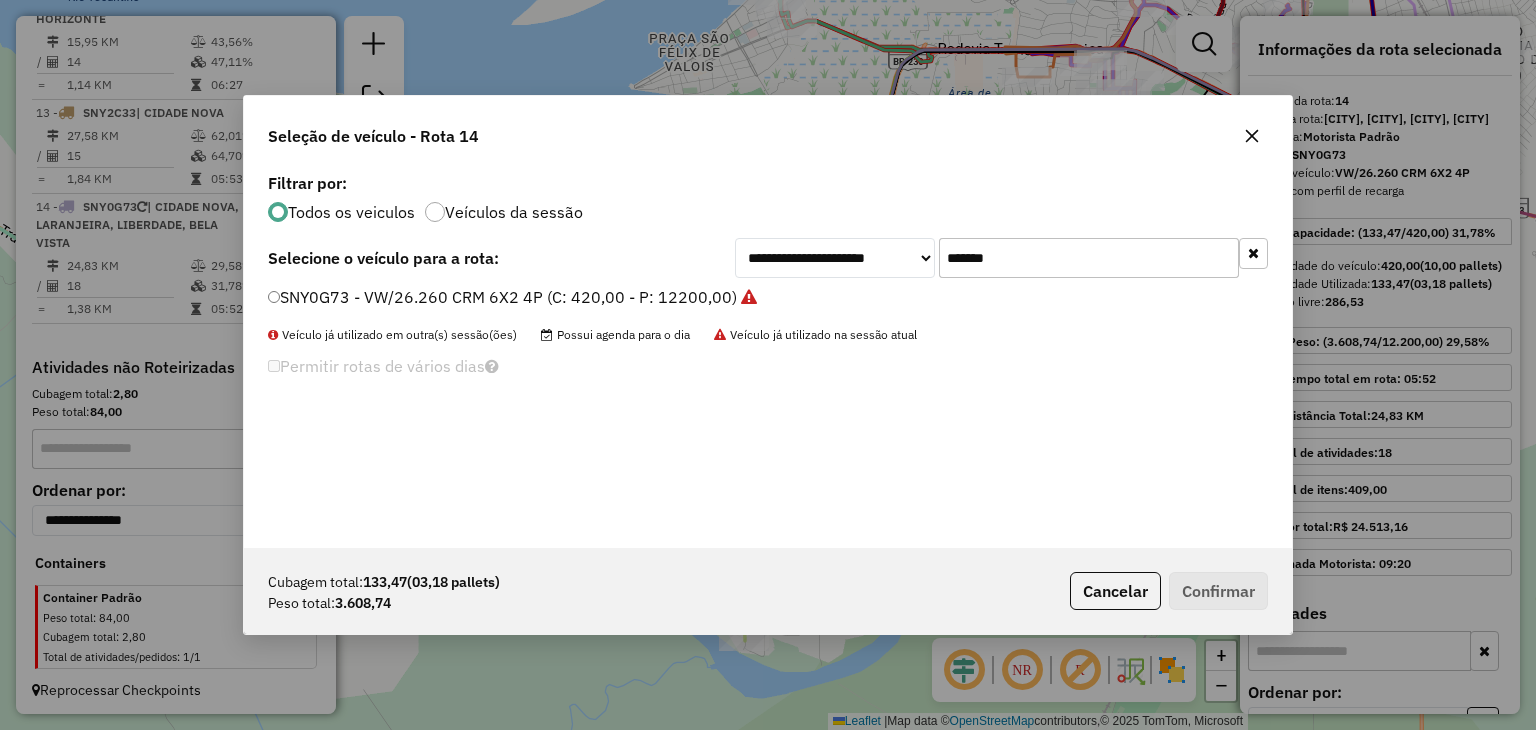 drag, startPoint x: 1000, startPoint y: 249, endPoint x: 1024, endPoint y: 266, distance: 29.410883 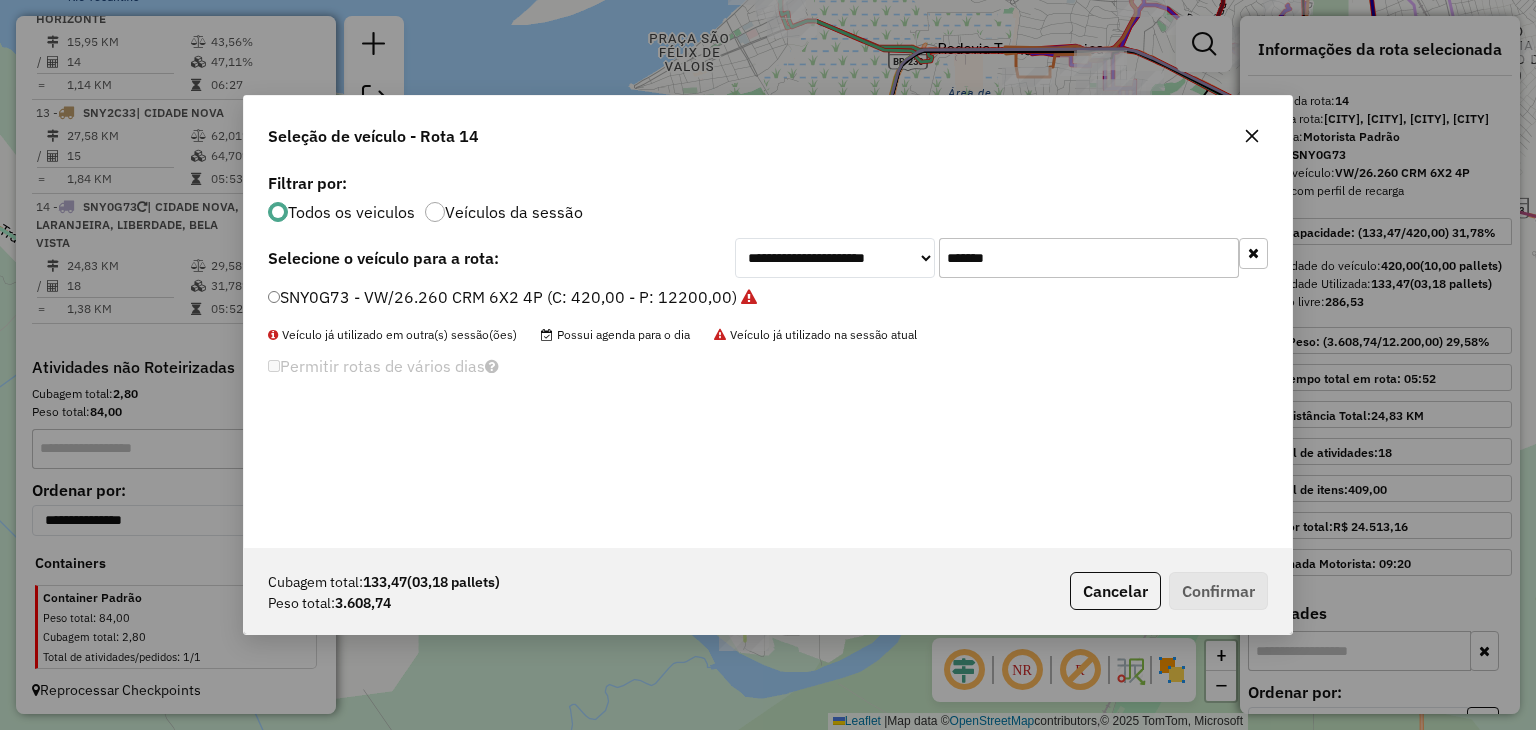 drag, startPoint x: 1024, startPoint y: 266, endPoint x: 847, endPoint y: 262, distance: 177.0452 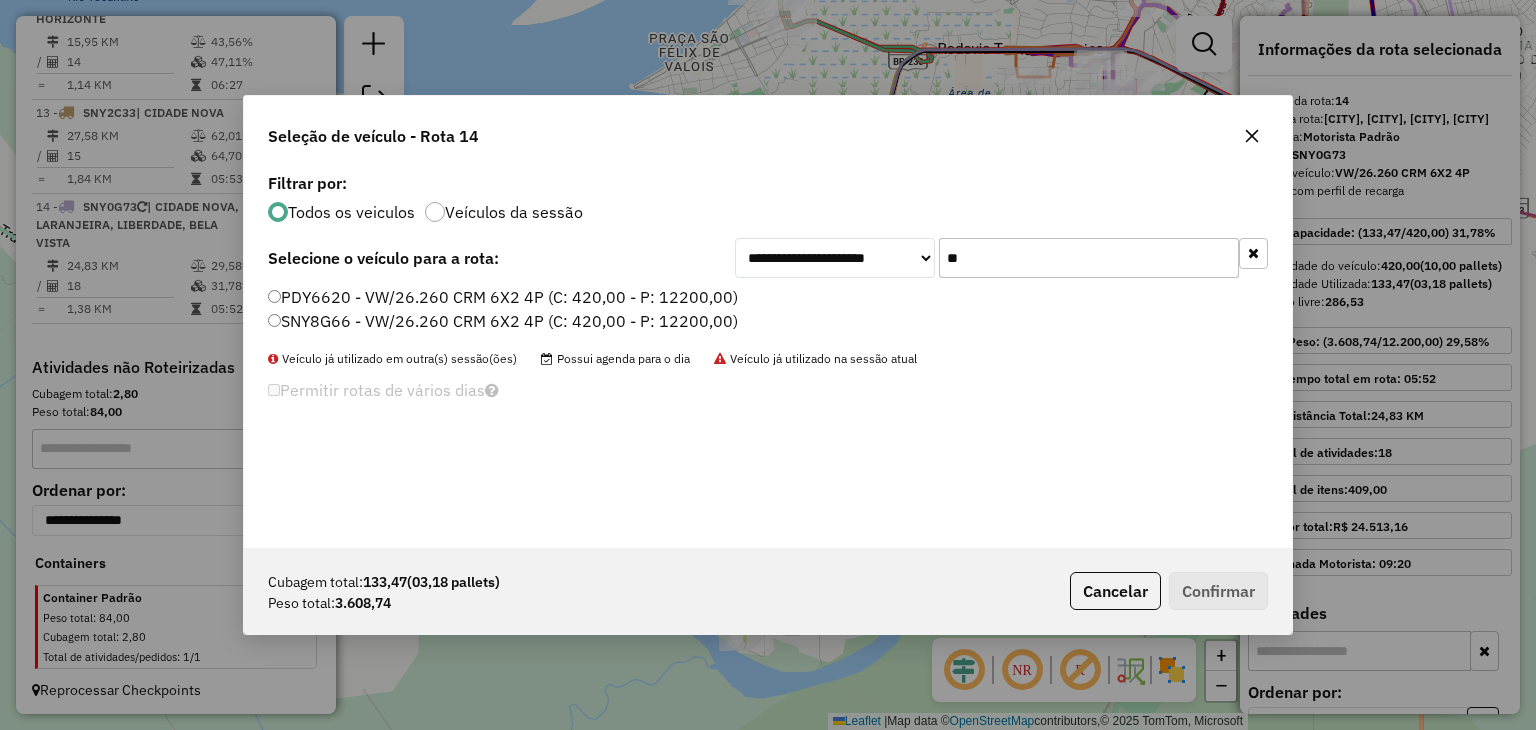 type on "**" 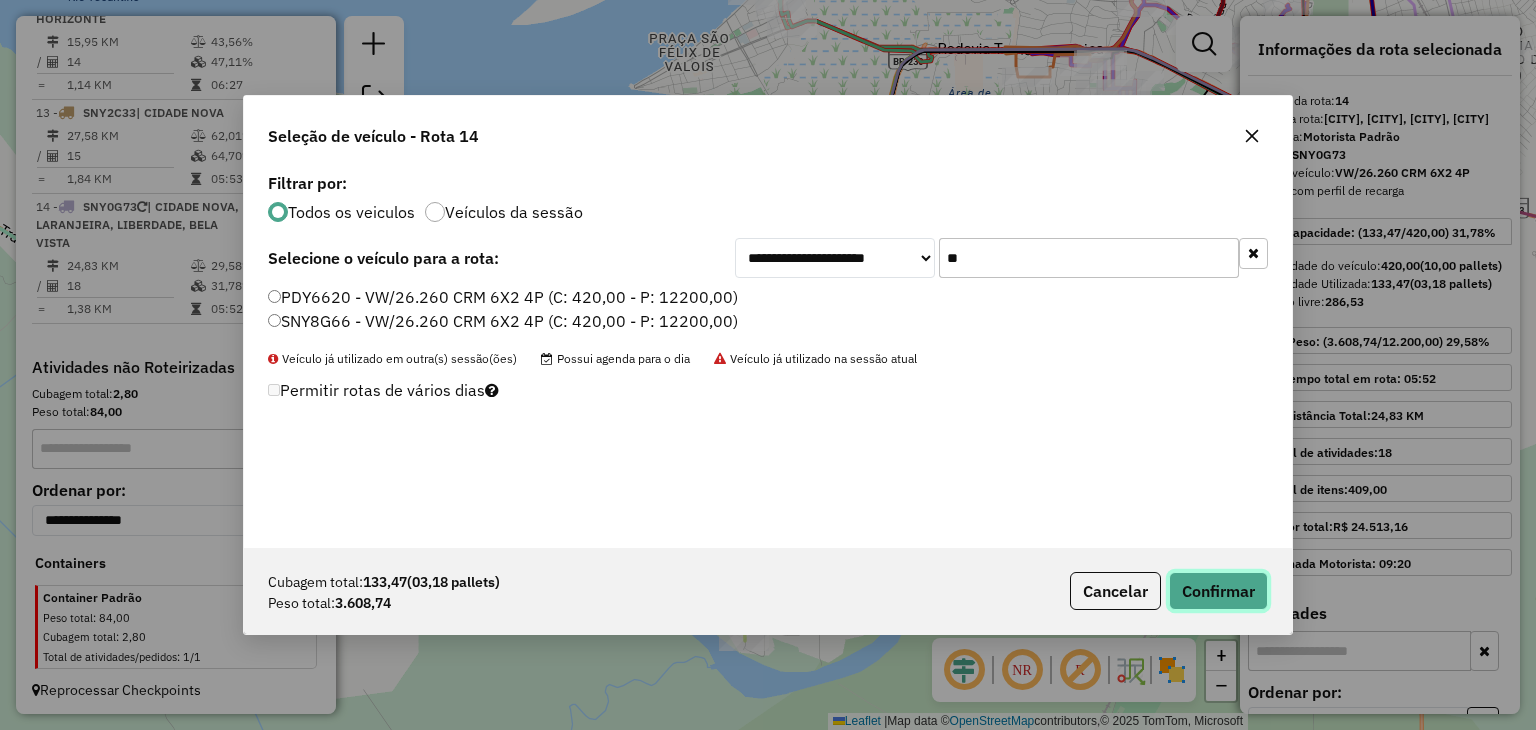 click on "Confirmar" 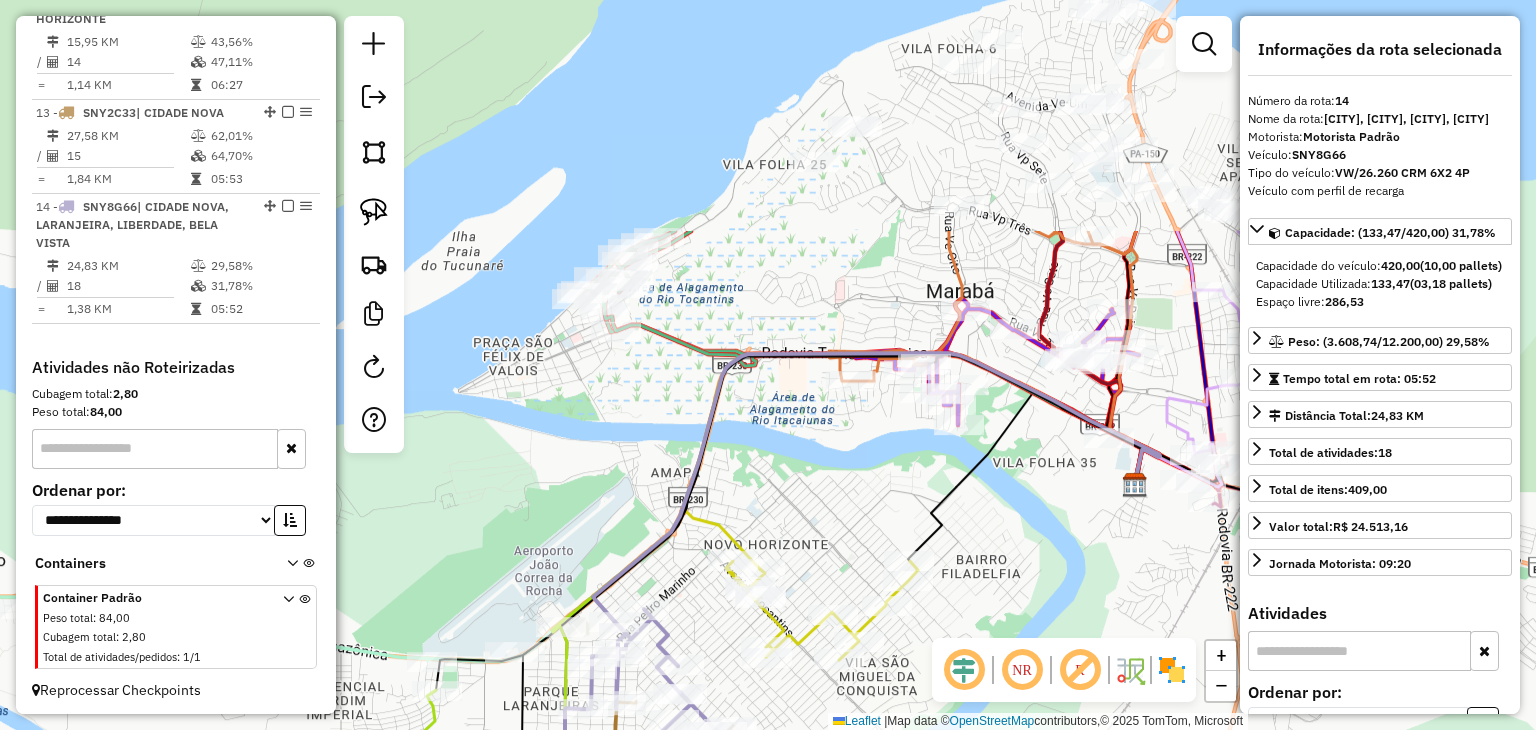 drag, startPoint x: 993, startPoint y: 197, endPoint x: 785, endPoint y: 533, distance: 395.17084 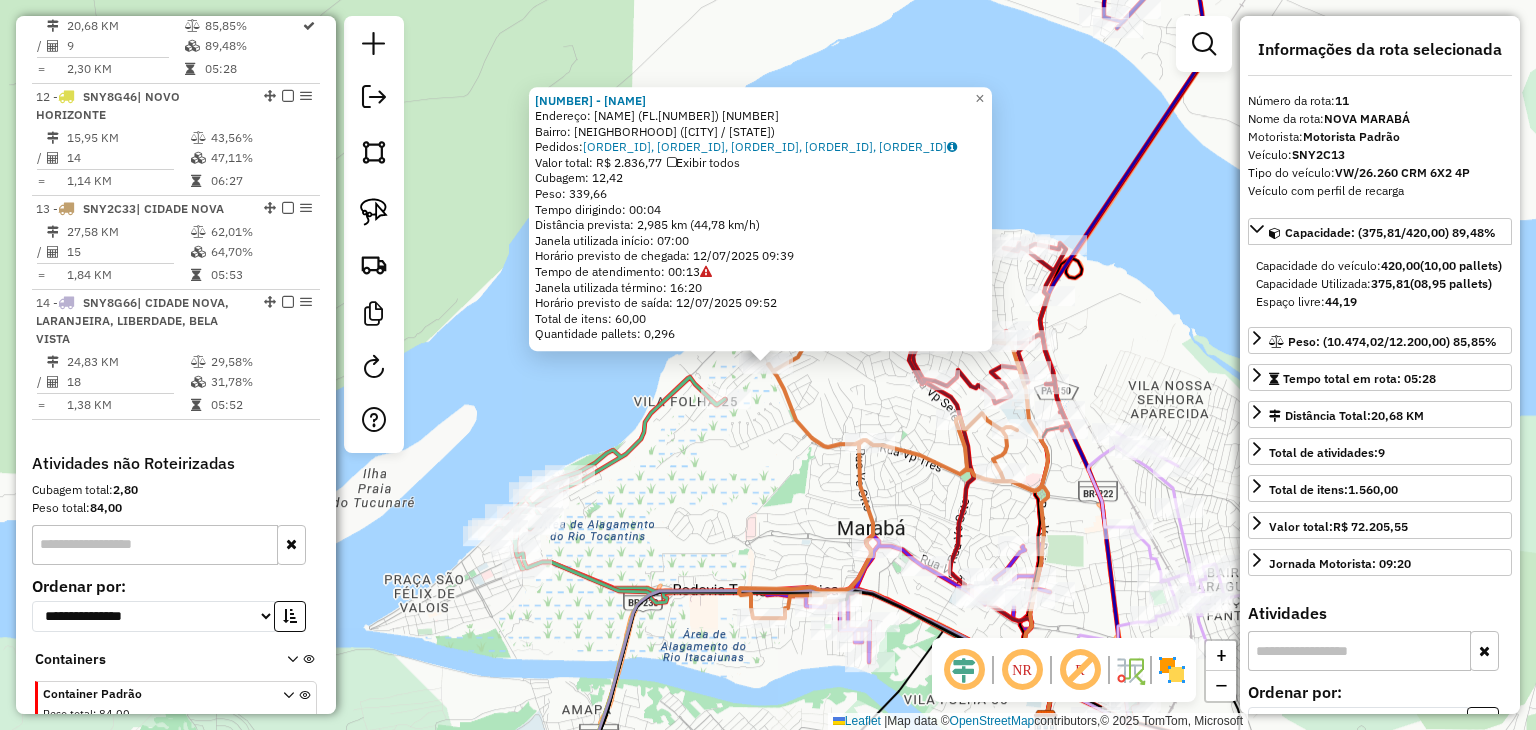 scroll, scrollTop: 1759, scrollLeft: 0, axis: vertical 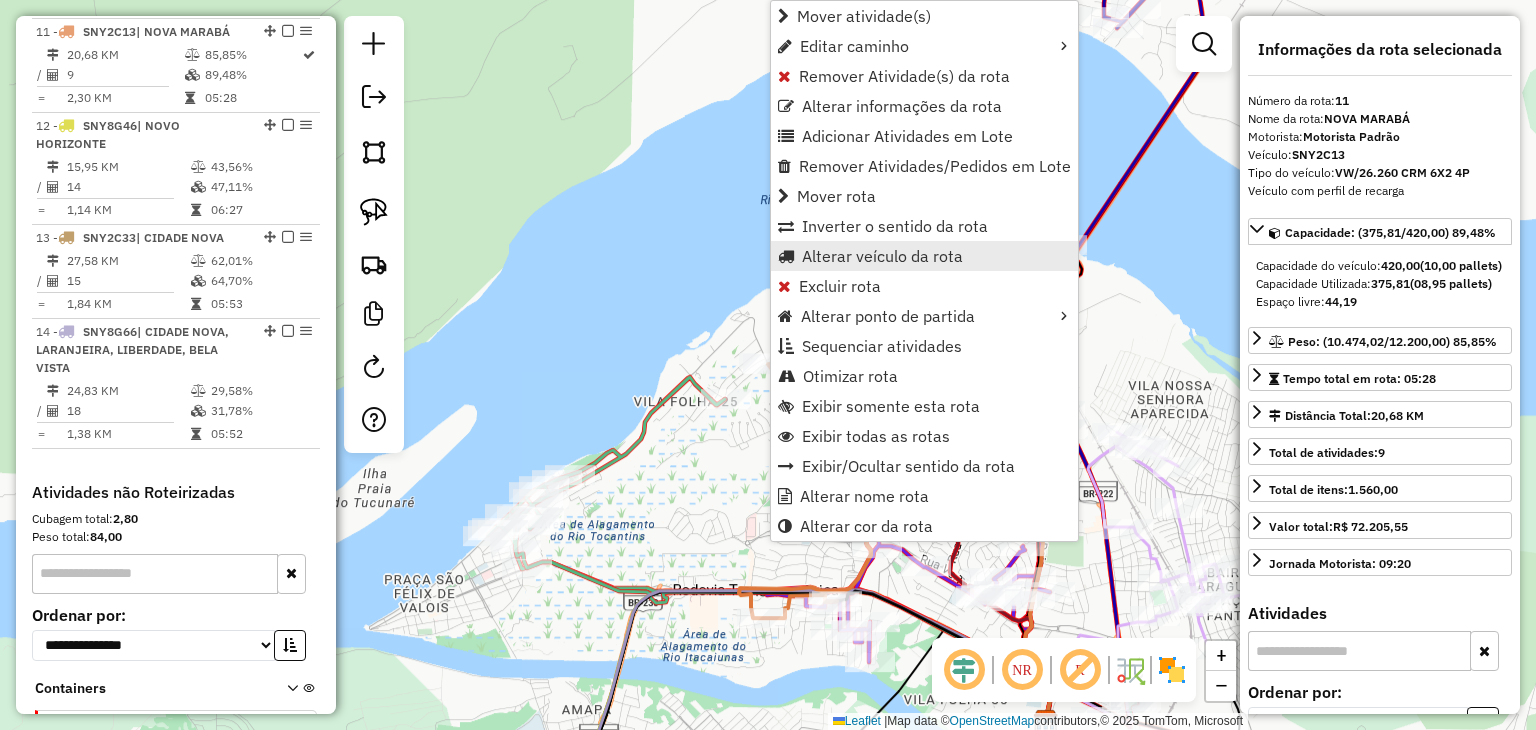 click on "Alterar veículo da rota" at bounding box center (882, 256) 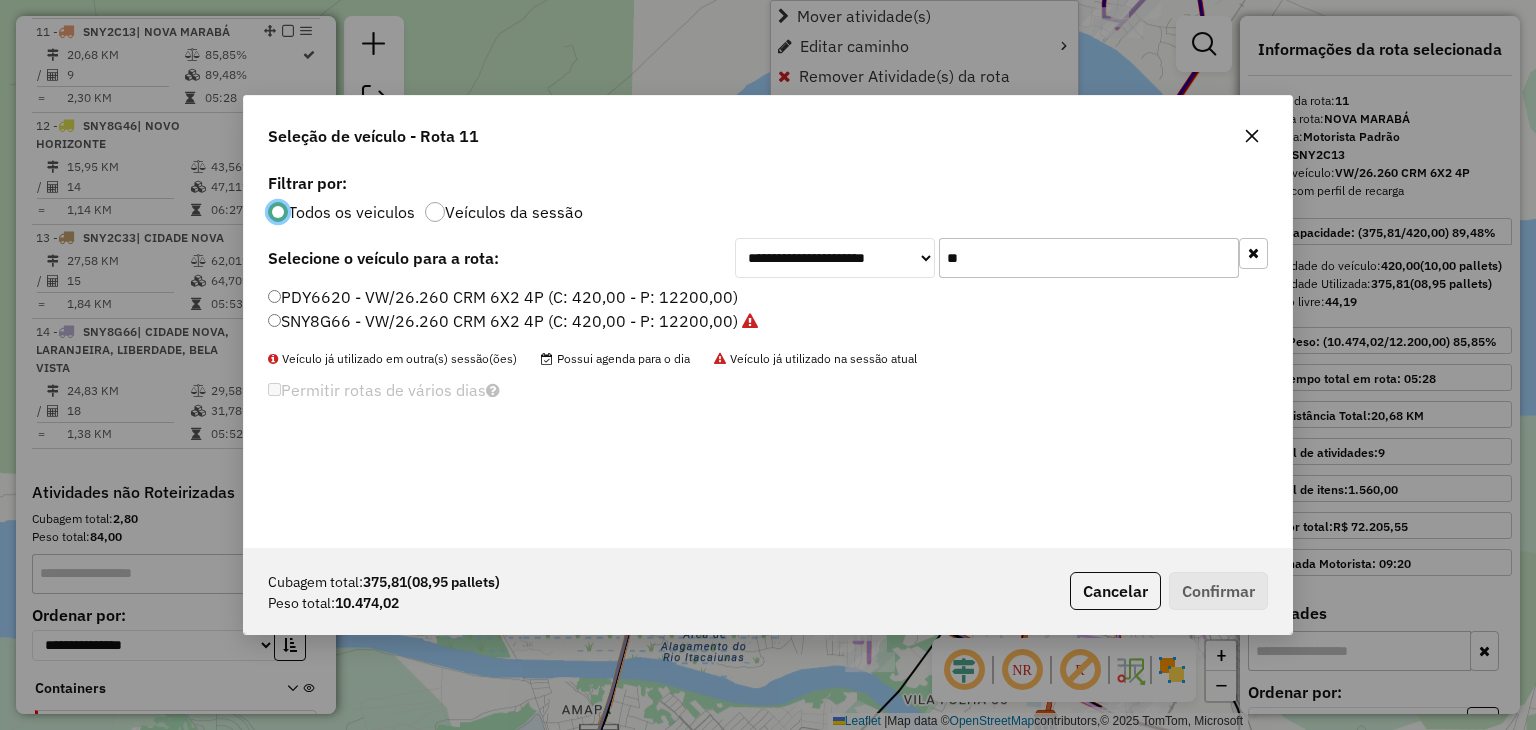 scroll, scrollTop: 10, scrollLeft: 6, axis: both 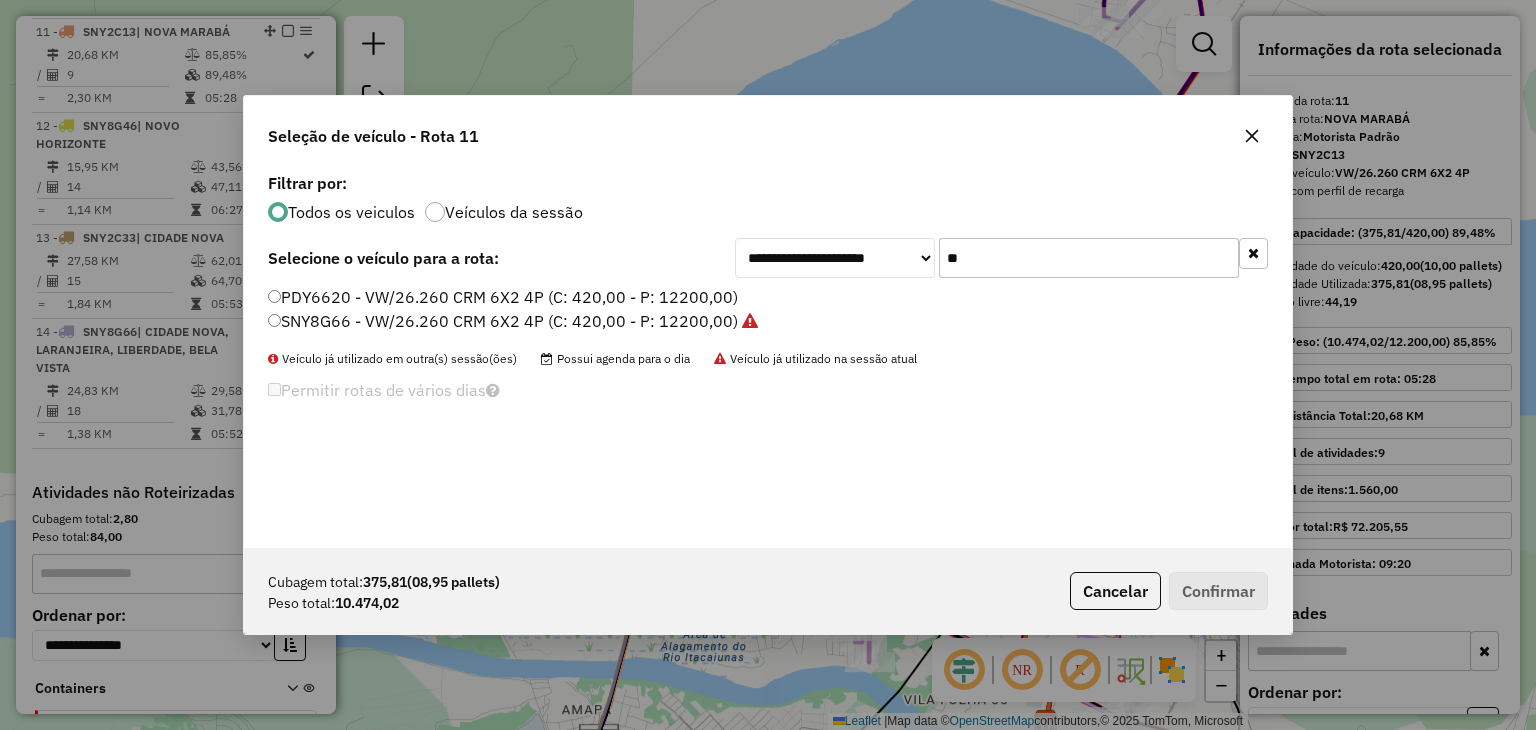 drag, startPoint x: 990, startPoint y: 249, endPoint x: 895, endPoint y: 243, distance: 95.189285 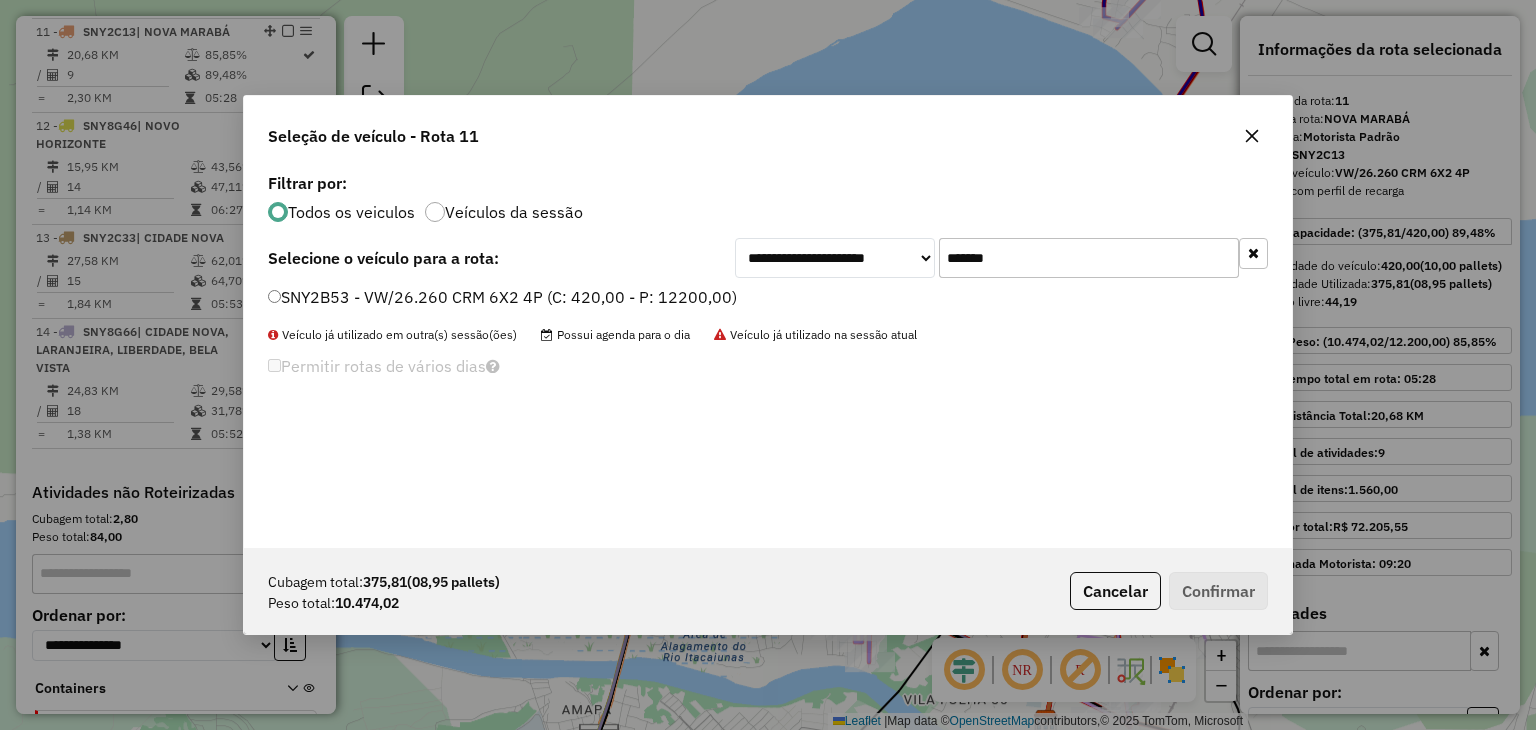 type on "*******" 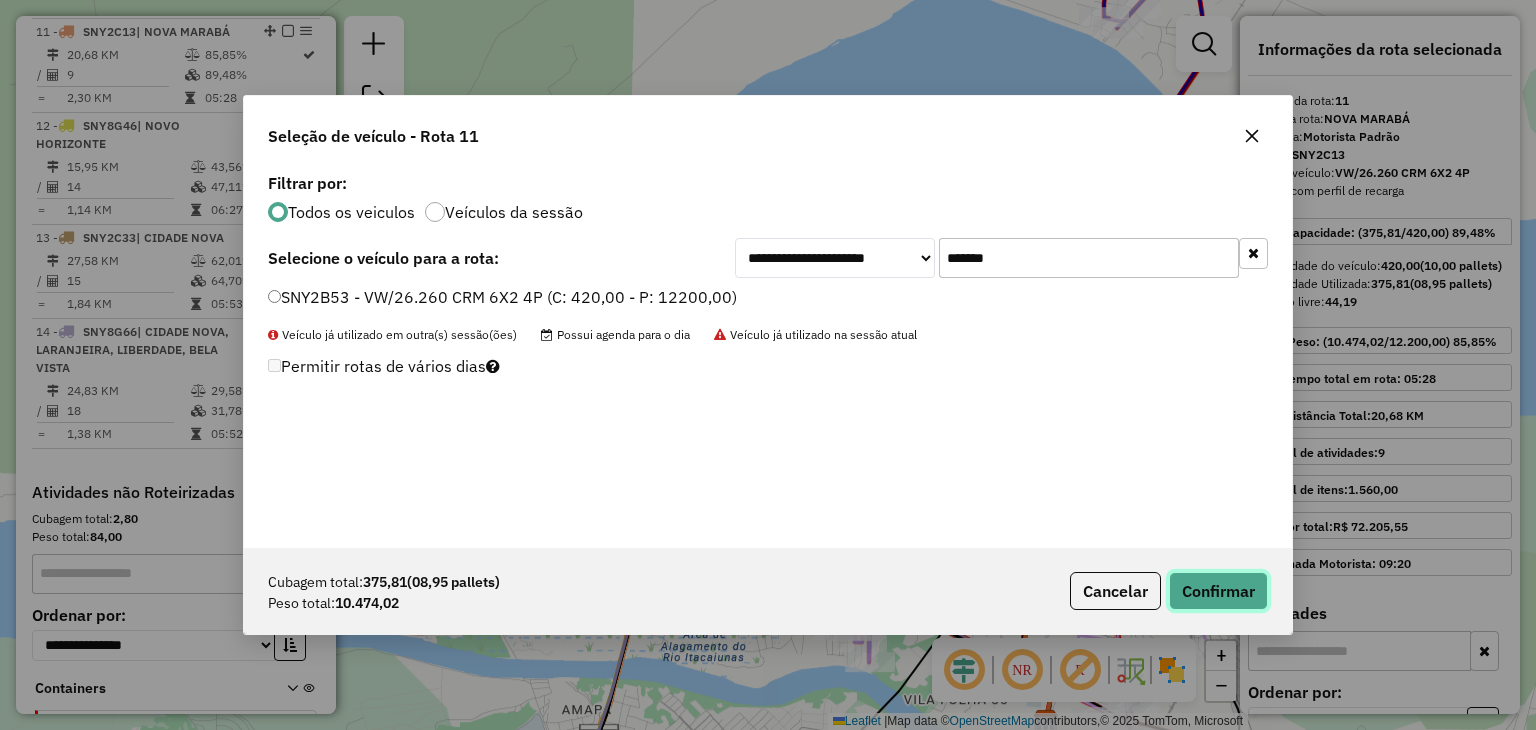 click on "Confirmar" 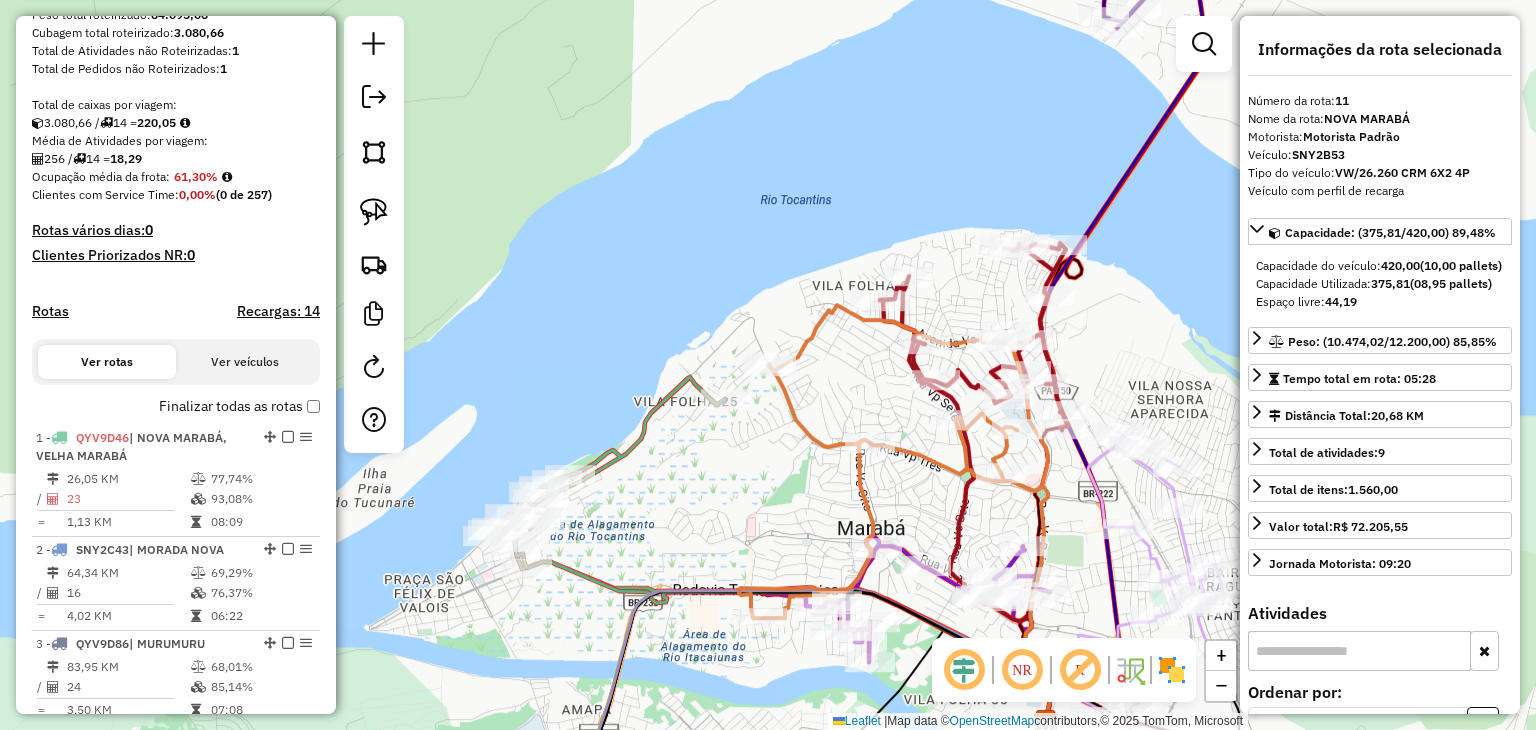scroll, scrollTop: 0, scrollLeft: 0, axis: both 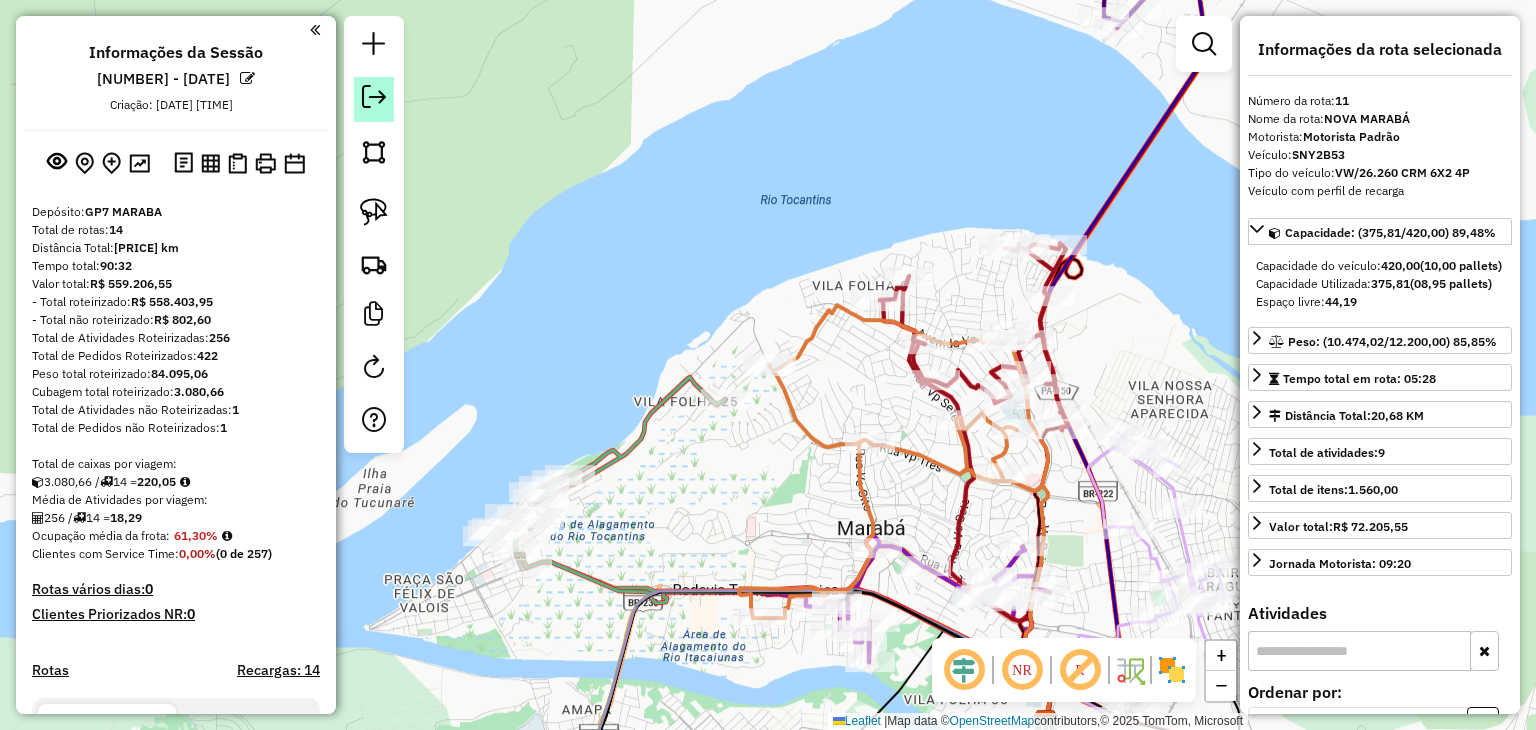 click 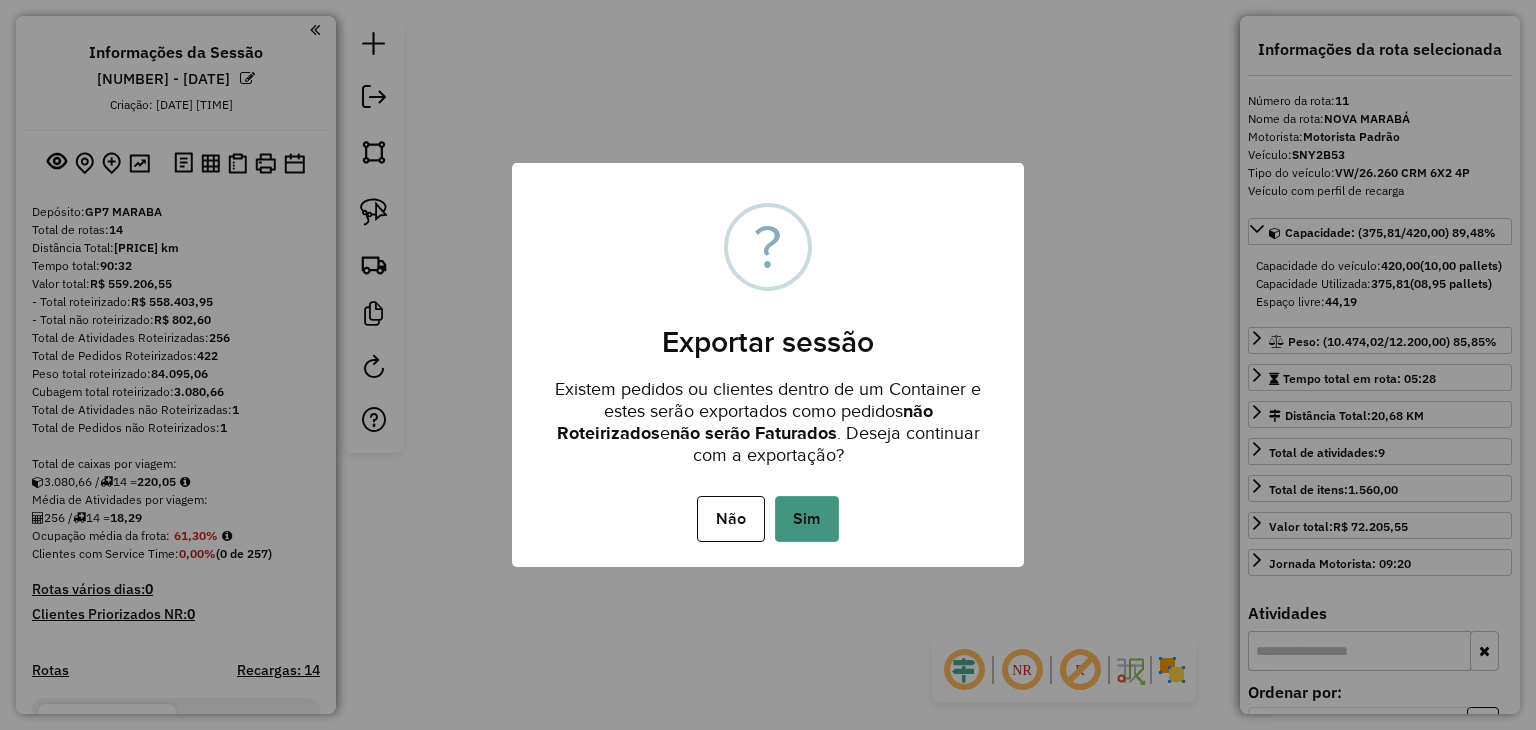 click on "Sim" at bounding box center [807, 519] 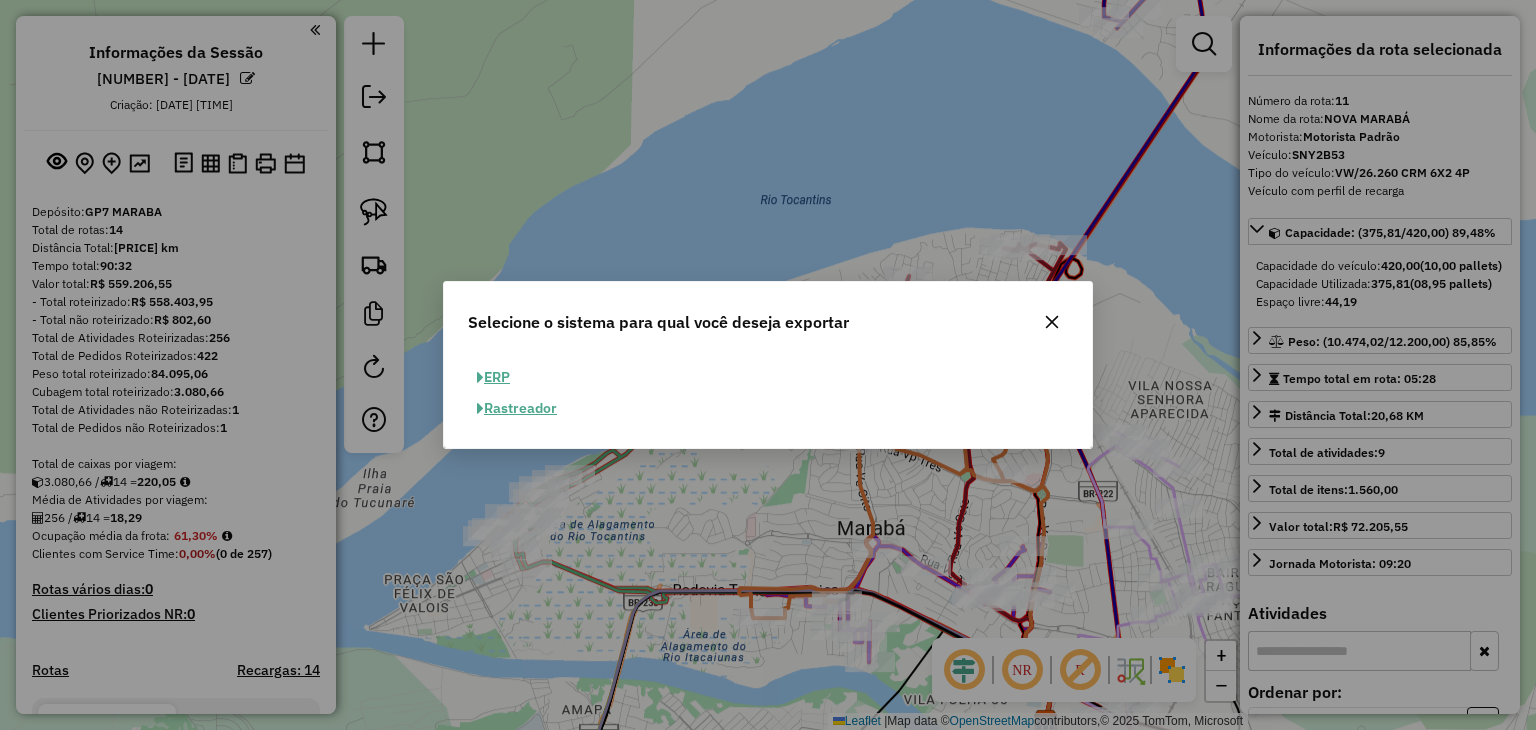 click on "ERP" 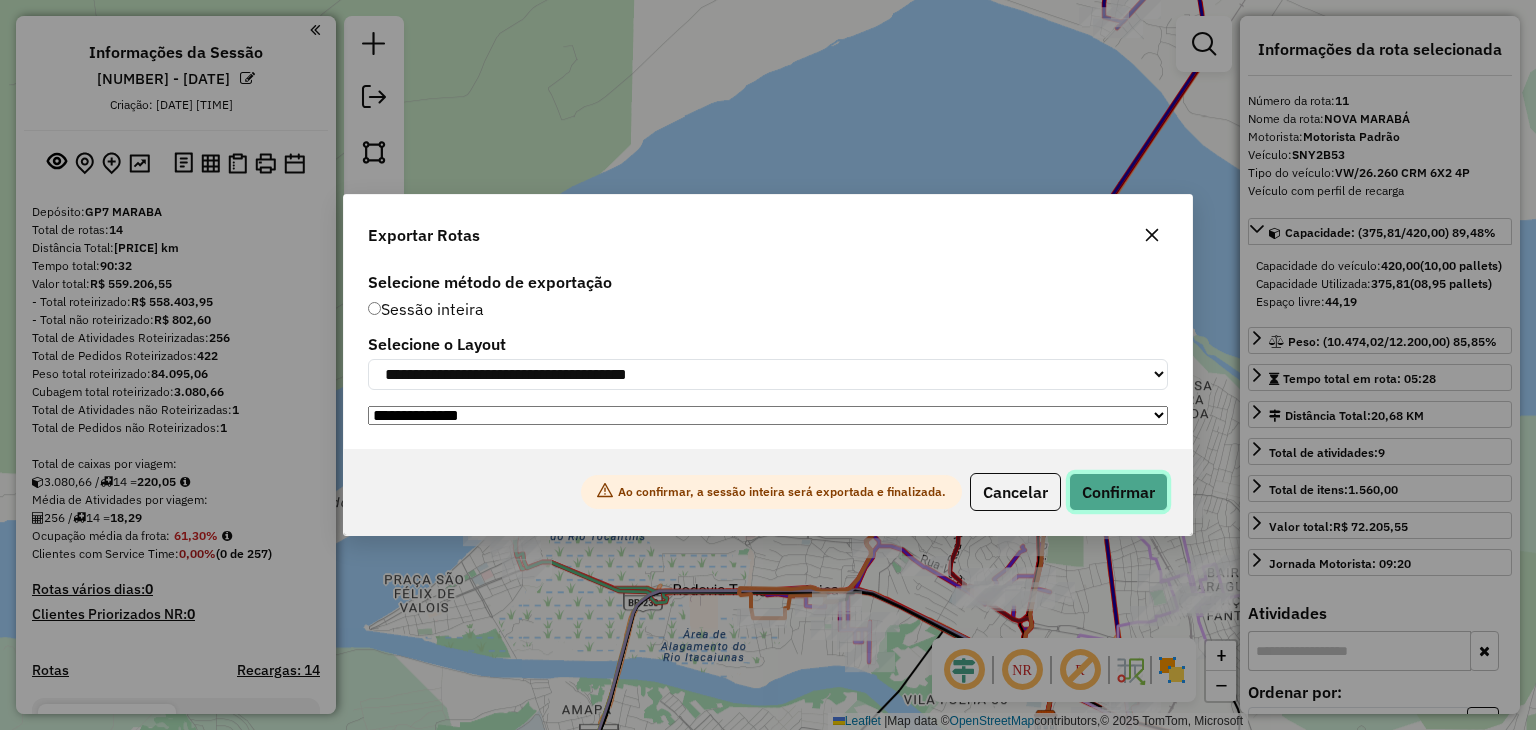 click on "Confirmar" 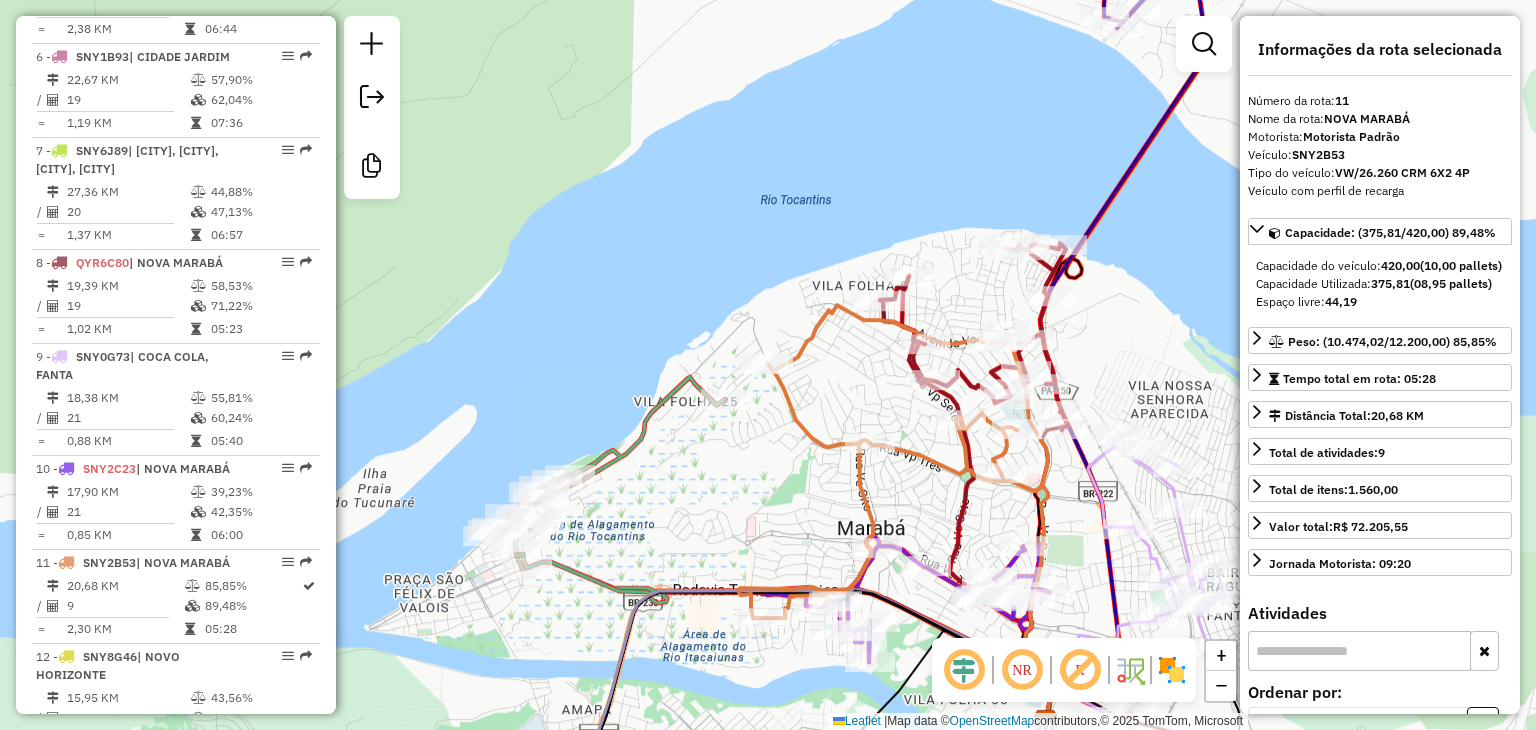 scroll, scrollTop: 1772, scrollLeft: 0, axis: vertical 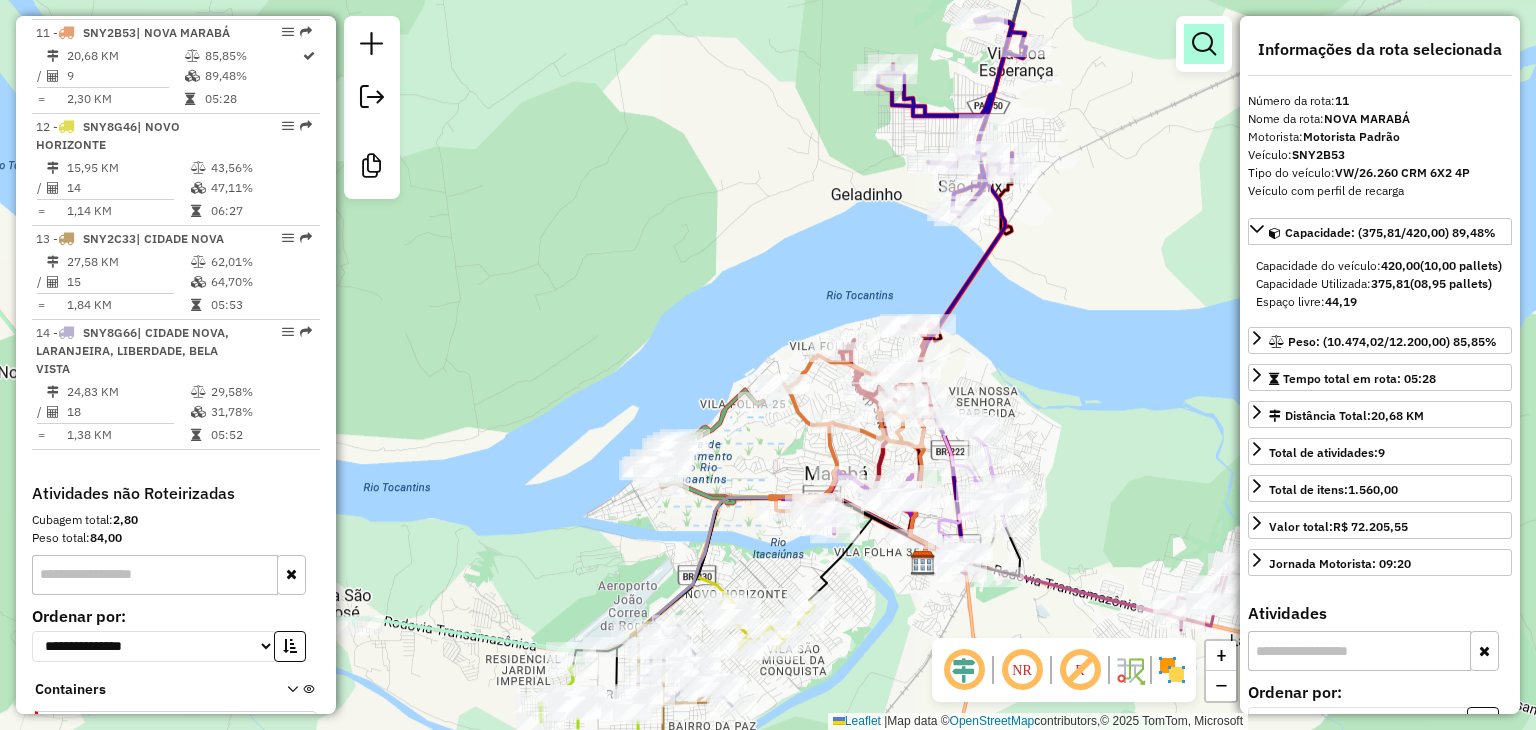 click at bounding box center (1204, 44) 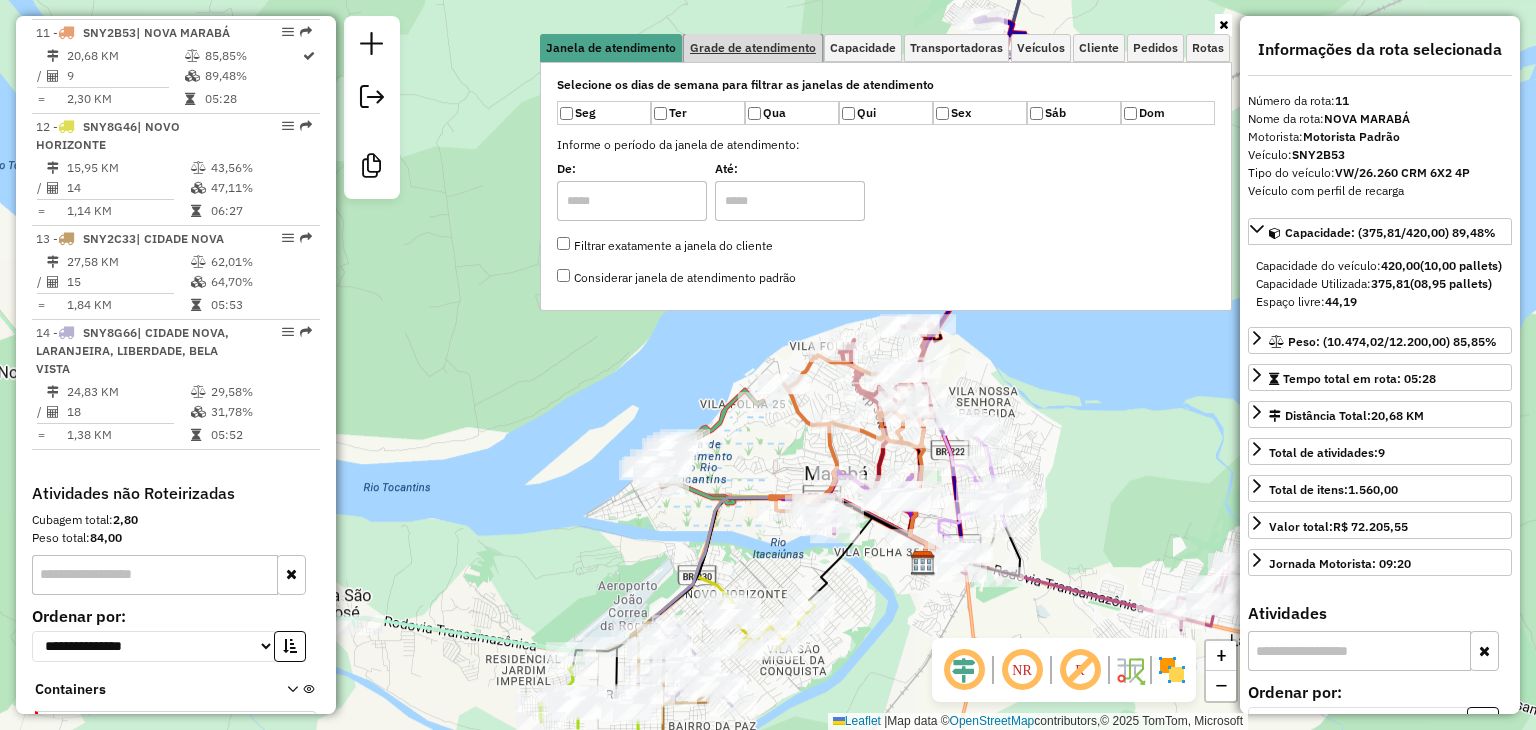 click on "Grade de atendimento" at bounding box center (753, 48) 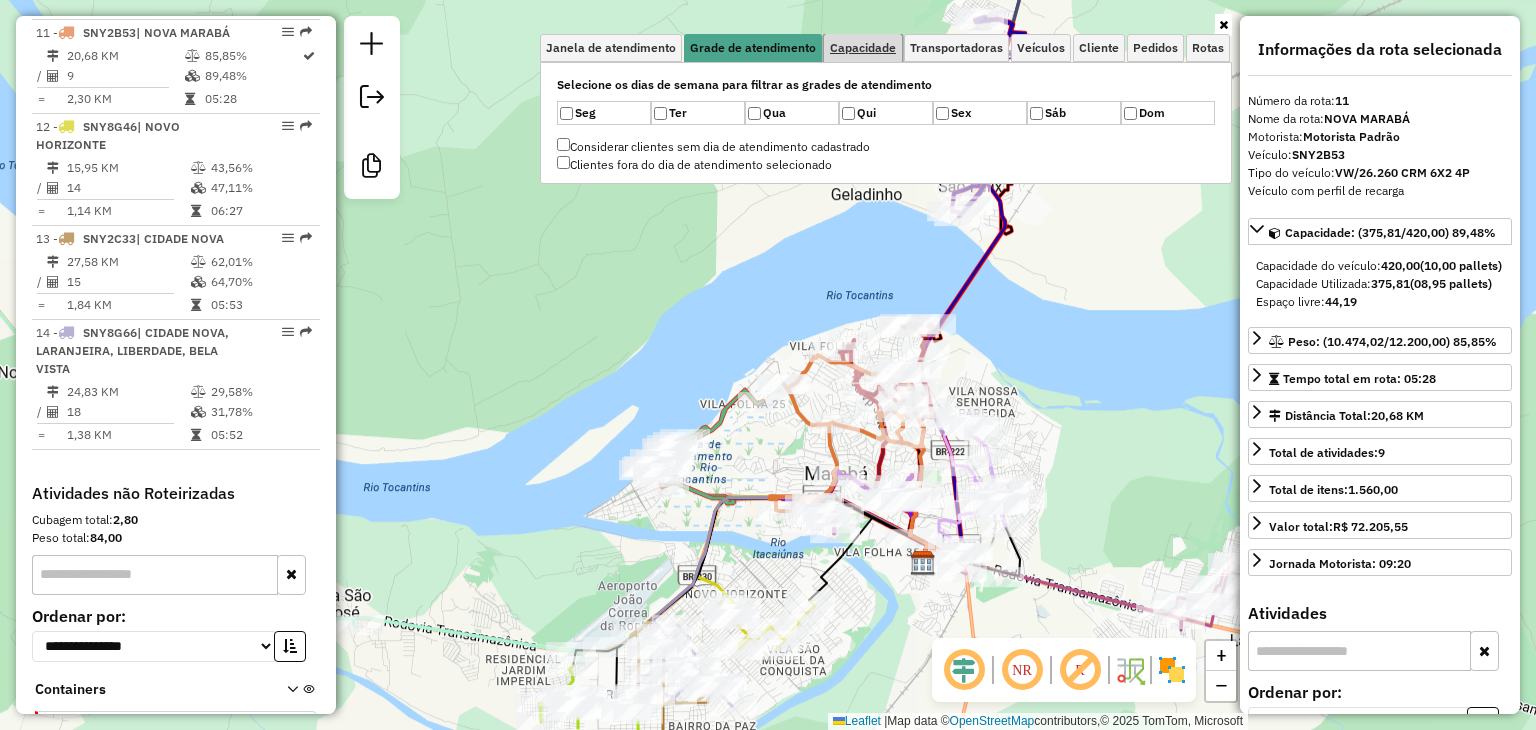 click on "Capacidade" at bounding box center [863, 48] 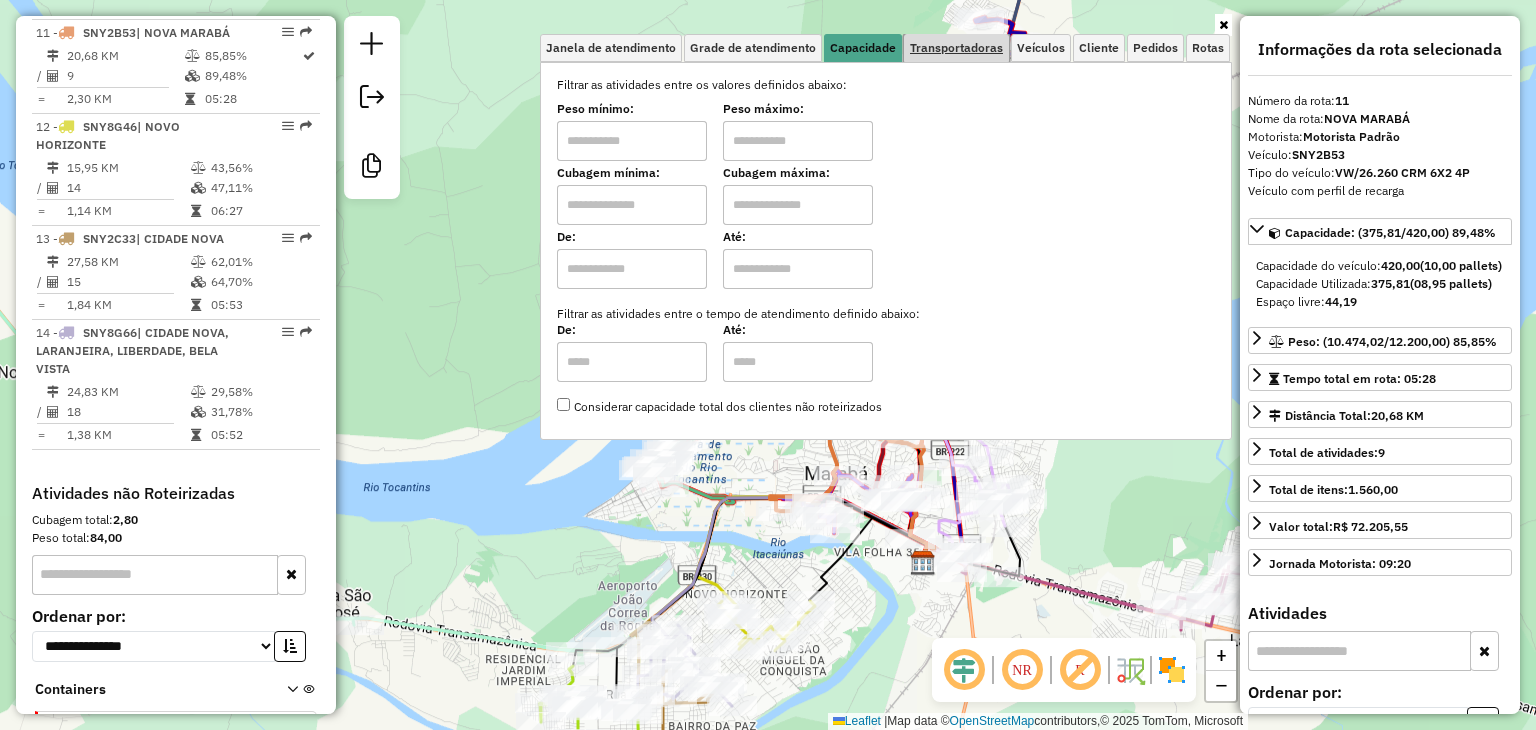 click on "Transportadoras" at bounding box center [956, 48] 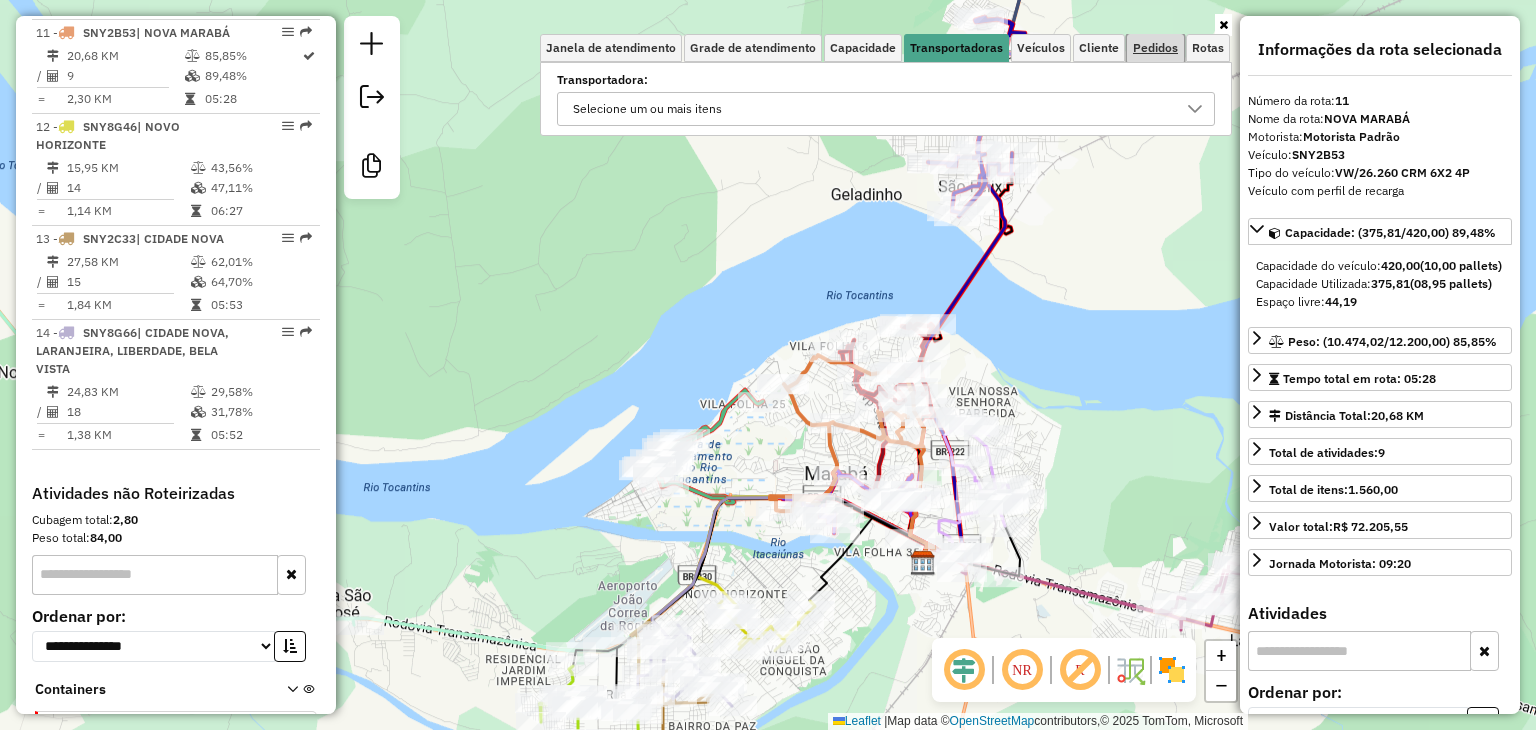 click on "Pedidos" at bounding box center [1155, 48] 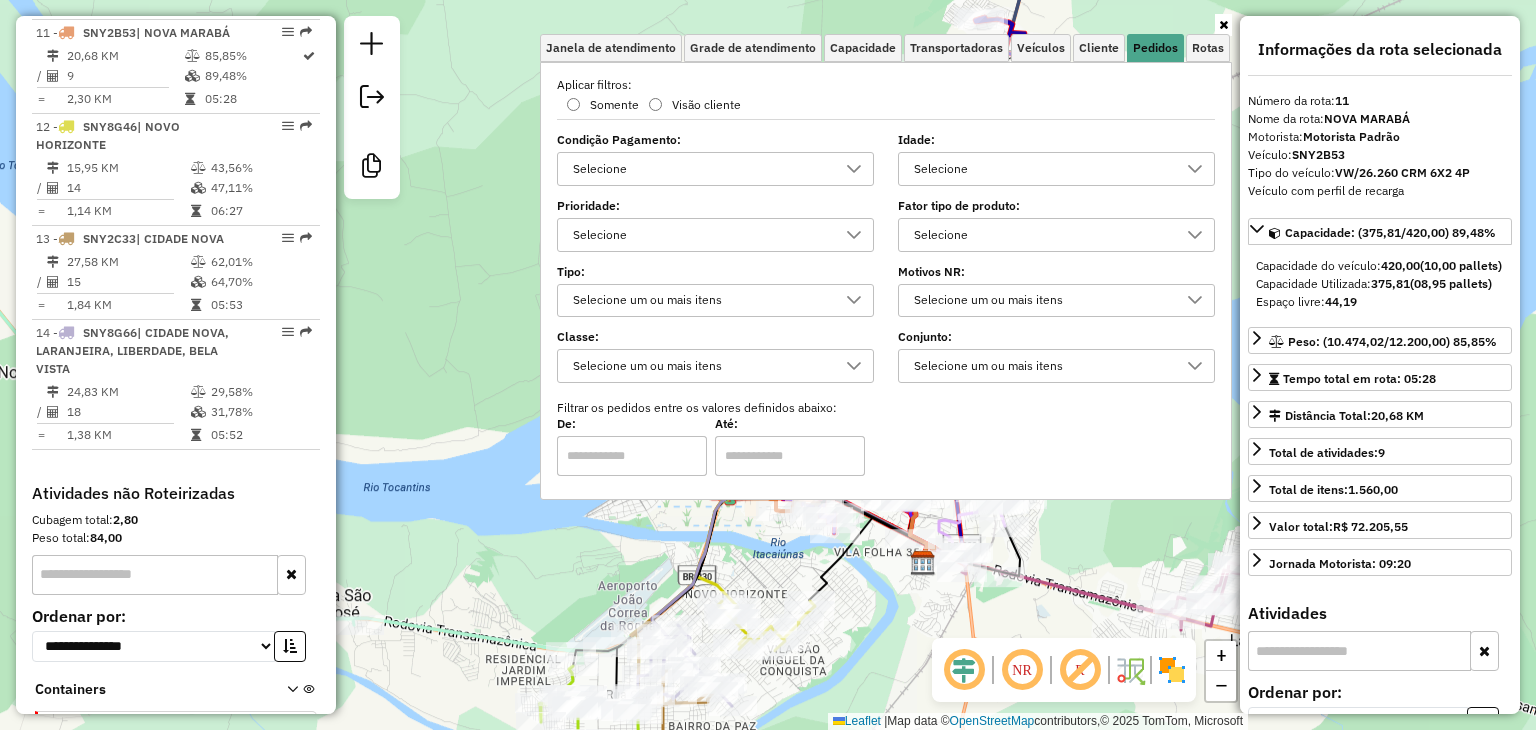 click on "Selecione" at bounding box center (700, 169) 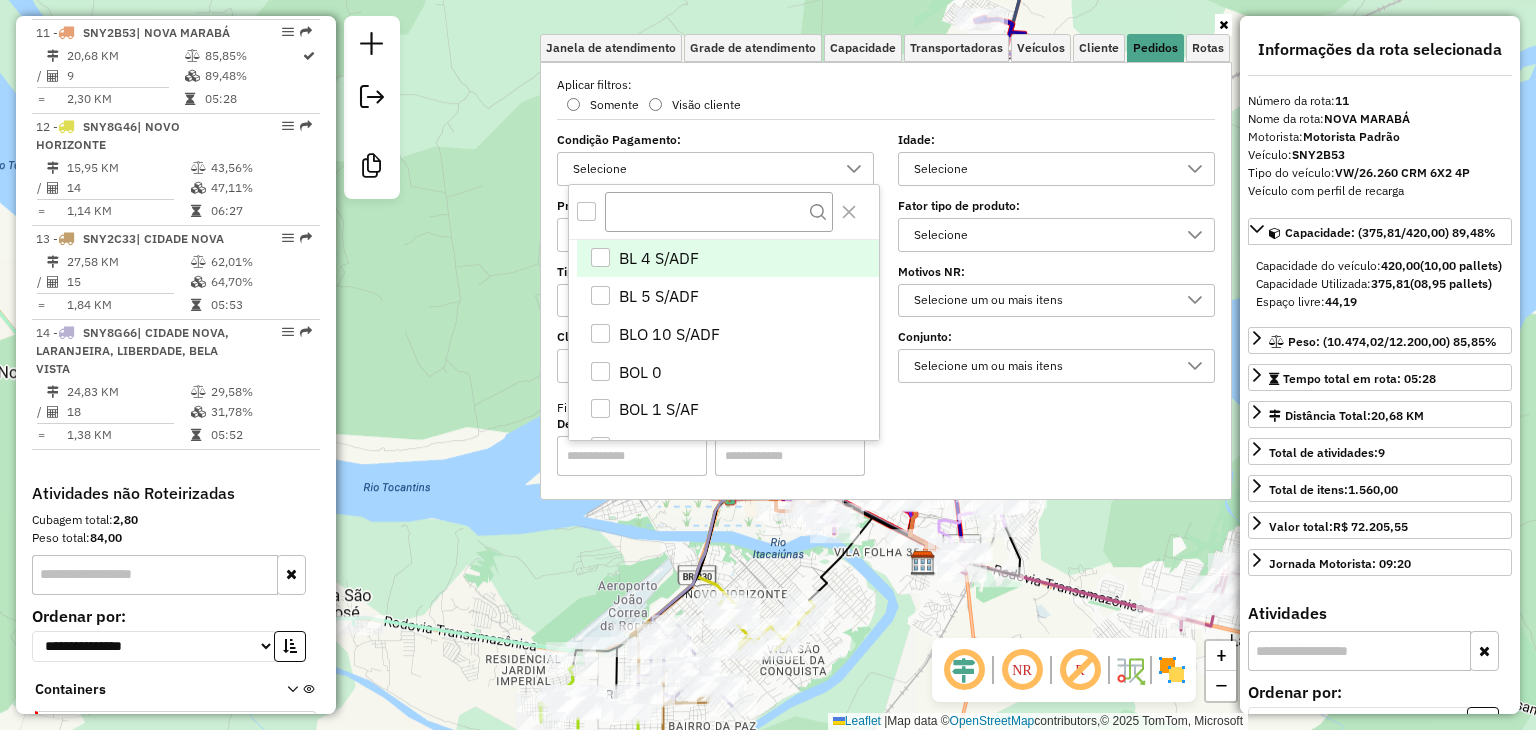 scroll, scrollTop: 11, scrollLeft: 71, axis: both 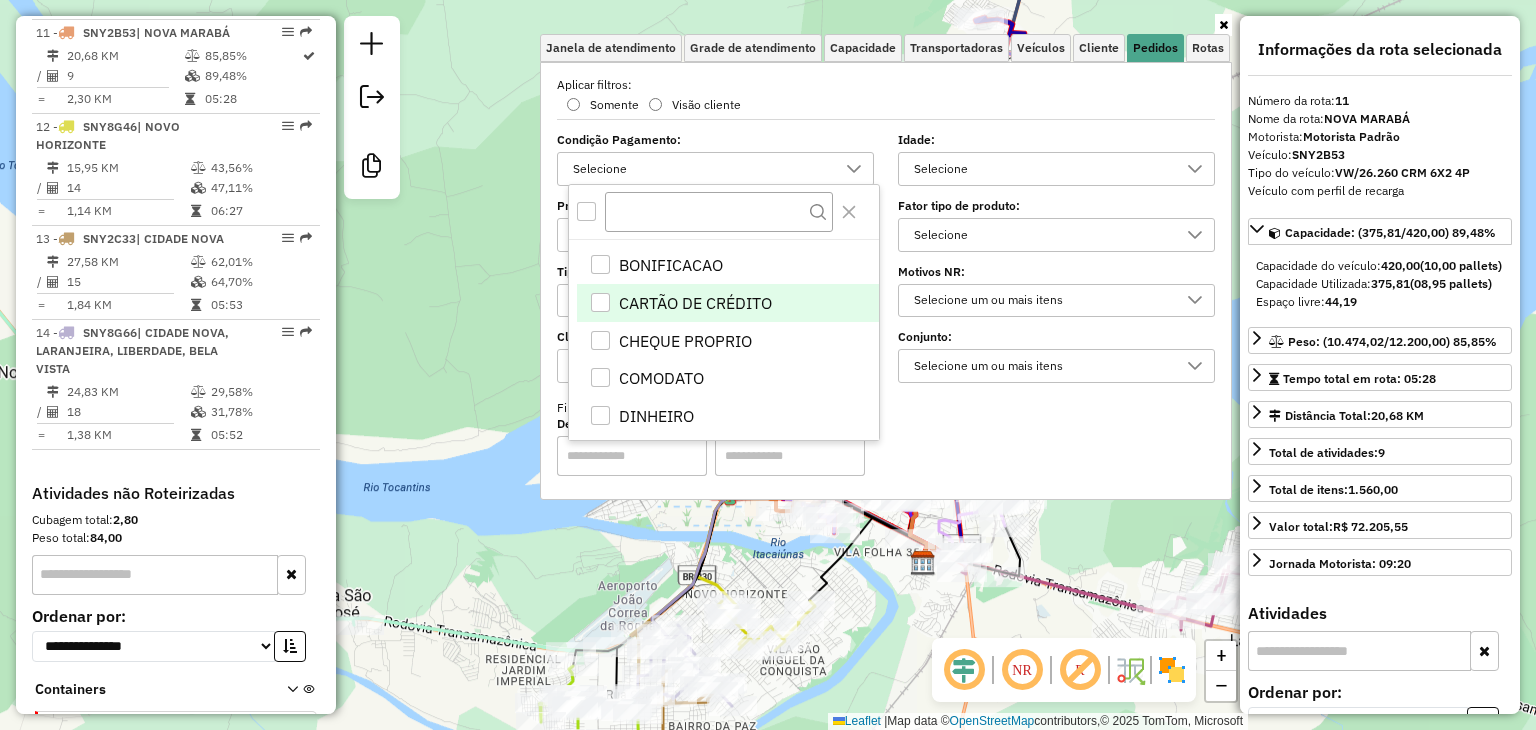 click at bounding box center (600, 302) 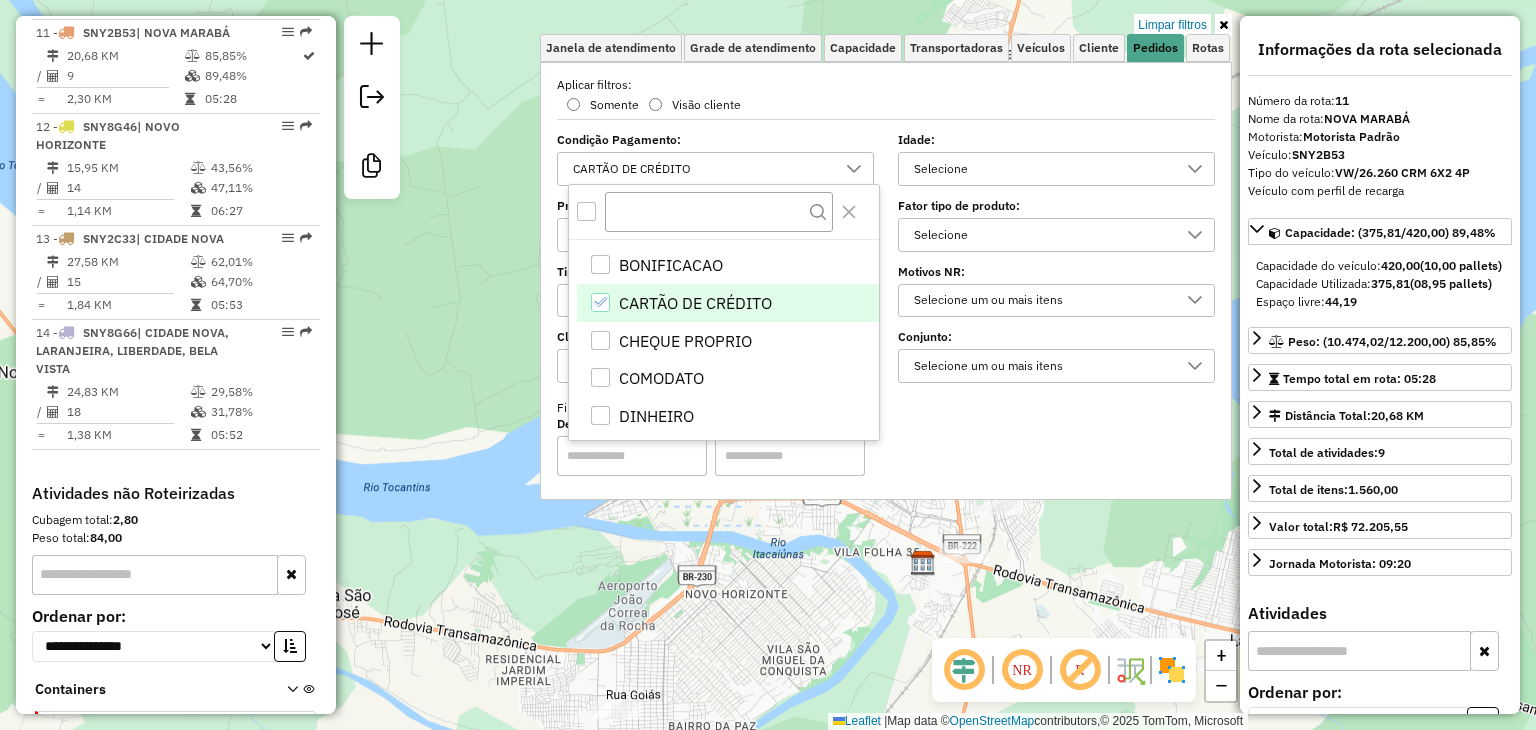 click on "Selecione os dias de semana para filtrar as janelas de atendimento  Seg   Ter   Qua   Qui   Sex   Sáb   Dom  Informe o período da janela de atendimento: De: Até:  Filtrar exatamente a janela do cliente  Considerar janela de atendimento padrão  Selecione os dias de semana para filtrar as grades de atendimento  Seg   Ter   Qua   Qui   Sex   Sáb   Dom   Considerar clientes sem dia de atendimento cadastrado  Clientes fora do dia de atendimento selecionado Filtrar as atividades entre os valores definidos abaixo:  Peso mínimo:   Peso máximo:   Cubagem mínima:   Cubagem máxima:   De:   Até:  Filtrar as atividades entre o tempo de atendimento definido abaixo:  De:   Até:   Considerar capacidade total dos clientes não roteirizados Transportadora: Selecione um ou mais itens Tipo de veículo: Selecione um ou mais itens Veículo: Selecione um ou mais itens Motorista: Selecione um ou mais itens Nome: Tipo de cliente: Selecione um ou mais itens Rótulo: Selecione um ou mais itens Setor: Grupo de Setor: Somente" at bounding box center [886, 281] 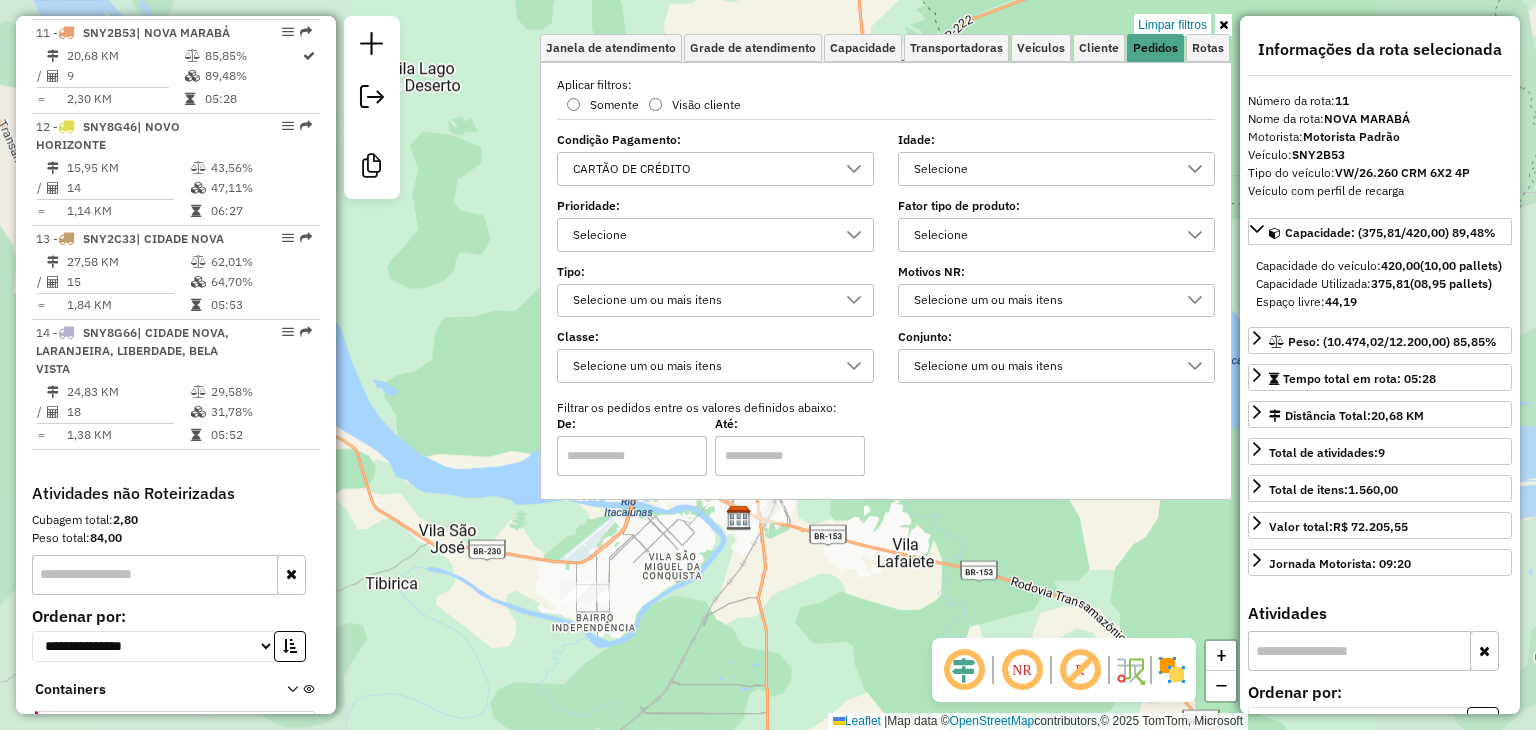 click on "Limpar filtros Janela de atendimento Grade de atendimento Capacidade Transportadoras Veículos Cliente Pedidos  Rotas Selecione os dias de semana para filtrar as janelas de atendimento  Seg   Ter   Qua   Qui   Sex   Sáb   Dom  Informe o período da janela de atendimento: De: Até:  Filtrar exatamente a janela do cliente  Considerar janela de atendimento padrão  Selecione os dias de semana para filtrar as grades de atendimento  Seg   Ter   Qua   Qui   Sex   Sáb   Dom   Considerar clientes sem dia de atendimento cadastrado  Clientes fora do dia de atendimento selecionado Filtrar as atividades entre os valores definidos abaixo:  Peso mínimo:   Peso máximo:   Cubagem mínima:   Cubagem máxima:   De:   Até:  Filtrar as atividades entre o tempo de atendimento definido abaixo:  De:   Até:   Considerar capacidade total dos clientes não roteirizados Transportadora: Selecione um ou mais itens Tipo de veículo: Selecione um ou mais itens Veículo: Selecione um ou mais itens Motorista: Selecione um ou mais itens" 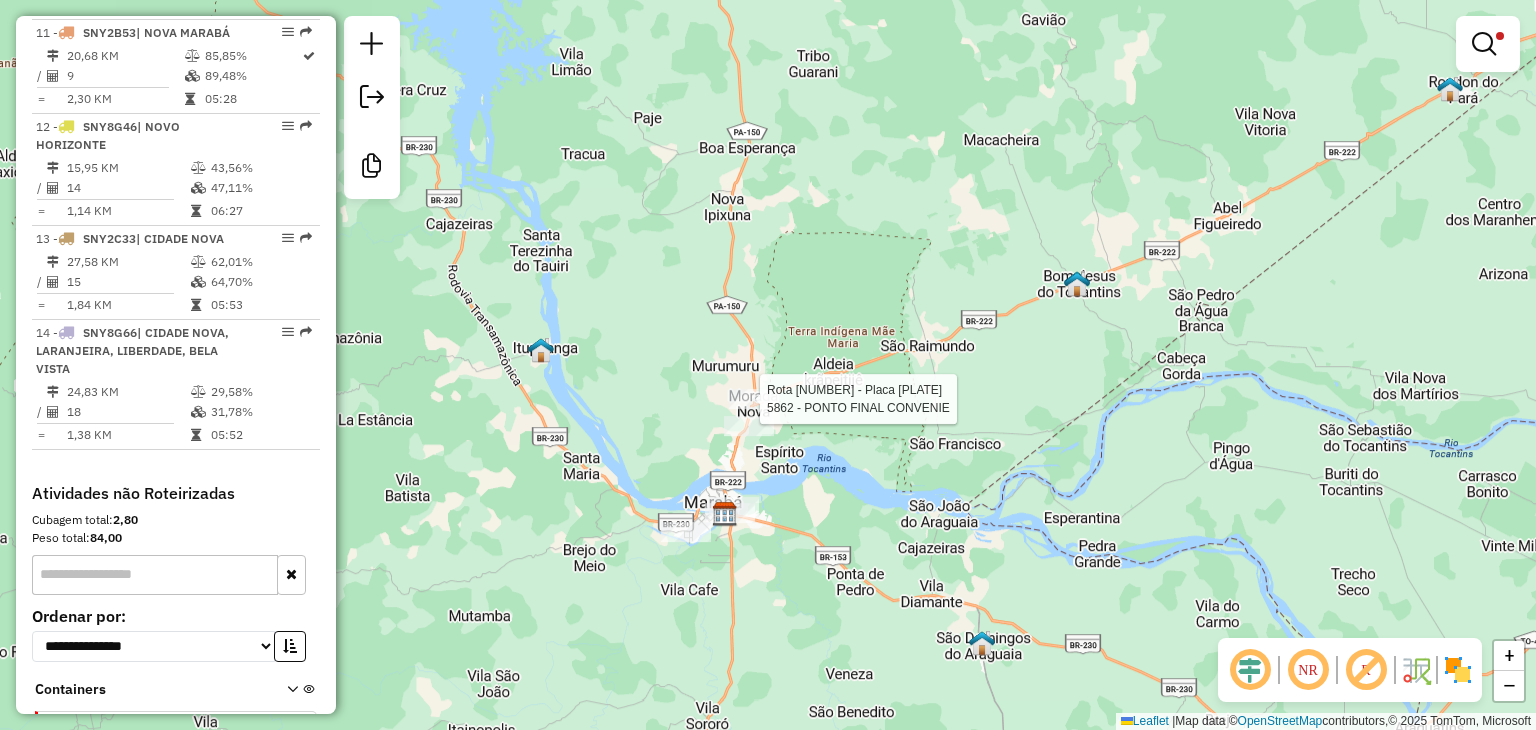 click 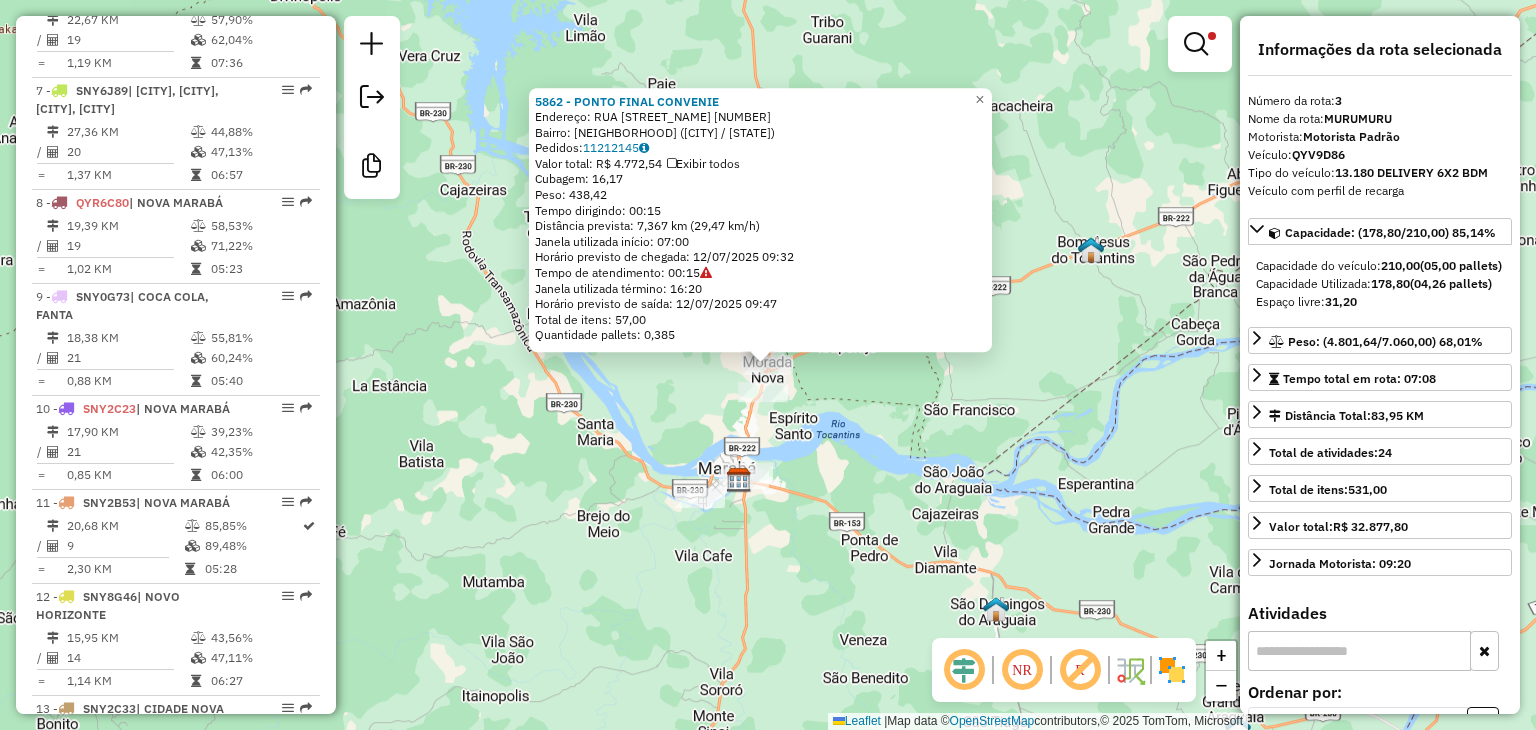 scroll, scrollTop: 986, scrollLeft: 0, axis: vertical 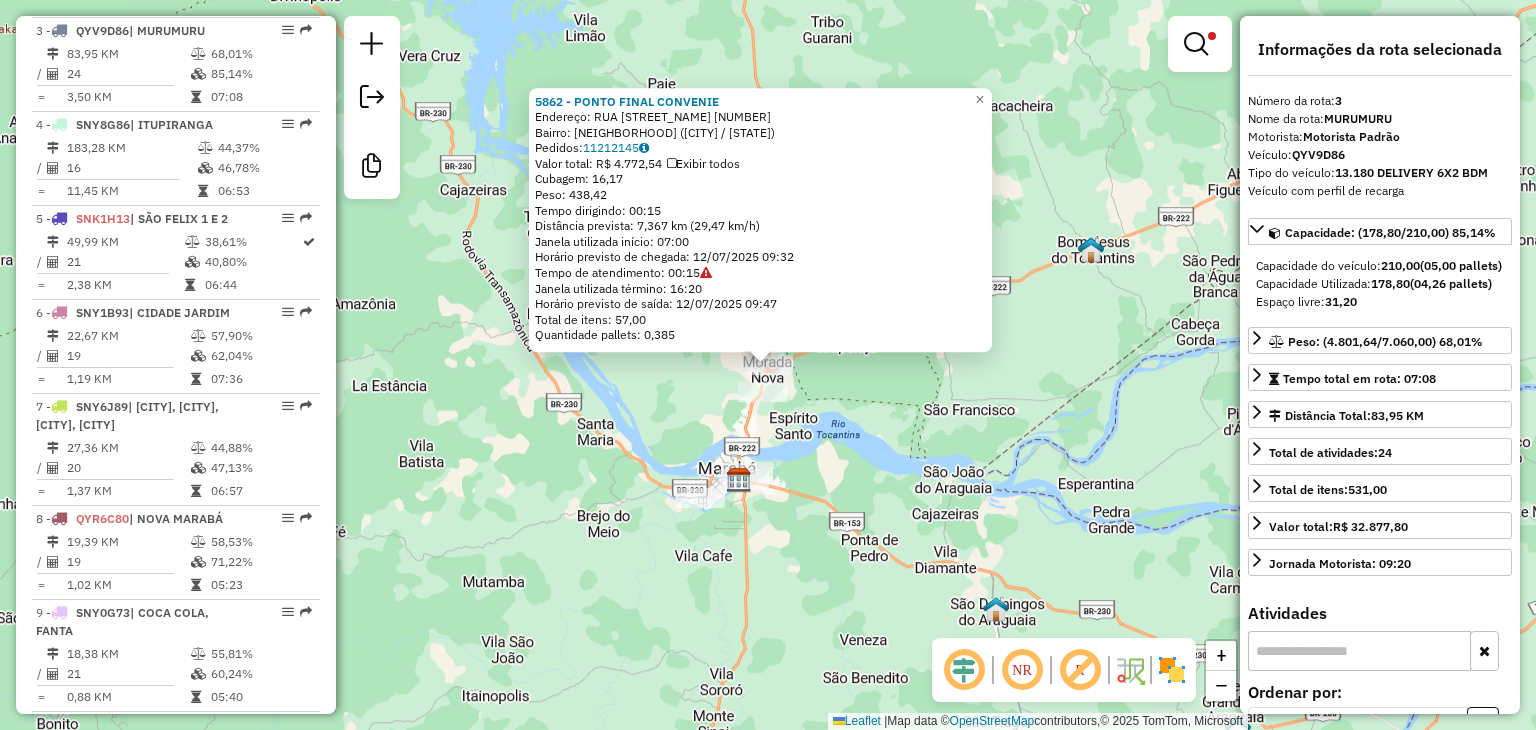 click on "Rota [NUMBER] - Placa [PLATE]  [NUMBER] - [COMPANY] [NUMBER] - [COMPANY]  Endereço:  [STREET] [NUMBER]   Bairro: [NEIGHBORHOOD] ([CITY] / [STATE])   Pedidos:  [NUMBER]   Valor total: [CURRENCY] [PRICE]   Exibir todos   Cubagem: [PRICE]  Peso: [PRICE]  Tempo dirigindo: [TIME]   Distância prevista: [PRICE] km ([PRICE] km/h)   Janela utilizada início: [TIME]   Horário previsto de chegada: [DATE] [TIME]   Tempo de atendimento: [TIME]   Janela utilizada término: [TIME]   Horário previsto de saída: [DATE] [TIME]   Total de itens: [PRICE]   Quantidade pallets: [PRICE]  × Limpar filtros Janela de atendimento Grade de atendimento Capacidade Transportadoras Veículos Cliente Pedidos  Rotas Selecione os dias de semana para filtrar as janelas de atendimento  Seg   Ter   Qua   Qui   Sex   Sáb   Dom  Informe o período da janela de atendimento: De: Até:  Filtrar exatamente a janela do cliente  Considerar janela de atendimento padrão  Selecione os dias de semana para filtrar as grades de atendimento  Seg   Ter   Qua   Qui   Sex  +" 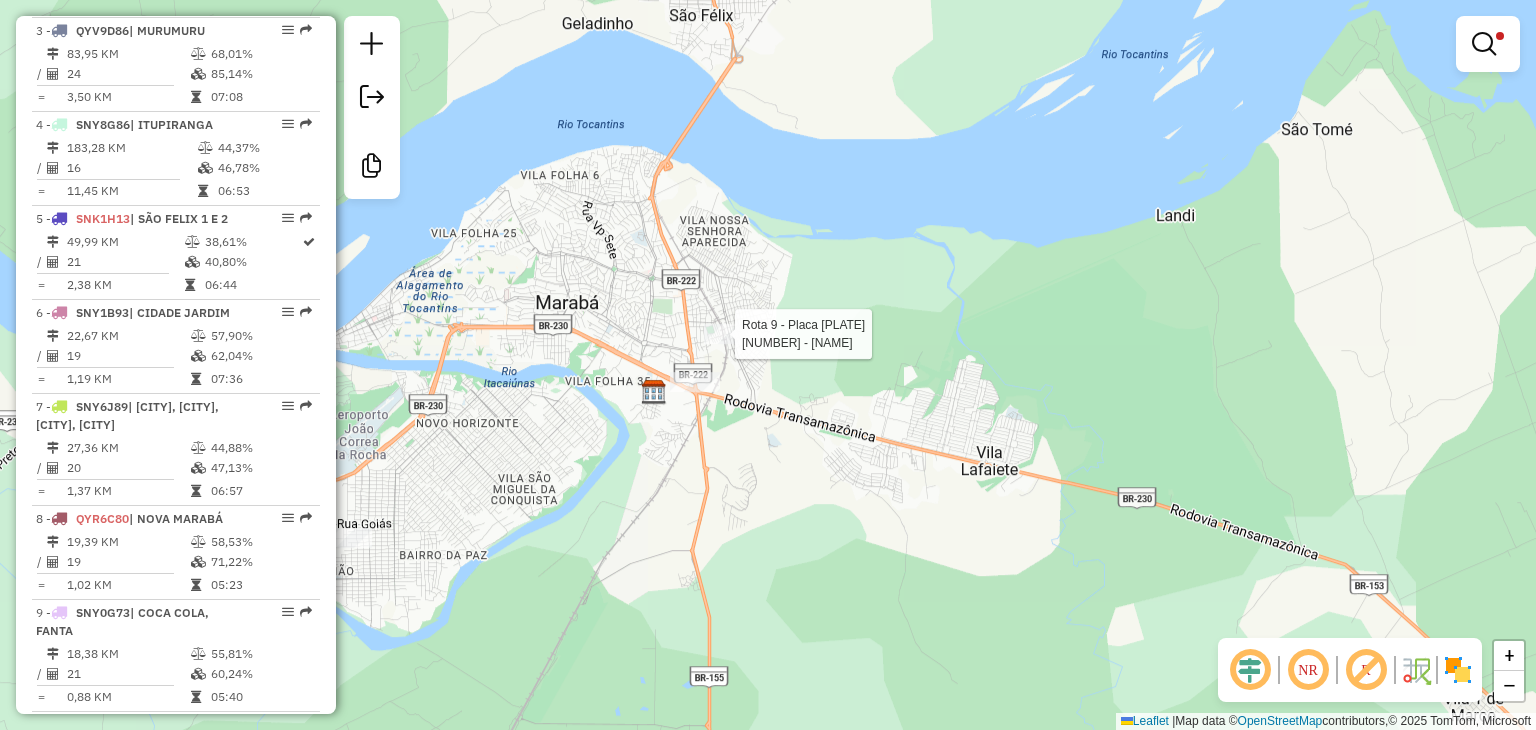 select on "**********" 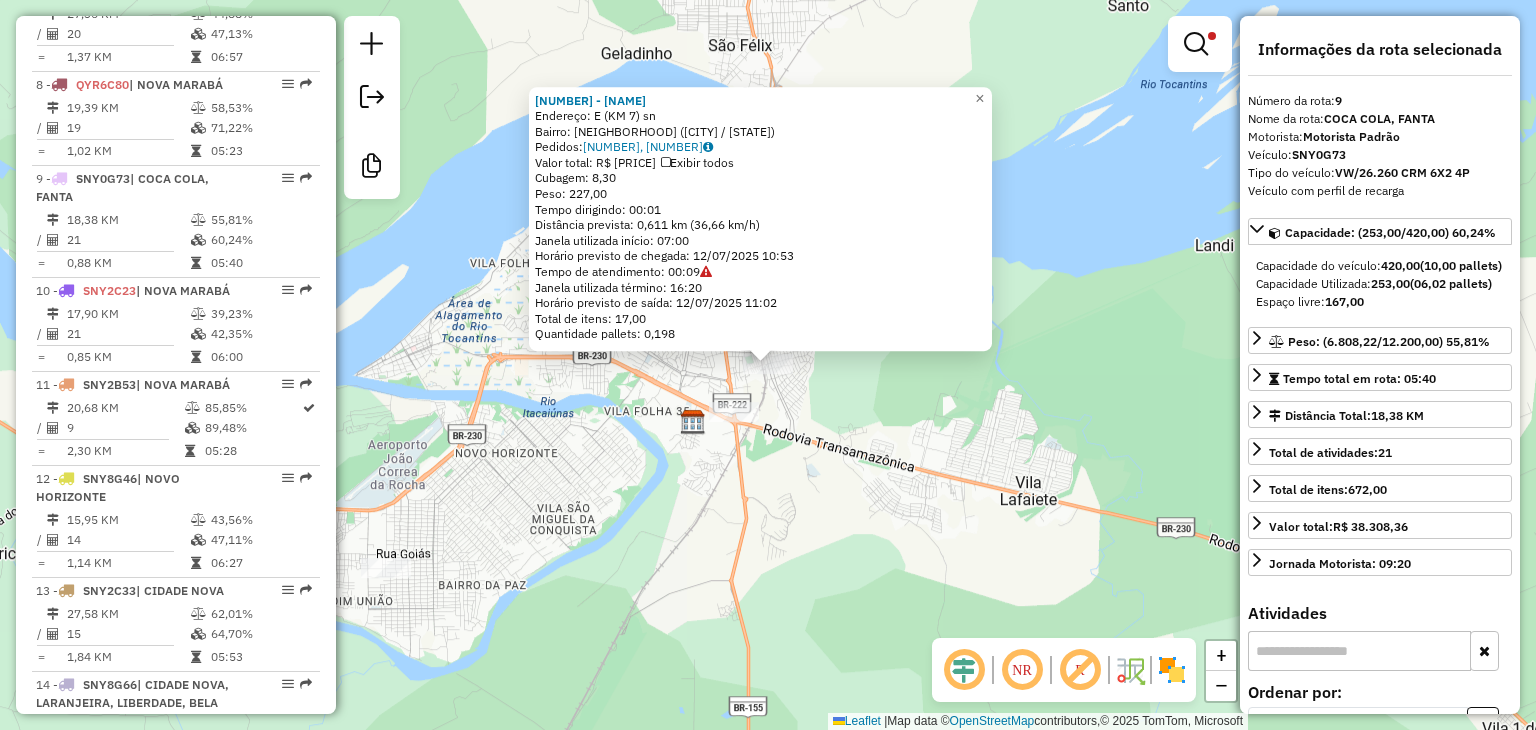 scroll, scrollTop: 1567, scrollLeft: 0, axis: vertical 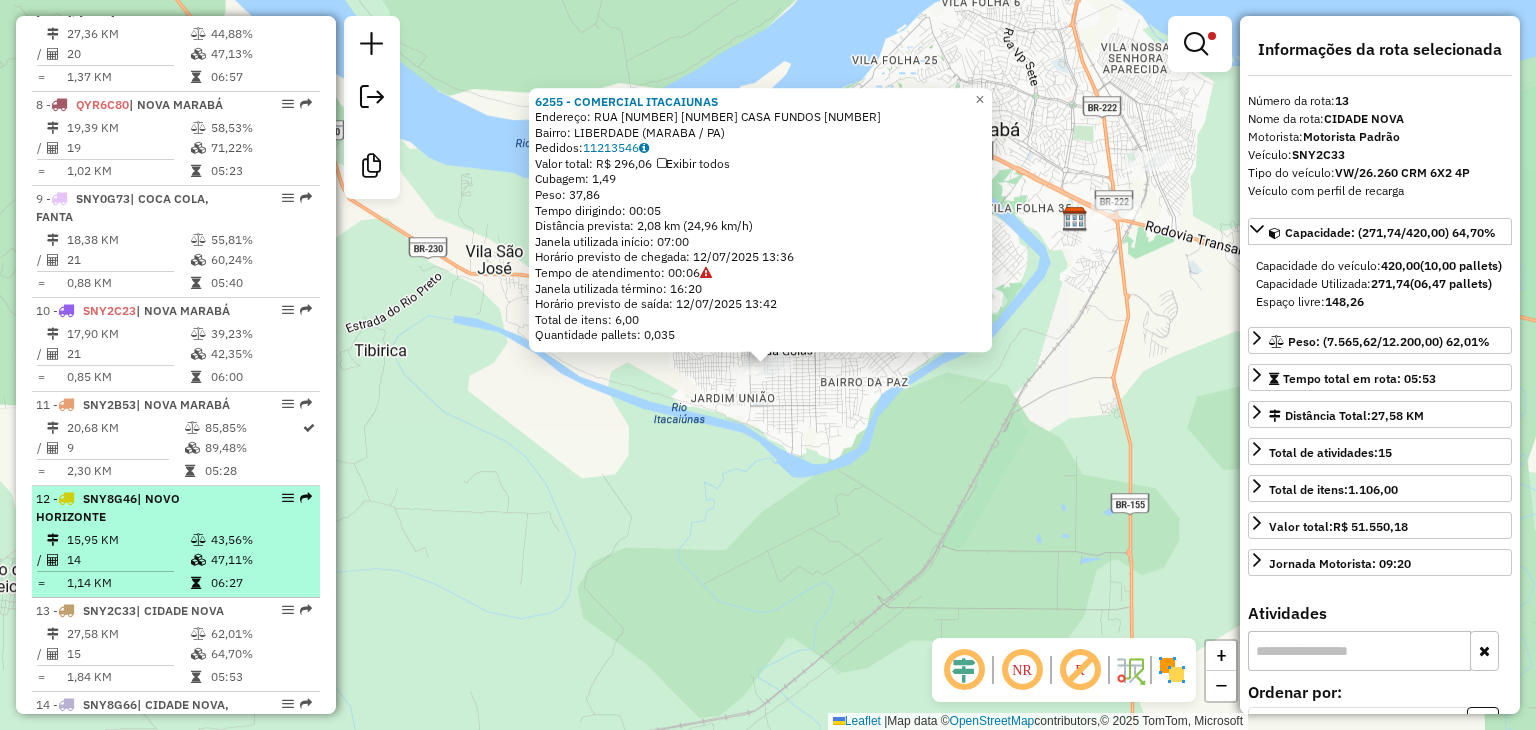 click on "[NUMBER] - [NAME] [PLATE]" at bounding box center [142, 508] 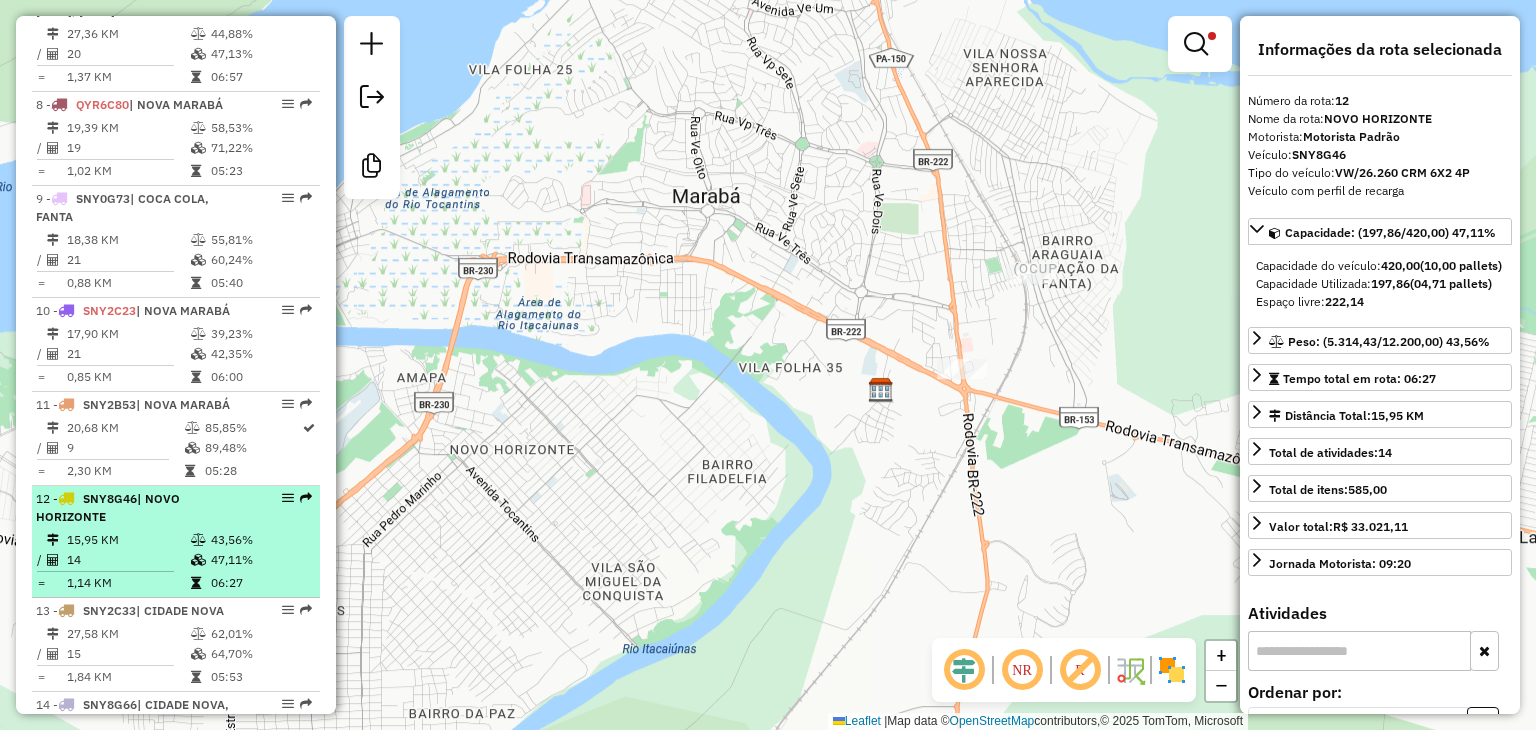 click on "15,95 KM" at bounding box center [128, 540] 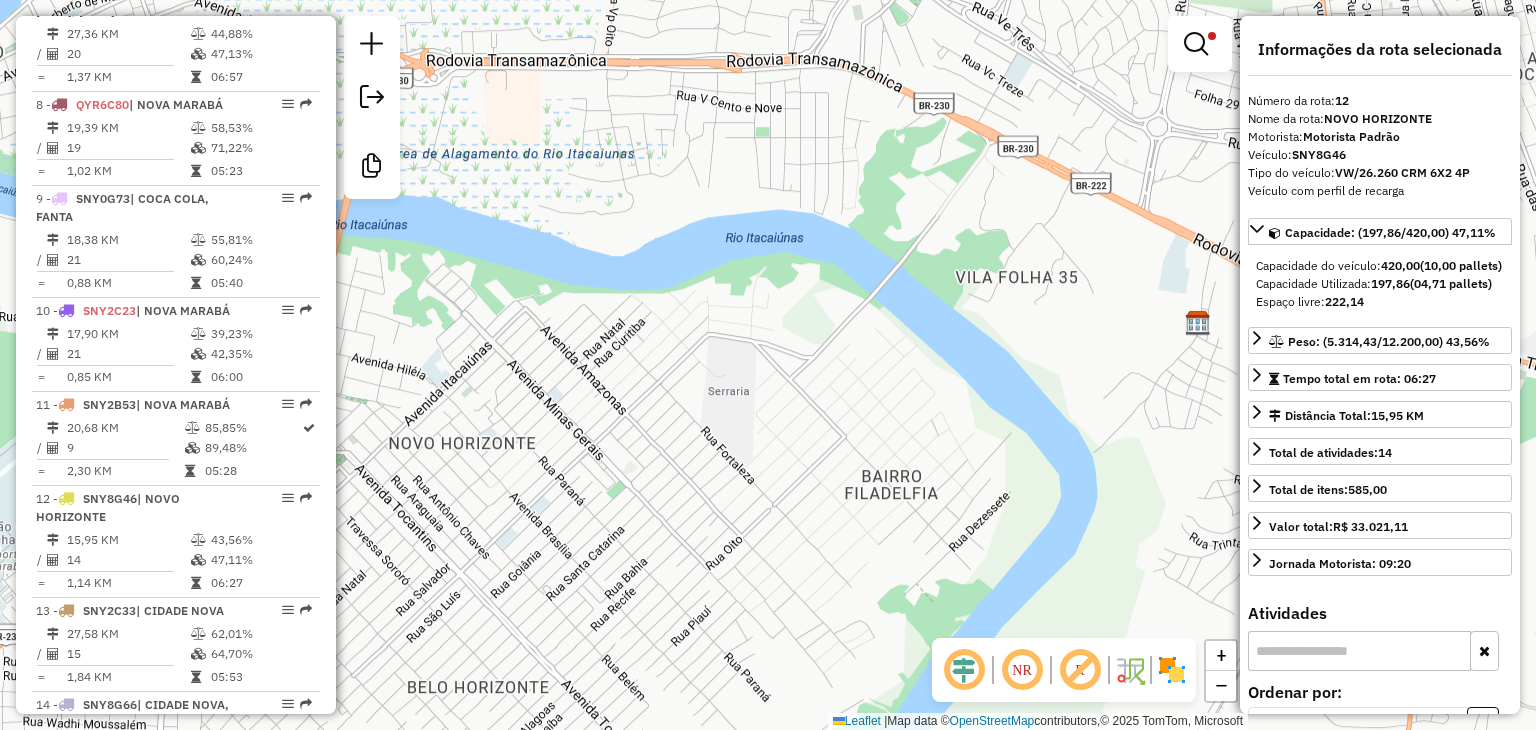 drag, startPoint x: 1132, startPoint y: 353, endPoint x: 1100, endPoint y: 345, distance: 32.984844 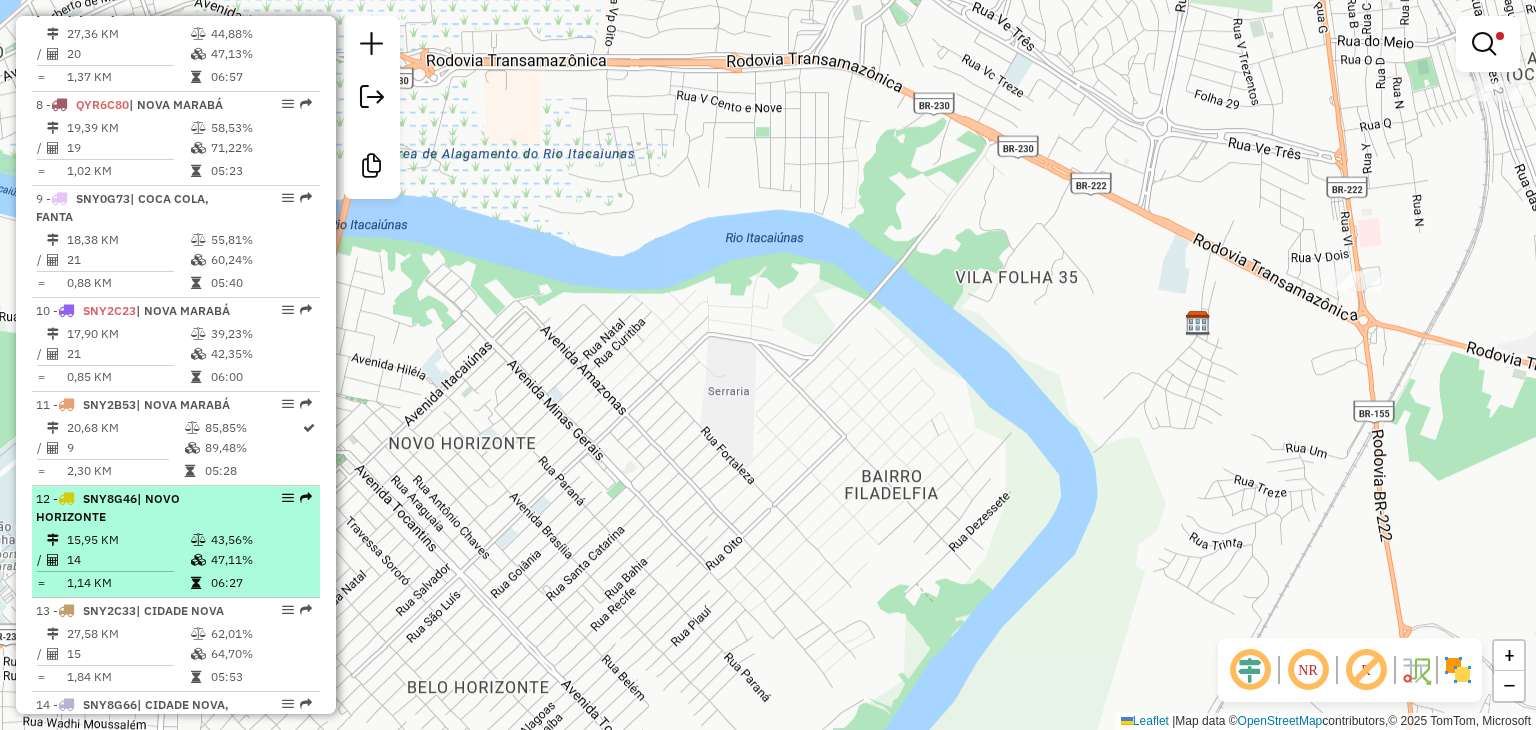 click at bounding box center [198, 540] 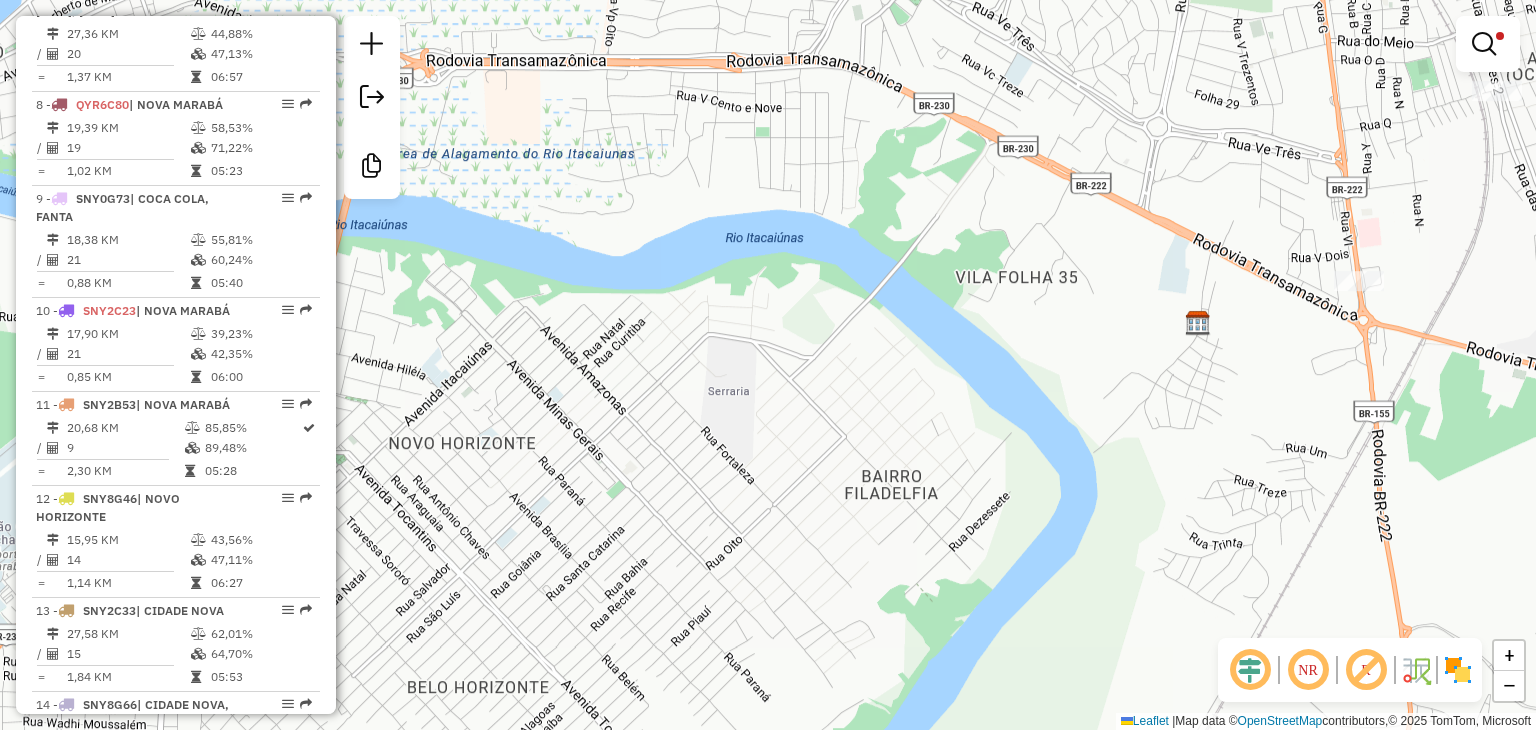 select on "**********" 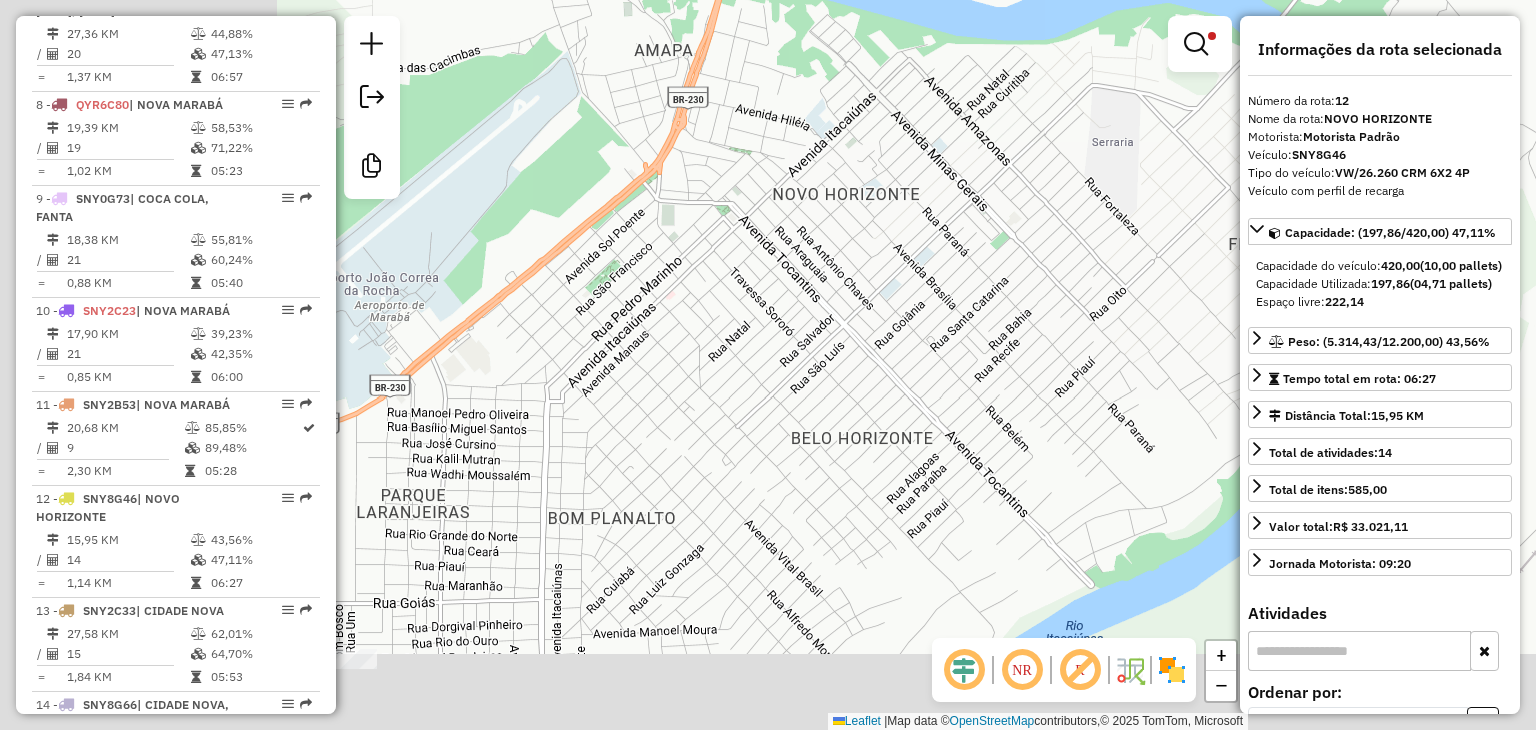 drag, startPoint x: 630, startPoint y: 481, endPoint x: 1015, endPoint y: 232, distance: 458.5041 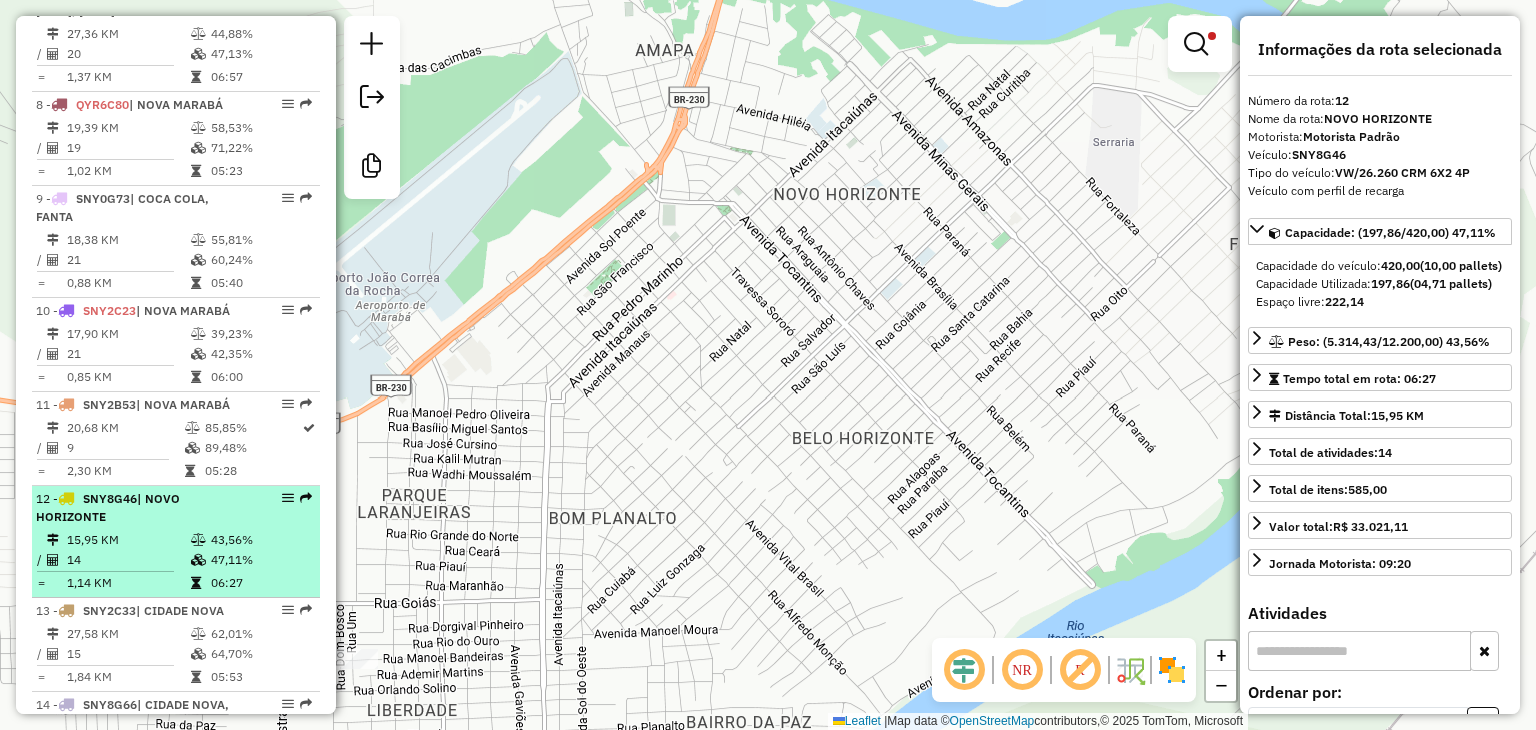 click on "15,95 KM" at bounding box center [128, 540] 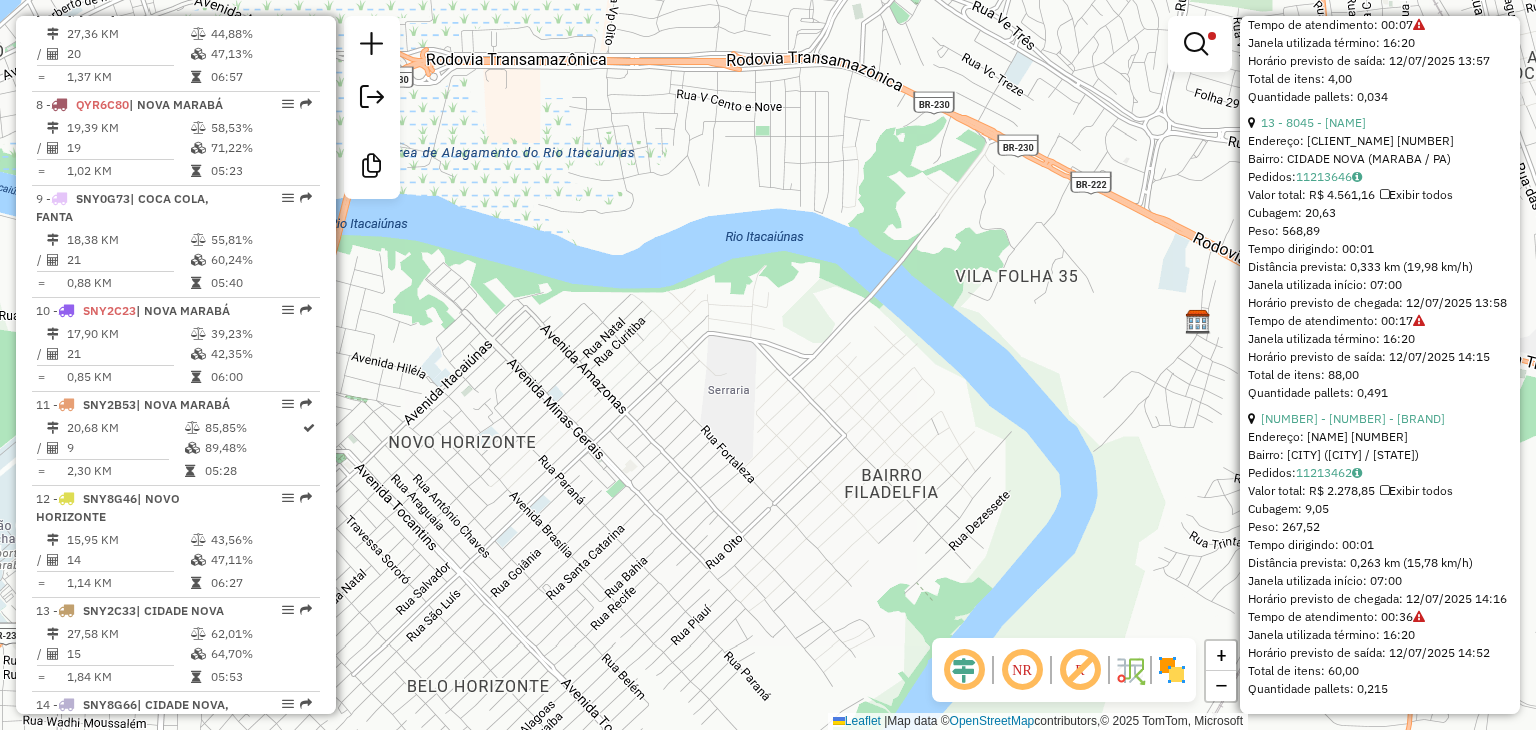 scroll, scrollTop: 4548, scrollLeft: 0, axis: vertical 